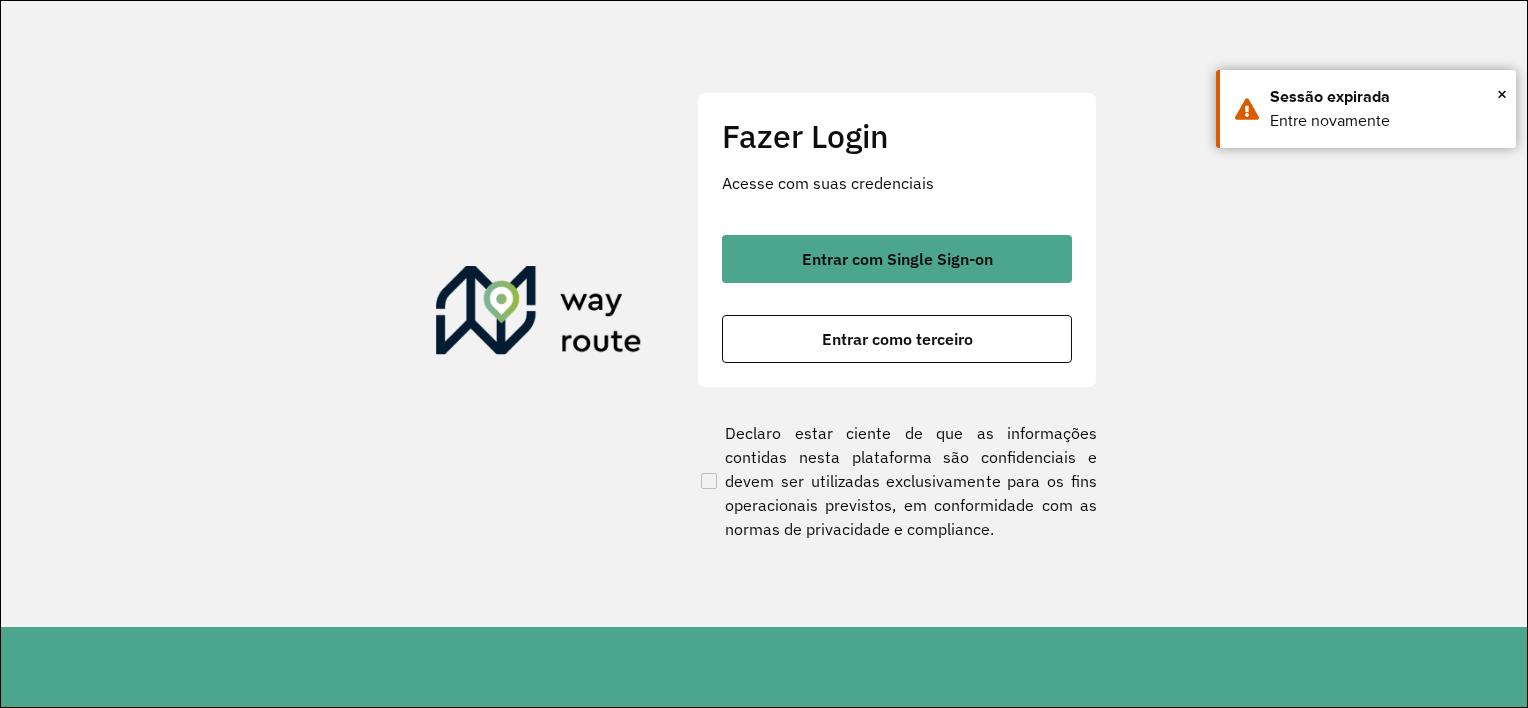 scroll, scrollTop: 0, scrollLeft: 0, axis: both 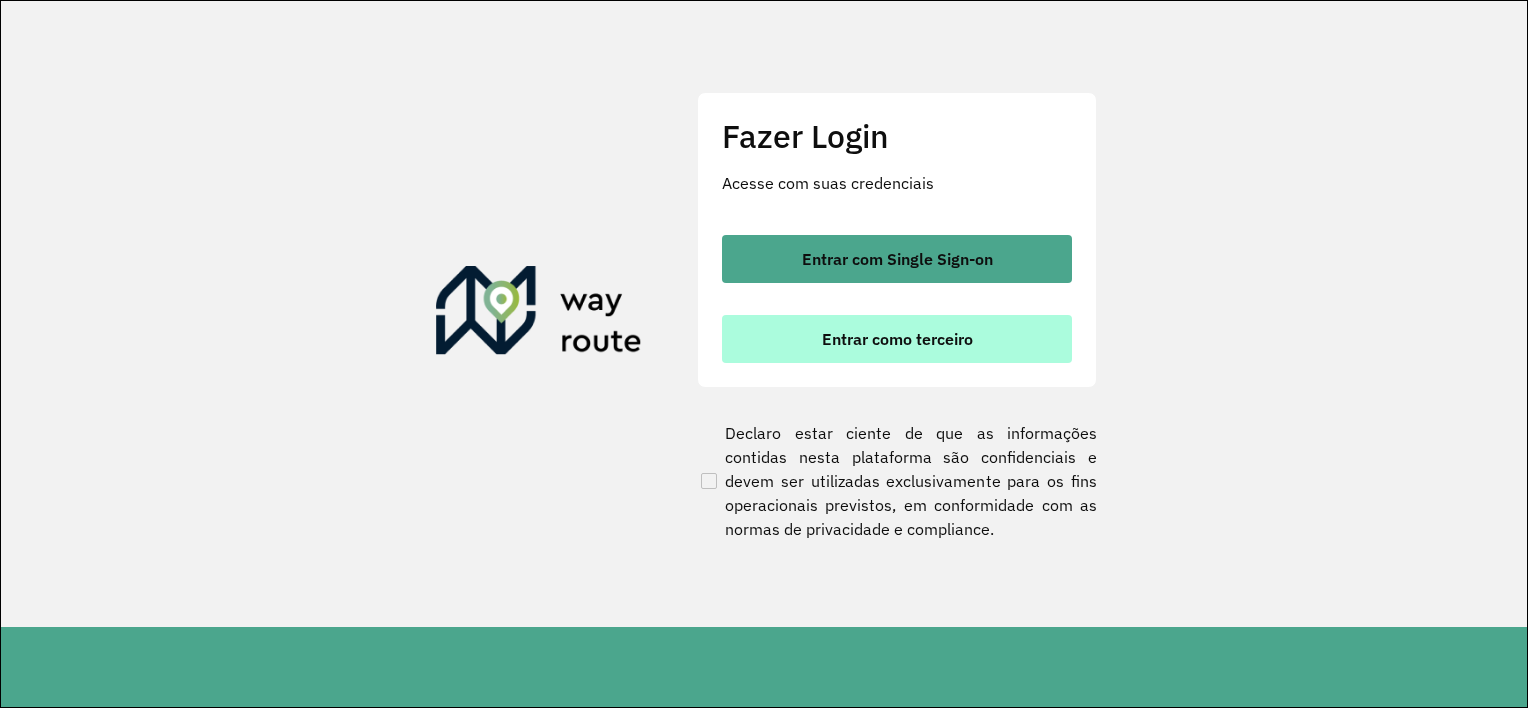click on "Entrar como terceiro" at bounding box center [897, 339] 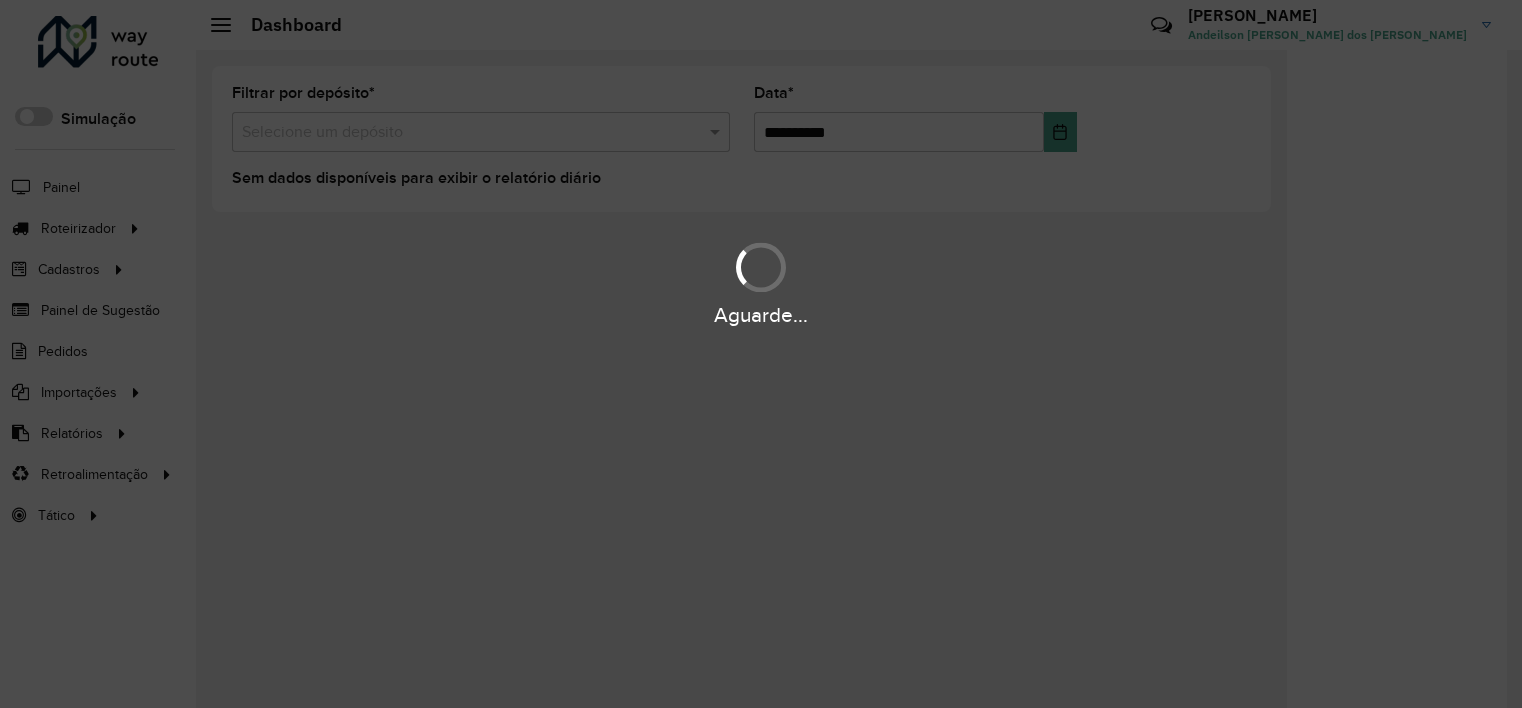 scroll, scrollTop: 0, scrollLeft: 0, axis: both 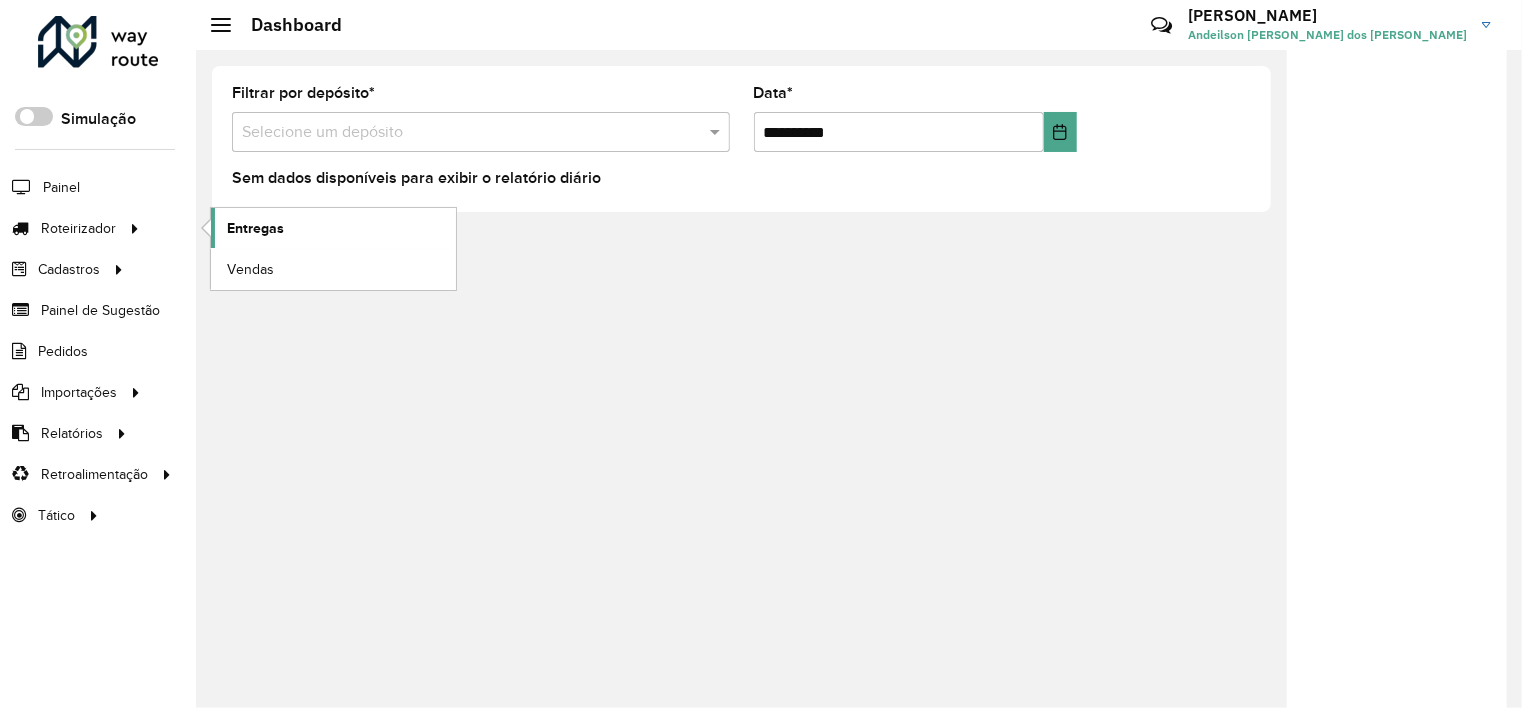 click on "Entregas" 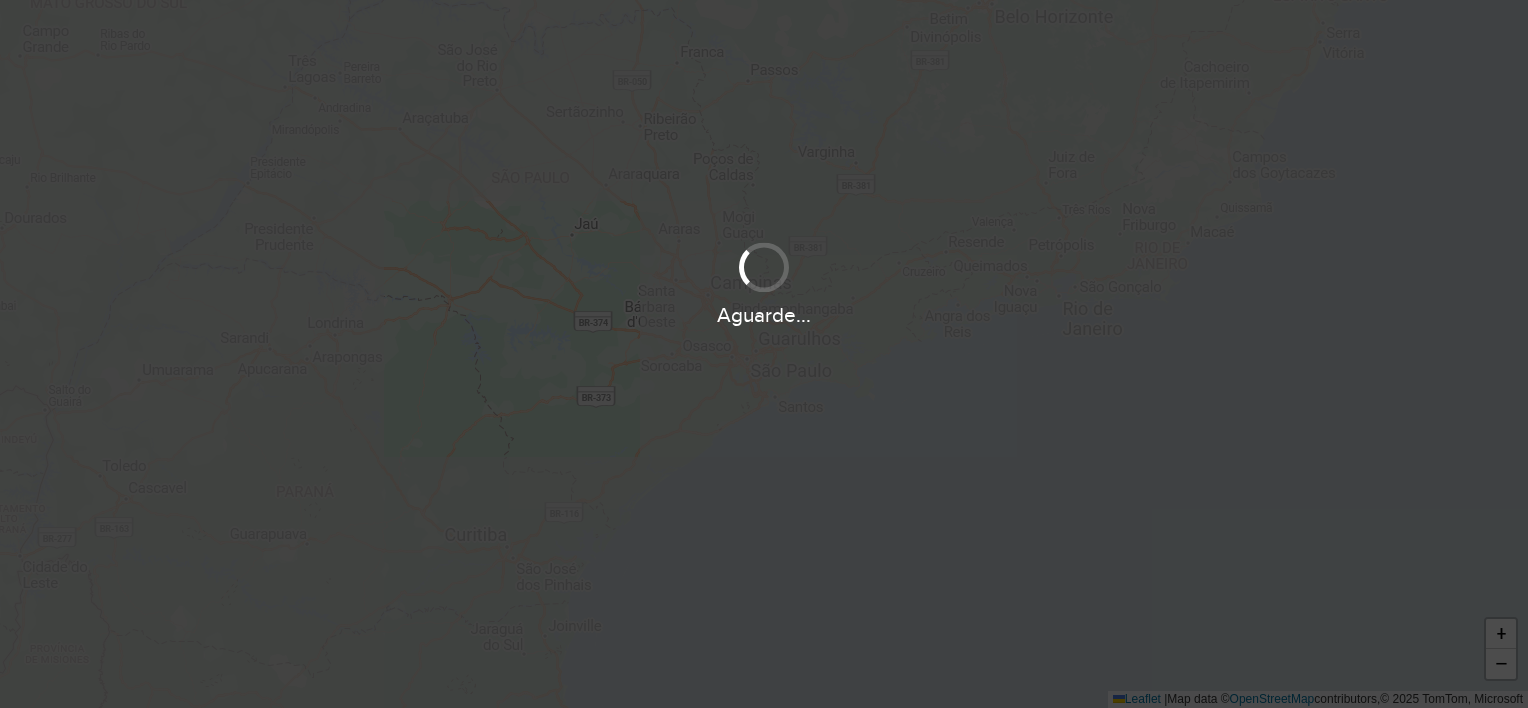 scroll, scrollTop: 0, scrollLeft: 0, axis: both 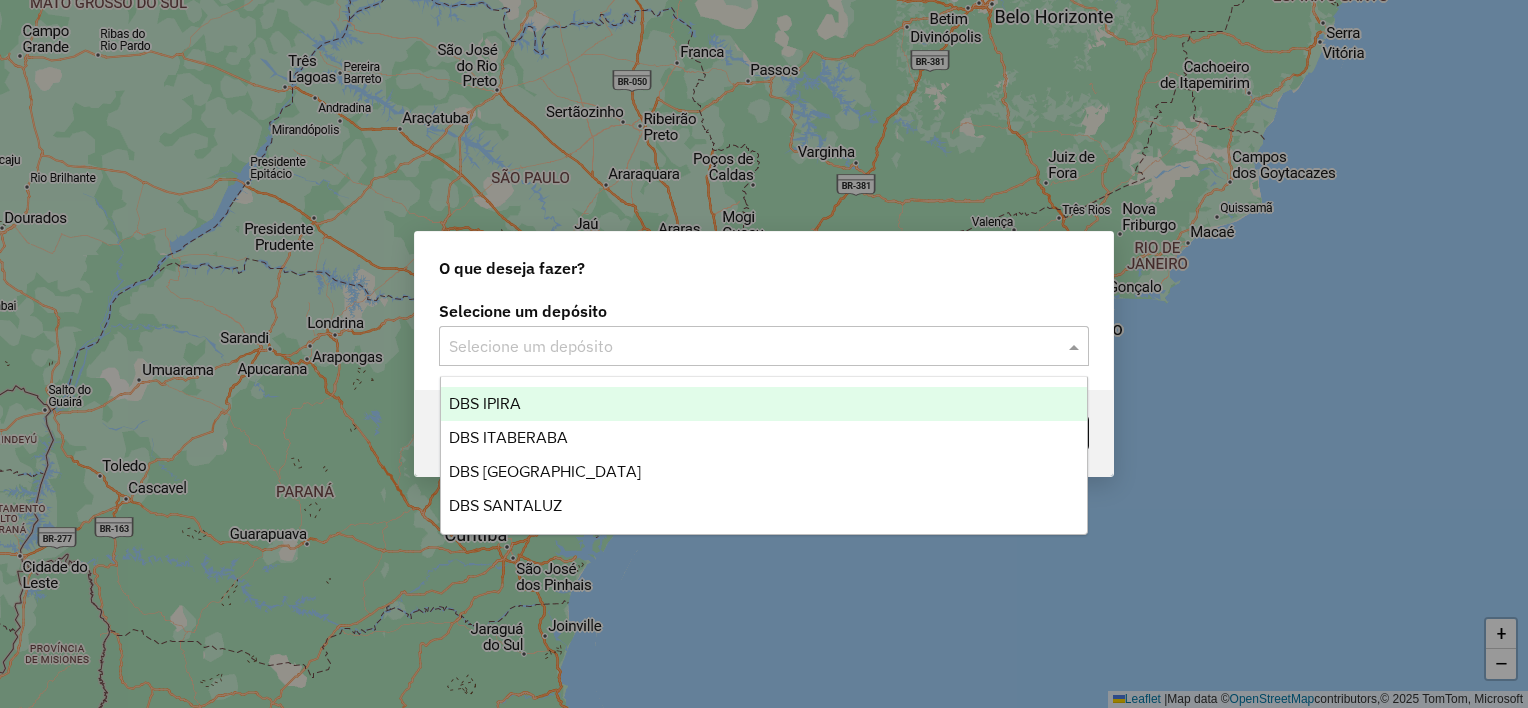 click 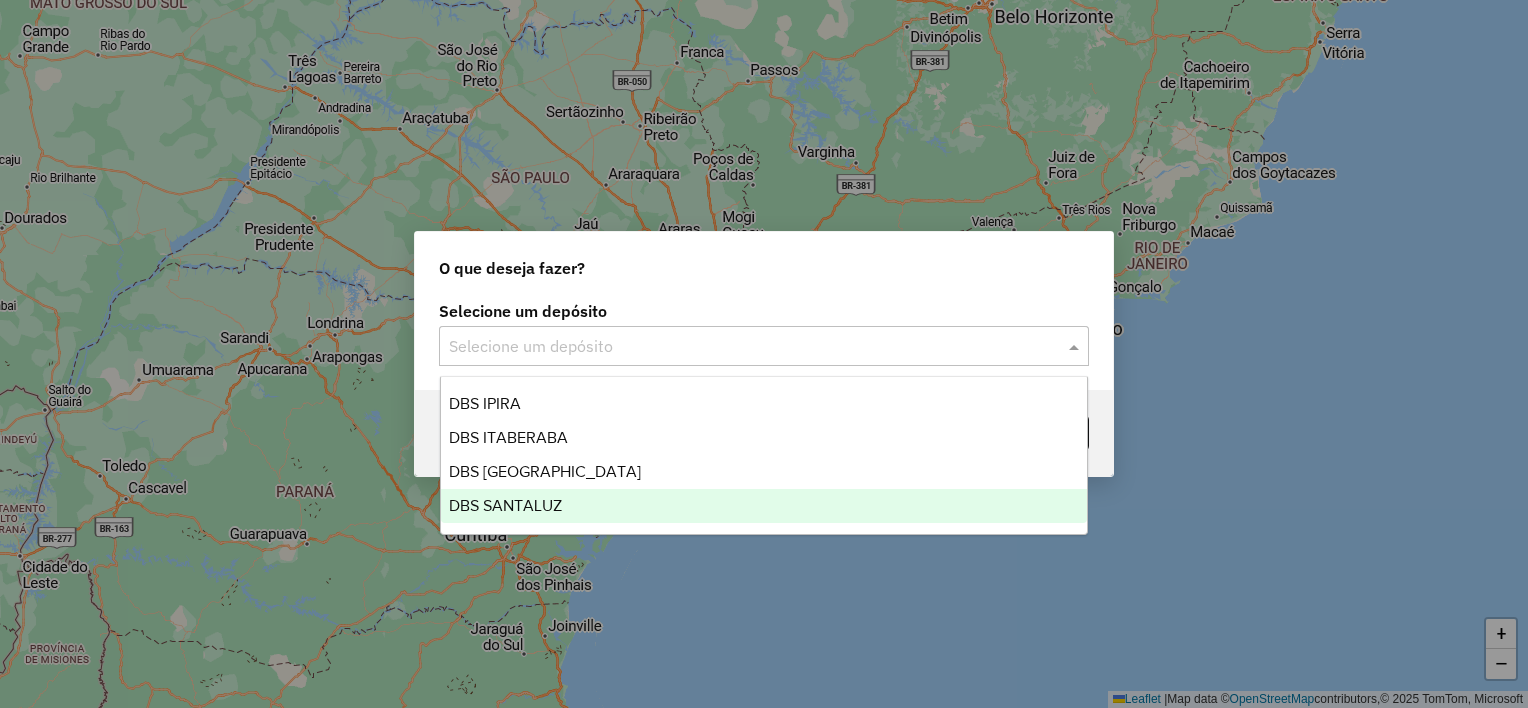 click on "DBS SANTALUZ" at bounding box center (764, 506) 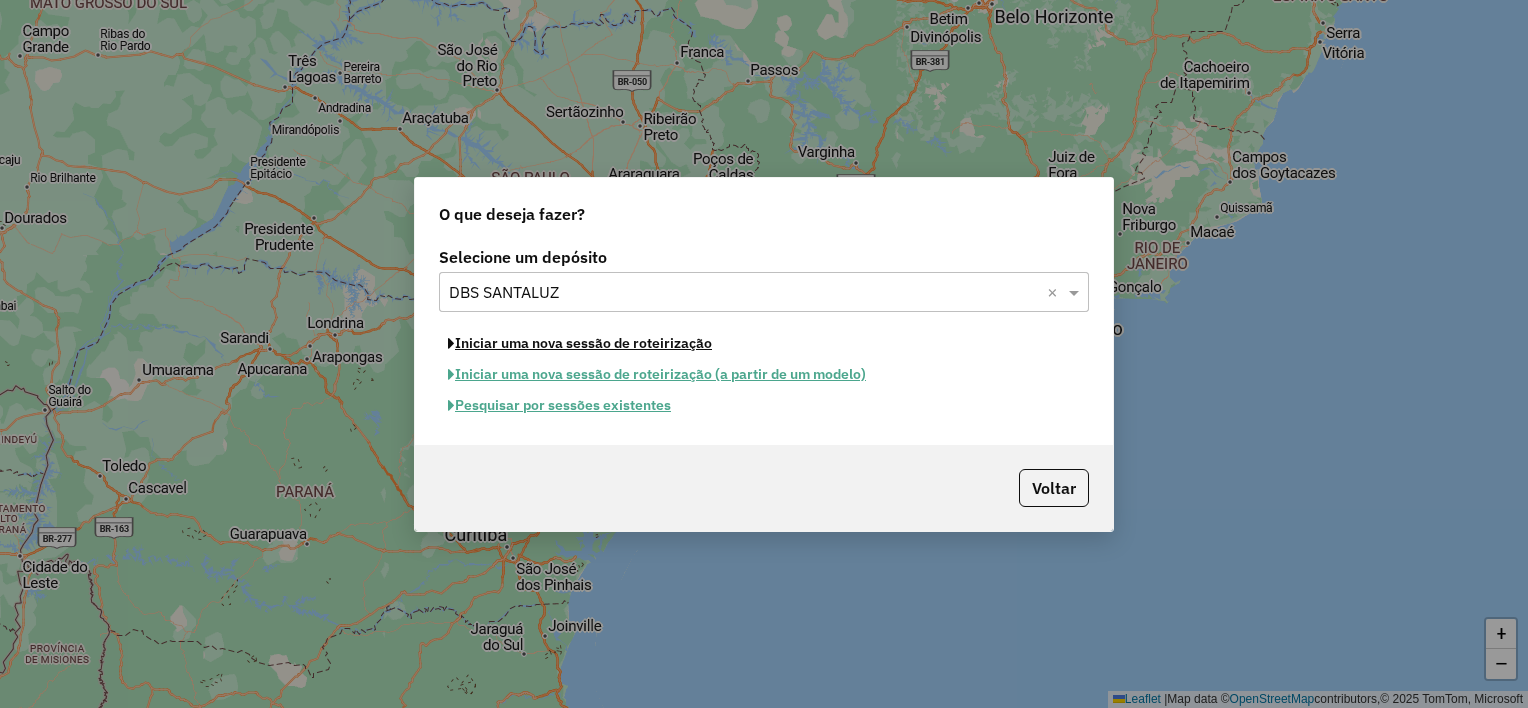 click on "Iniciar uma nova sessão de roteirização" 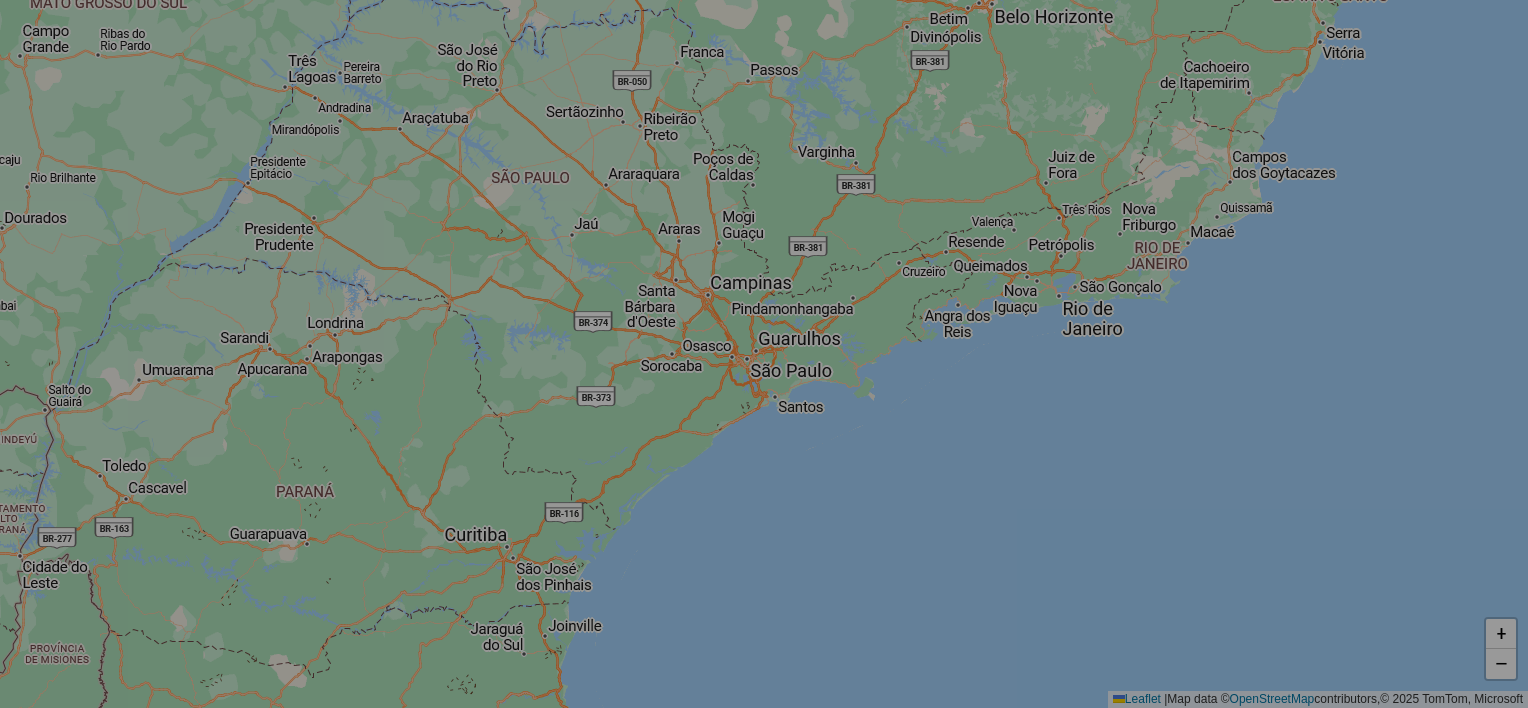 select on "*" 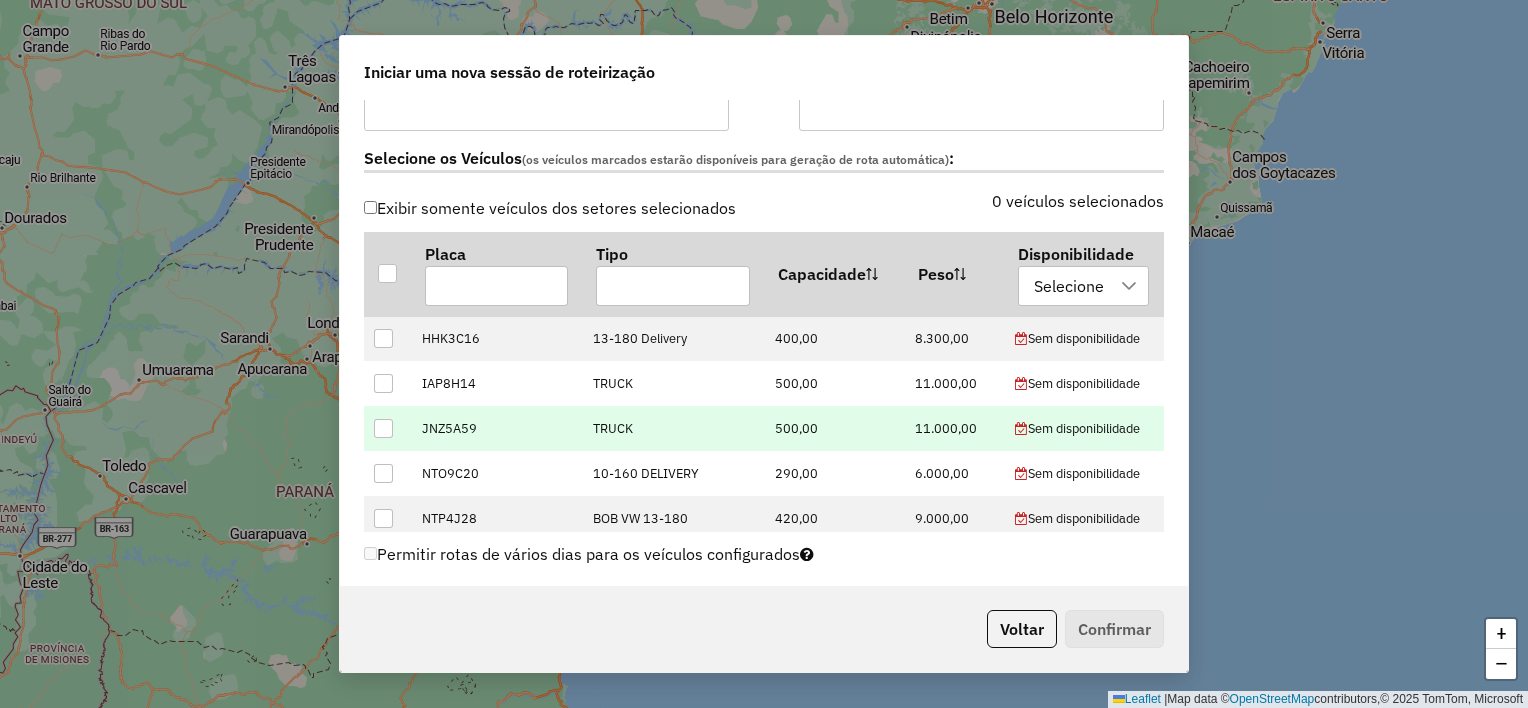 scroll, scrollTop: 600, scrollLeft: 0, axis: vertical 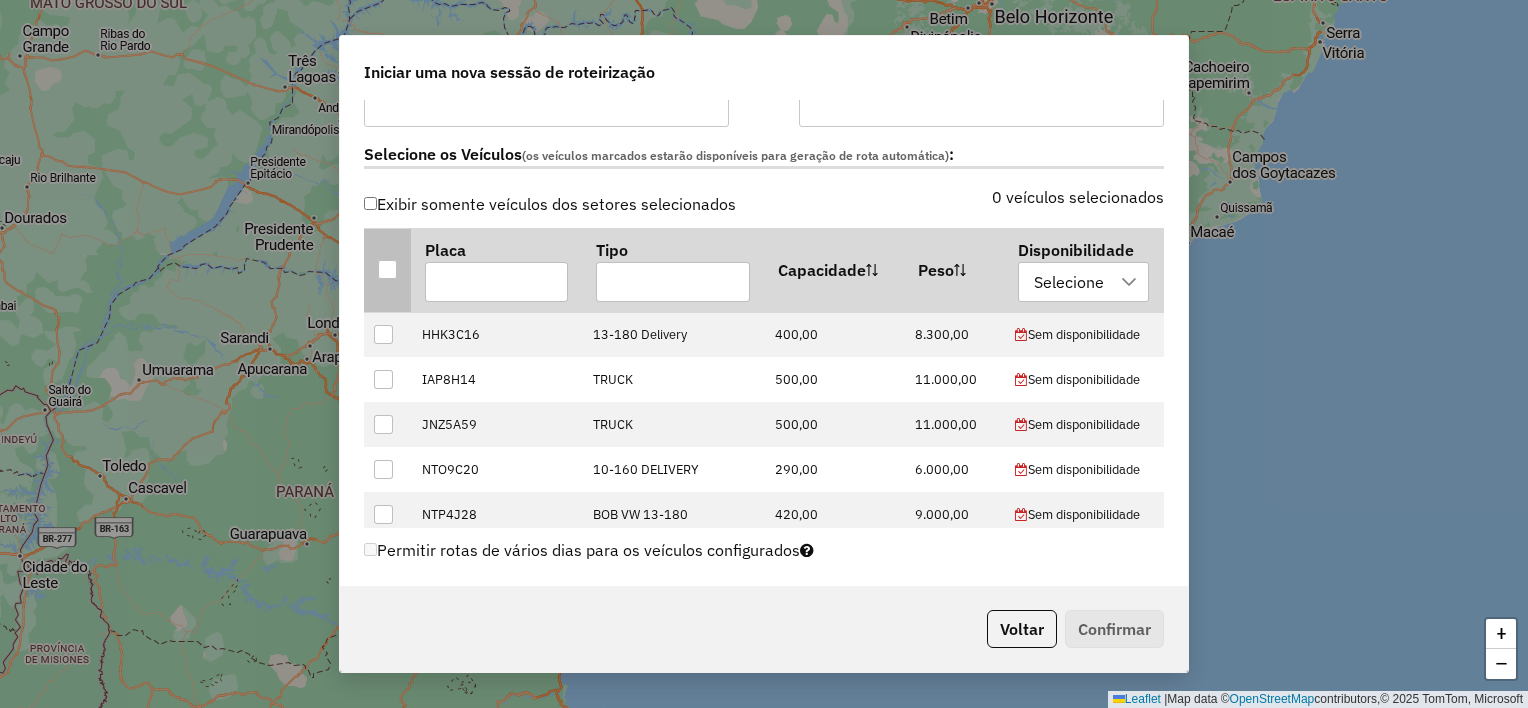 click at bounding box center [388, 270] 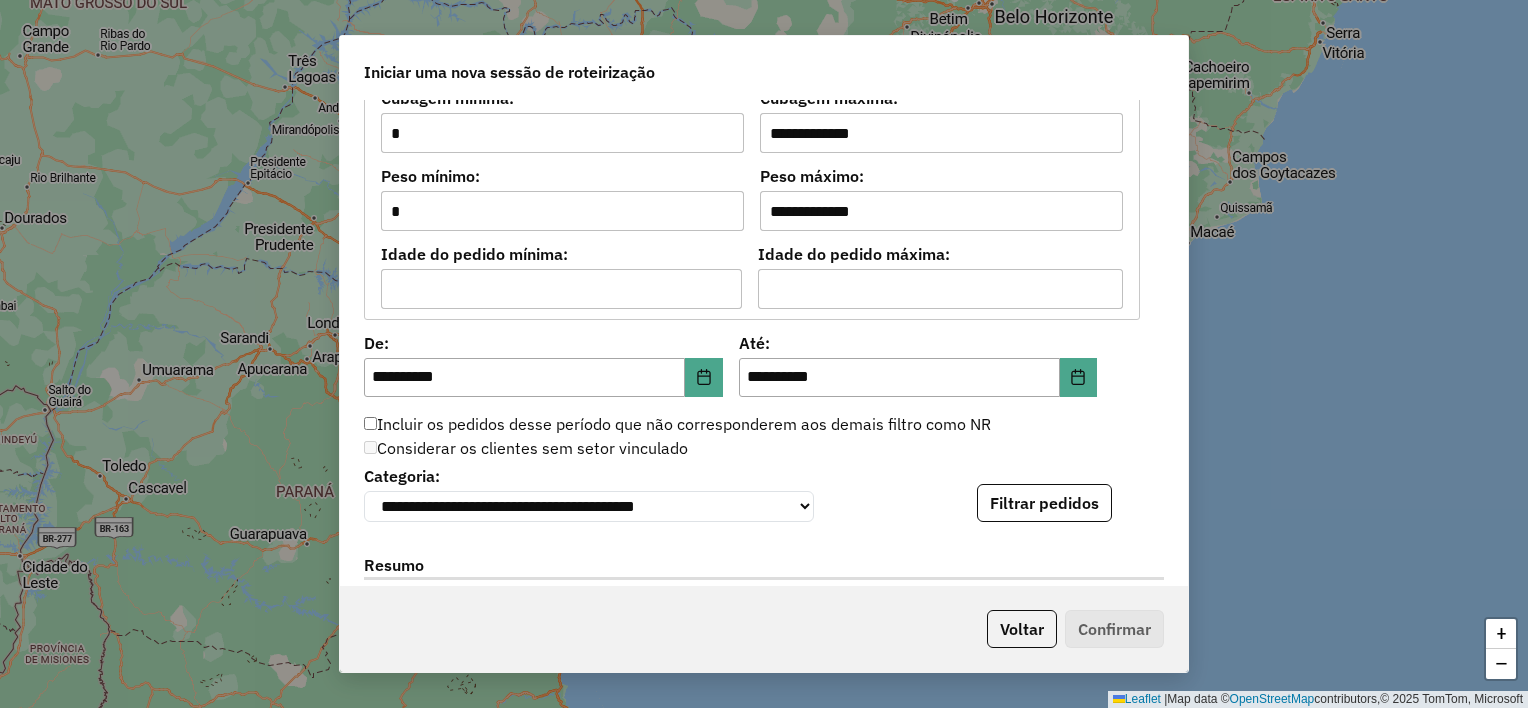 scroll, scrollTop: 2000, scrollLeft: 0, axis: vertical 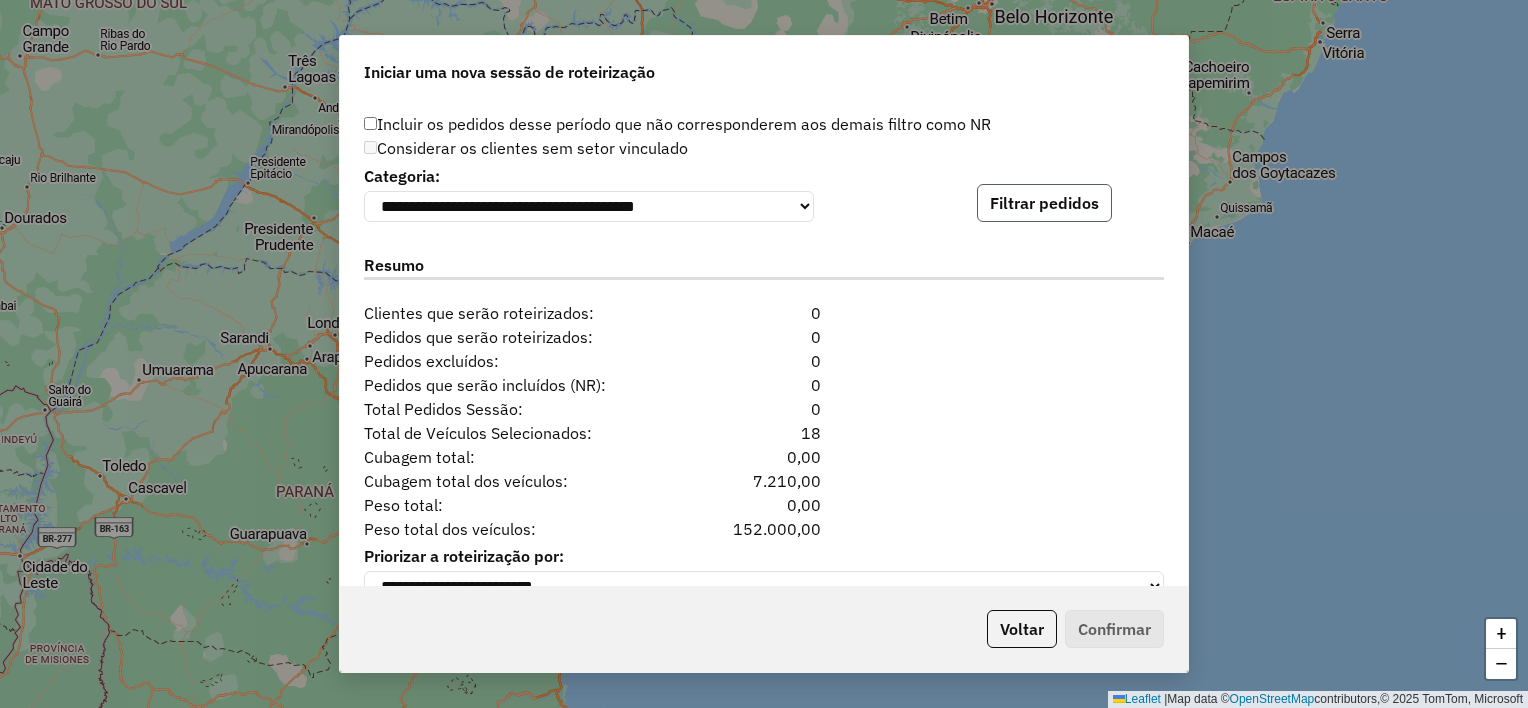 click on "Filtrar pedidos" 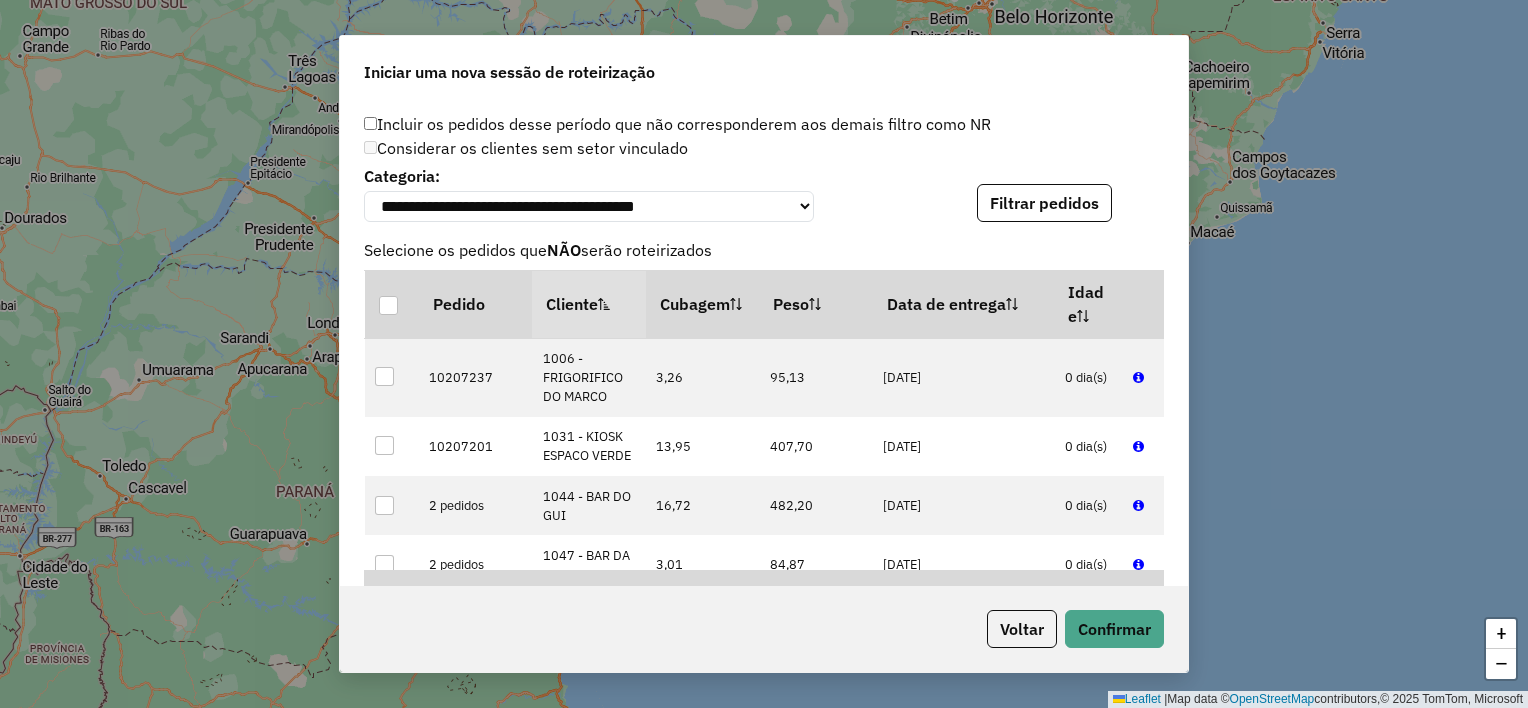 scroll, scrollTop: 2460, scrollLeft: 0, axis: vertical 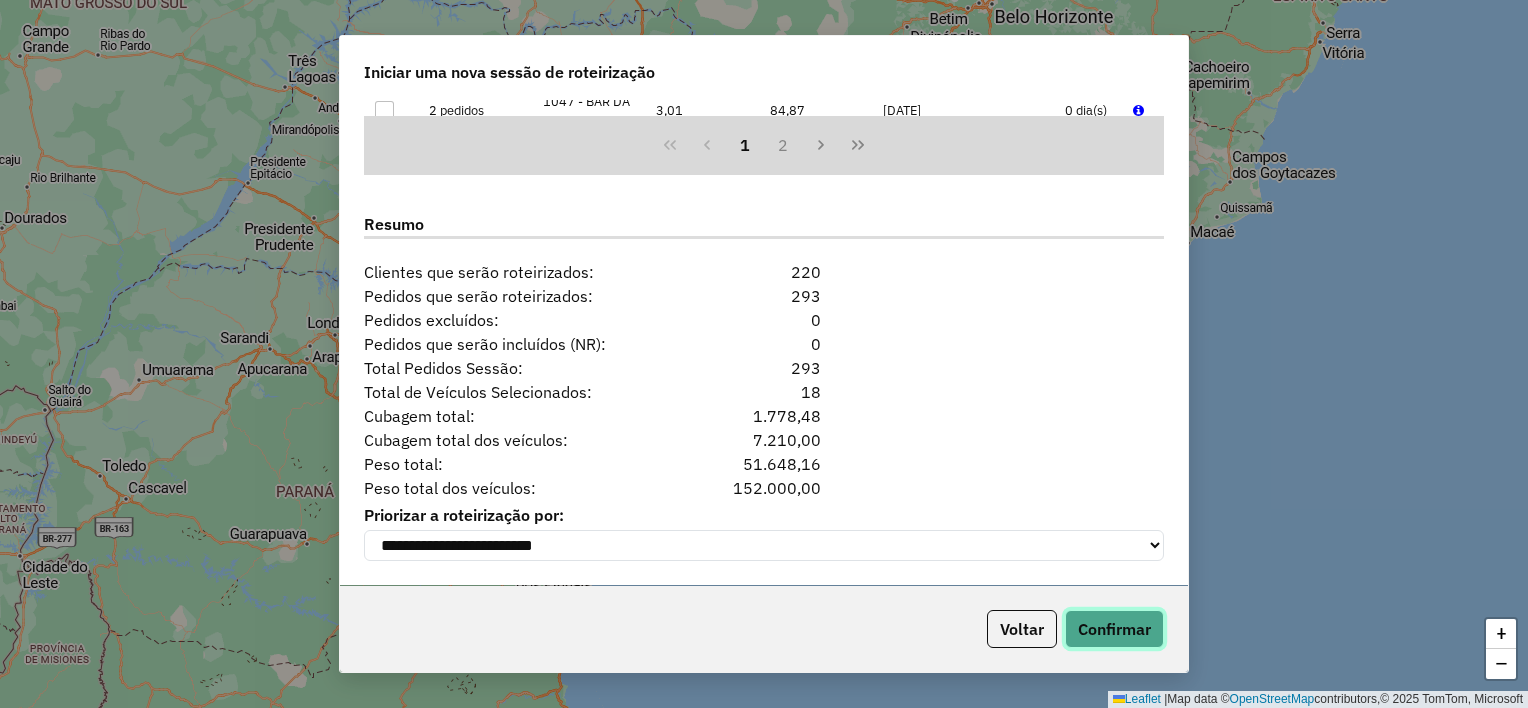 click on "Confirmar" 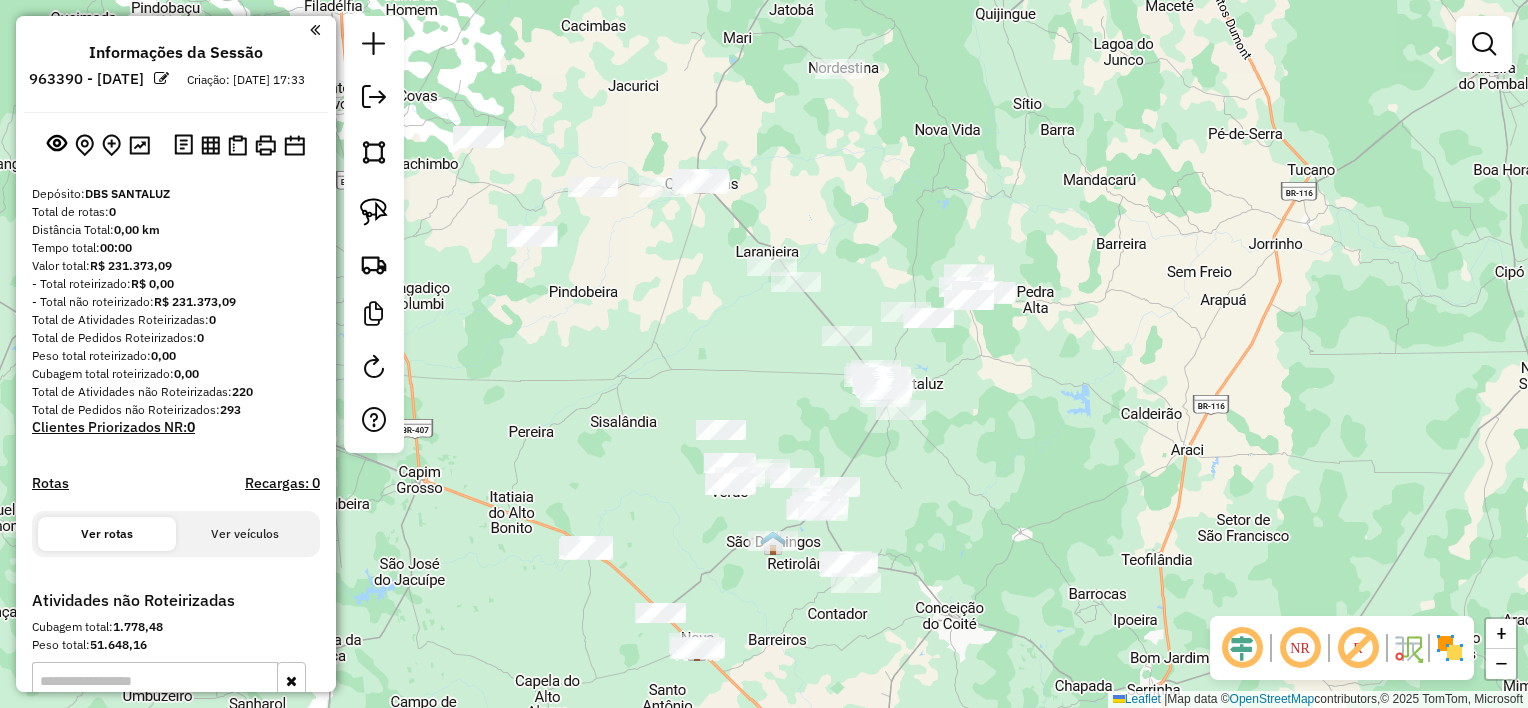 drag, startPoint x: 872, startPoint y: 440, endPoint x: 1024, endPoint y: 479, distance: 156.92355 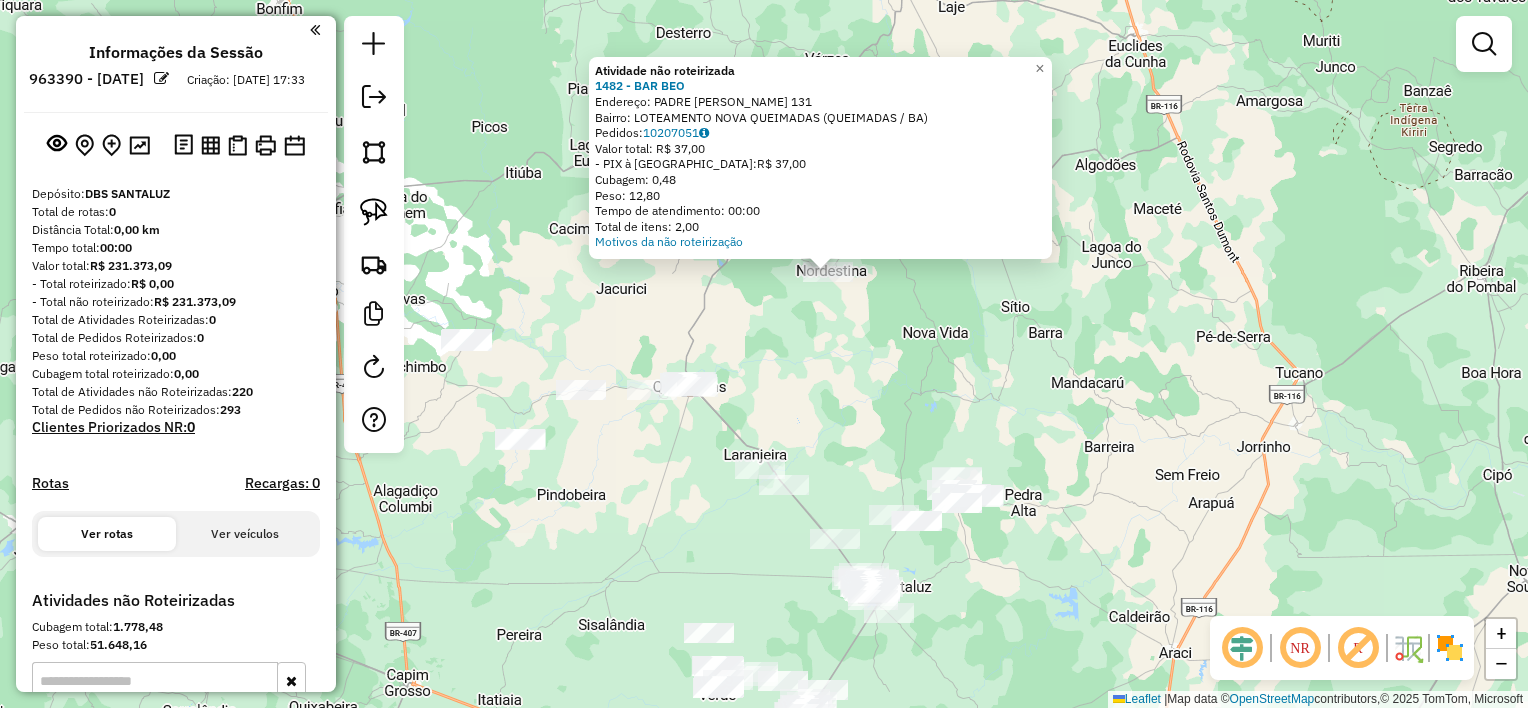 drag, startPoint x: 763, startPoint y: 449, endPoint x: 819, endPoint y: 368, distance: 98.47334 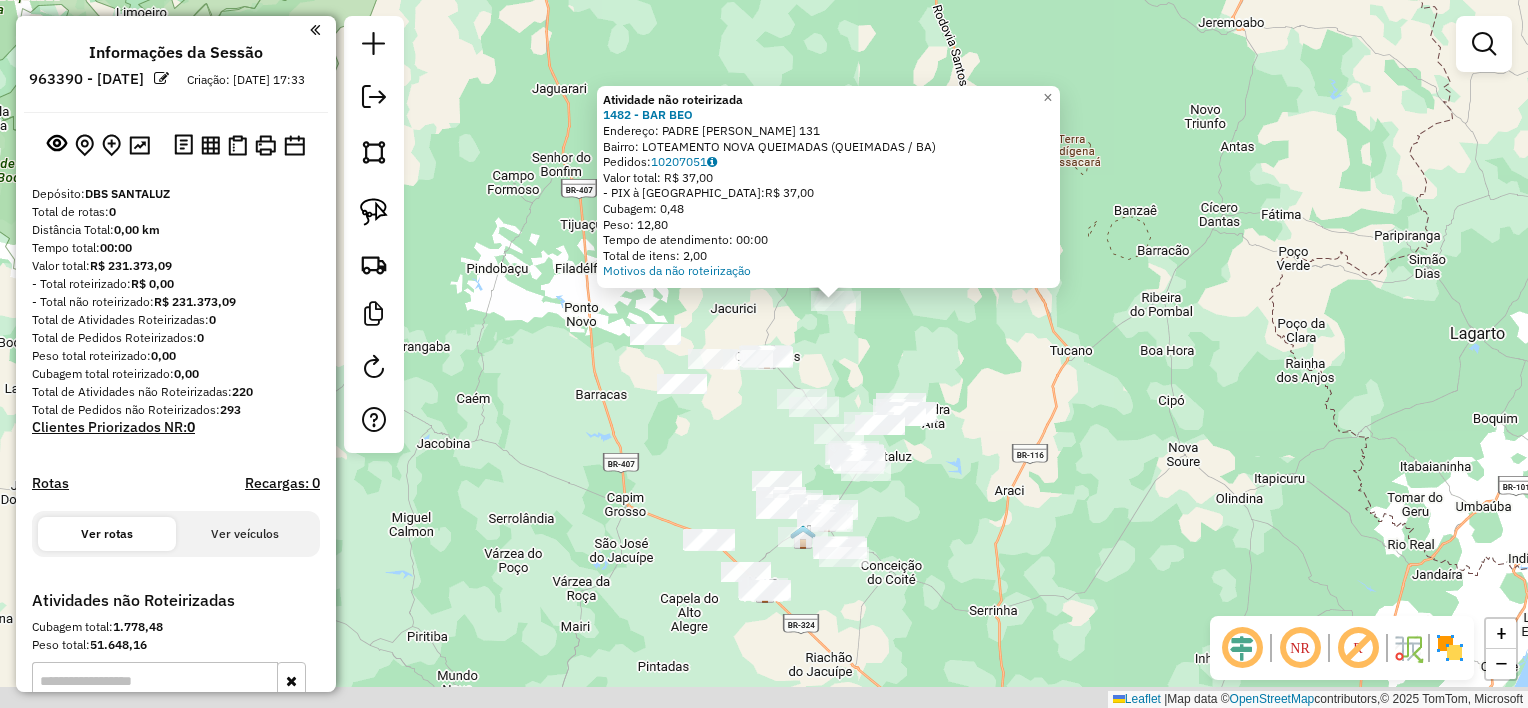 drag, startPoint x: 844, startPoint y: 364, endPoint x: 864, endPoint y: 323, distance: 45.617977 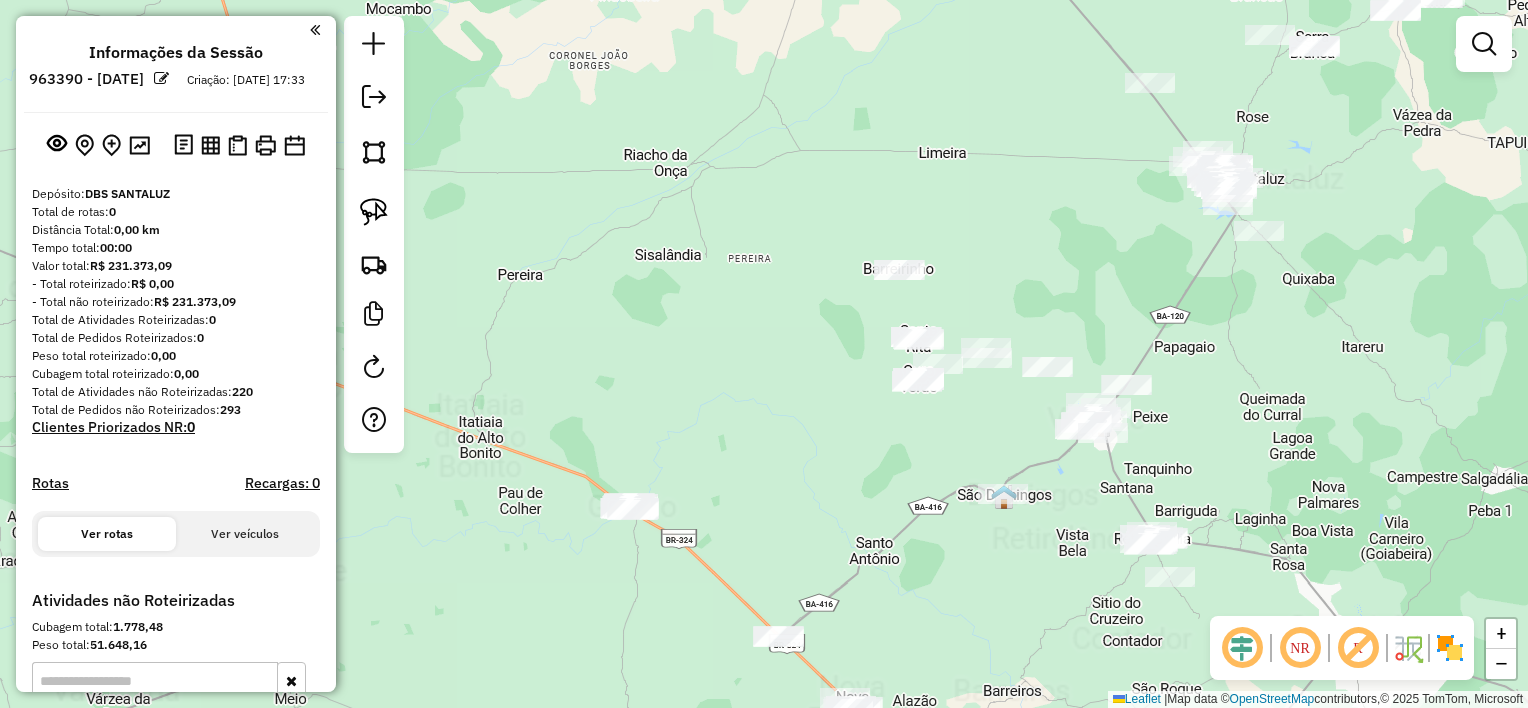 drag, startPoint x: 801, startPoint y: 428, endPoint x: 823, endPoint y: 347, distance: 83.9345 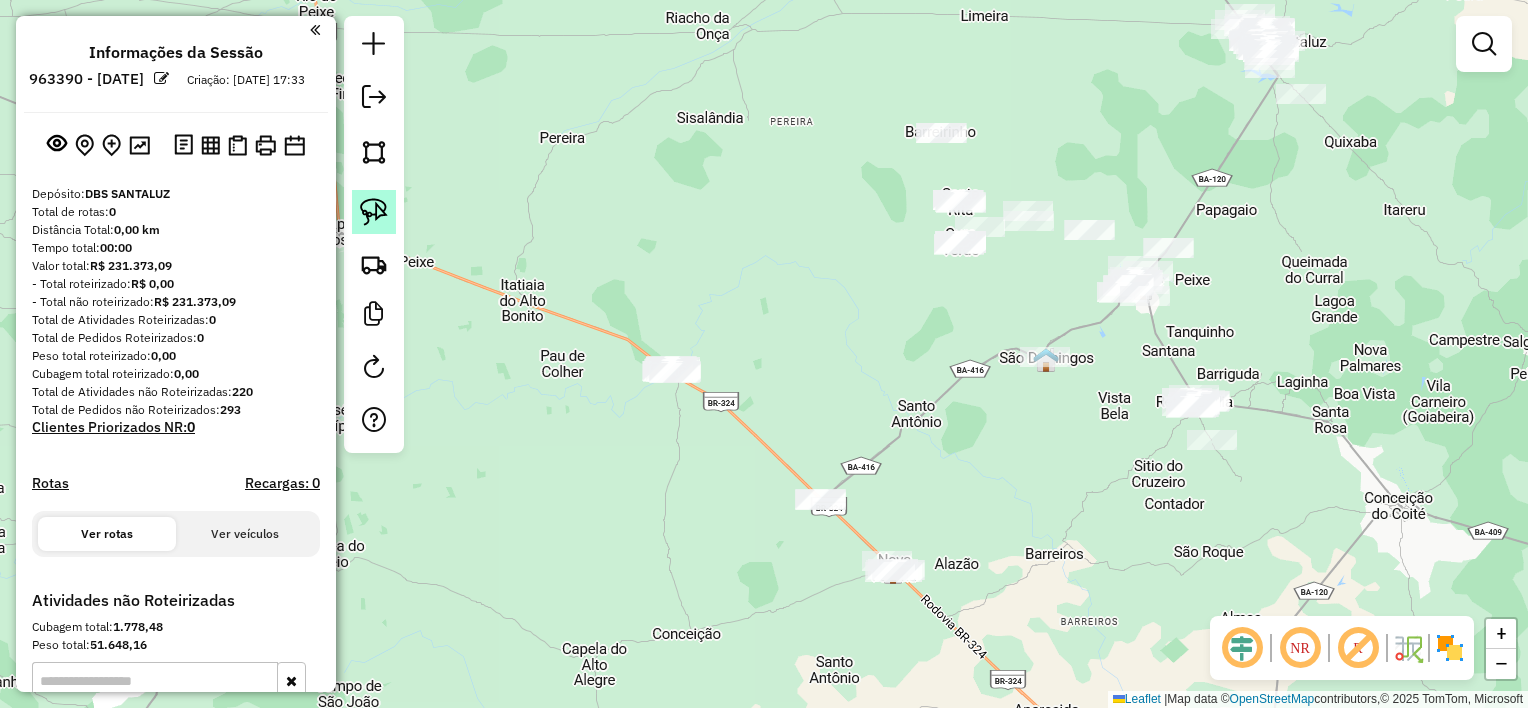 click 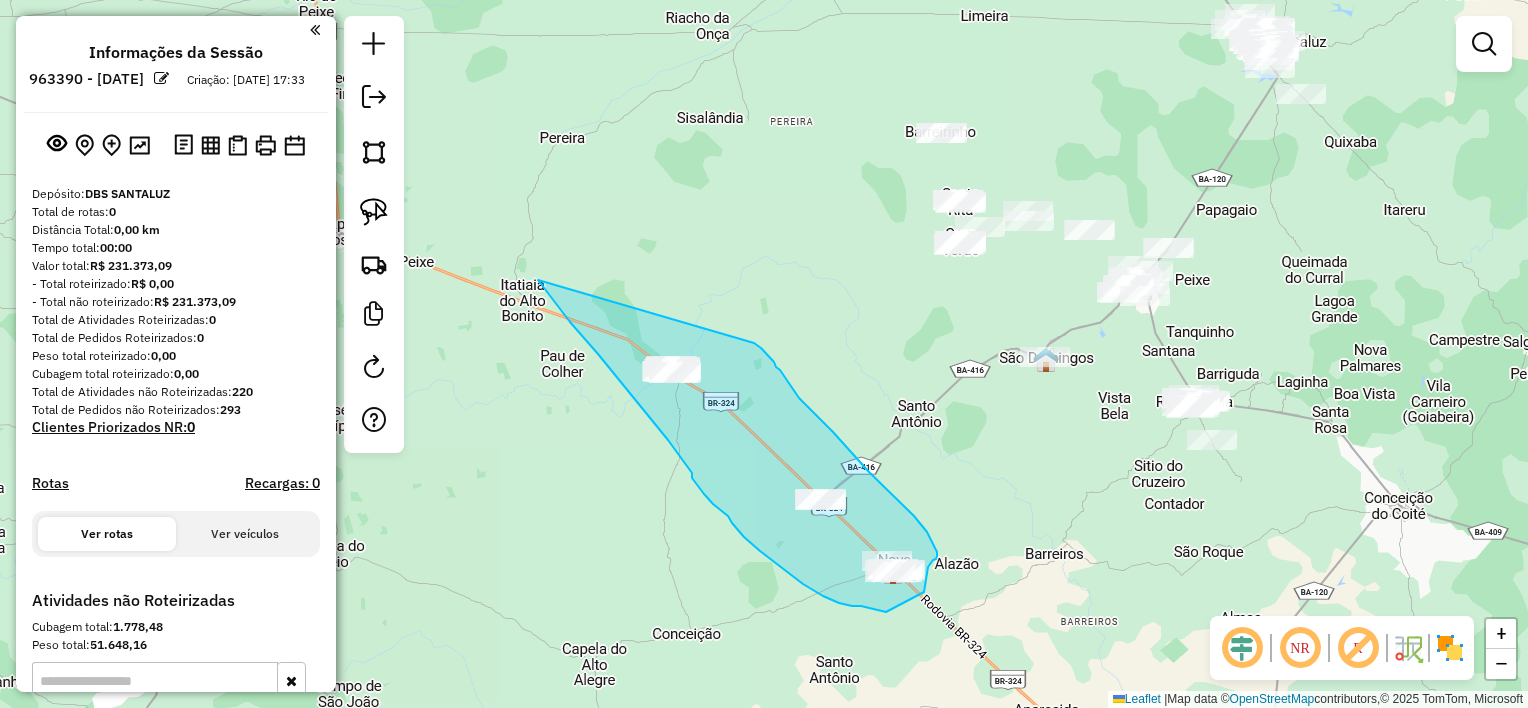 drag, startPoint x: 598, startPoint y: 354, endPoint x: 754, endPoint y: 343, distance: 156.38734 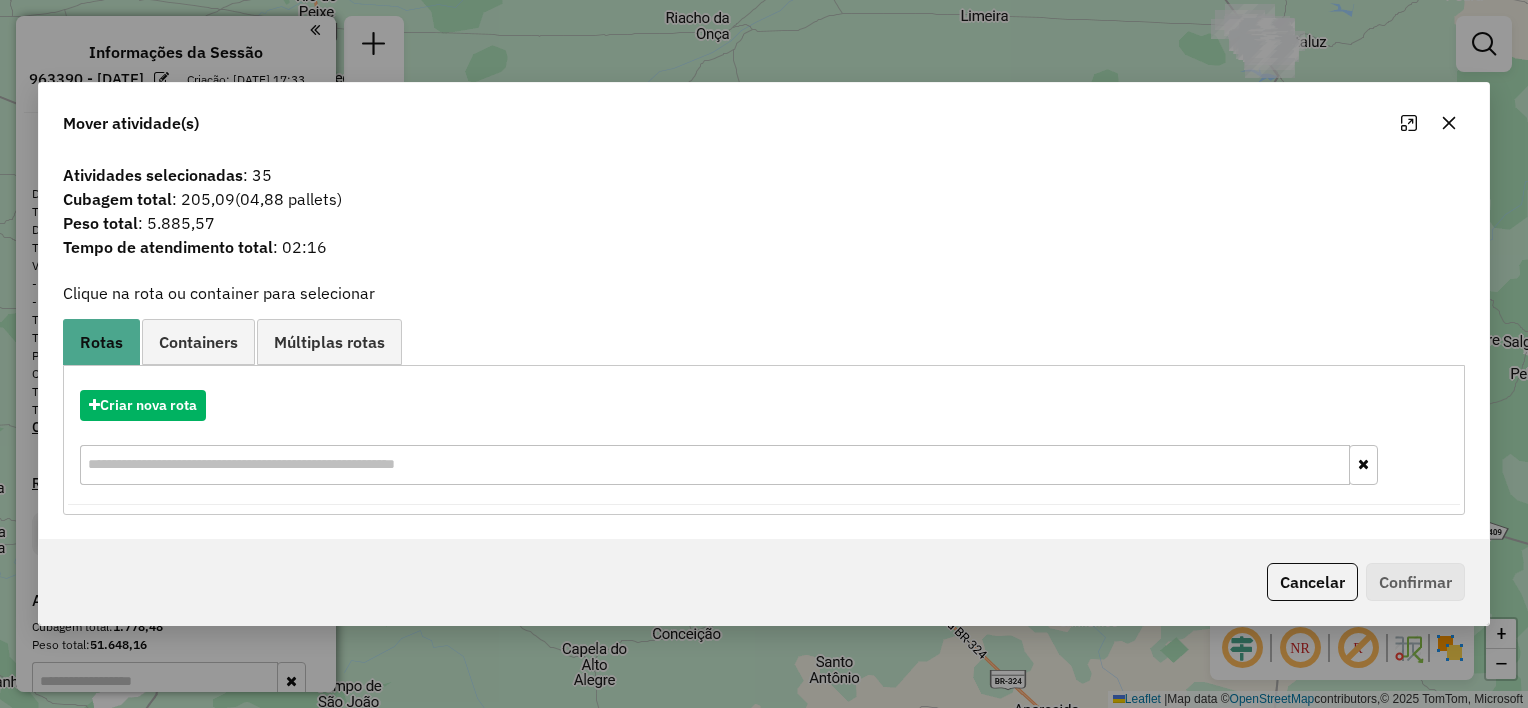 click 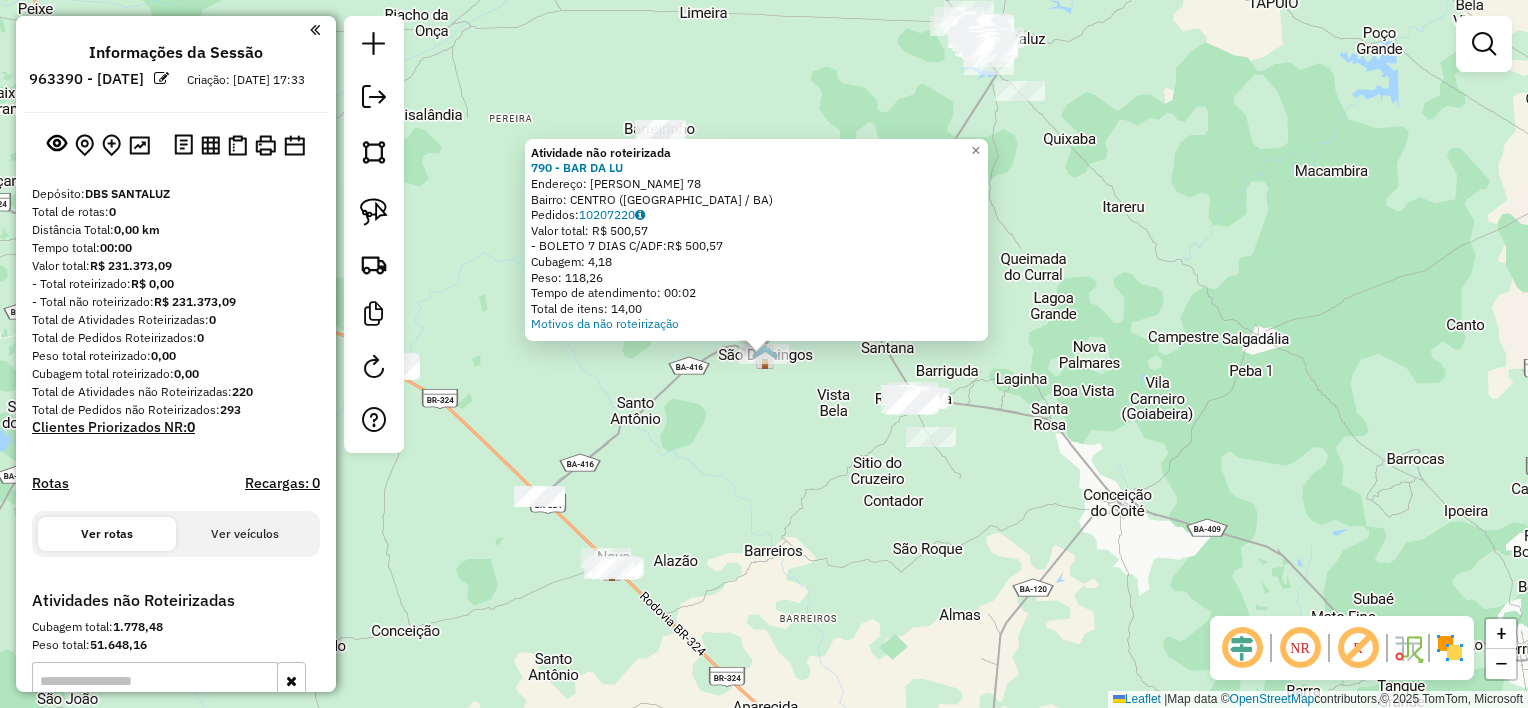 click on "Atividade não roteirizada 790 - BAR DA LU  Endereço:  TOME DE SOUZA 78   Bairro: CENTRO (SAO DOMINGOS / BA)   Pedidos:  10207220   Valor total: R$ 500,57   - BOLETO 7 DIAS C/ADF:  R$ 500,57   Cubagem: 4,18   Peso: 118,26   Tempo de atendimento: 00:02   Total de itens: 14,00  Motivos da não roteirização × Janela de atendimento Grade de atendimento Capacidade Transportadoras Veículos Cliente Pedidos  Rotas Selecione os dias de semana para filtrar as janelas de atendimento  Seg   Ter   Qua   Qui   Sex   Sáb   Dom  Informe o período da janela de atendimento: De: Até:  Filtrar exatamente a janela do cliente  Considerar janela de atendimento padrão  Selecione os dias de semana para filtrar as grades de atendimento  Seg   Ter   Qua   Qui   Sex   Sáb   Dom   Considerar clientes sem dia de atendimento cadastrado  Clientes fora do dia de atendimento selecionado Filtrar as atividades entre os valores definidos abaixo:  Peso mínimo:   Peso máximo:   Cubagem mínima:   Cubagem máxima:   De:   Até:   De:  +" 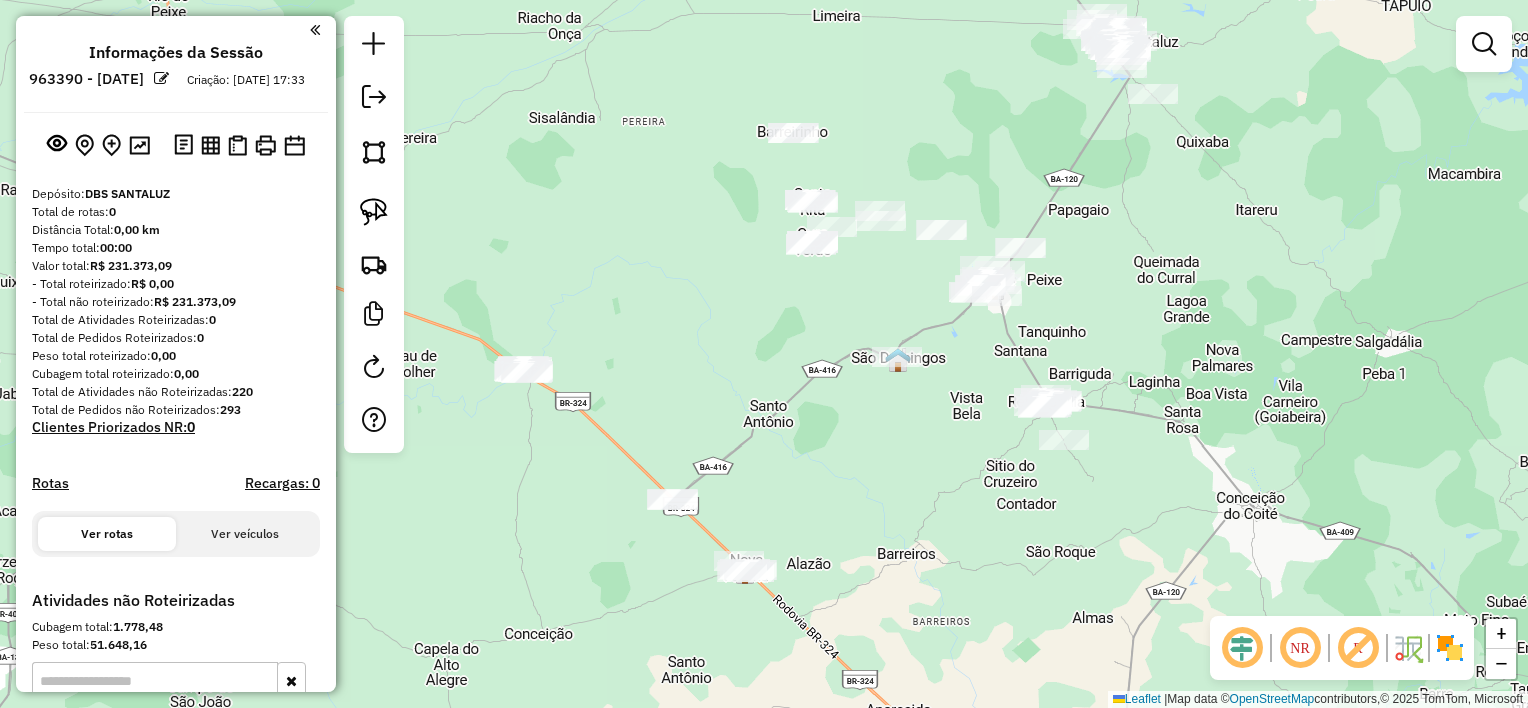 drag, startPoint x: 744, startPoint y: 459, endPoint x: 892, endPoint y: 459, distance: 148 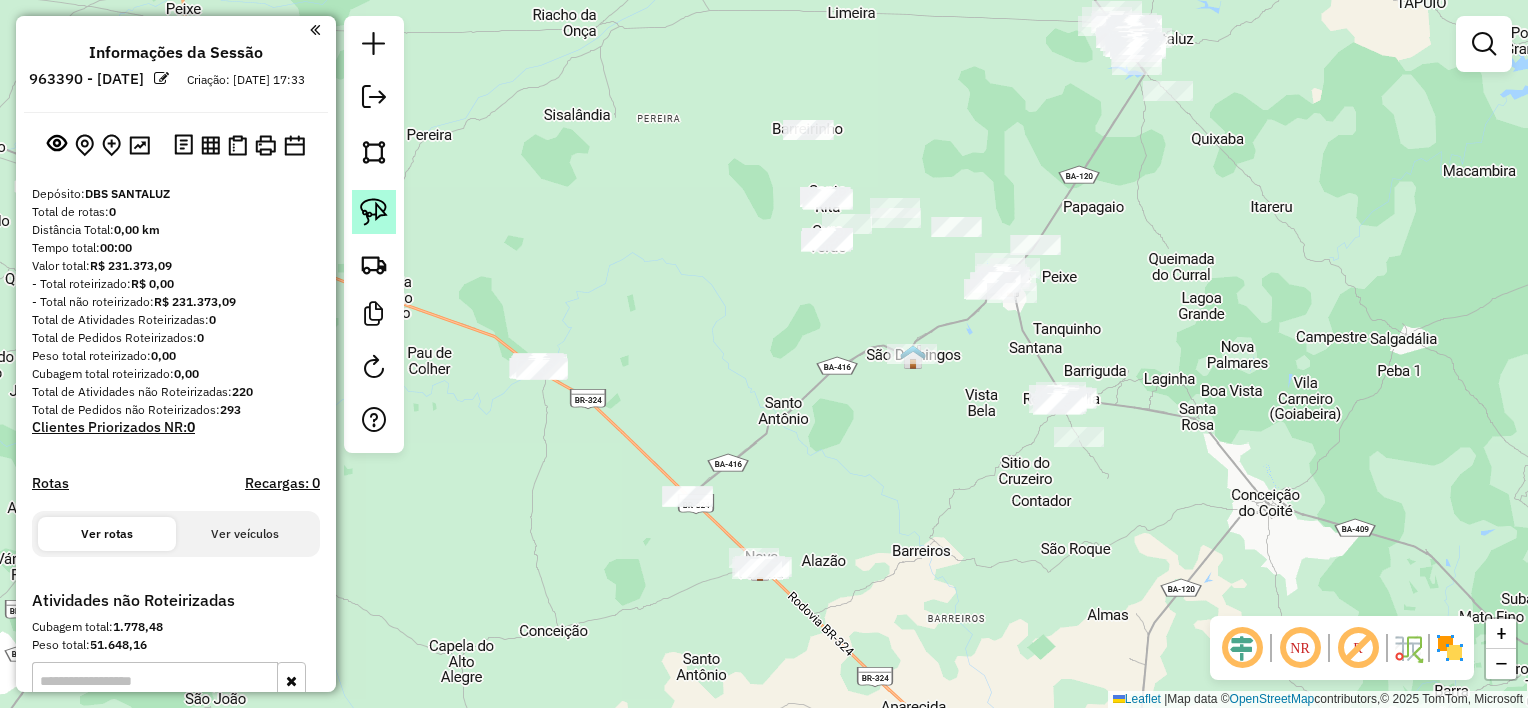 click 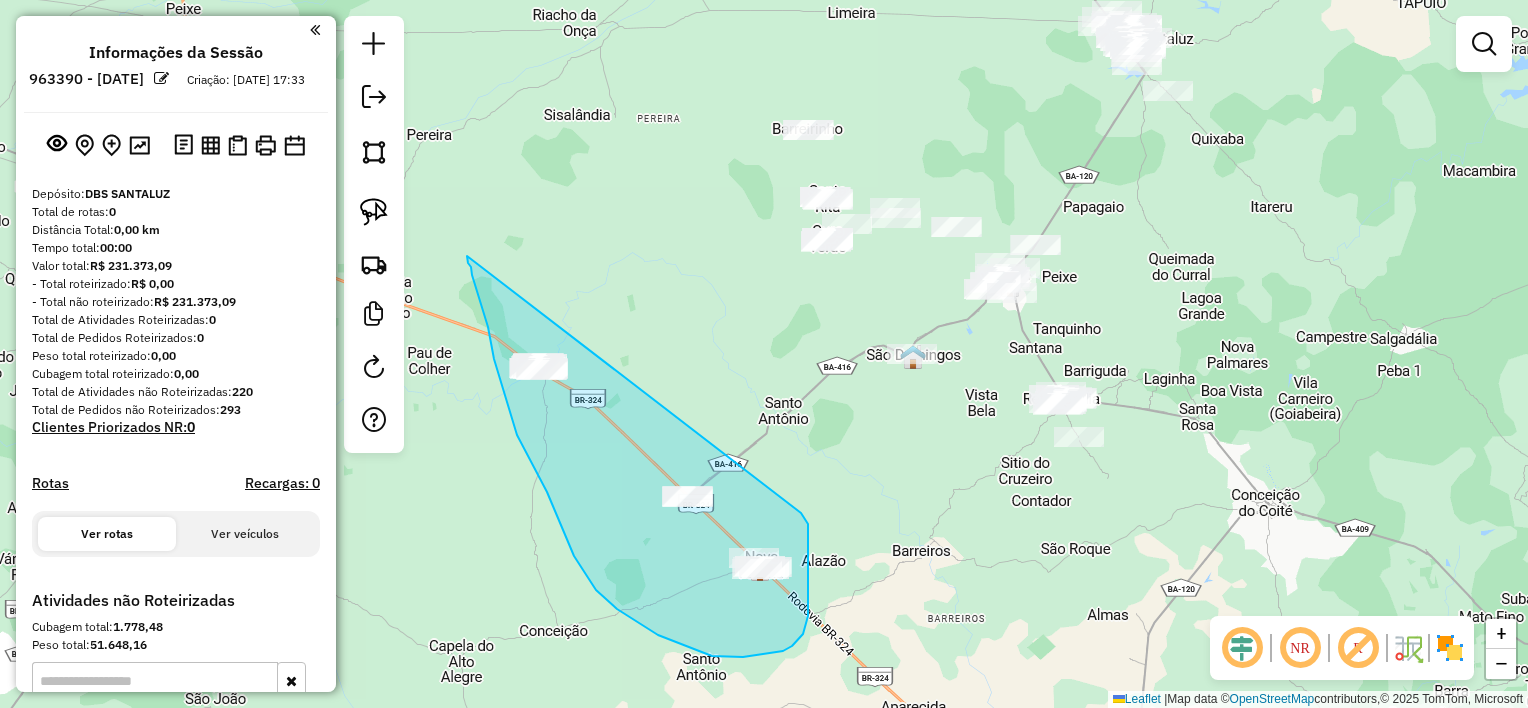 drag, startPoint x: 494, startPoint y: 359, endPoint x: 802, endPoint y: 513, distance: 344.35446 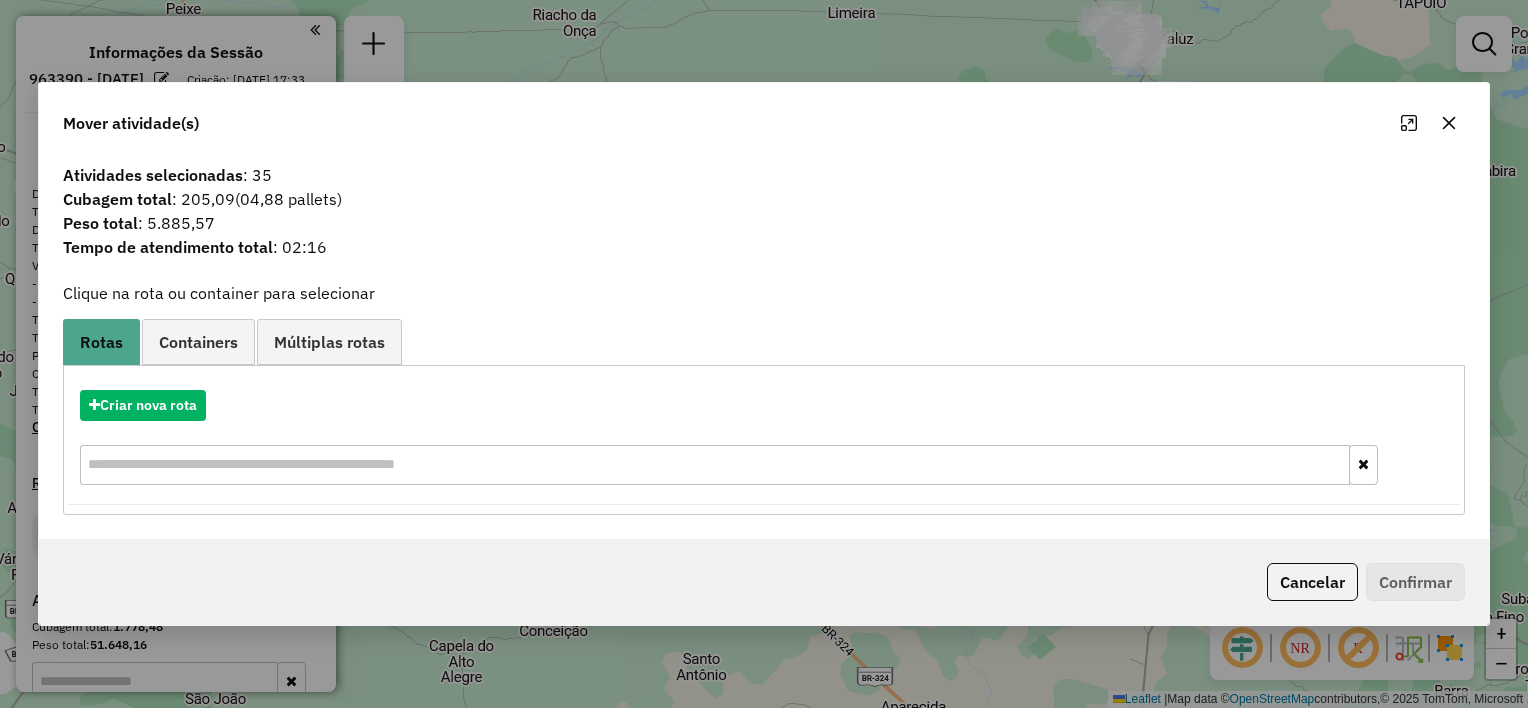 click 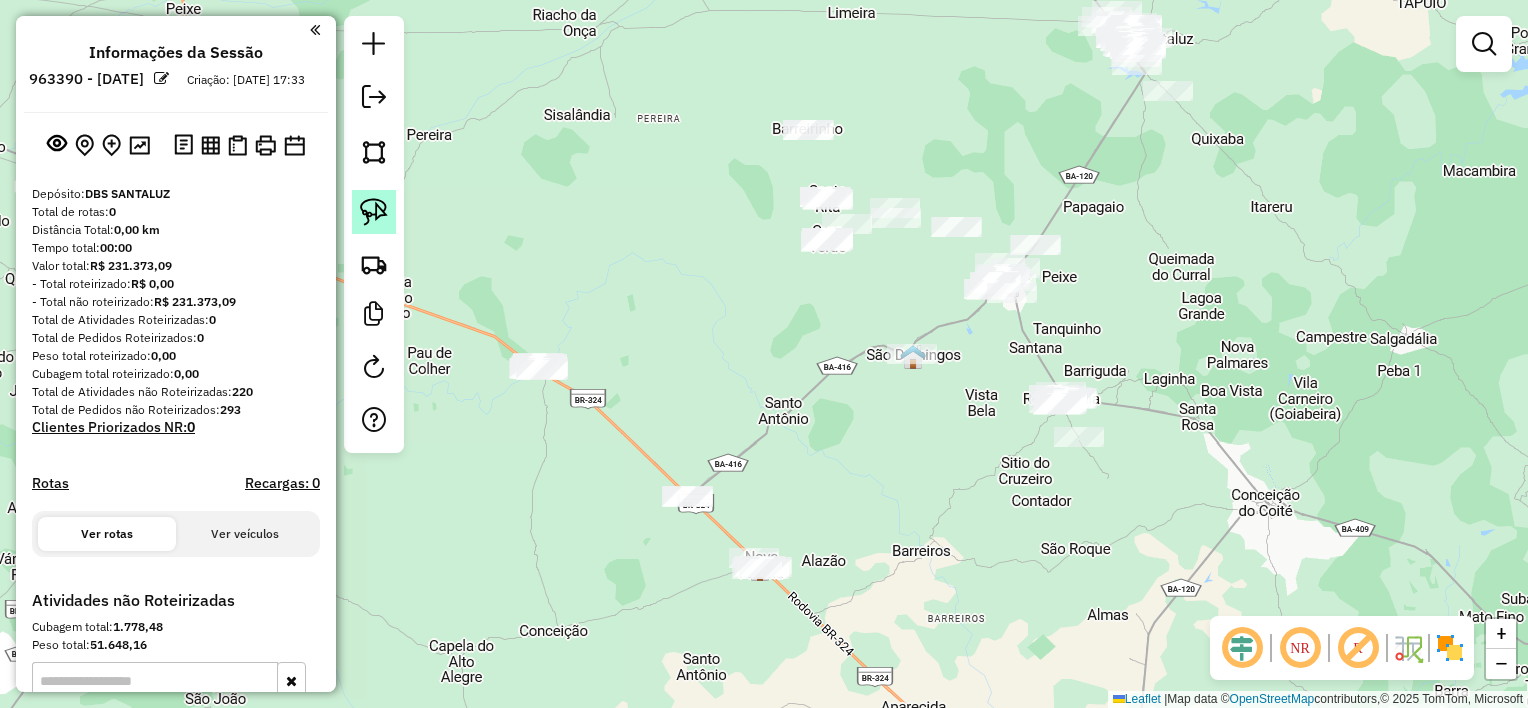 click 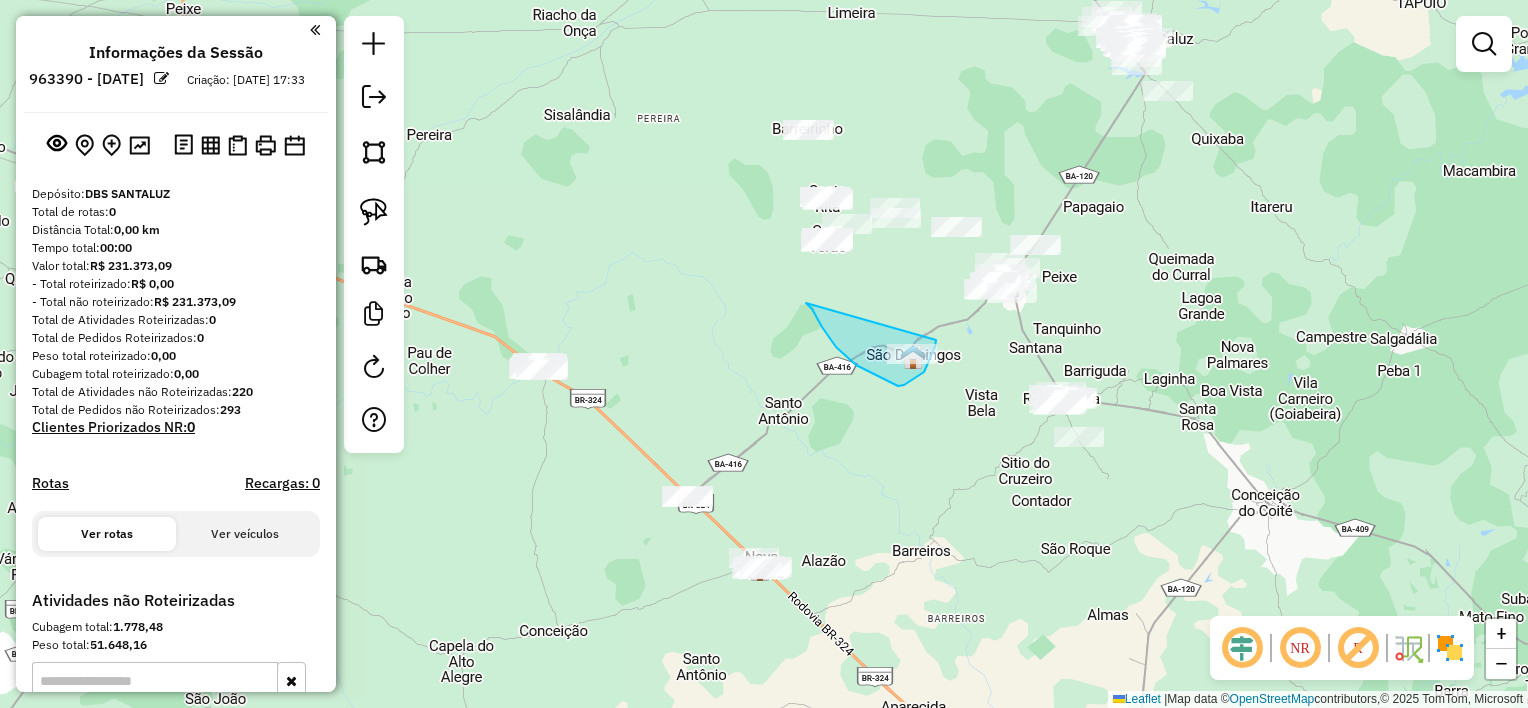 drag, startPoint x: 806, startPoint y: 303, endPoint x: 936, endPoint y: 340, distance: 135.16287 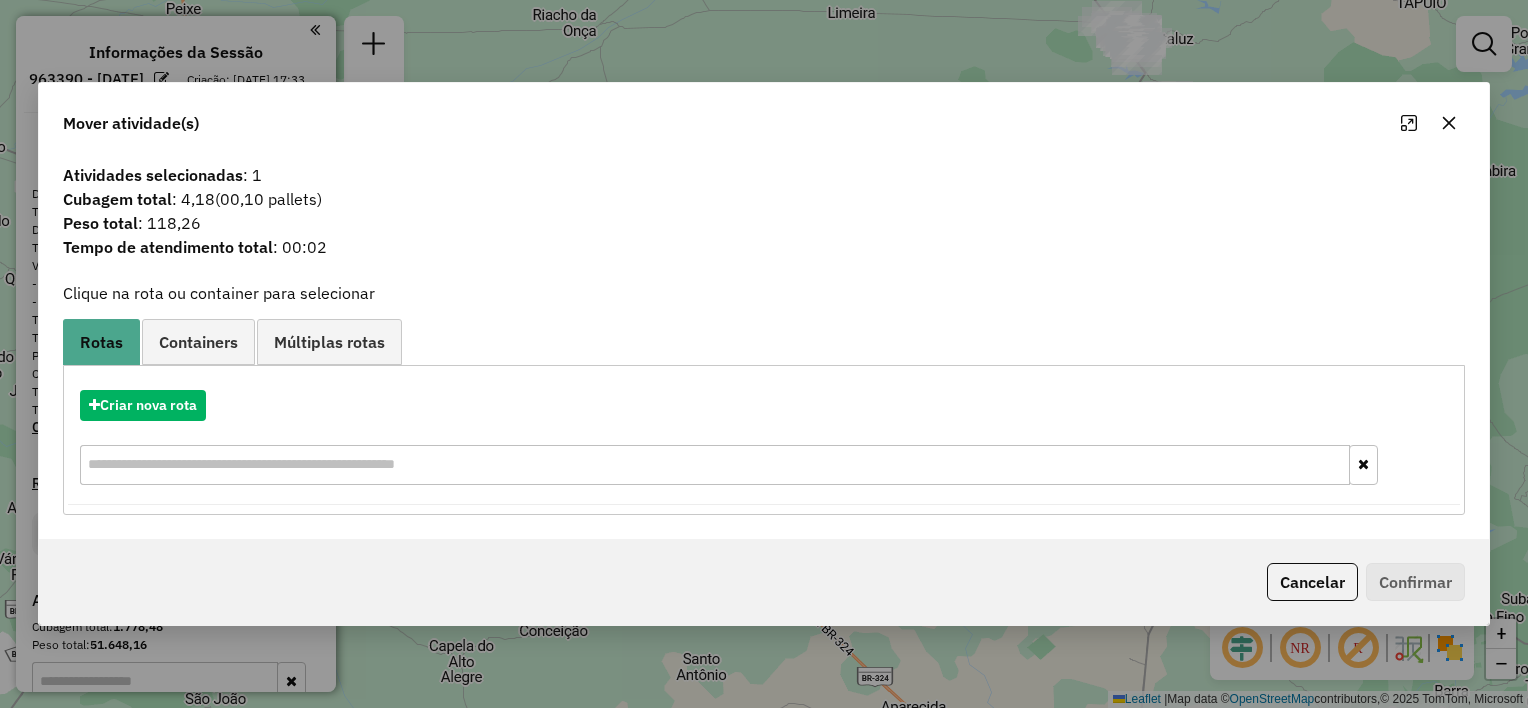 click 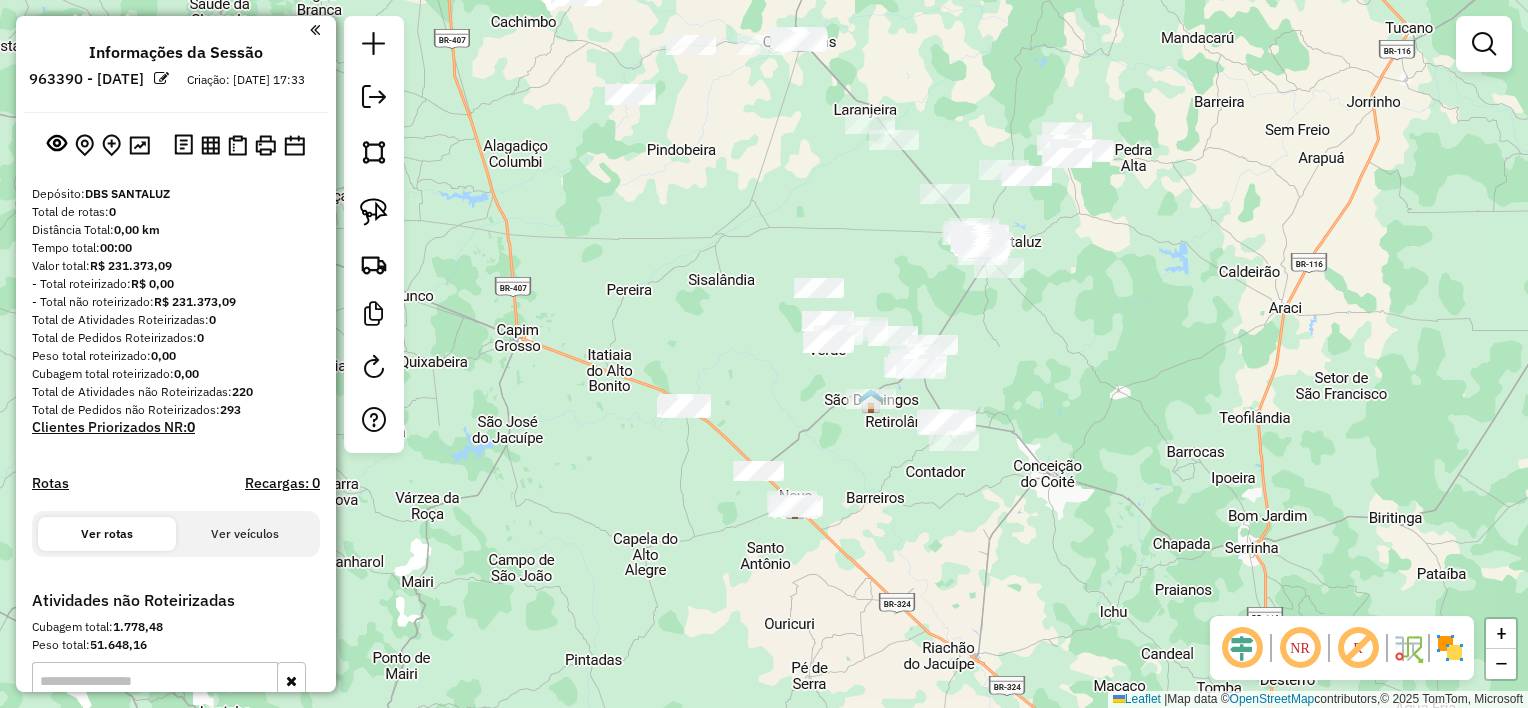 drag, startPoint x: 851, startPoint y: 385, endPoint x: 759, endPoint y: 456, distance: 116.21101 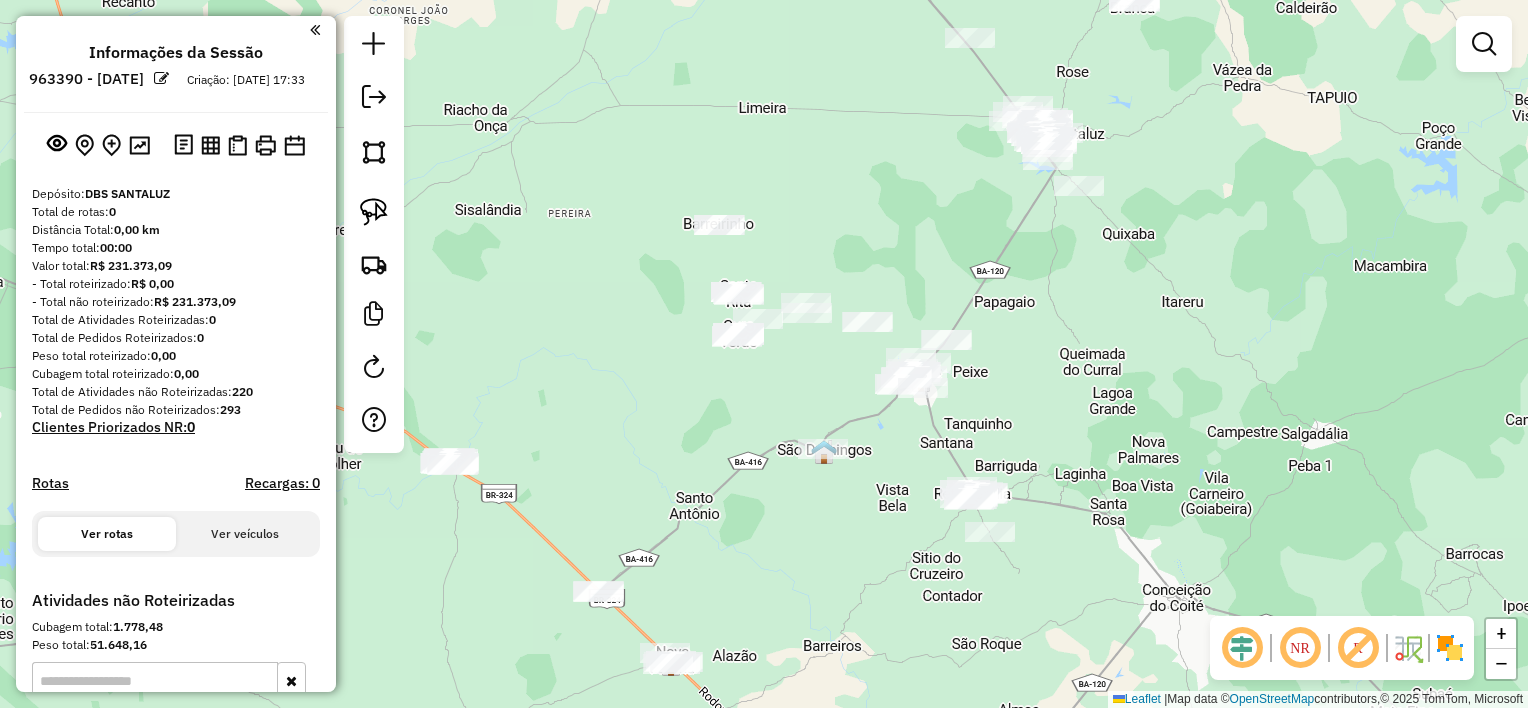 drag, startPoint x: 382, startPoint y: 215, endPoint x: 428, endPoint y: 240, distance: 52.35456 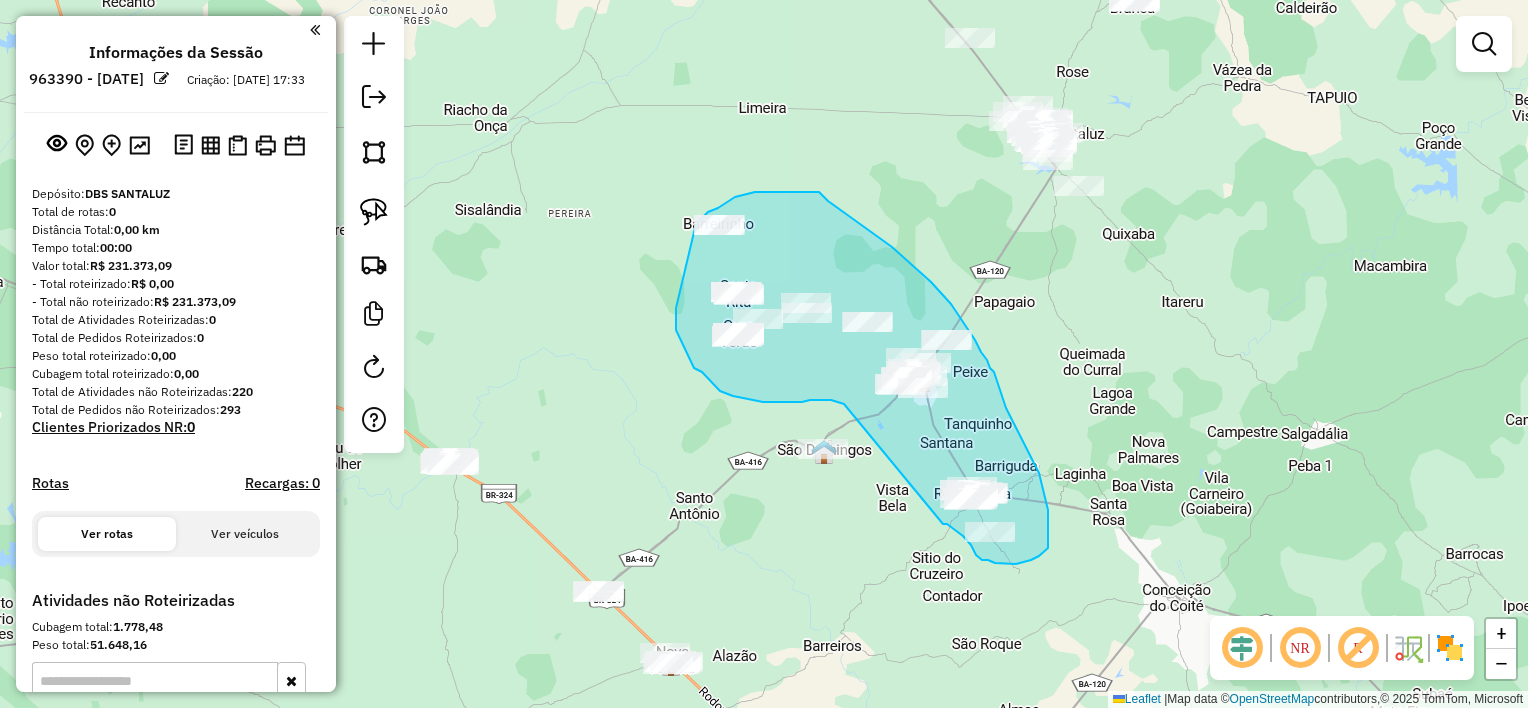 drag, startPoint x: 844, startPoint y: 404, endPoint x: 942, endPoint y: 522, distance: 153.3884 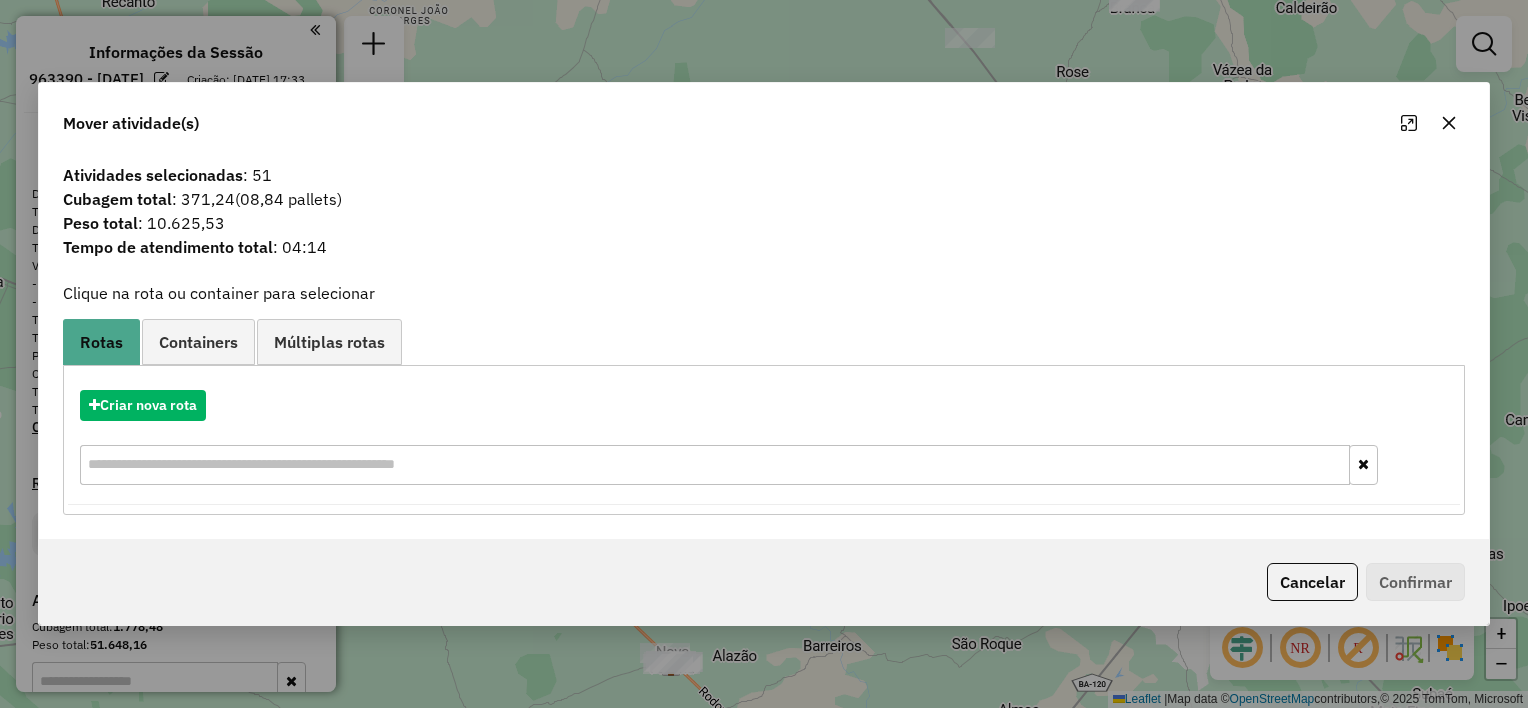 click 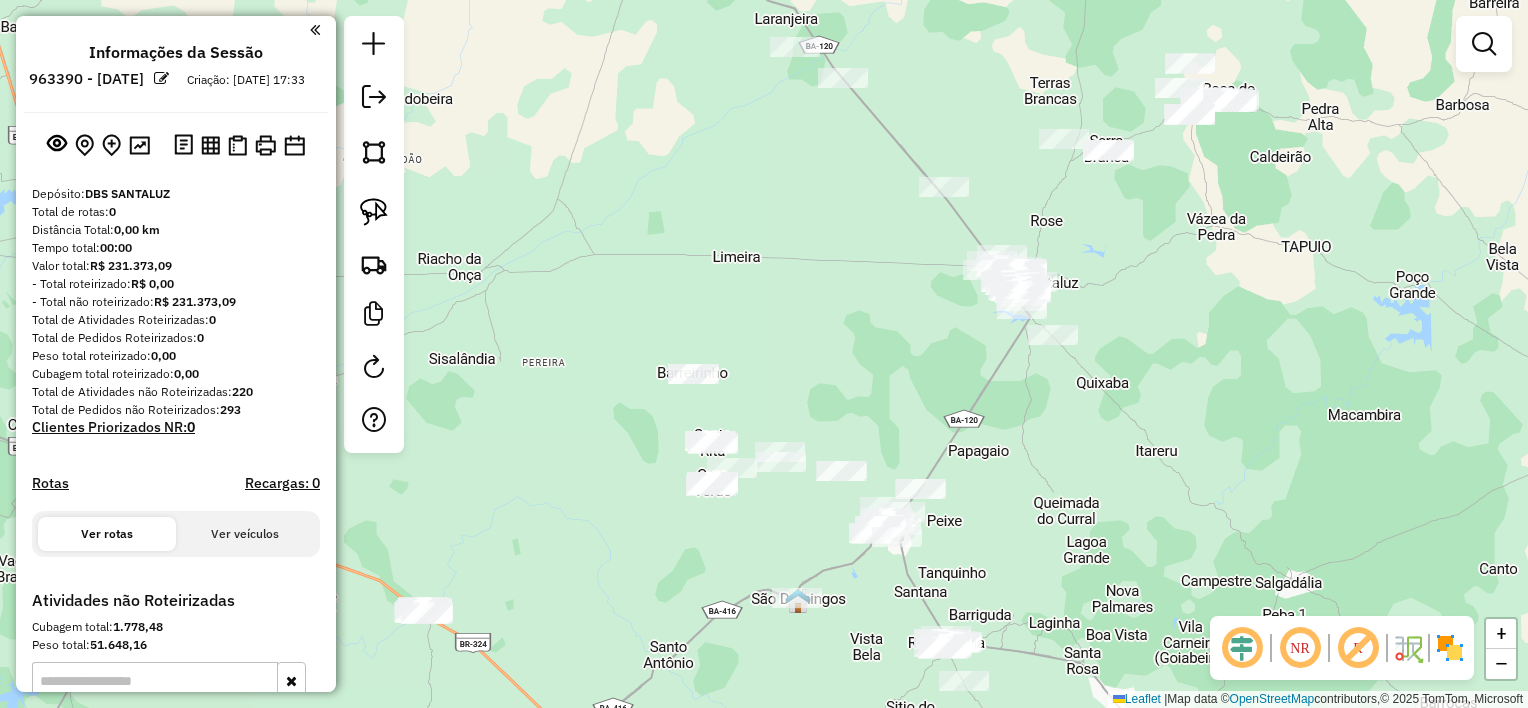 drag, startPoint x: 946, startPoint y: 226, endPoint x: 920, endPoint y: 366, distance: 142.39381 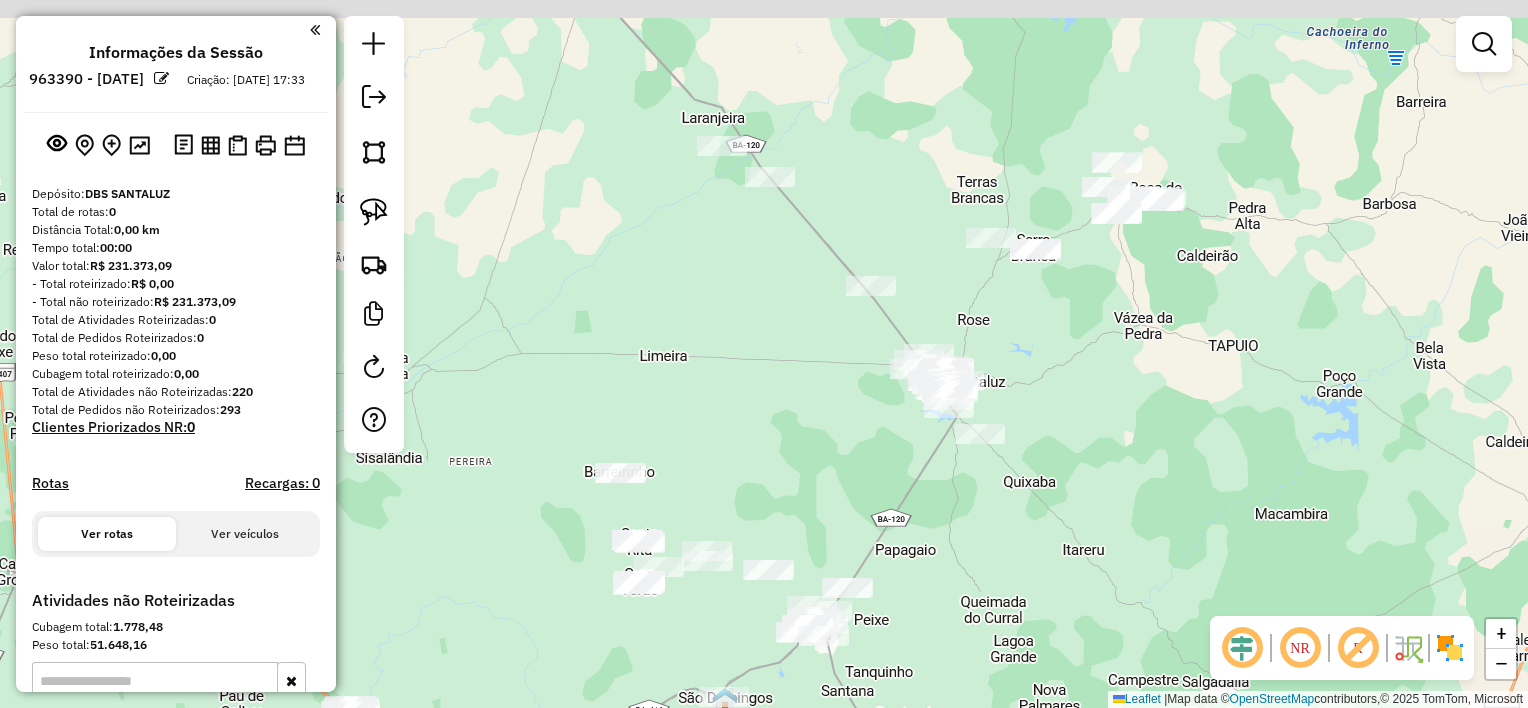 drag, startPoint x: 1016, startPoint y: 291, endPoint x: 927, endPoint y: 332, distance: 97.98979 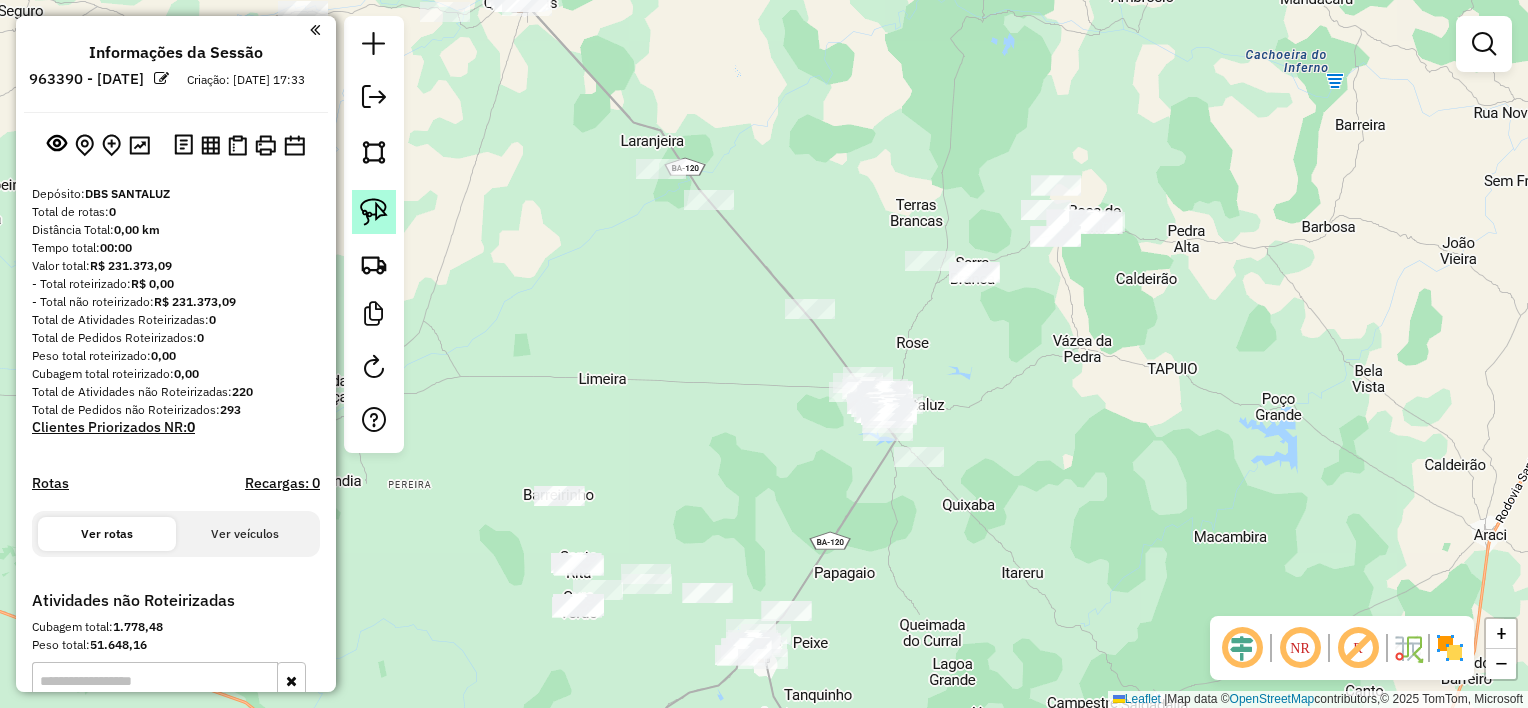 click 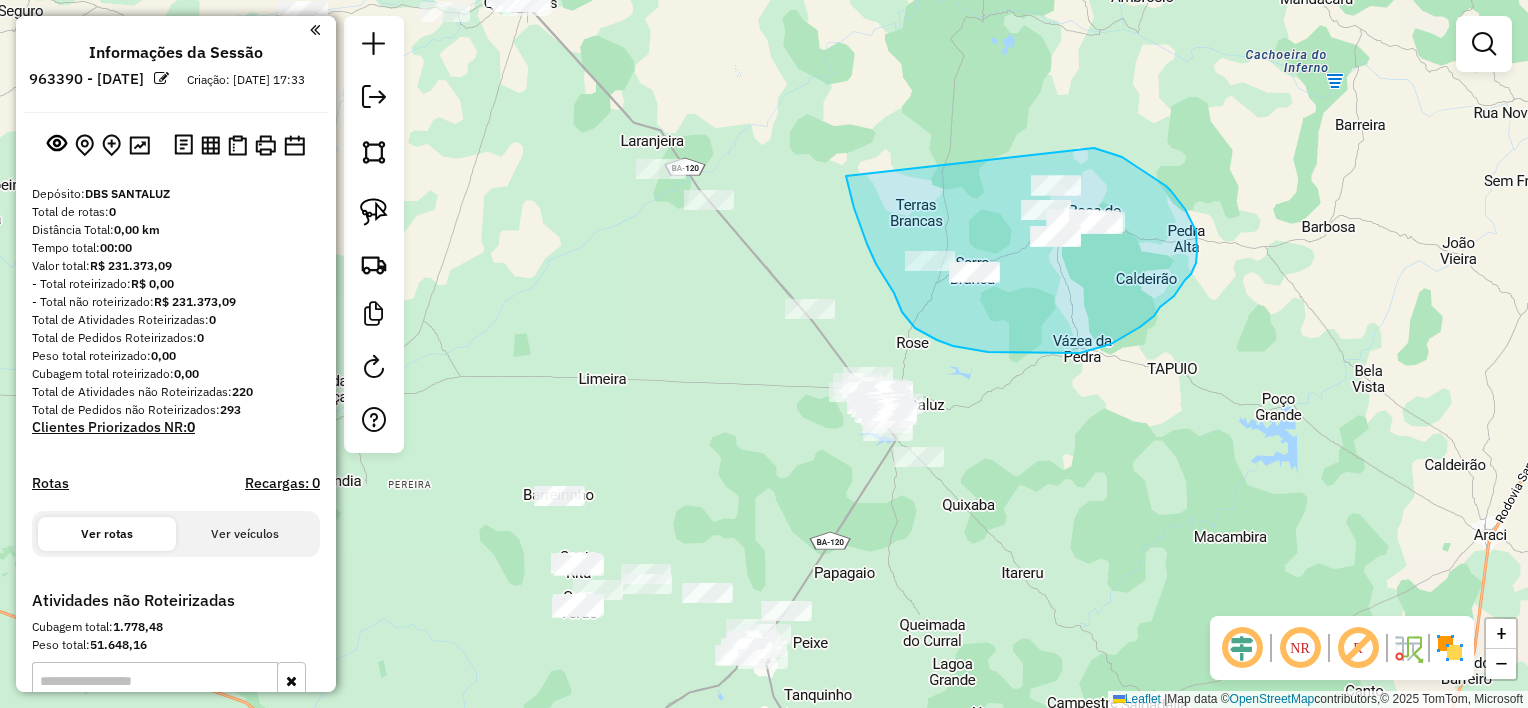drag, startPoint x: 882, startPoint y: 272, endPoint x: 1092, endPoint y: 146, distance: 244.89998 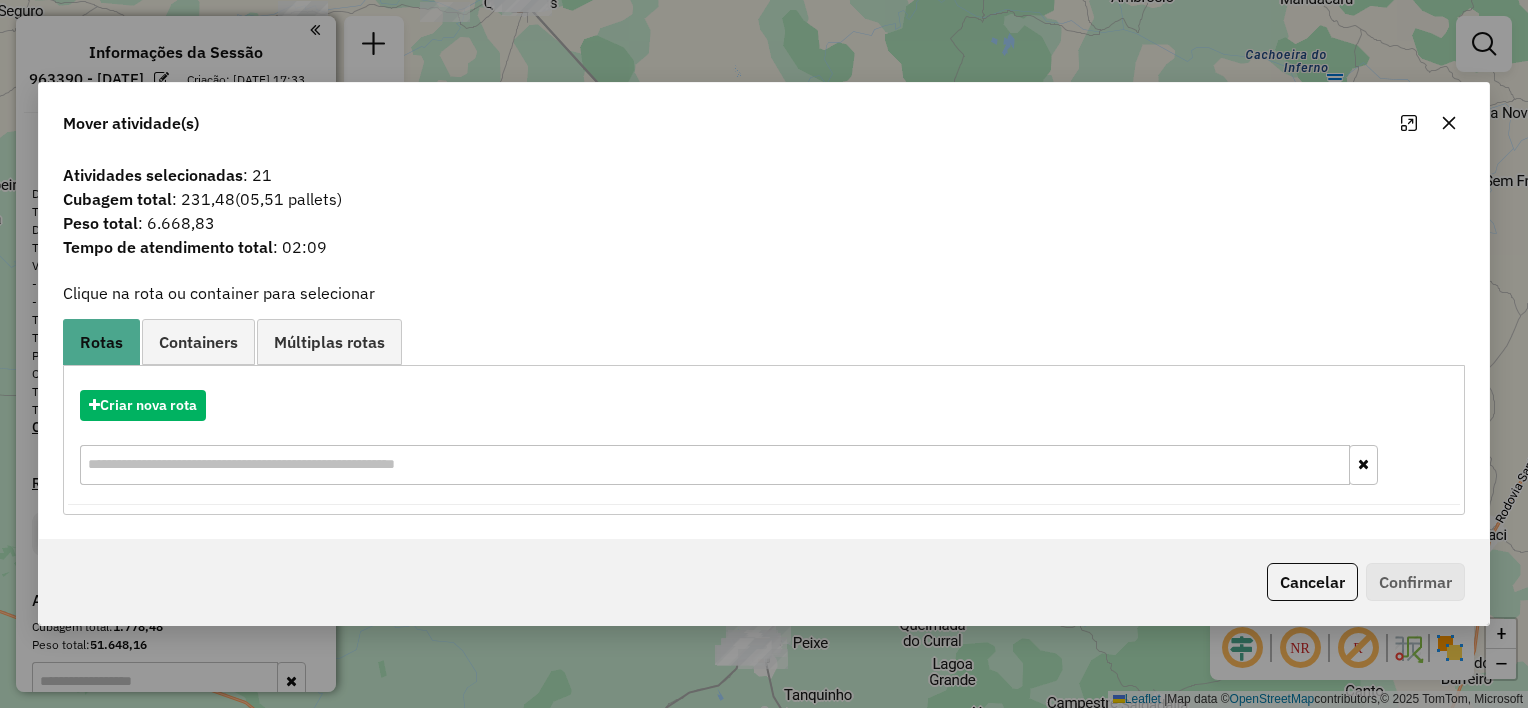 click 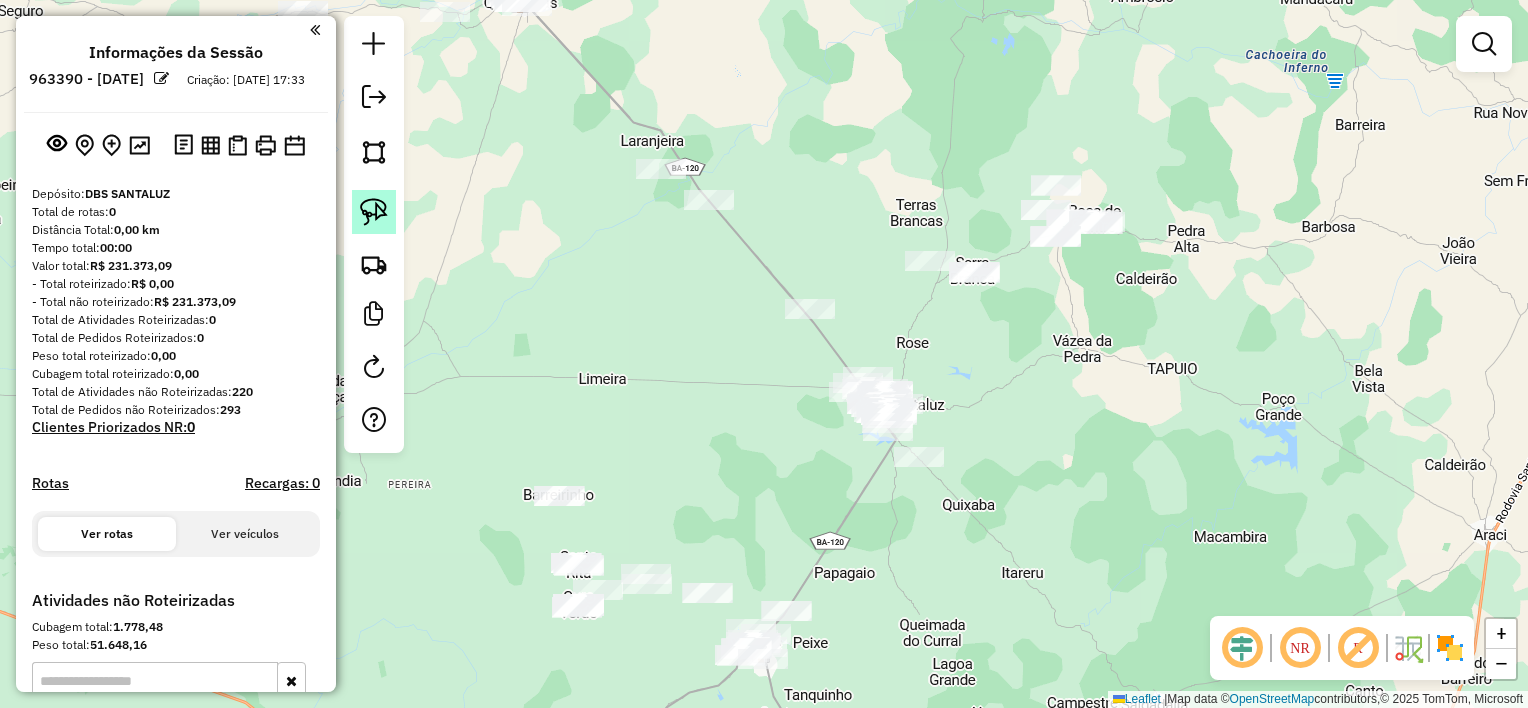 click 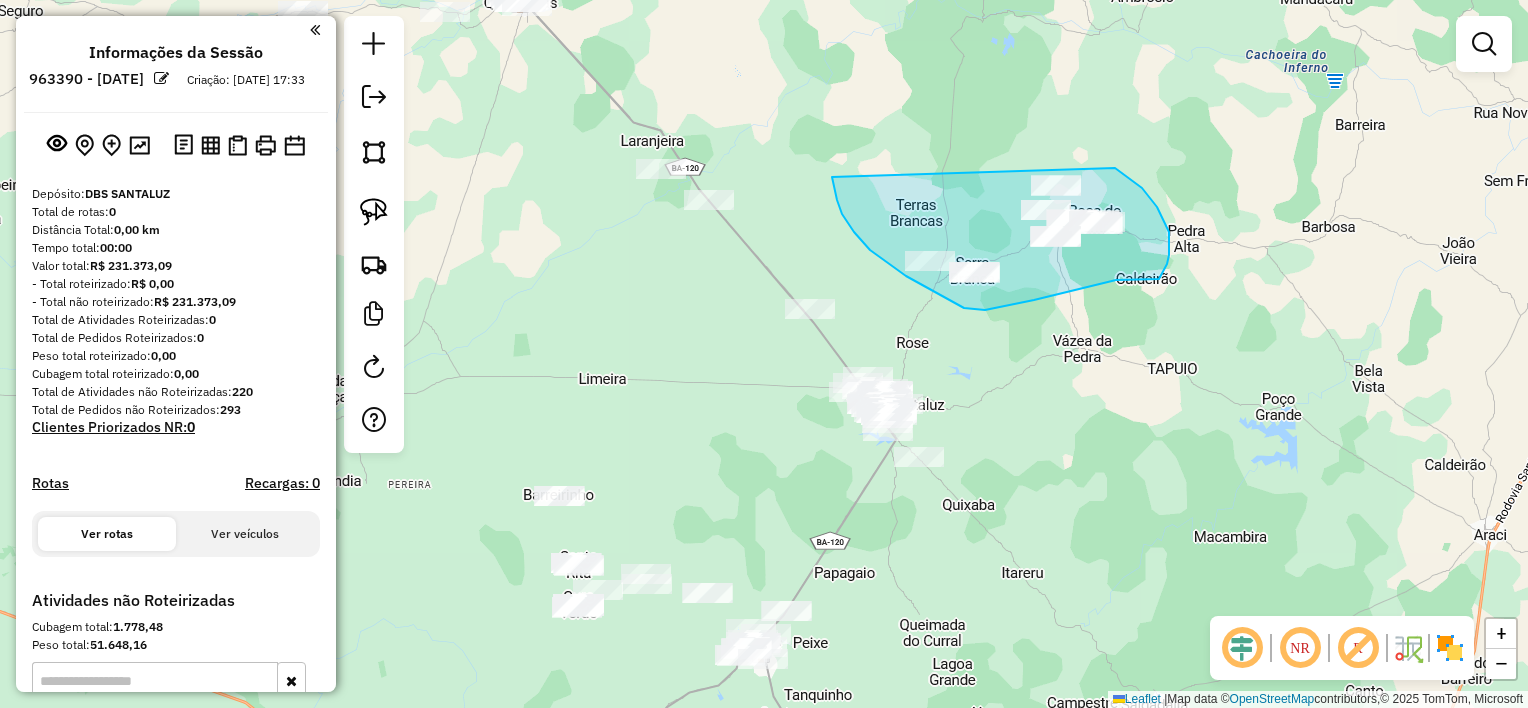 drag, startPoint x: 834, startPoint y: 184, endPoint x: 1112, endPoint y: 168, distance: 278.46005 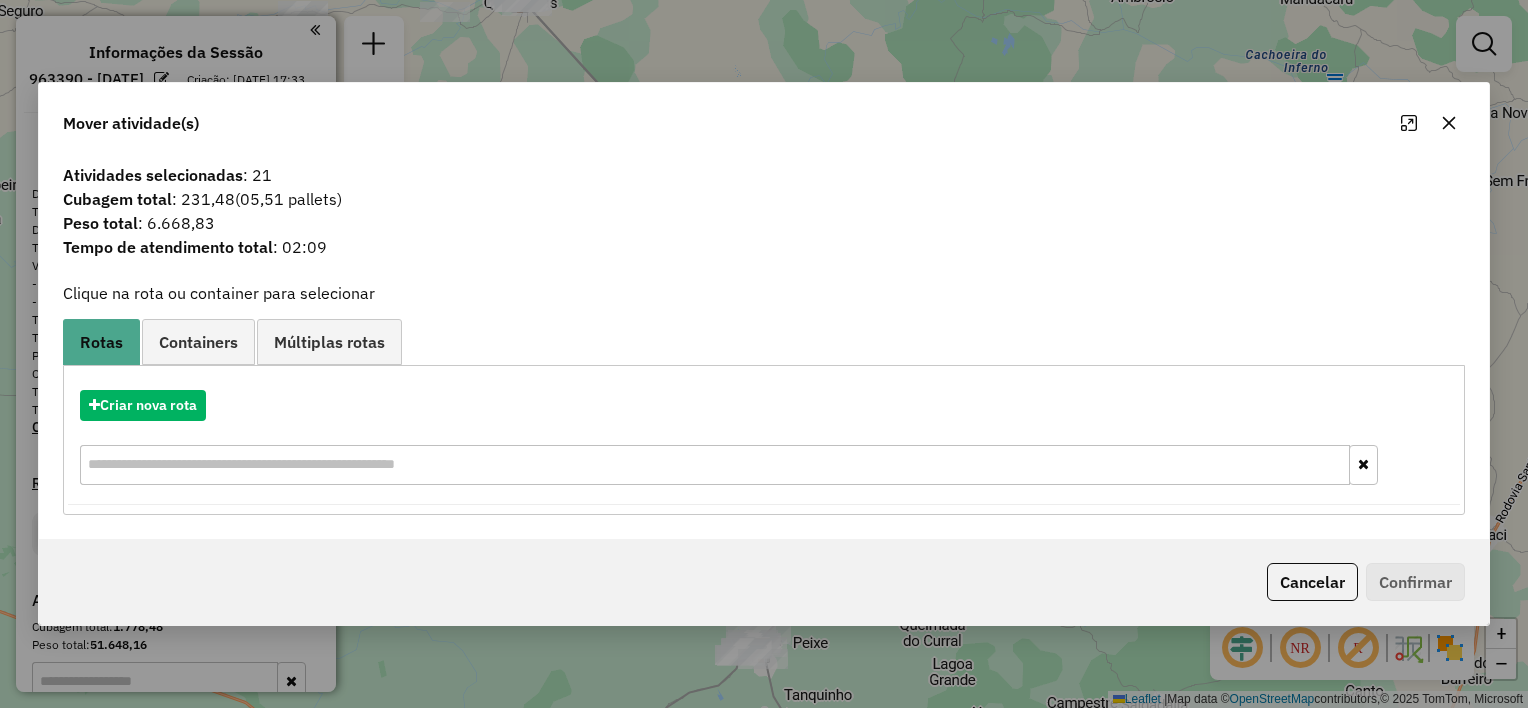 click 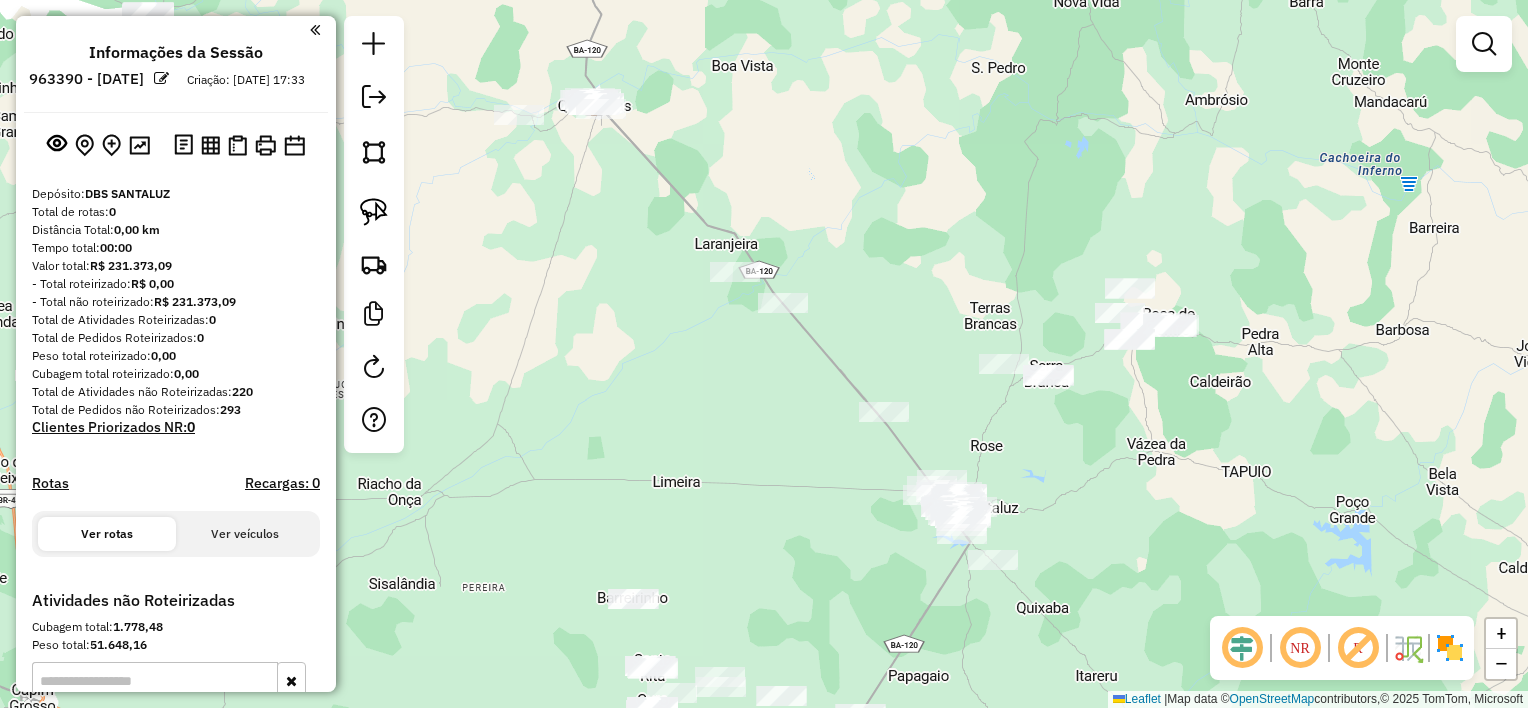 drag, startPoint x: 872, startPoint y: 285, endPoint x: 944, endPoint y: 389, distance: 126.491104 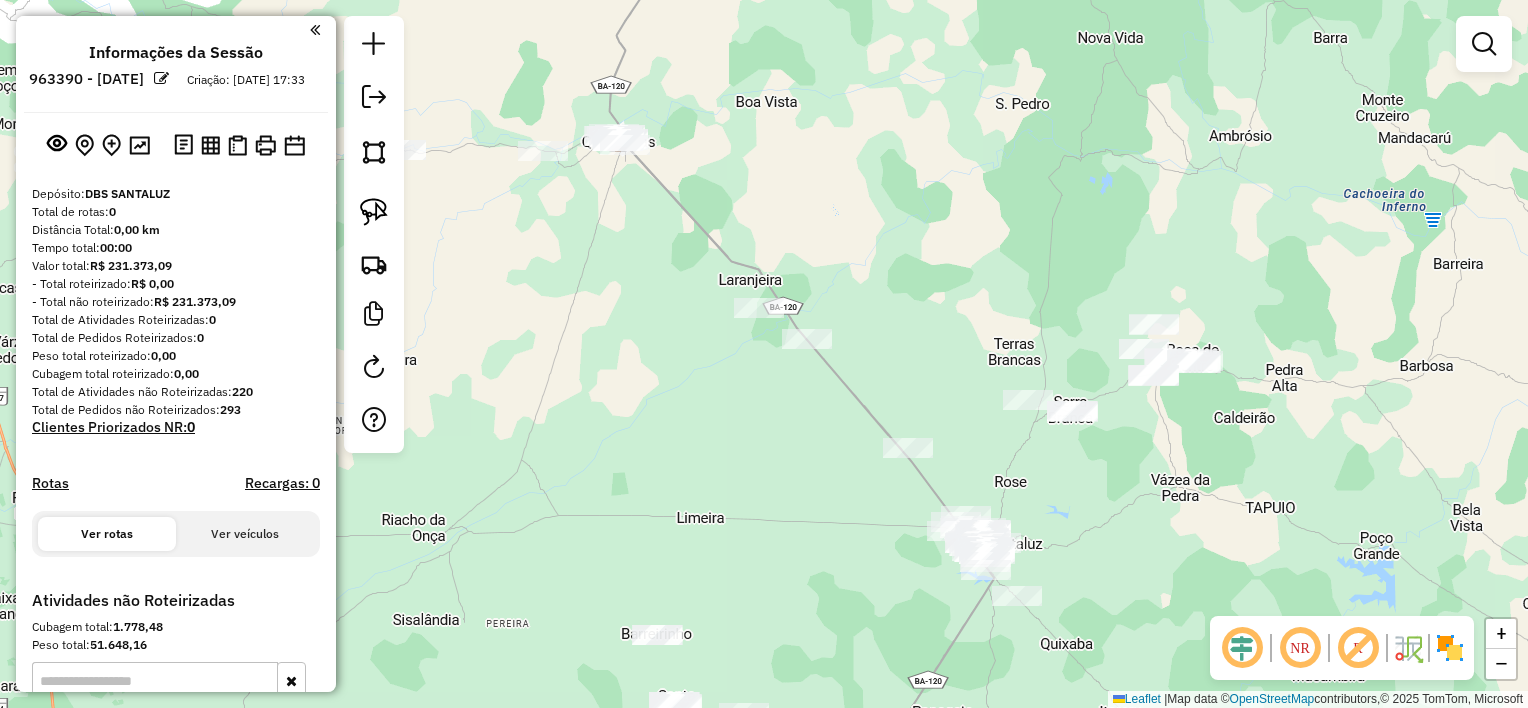 drag, startPoint x: 798, startPoint y: 218, endPoint x: 979, endPoint y: 346, distance: 221.68672 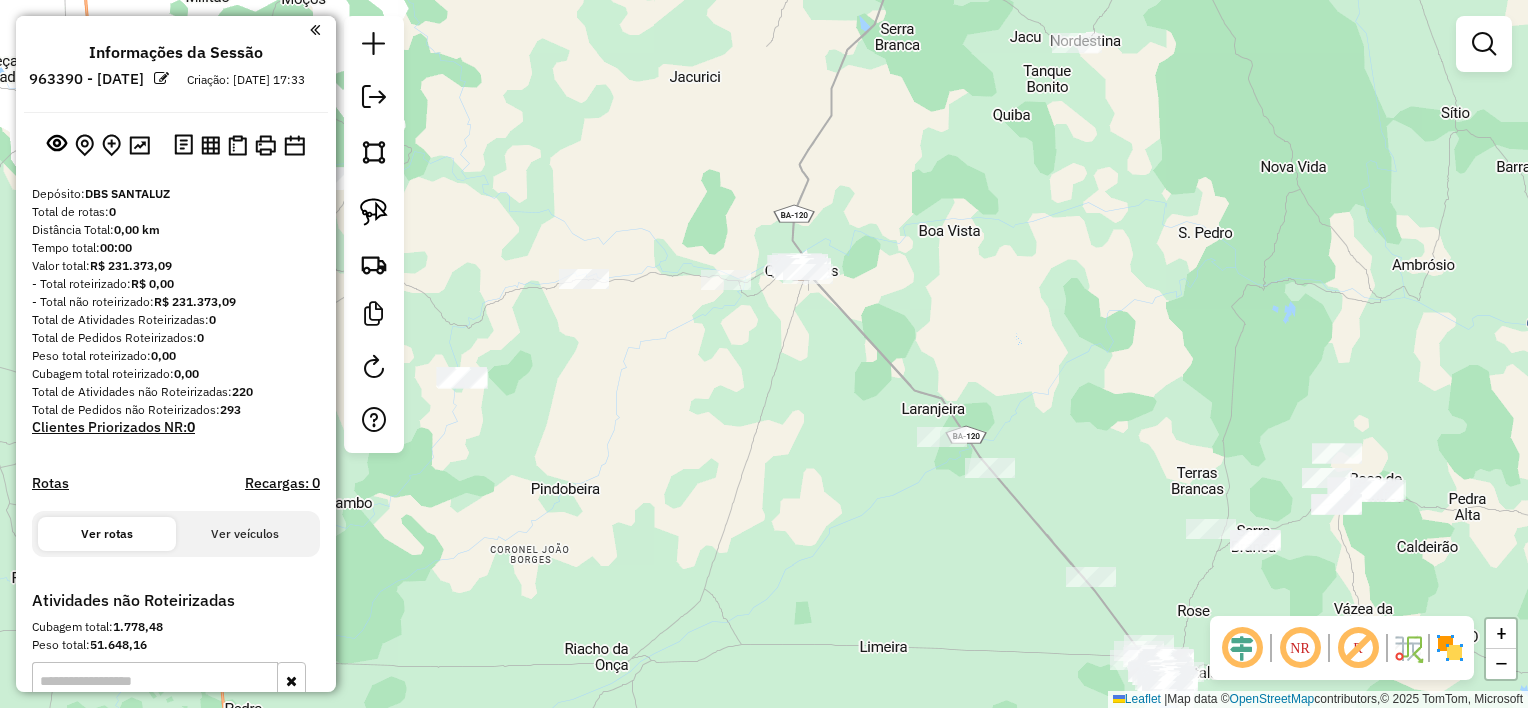 drag, startPoint x: 796, startPoint y: 351, endPoint x: 868, endPoint y: 303, distance: 86.53323 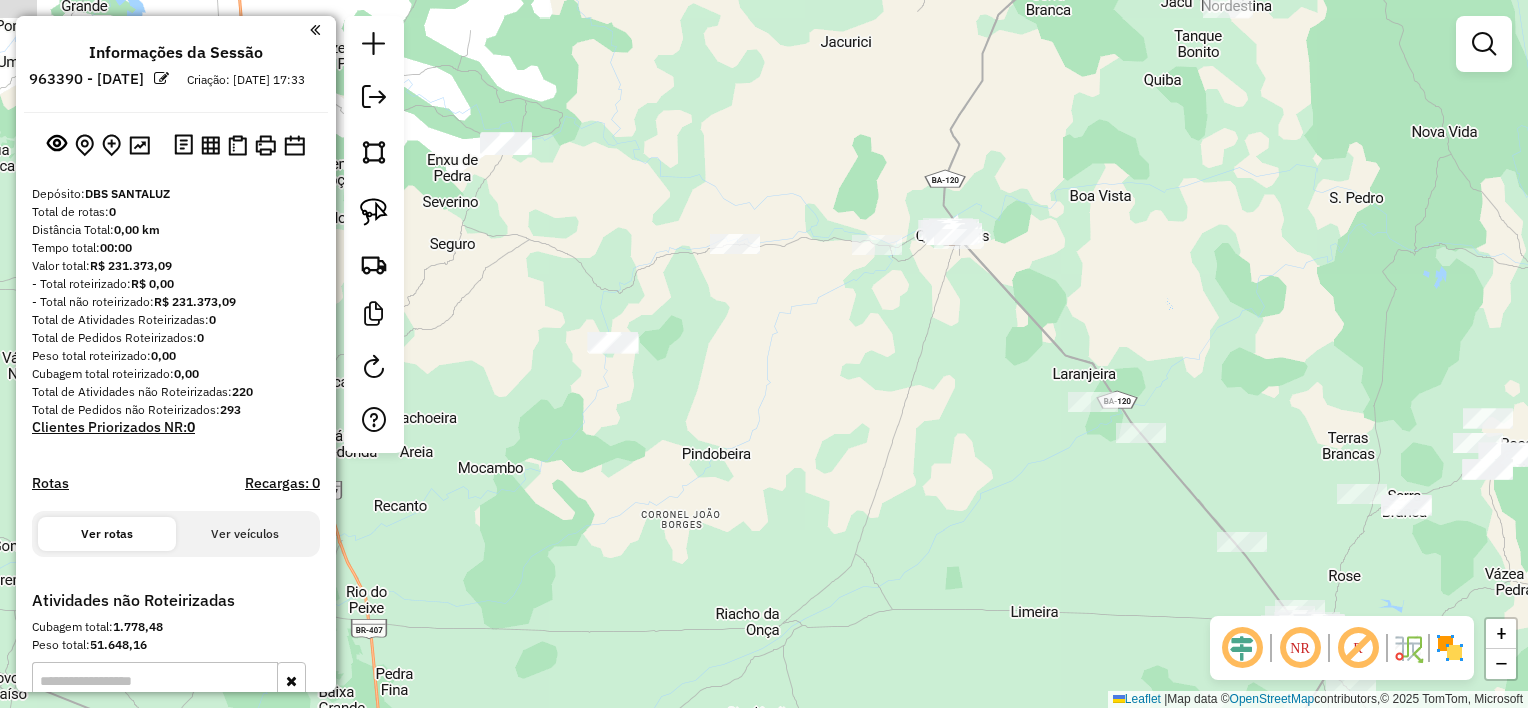 drag, startPoint x: 817, startPoint y: 335, endPoint x: 864, endPoint y: 368, distance: 57.428215 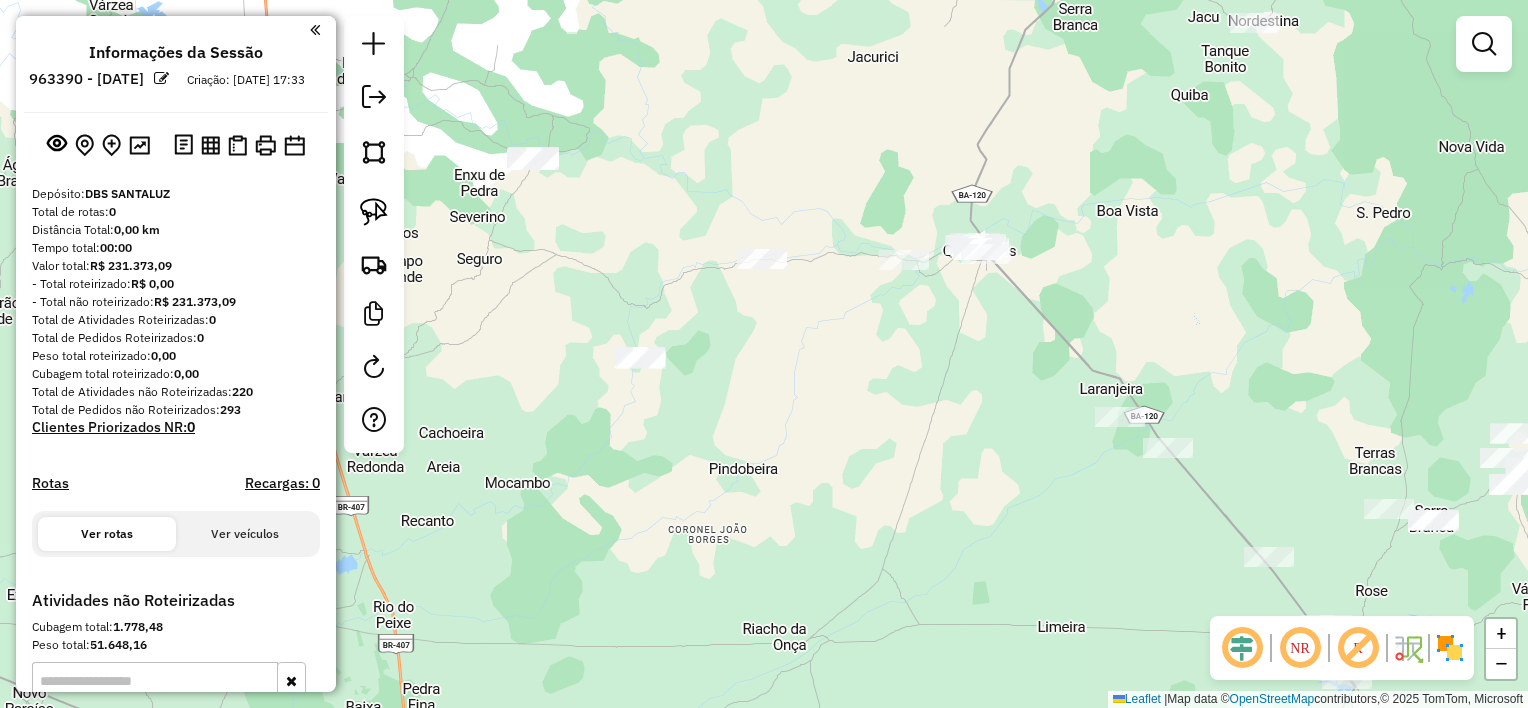 drag, startPoint x: 388, startPoint y: 206, endPoint x: 412, endPoint y: 198, distance: 25.298222 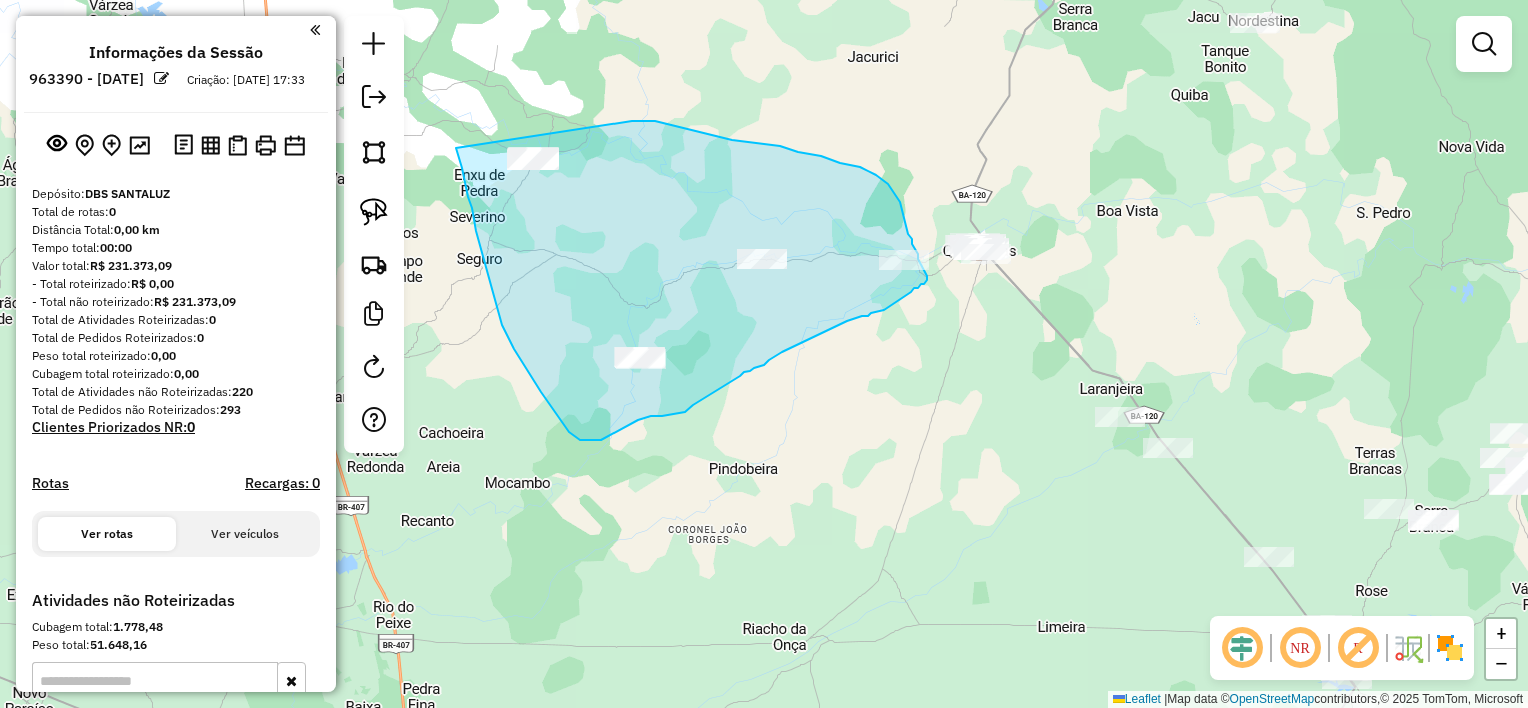 drag, startPoint x: 499, startPoint y: 316, endPoint x: 572, endPoint y: 121, distance: 208.21623 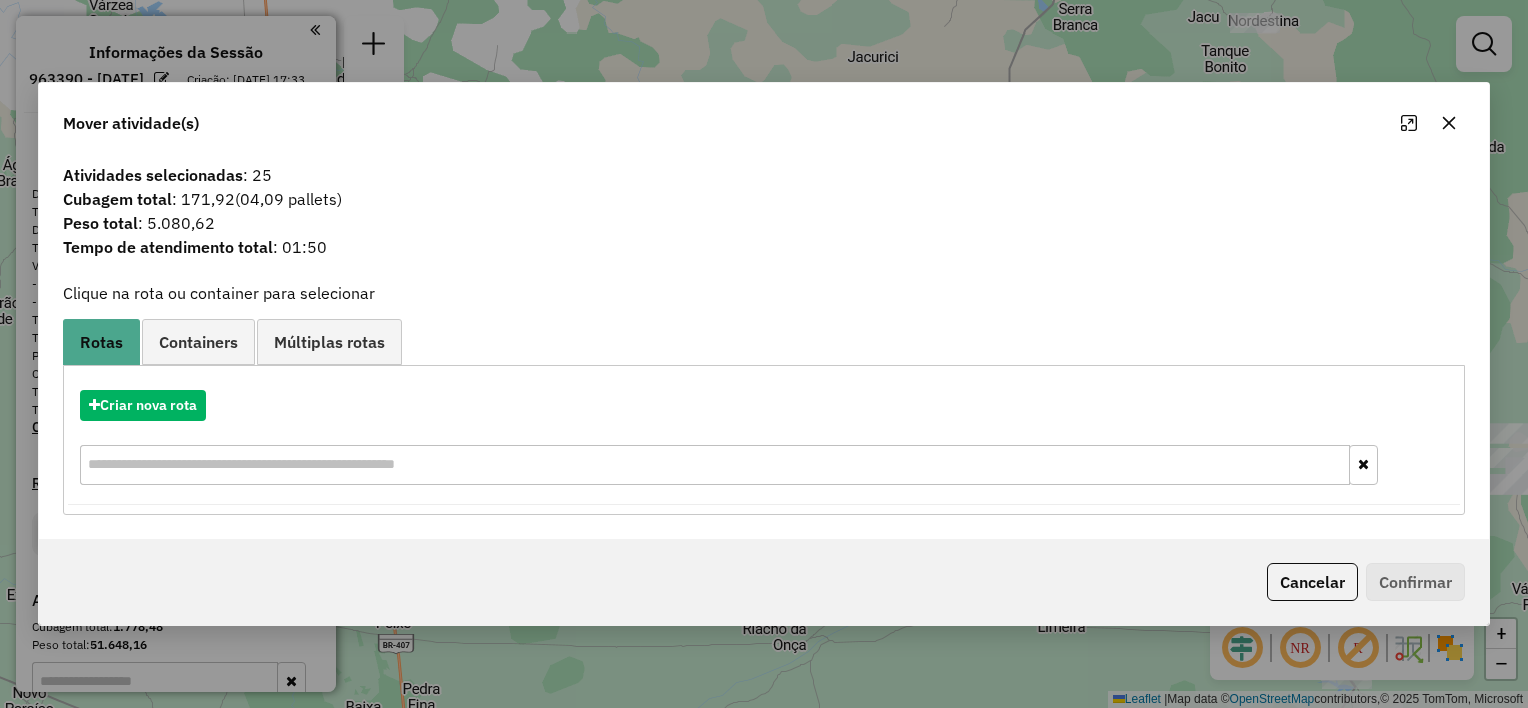 drag, startPoint x: 1446, startPoint y: 123, endPoint x: 1246, endPoint y: 149, distance: 201.68292 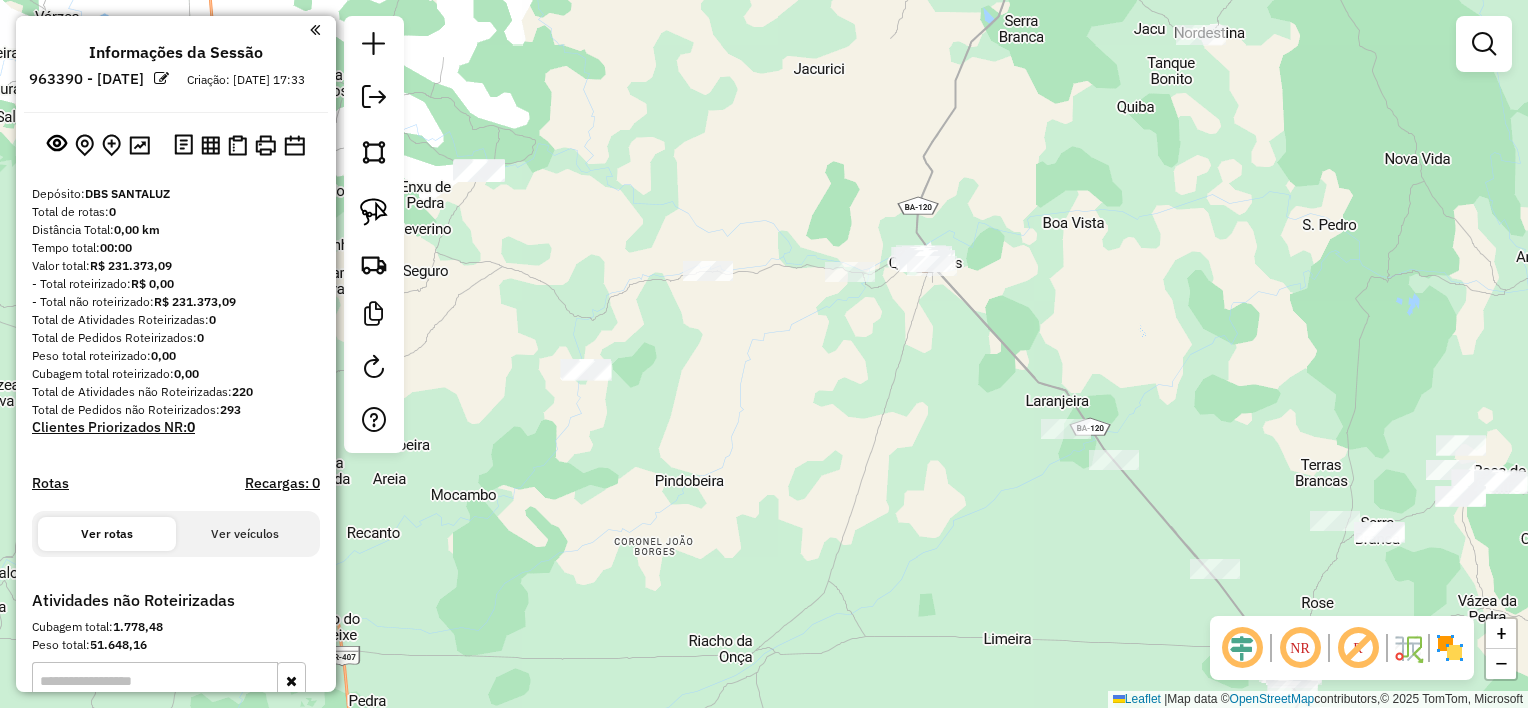 drag, startPoint x: 949, startPoint y: 332, endPoint x: 808, endPoint y: 371, distance: 146.29422 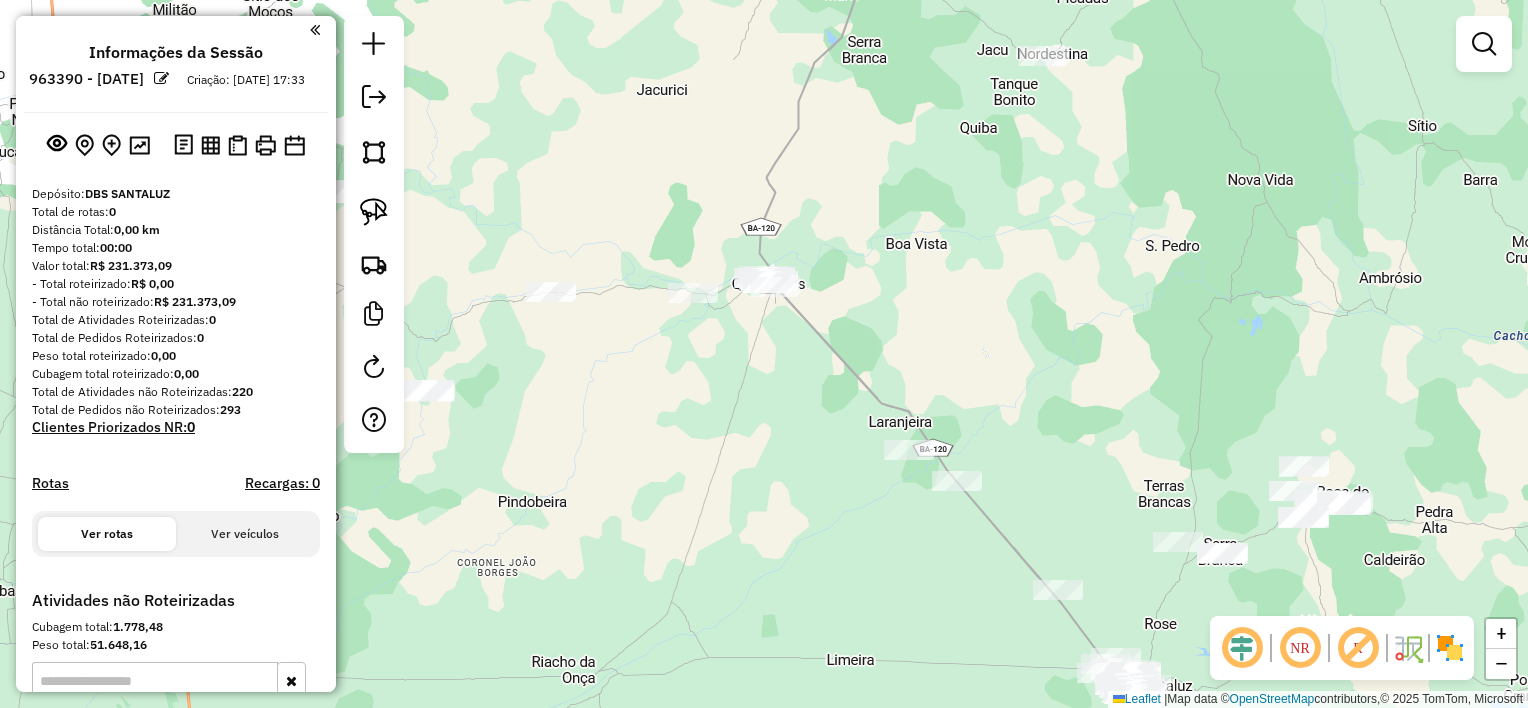 drag, startPoint x: 792, startPoint y: 391, endPoint x: 756, endPoint y: 348, distance: 56.0803 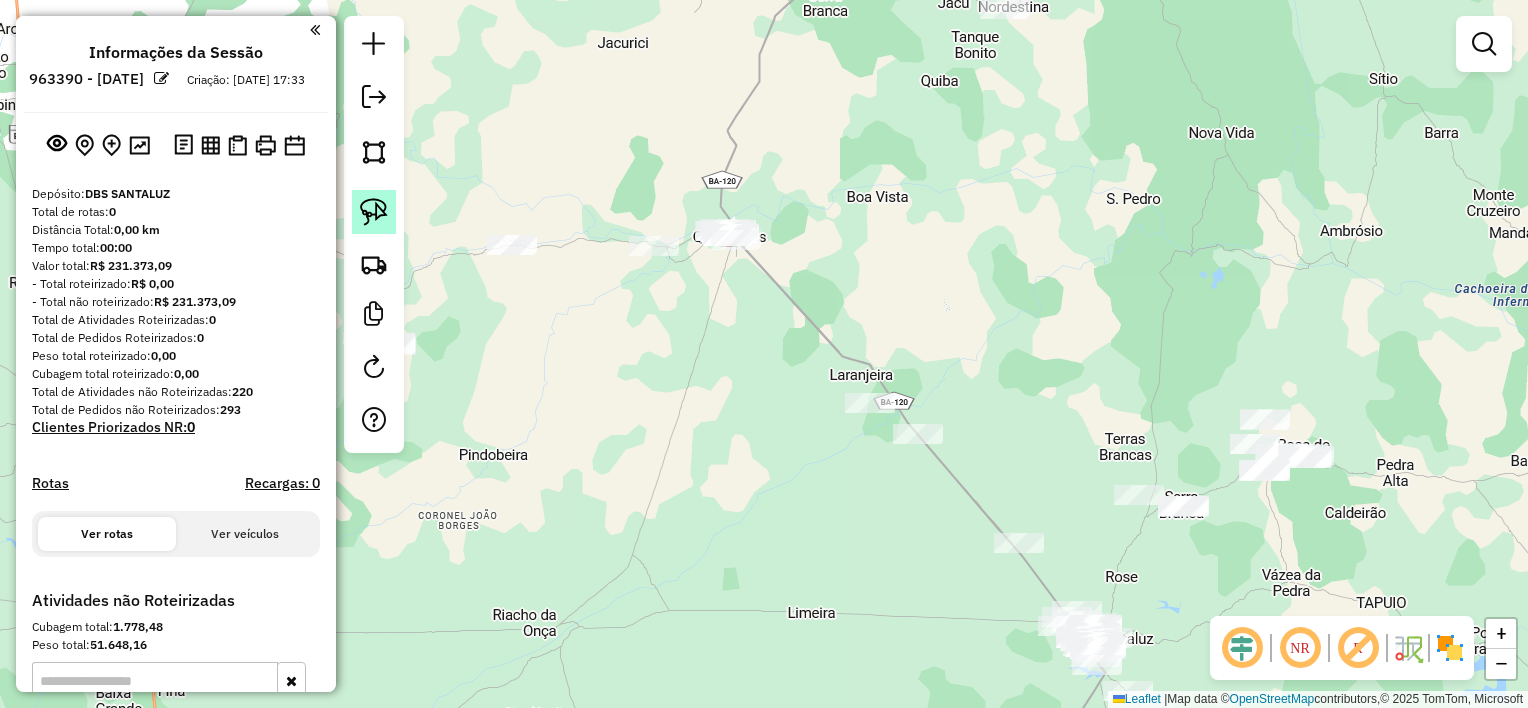 drag, startPoint x: 375, startPoint y: 225, endPoint x: 397, endPoint y: 224, distance: 22.022715 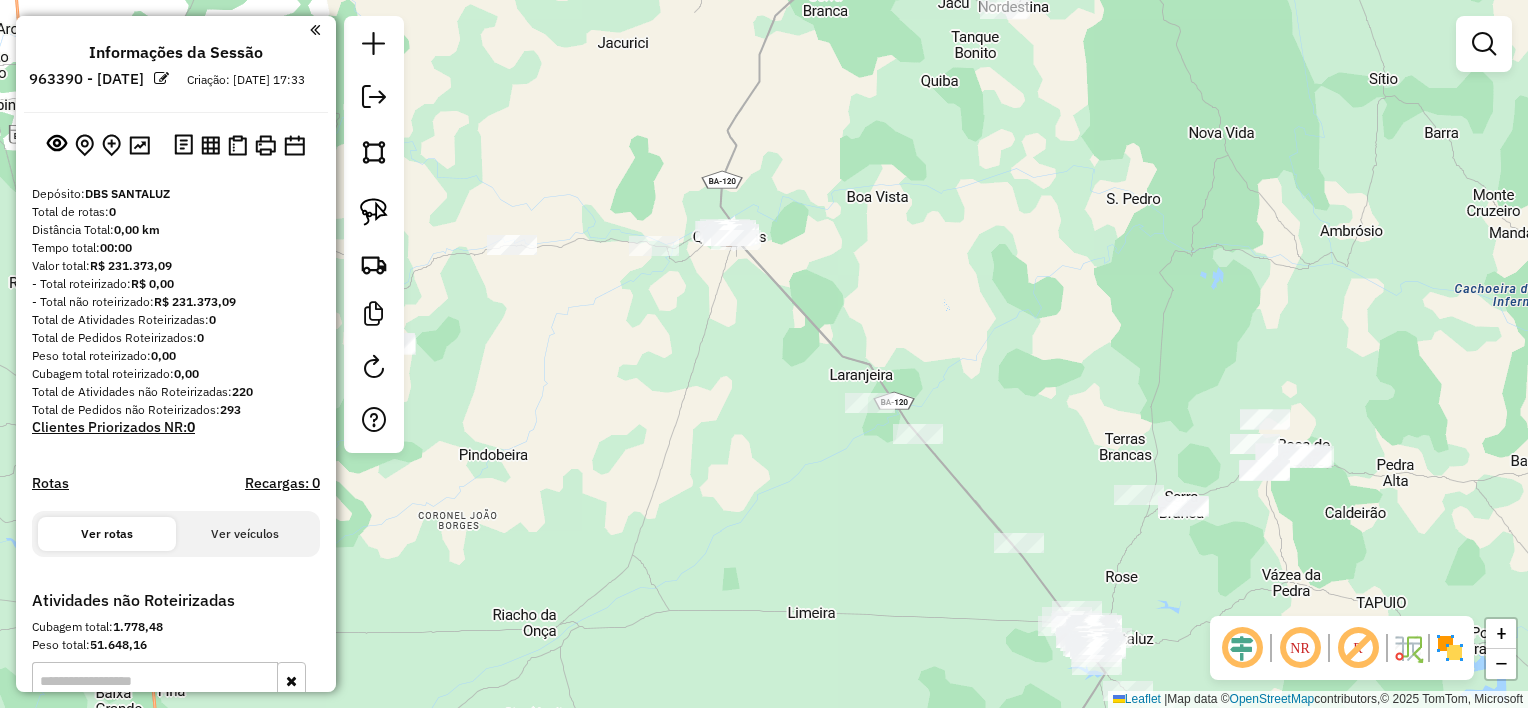 click 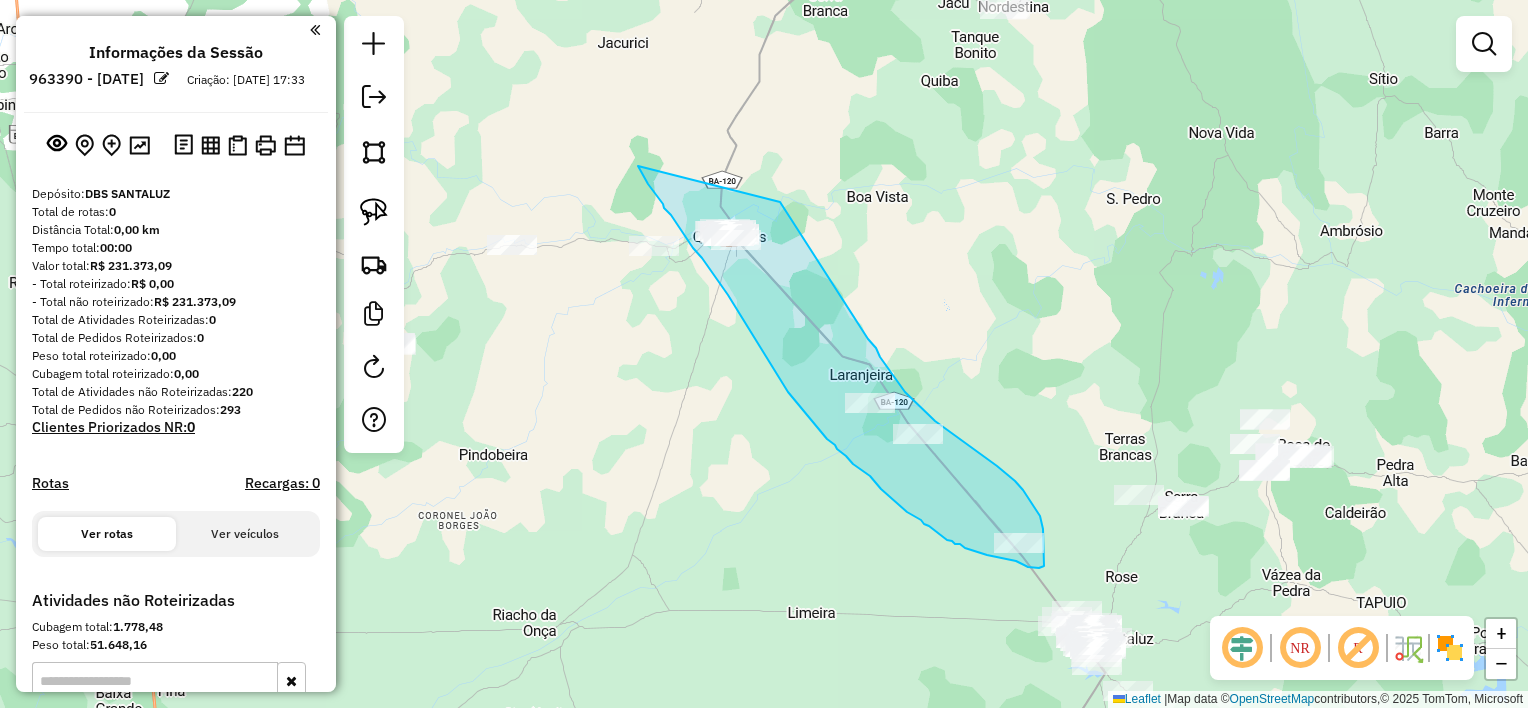 drag, startPoint x: 640, startPoint y: 168, endPoint x: 780, endPoint y: 200, distance: 143.61058 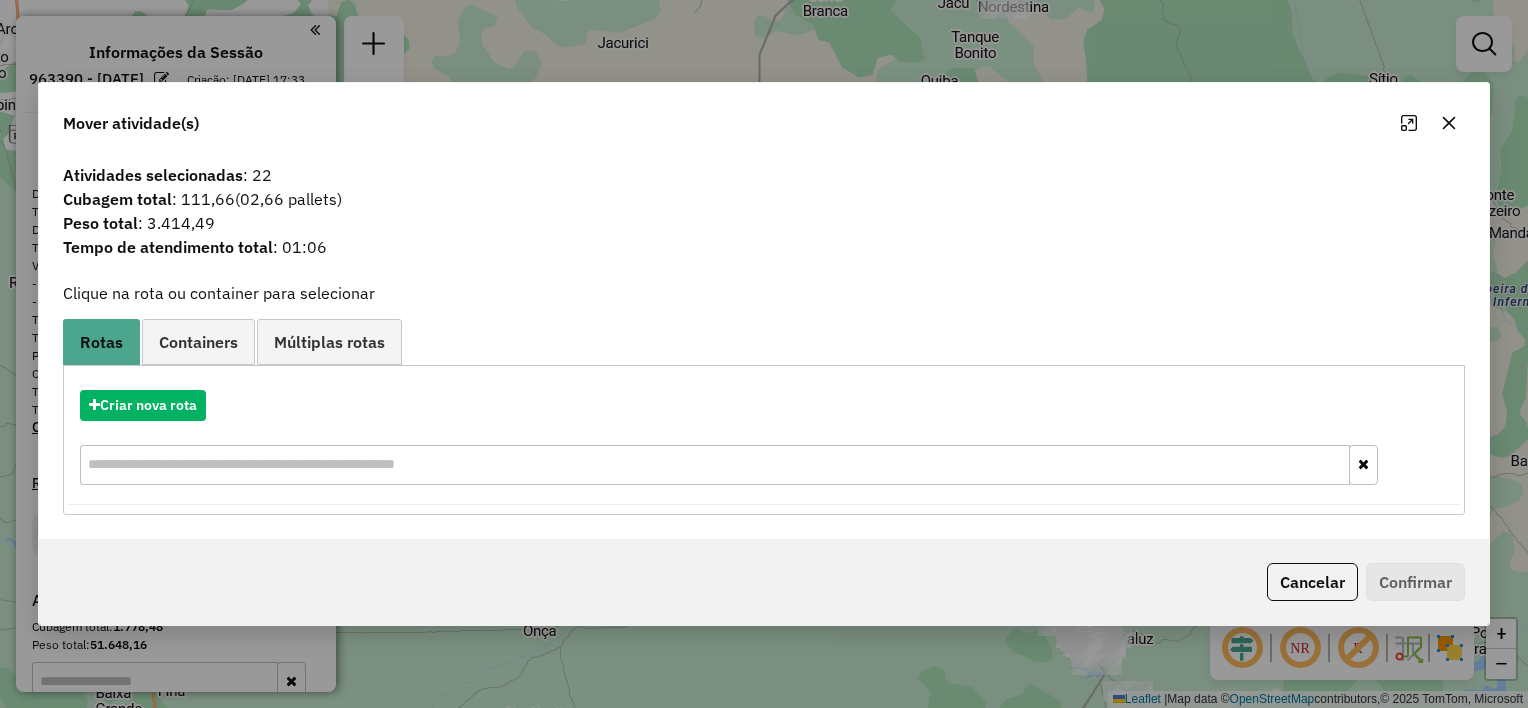 click 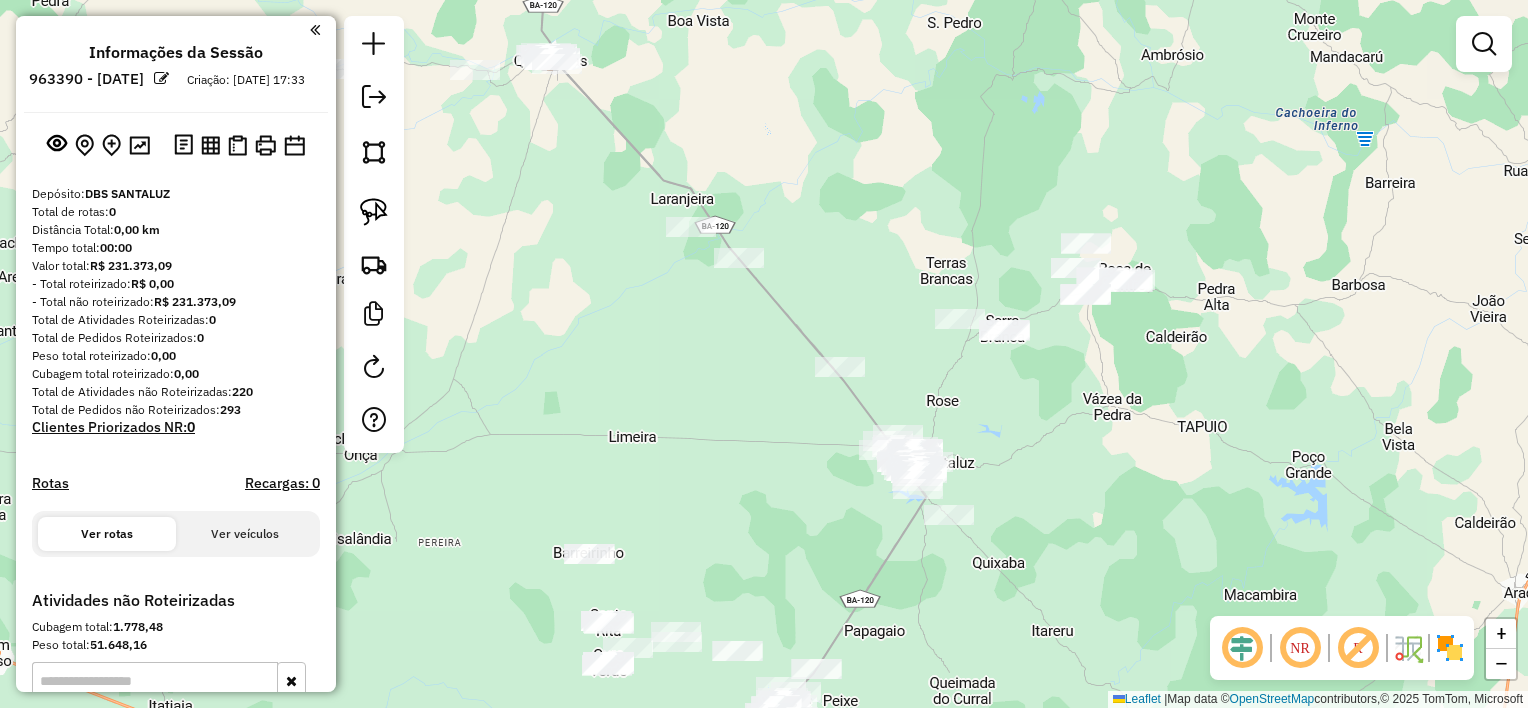 drag, startPoint x: 992, startPoint y: 392, endPoint x: 802, endPoint y: 208, distance: 264.49197 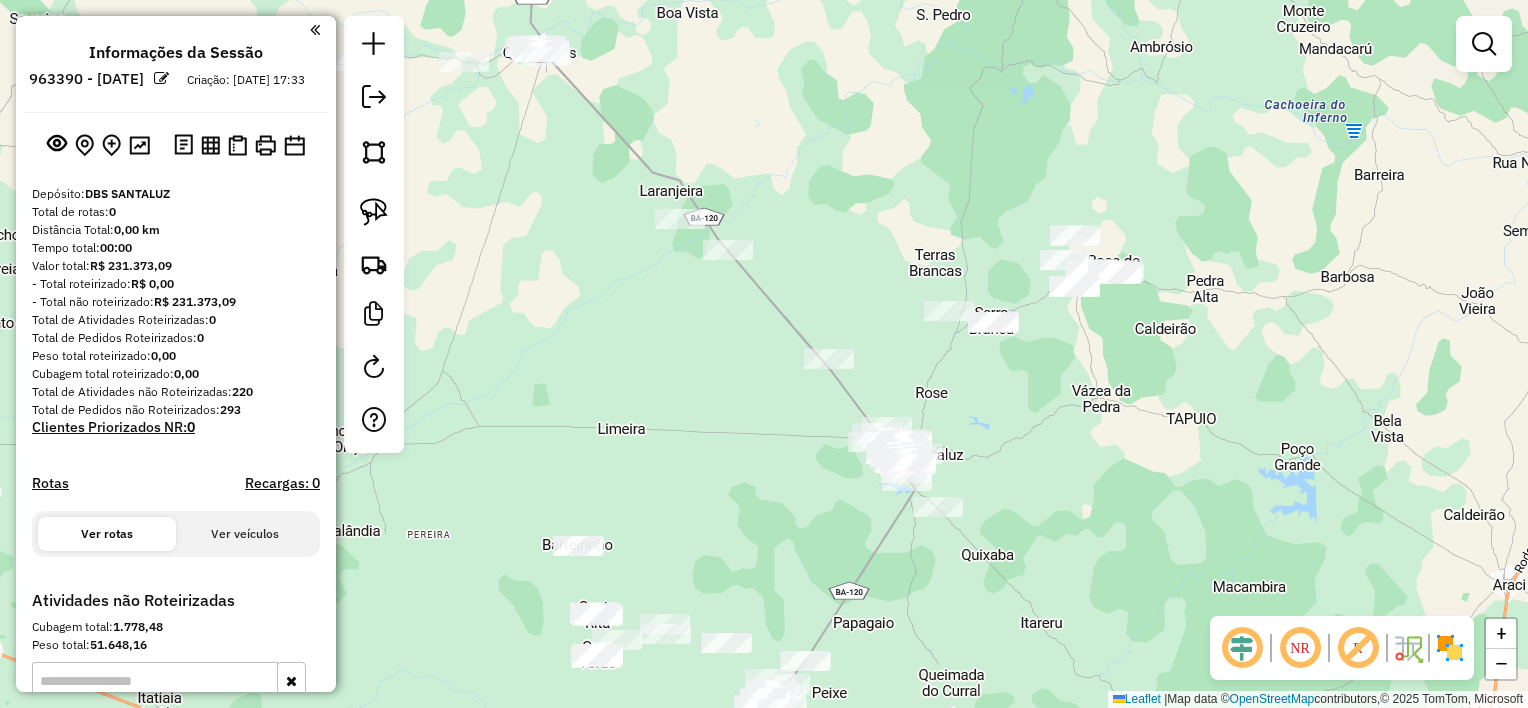 drag, startPoint x: 880, startPoint y: 344, endPoint x: 782, endPoint y: 256, distance: 131.7118 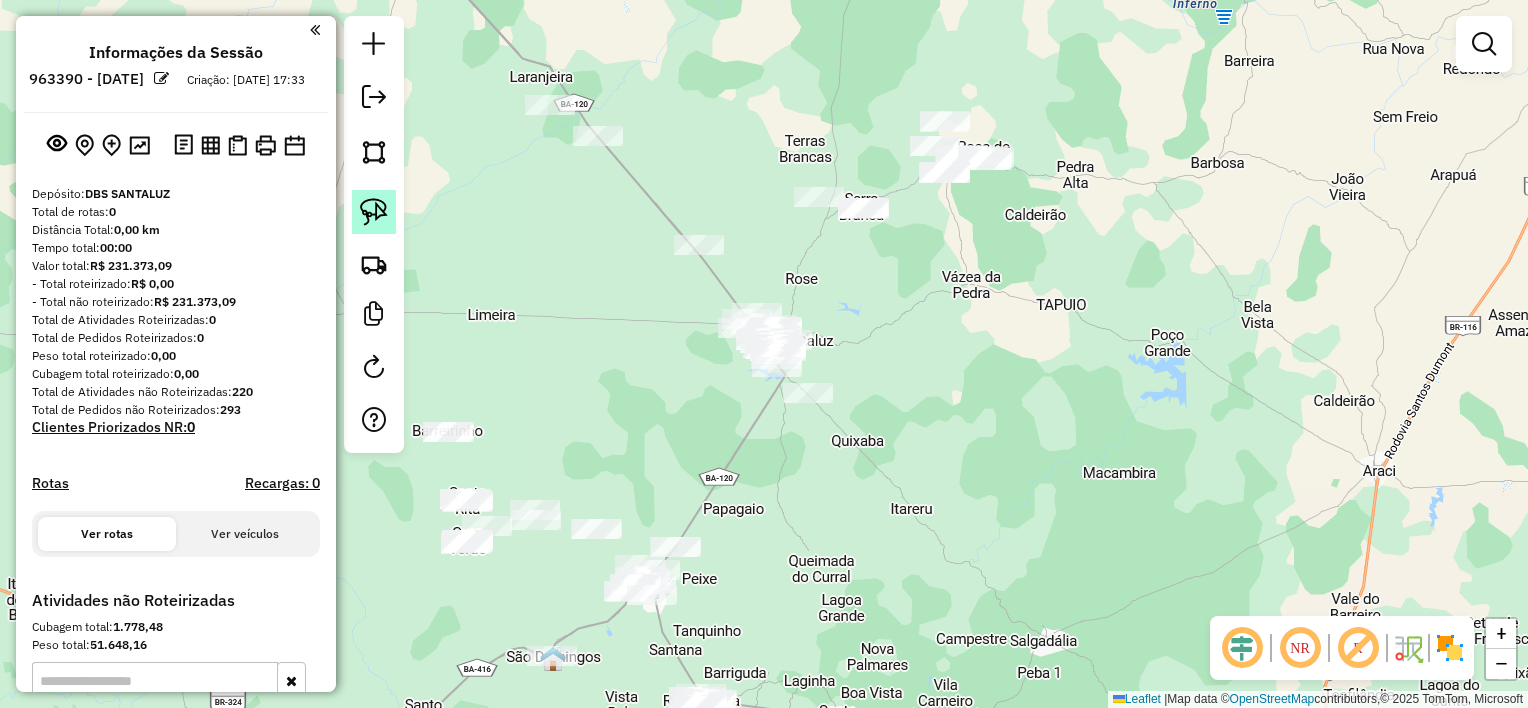 click 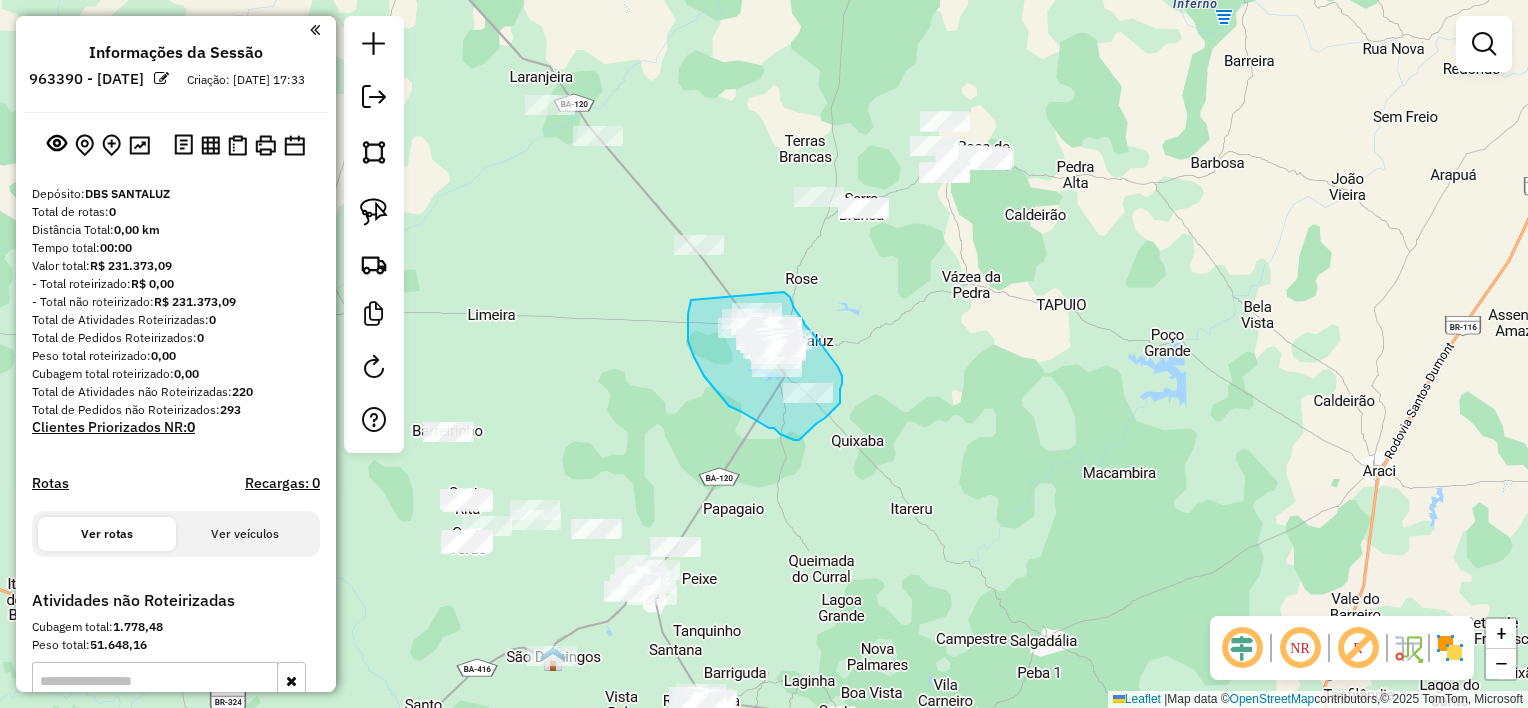 drag, startPoint x: 696, startPoint y: 360, endPoint x: 782, endPoint y: 293, distance: 109.01835 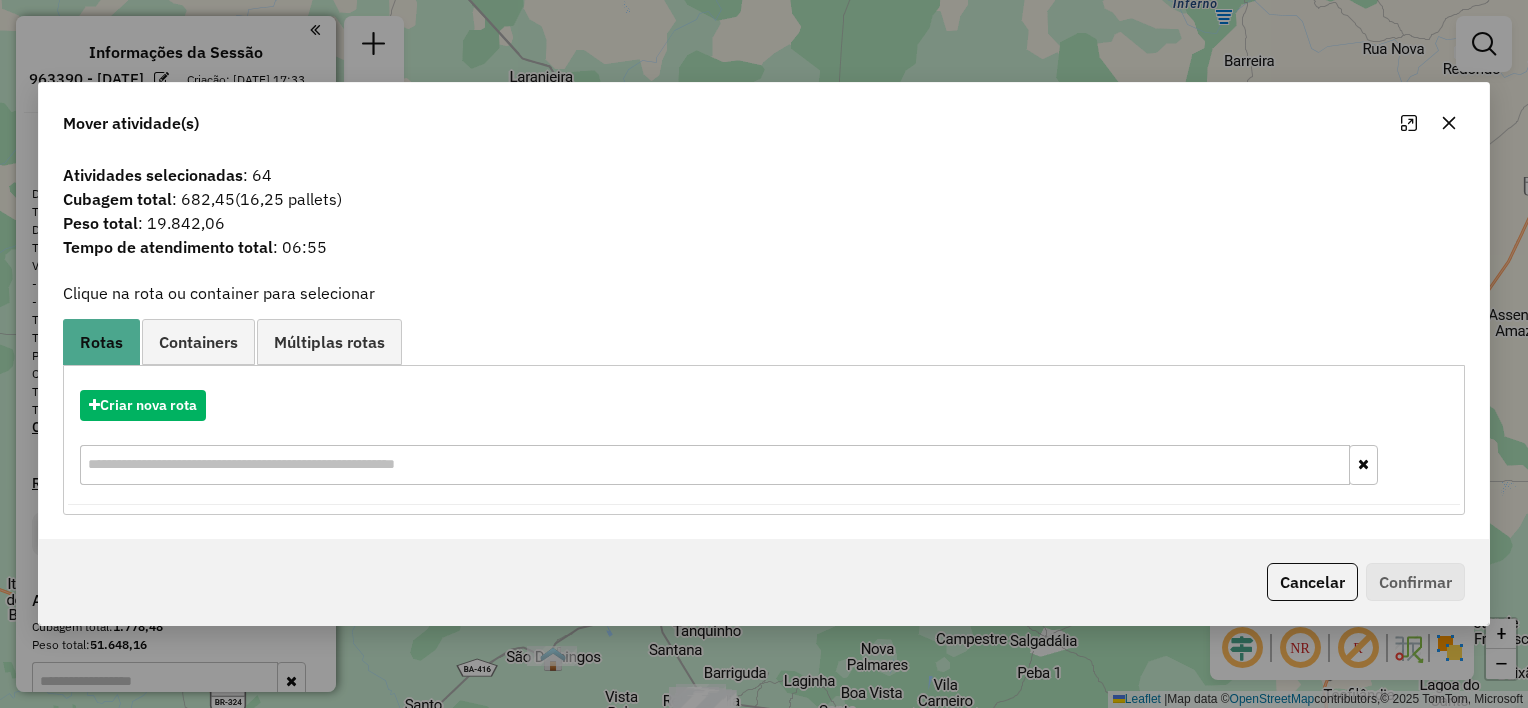 click 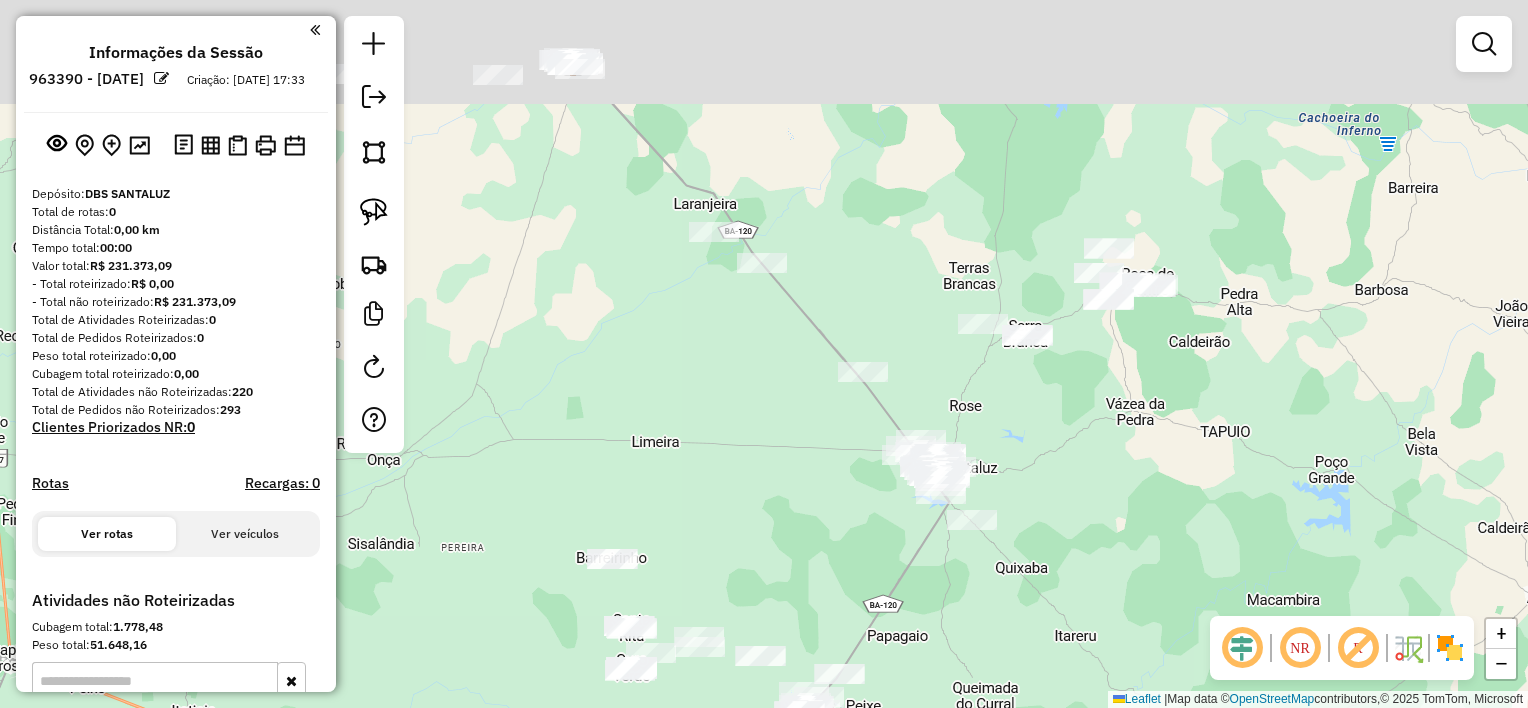 drag, startPoint x: 807, startPoint y: 296, endPoint x: 772, endPoint y: 457, distance: 164.76044 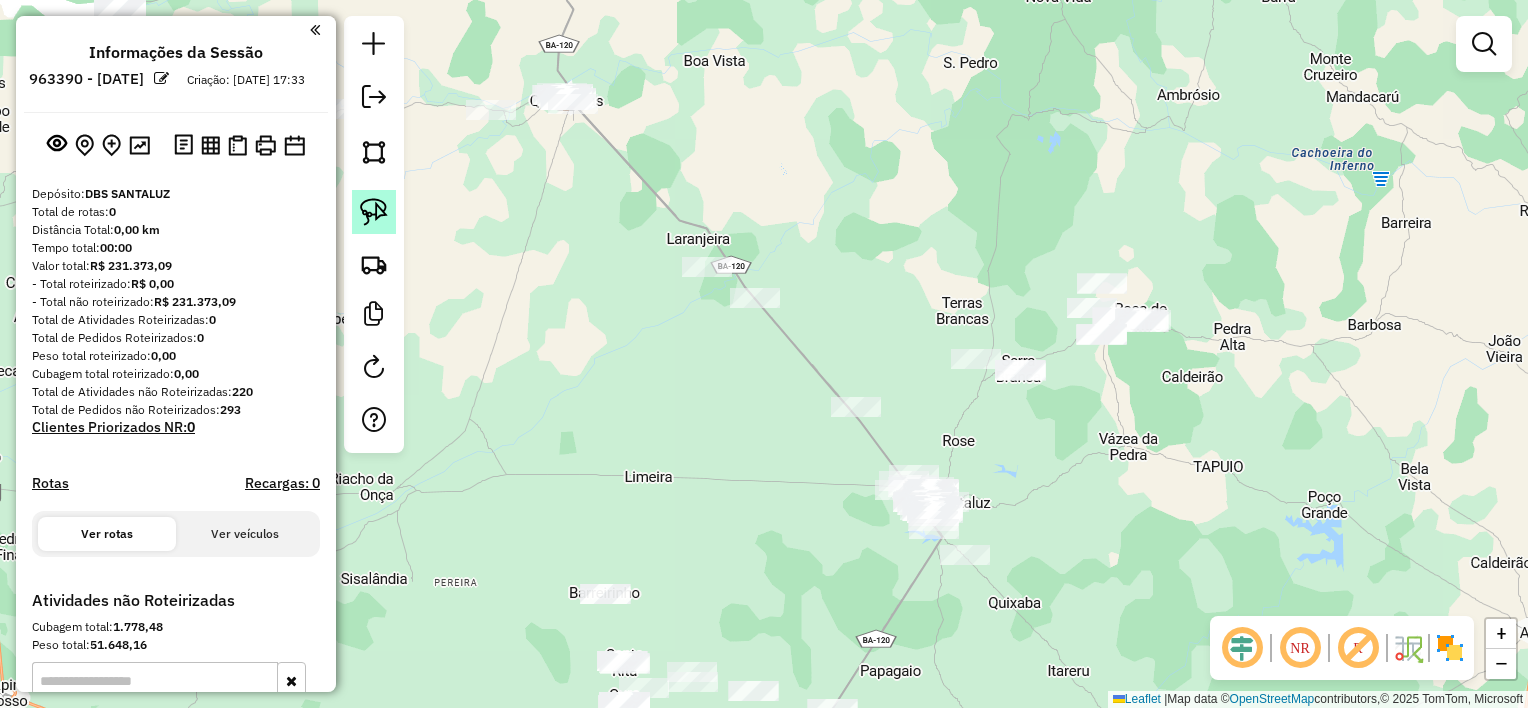 click 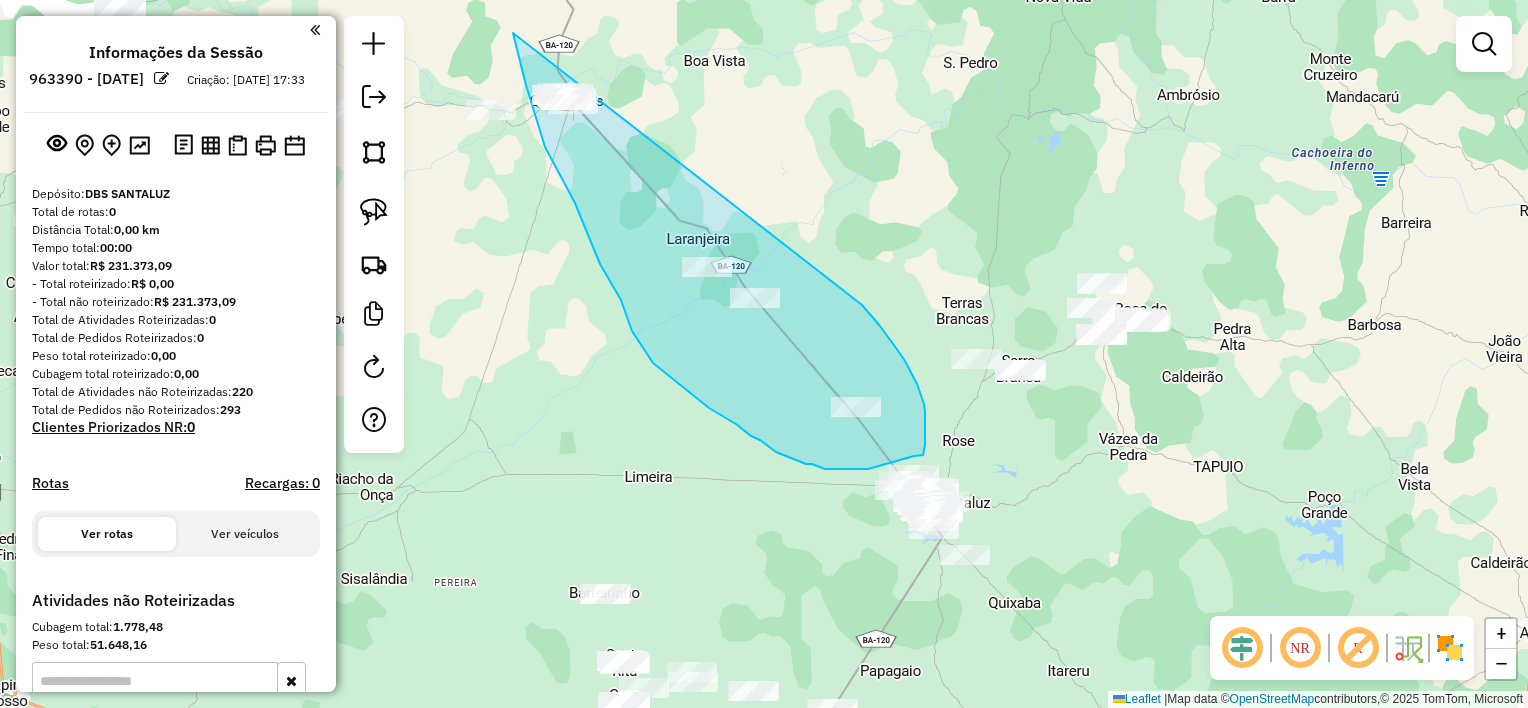 drag, startPoint x: 513, startPoint y: 33, endPoint x: 862, endPoint y: 304, distance: 441.86197 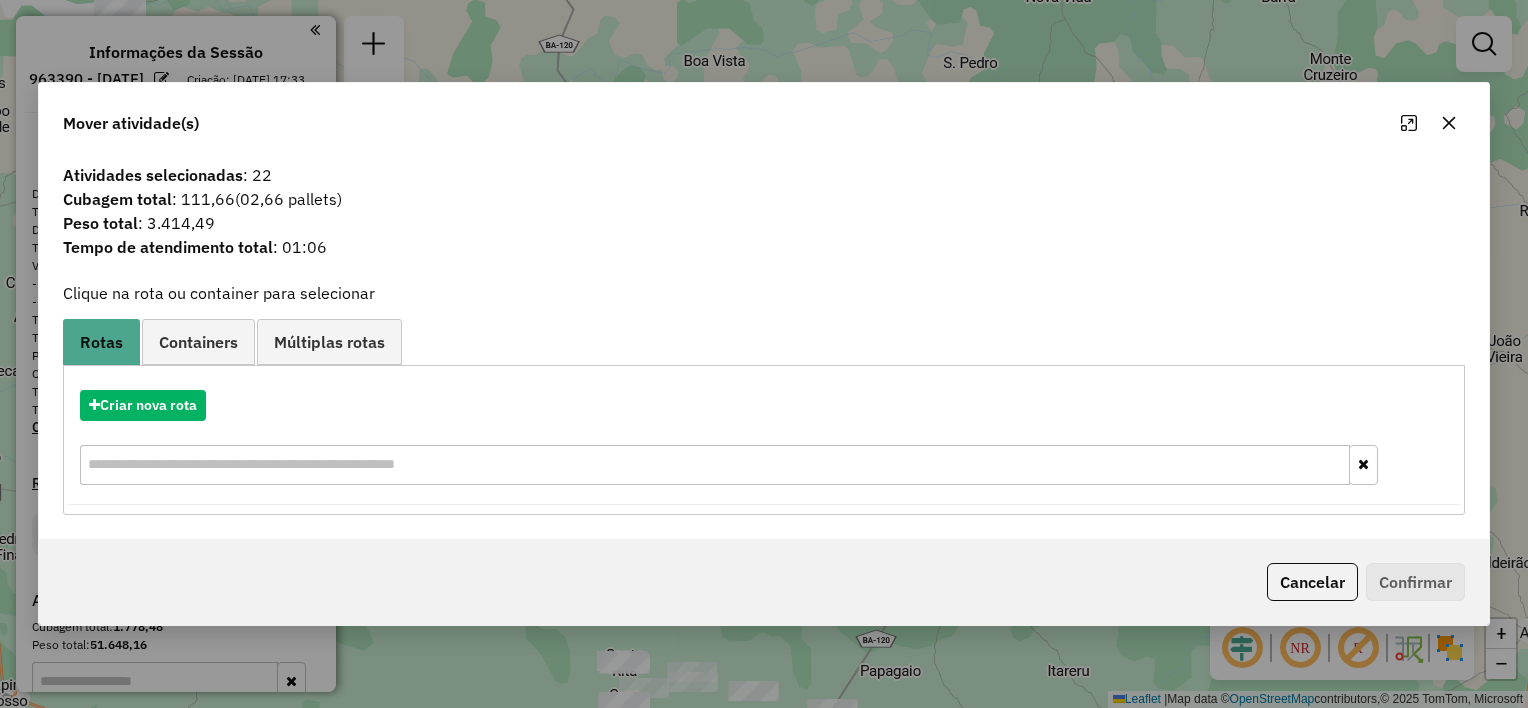 click 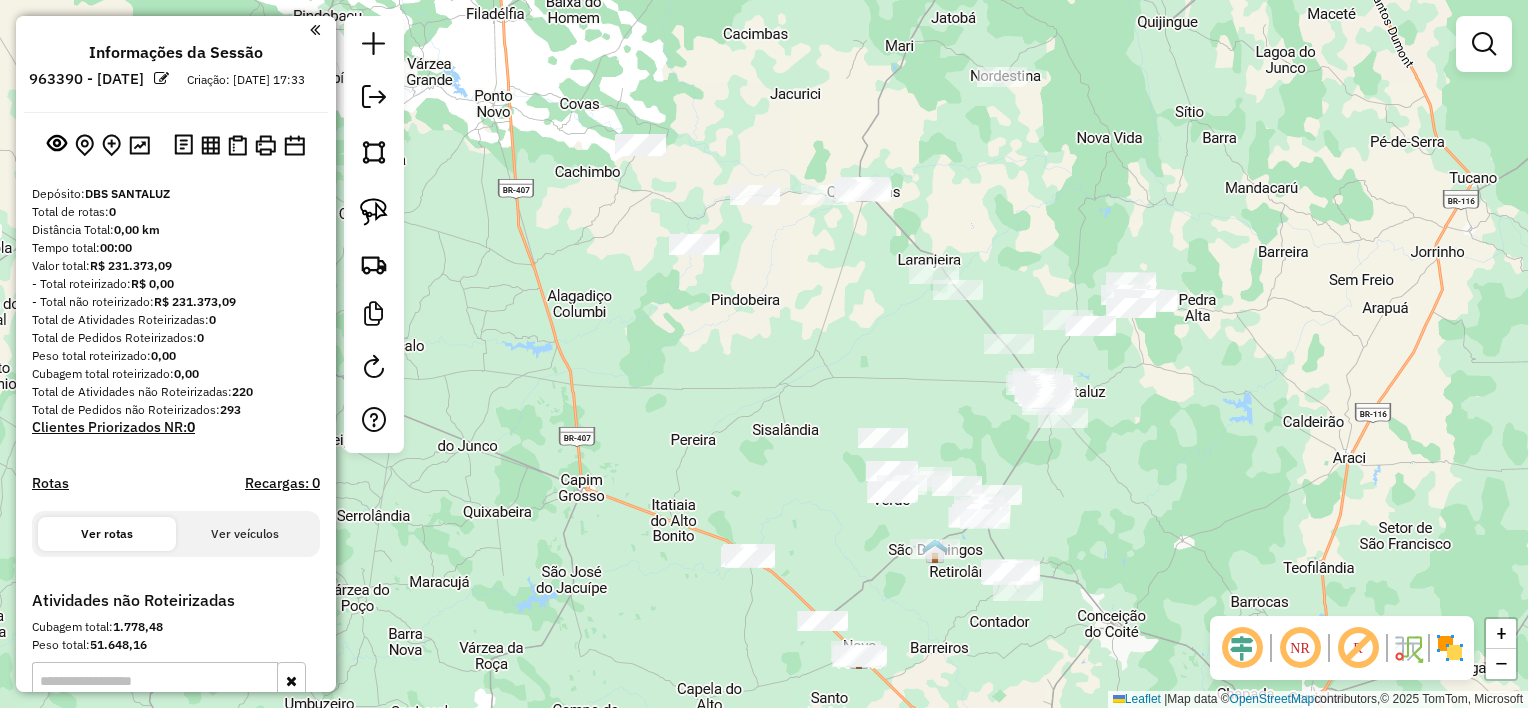 drag, startPoint x: 940, startPoint y: 392, endPoint x: 920, endPoint y: 380, distance: 23.323807 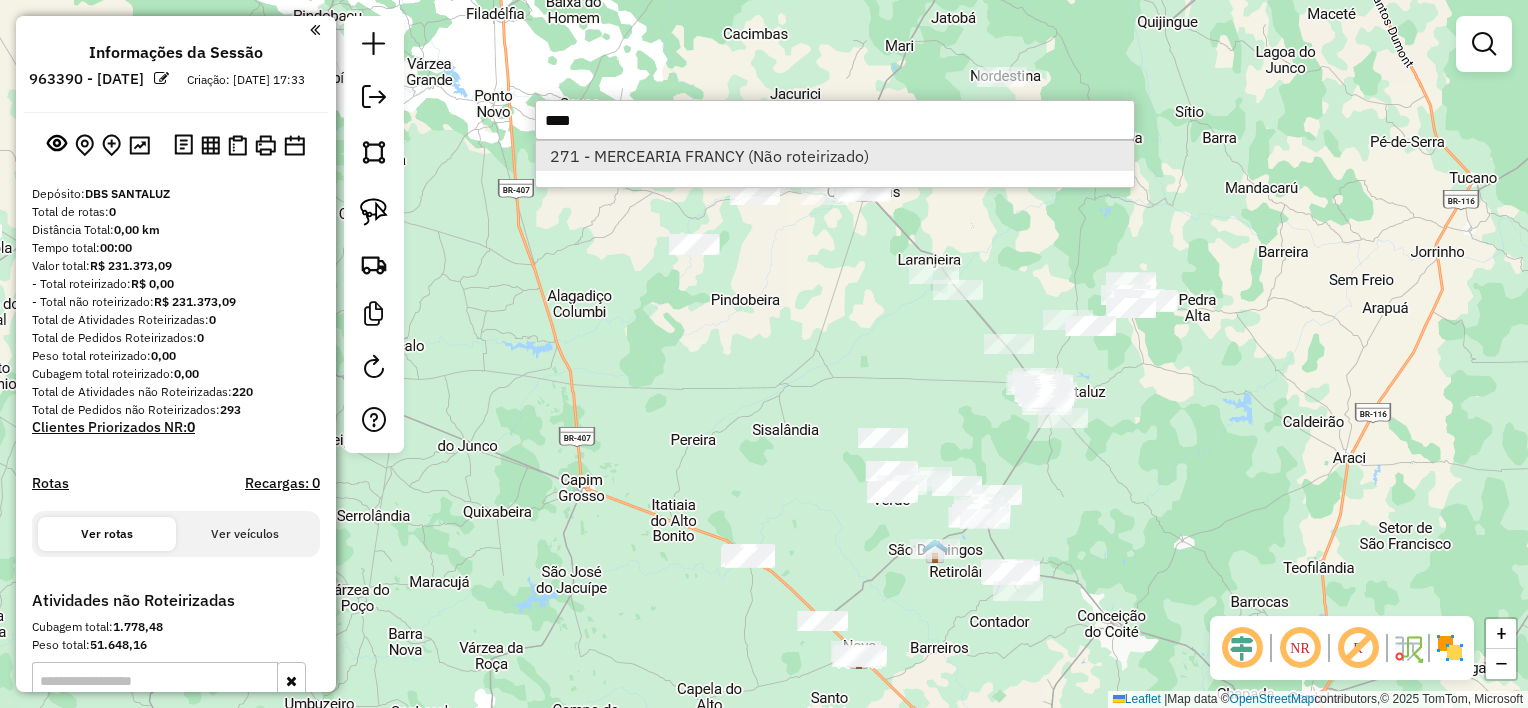 type on "****" 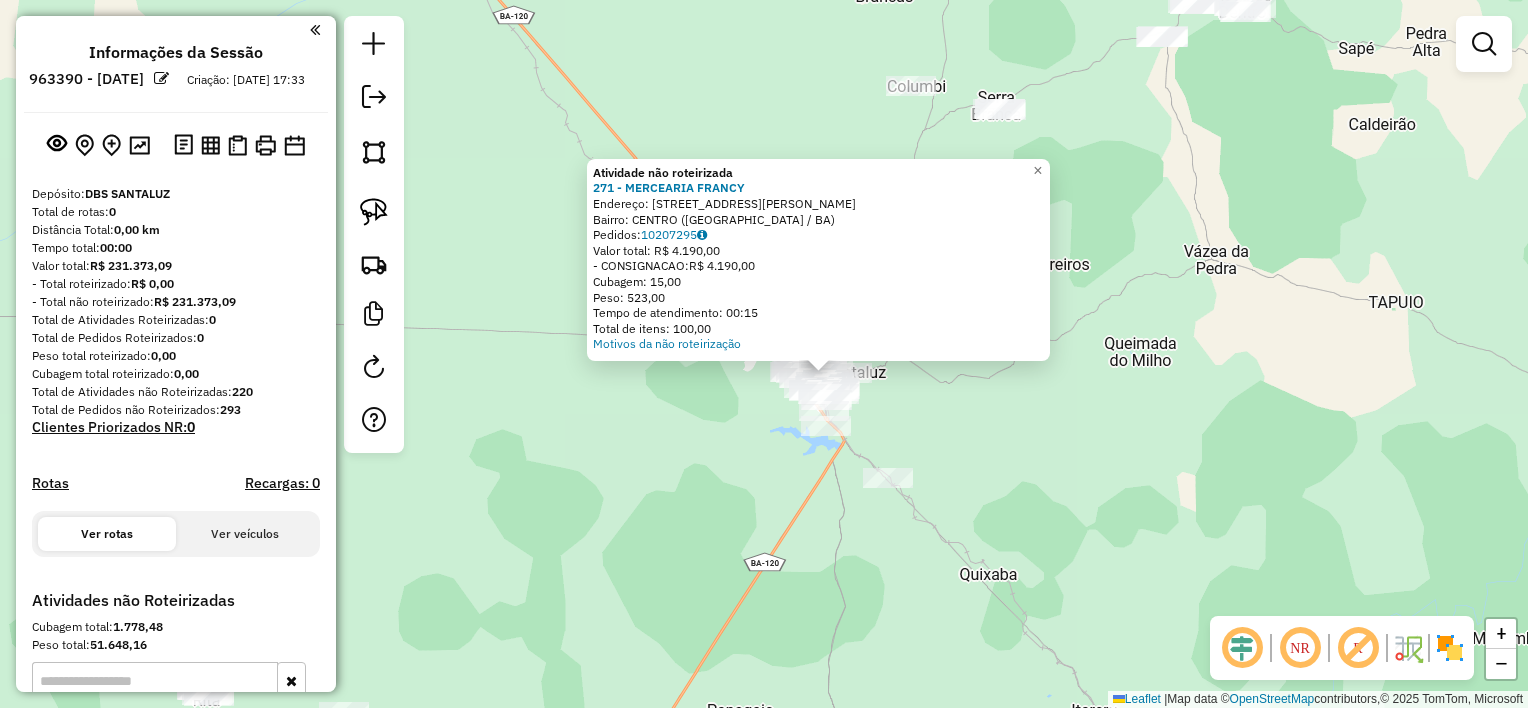 drag, startPoint x: 724, startPoint y: 359, endPoint x: 616, endPoint y: 424, distance: 126.051575 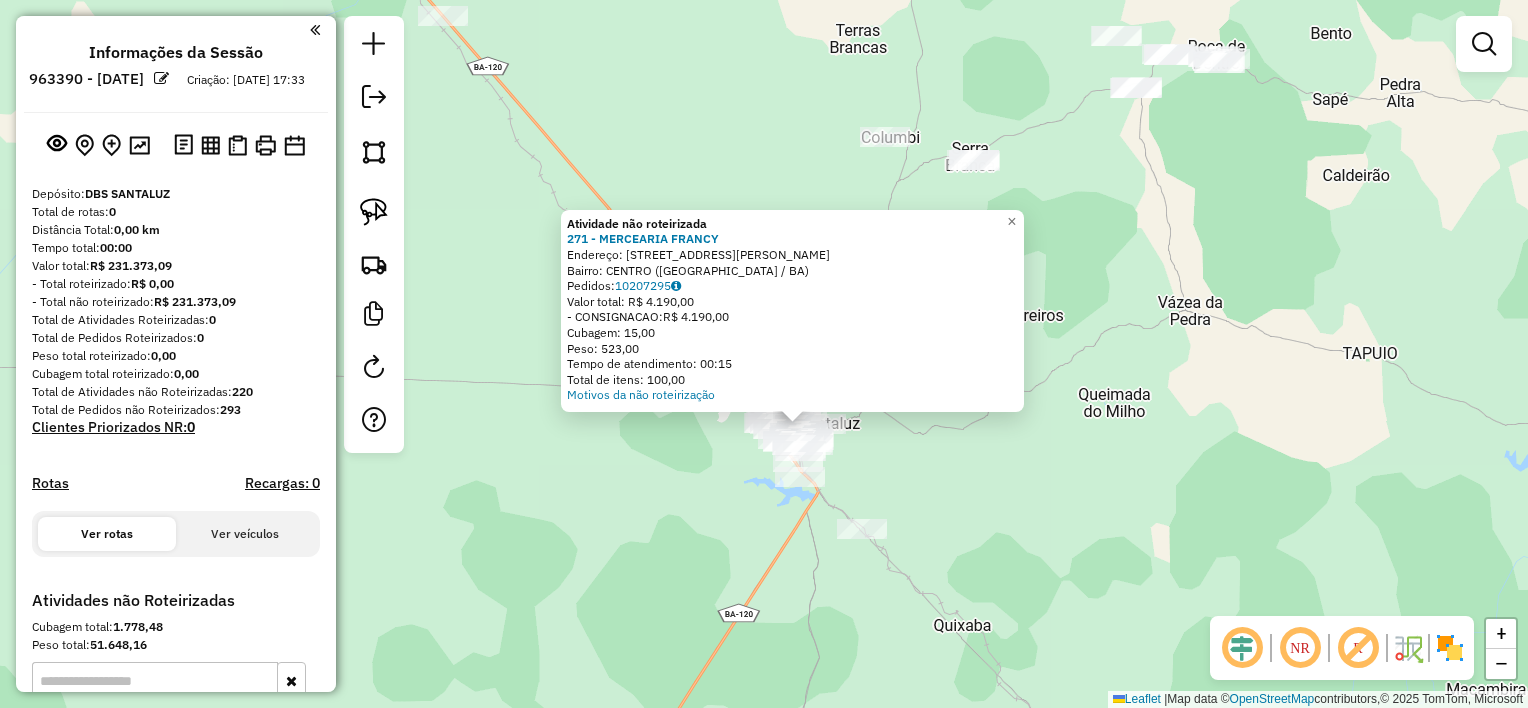 click on "Atividade não roteirizada 271 - MERCEARIA FRANCY  Endereço:  RUA IRMA DULCE 1   Bairro: CENTRO (SANTALUZ / BA)   Pedidos:  10207295   Valor total: R$ 4.190,00   - CONSIGNACAO:  R$ 4.190,00   Cubagem: 15,00   Peso: 523,00   Tempo de atendimento: 00:15   Total de itens: 100,00  Motivos da não roteirização × Janela de atendimento Grade de atendimento Capacidade Transportadoras Veículos Cliente Pedidos  Rotas Selecione os dias de semana para filtrar as janelas de atendimento  Seg   Ter   Qua   Qui   Sex   Sáb   Dom  Informe o período da janela de atendimento: De: Até:  Filtrar exatamente a janela do cliente  Considerar janela de atendimento padrão  Selecione os dias de semana para filtrar as grades de atendimento  Seg   Ter   Qua   Qui   Sex   Sáb   Dom   Considerar clientes sem dia de atendimento cadastrado  Clientes fora do dia de atendimento selecionado Filtrar as atividades entre os valores definidos abaixo:  Peso mínimo:   Peso máximo:   Cubagem mínima:   Cubagem máxima:   De:   Até:   De:" 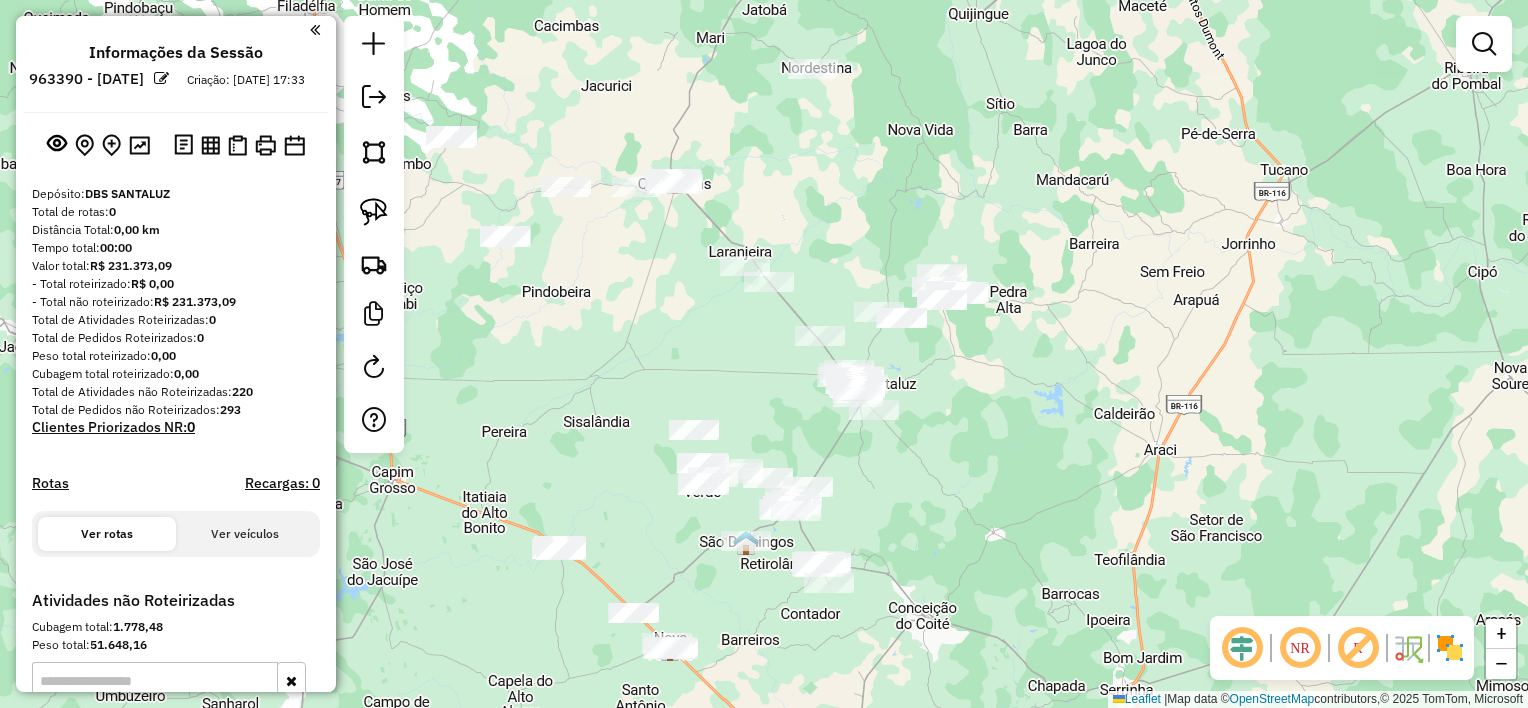 drag, startPoint x: 920, startPoint y: 488, endPoint x: 950, endPoint y: 468, distance: 36.05551 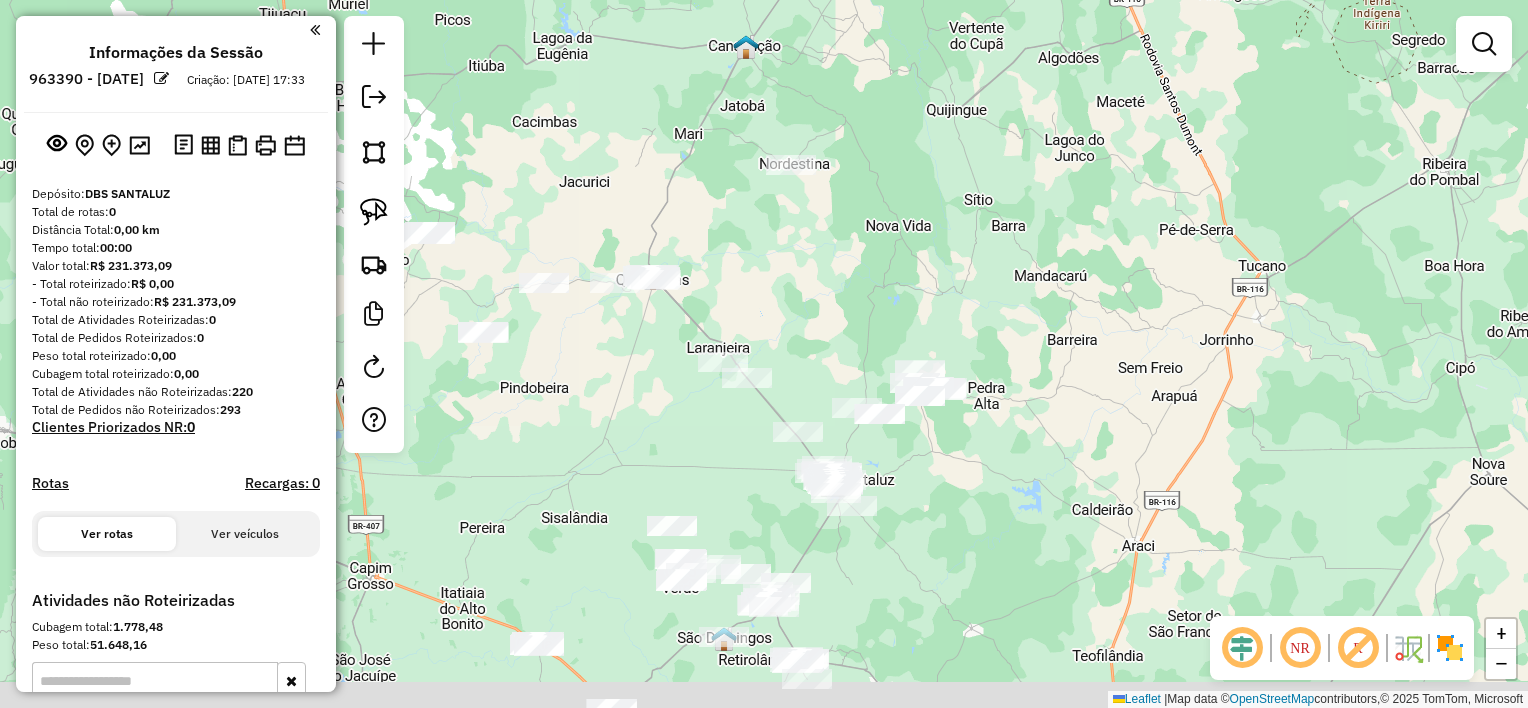 drag, startPoint x: 1049, startPoint y: 318, endPoint x: 1077, endPoint y: 304, distance: 31.304953 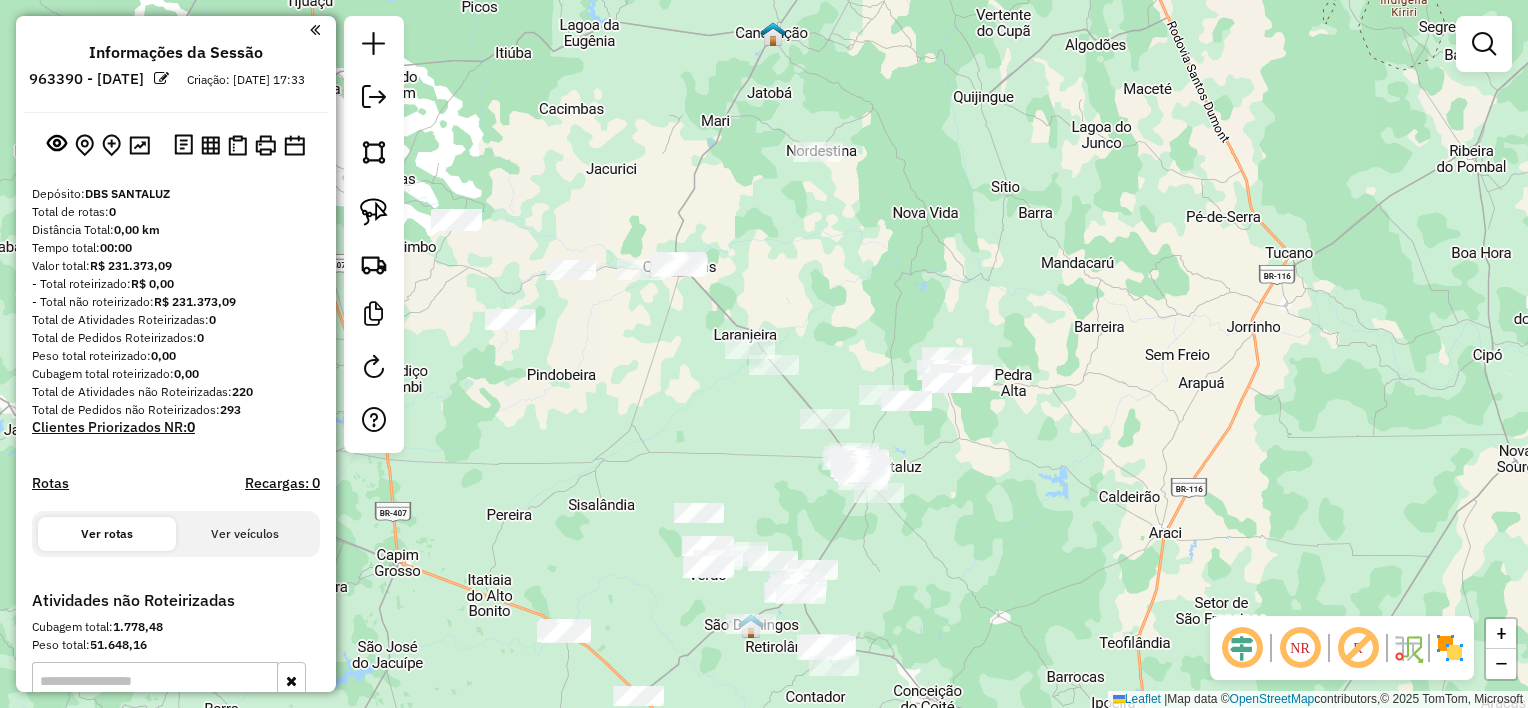click on "Janela de atendimento Grade de atendimento Capacidade Transportadoras Veículos Cliente Pedidos  Rotas Selecione os dias de semana para filtrar as janelas de atendimento  Seg   Ter   Qua   Qui   Sex   Sáb   Dom  Informe o período da janela de atendimento: De: Até:  Filtrar exatamente a janela do cliente  Considerar janela de atendimento padrão  Selecione os dias de semana para filtrar as grades de atendimento  Seg   Ter   Qua   Qui   Sex   Sáb   Dom   Considerar clientes sem dia de atendimento cadastrado  Clientes fora do dia de atendimento selecionado Filtrar as atividades entre os valores definidos abaixo:  Peso mínimo:   Peso máximo:   Cubagem mínima:   Cubagem máxima:   De:   Até:  Filtrar as atividades entre o tempo de atendimento definido abaixo:  De:   Até:   Considerar capacidade total dos clientes não roteirizados Transportadora: Selecione um ou mais itens Tipo de veículo: Selecione um ou mais itens Veículo: Selecione um ou mais itens Motorista: Selecione um ou mais itens Nome: Rótulo:" 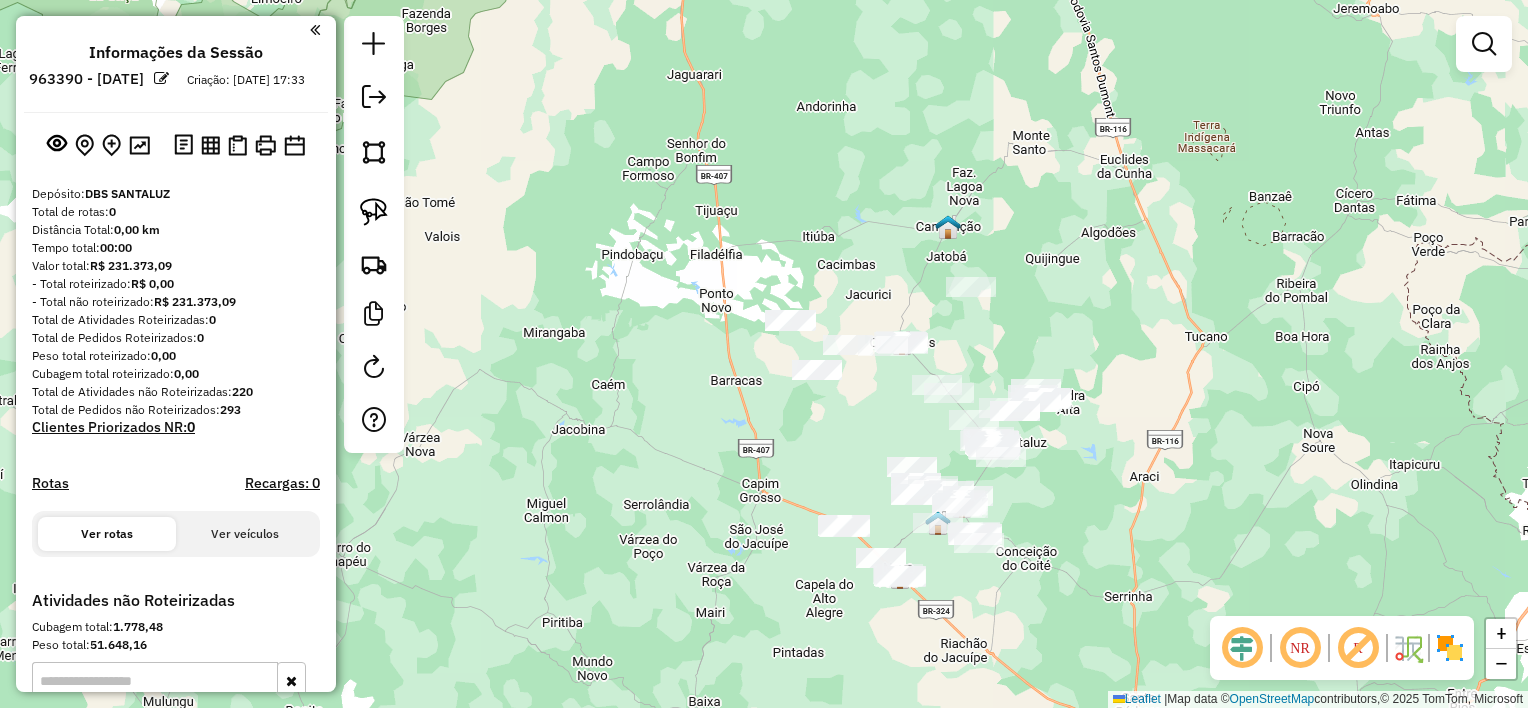 click on "Janela de atendimento Grade de atendimento Capacidade Transportadoras Veículos Cliente Pedidos  Rotas Selecione os dias de semana para filtrar as janelas de atendimento  Seg   Ter   Qua   Qui   Sex   Sáb   Dom  Informe o período da janela de atendimento: De: Até:  Filtrar exatamente a janela do cliente  Considerar janela de atendimento padrão  Selecione os dias de semana para filtrar as grades de atendimento  Seg   Ter   Qua   Qui   Sex   Sáb   Dom   Considerar clientes sem dia de atendimento cadastrado  Clientes fora do dia de atendimento selecionado Filtrar as atividades entre os valores definidos abaixo:  Peso mínimo:   Peso máximo:   Cubagem mínima:   Cubagem máxima:   De:   Até:  Filtrar as atividades entre o tempo de atendimento definido abaixo:  De:   Até:   Considerar capacidade total dos clientes não roteirizados Transportadora: Selecione um ou mais itens Tipo de veículo: Selecione um ou mais itens Veículo: Selecione um ou mais itens Motorista: Selecione um ou mais itens Nome: Rótulo:" 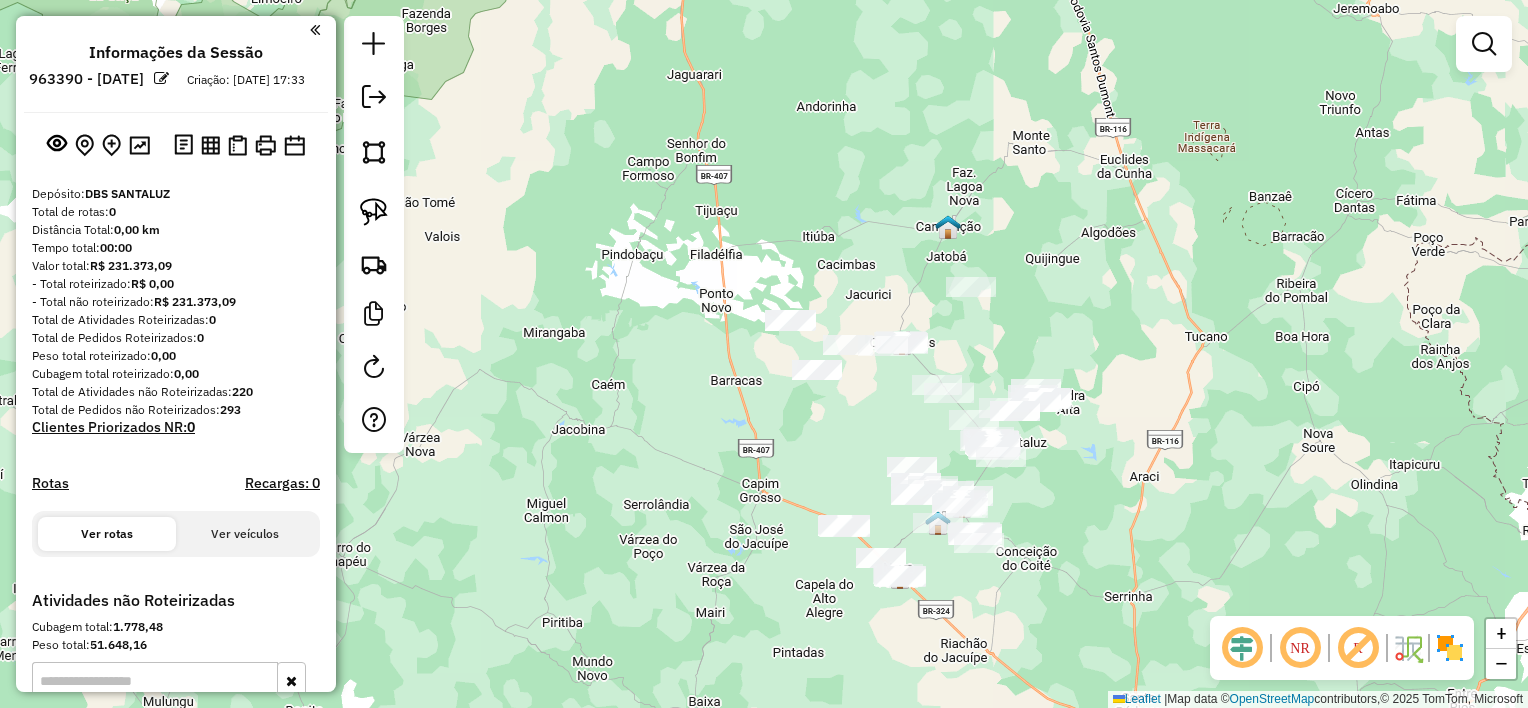 click on "Janela de atendimento Grade de atendimento Capacidade Transportadoras Veículos Cliente Pedidos  Rotas Selecione os dias de semana para filtrar as janelas de atendimento  Seg   Ter   Qua   Qui   Sex   Sáb   Dom  Informe o período da janela de atendimento: De: Até:  Filtrar exatamente a janela do cliente  Considerar janela de atendimento padrão  Selecione os dias de semana para filtrar as grades de atendimento  Seg   Ter   Qua   Qui   Sex   Sáb   Dom   Considerar clientes sem dia de atendimento cadastrado  Clientes fora do dia de atendimento selecionado Filtrar as atividades entre os valores definidos abaixo:  Peso mínimo:   Peso máximo:   Cubagem mínima:   Cubagem máxima:   De:   Até:  Filtrar as atividades entre o tempo de atendimento definido abaixo:  De:   Até:   Considerar capacidade total dos clientes não roteirizados Transportadora: Selecione um ou mais itens Tipo de veículo: Selecione um ou mais itens Veículo: Selecione um ou mais itens Motorista: Selecione um ou mais itens Nome: Rótulo:" 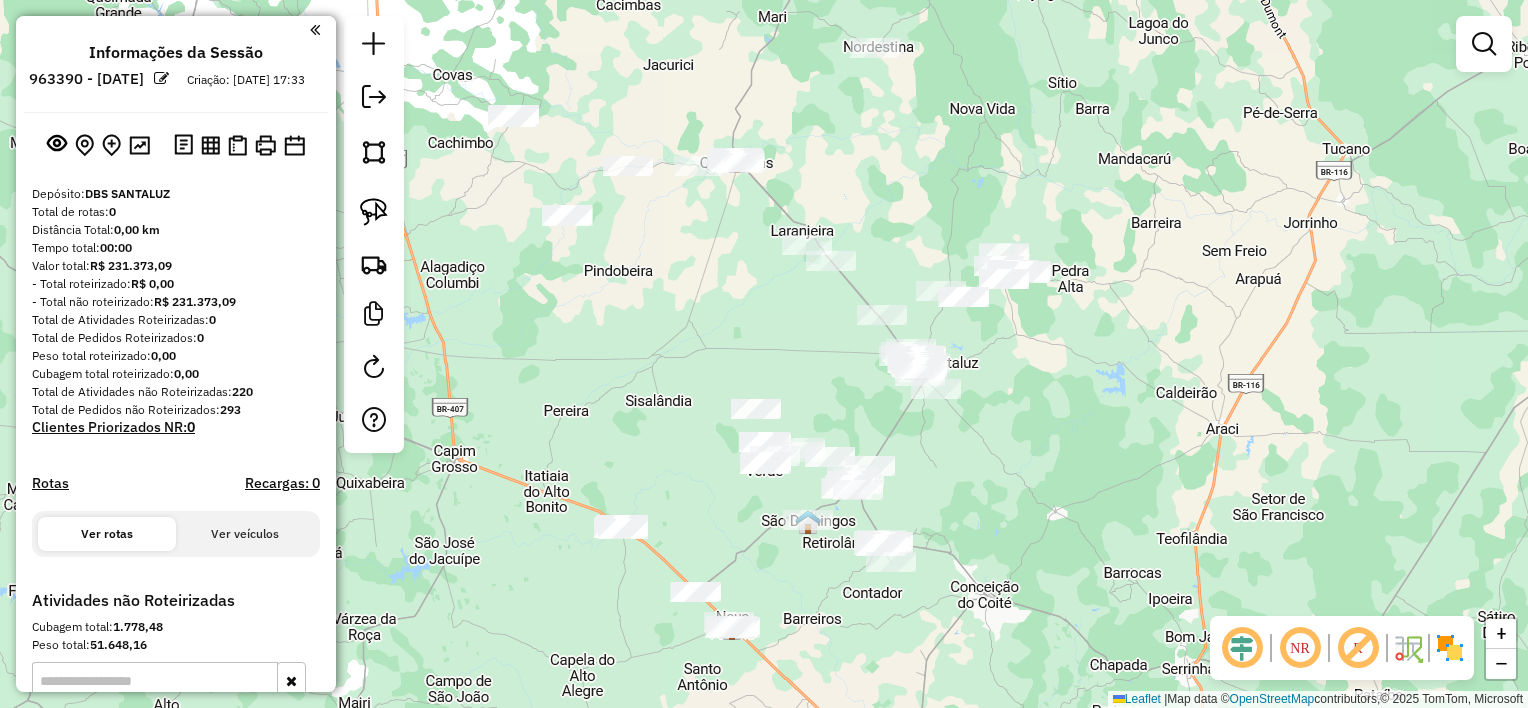 drag, startPoint x: 1108, startPoint y: 449, endPoint x: 1150, endPoint y: 366, distance: 93.0215 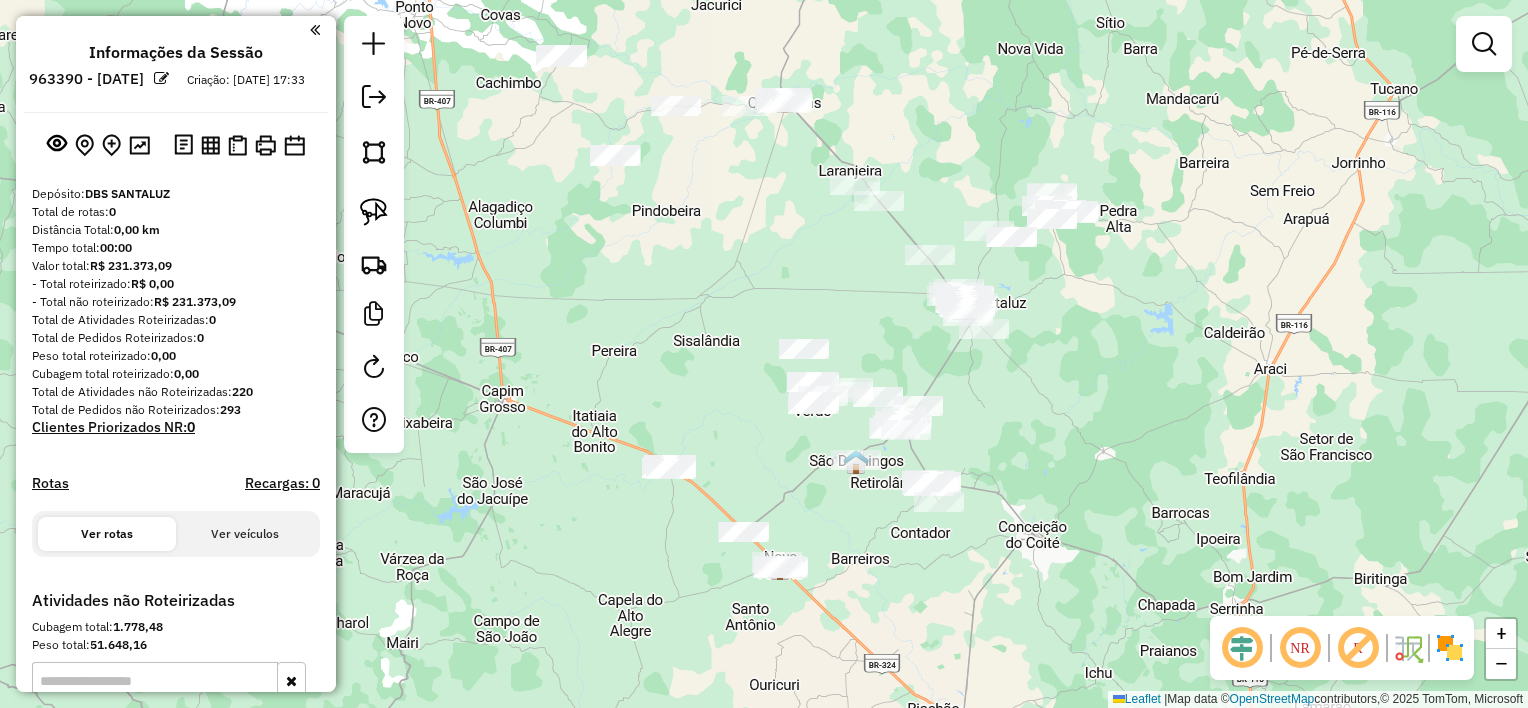 drag, startPoint x: 1035, startPoint y: 433, endPoint x: 1088, endPoint y: 364, distance: 87.005745 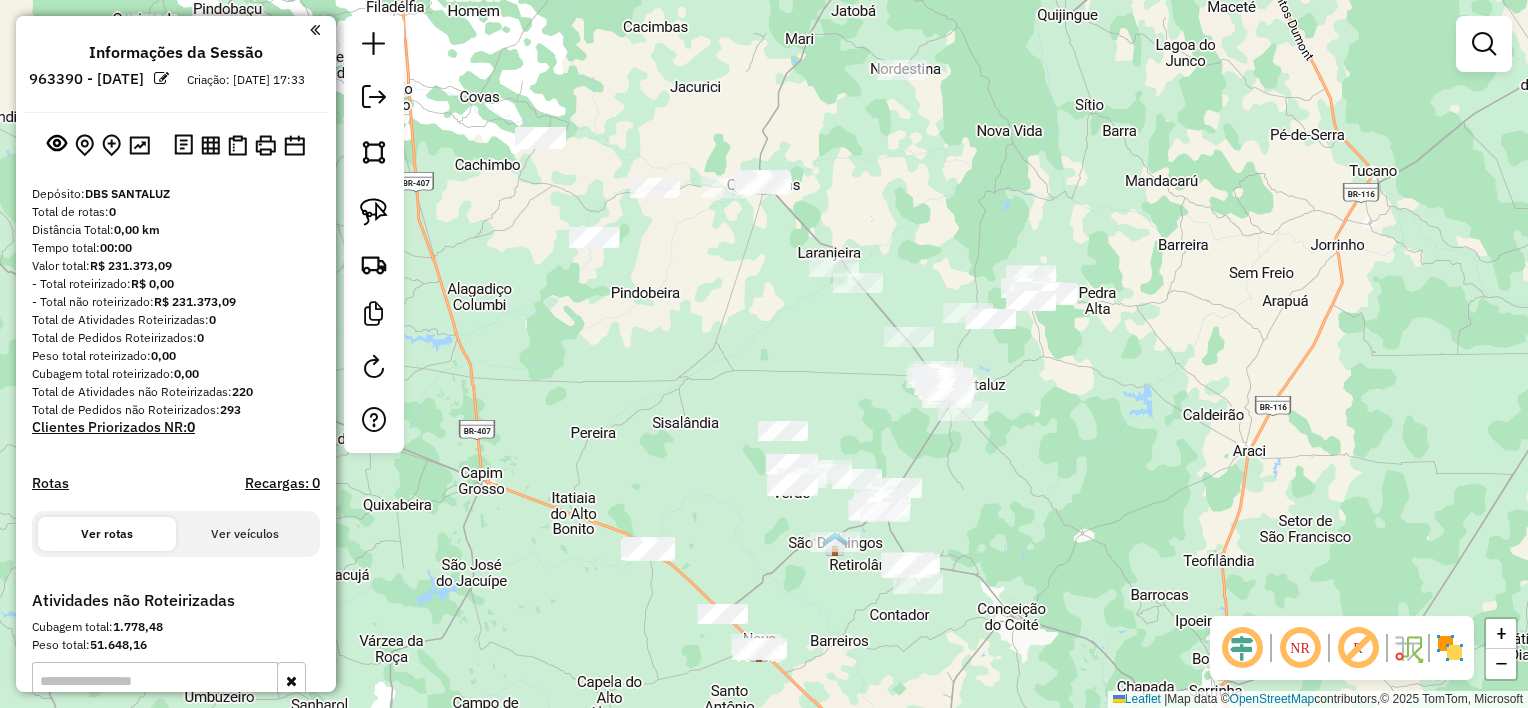 drag, startPoint x: 1124, startPoint y: 351, endPoint x: 1089, endPoint y: 453, distance: 107.837845 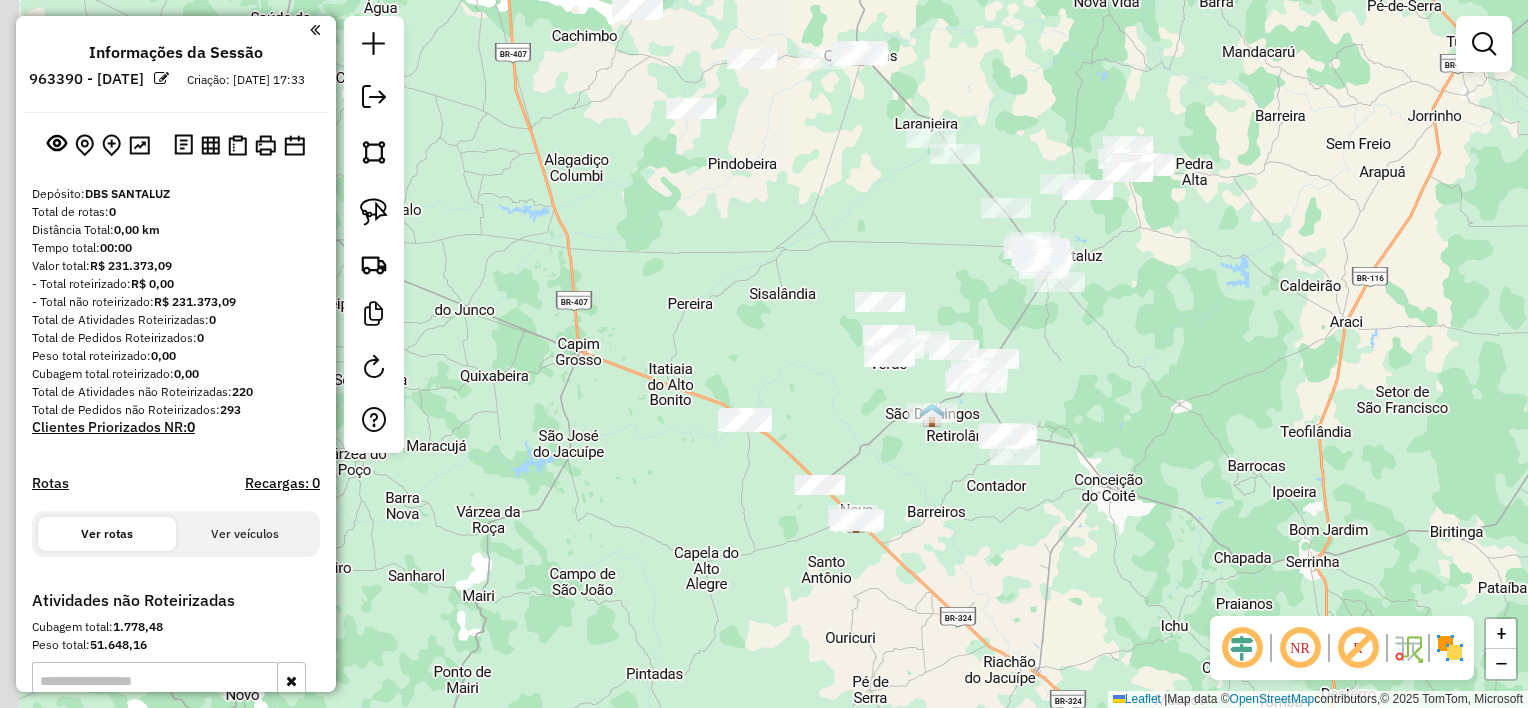 drag, startPoint x: 1034, startPoint y: 496, endPoint x: 1133, endPoint y: 364, distance: 165 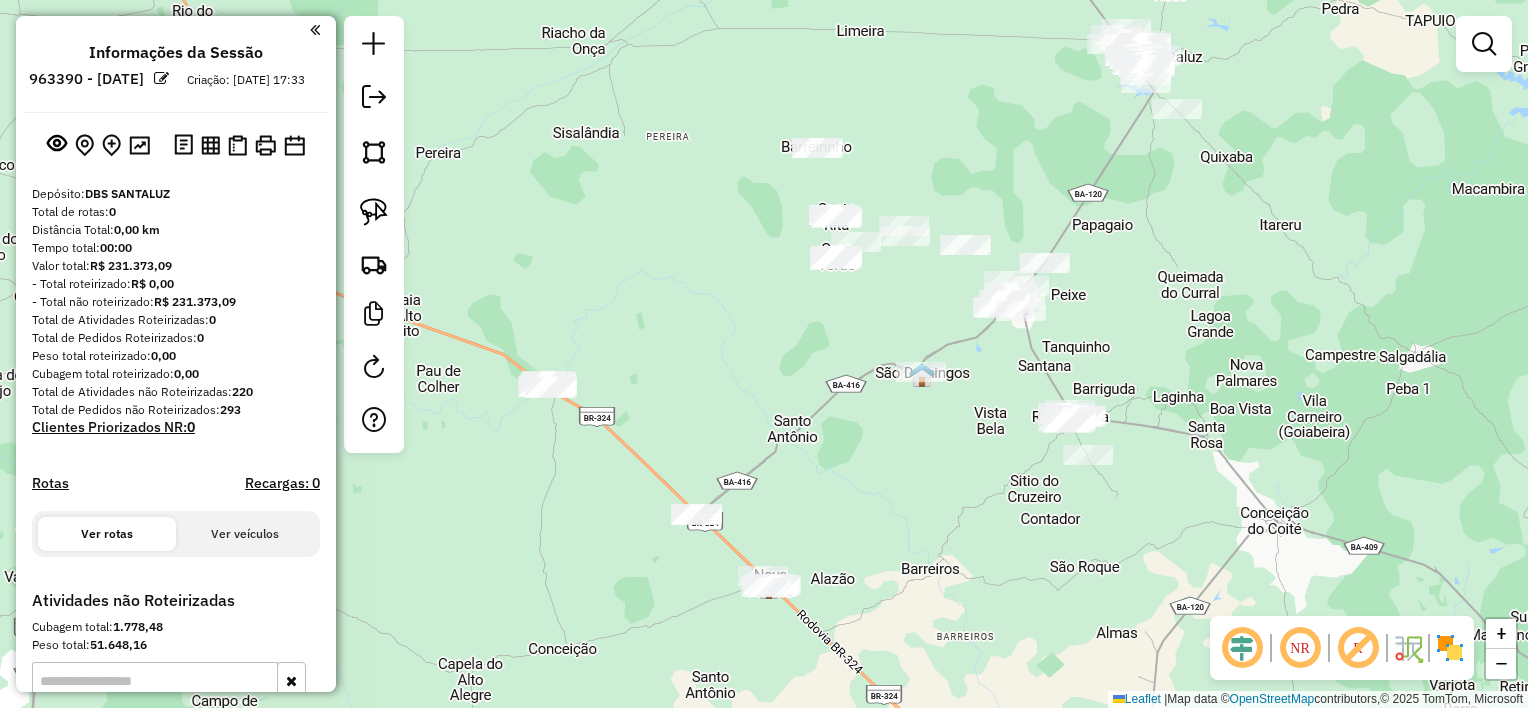 drag, startPoint x: 914, startPoint y: 457, endPoint x: 965, endPoint y: 426, distance: 59.682495 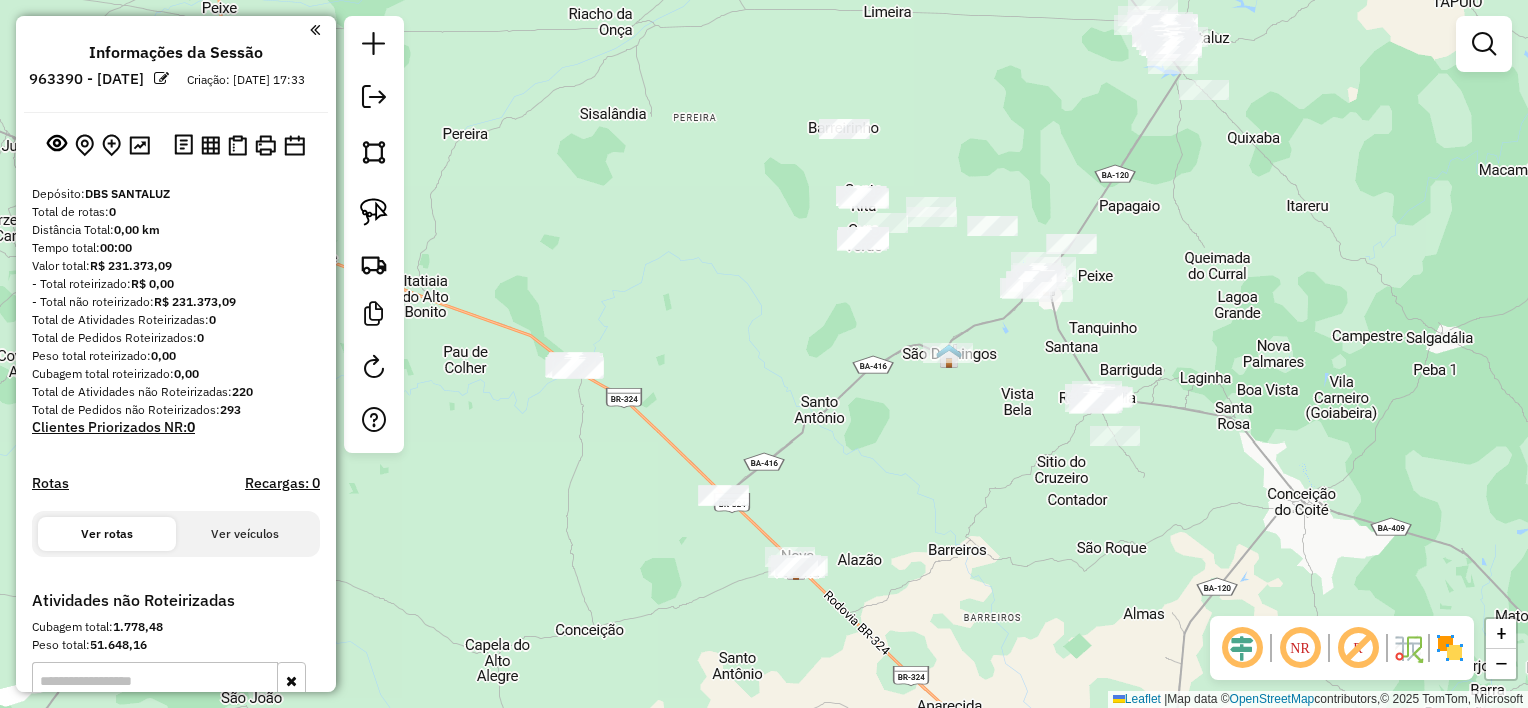 drag, startPoint x: 758, startPoint y: 351, endPoint x: 804, endPoint y: 284, distance: 81.27115 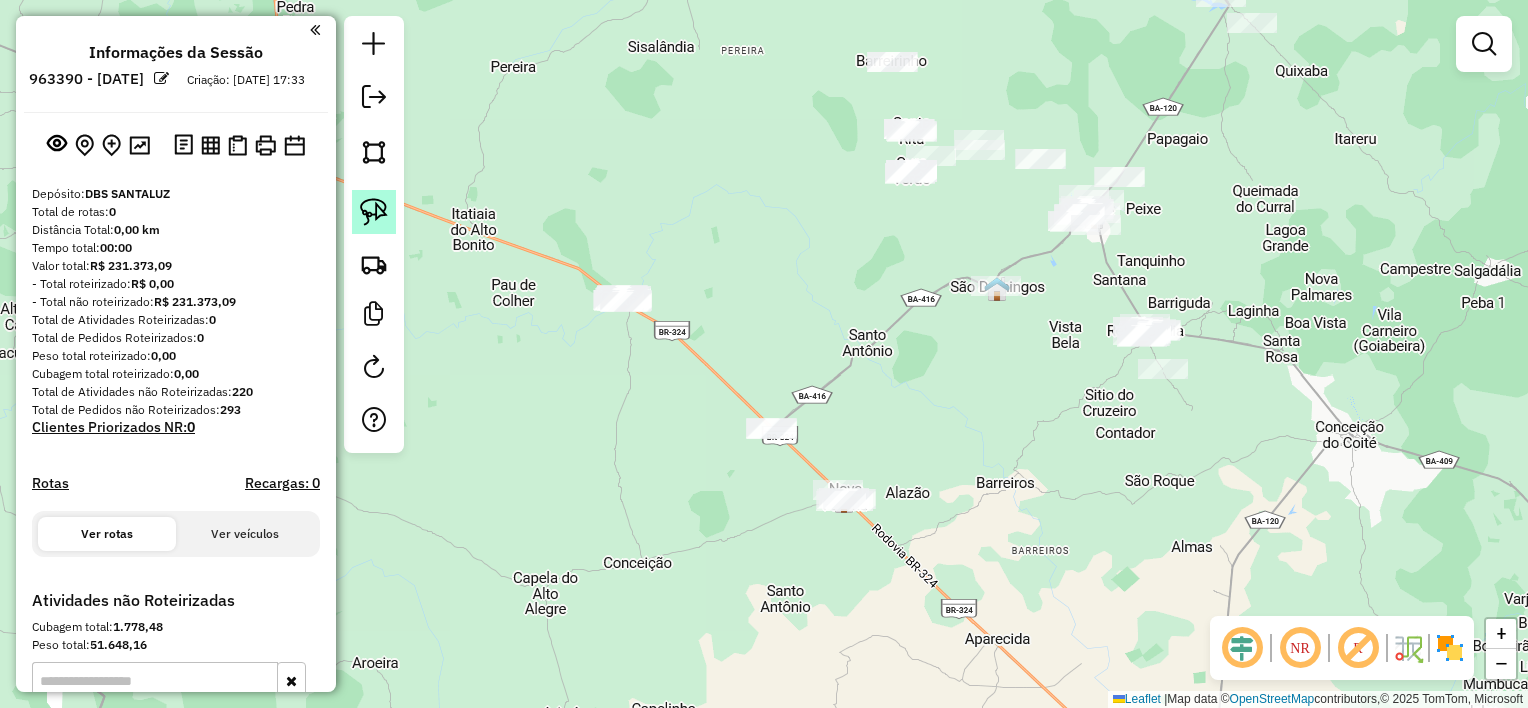 click 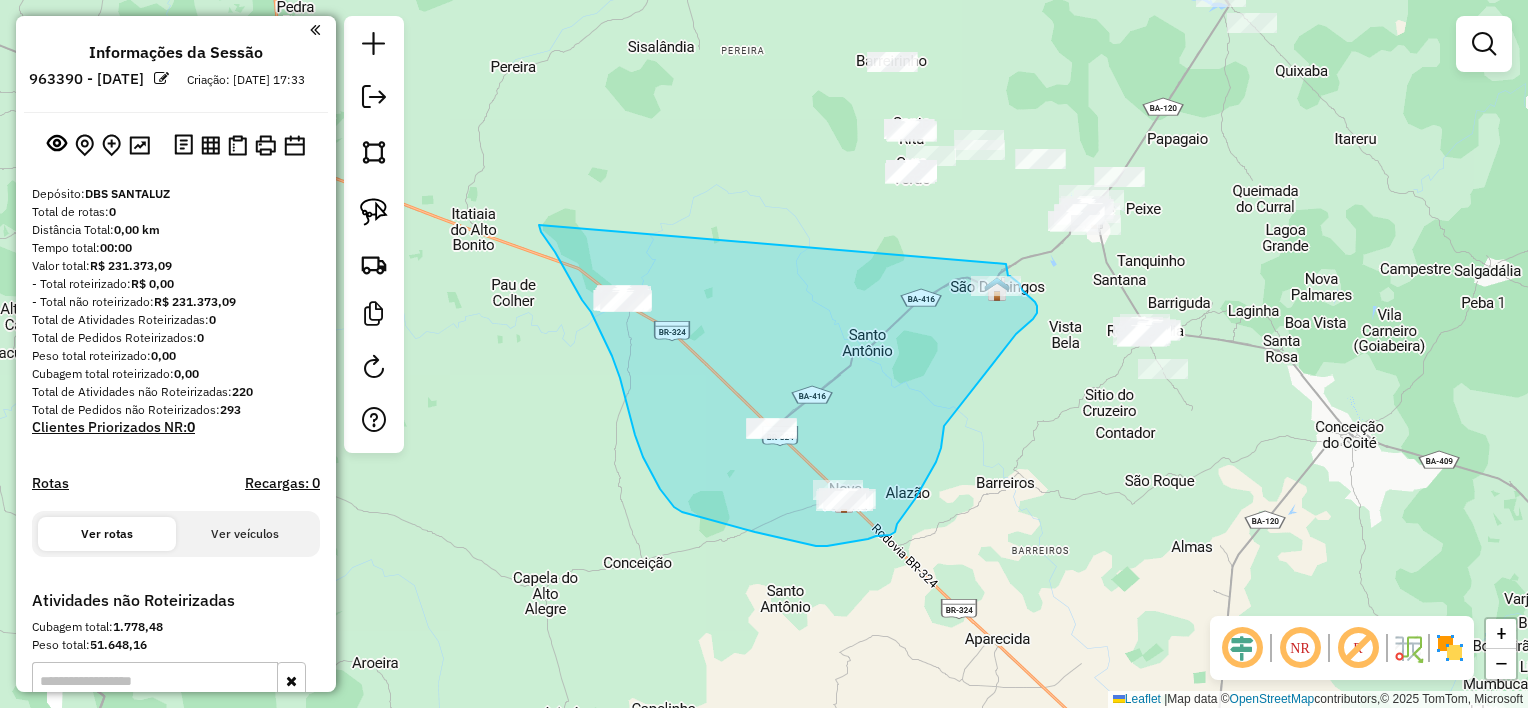 drag, startPoint x: 555, startPoint y: 252, endPoint x: 1006, endPoint y: 264, distance: 451.1596 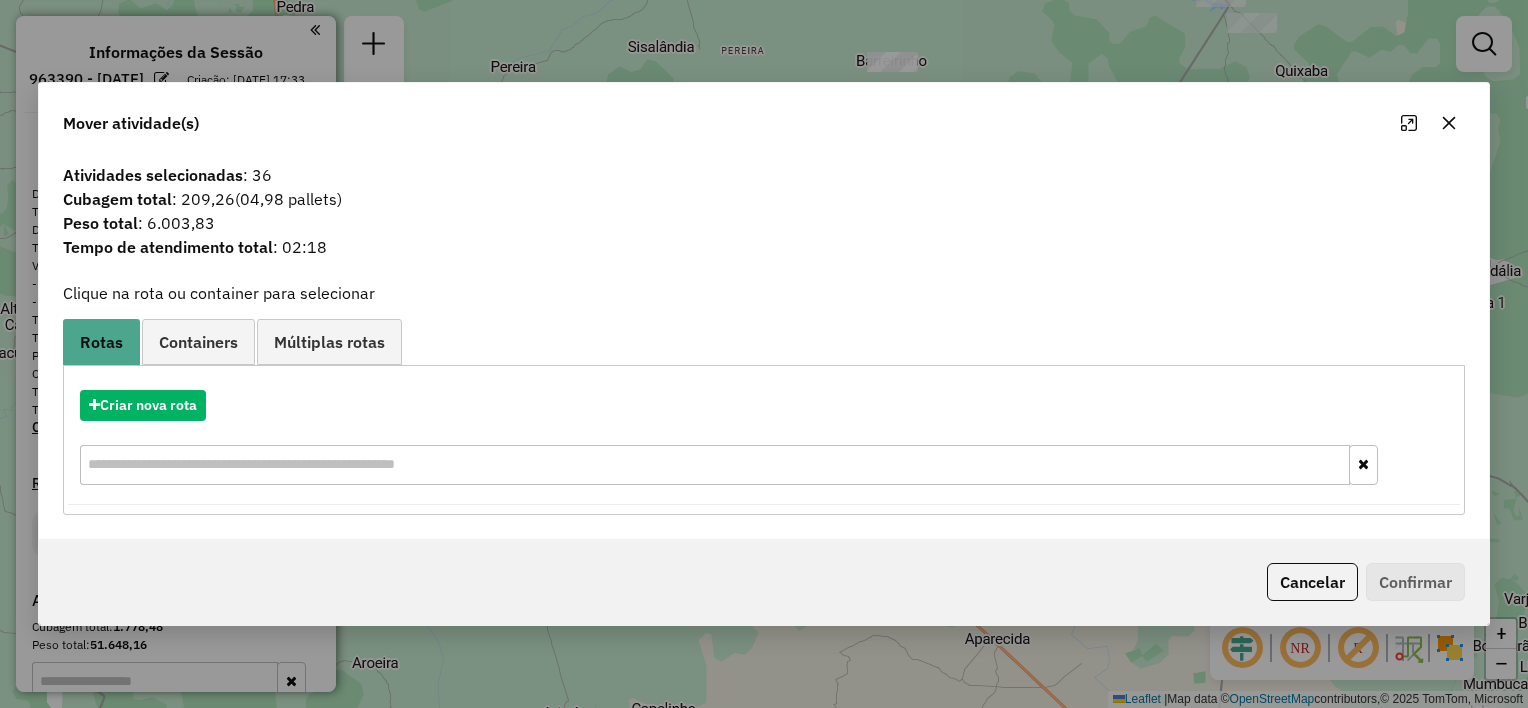 click 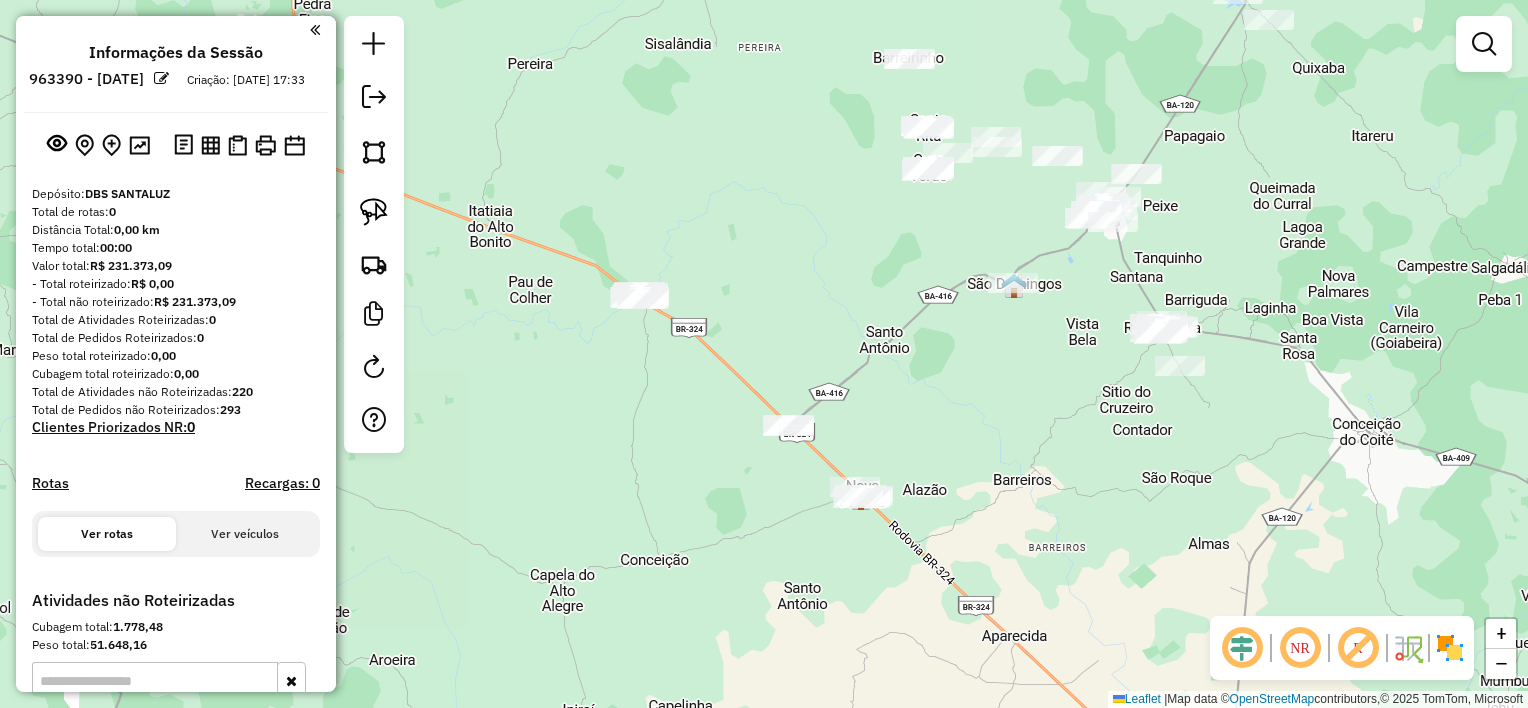 drag, startPoint x: 845, startPoint y: 338, endPoint x: 879, endPoint y: 328, distance: 35.44009 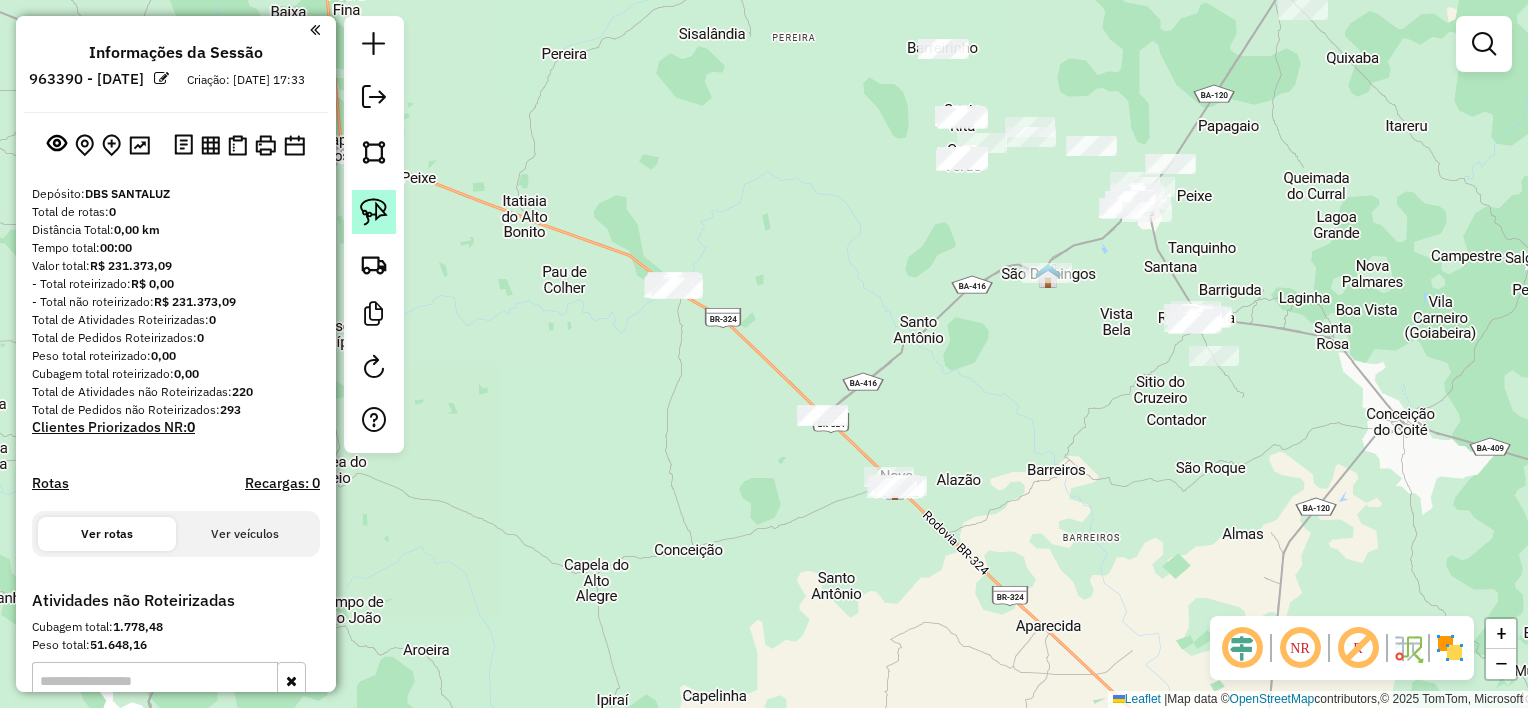 click 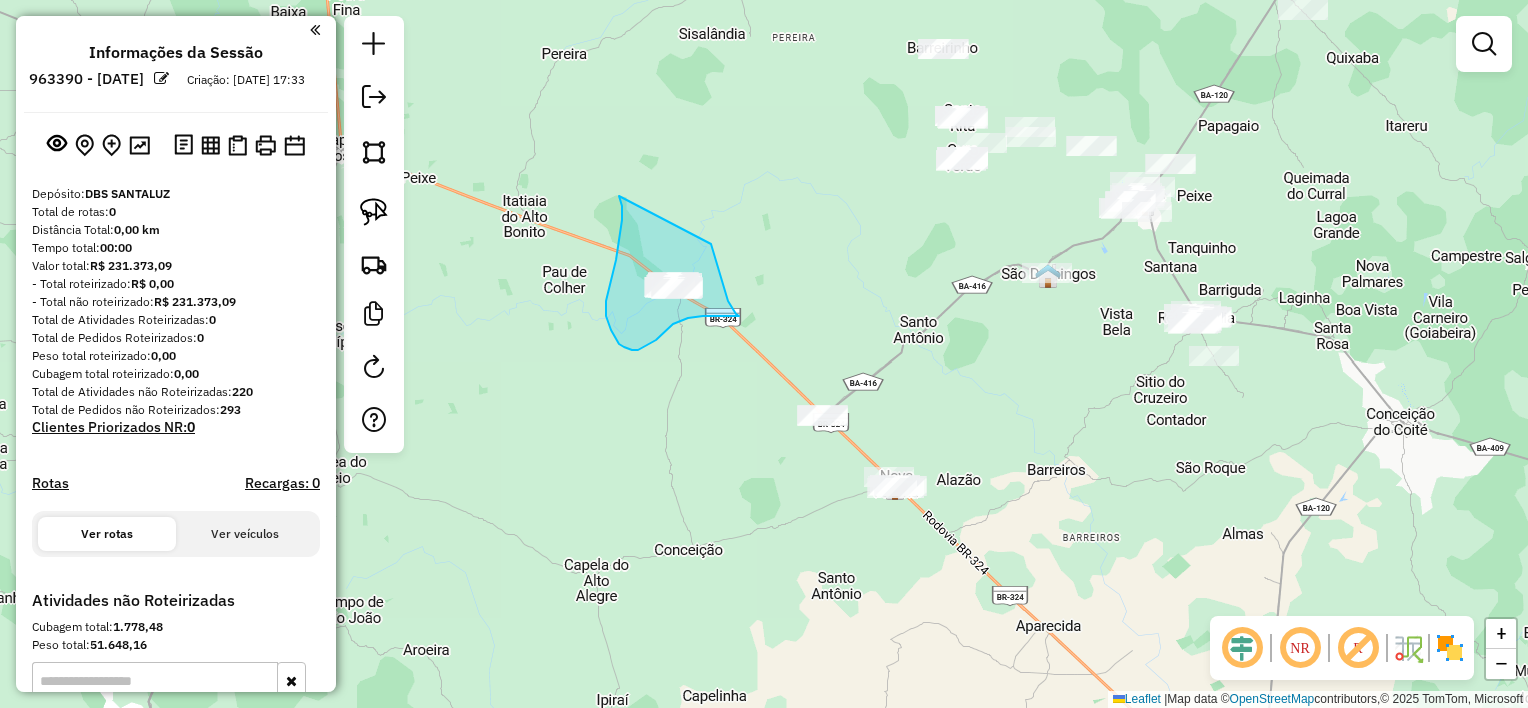 drag, startPoint x: 622, startPoint y: 206, endPoint x: 711, endPoint y: 244, distance: 96.77293 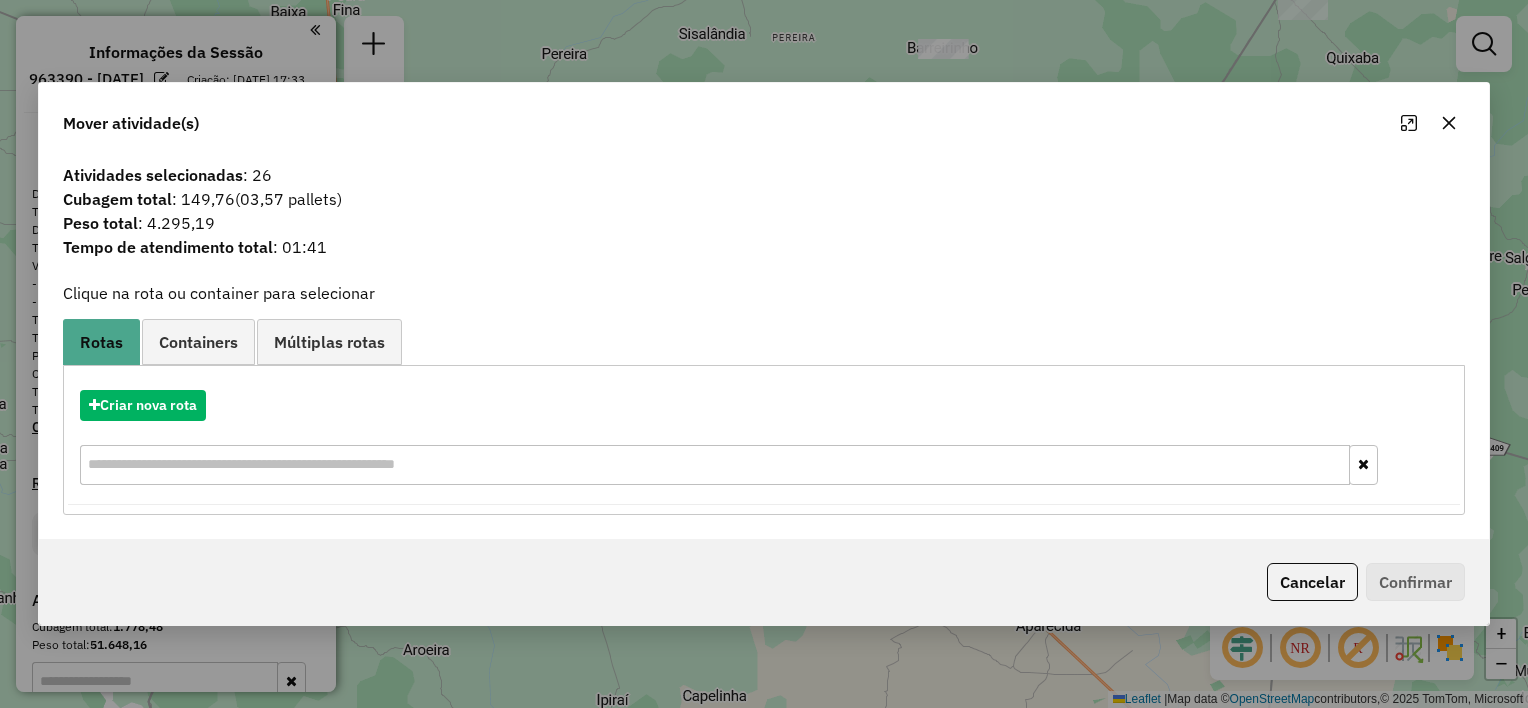 click 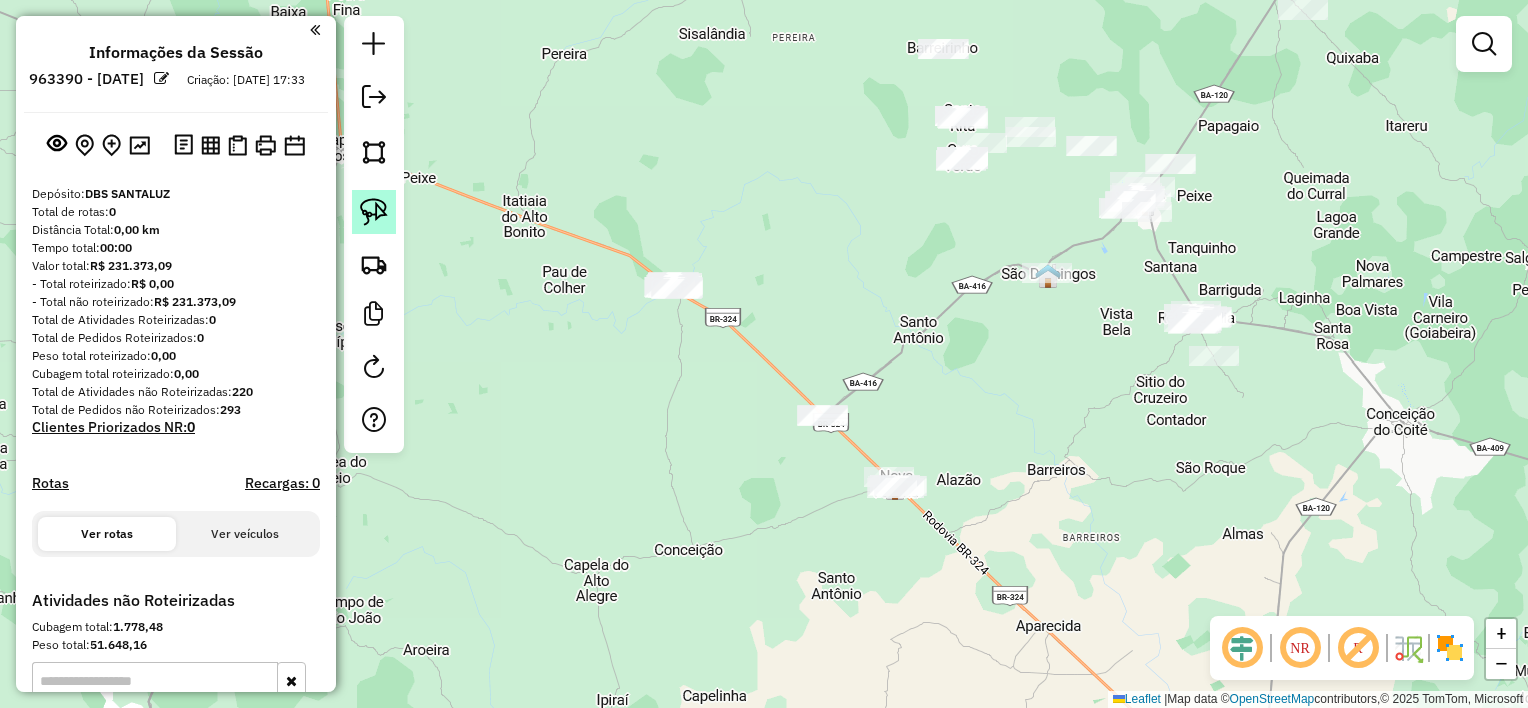 click 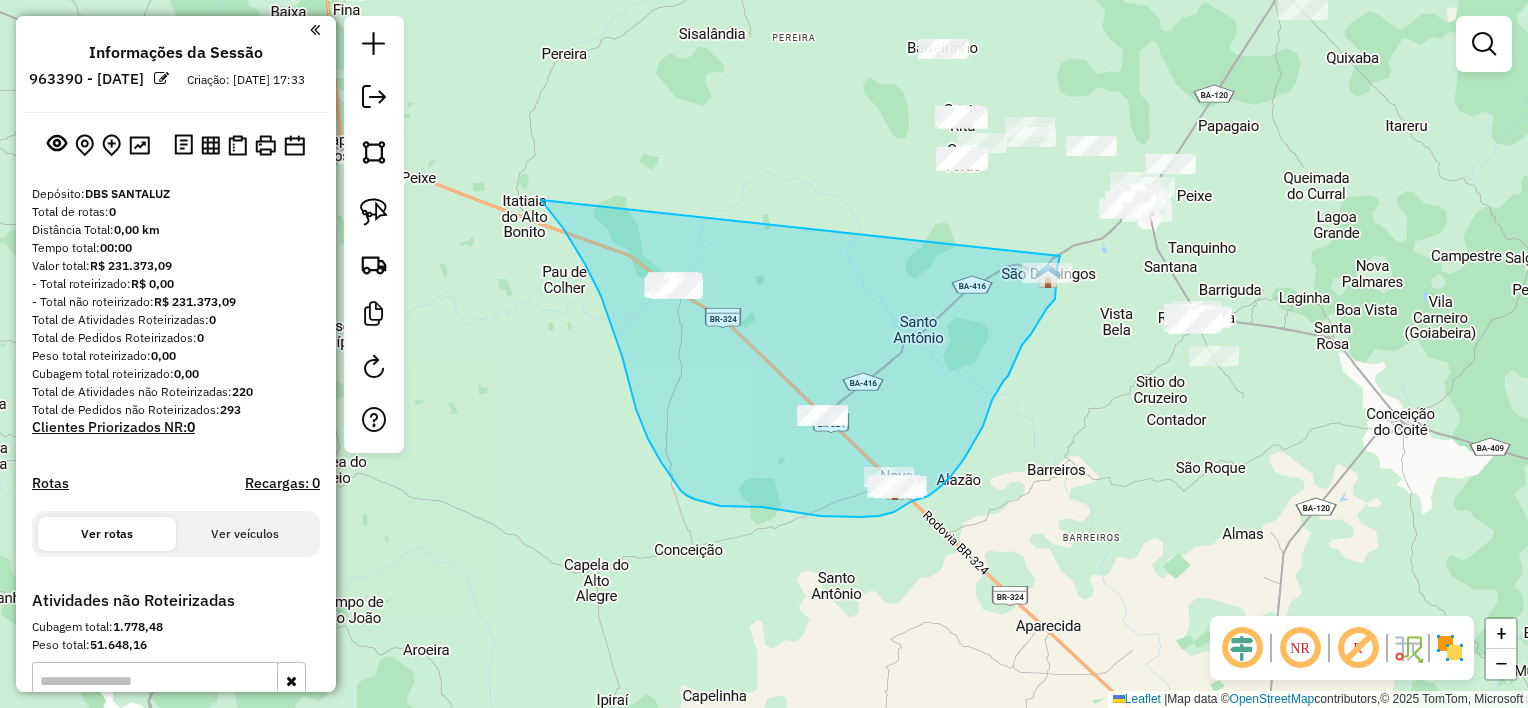 drag, startPoint x: 585, startPoint y: 264, endPoint x: 1060, endPoint y: 256, distance: 475.06735 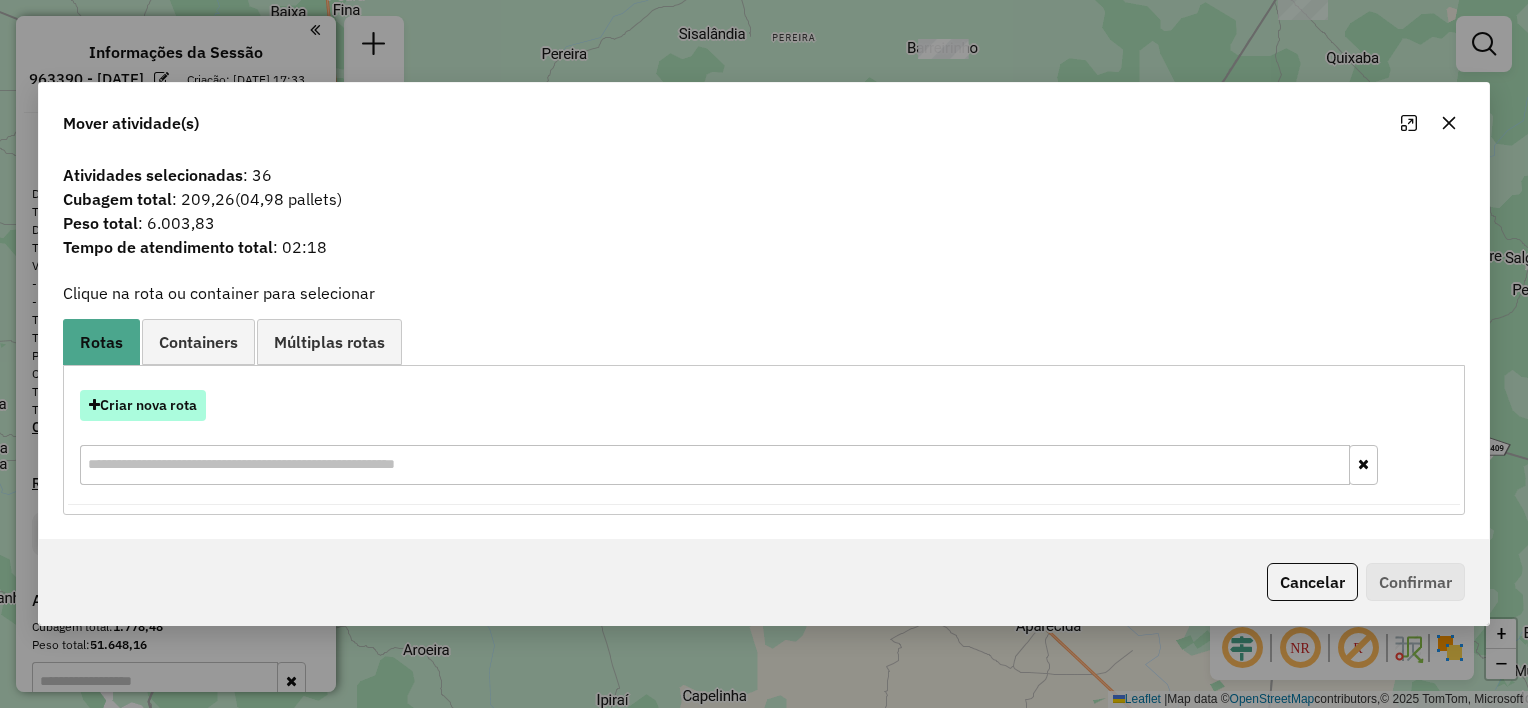 click on "Criar nova rota" at bounding box center [143, 405] 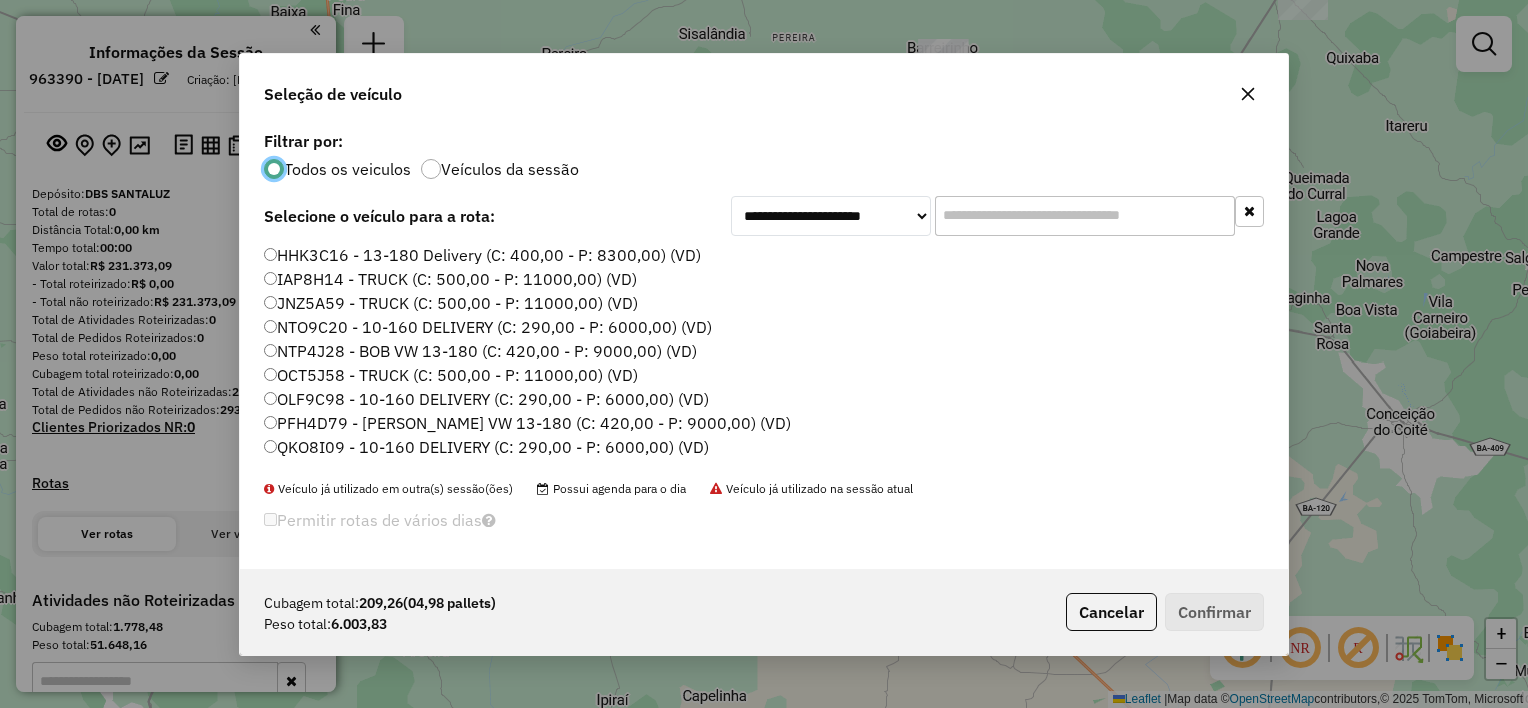 scroll, scrollTop: 10, scrollLeft: 6, axis: both 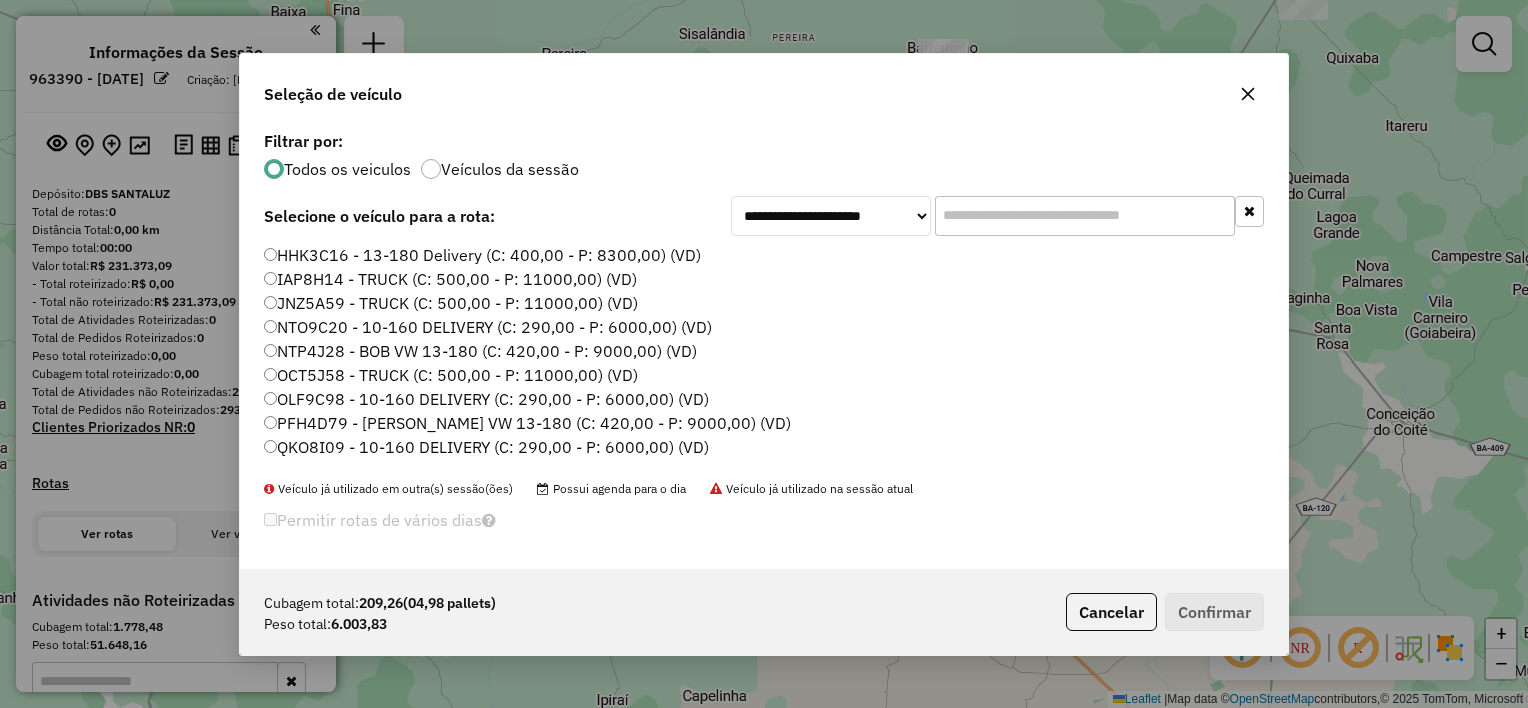 click on "HHK3C16 - 13-180 Delivery  (C: 400,00 - P: 8300,00) (VD)" 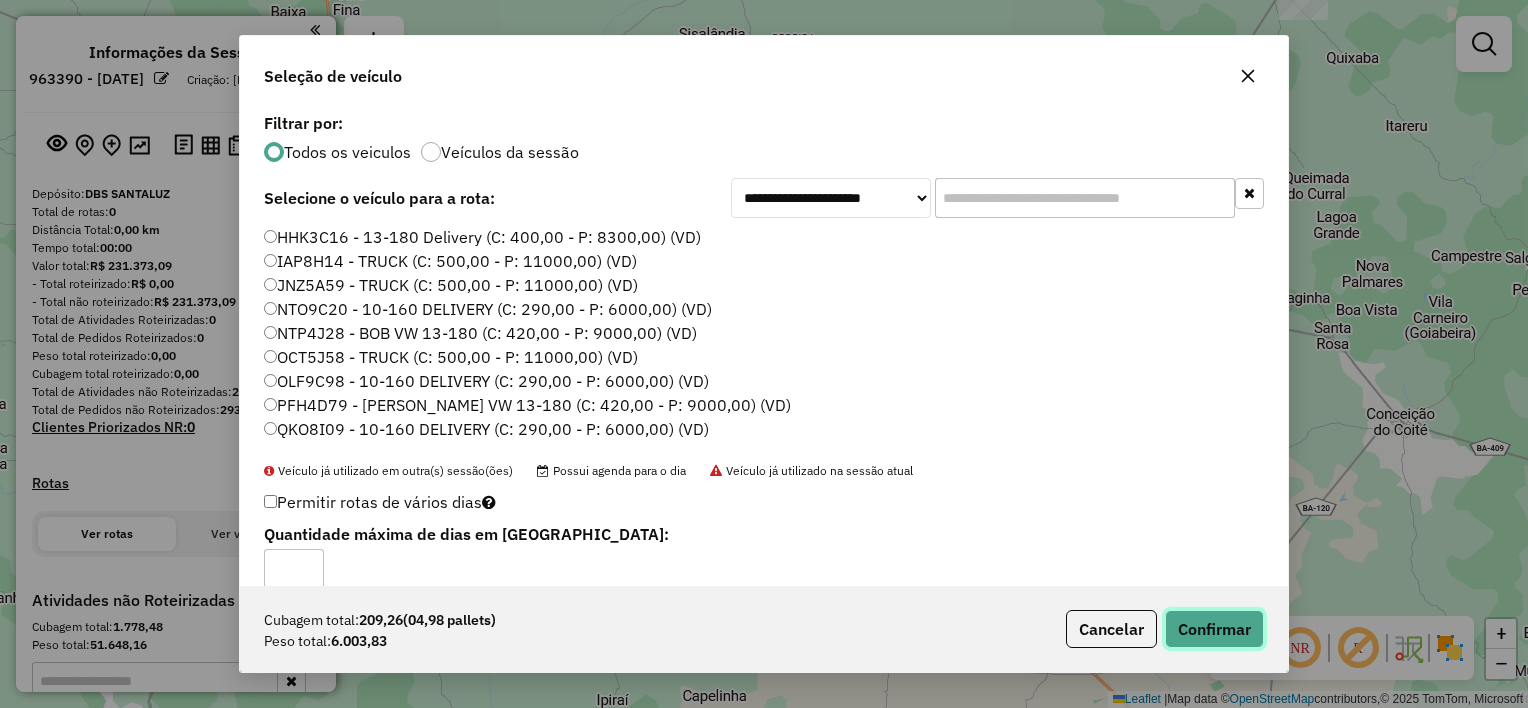 click on "Confirmar" 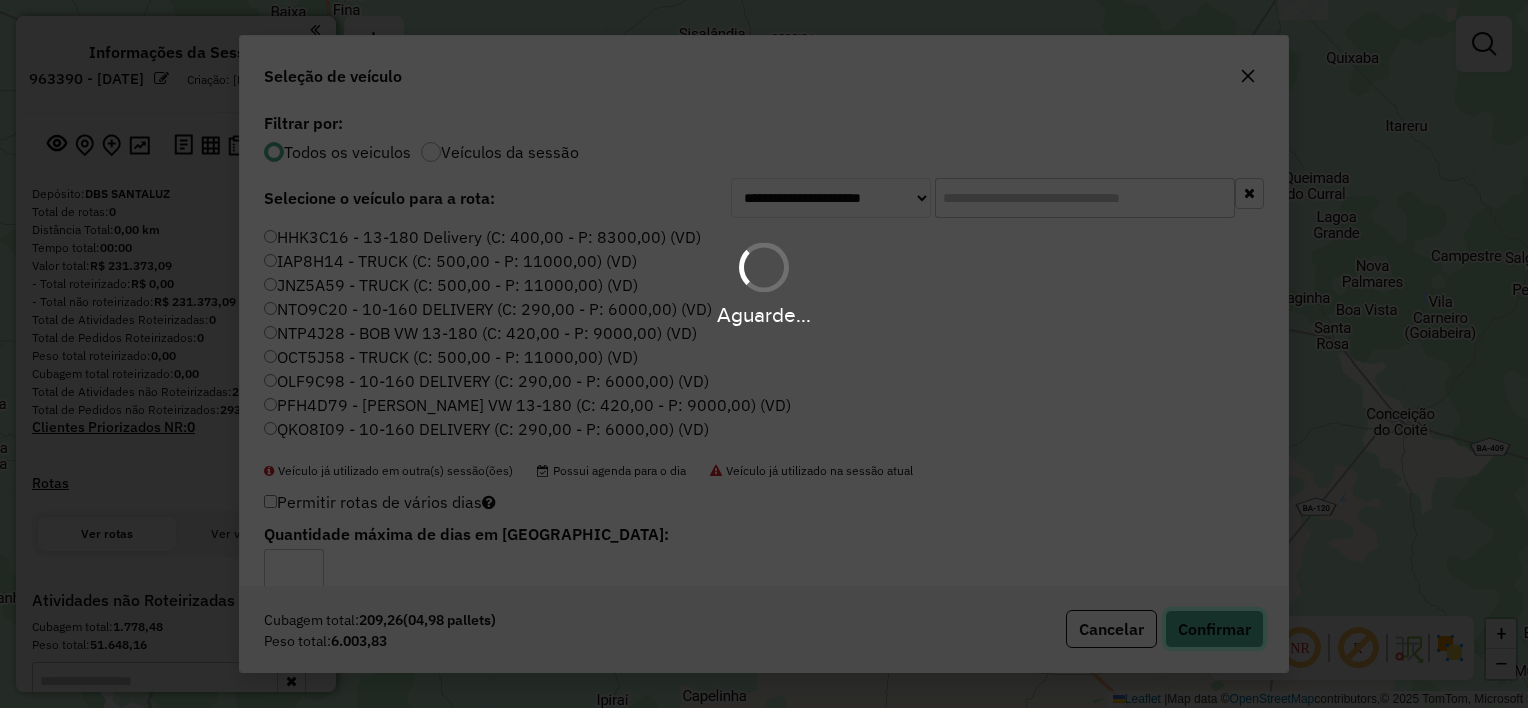 type 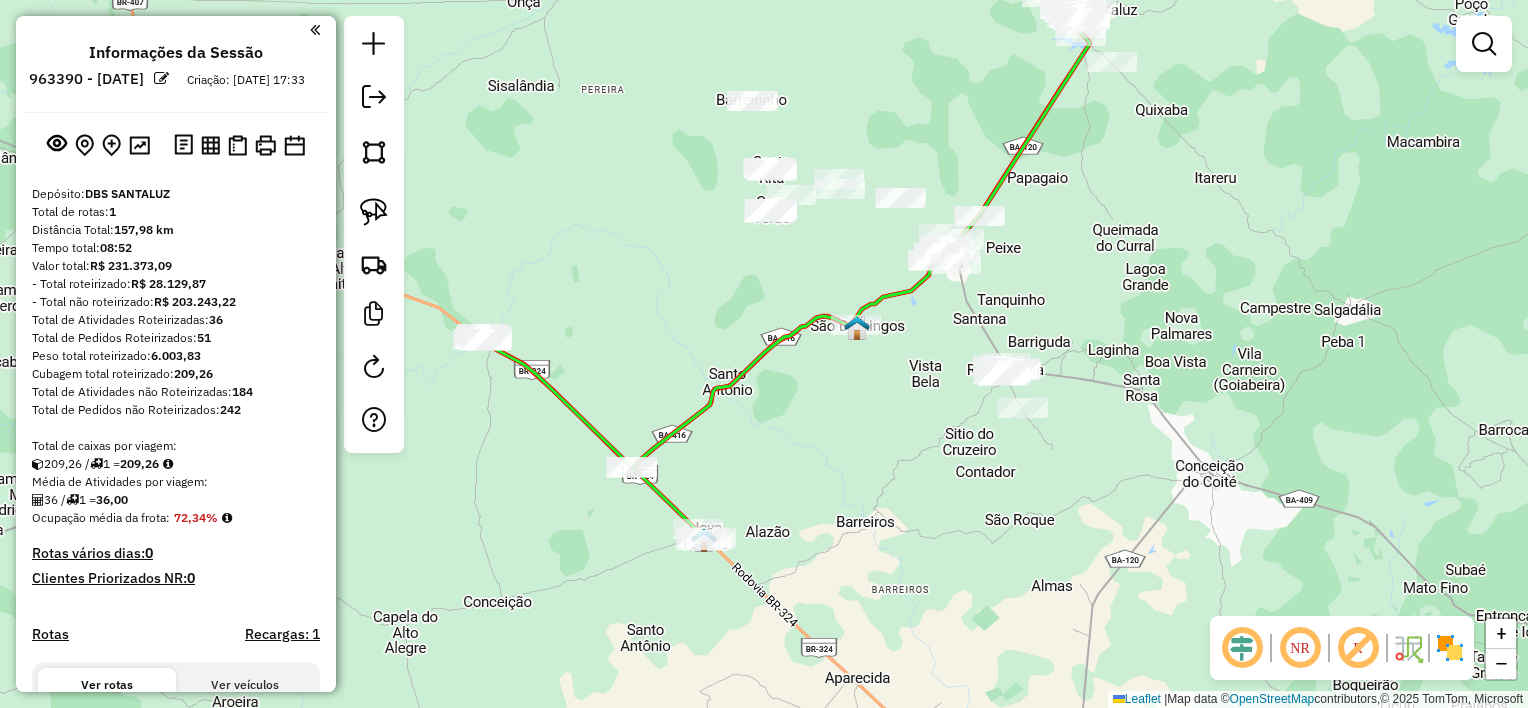 drag, startPoint x: 817, startPoint y: 268, endPoint x: 586, endPoint y: 332, distance: 239.7019 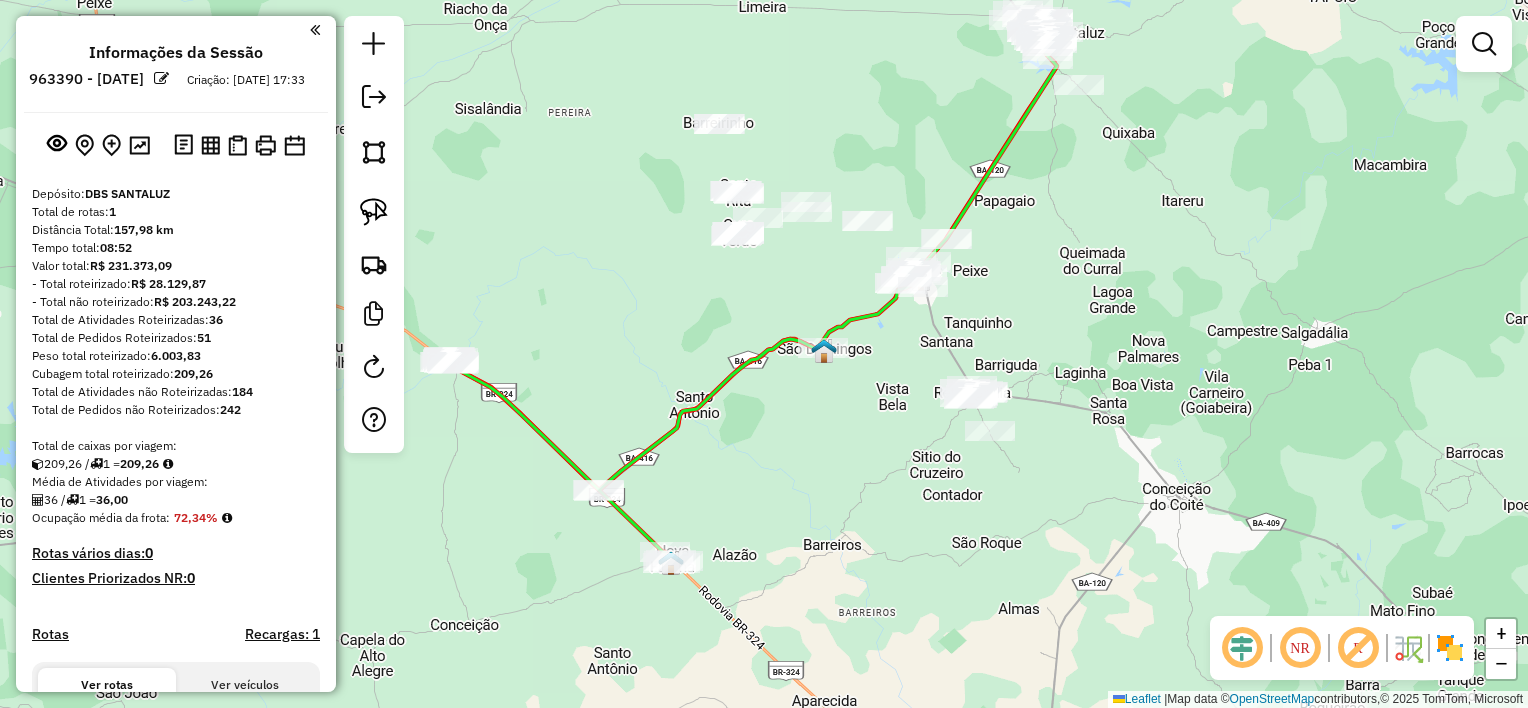 drag, startPoint x: 775, startPoint y: 295, endPoint x: 790, endPoint y: 304, distance: 17.492855 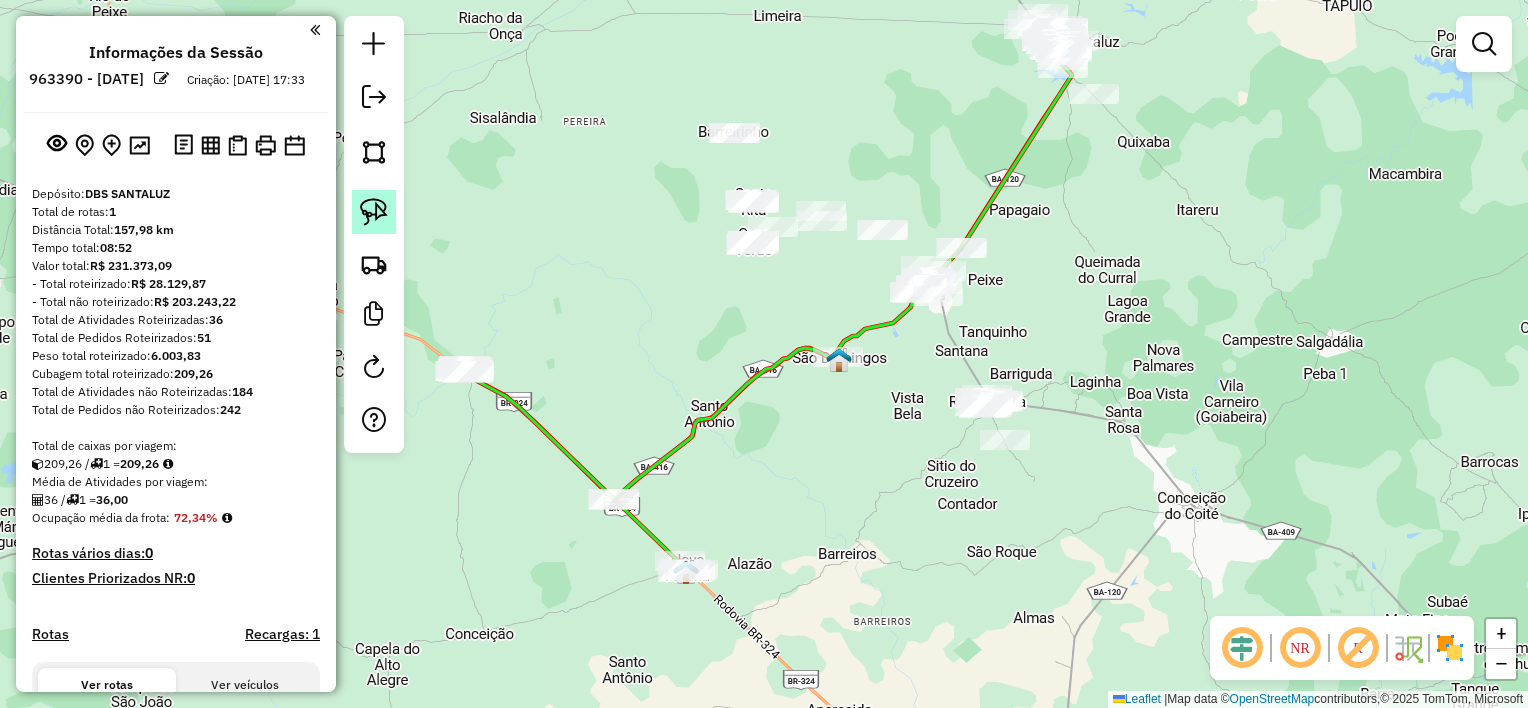 click 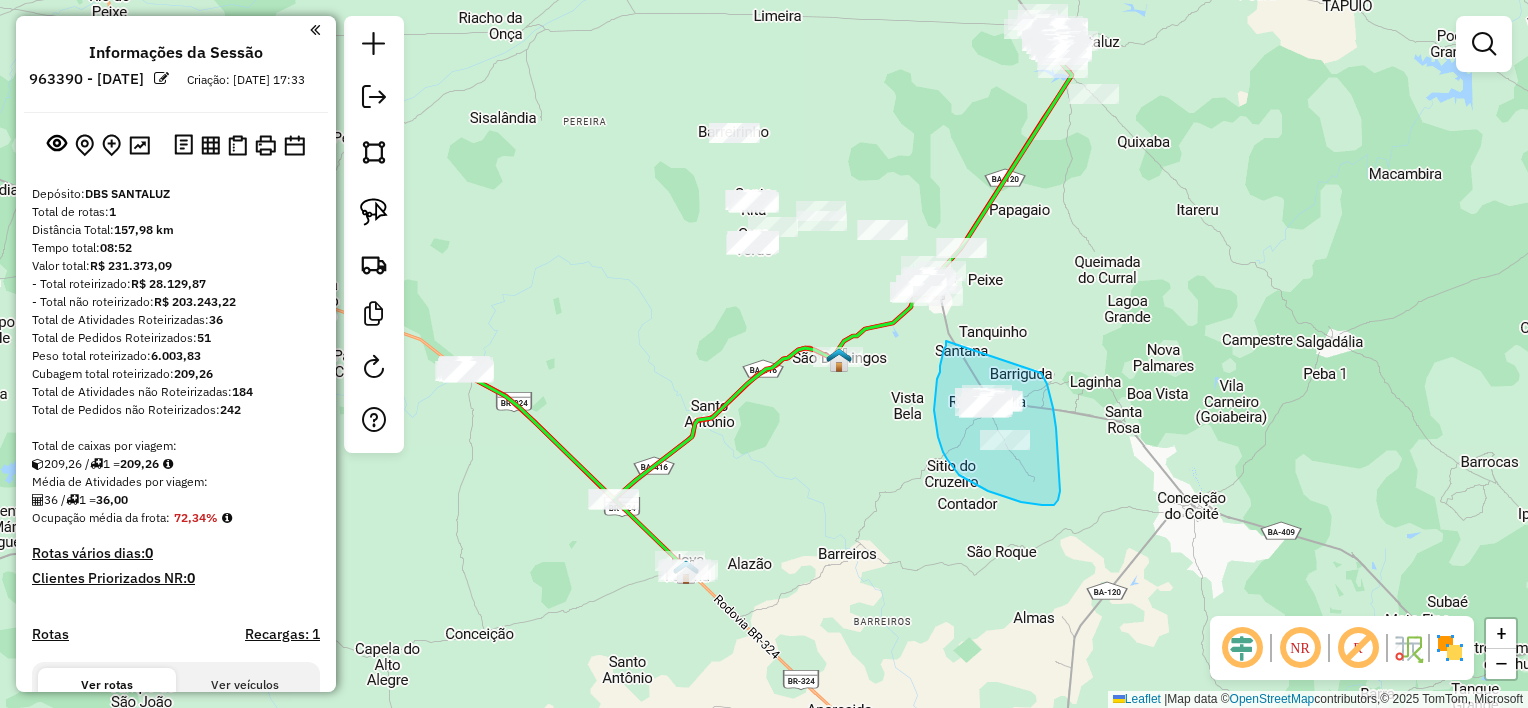 drag, startPoint x: 946, startPoint y: 341, endPoint x: 1040, endPoint y: 372, distance: 98.9798 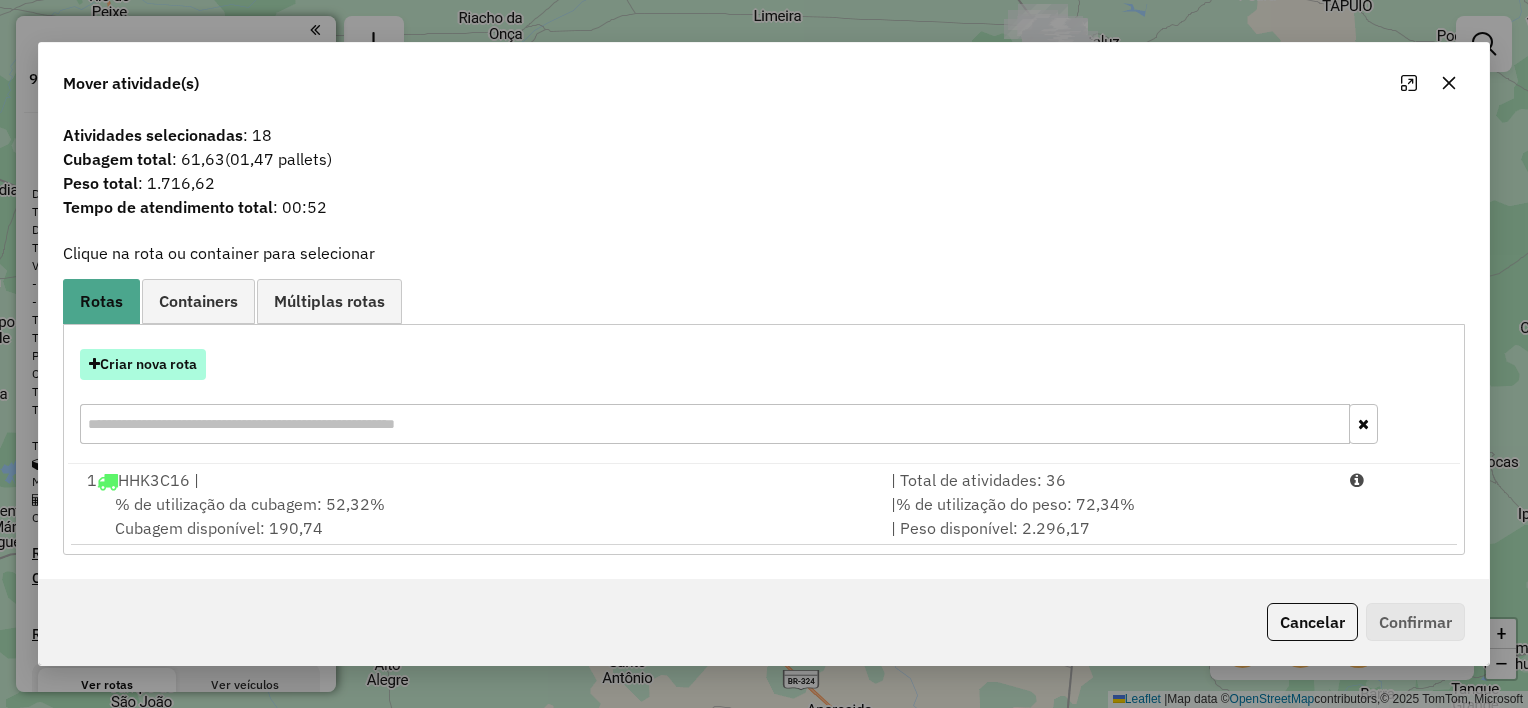 click on "Criar nova rota" at bounding box center [143, 364] 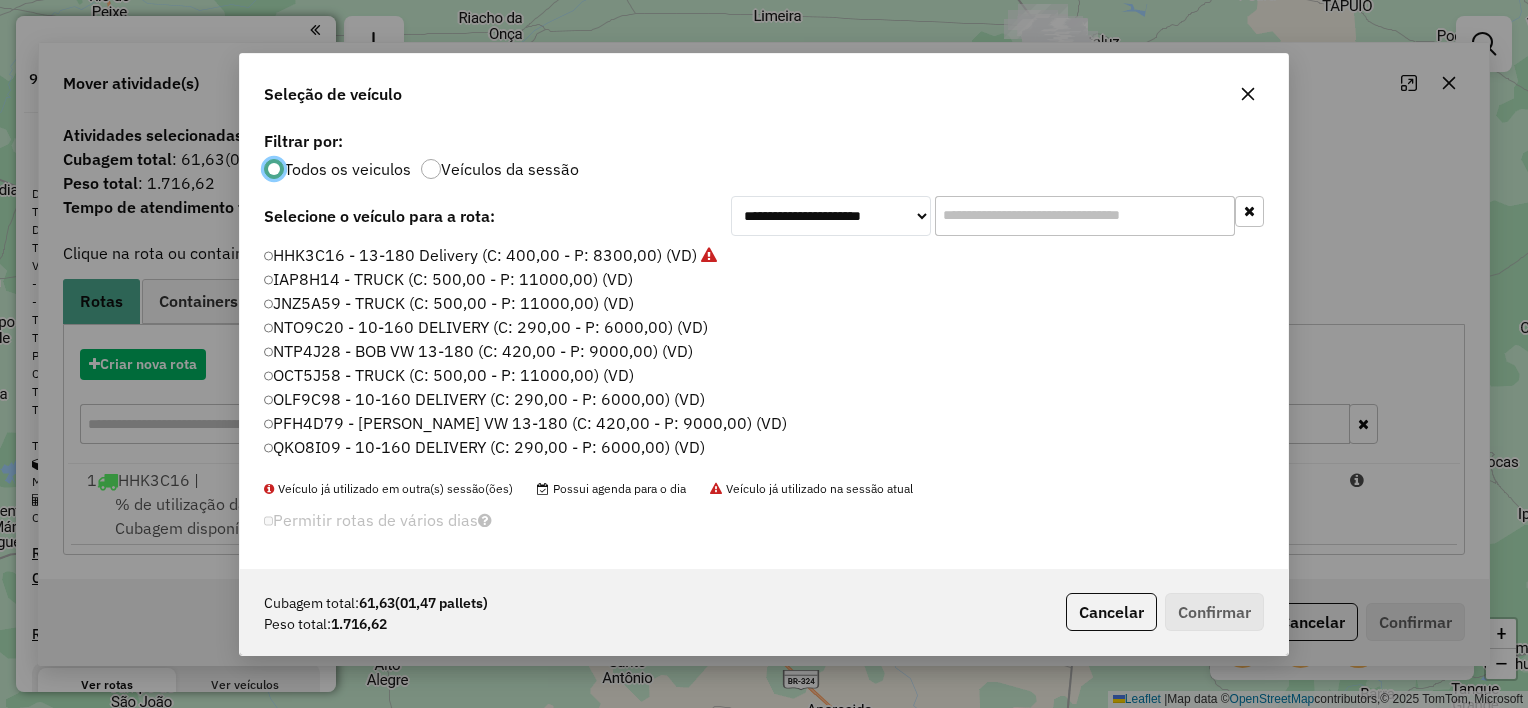 scroll, scrollTop: 10, scrollLeft: 6, axis: both 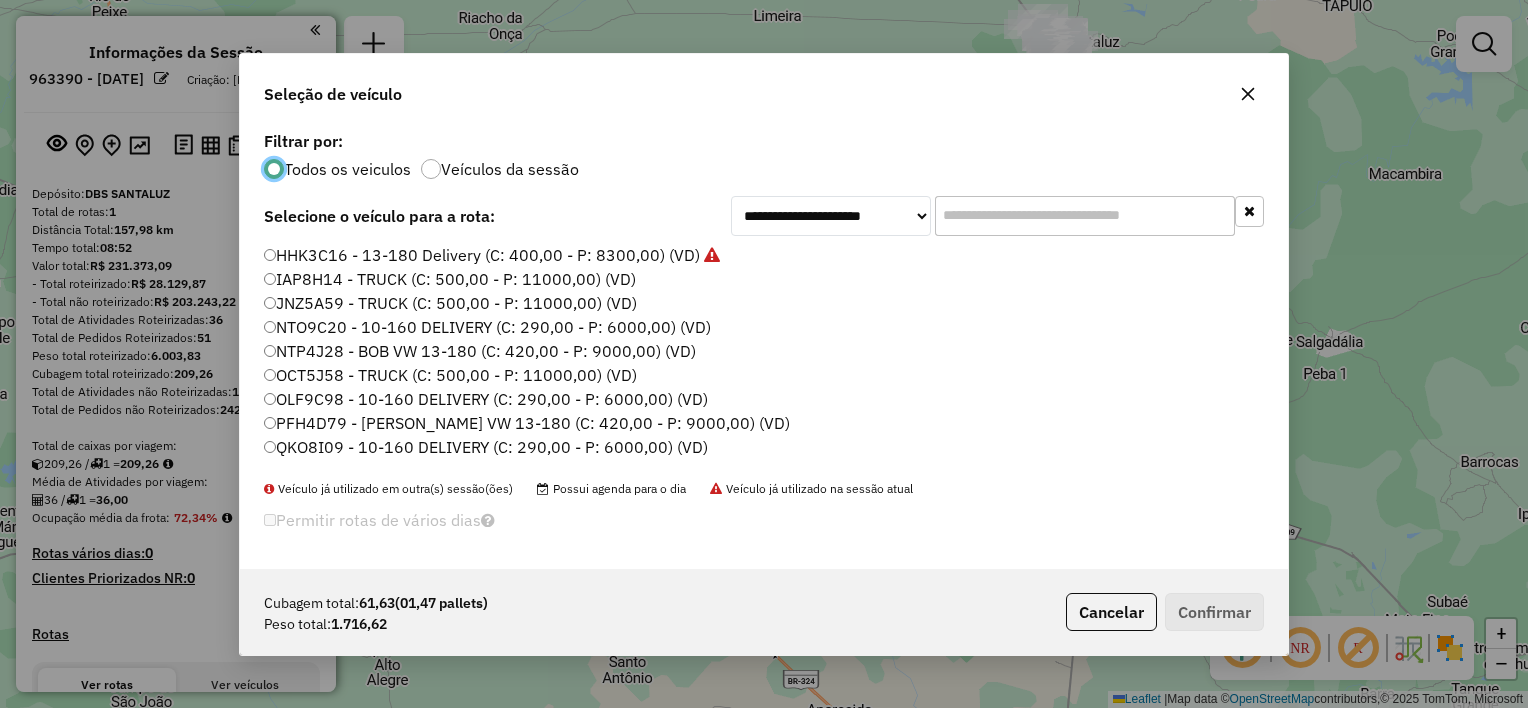 click on "IAP8H14 - TRUCK  (C: 500,00 - P: 11000,00) (VD)" 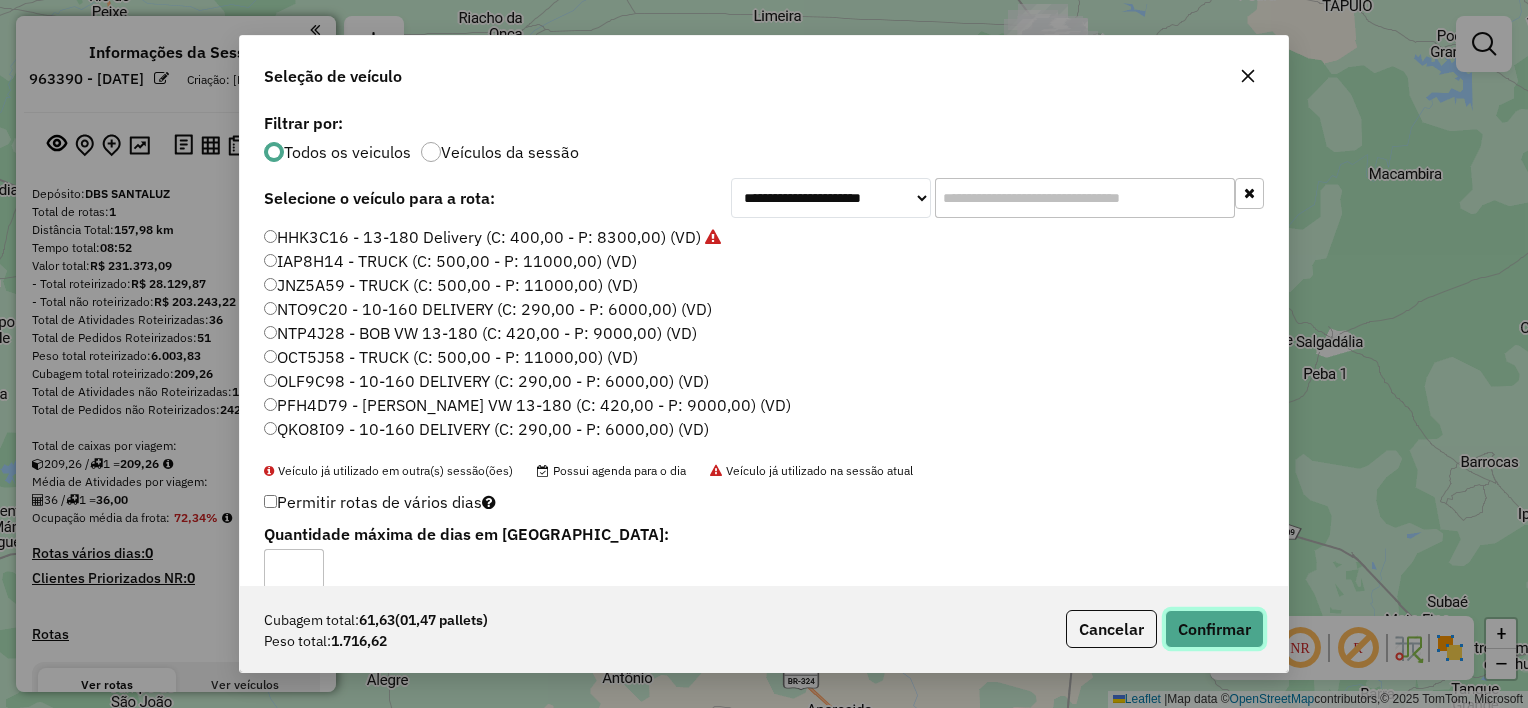 click on "Confirmar" 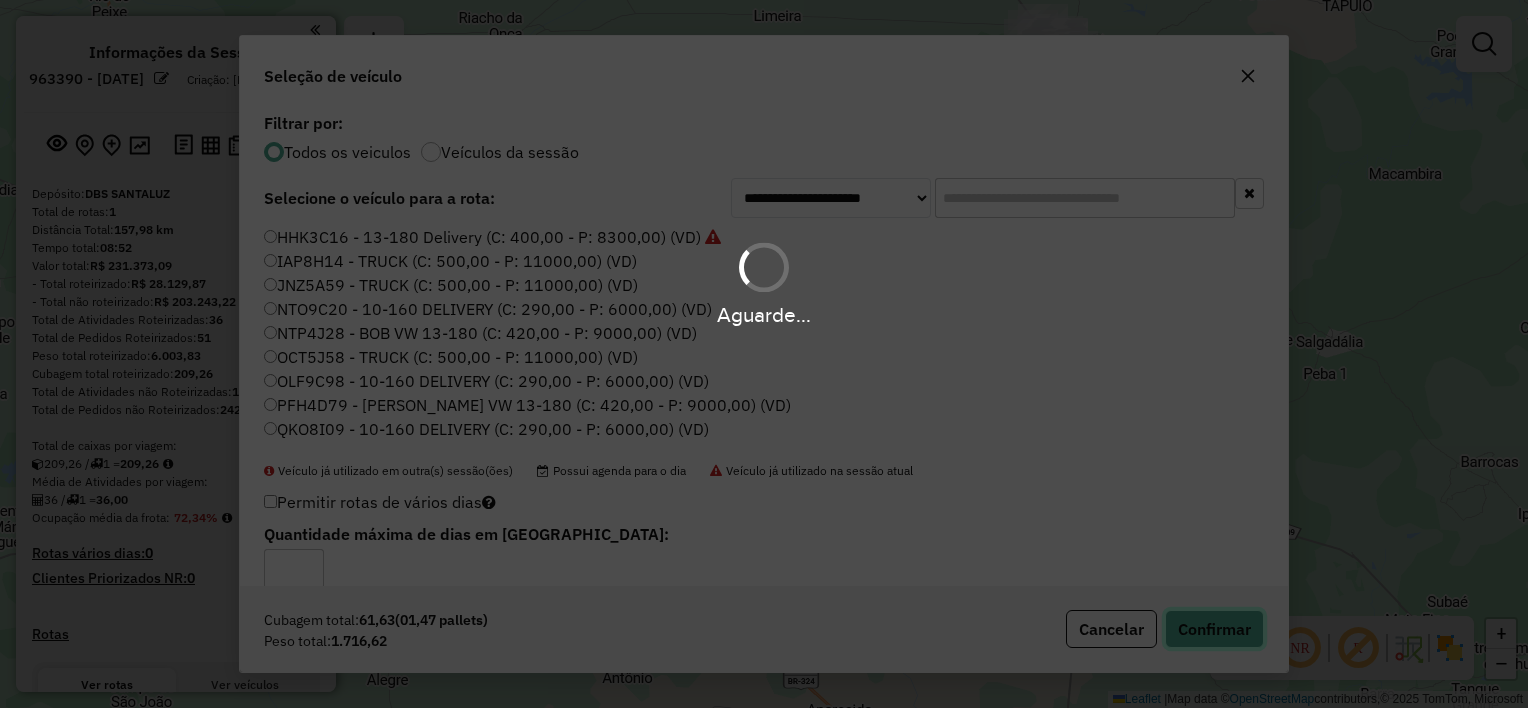 type 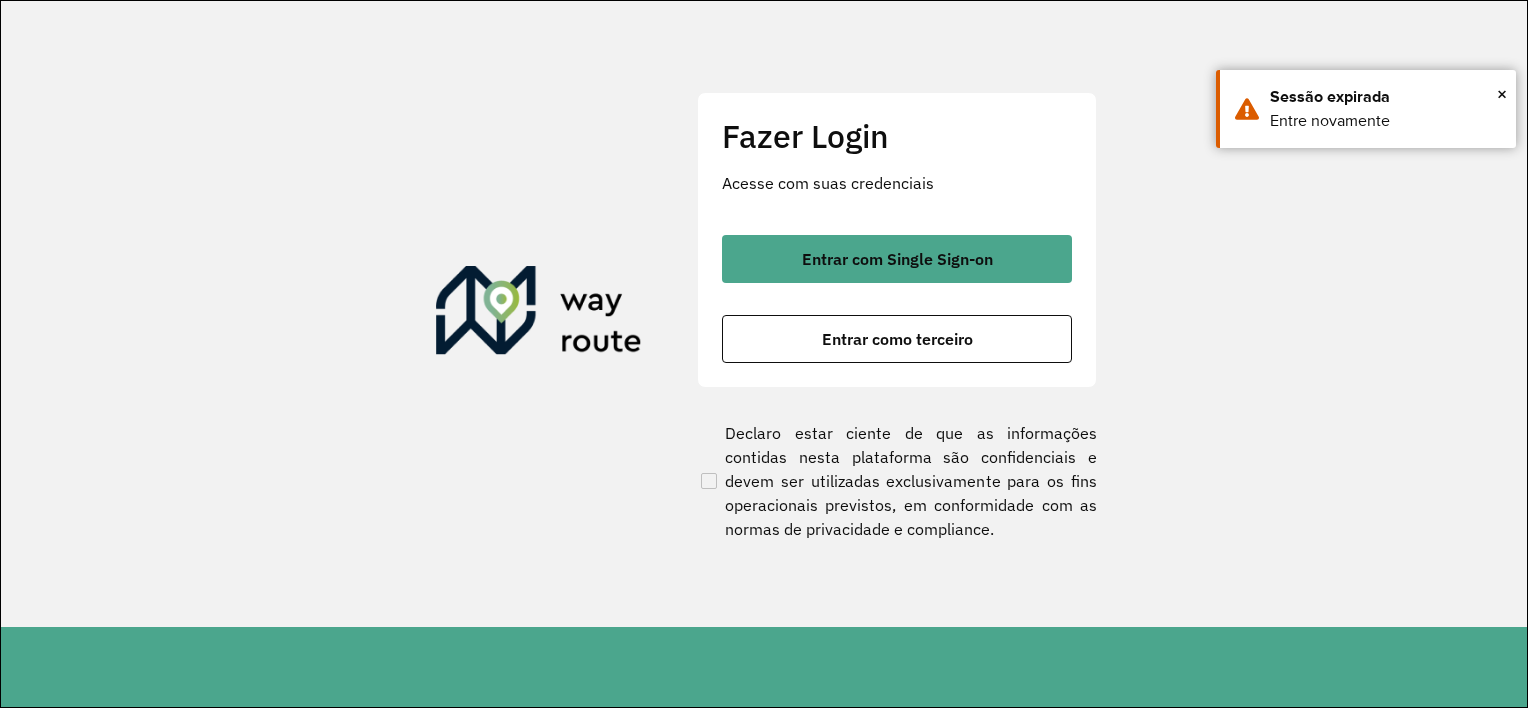 scroll, scrollTop: 0, scrollLeft: 0, axis: both 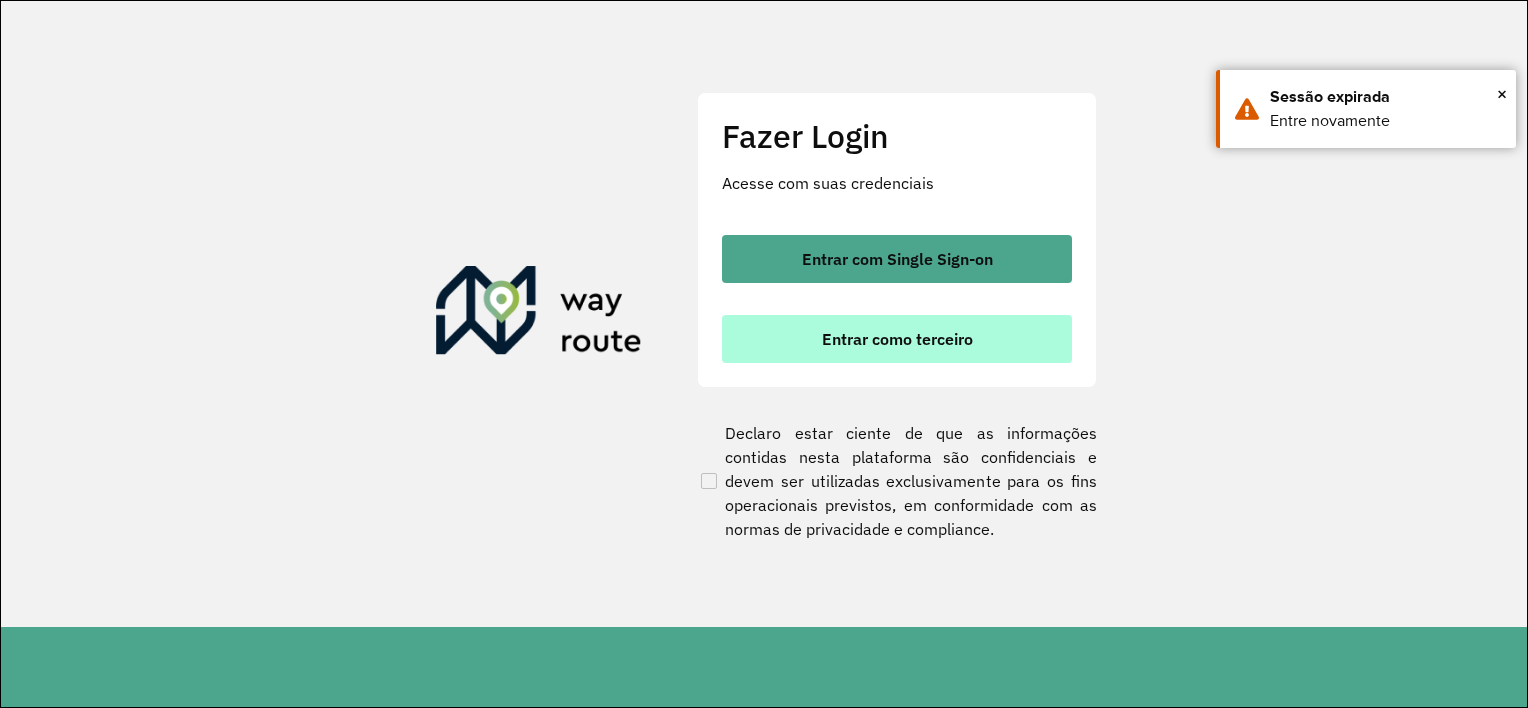 click on "Entrar como terceiro" at bounding box center [897, 339] 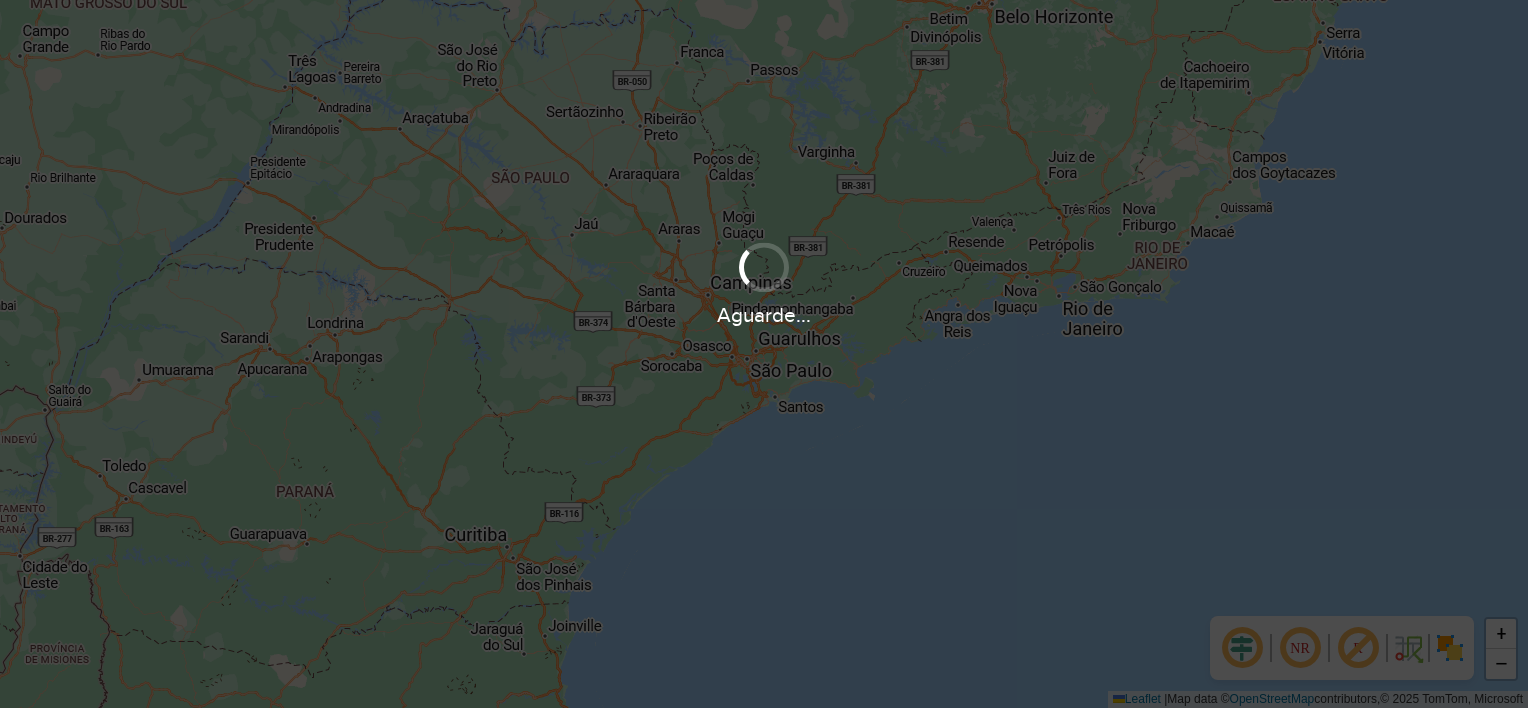 scroll, scrollTop: 0, scrollLeft: 0, axis: both 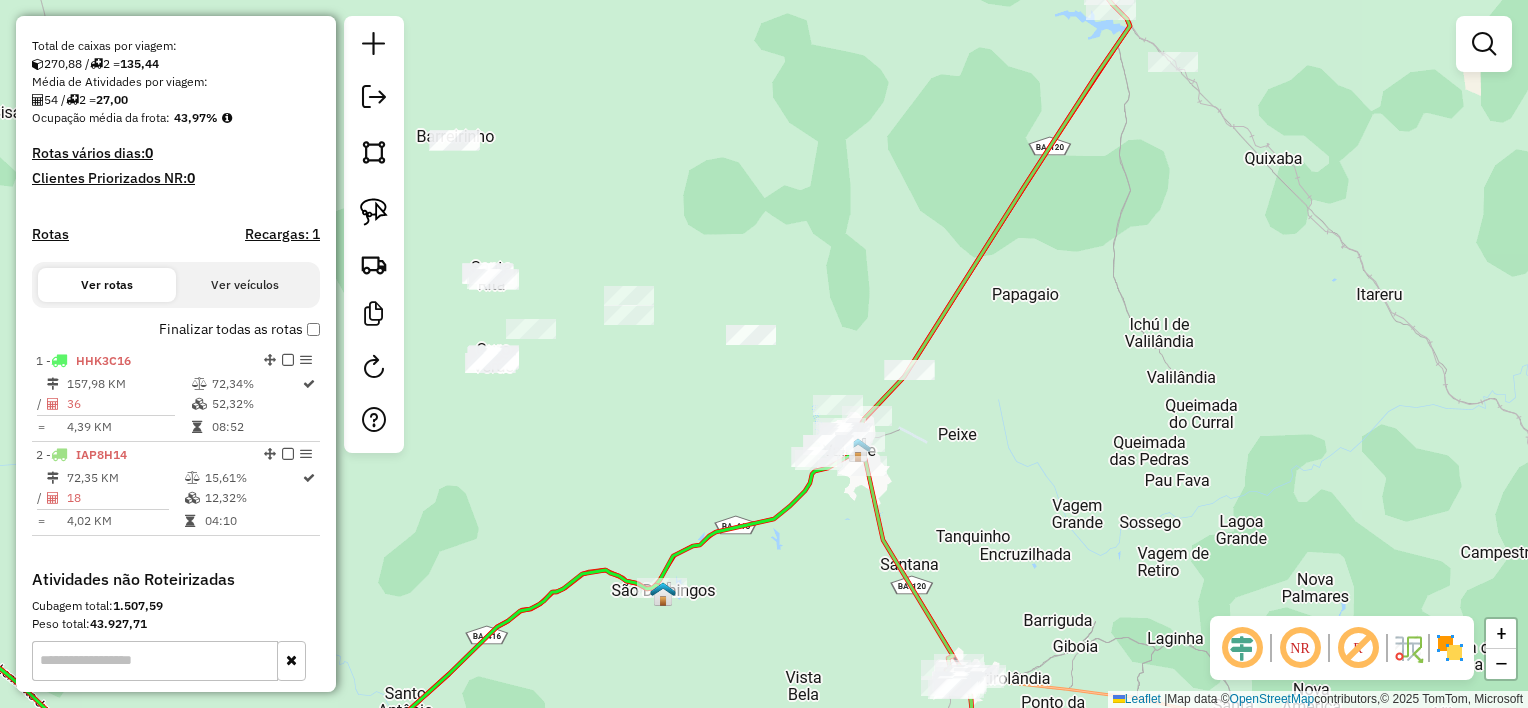 drag, startPoint x: 716, startPoint y: 426, endPoint x: 912, endPoint y: 394, distance: 198.59506 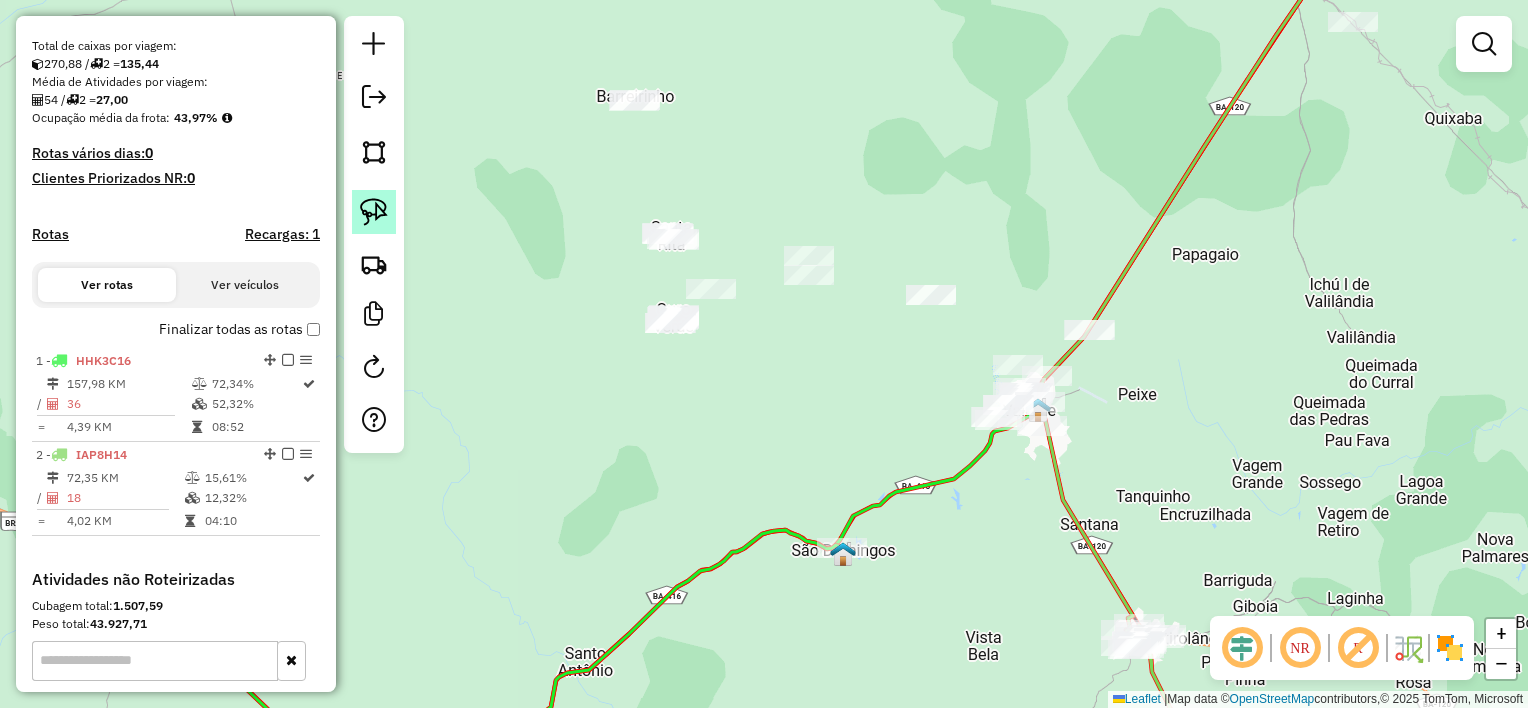 click 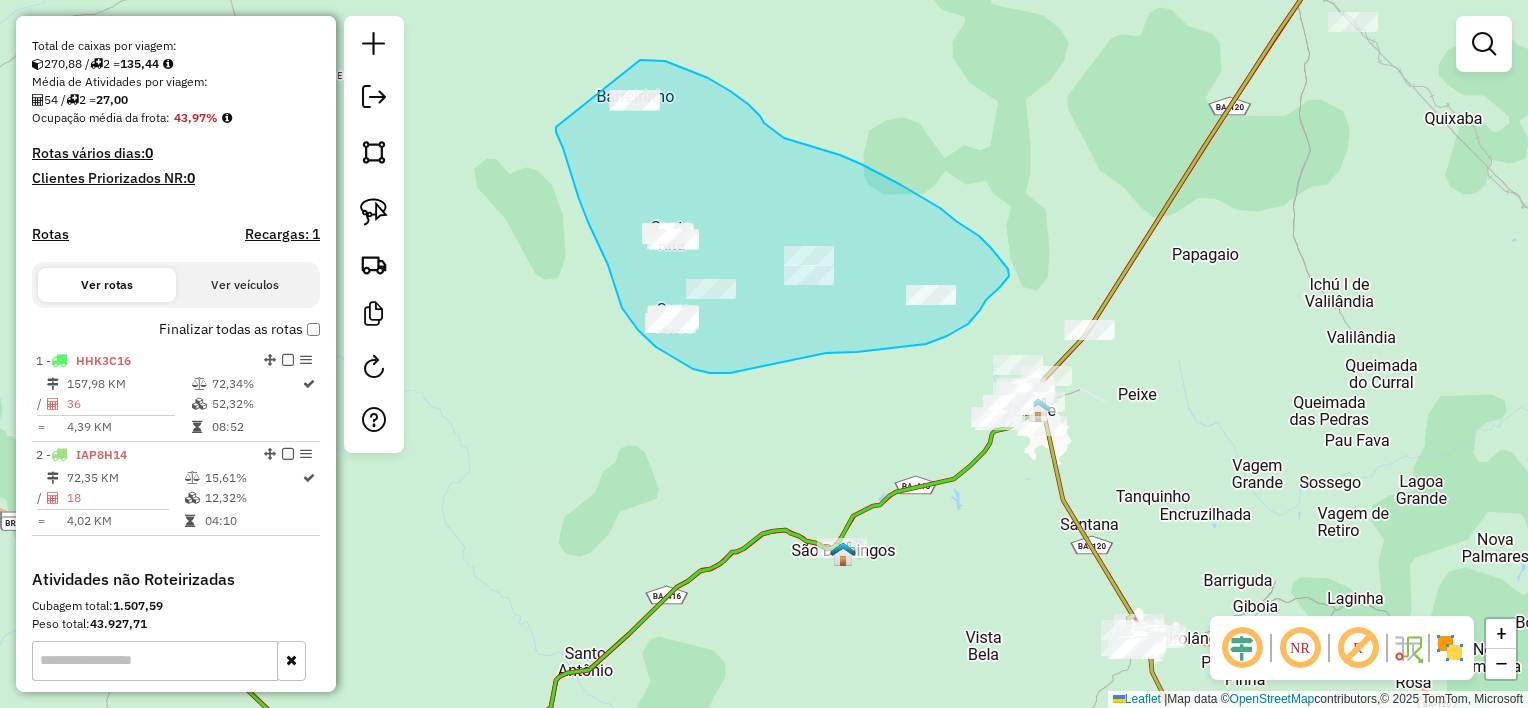 drag, startPoint x: 572, startPoint y: 177, endPoint x: 640, endPoint y: 60, distance: 135.32553 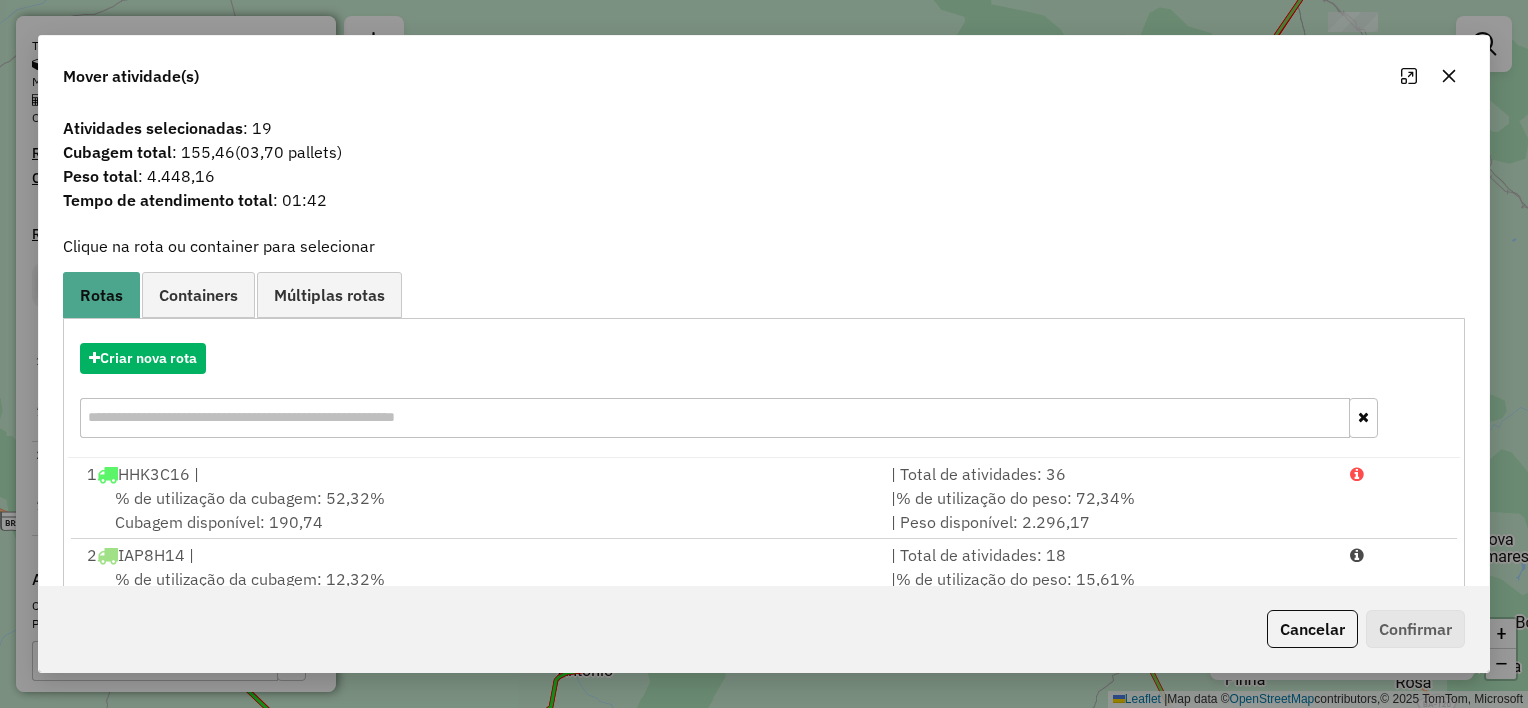 click 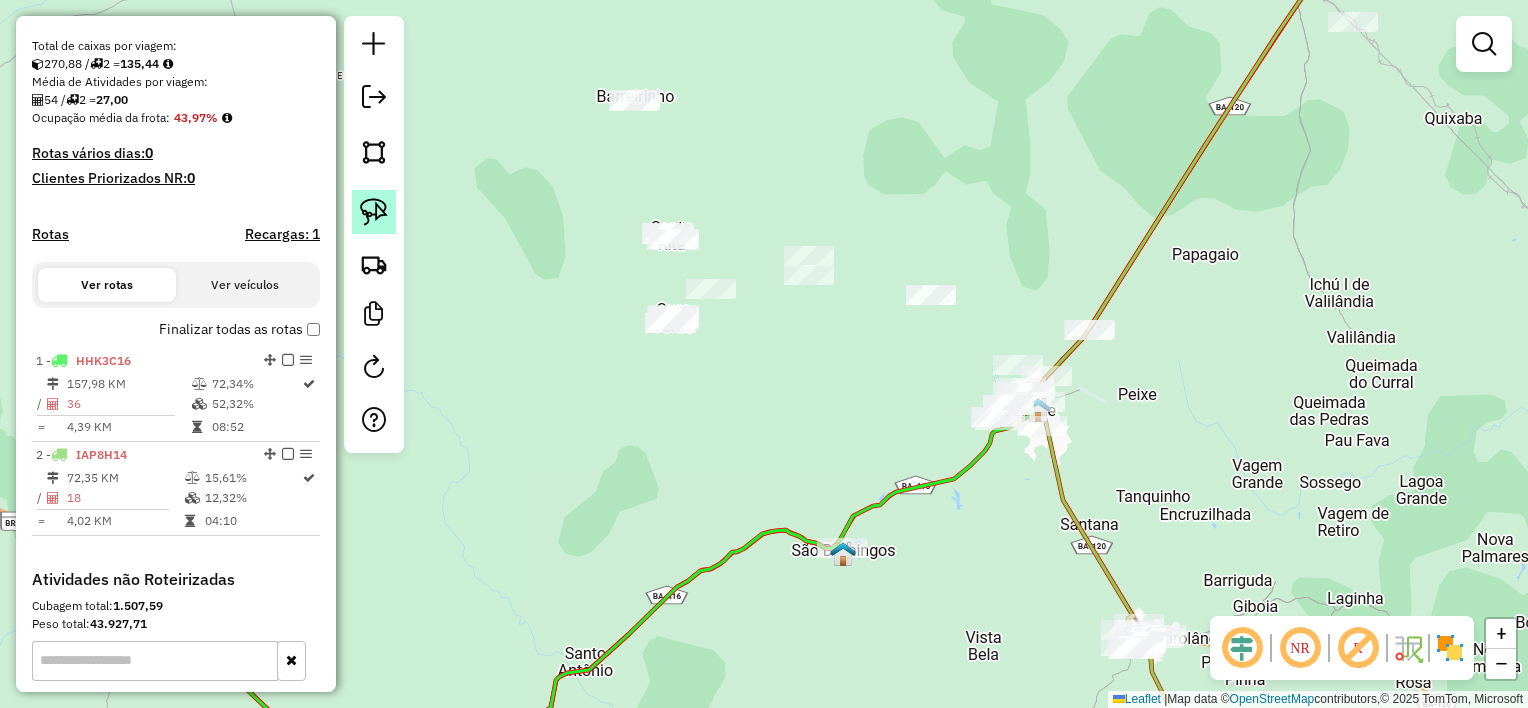 click 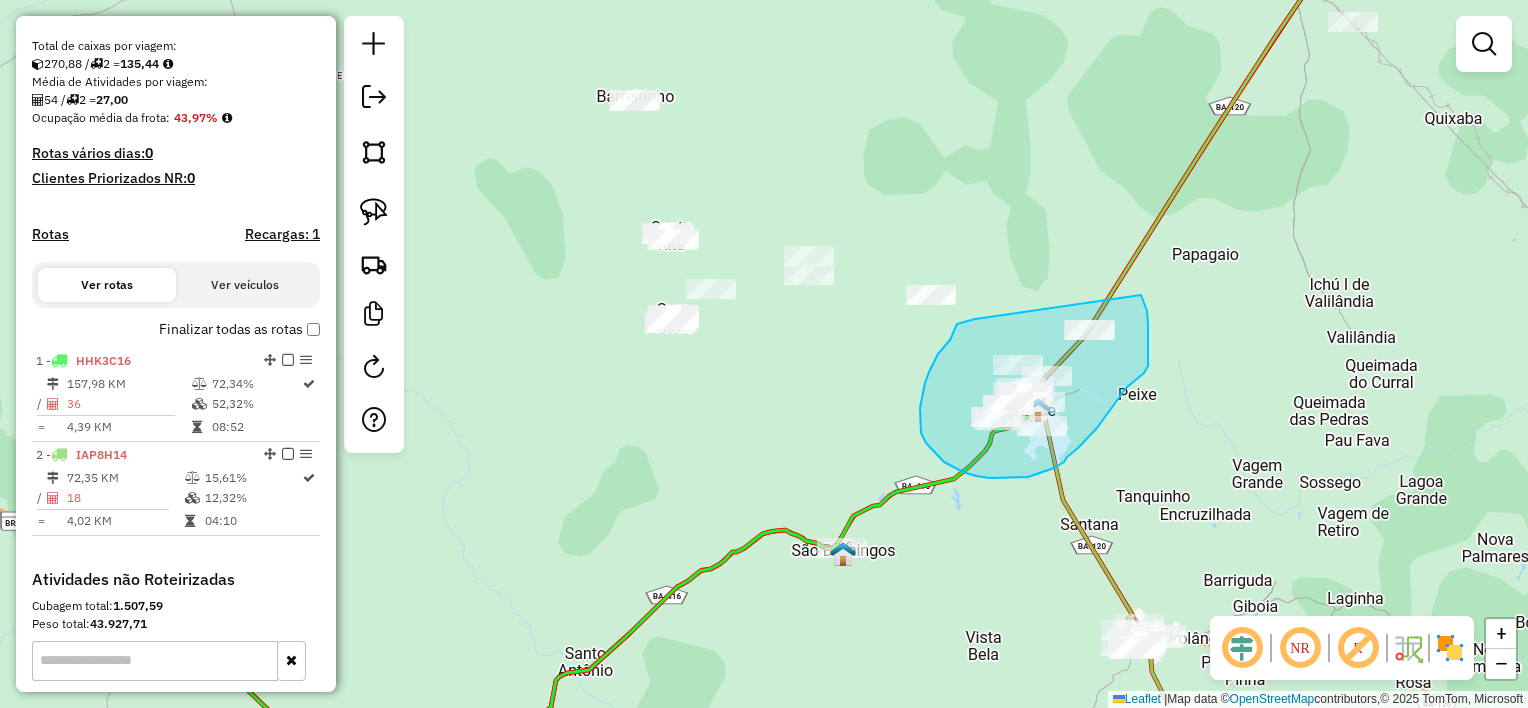 drag, startPoint x: 957, startPoint y: 324, endPoint x: 1140, endPoint y: 295, distance: 185.28357 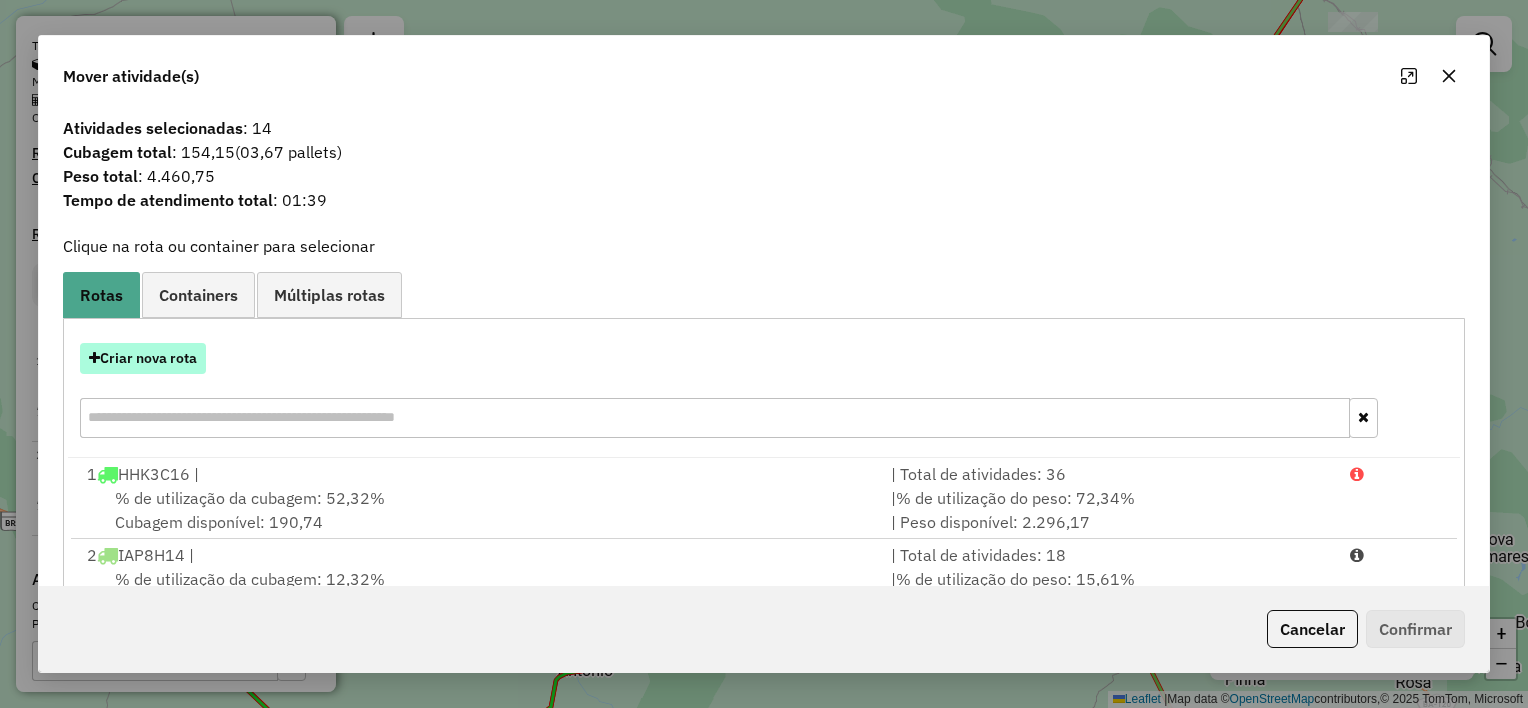 click on "Criar nova rota" at bounding box center (143, 358) 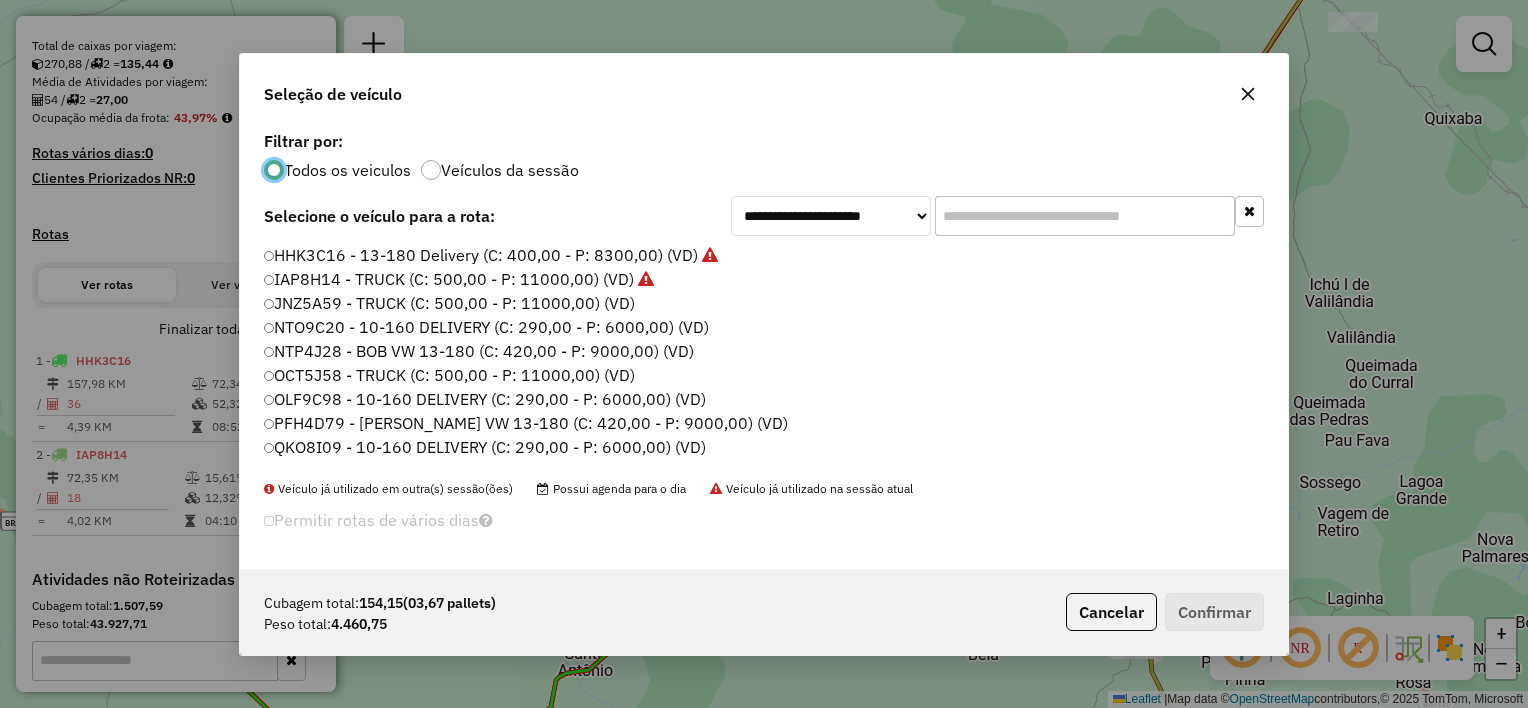 scroll, scrollTop: 10, scrollLeft: 6, axis: both 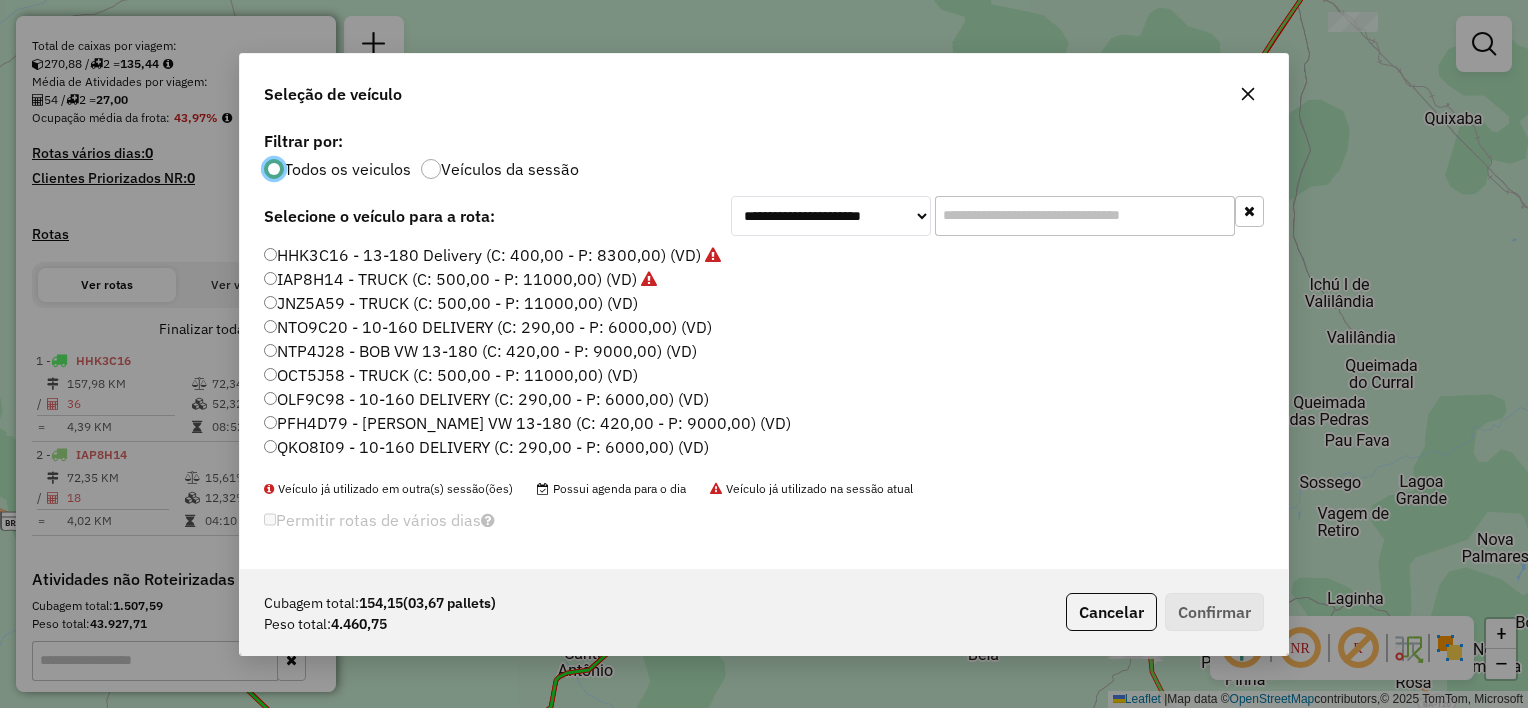 click on "JNZ5A59 - TRUCK  (C: 500,00 - P: 11000,00) (VD)" 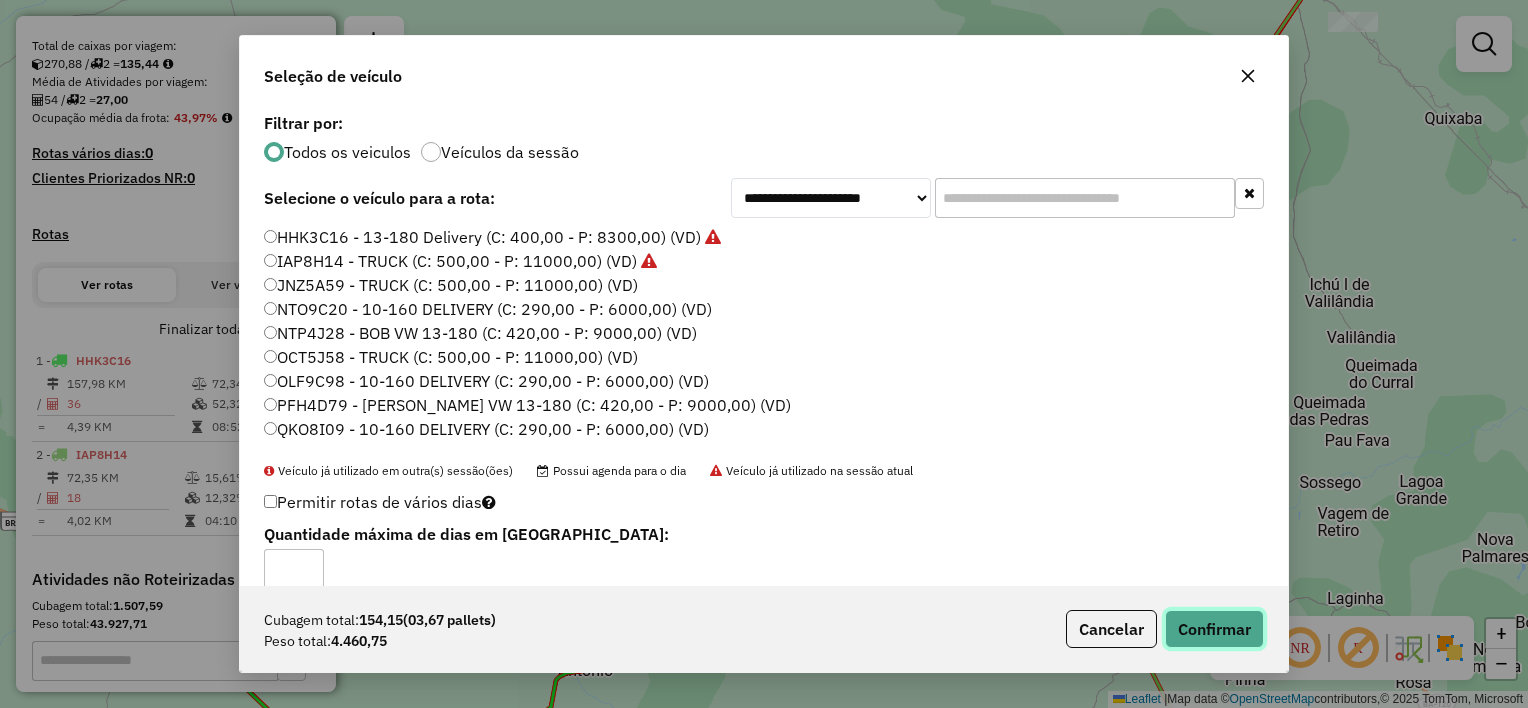 click on "Confirmar" 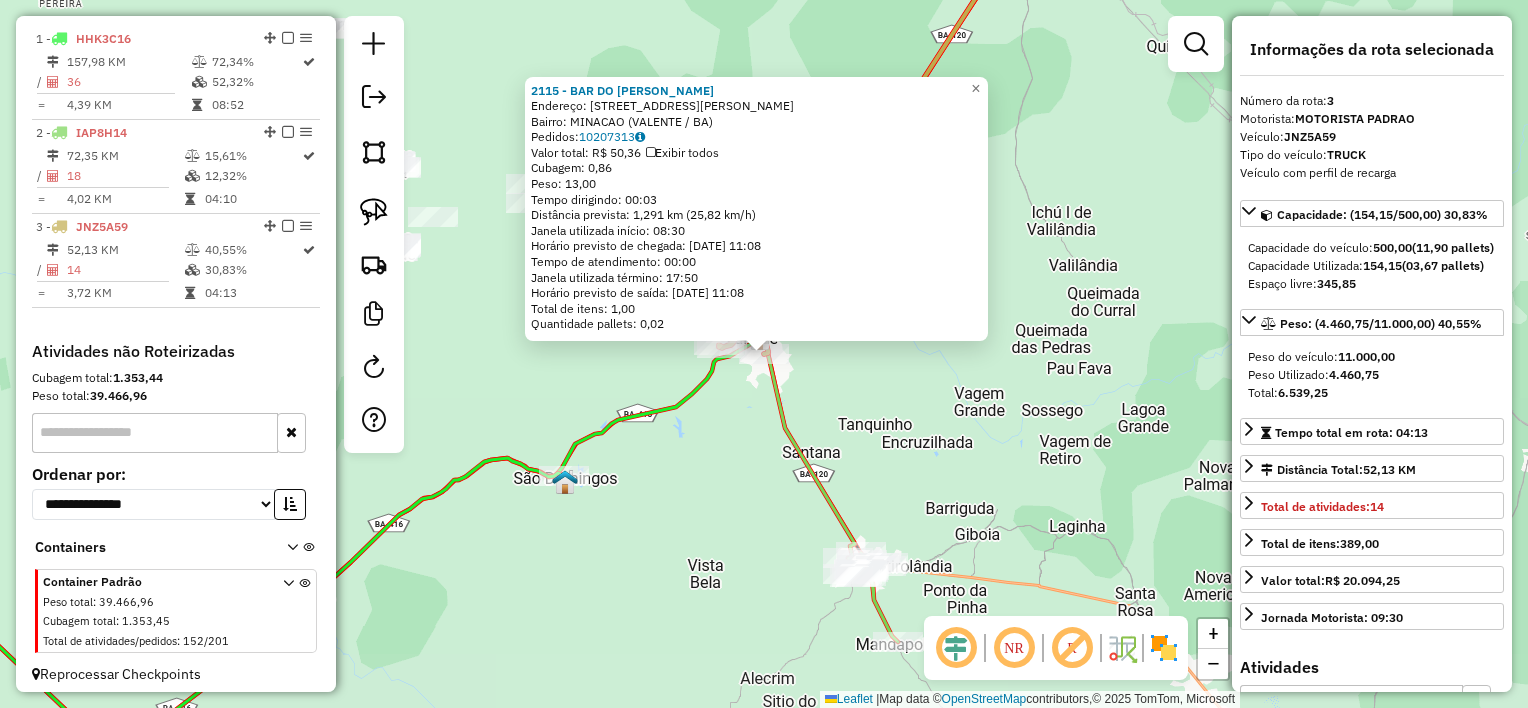 scroll, scrollTop: 747, scrollLeft: 0, axis: vertical 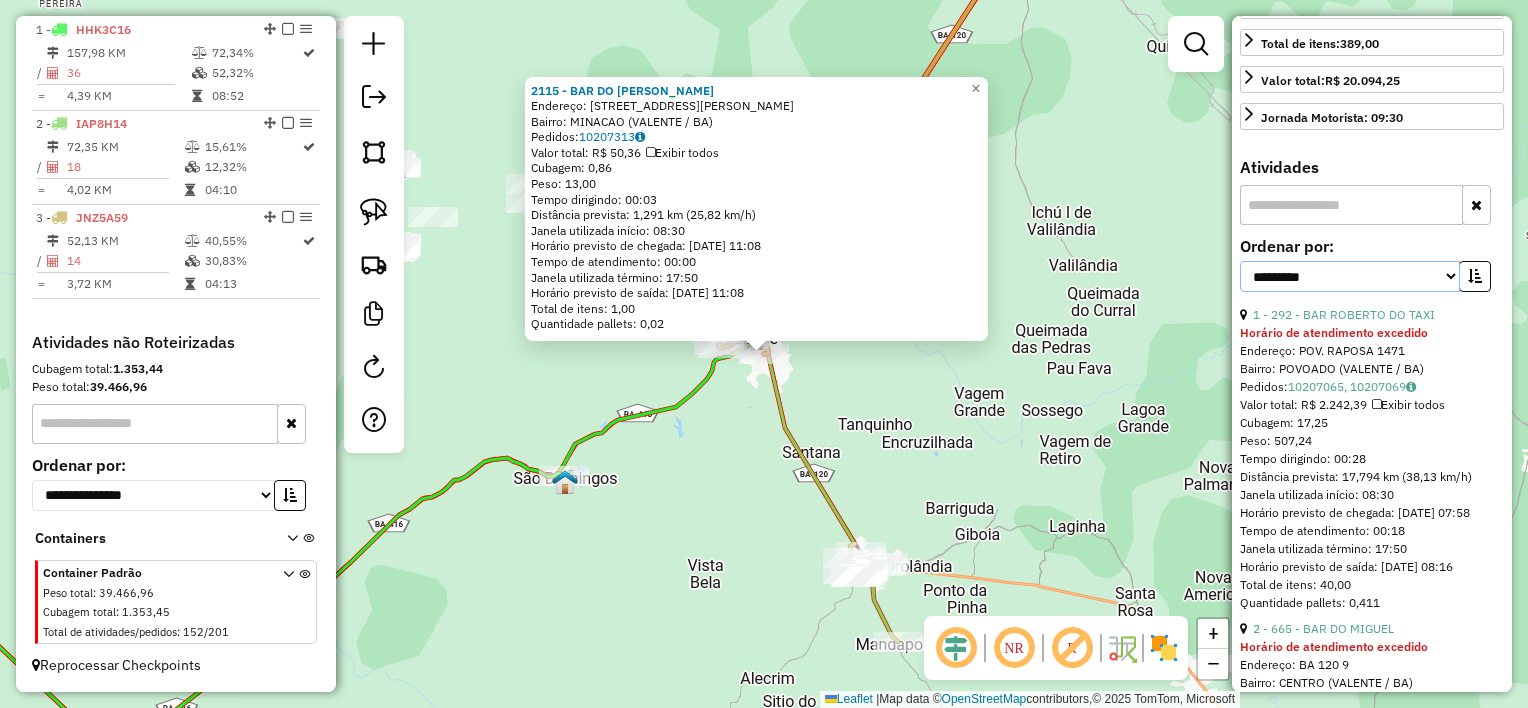 click on "**********" at bounding box center (1350, 276) 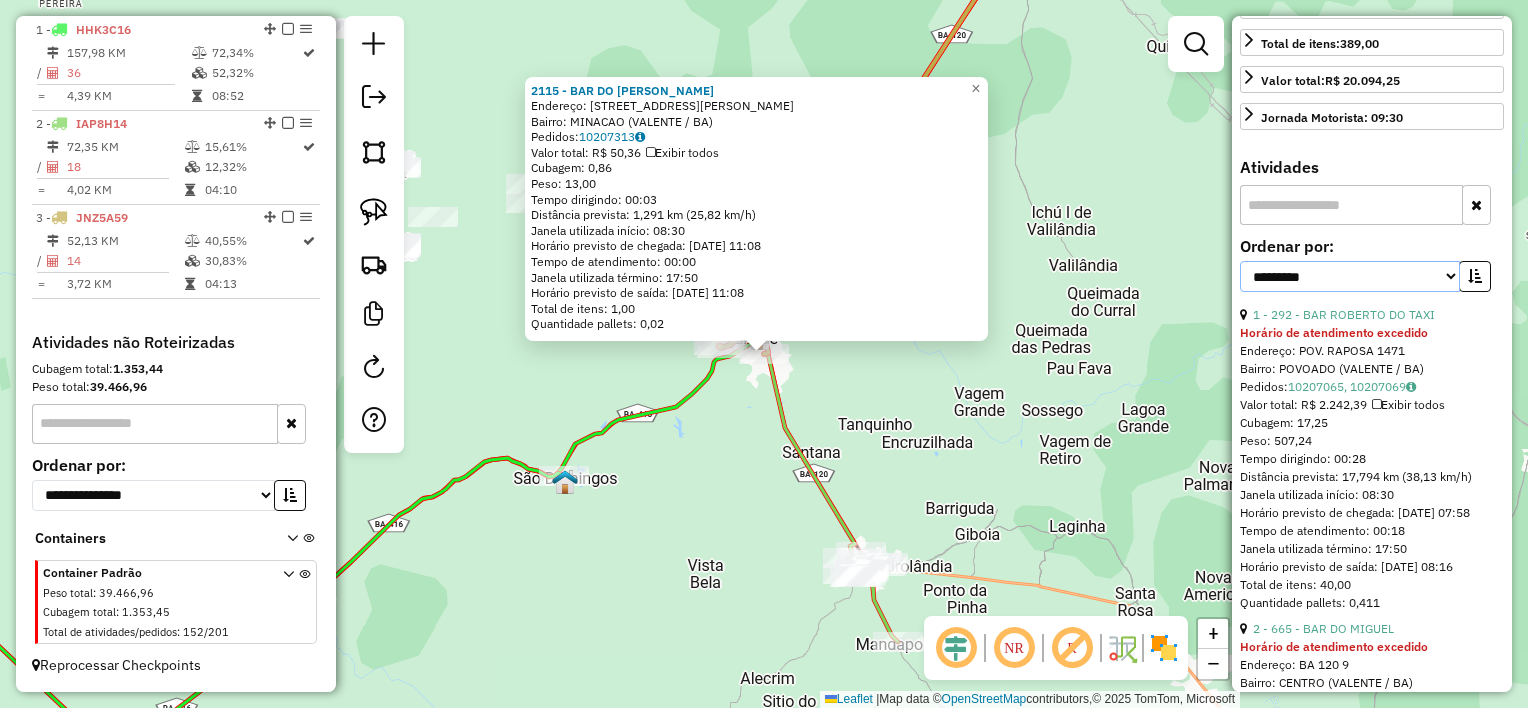select on "*********" 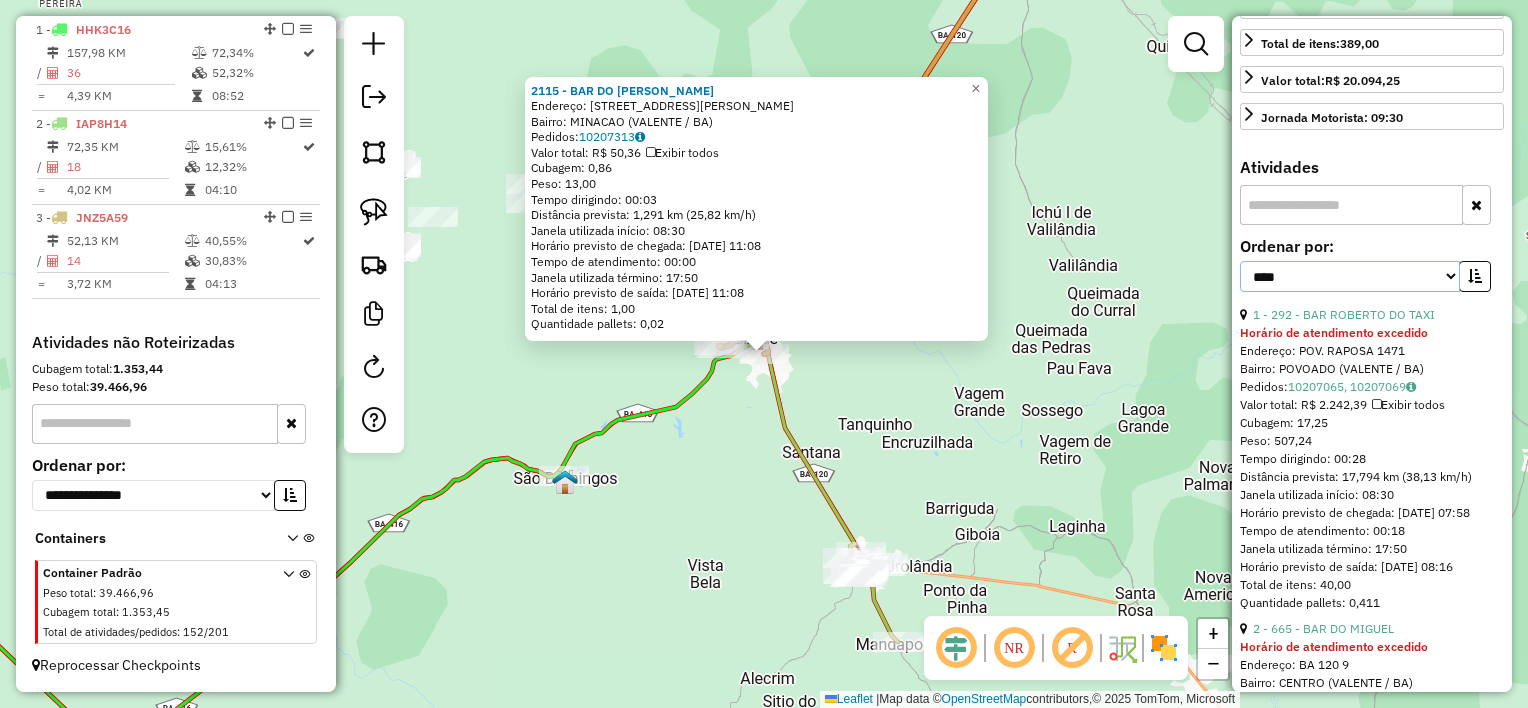 click on "**********" at bounding box center [1350, 276] 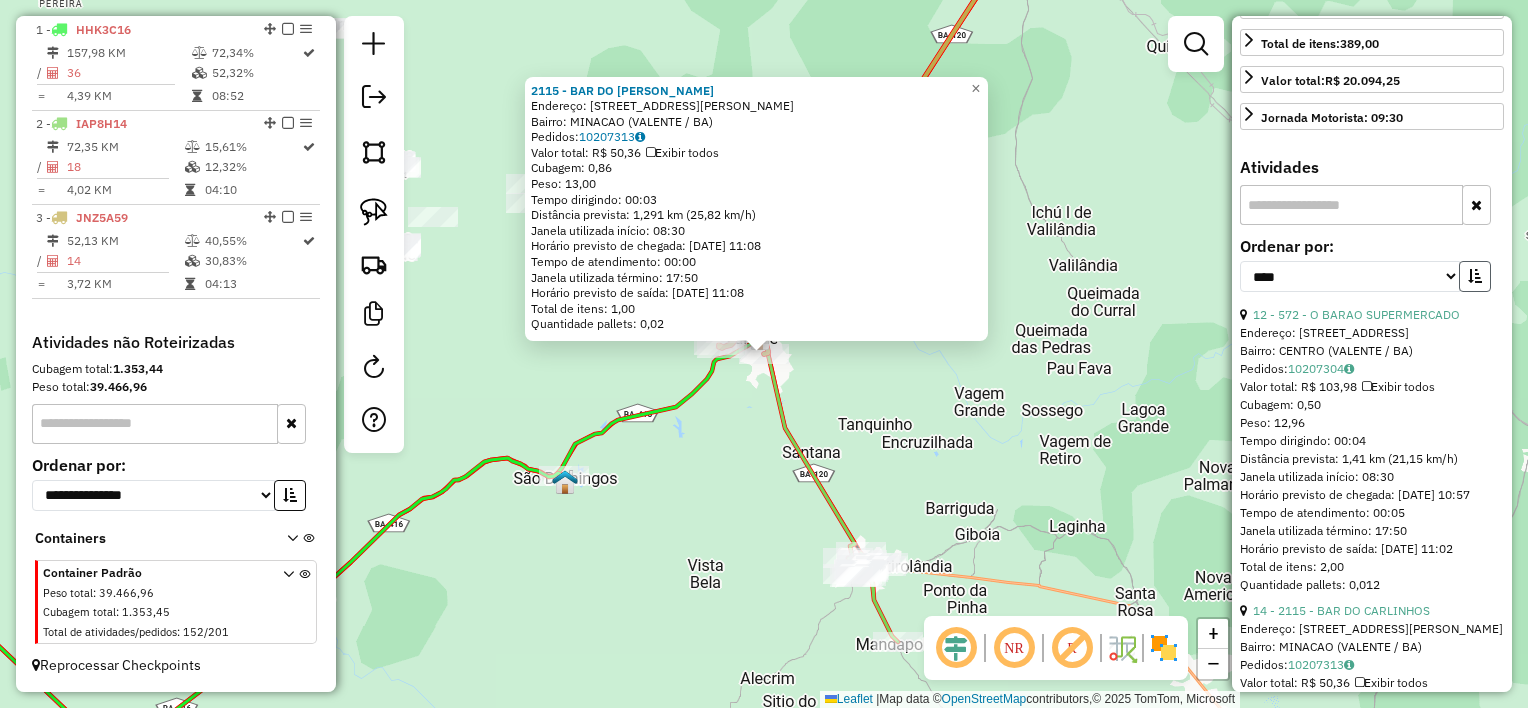 click at bounding box center [1475, 276] 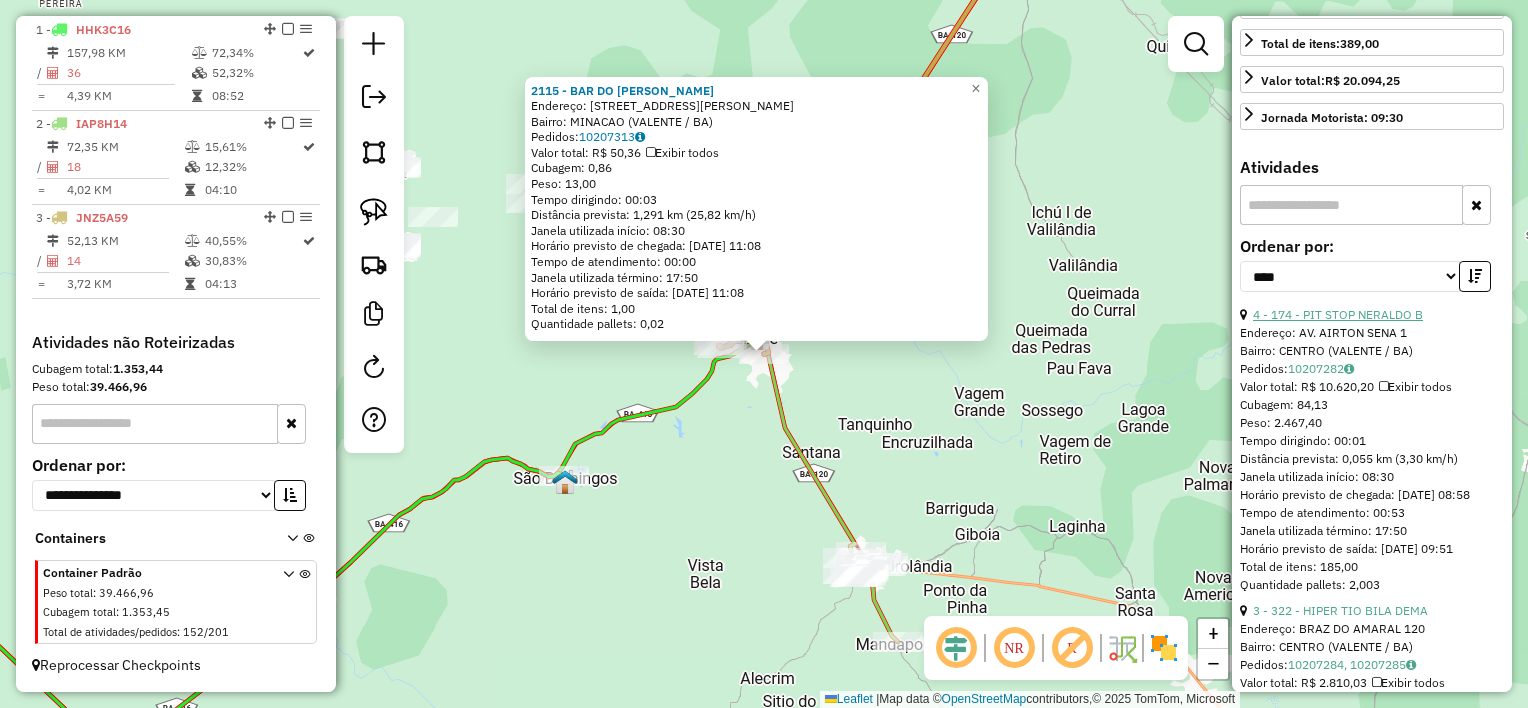 click on "4 - 174 - PIT STOP   NERALDO B" at bounding box center [1338, 314] 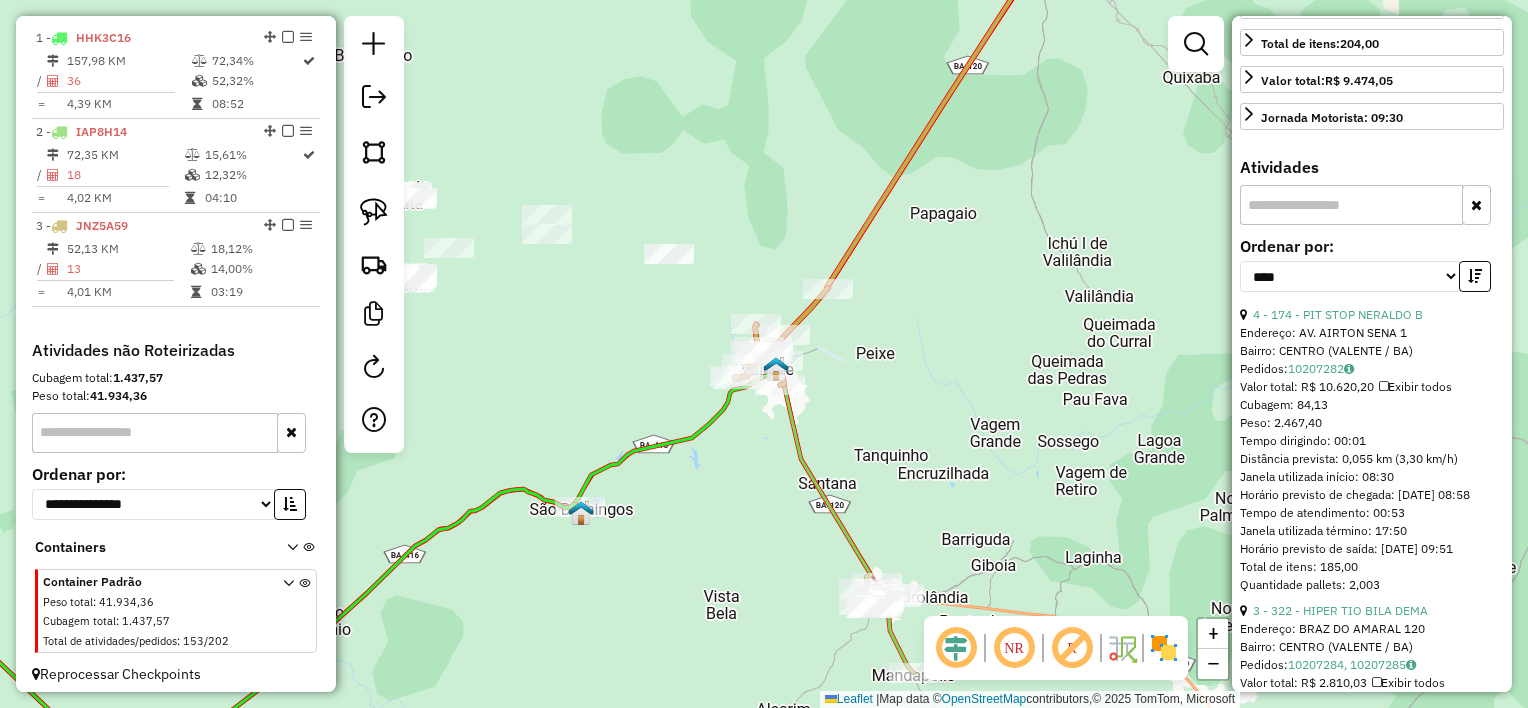 scroll, scrollTop: 772, scrollLeft: 0, axis: vertical 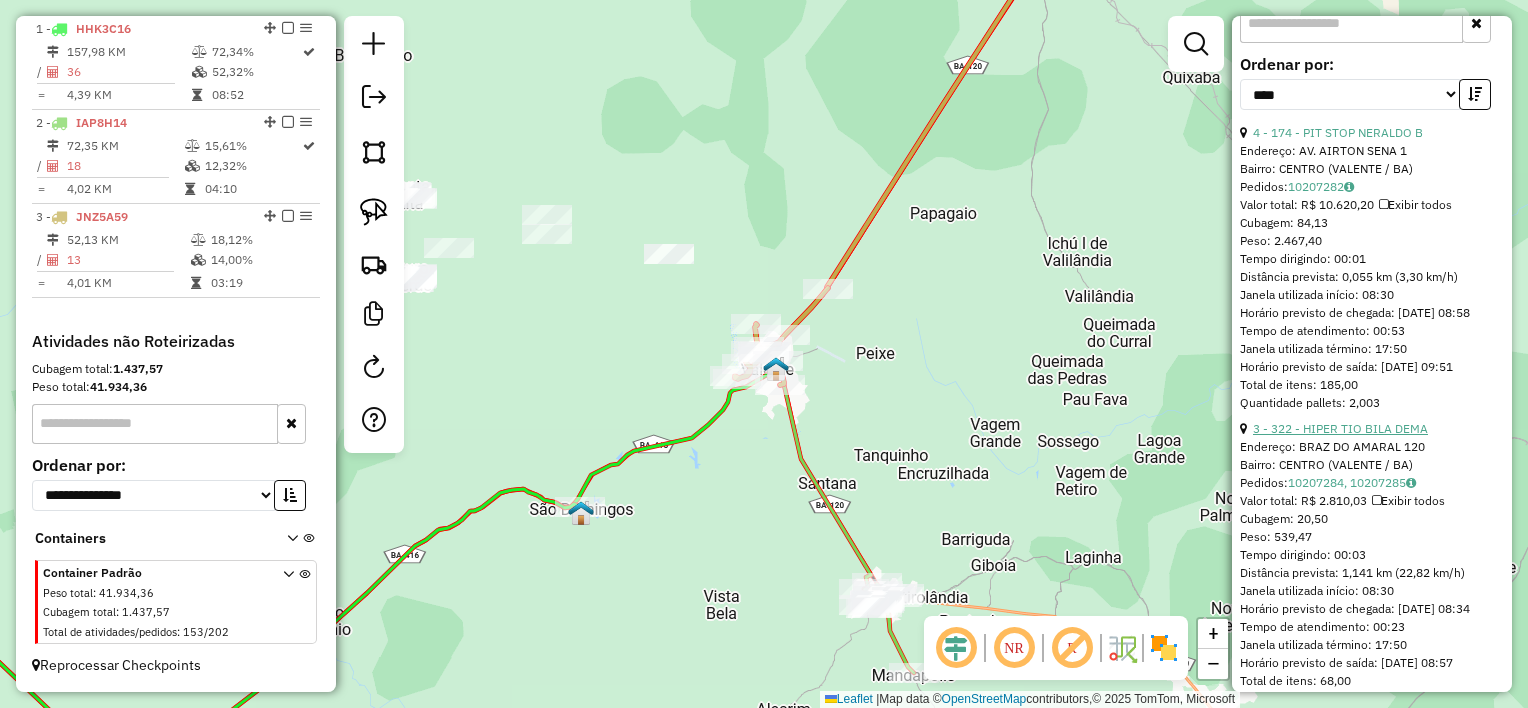 click on "3 - 322 - HIPER TIO BILA  DEMA" at bounding box center (1340, 428) 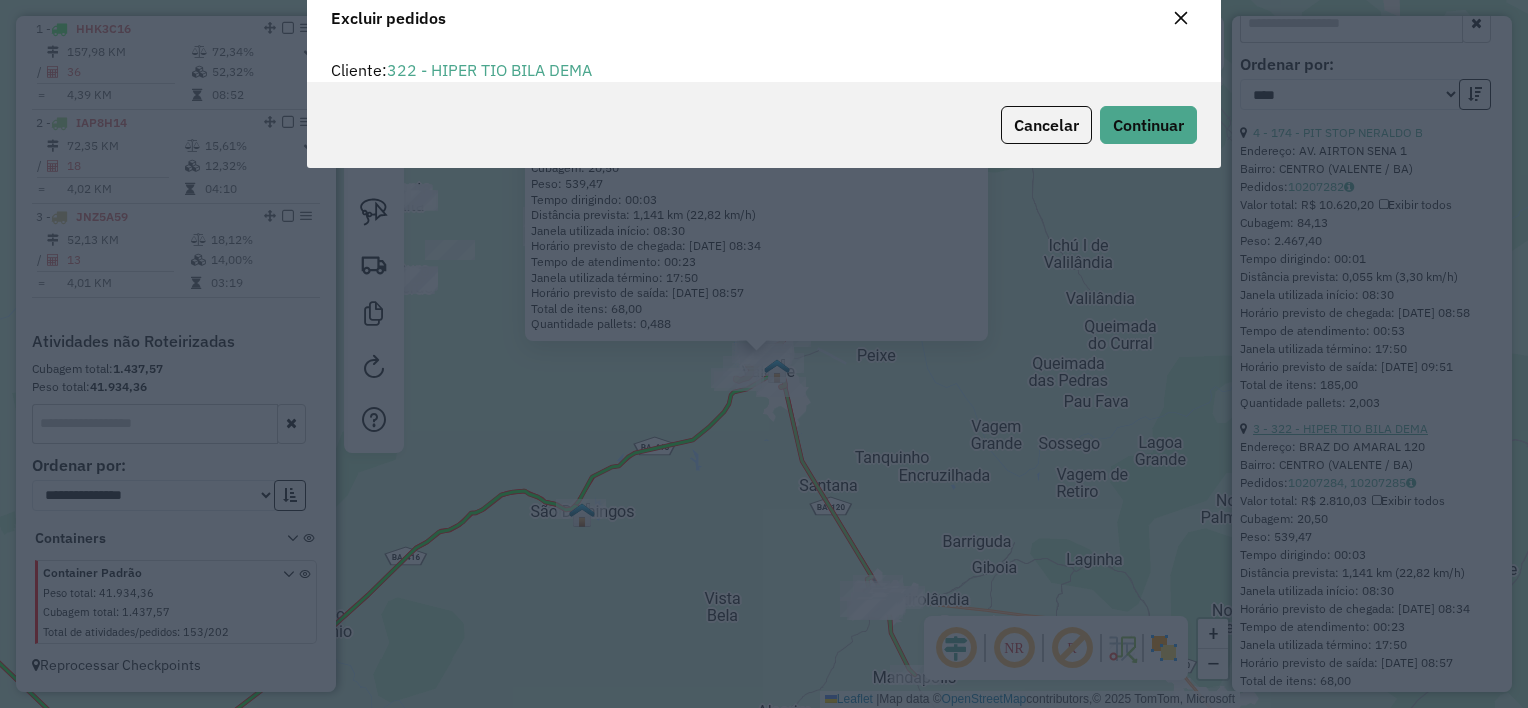 scroll, scrollTop: 69, scrollLeft: 0, axis: vertical 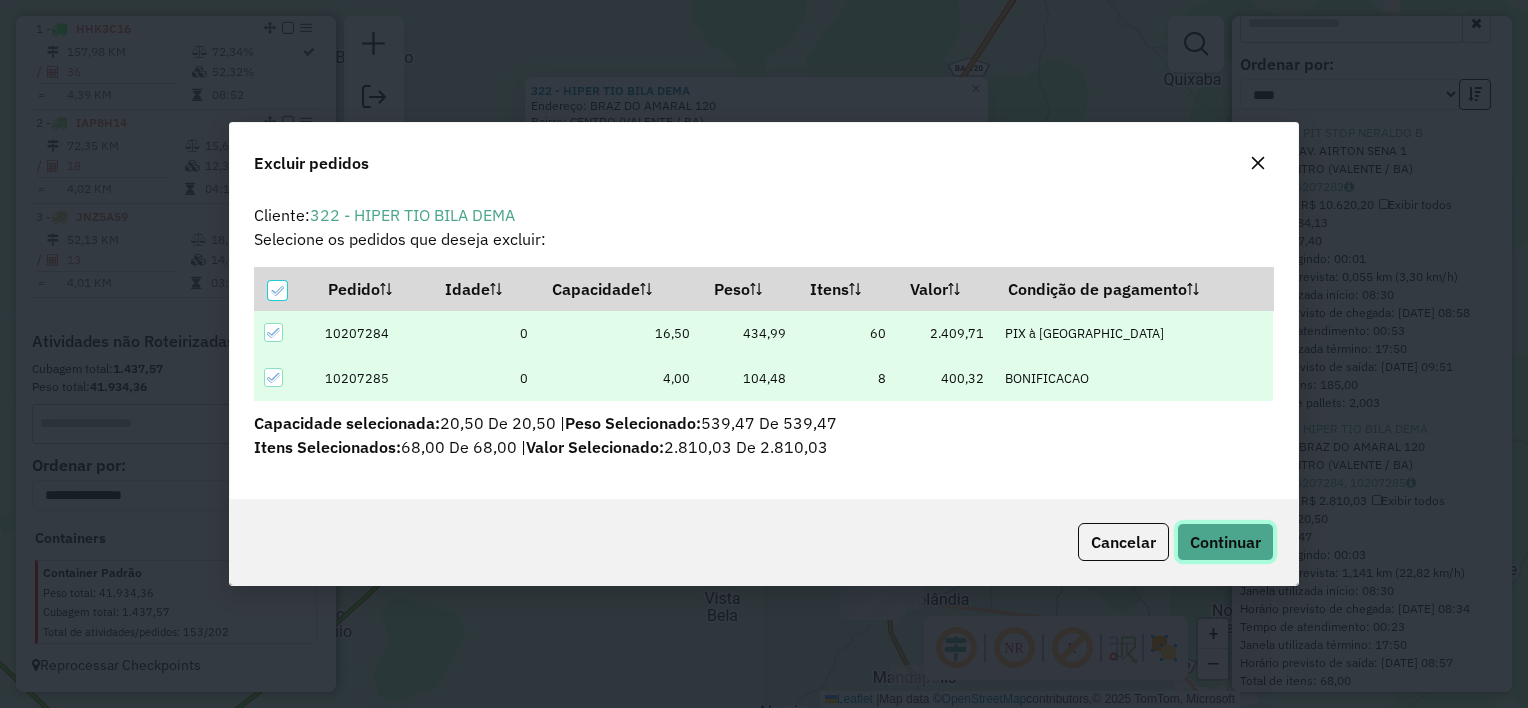 click on "Continuar" 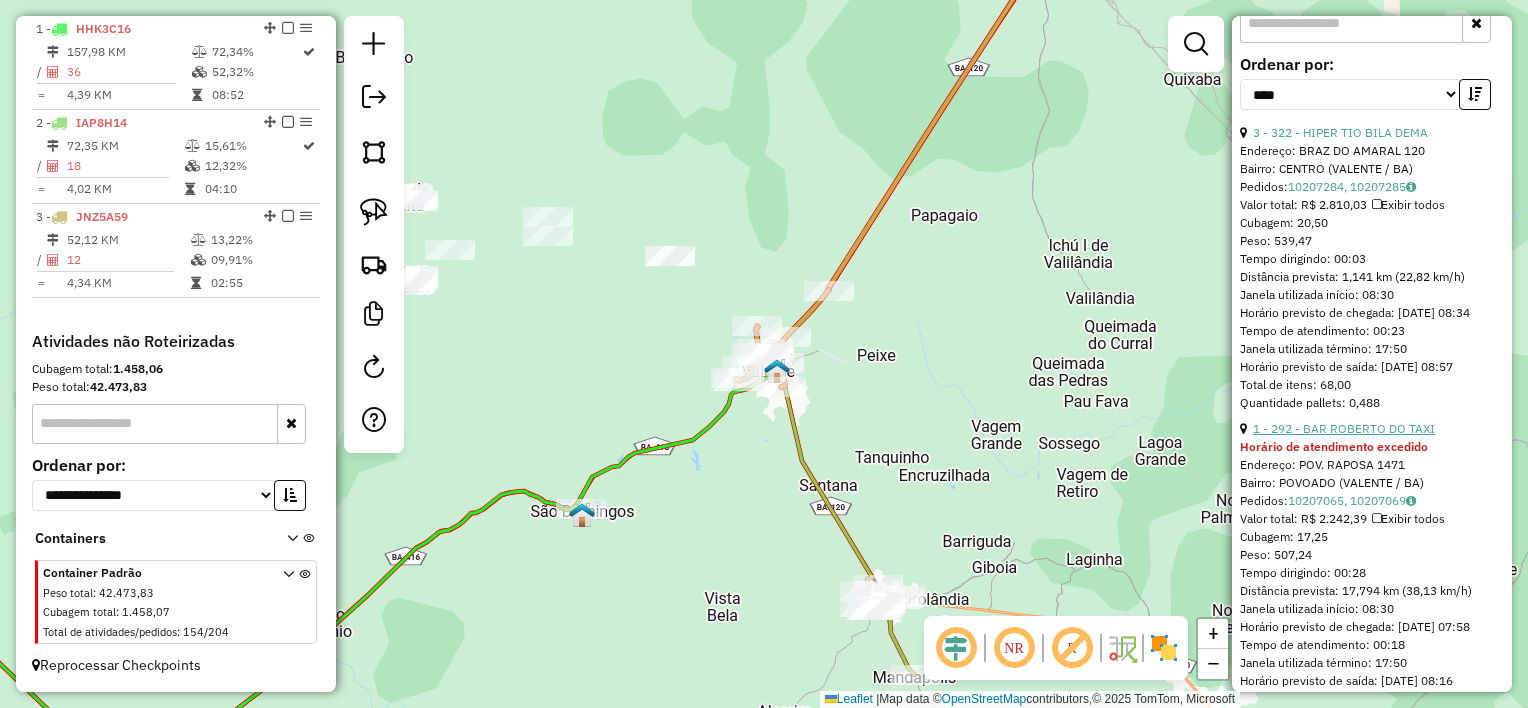click on "1 - 292 - BAR ROBERTO DO TAXI" at bounding box center [1344, 428] 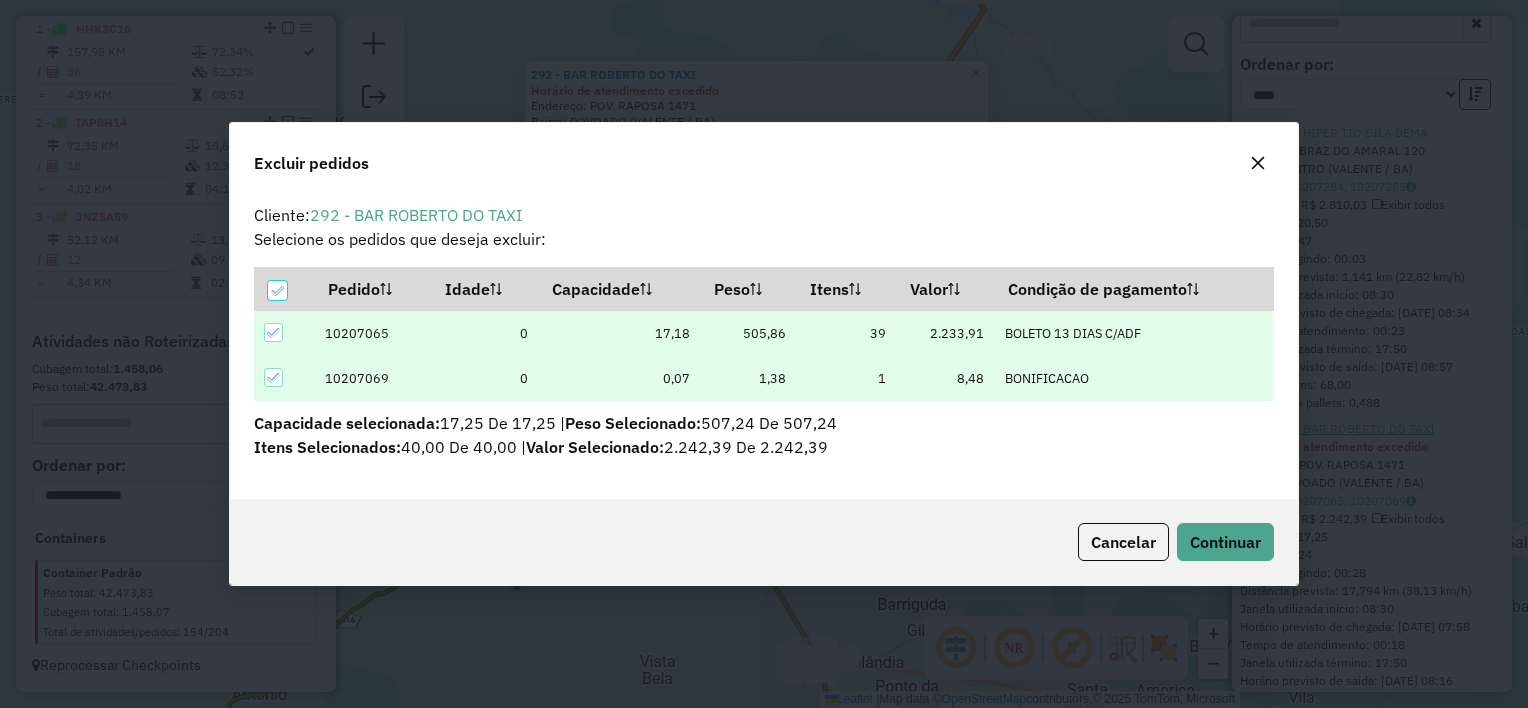 scroll, scrollTop: 69, scrollLeft: 0, axis: vertical 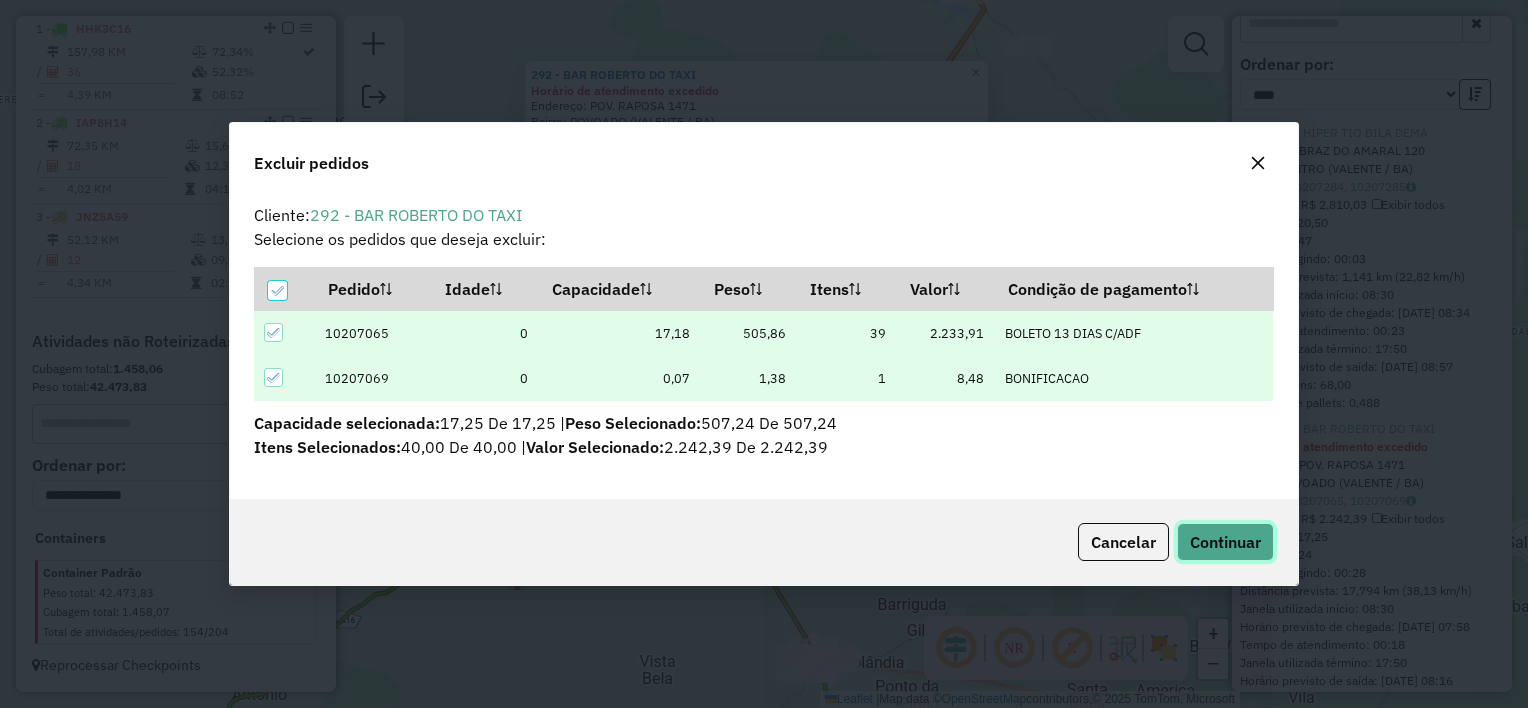click on "Continuar" 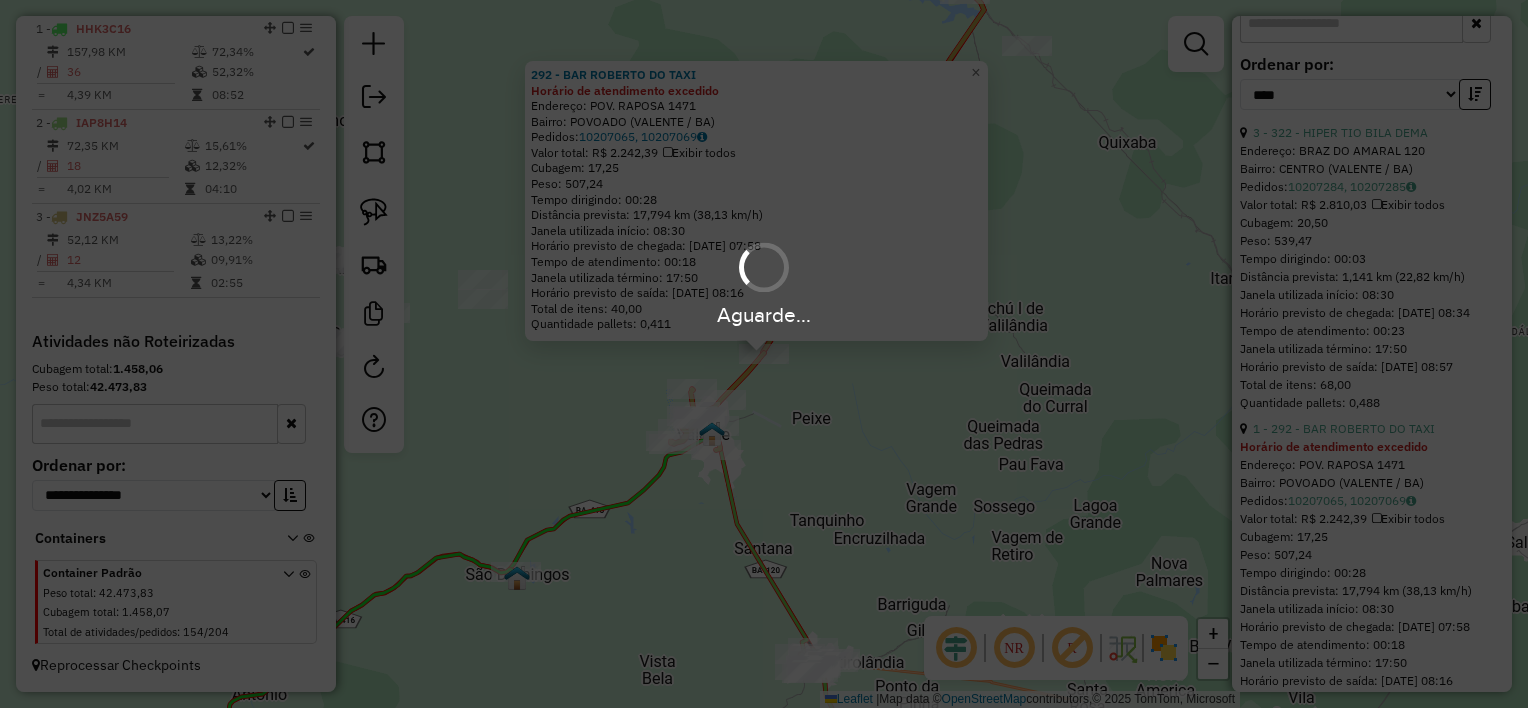 click on "Aguarde..." at bounding box center (764, 354) 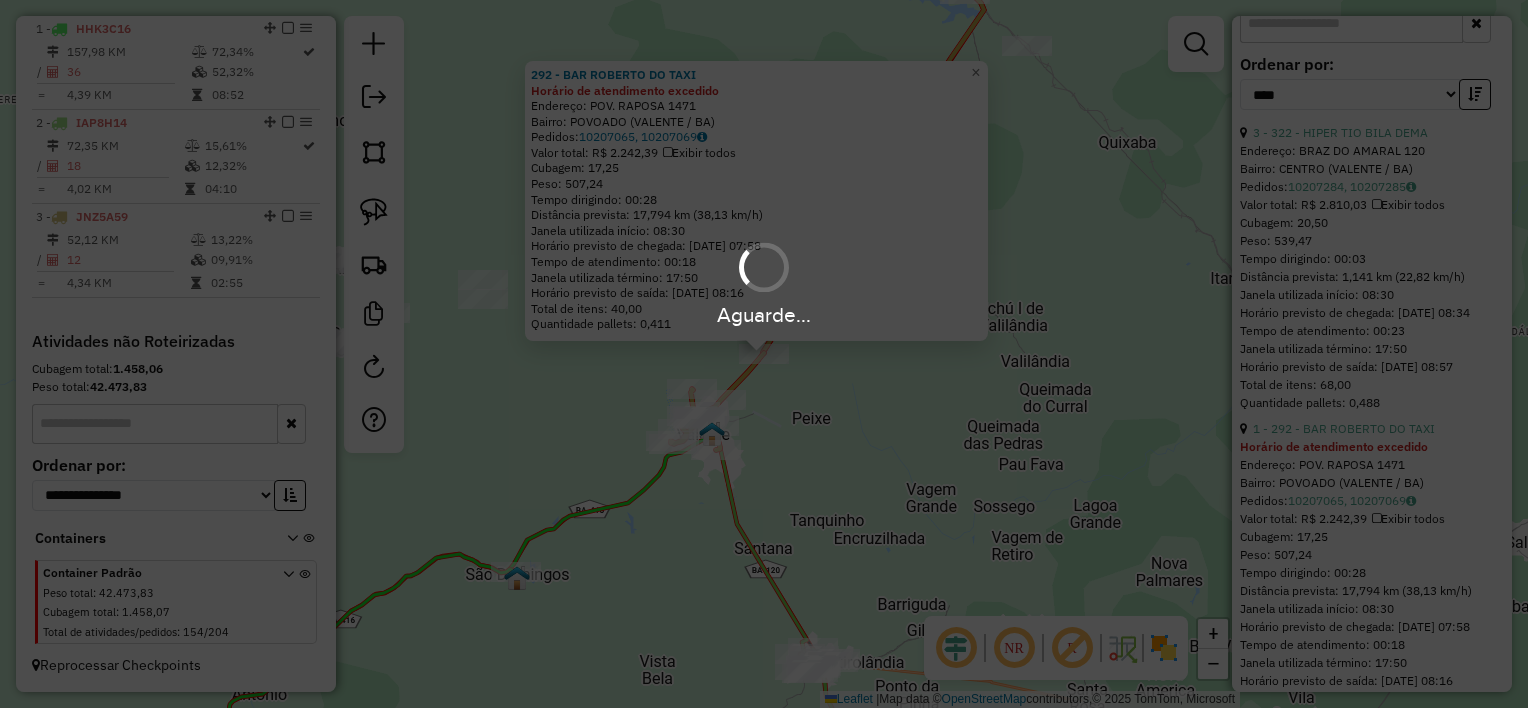 click on "Aguarde..." at bounding box center [764, 354] 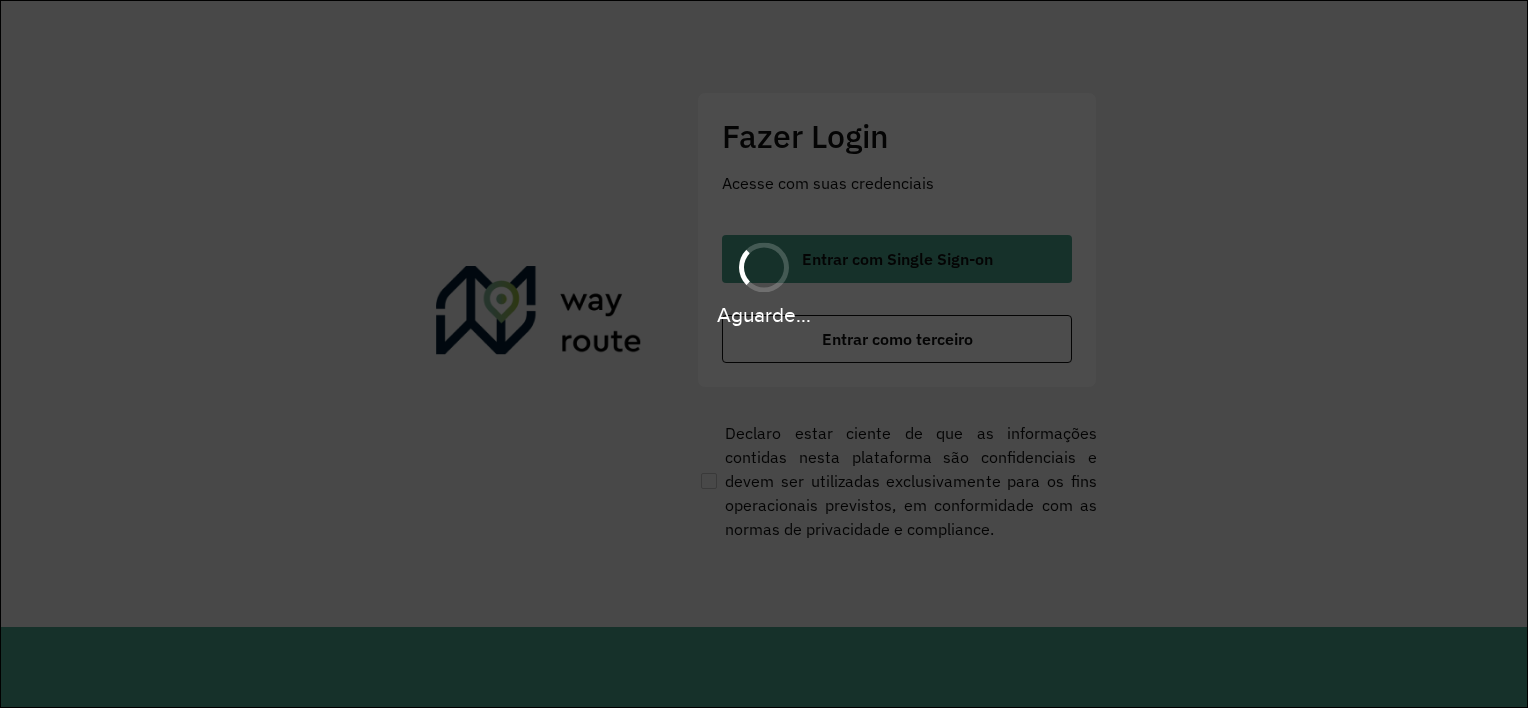 scroll, scrollTop: 0, scrollLeft: 0, axis: both 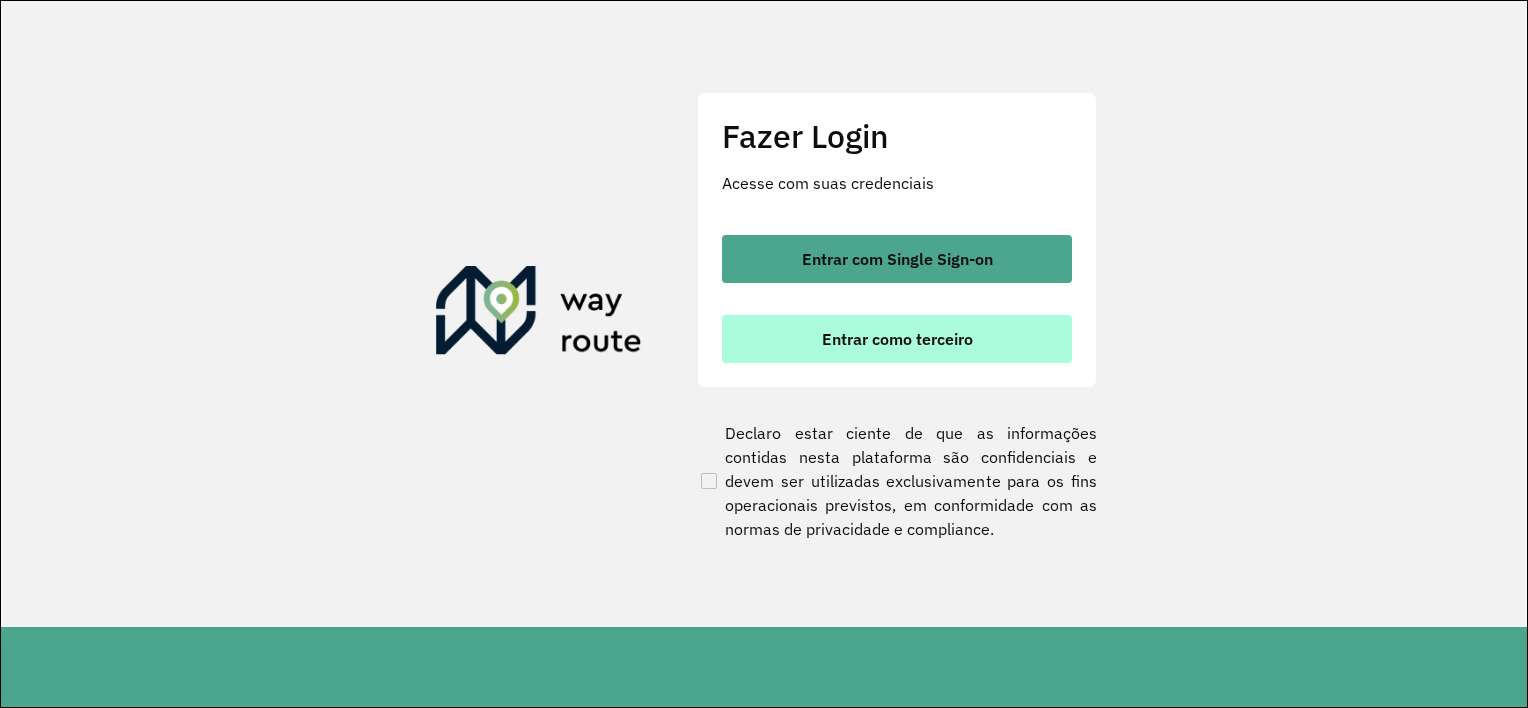 click on "Entrar como terceiro" at bounding box center [897, 339] 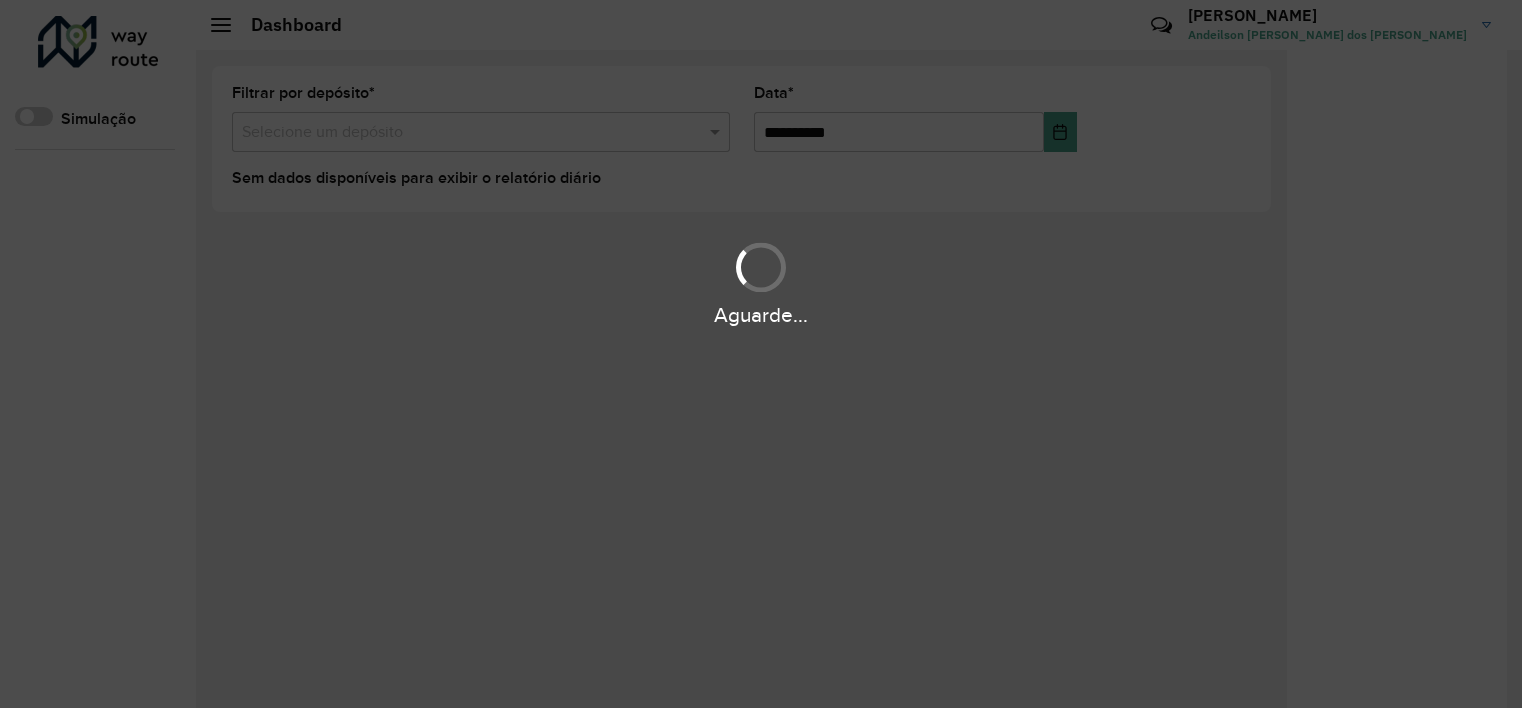 scroll, scrollTop: 0, scrollLeft: 0, axis: both 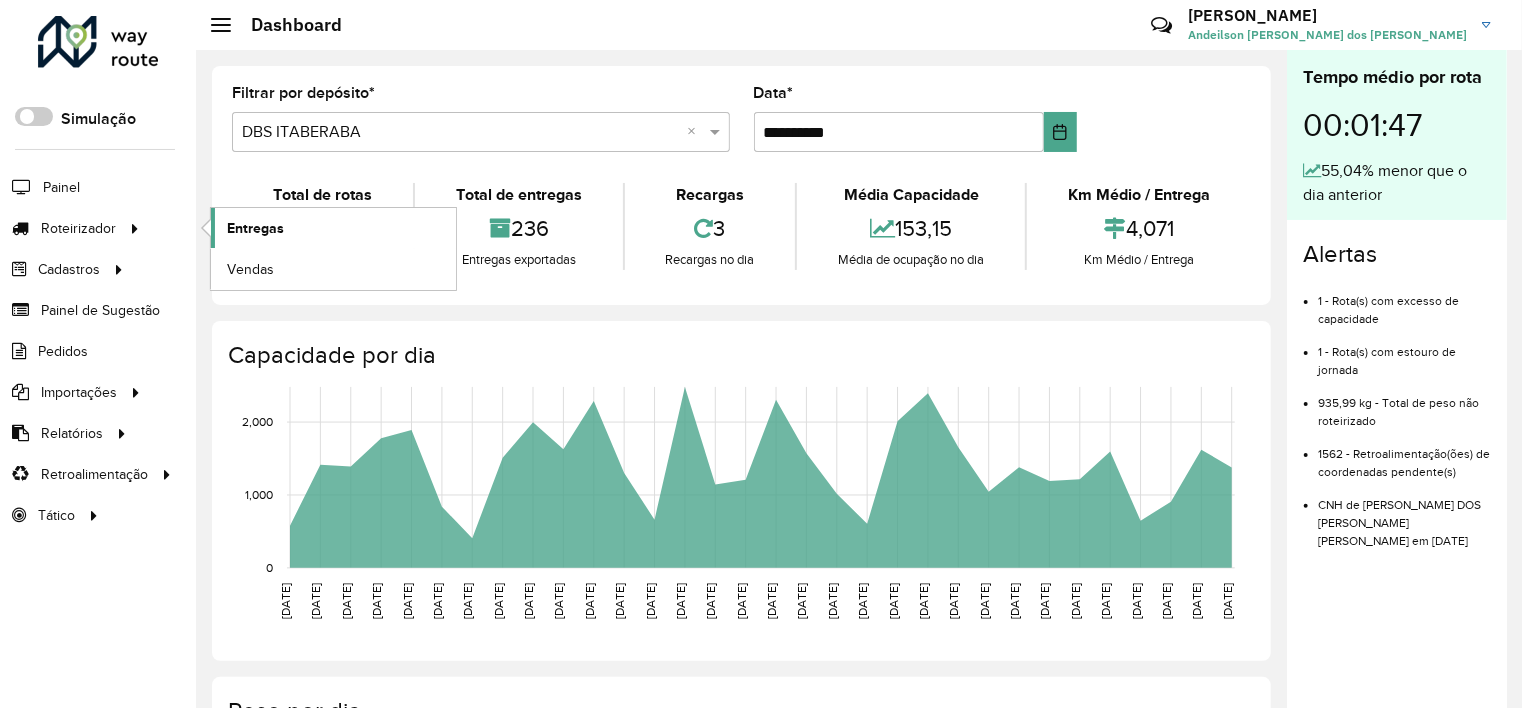 click on "Entregas" 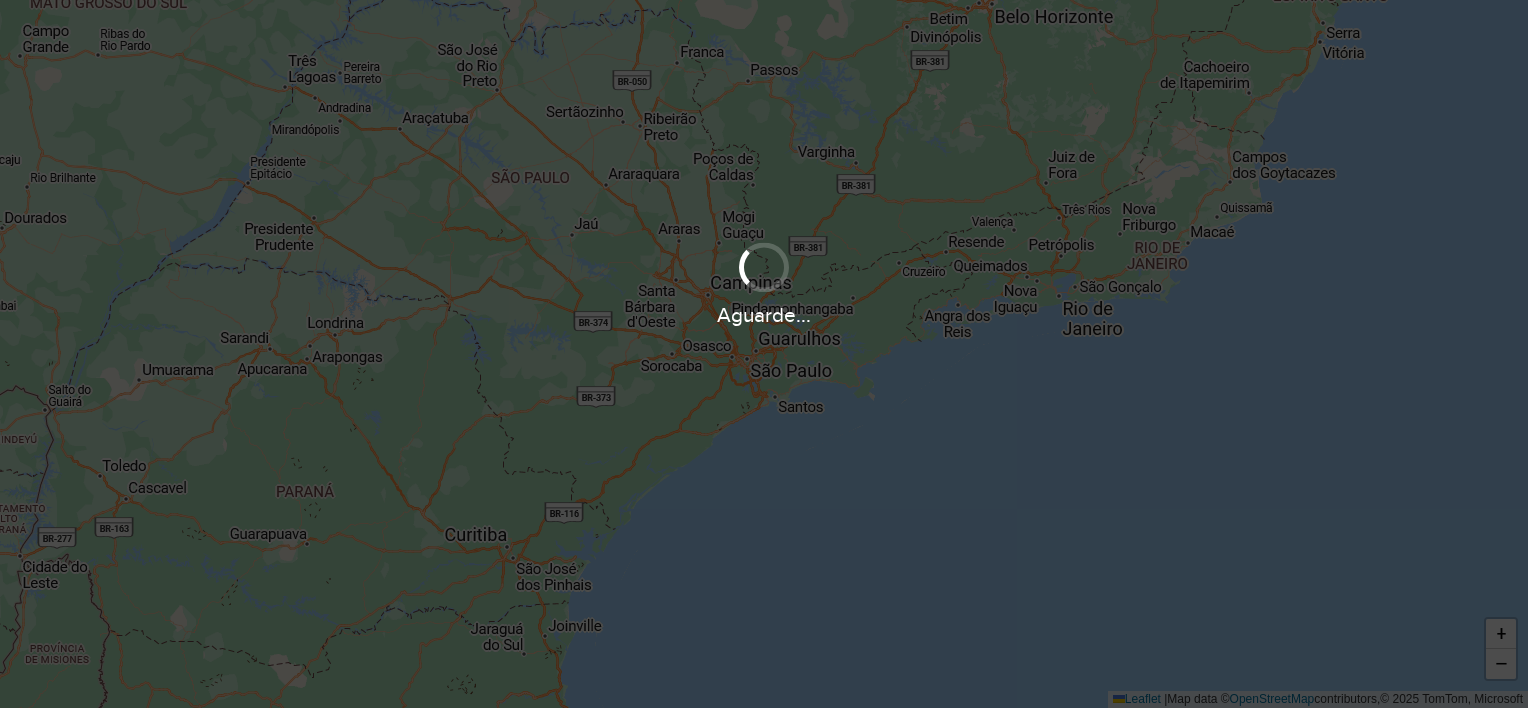 scroll, scrollTop: 0, scrollLeft: 0, axis: both 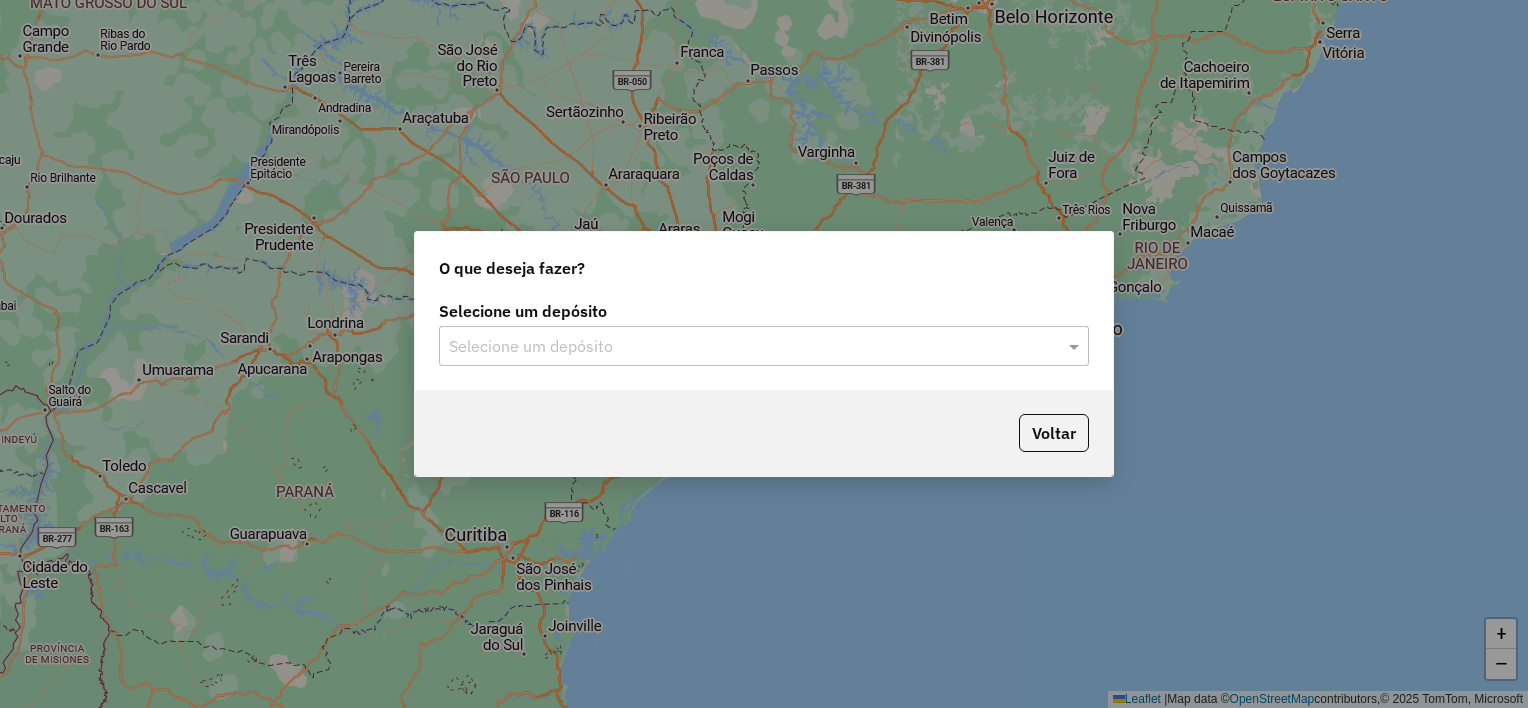 click 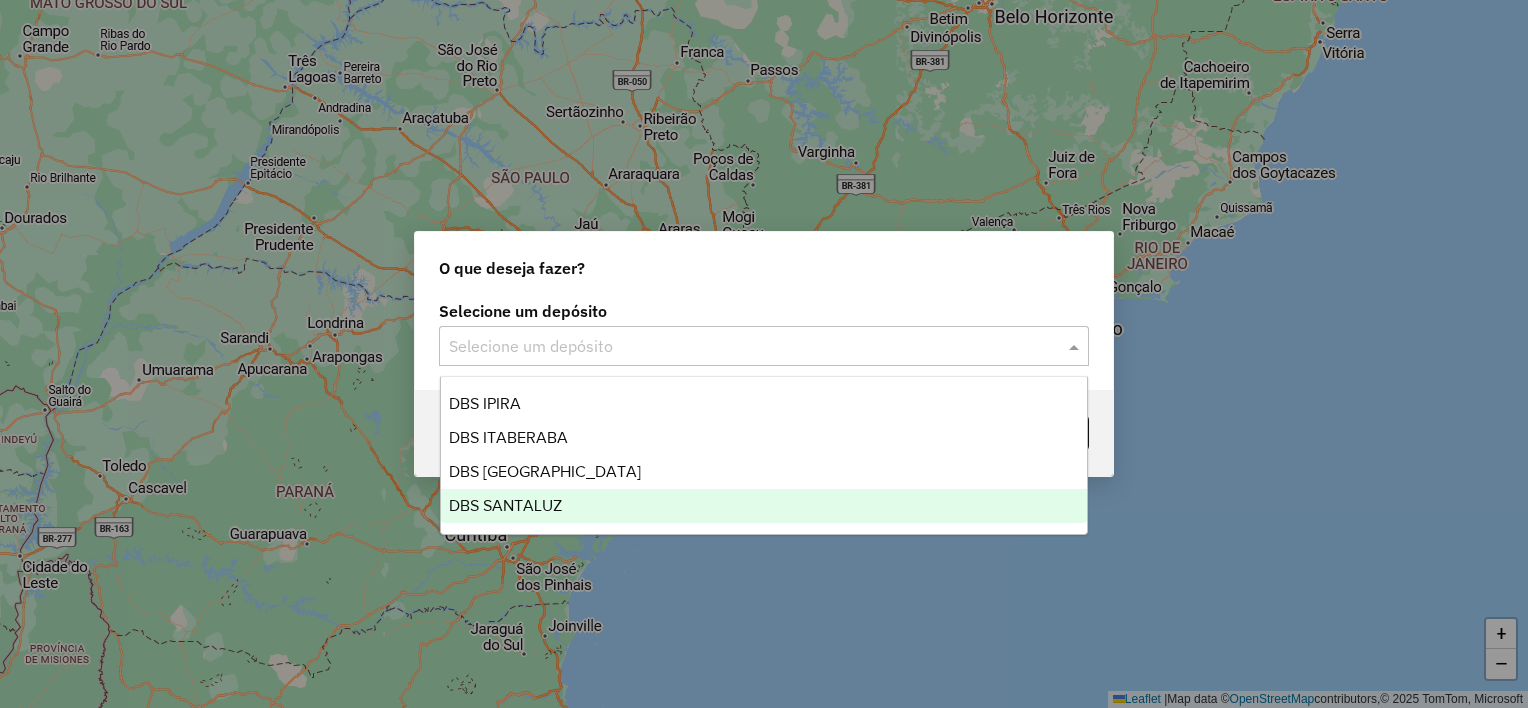 click on "DBS SANTALUZ" at bounding box center (505, 505) 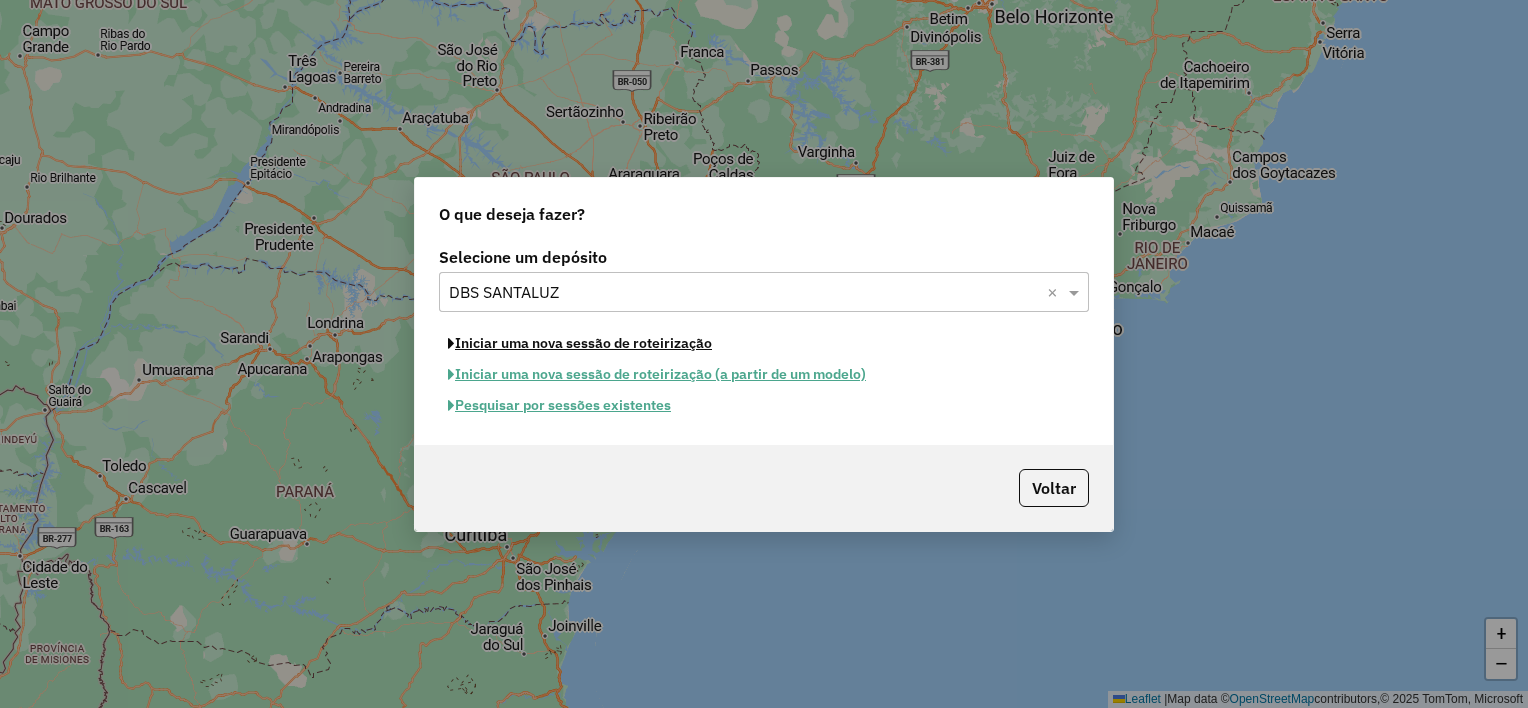 click on "Iniciar uma nova sessão de roteirização" 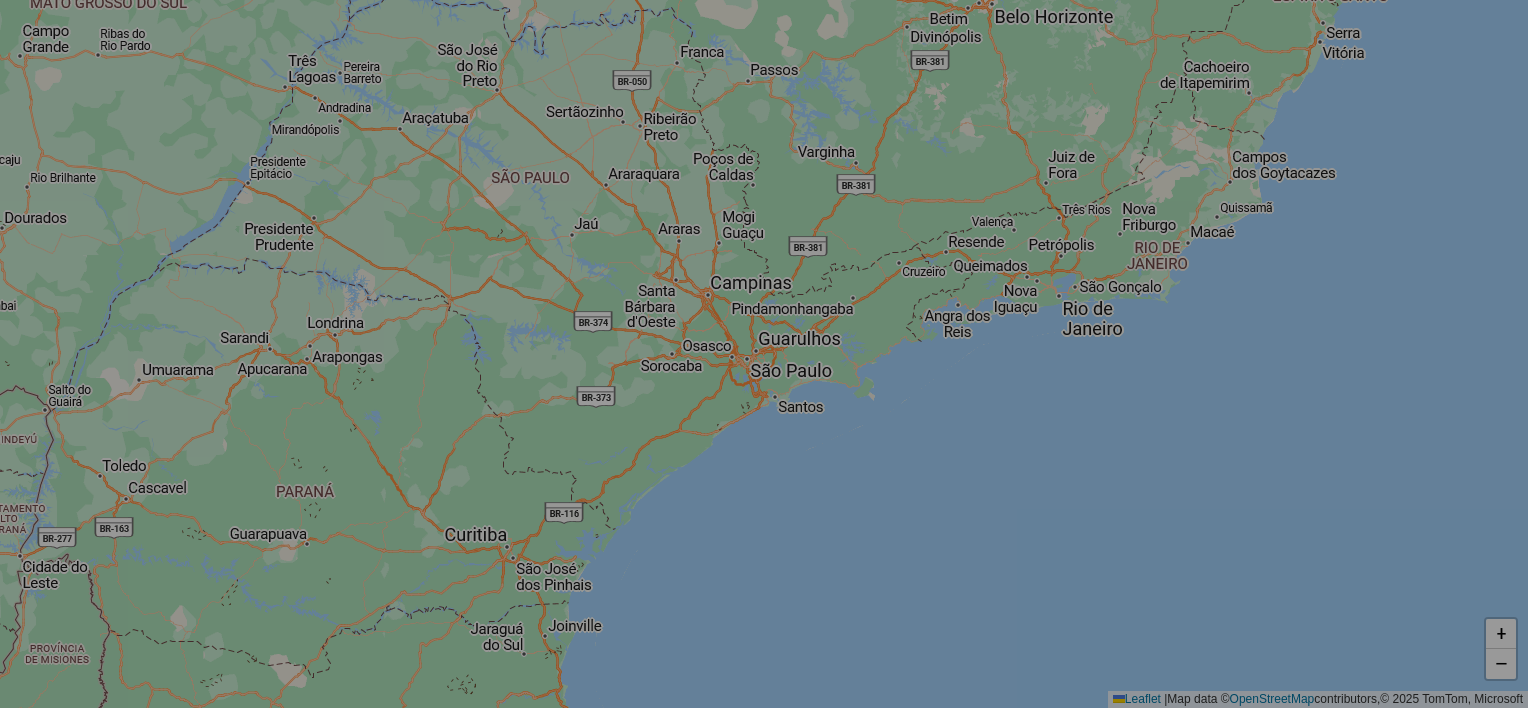 select on "*" 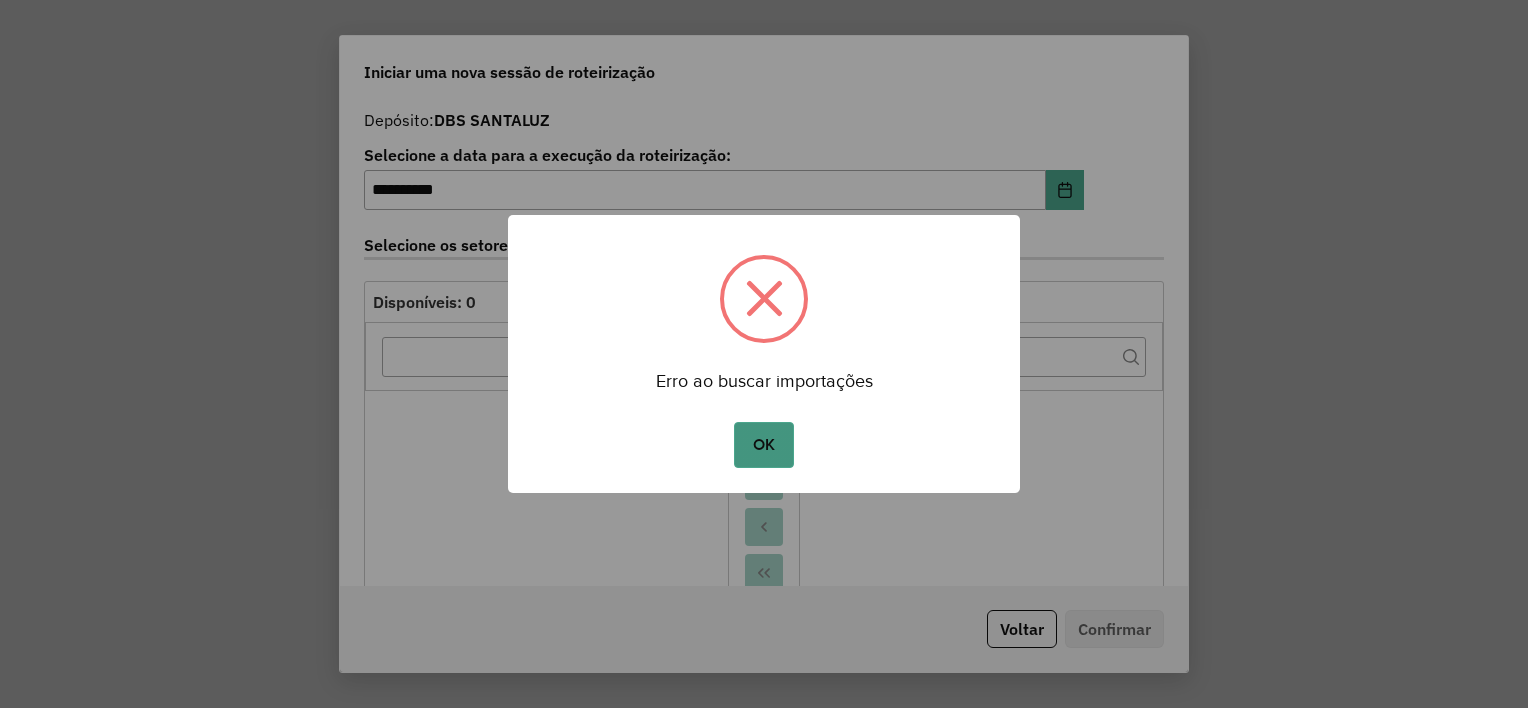 click on "OK" at bounding box center (763, 445) 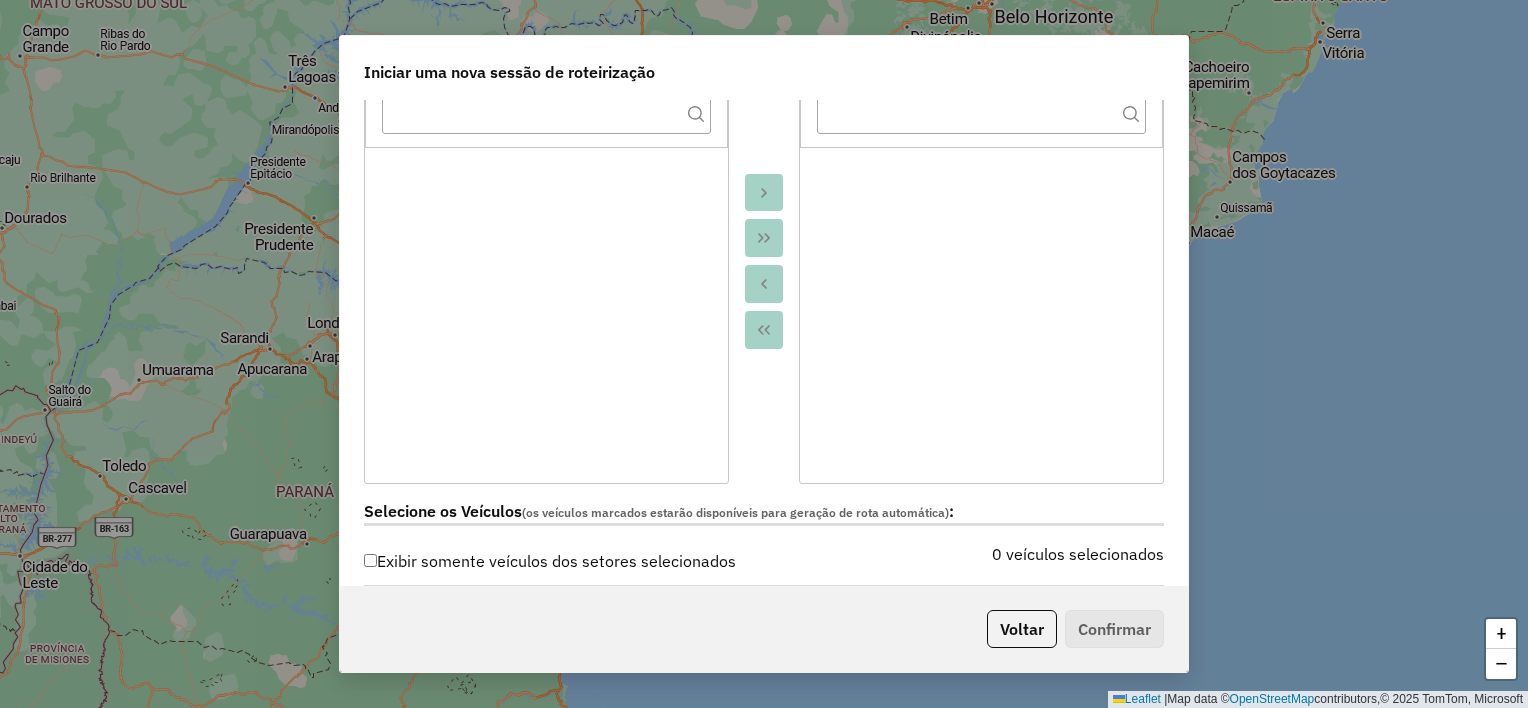 scroll, scrollTop: 0, scrollLeft: 0, axis: both 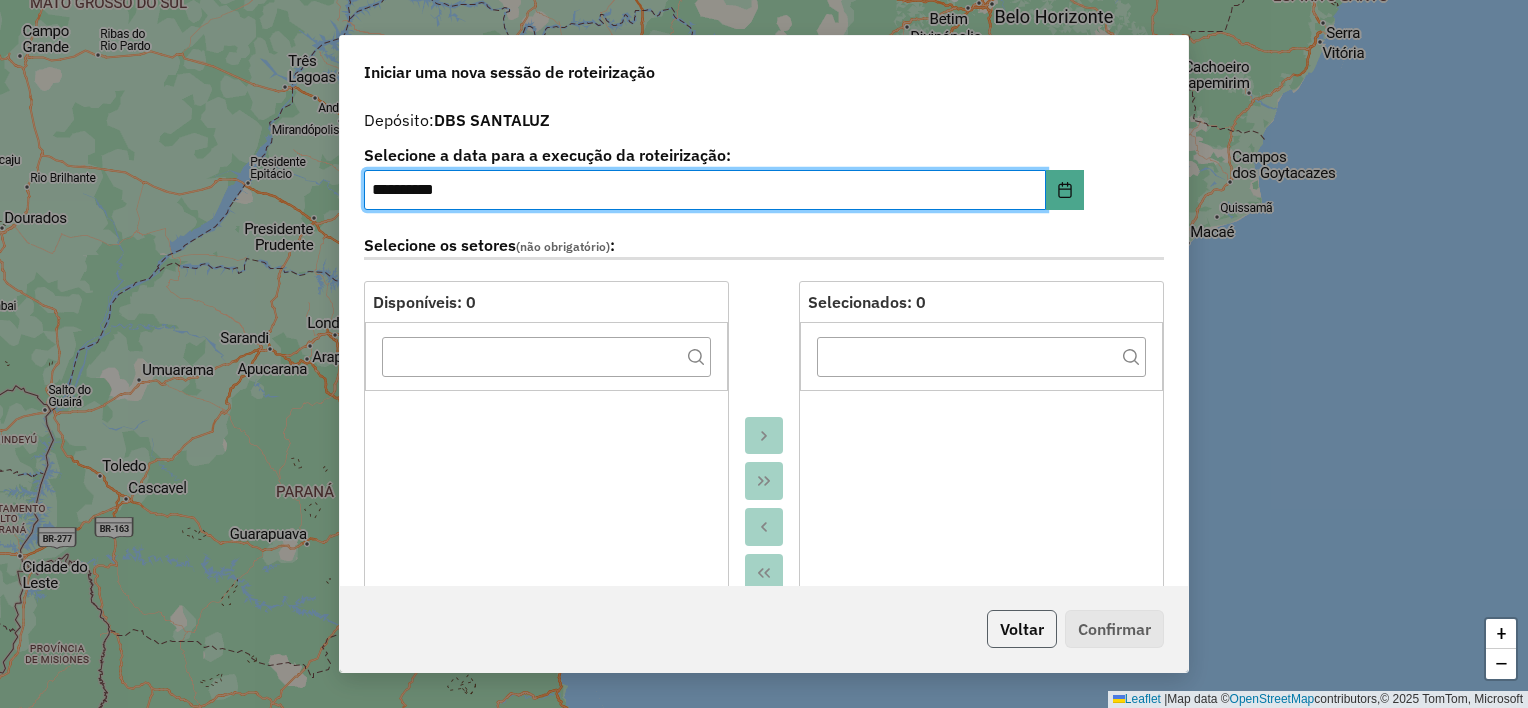 click on "Voltar" 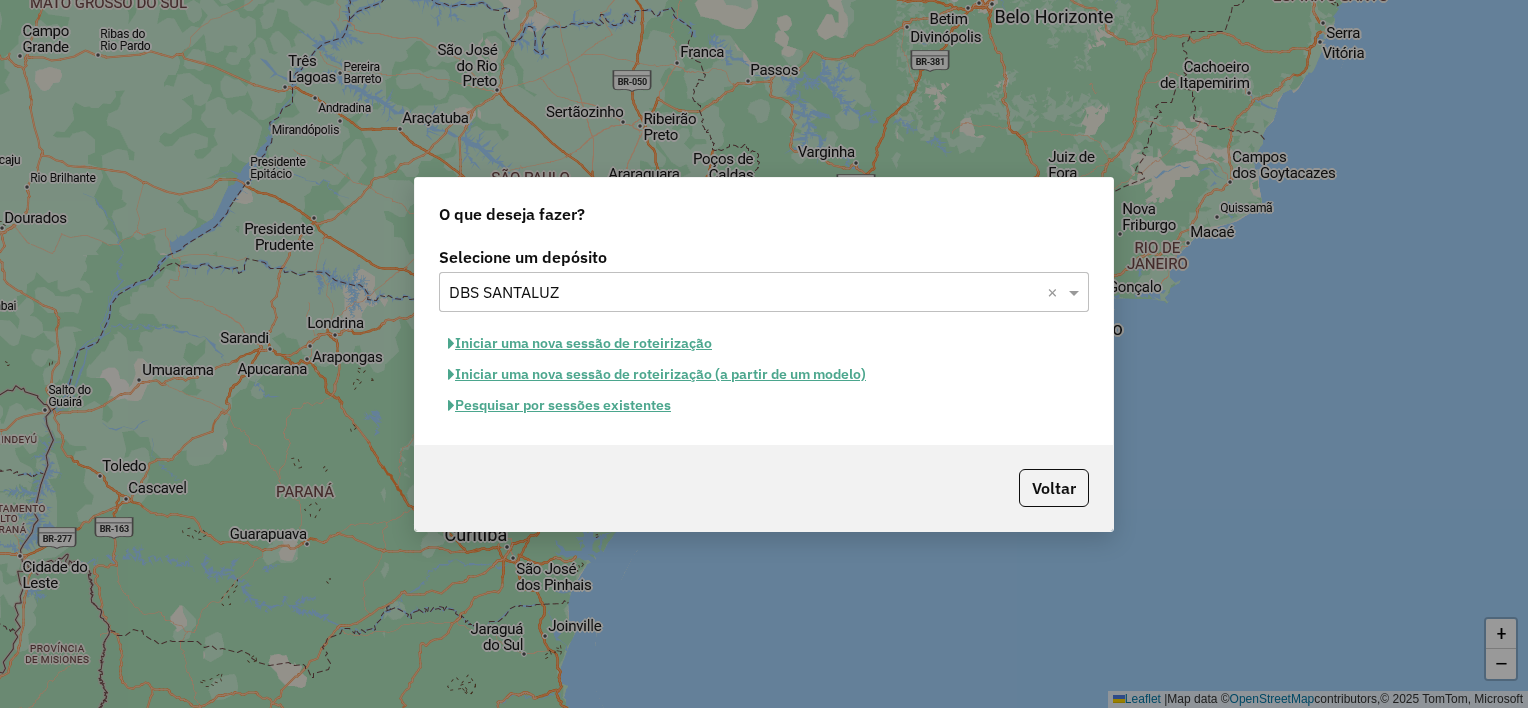 click on "Iniciar uma nova sessão de roteirização" 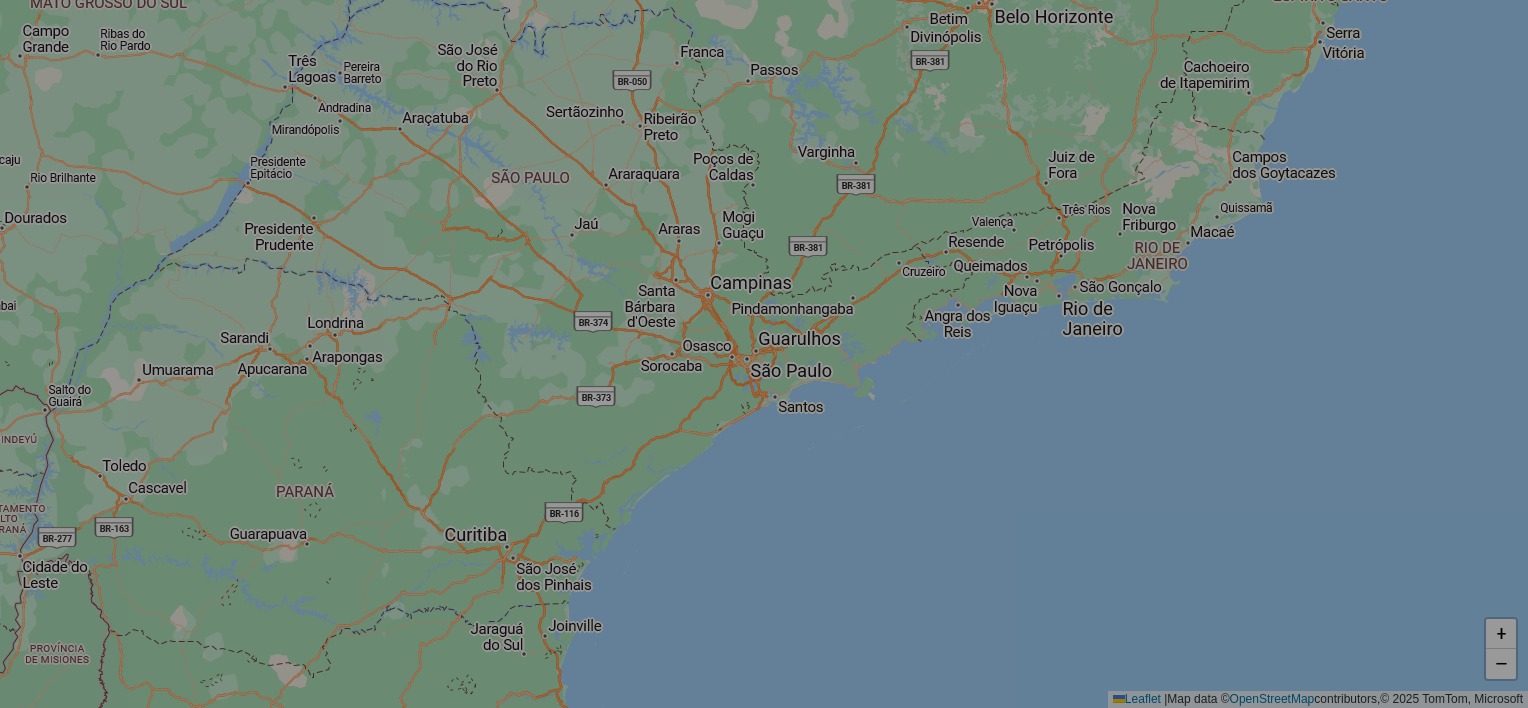select on "*" 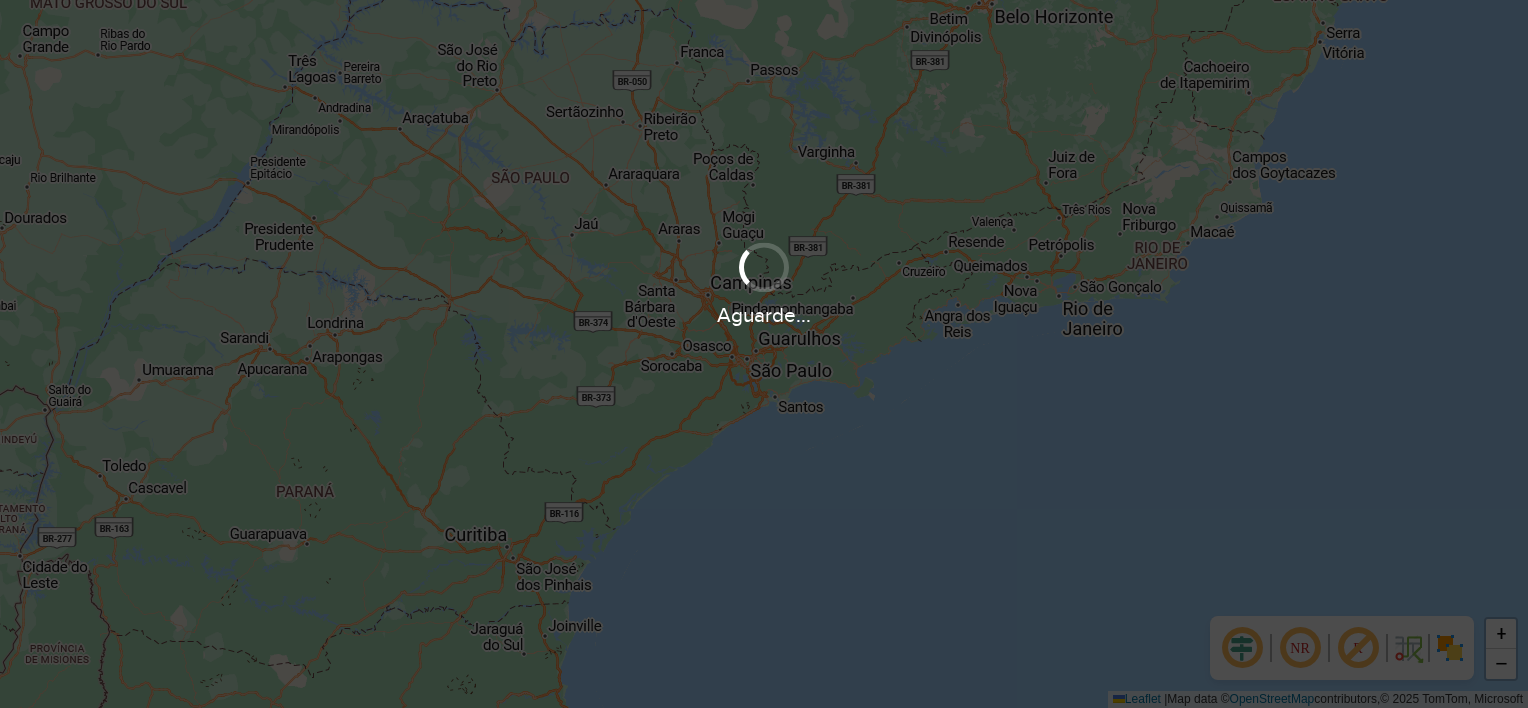 scroll, scrollTop: 0, scrollLeft: 0, axis: both 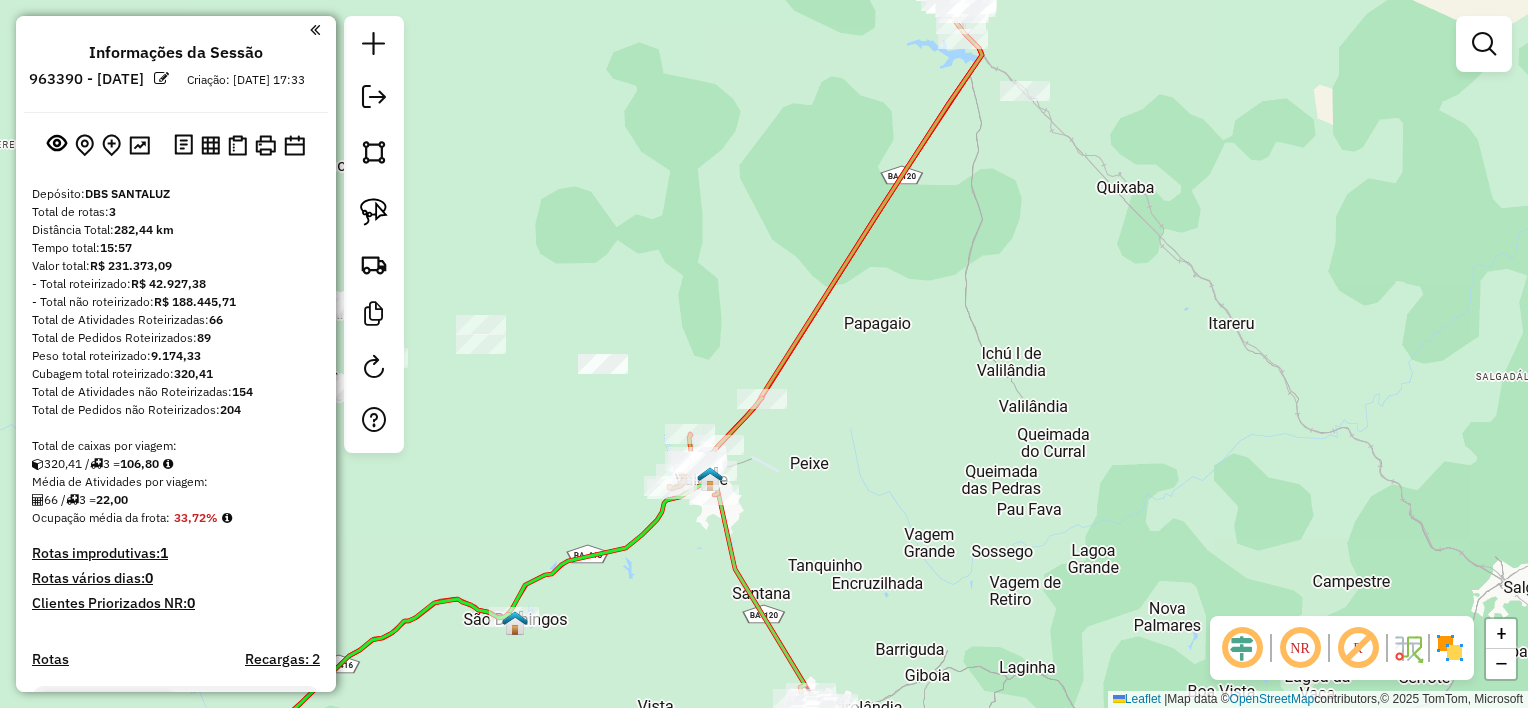 drag, startPoint x: 740, startPoint y: 480, endPoint x: 951, endPoint y: 438, distance: 215.1395 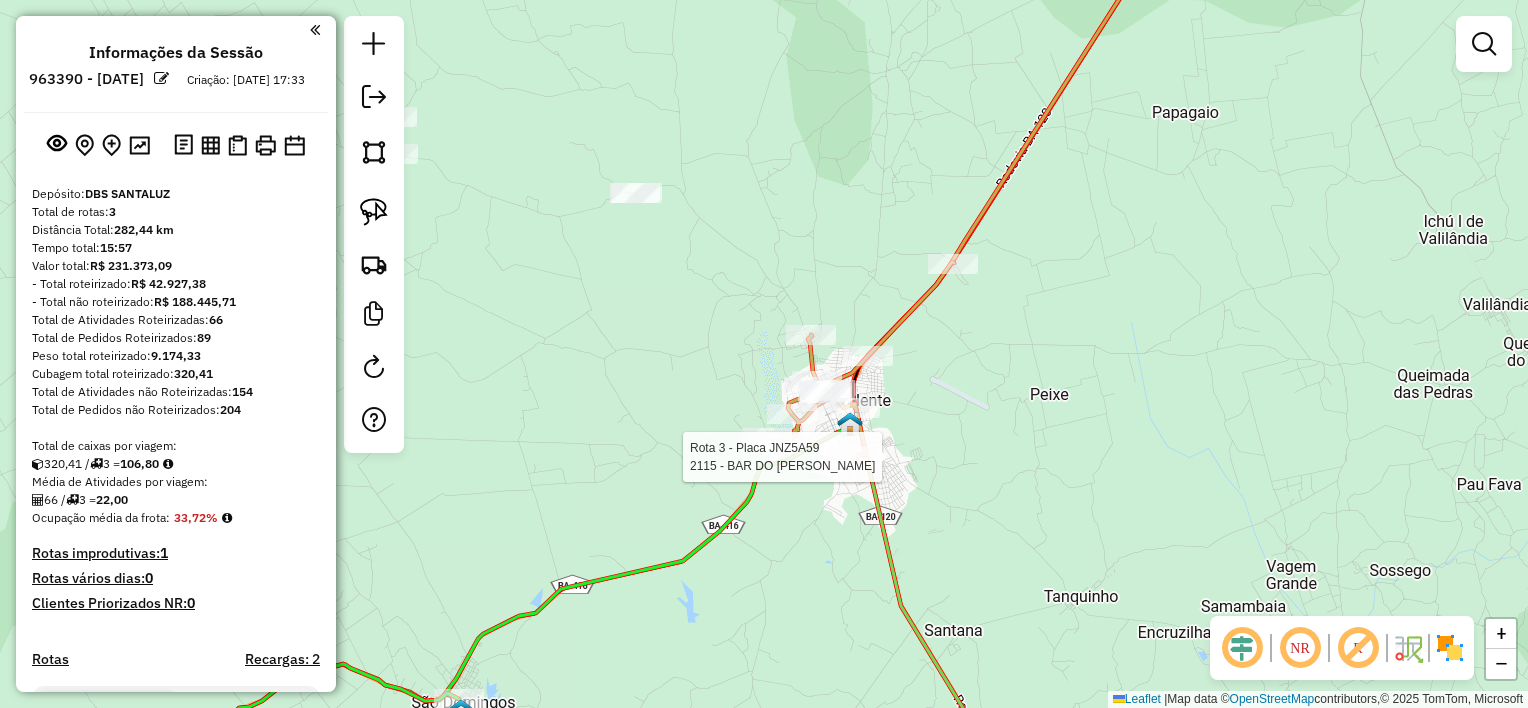 select on "**********" 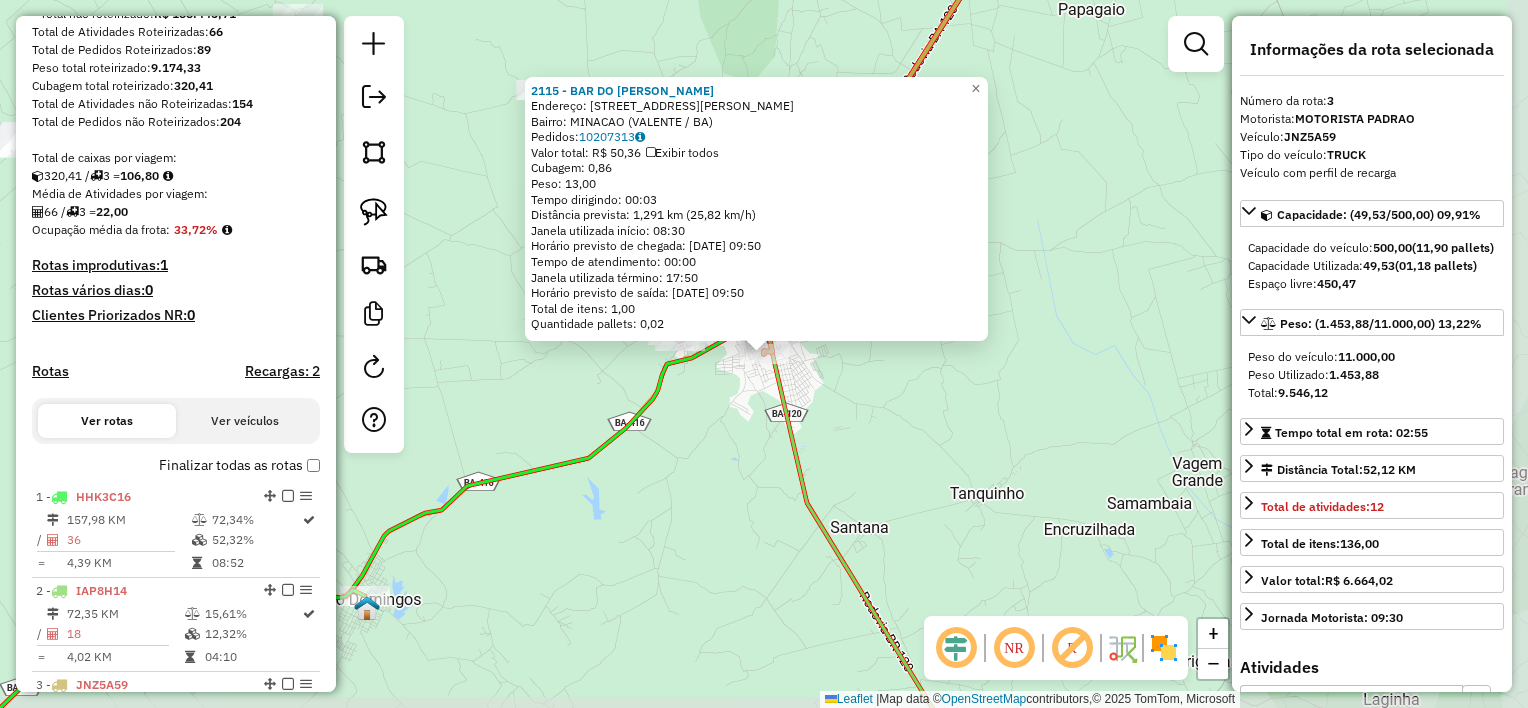 scroll, scrollTop: 772, scrollLeft: 0, axis: vertical 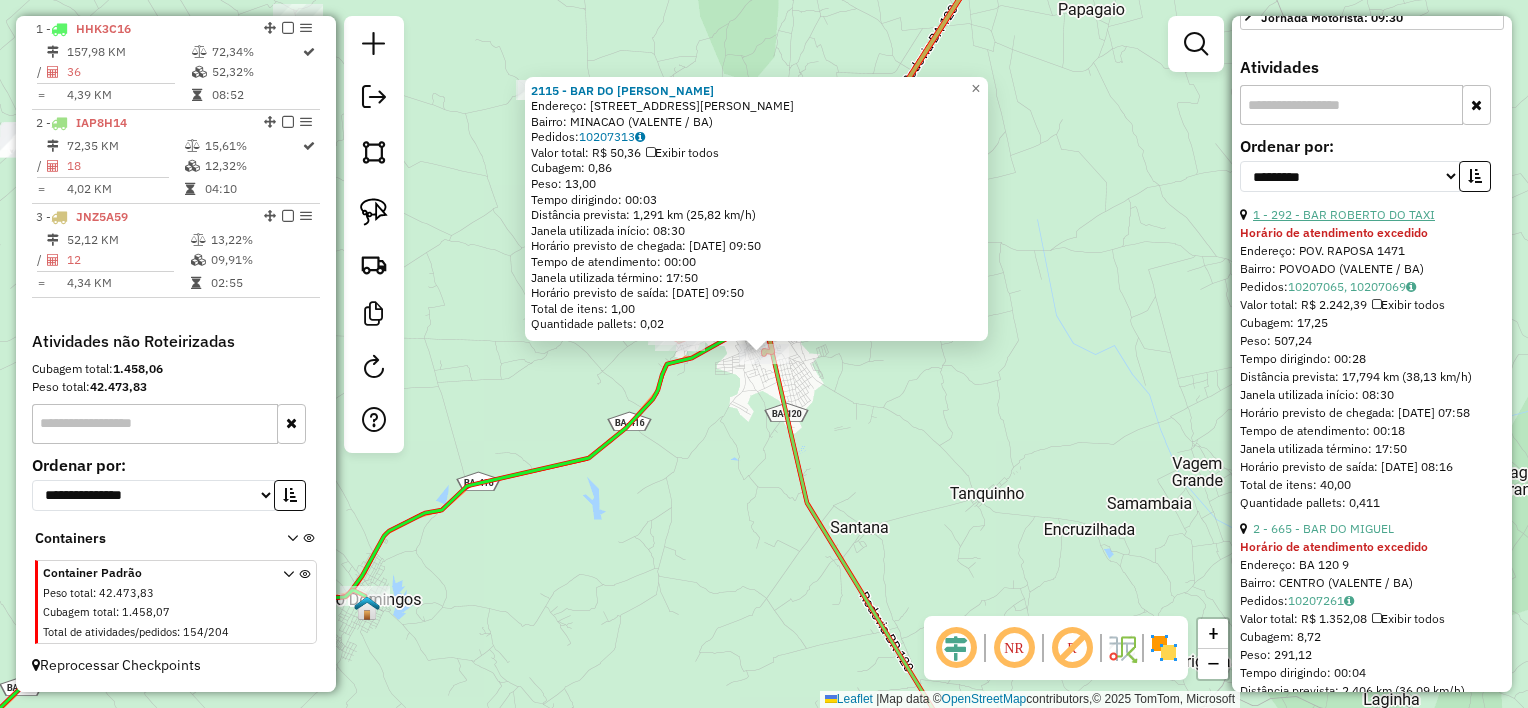 click on "1 - 292 - BAR ROBERTO DO TAXI" at bounding box center (1344, 214) 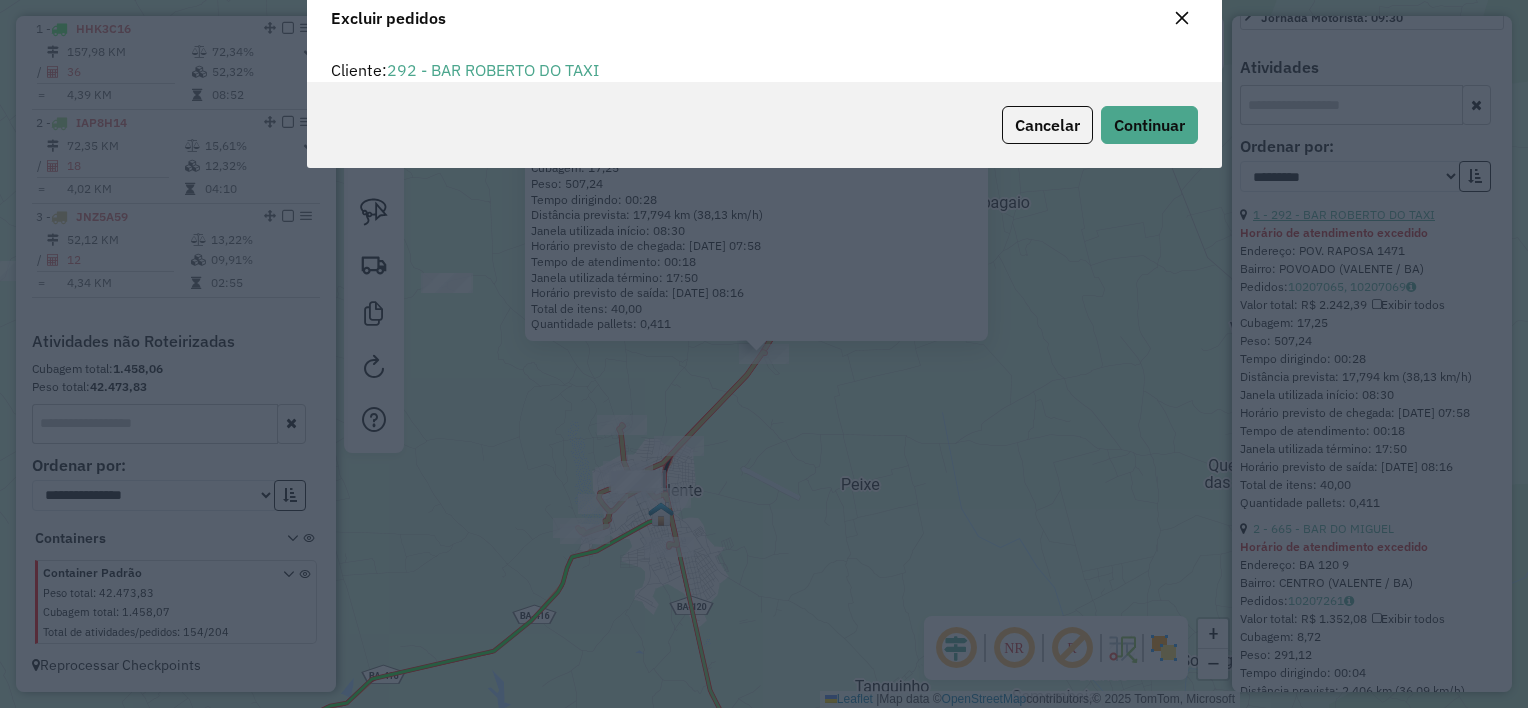 scroll, scrollTop: 10, scrollLeft: 6, axis: both 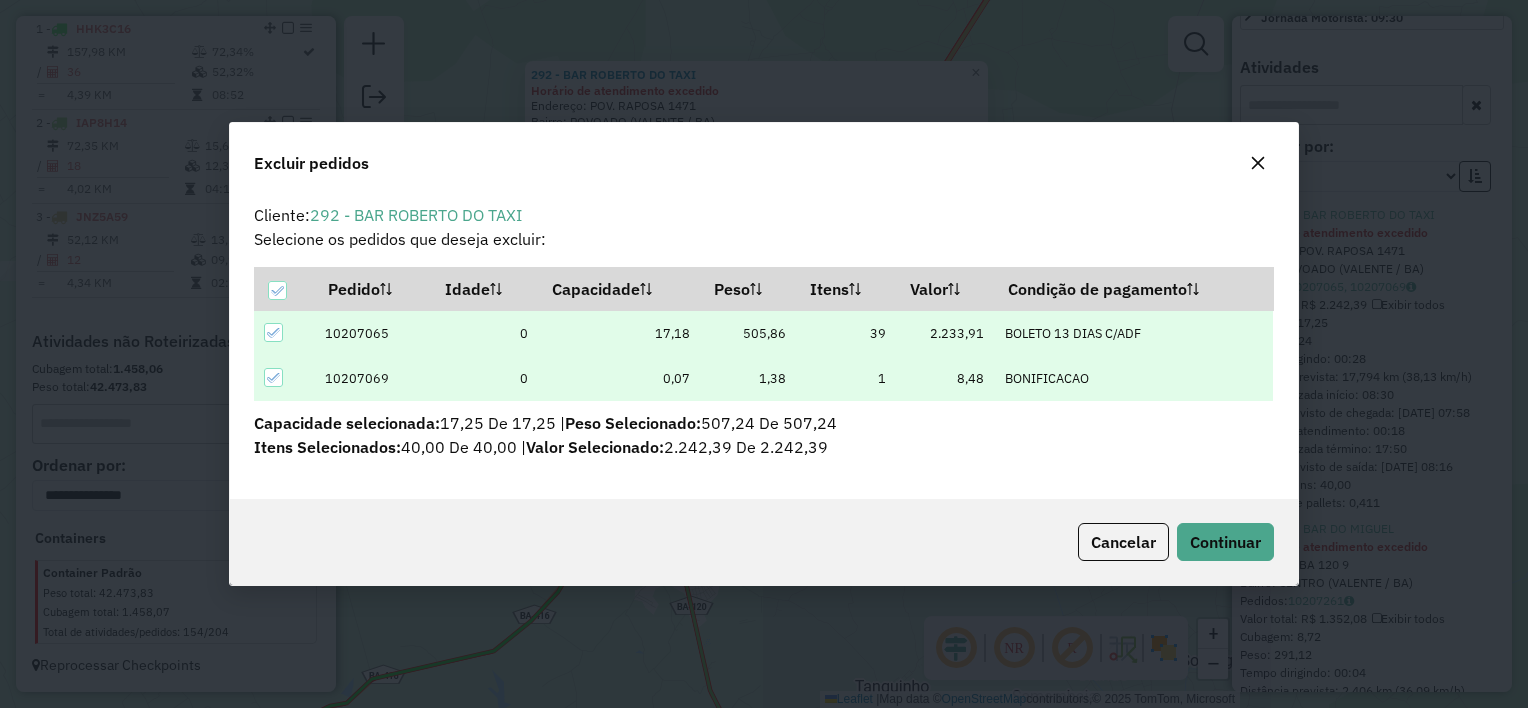 click on "Continuar" 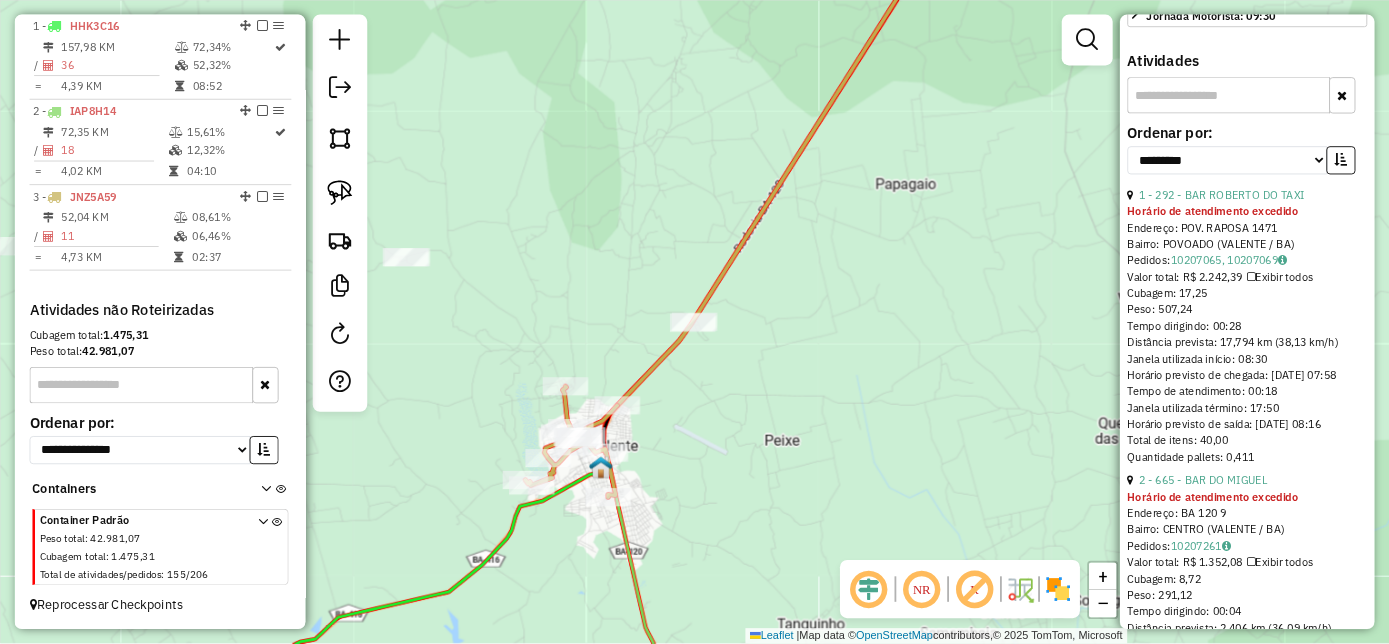 scroll, scrollTop: 700, scrollLeft: 0, axis: vertical 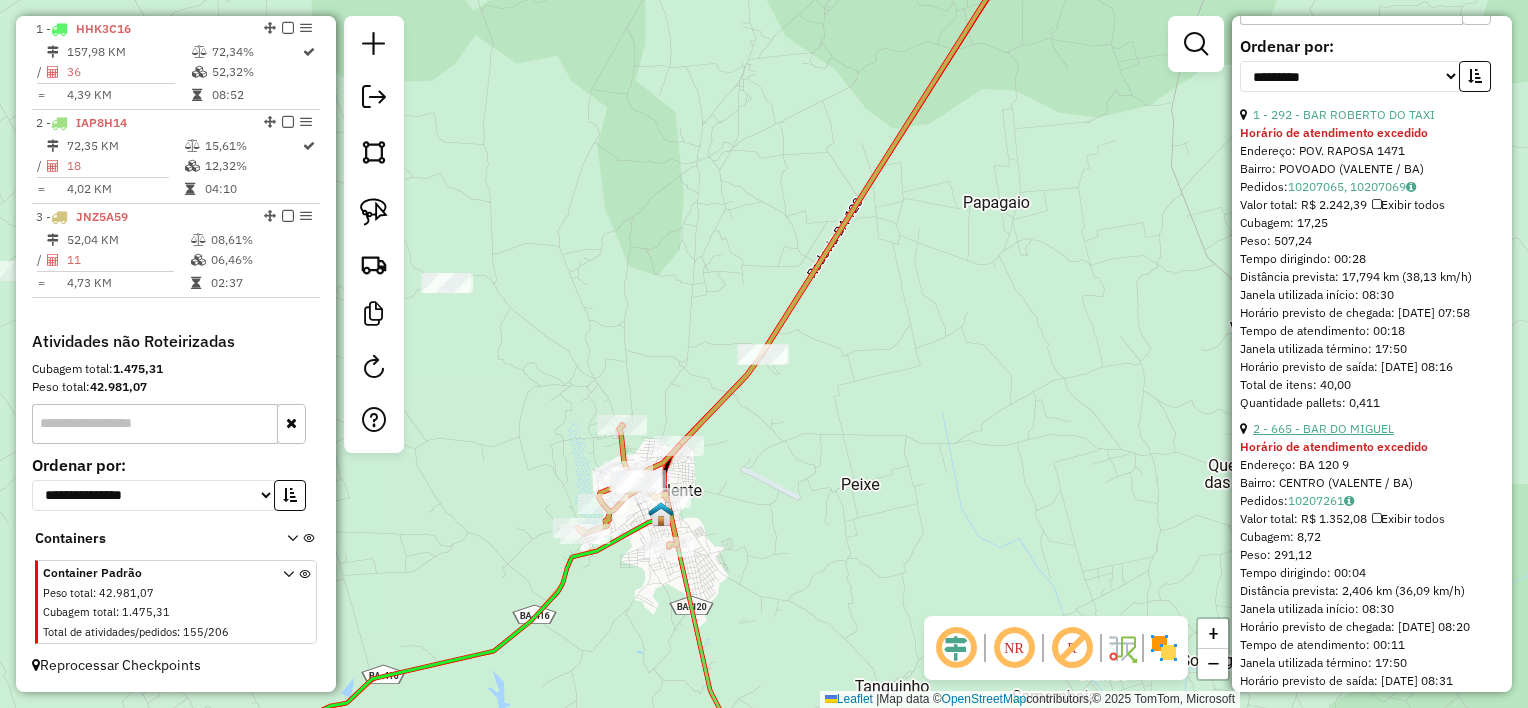 click on "2 - 665 - BAR DO MIGUEL" at bounding box center (1323, 428) 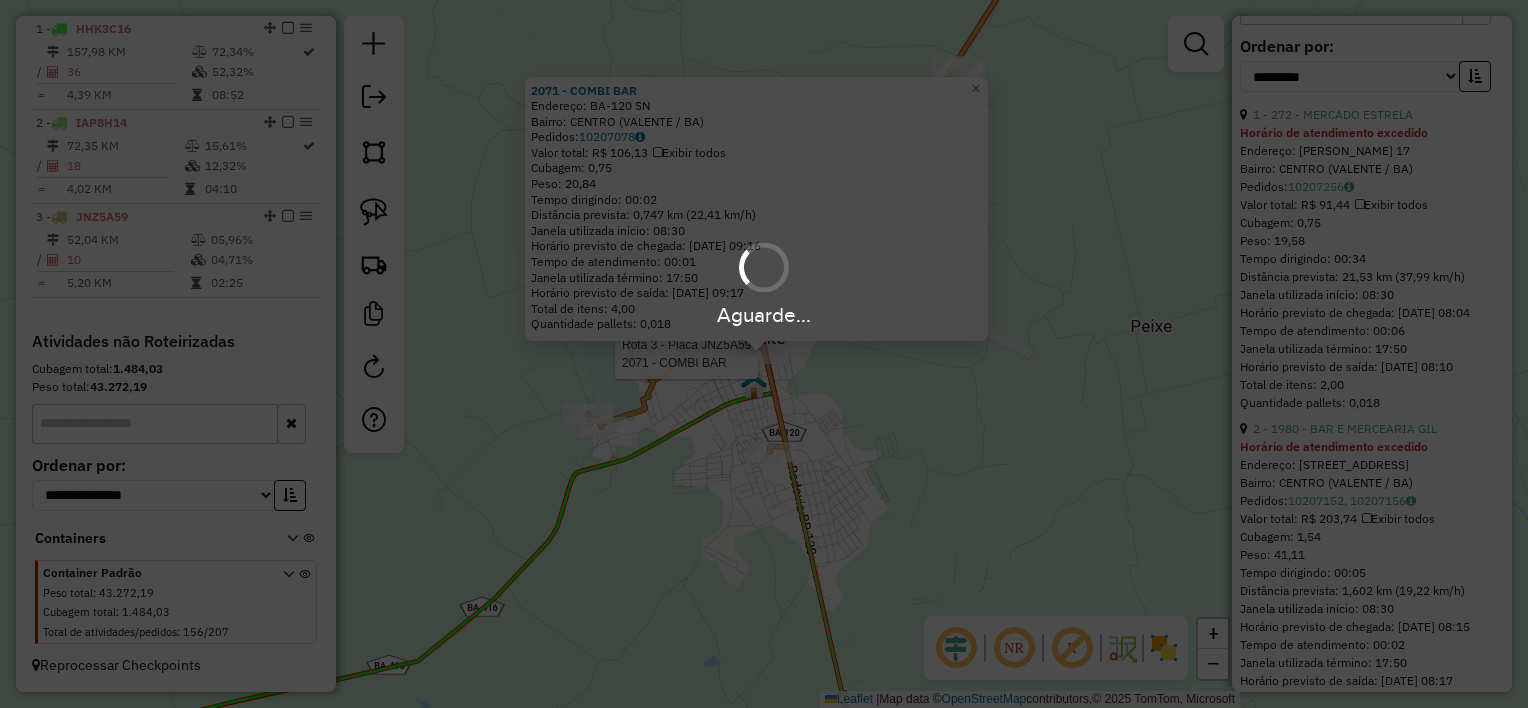 click on "Aguarde..." at bounding box center [764, 354] 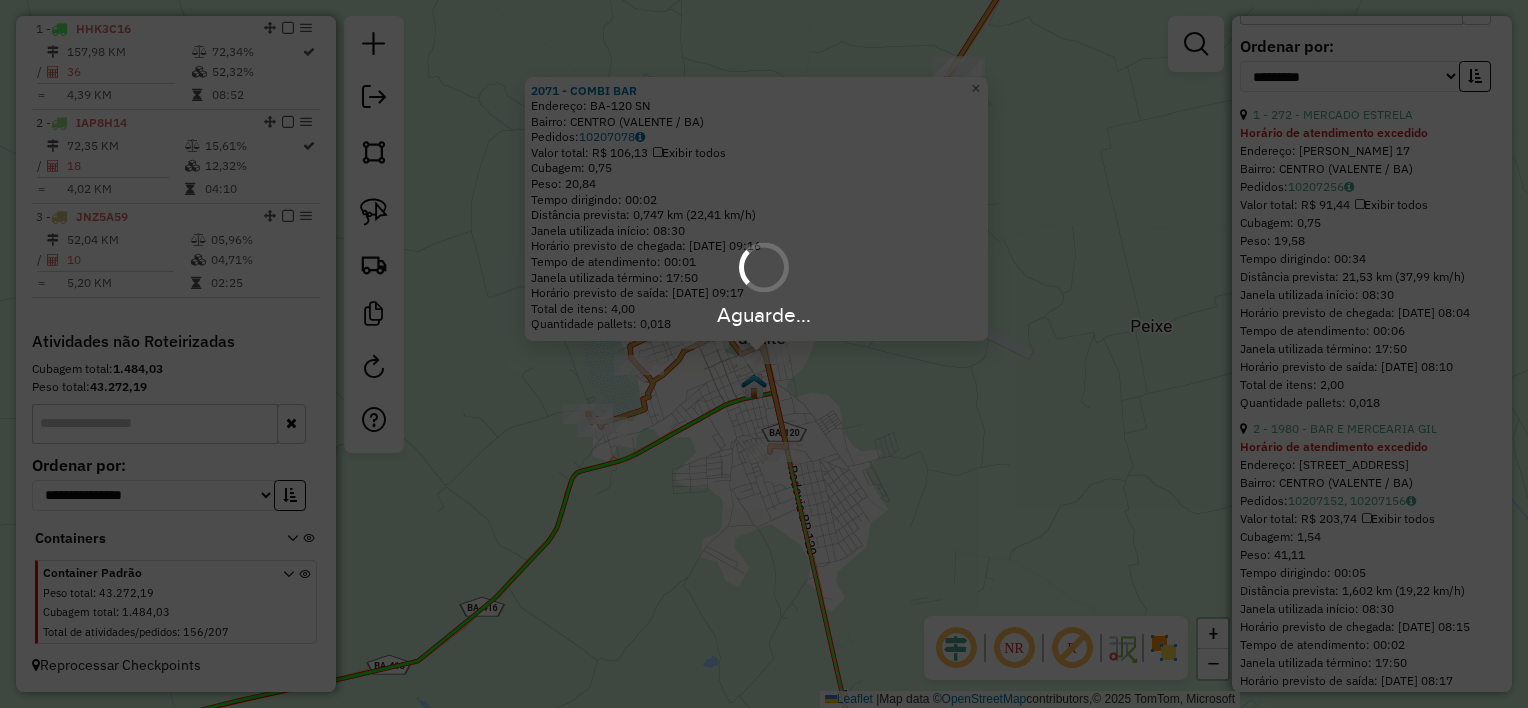 click on "Aguarde..." at bounding box center [764, 354] 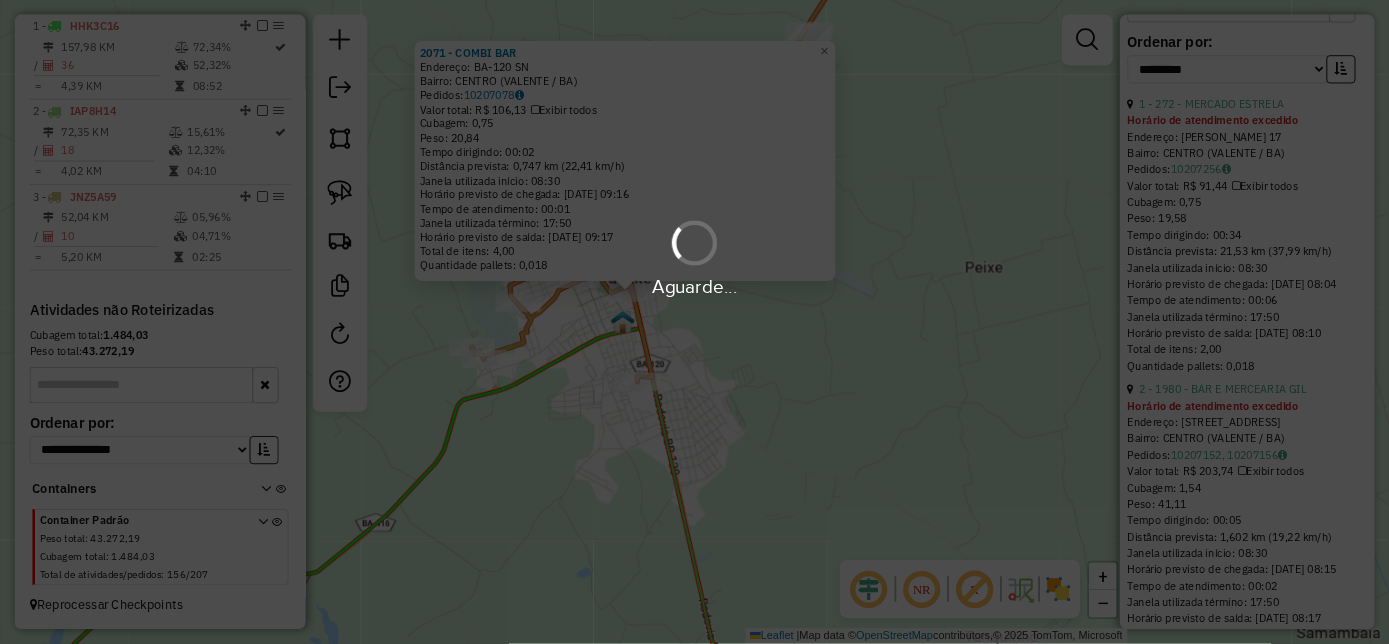 scroll, scrollTop: 597, scrollLeft: 0, axis: vertical 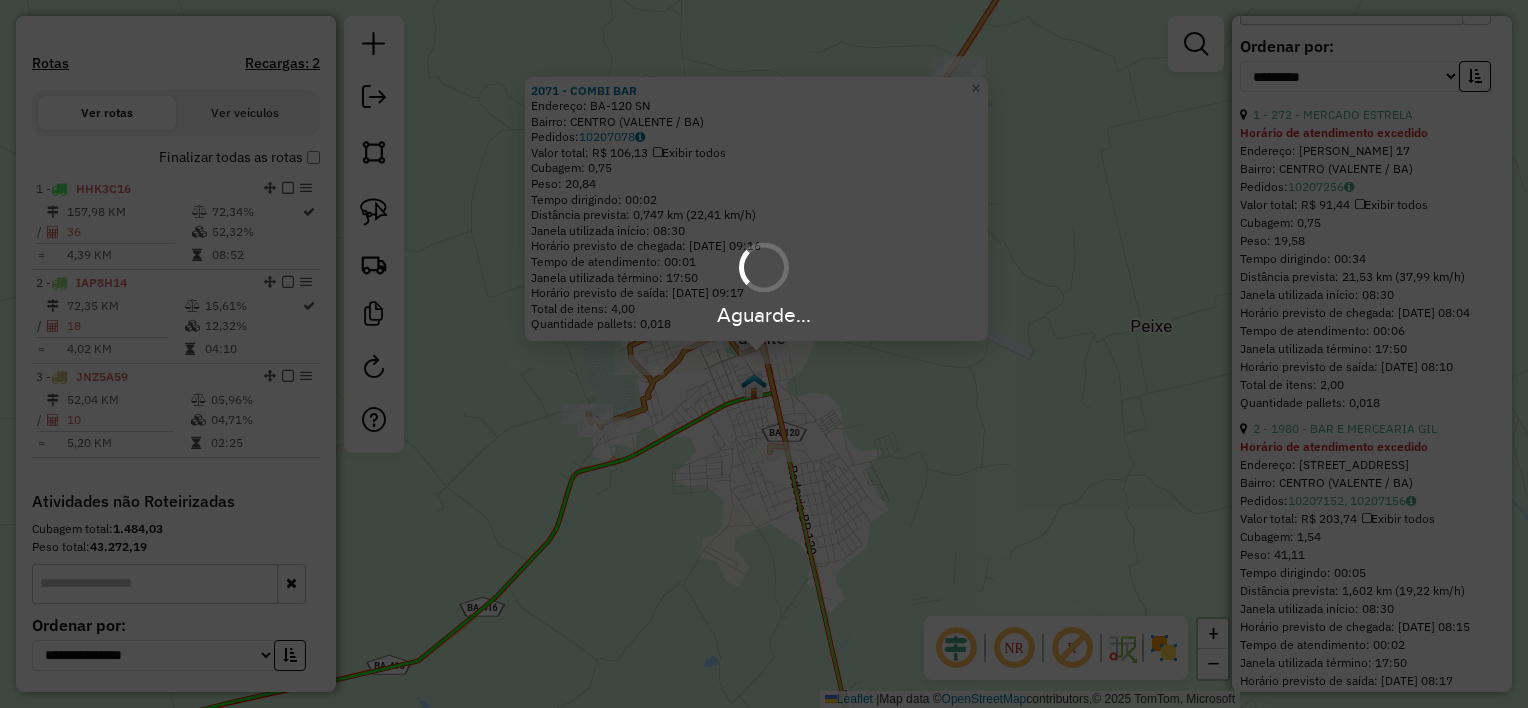 click on "Aguarde..." at bounding box center [764, 354] 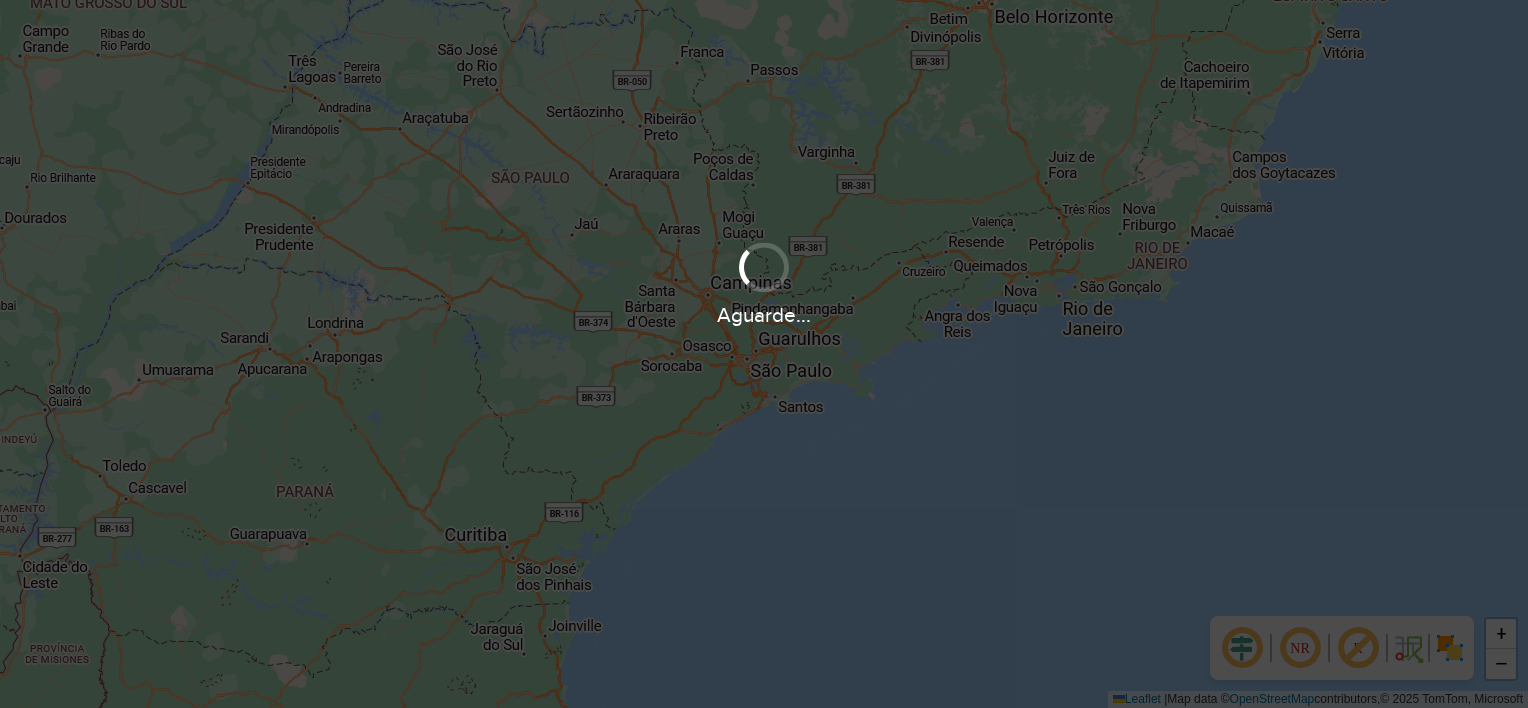 scroll, scrollTop: 0, scrollLeft: 0, axis: both 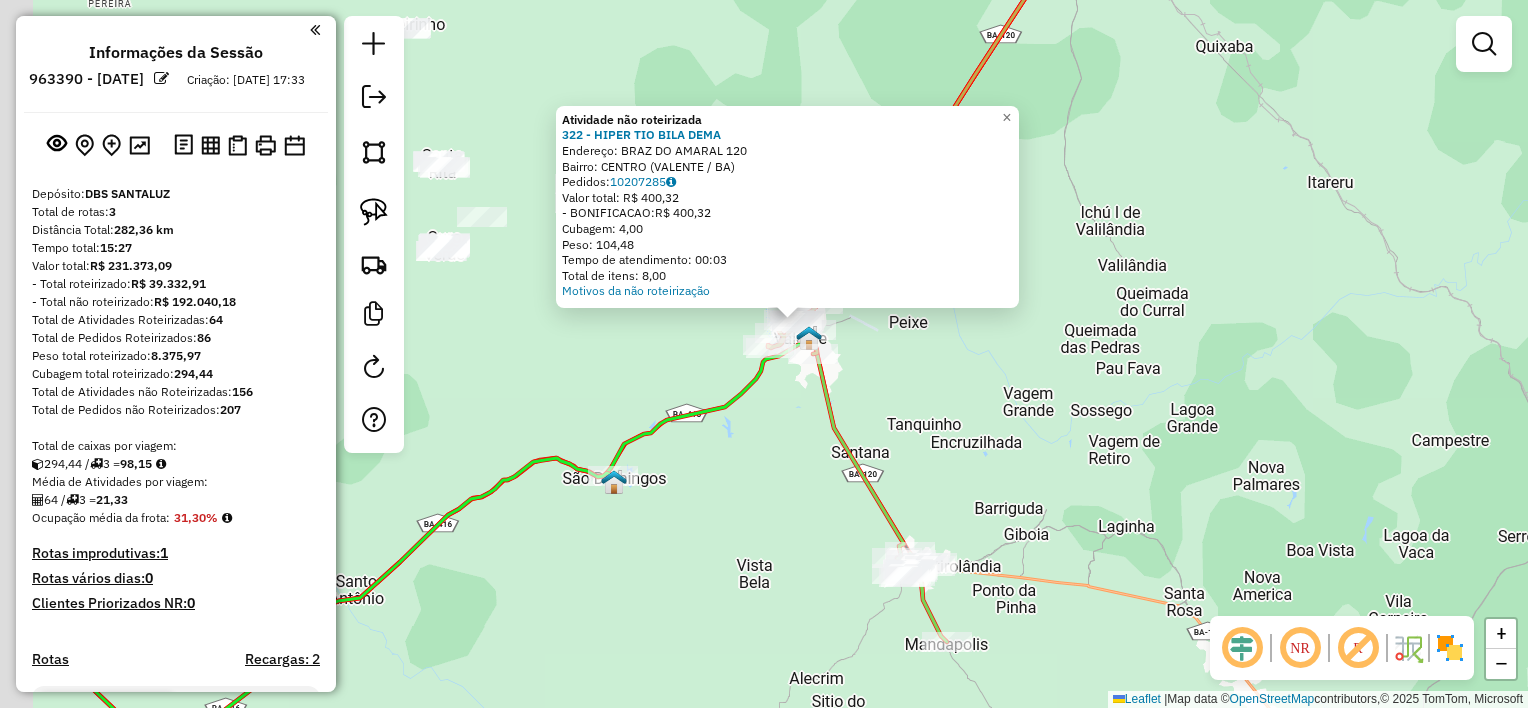 drag, startPoint x: 909, startPoint y: 408, endPoint x: 988, endPoint y: 402, distance: 79.22752 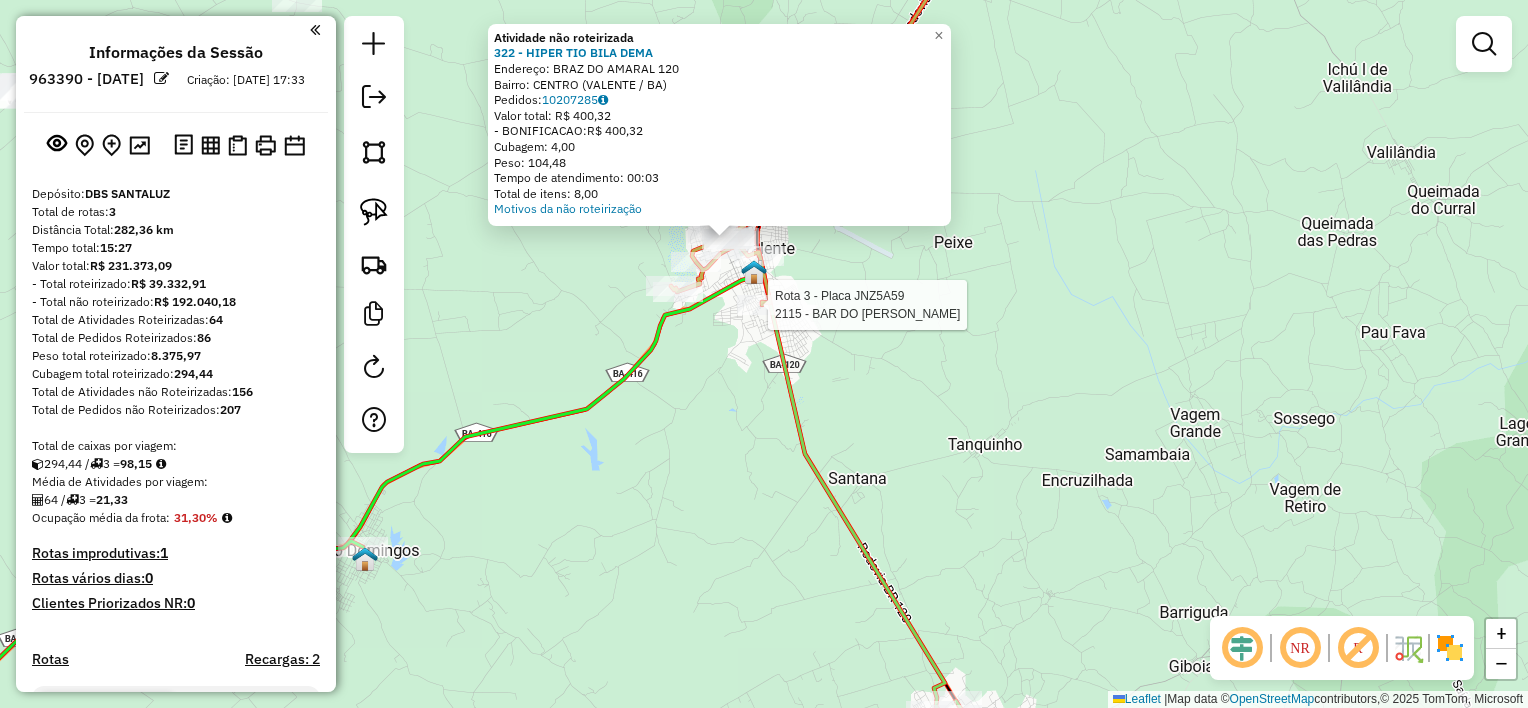 select on "**********" 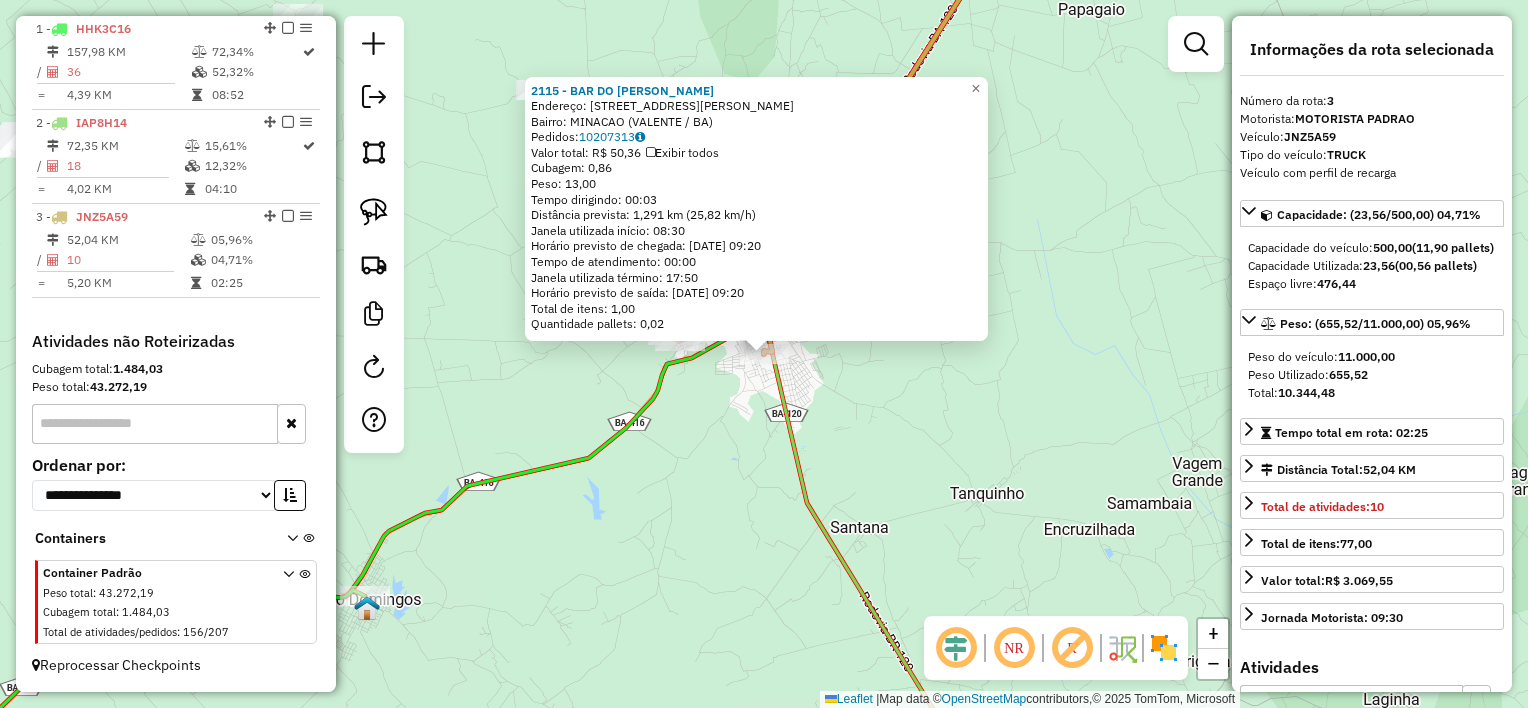 scroll, scrollTop: 772, scrollLeft: 0, axis: vertical 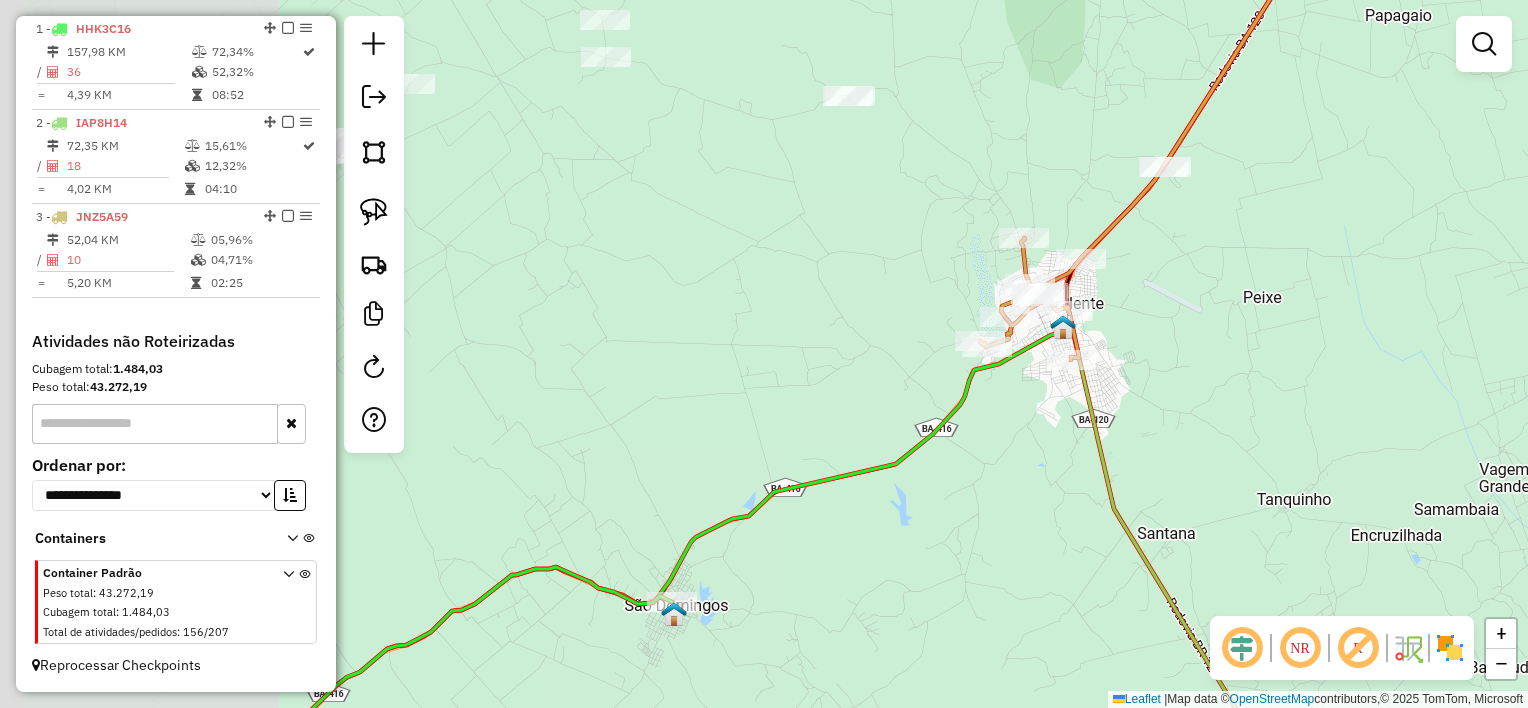drag, startPoint x: 737, startPoint y: 472, endPoint x: 1044, endPoint y: 478, distance: 307.05862 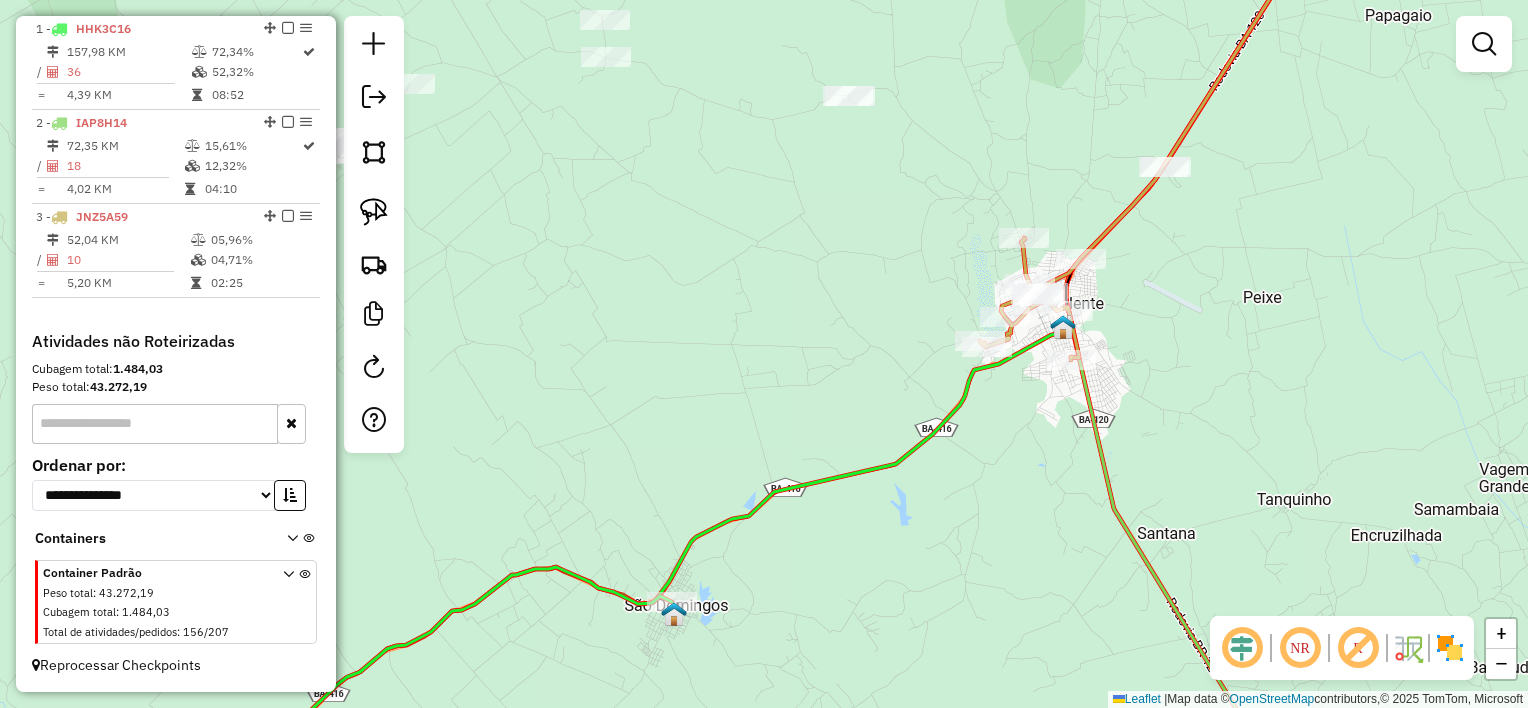 drag, startPoint x: 805, startPoint y: 344, endPoint x: 1004, endPoint y: 423, distance: 214.10745 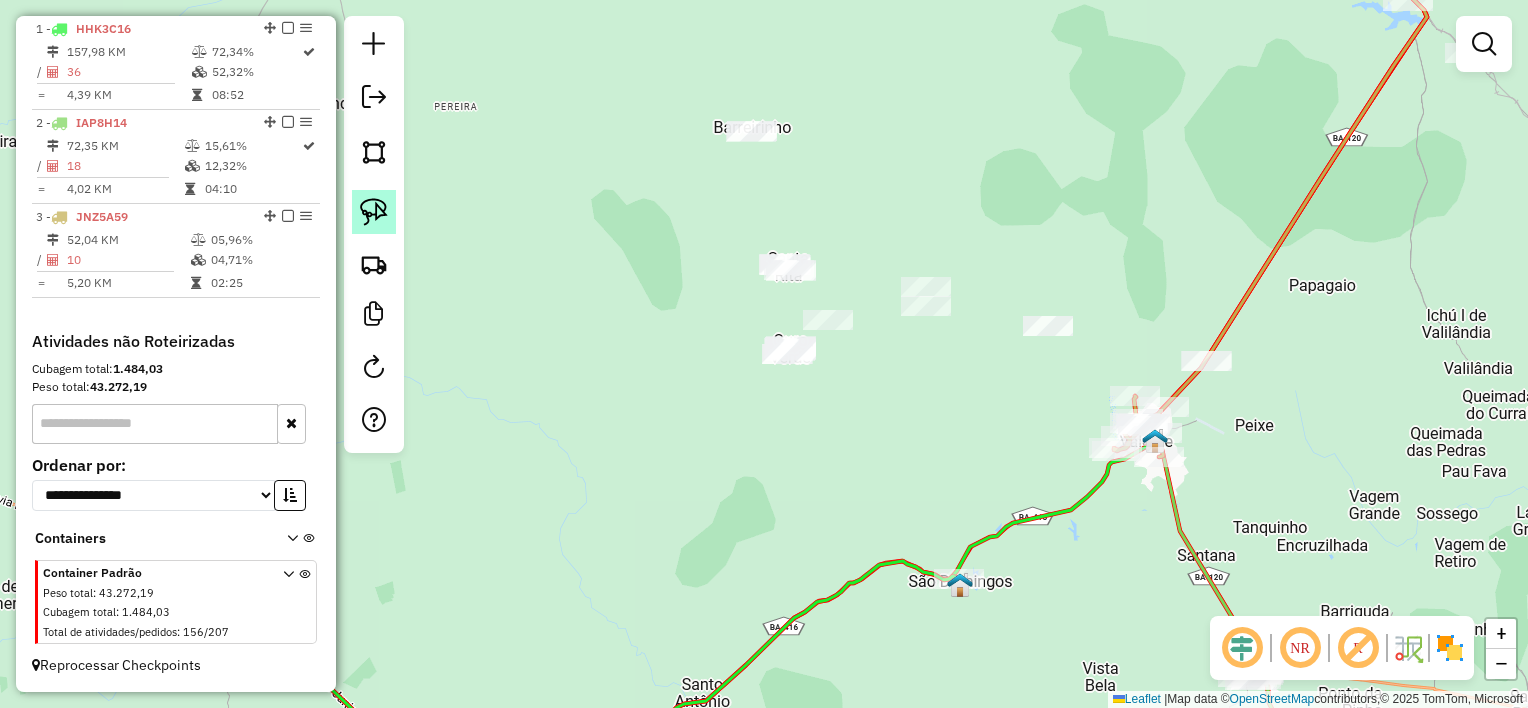 click 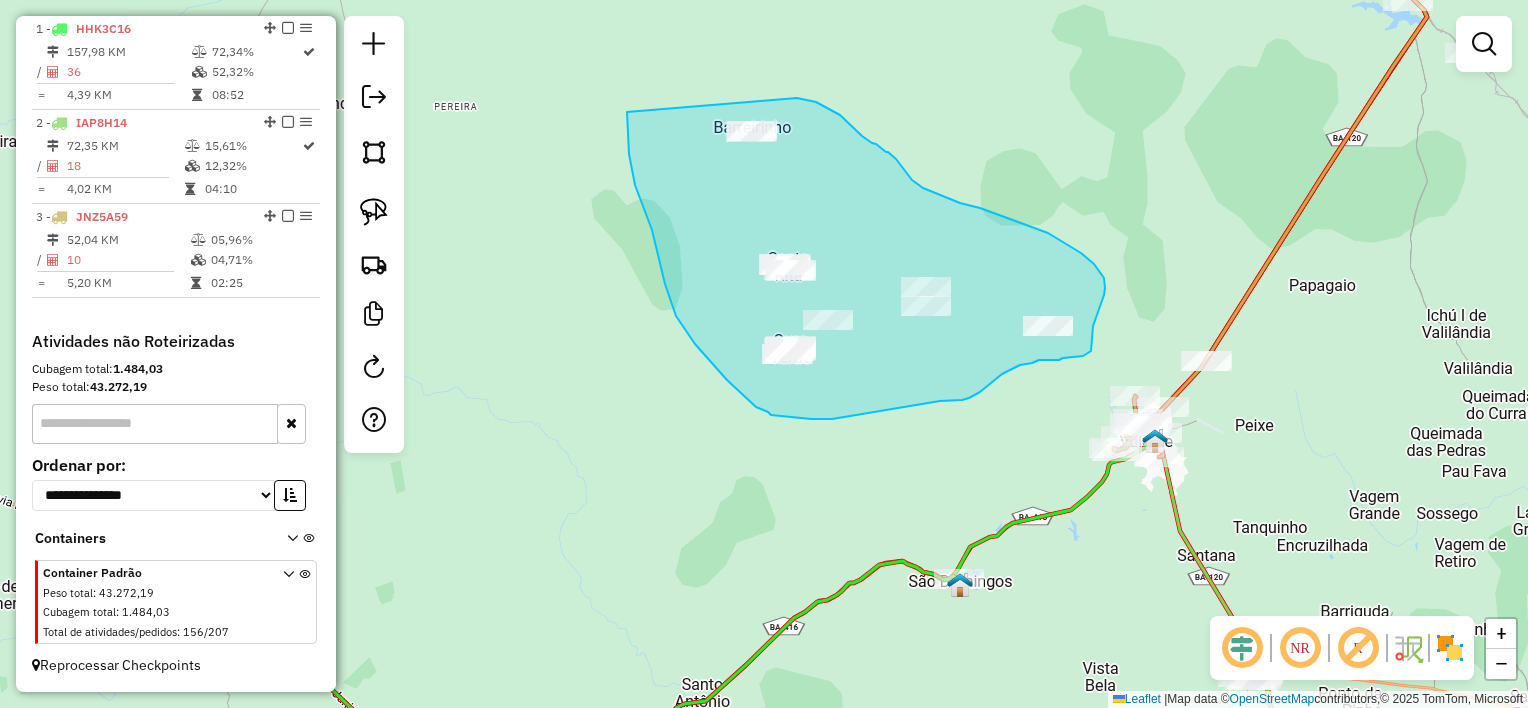 drag, startPoint x: 632, startPoint y: 165, endPoint x: 797, endPoint y: 98, distance: 178.08424 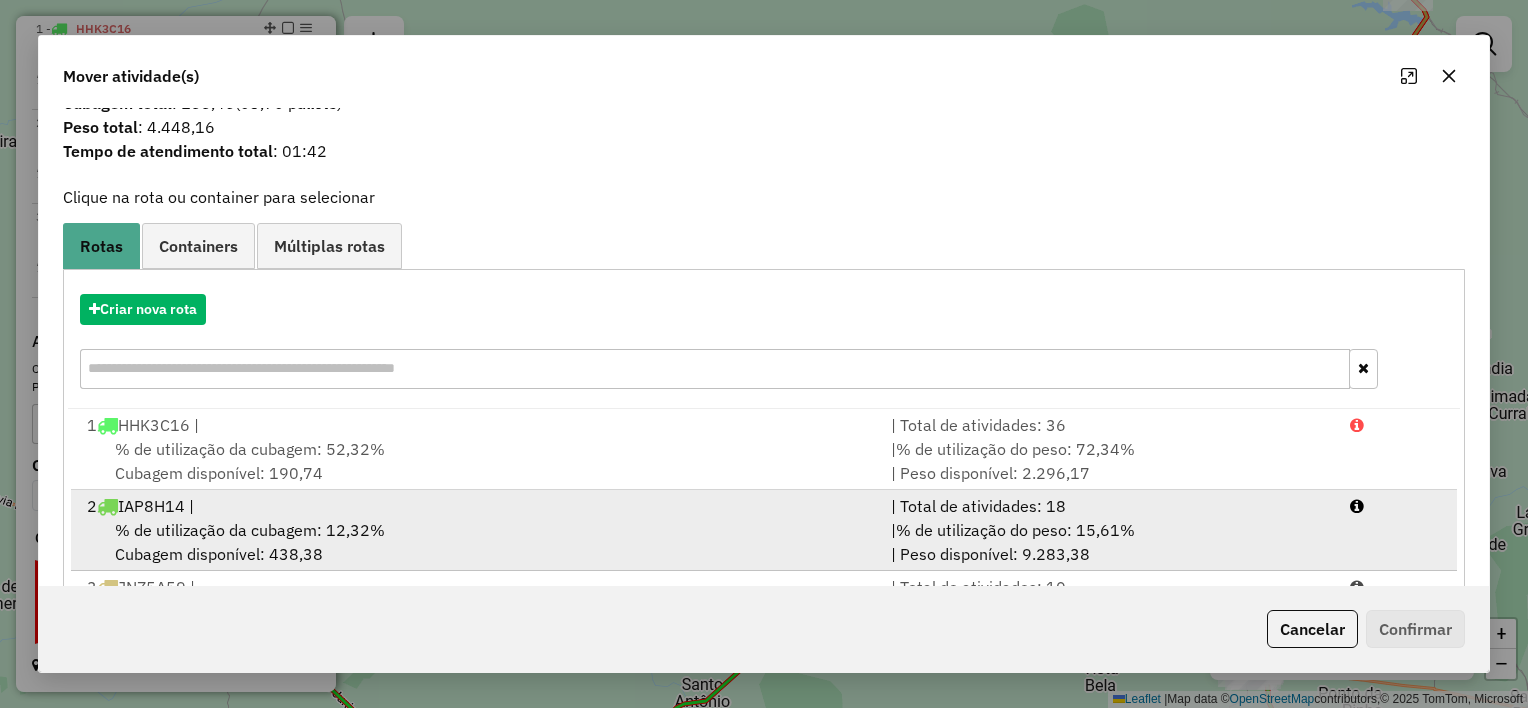 scroll, scrollTop: 148, scrollLeft: 0, axis: vertical 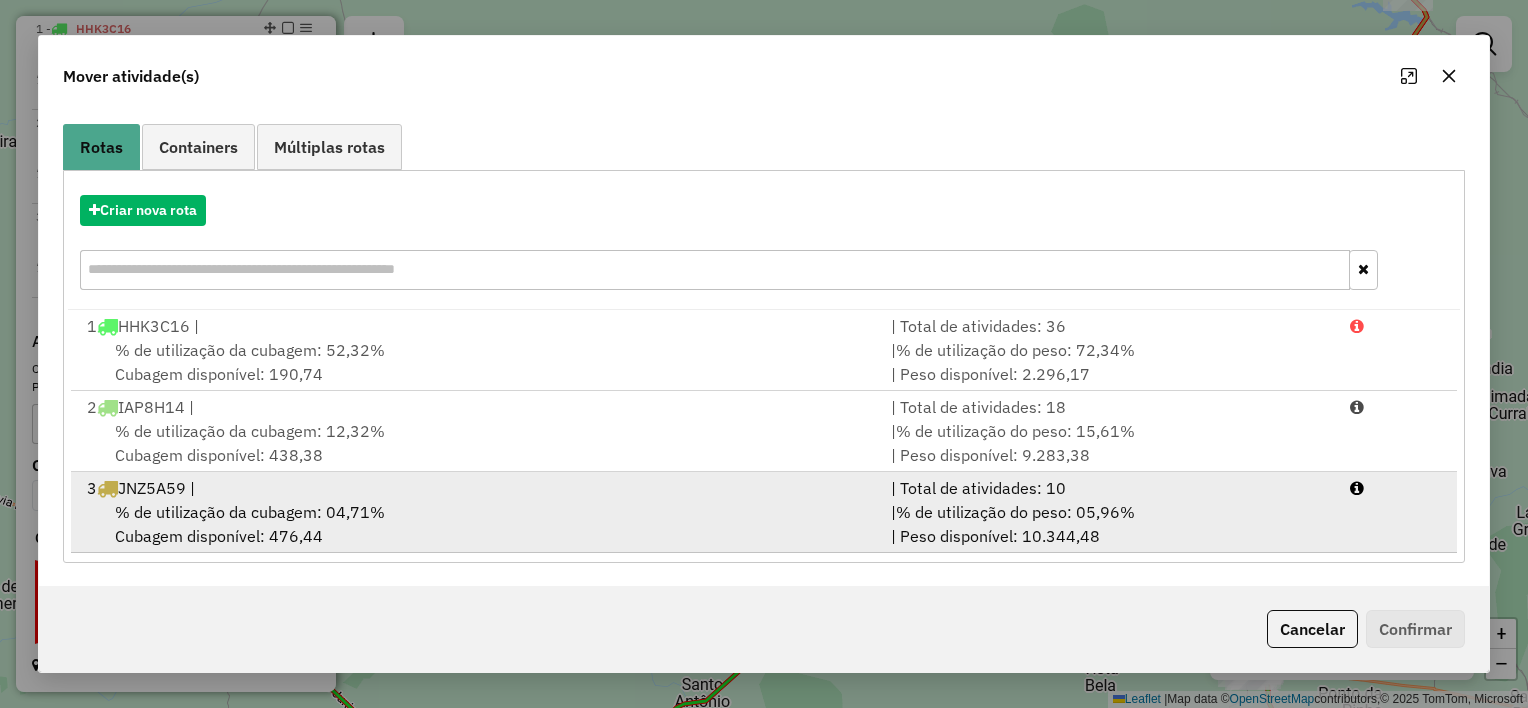 click on "3  JNZ5A59 |" at bounding box center (477, 488) 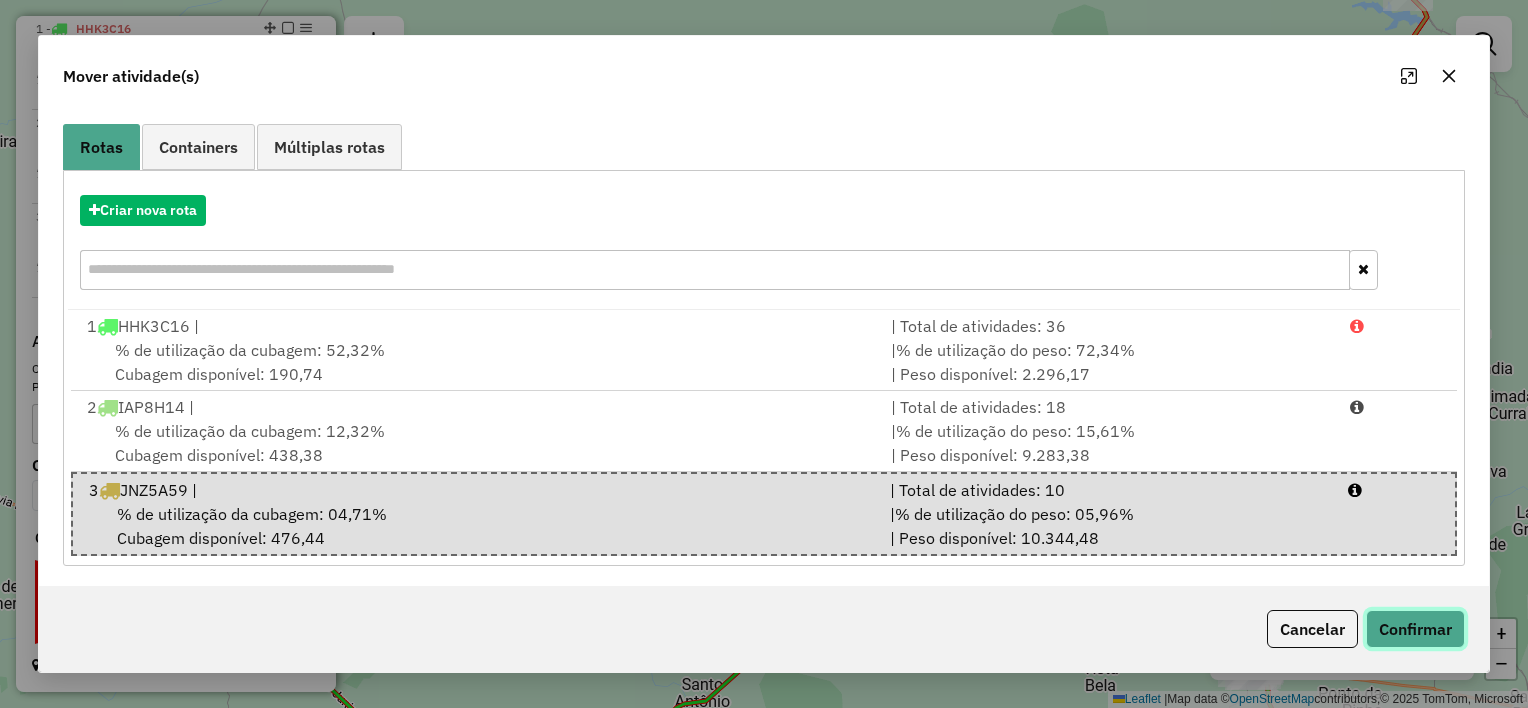 click on "Confirmar" 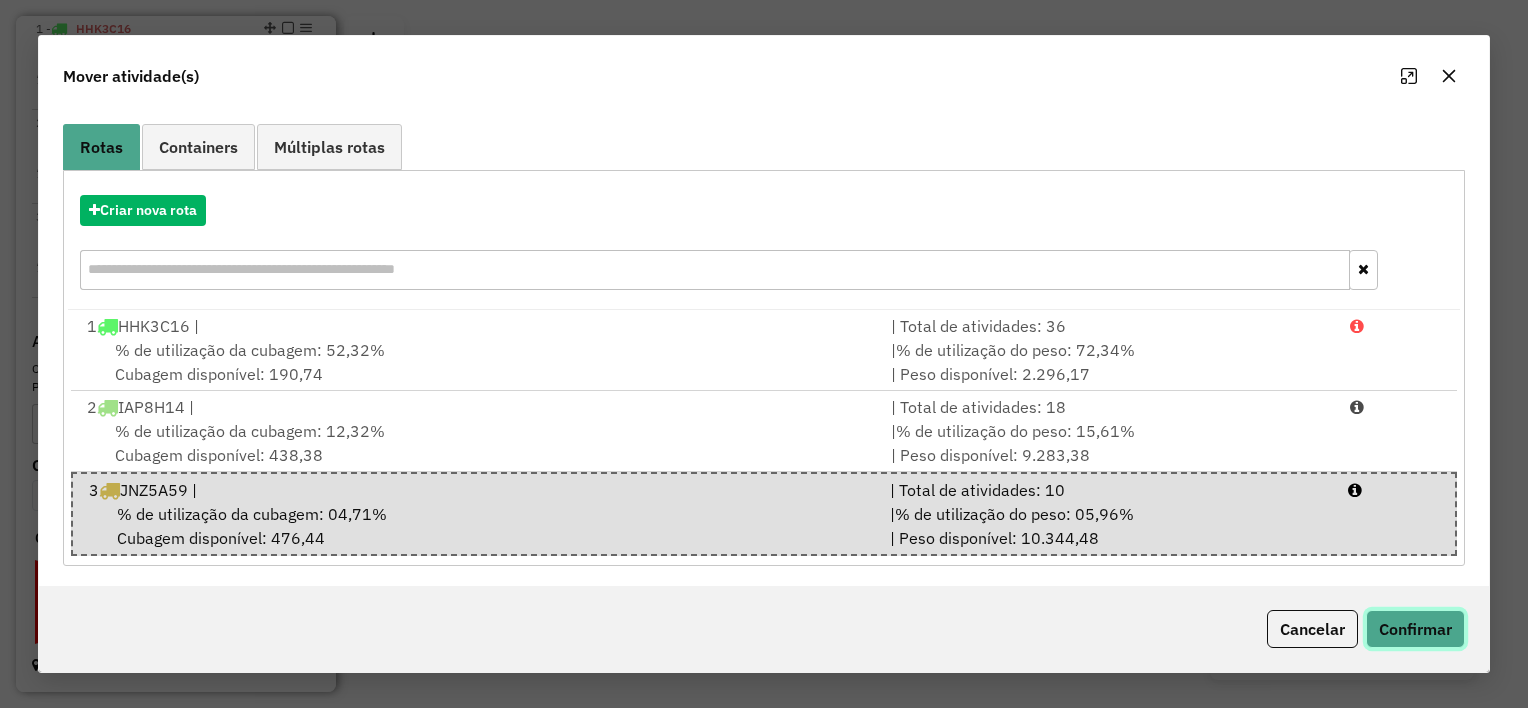 click on "Confirmar" 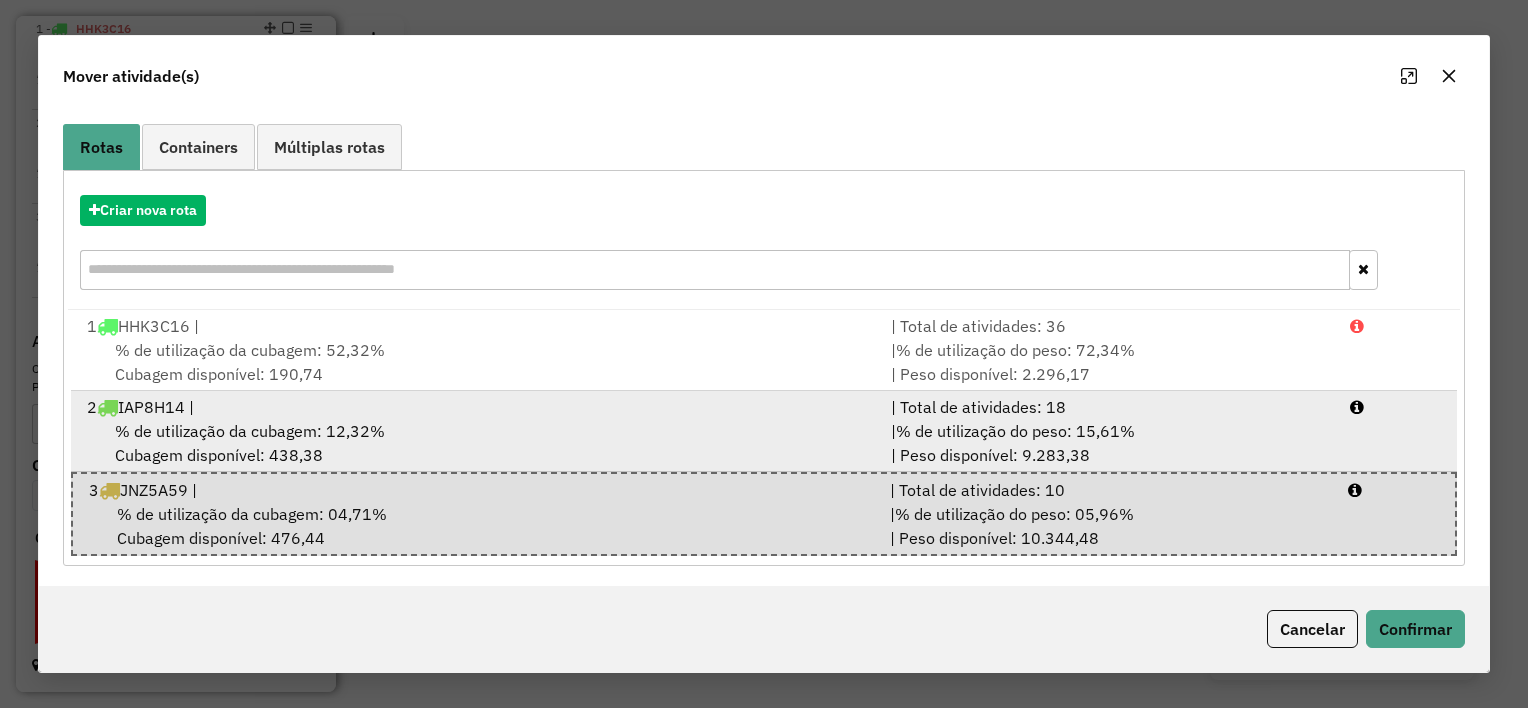 type 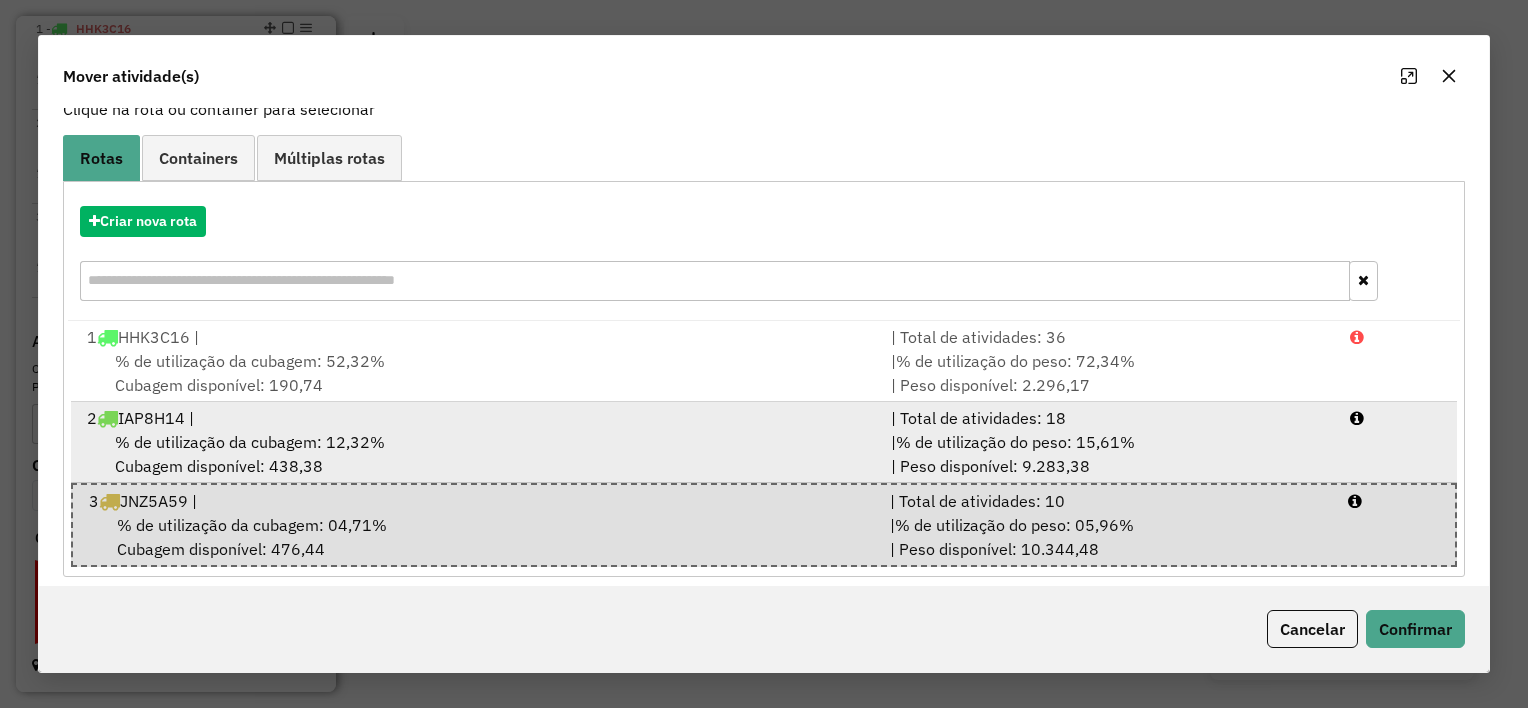scroll, scrollTop: 150, scrollLeft: 0, axis: vertical 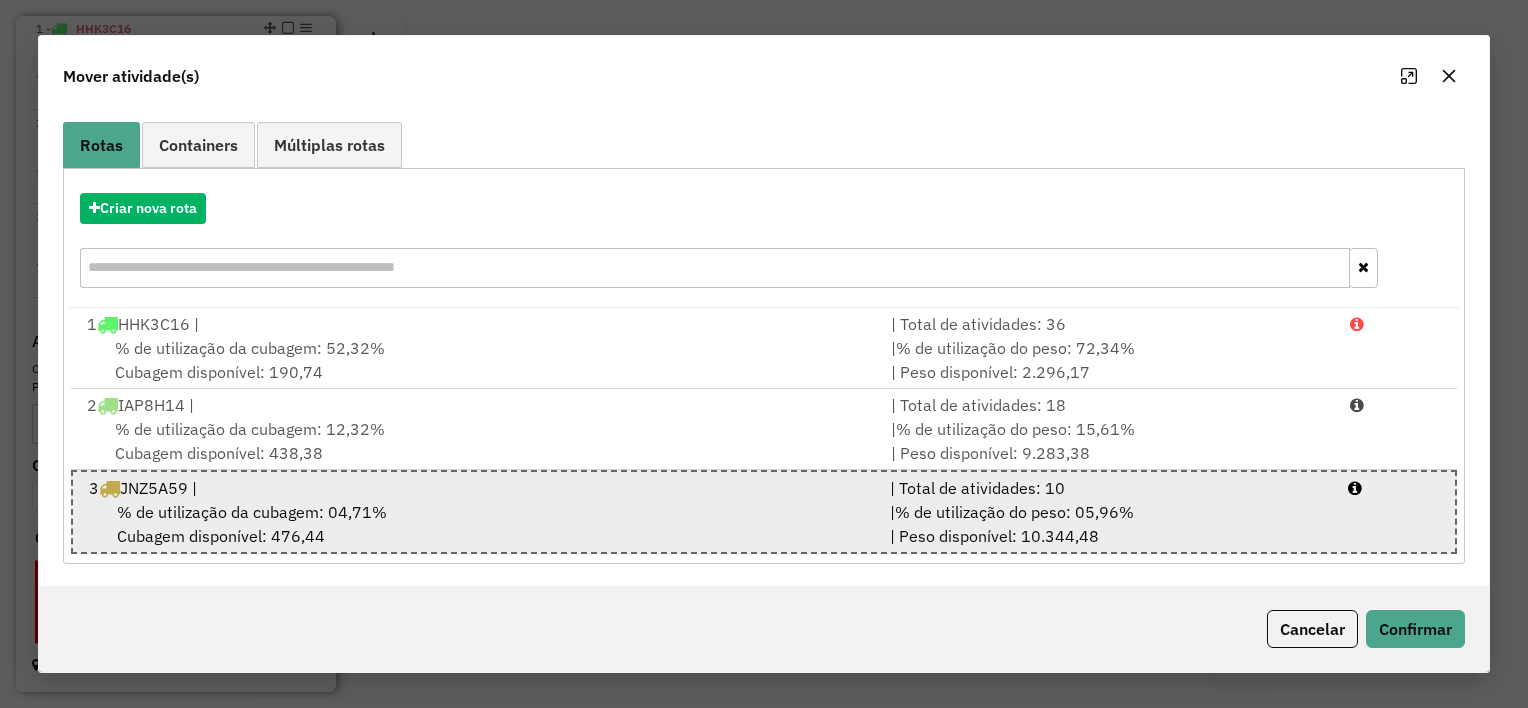 click on "% de utilização da cubagem: 04,71%  Cubagem disponível: 476,44" at bounding box center [477, 524] 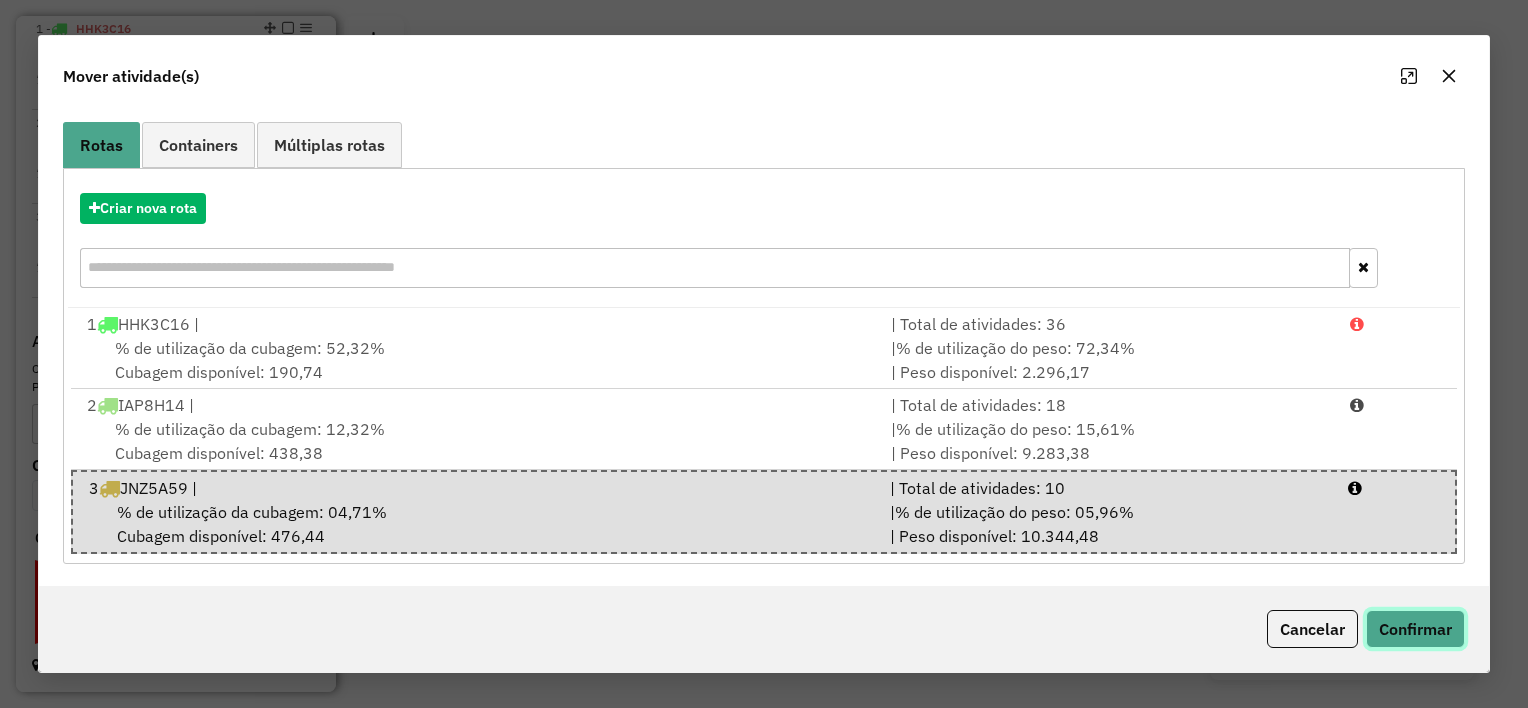 click on "Confirmar" 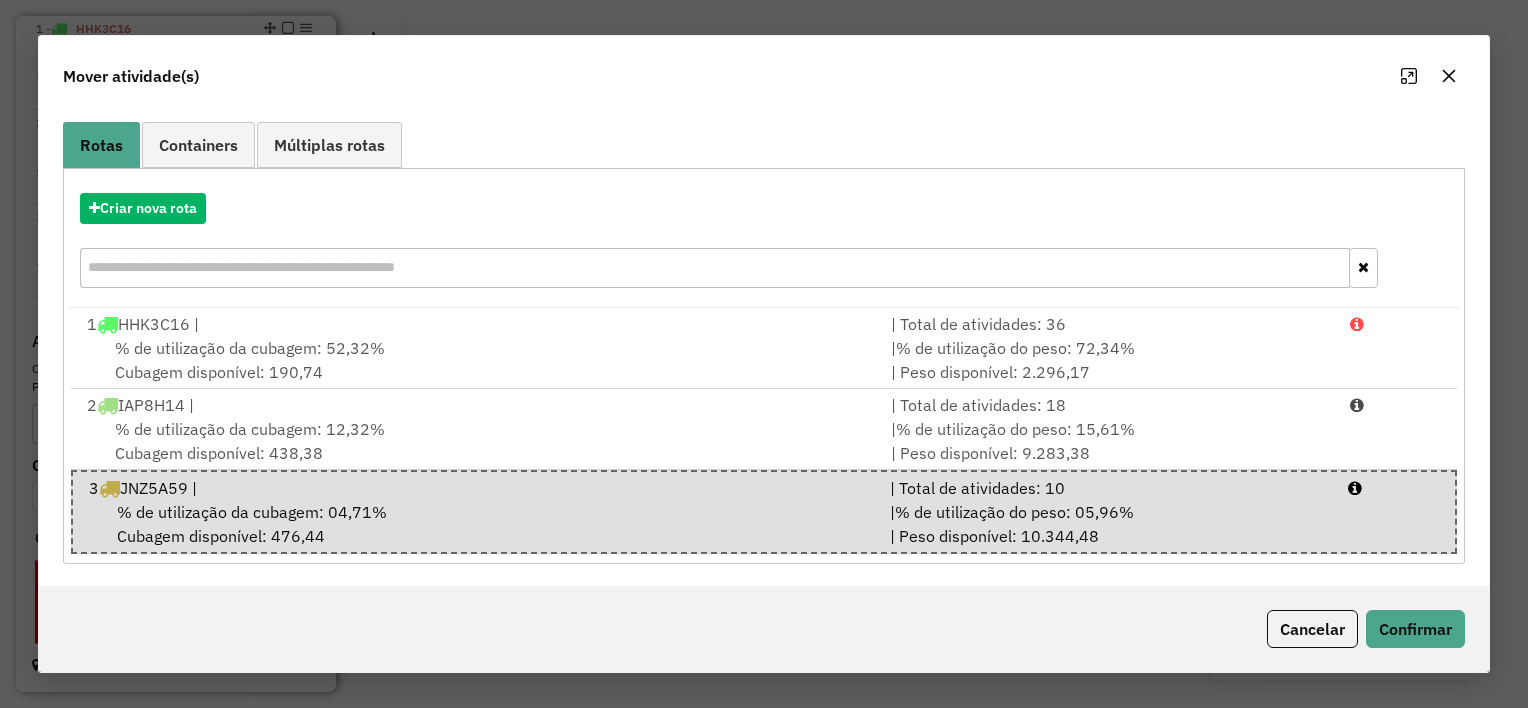 click 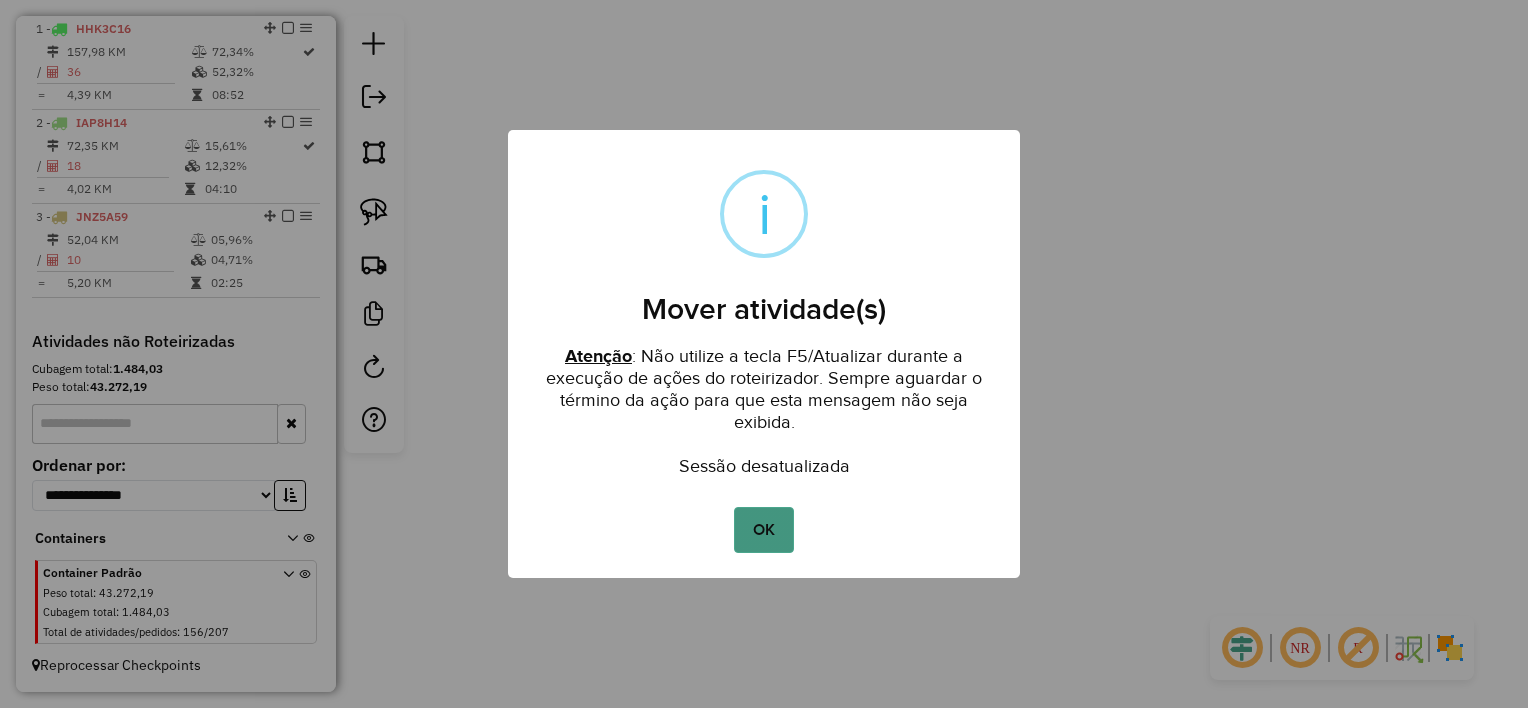 click on "OK" at bounding box center (763, 530) 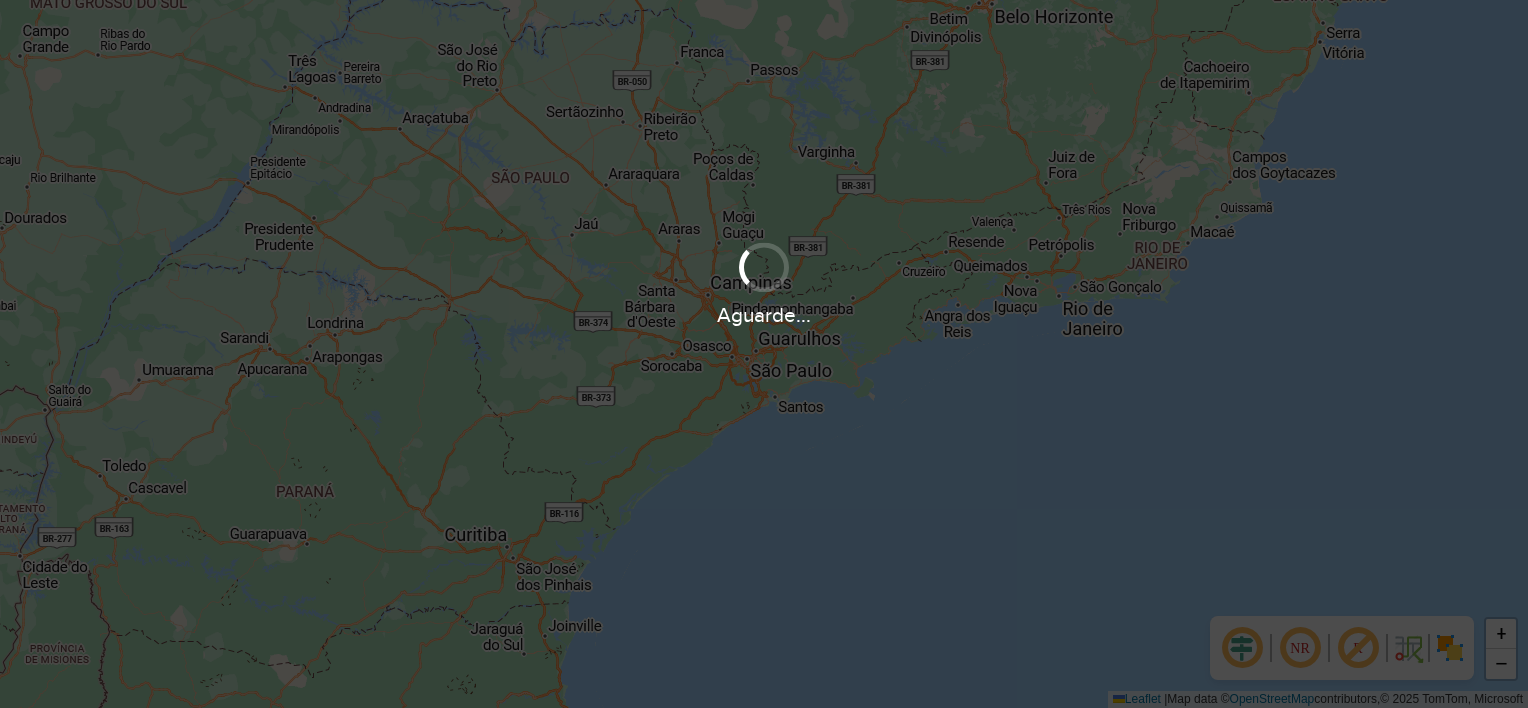 scroll, scrollTop: 0, scrollLeft: 0, axis: both 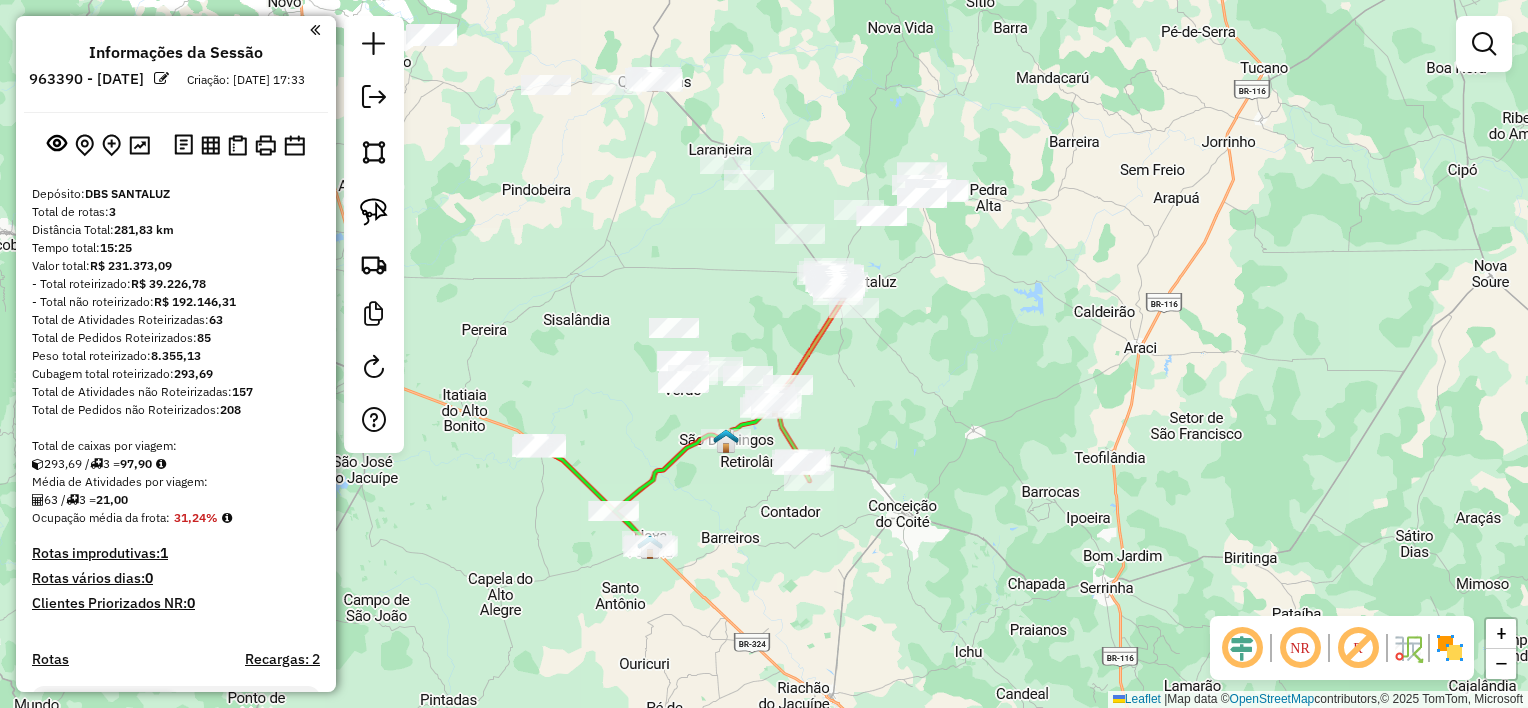 drag, startPoint x: 916, startPoint y: 428, endPoint x: 987, endPoint y: 360, distance: 98.31073 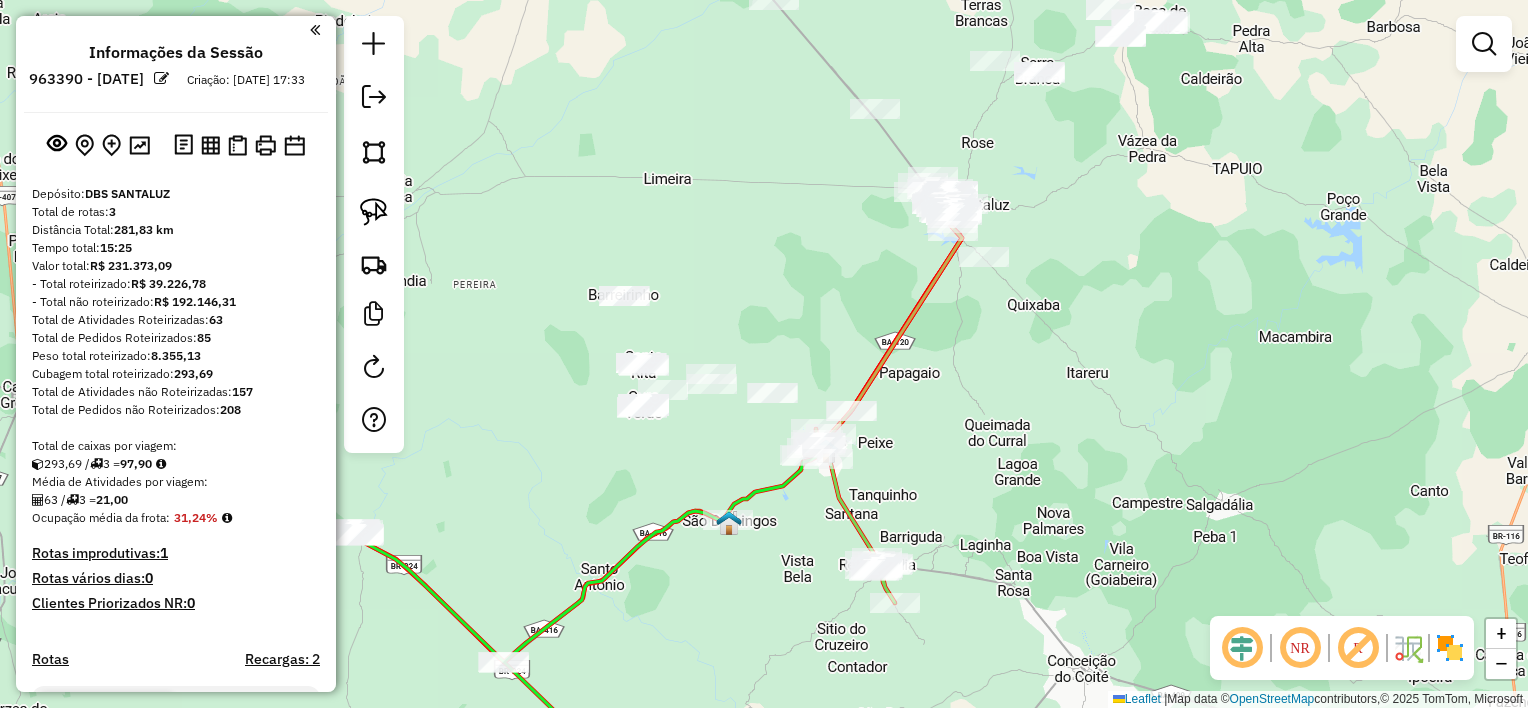 drag, startPoint x: 739, startPoint y: 350, endPoint x: 832, endPoint y: 288, distance: 111.77209 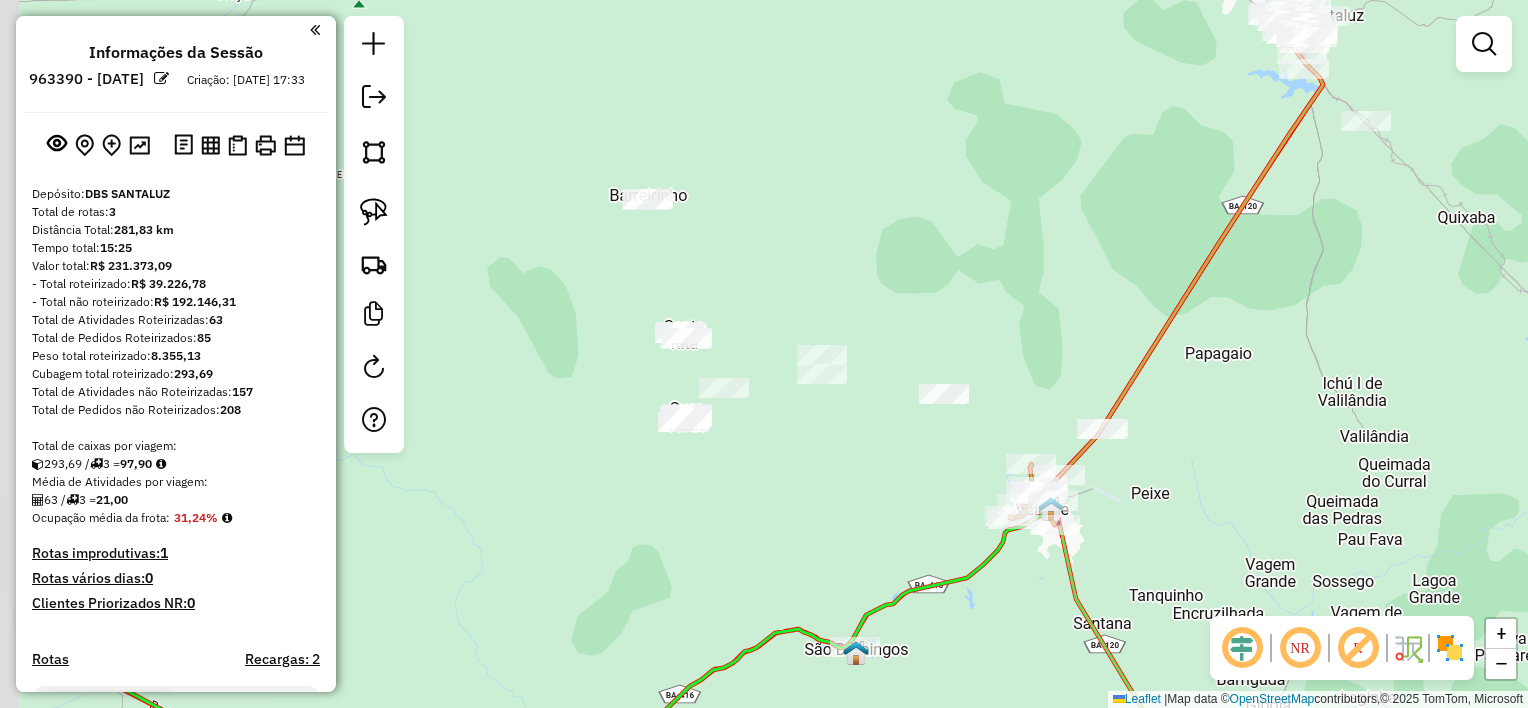 click on "Janela de atendimento Grade de atendimento Capacidade Transportadoras Veículos Cliente Pedidos  Rotas Selecione os dias de semana para filtrar as janelas de atendimento  Seg   Ter   Qua   Qui   Sex   Sáb   Dom  Informe o período da janela de atendimento: De: Até:  Filtrar exatamente a janela do cliente  Considerar janela de atendimento padrão  Selecione os dias de semana para filtrar as grades de atendimento  Seg   Ter   Qua   Qui   Sex   Sáb   Dom   Considerar clientes sem dia de atendimento cadastrado  Clientes fora do dia de atendimento selecionado Filtrar as atividades entre os valores definidos abaixo:  Peso mínimo:   Peso máximo:   Cubagem mínima:   Cubagem máxima:   De:   Até:  Filtrar as atividades entre o tempo de atendimento definido abaixo:  De:   Até:   Considerar capacidade total dos clientes não roteirizados Transportadora: Selecione um ou mais itens Tipo de veículo: Selecione um ou mais itens Veículo: Selecione um ou mais itens Motorista: Selecione um ou mais itens Nome: Rótulo:" 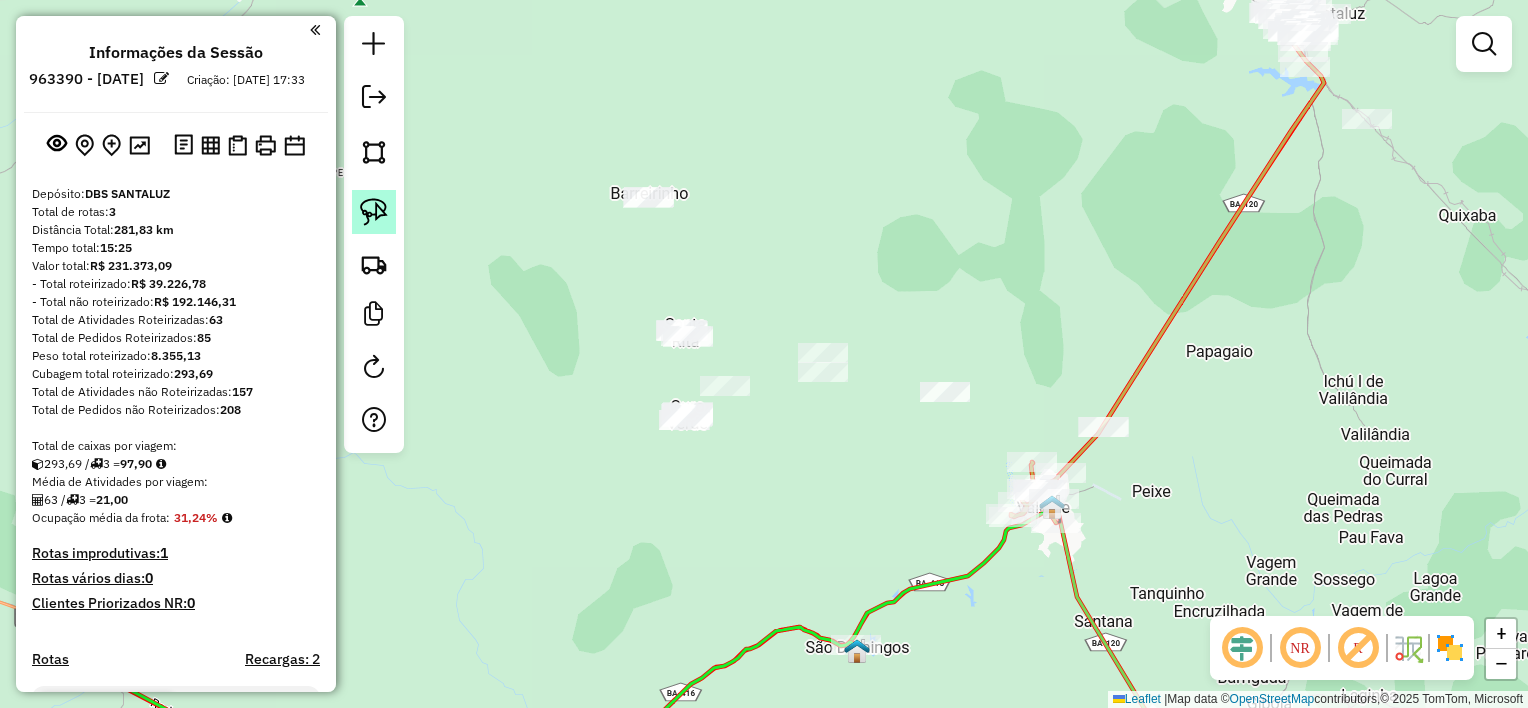 click 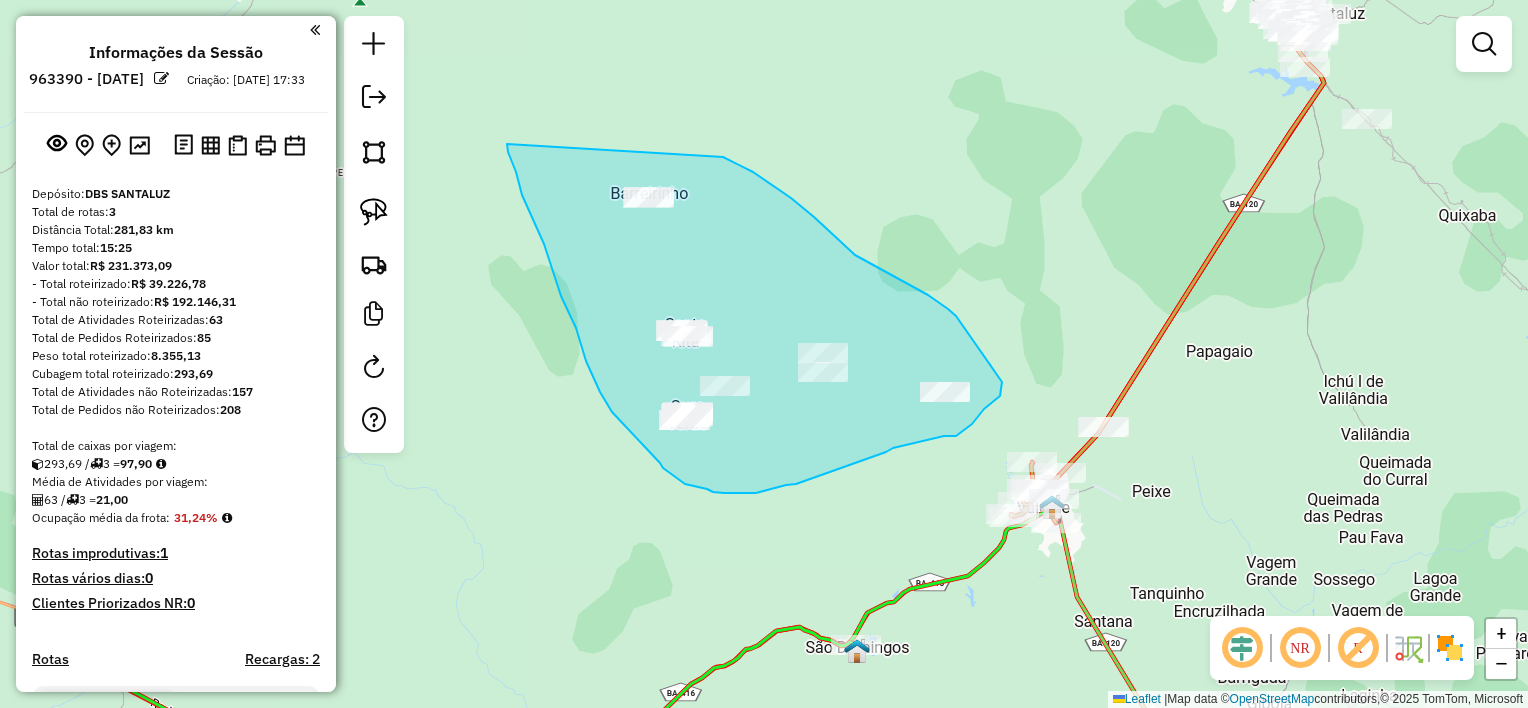 drag, startPoint x: 544, startPoint y: 244, endPoint x: 723, endPoint y: 157, distance: 199.02261 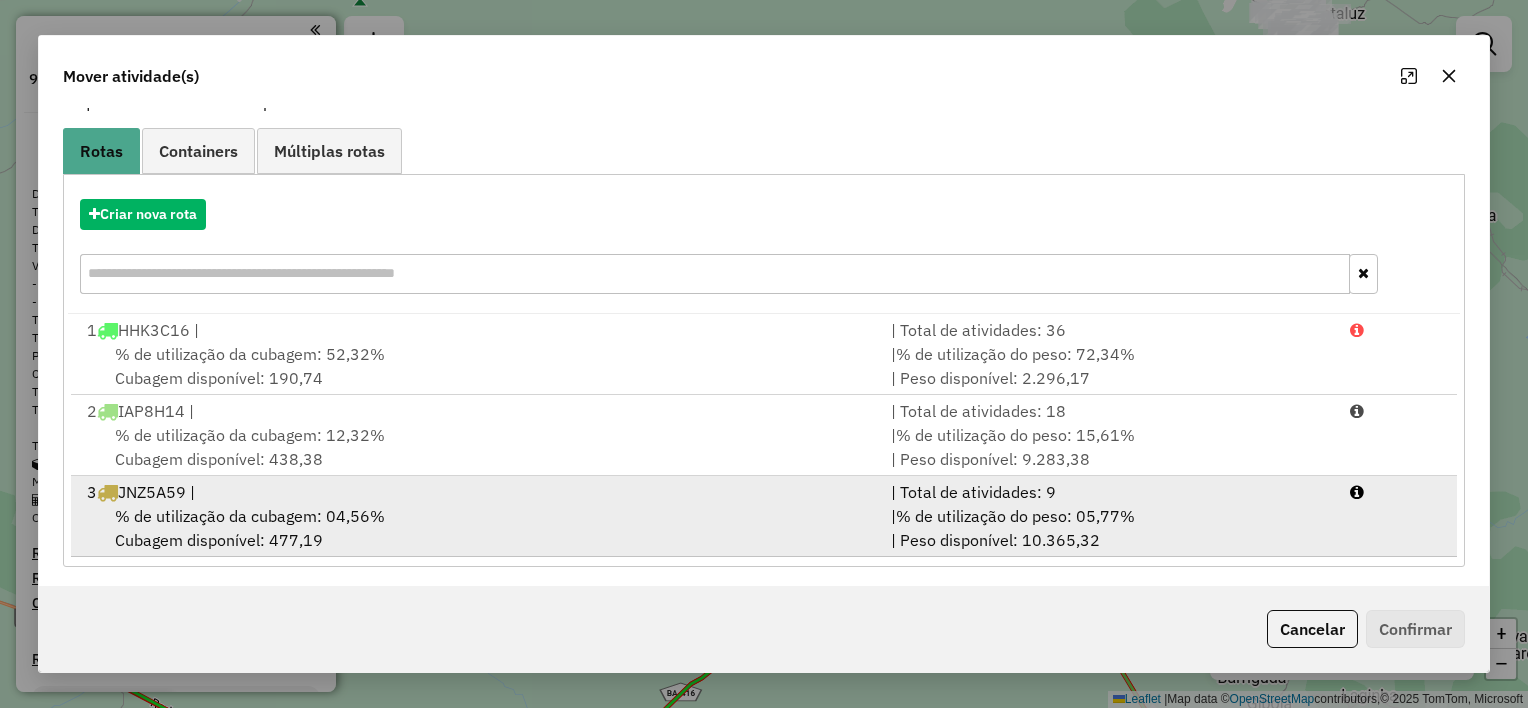 scroll, scrollTop: 148, scrollLeft: 0, axis: vertical 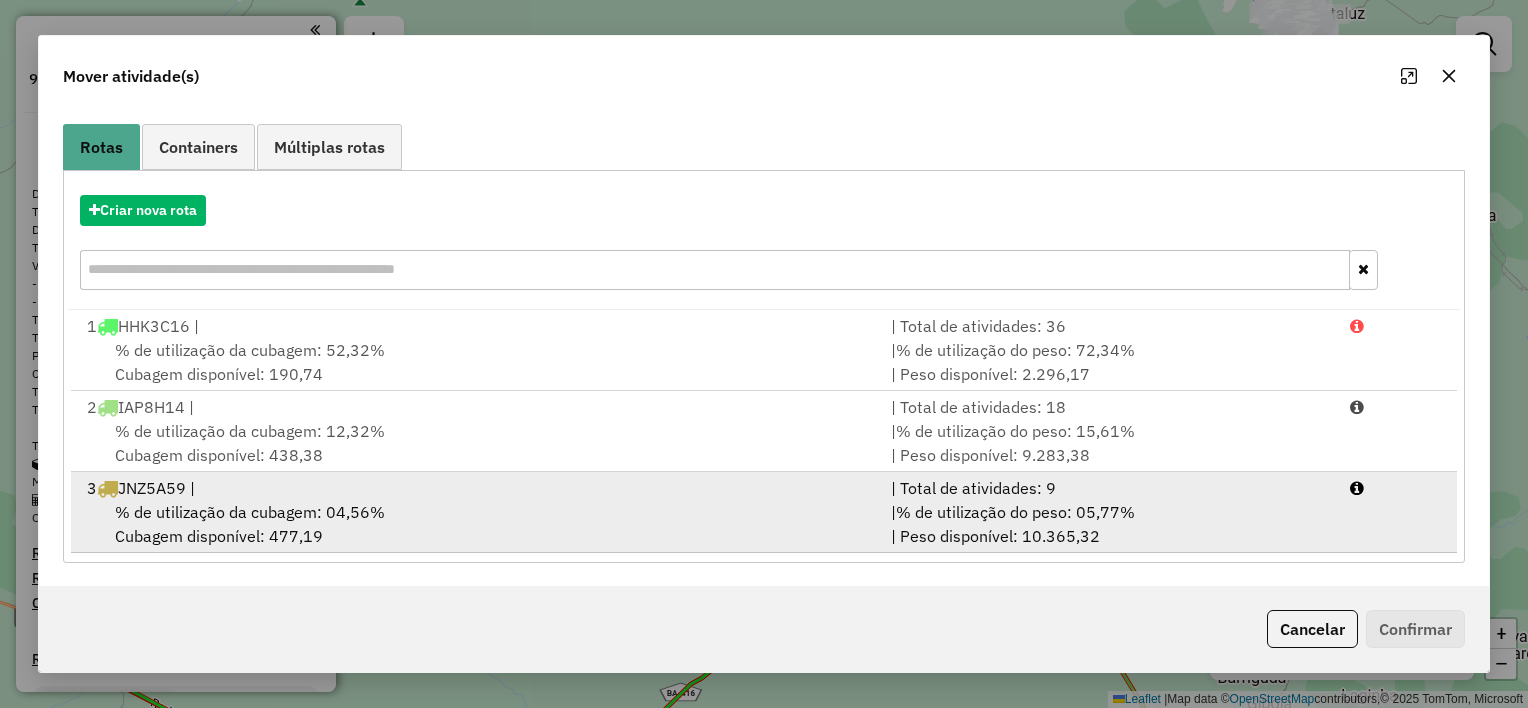 click on "3  JNZ5A59 |" at bounding box center [477, 488] 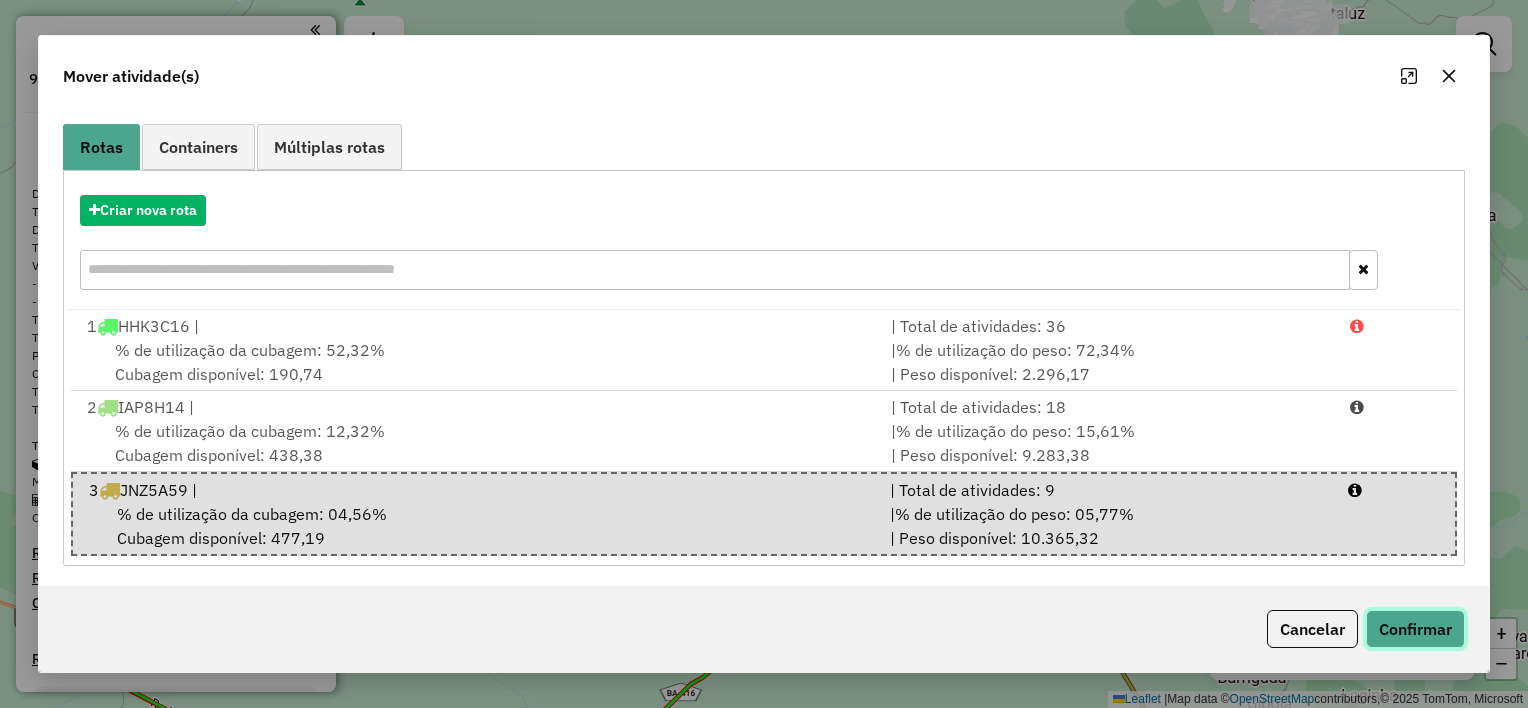 click on "Confirmar" 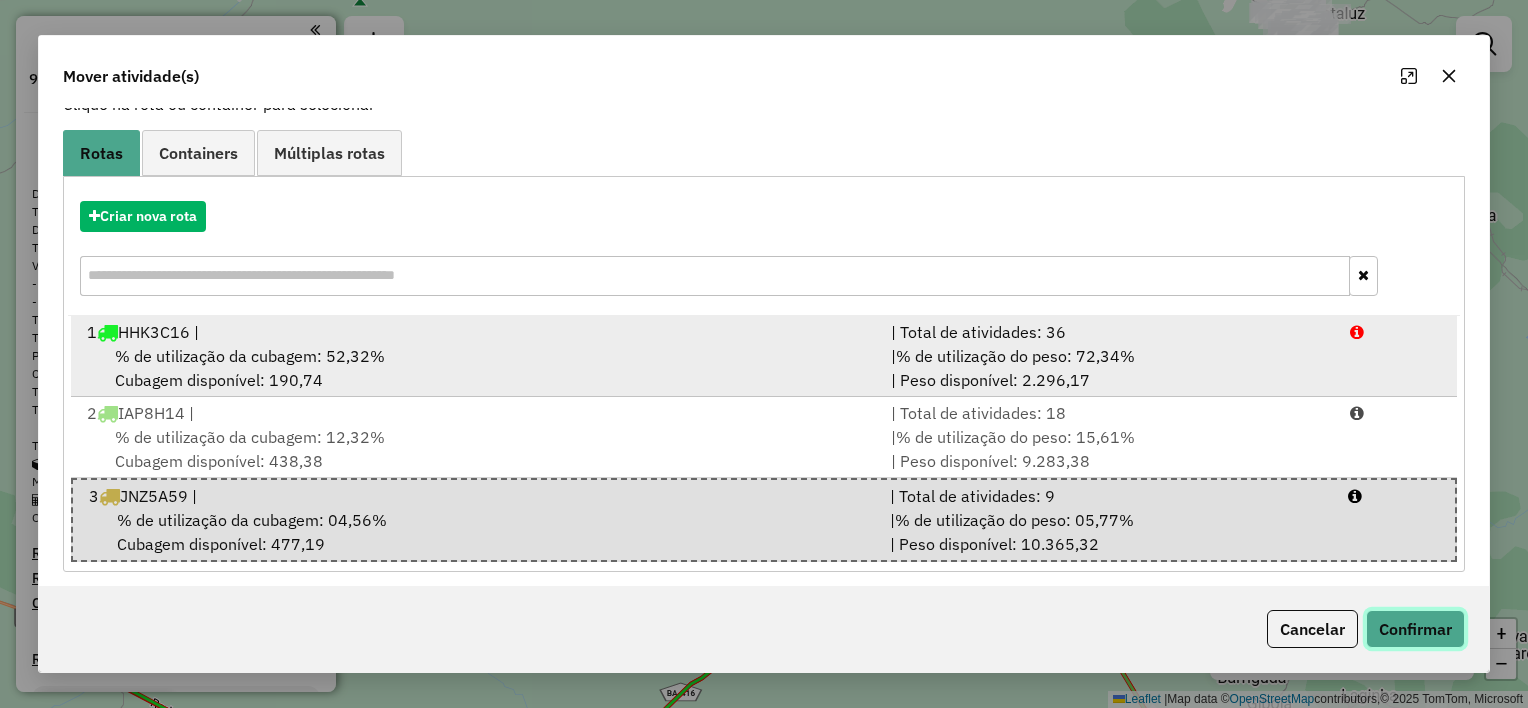 scroll, scrollTop: 150, scrollLeft: 0, axis: vertical 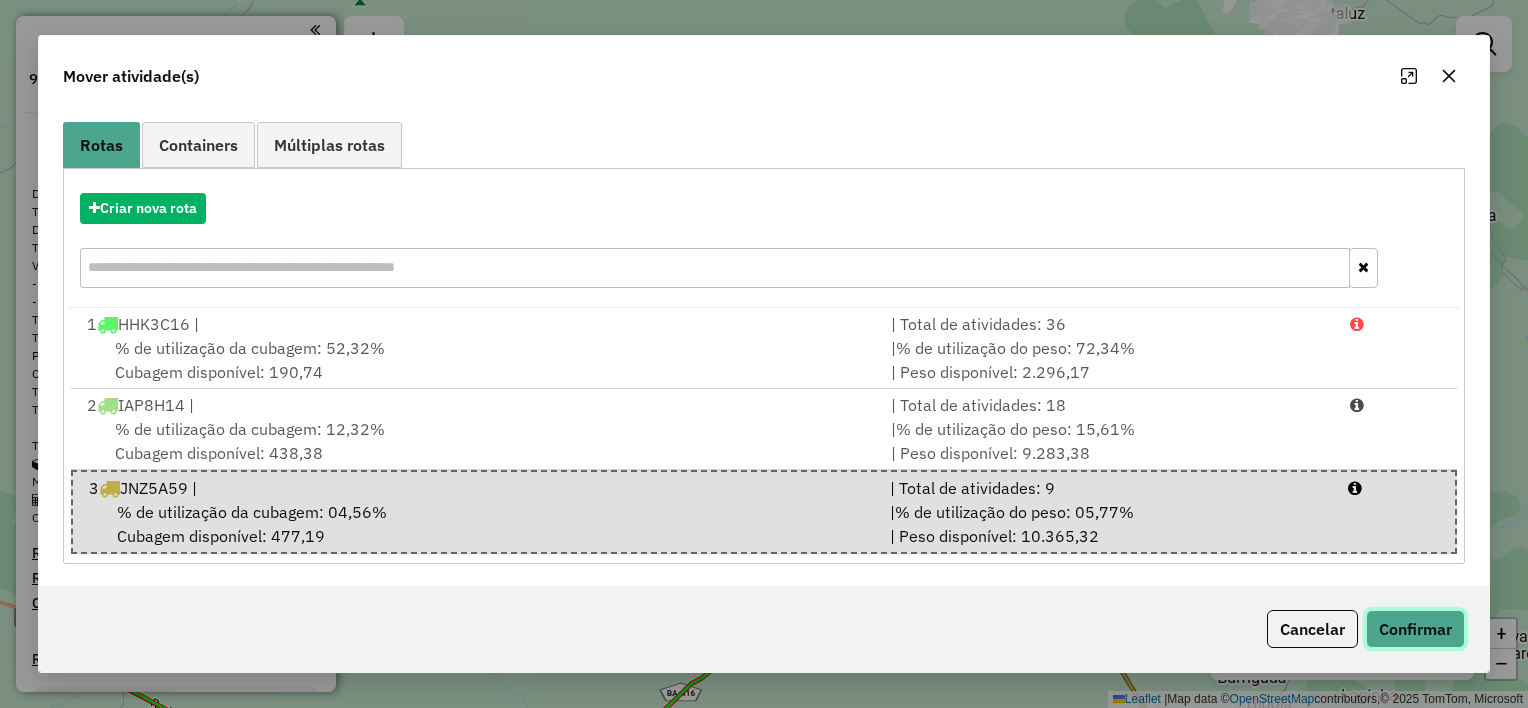 click on "Confirmar" 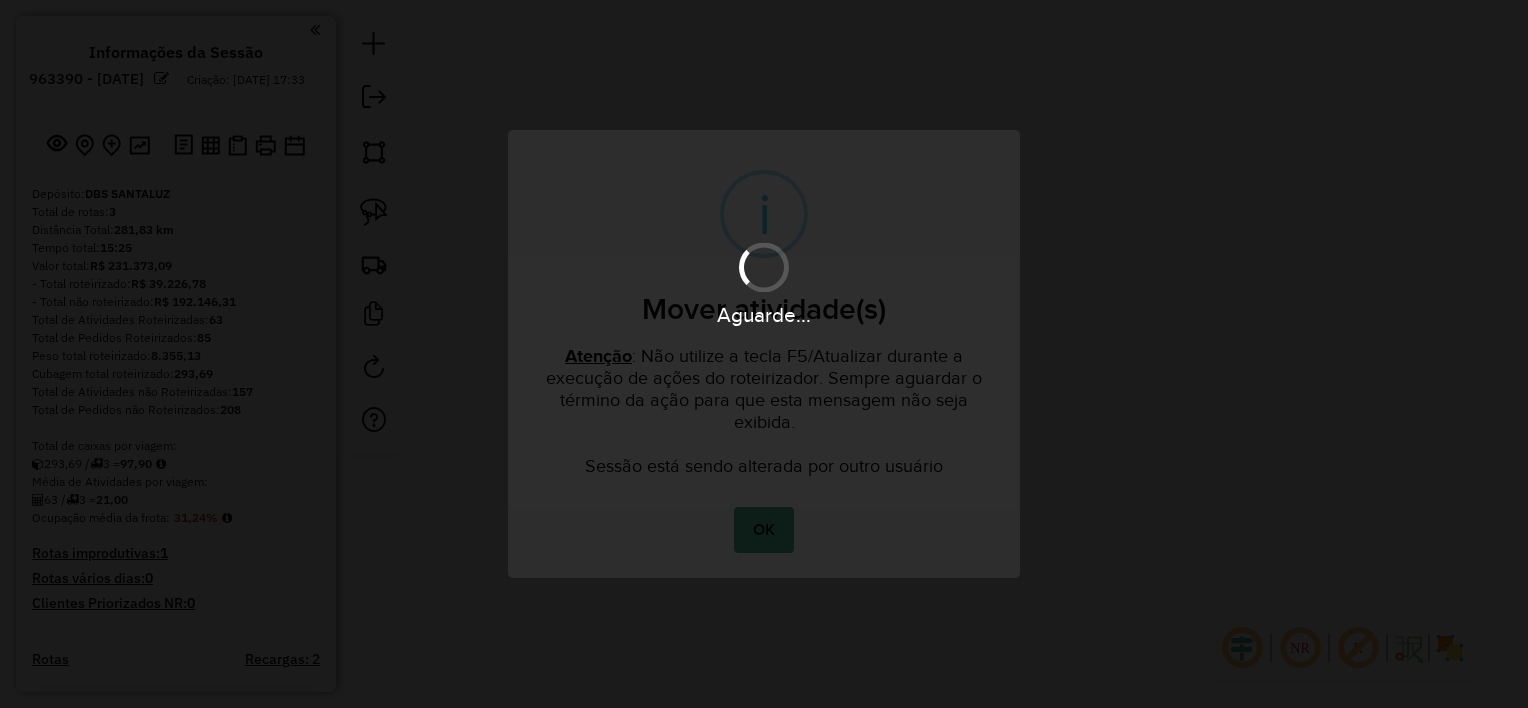 scroll, scrollTop: 0, scrollLeft: 0, axis: both 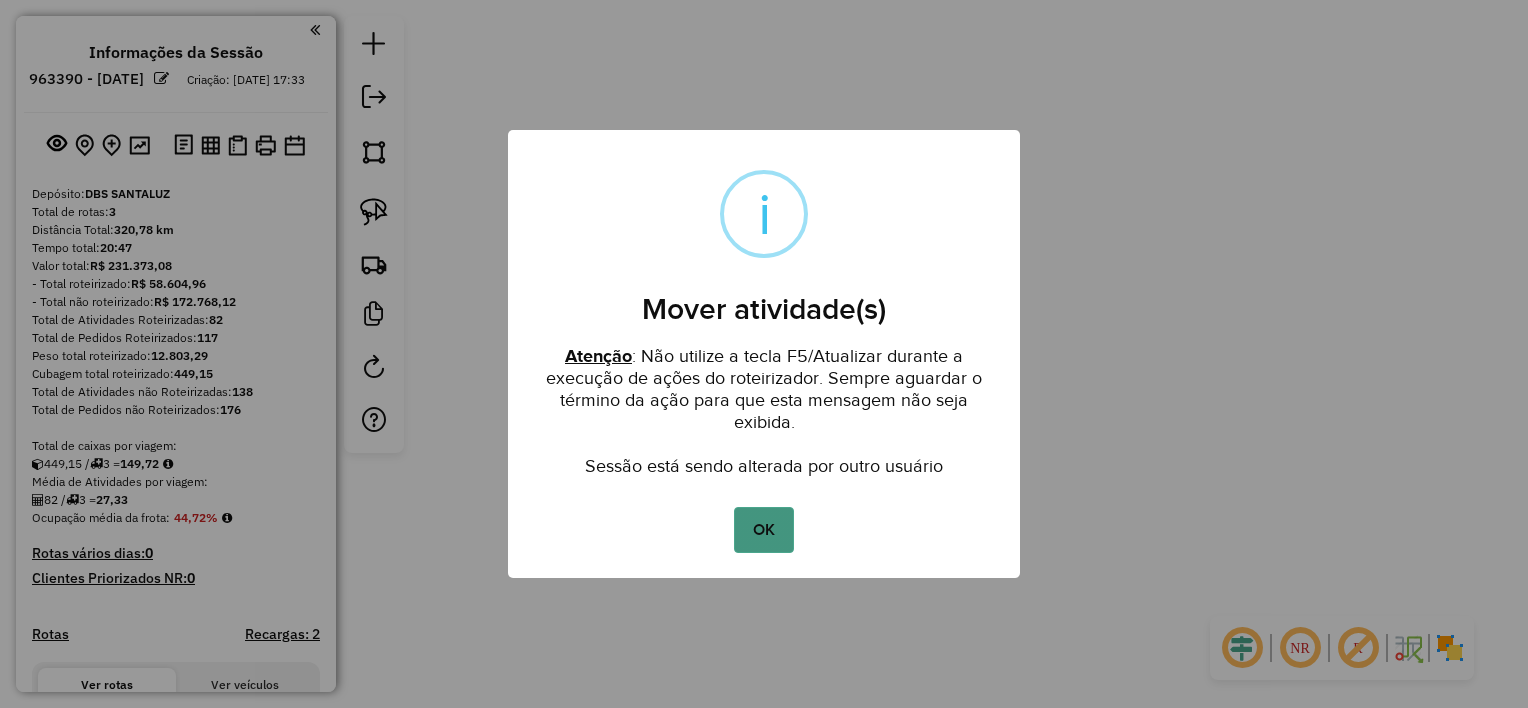 click on "OK" at bounding box center [763, 530] 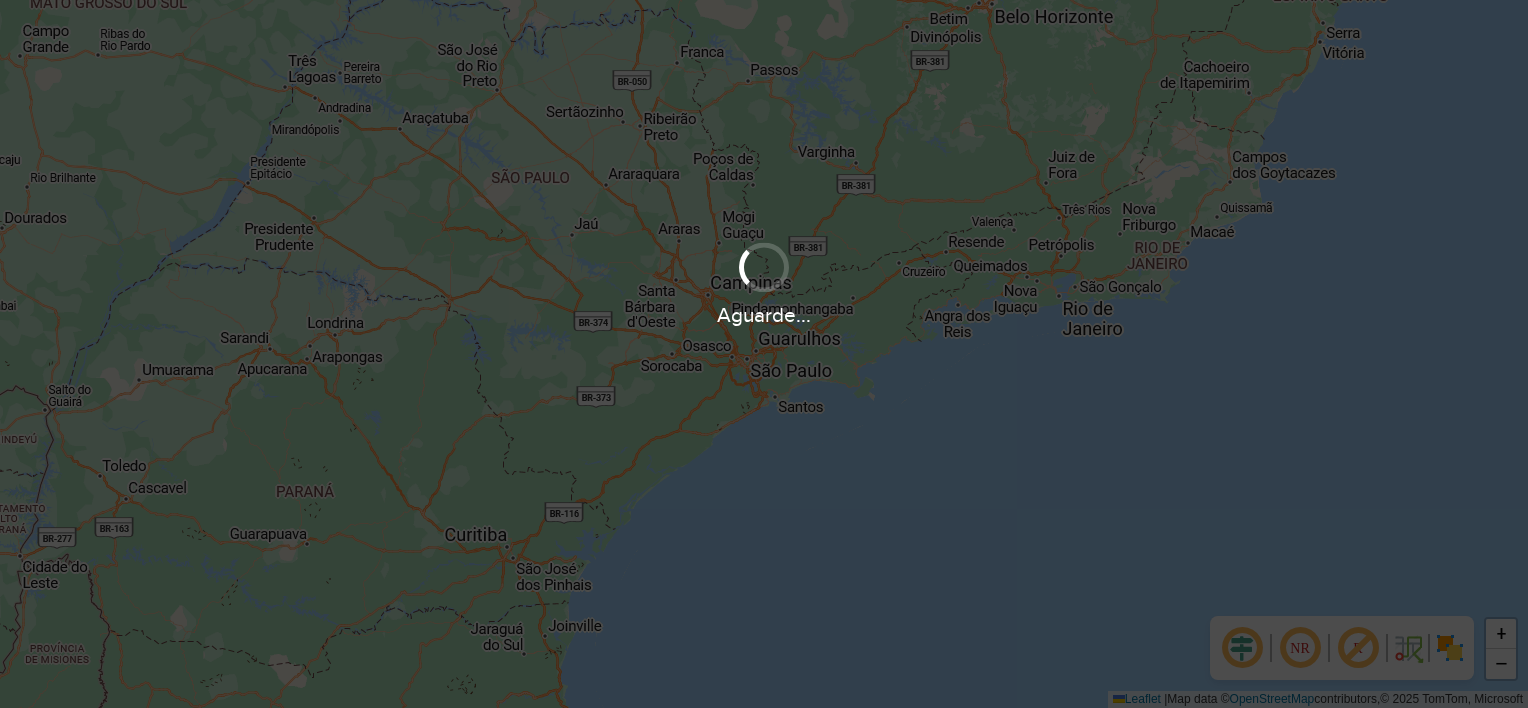 scroll, scrollTop: 0, scrollLeft: 0, axis: both 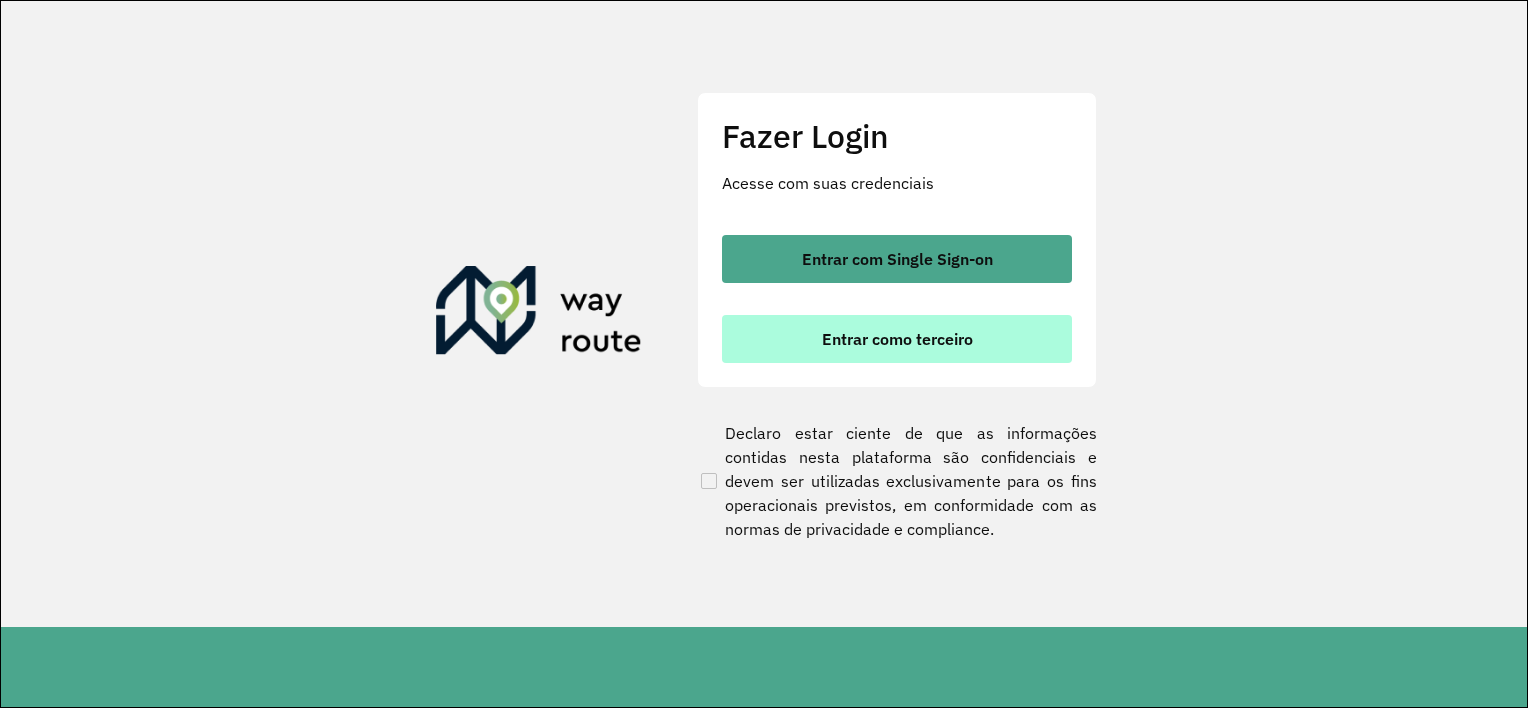 click on "Entrar como terceiro" at bounding box center (897, 339) 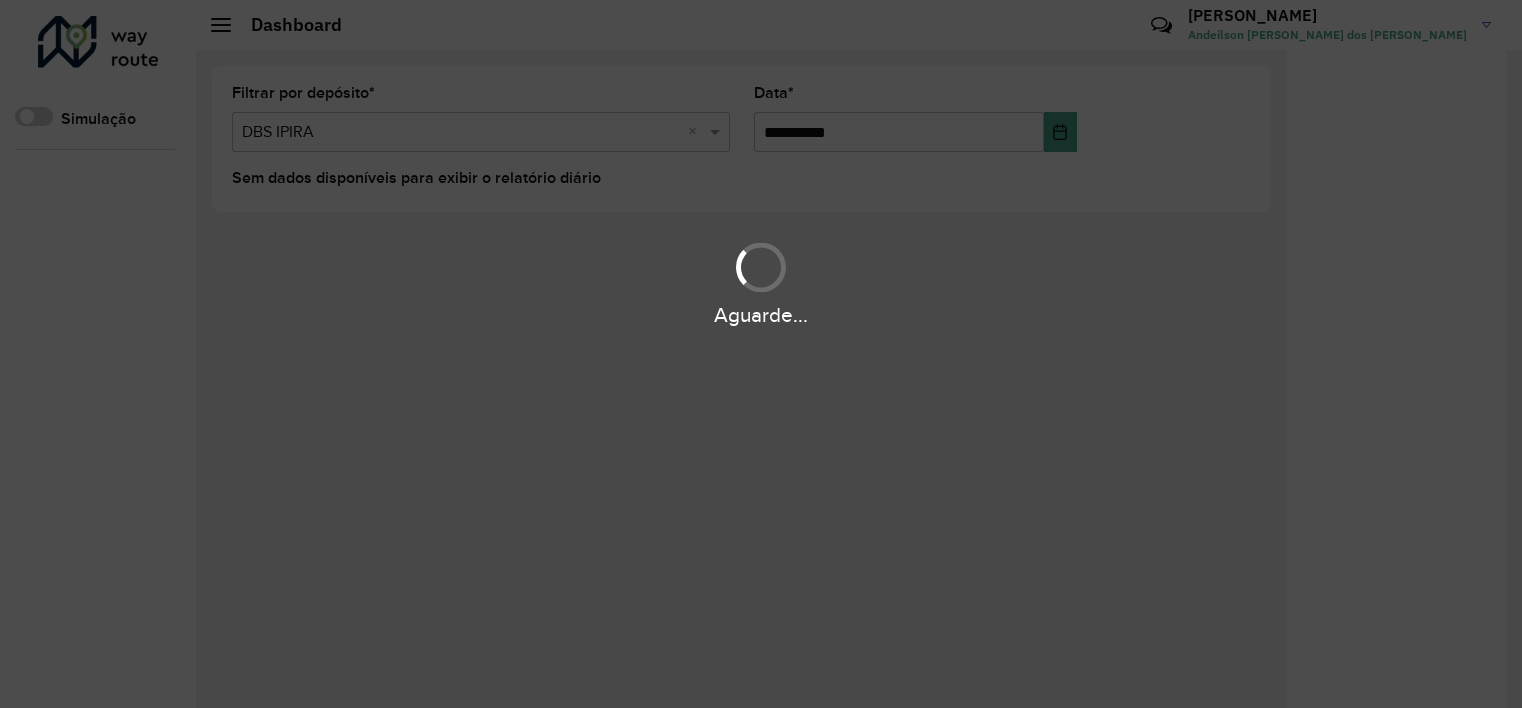 scroll, scrollTop: 0, scrollLeft: 0, axis: both 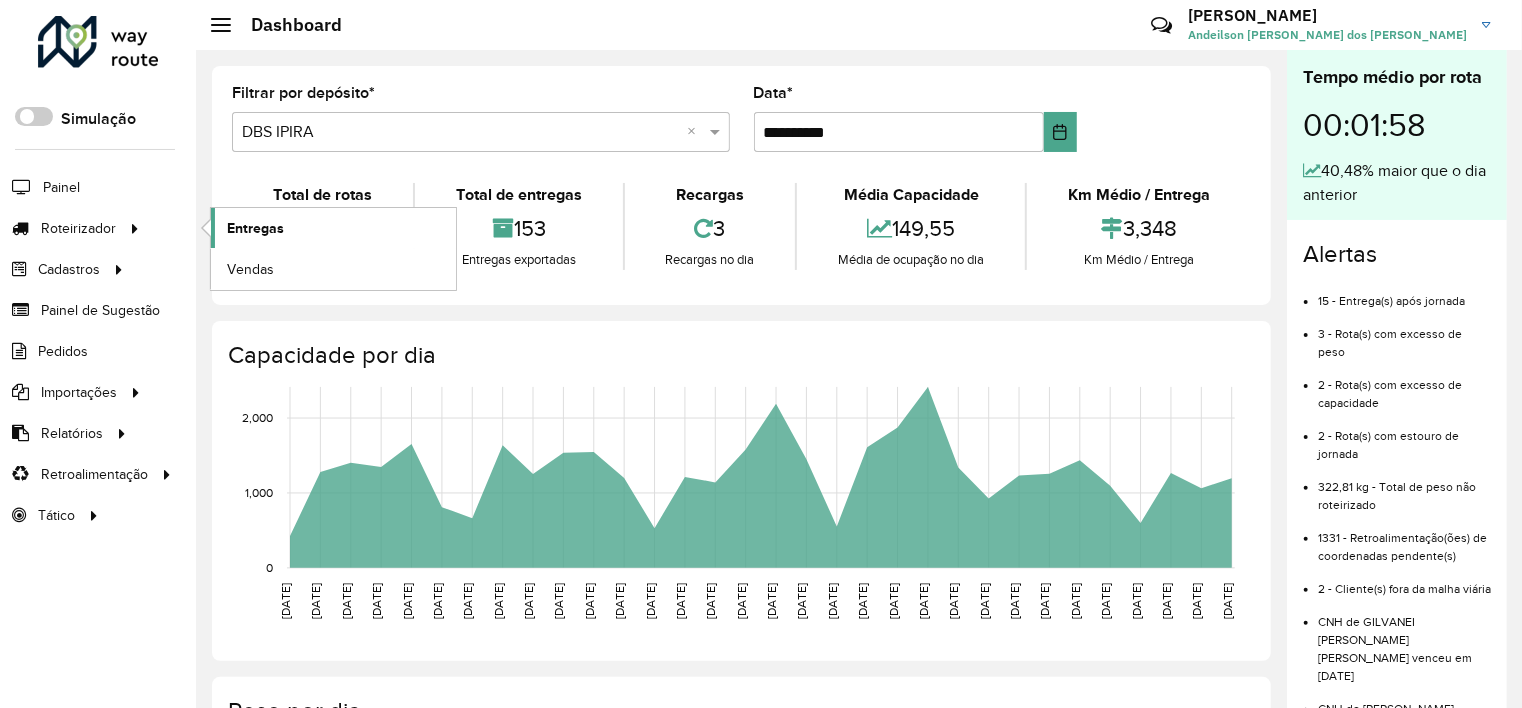 click on "Entregas" 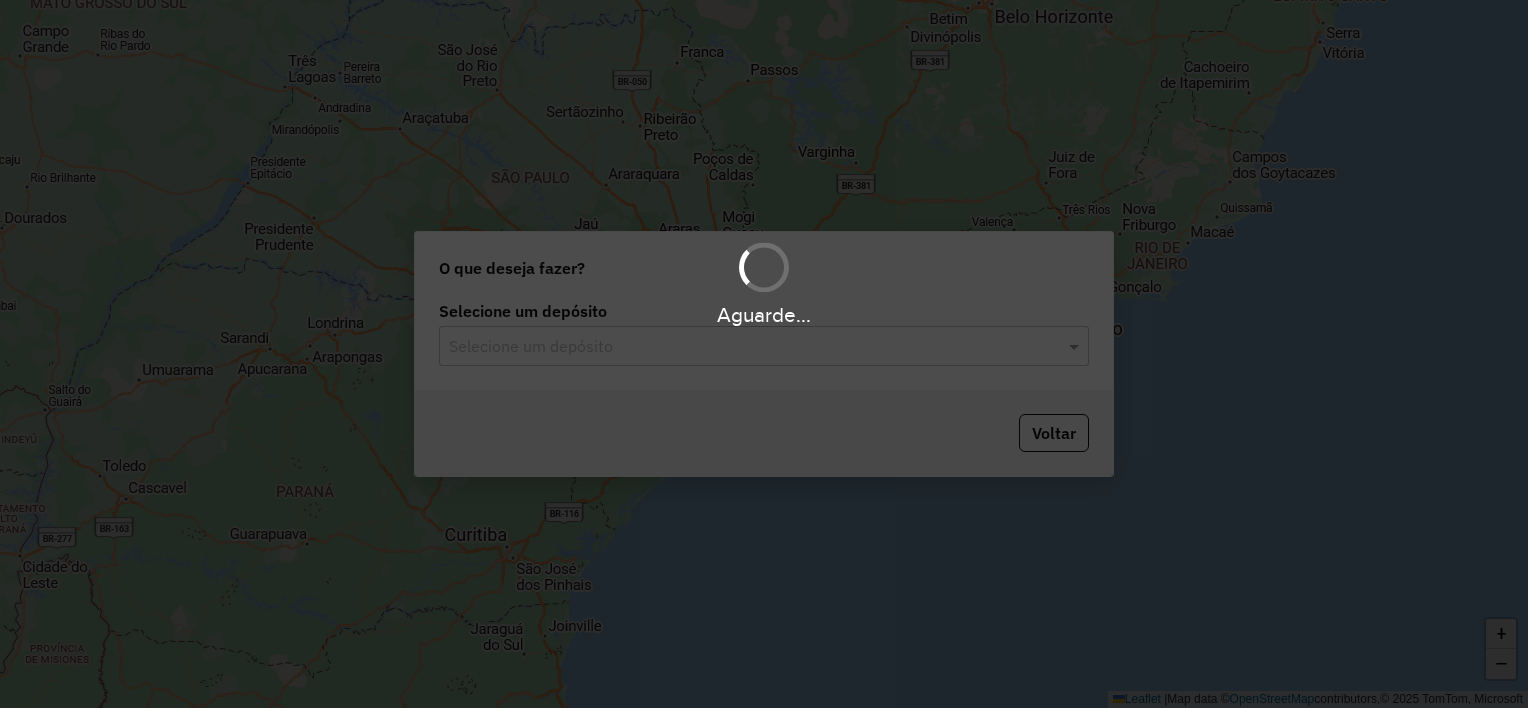 scroll, scrollTop: 0, scrollLeft: 0, axis: both 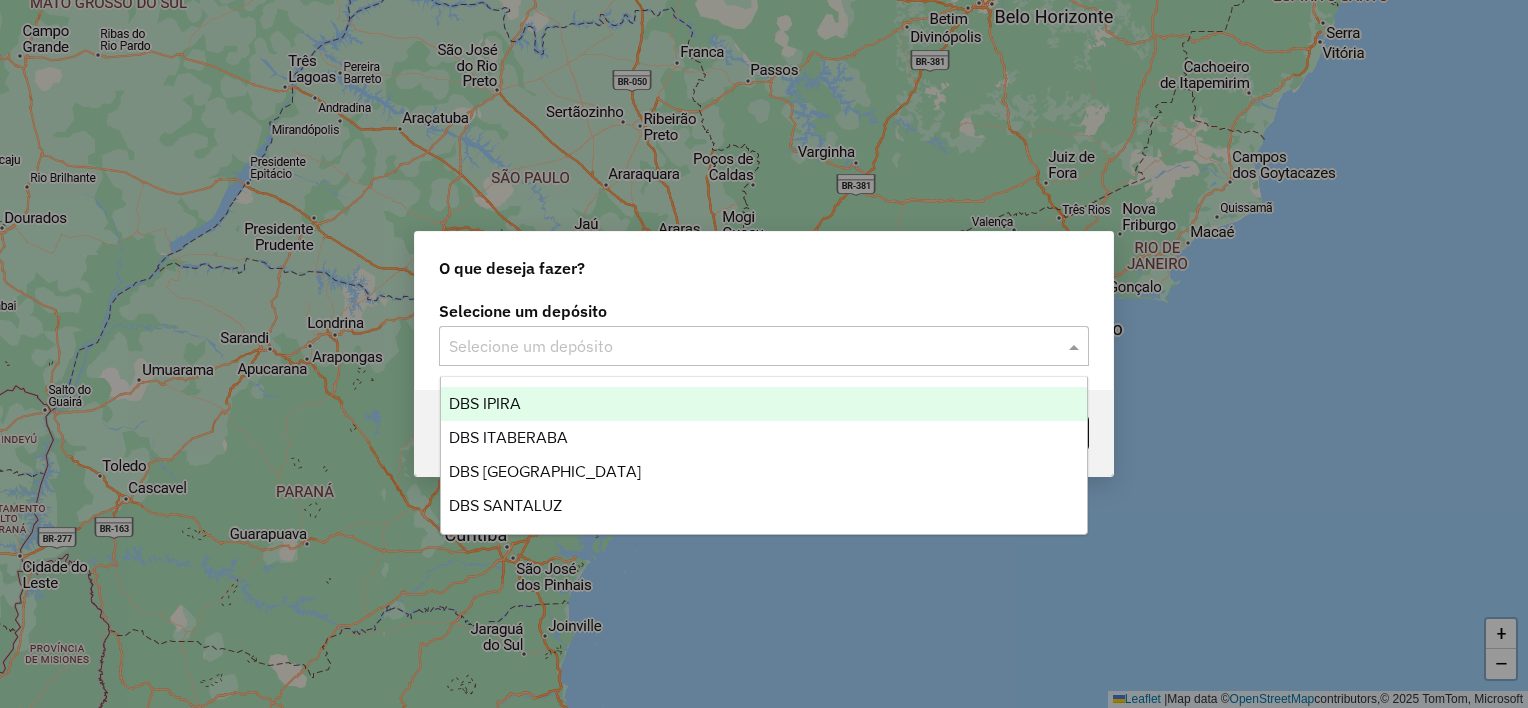 click 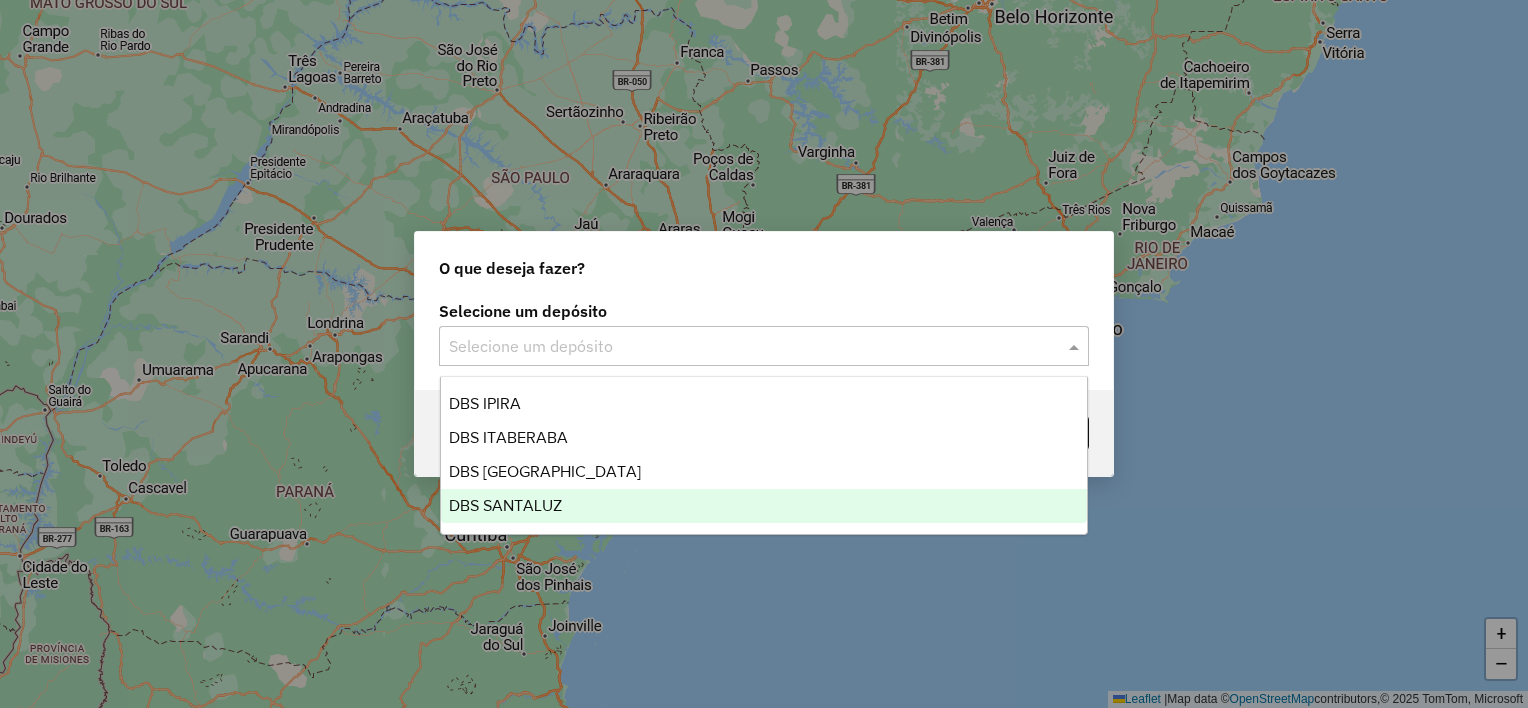 click on "DBS SANTALUZ" at bounding box center [764, 506] 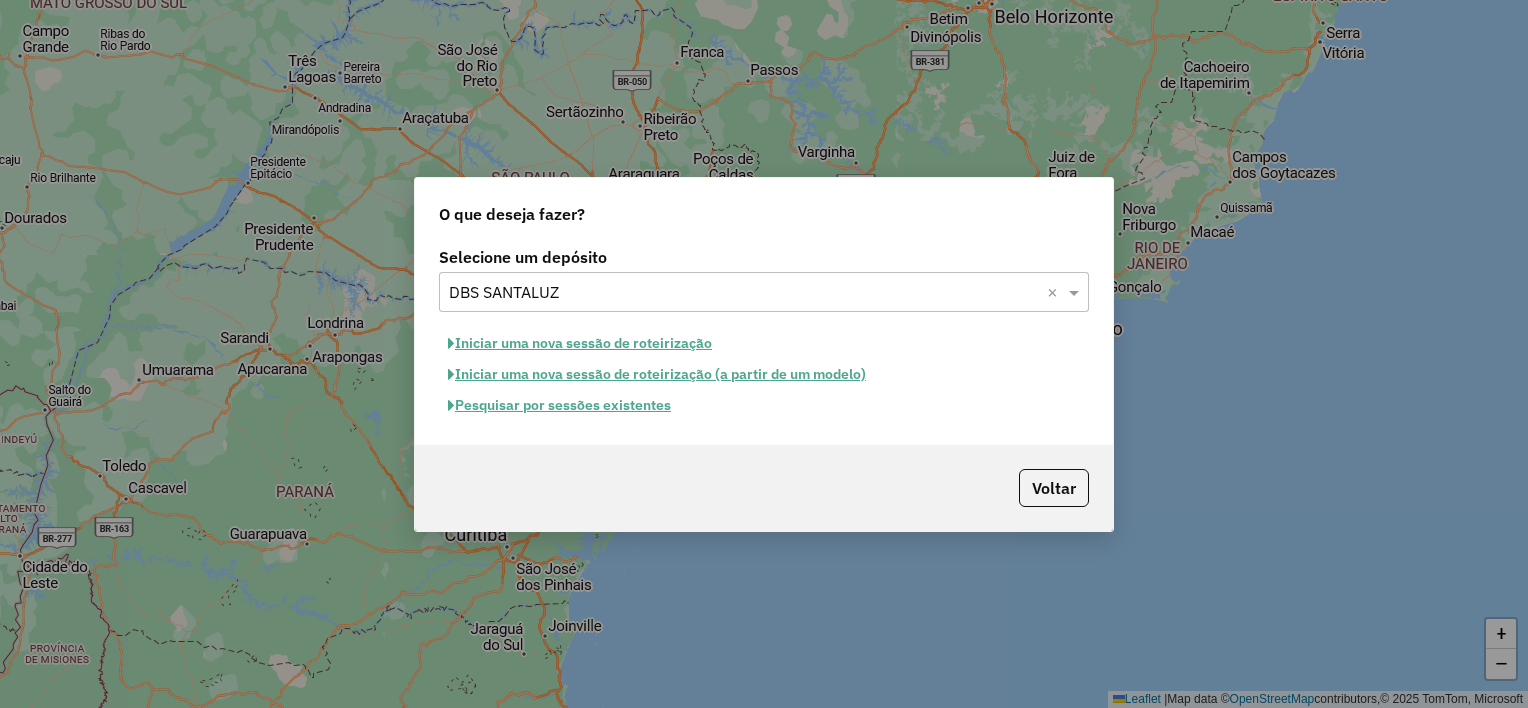 click on "Pesquisar por sessões existentes" 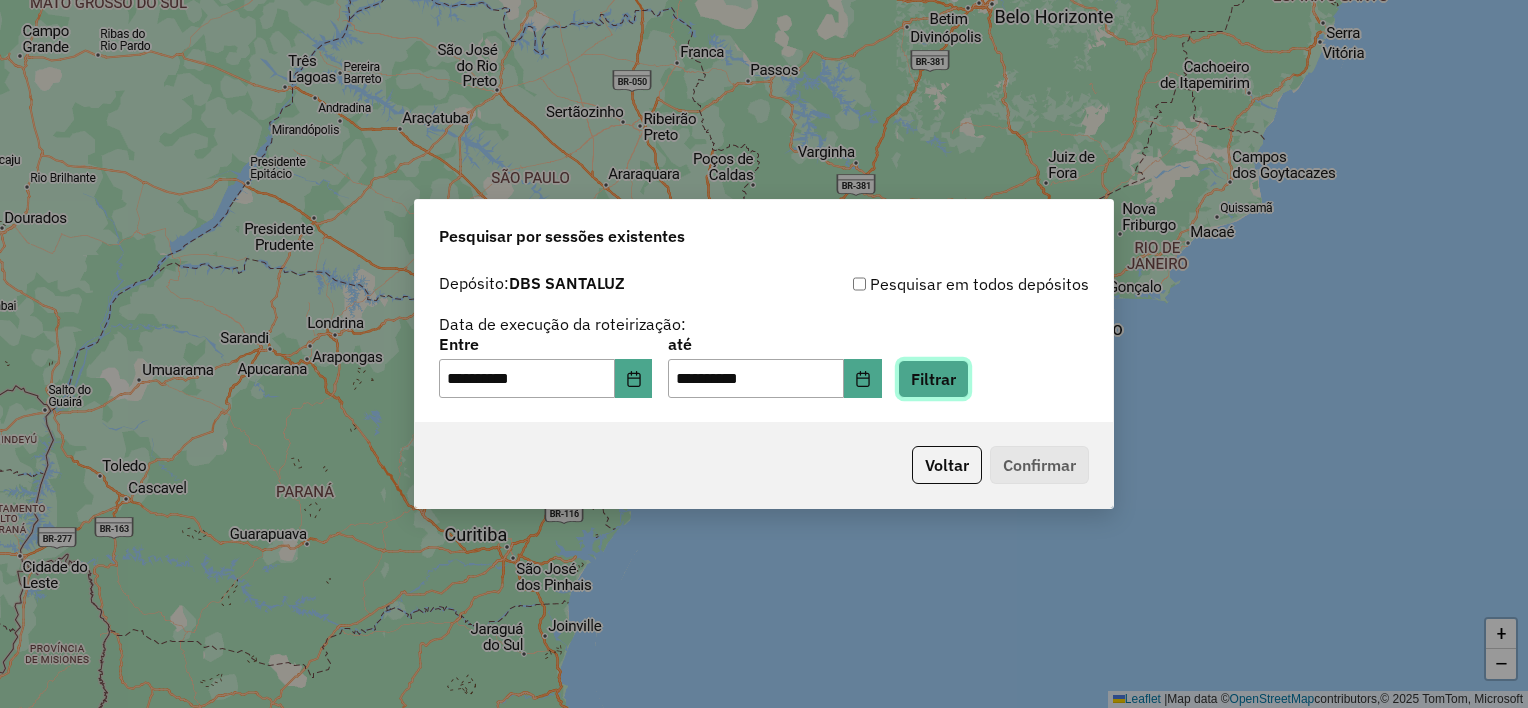 click on "Filtrar" 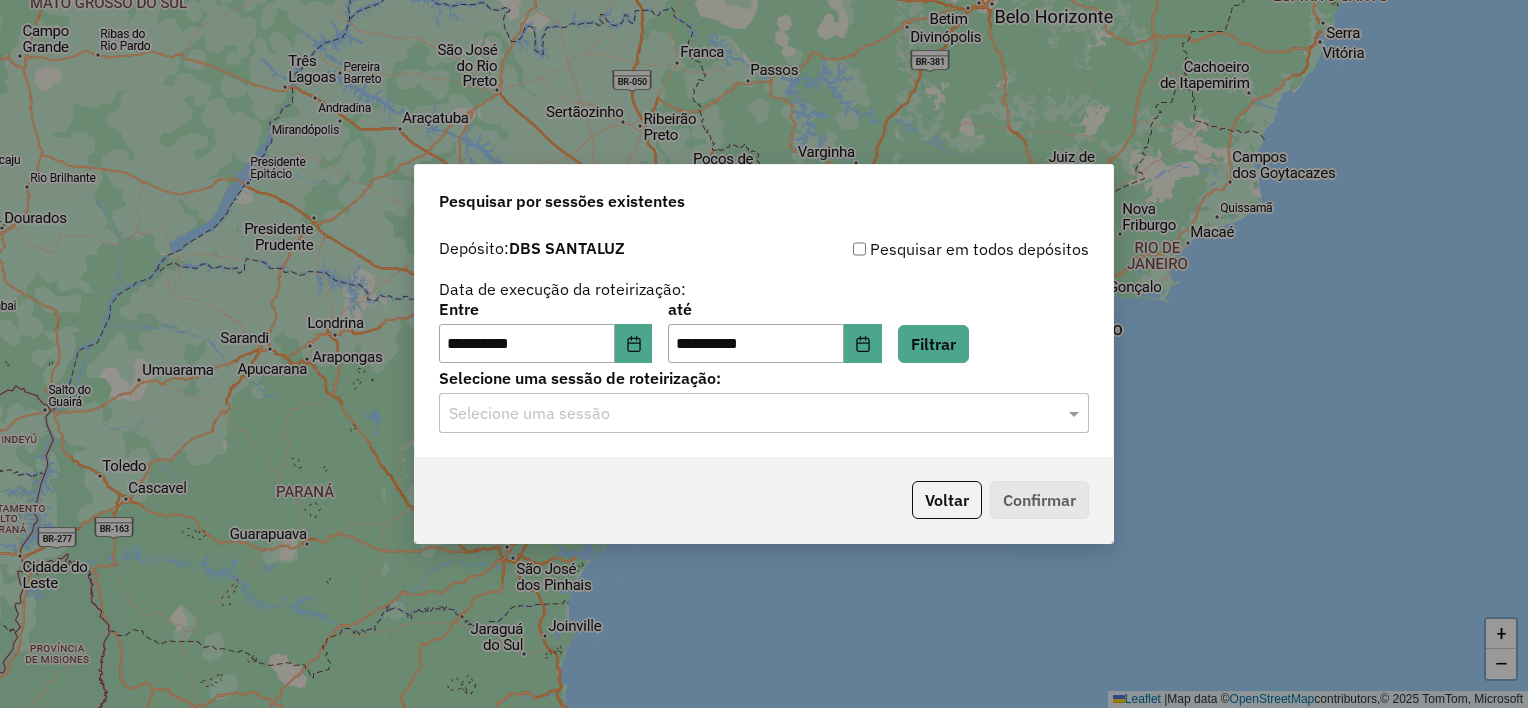 click 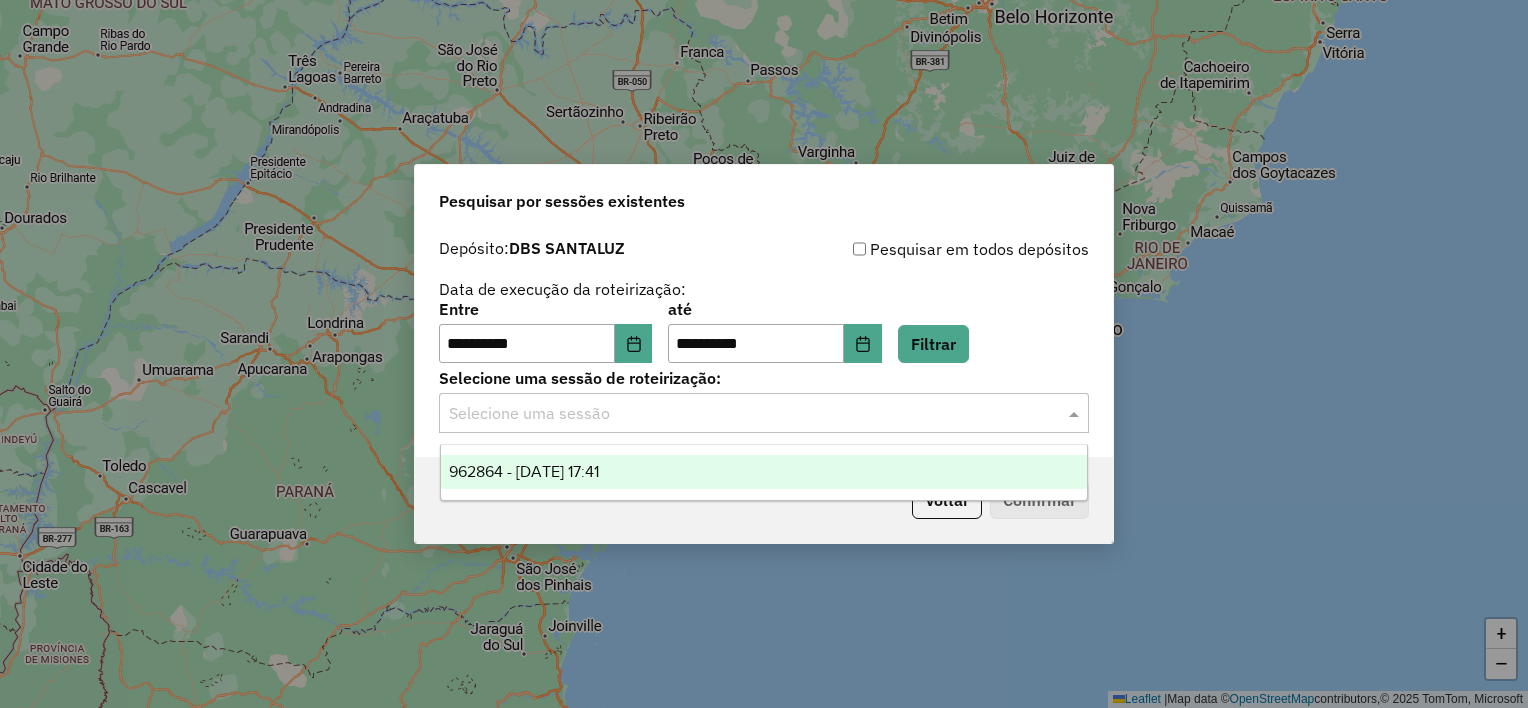 click on "962864 - 10/07/2025 17:41" at bounding box center [764, 472] 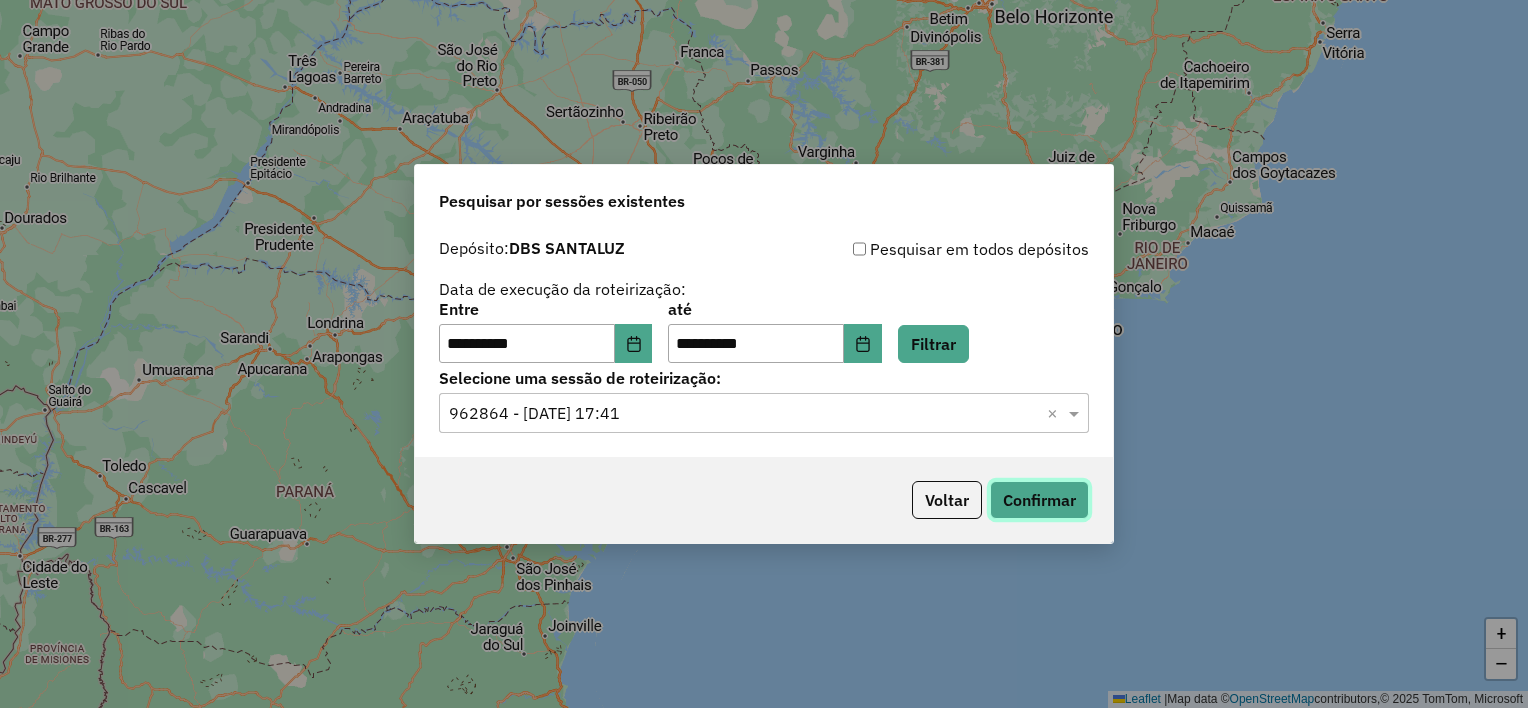 click on "Confirmar" 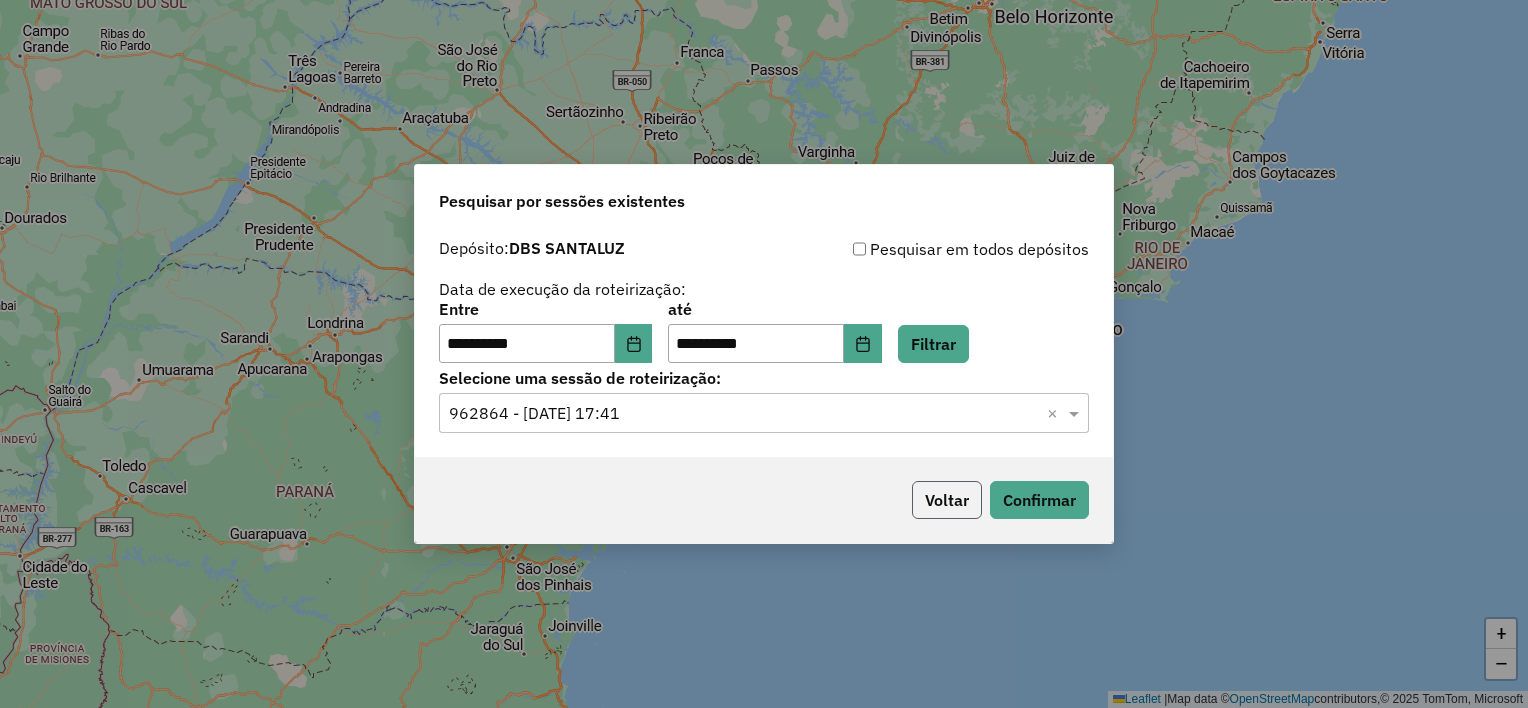 click on "Voltar" 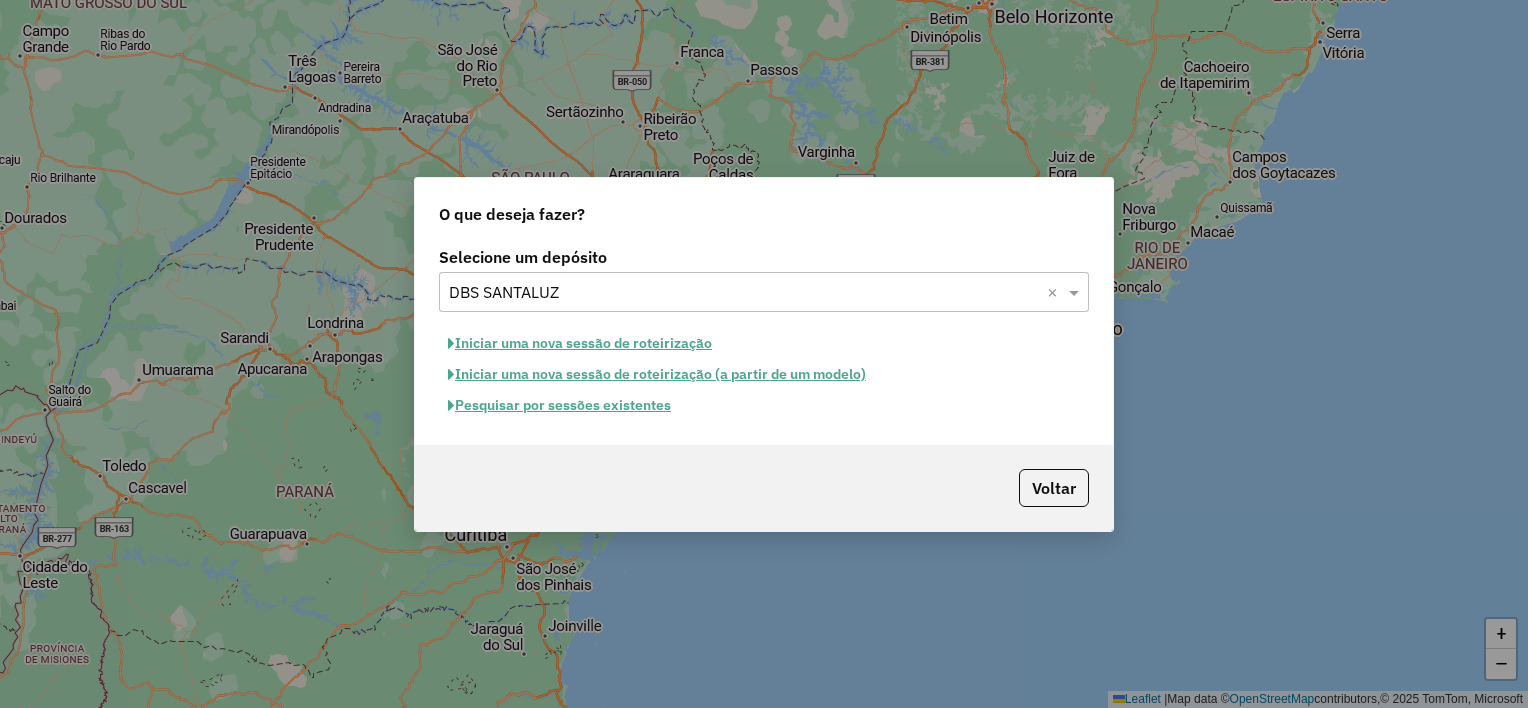 click on "Iniciar uma nova sessão de roteirização" 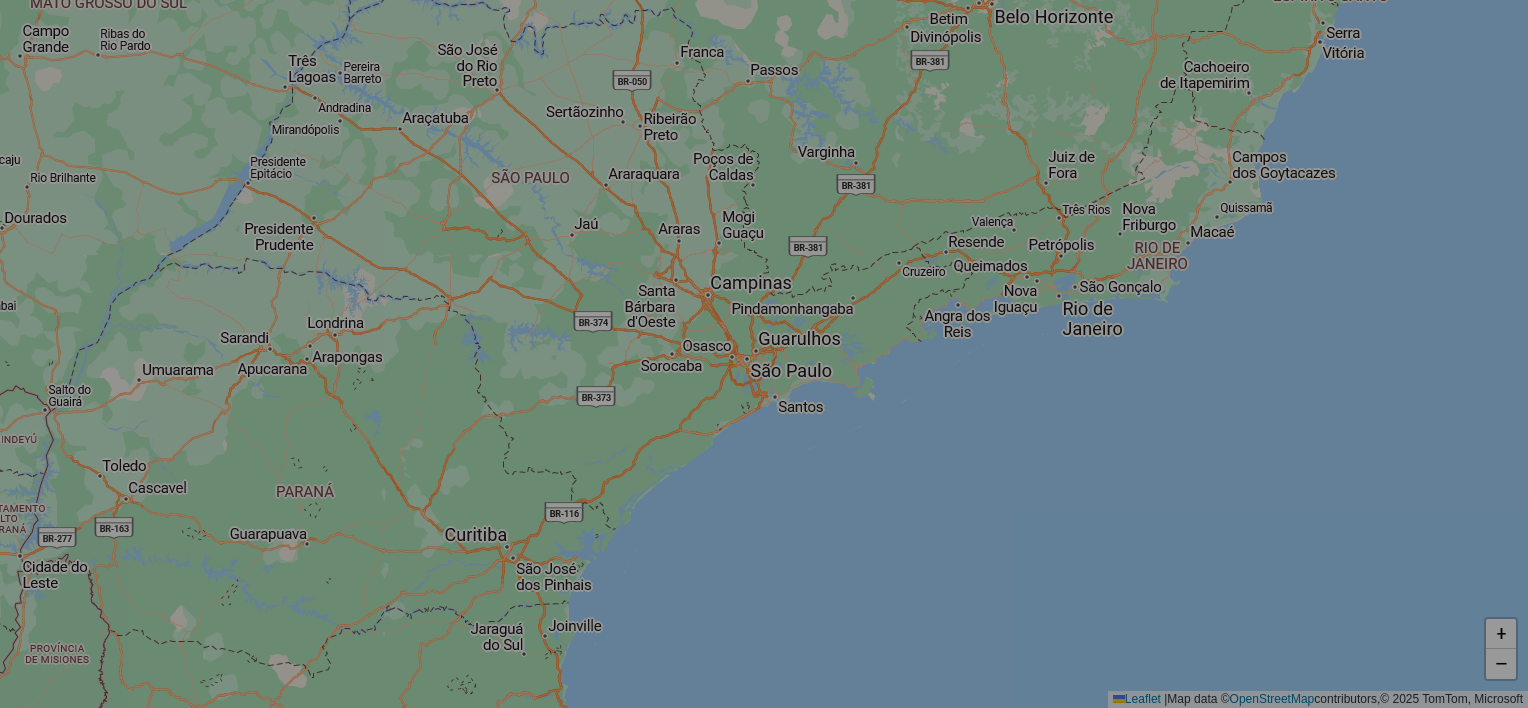 select on "*" 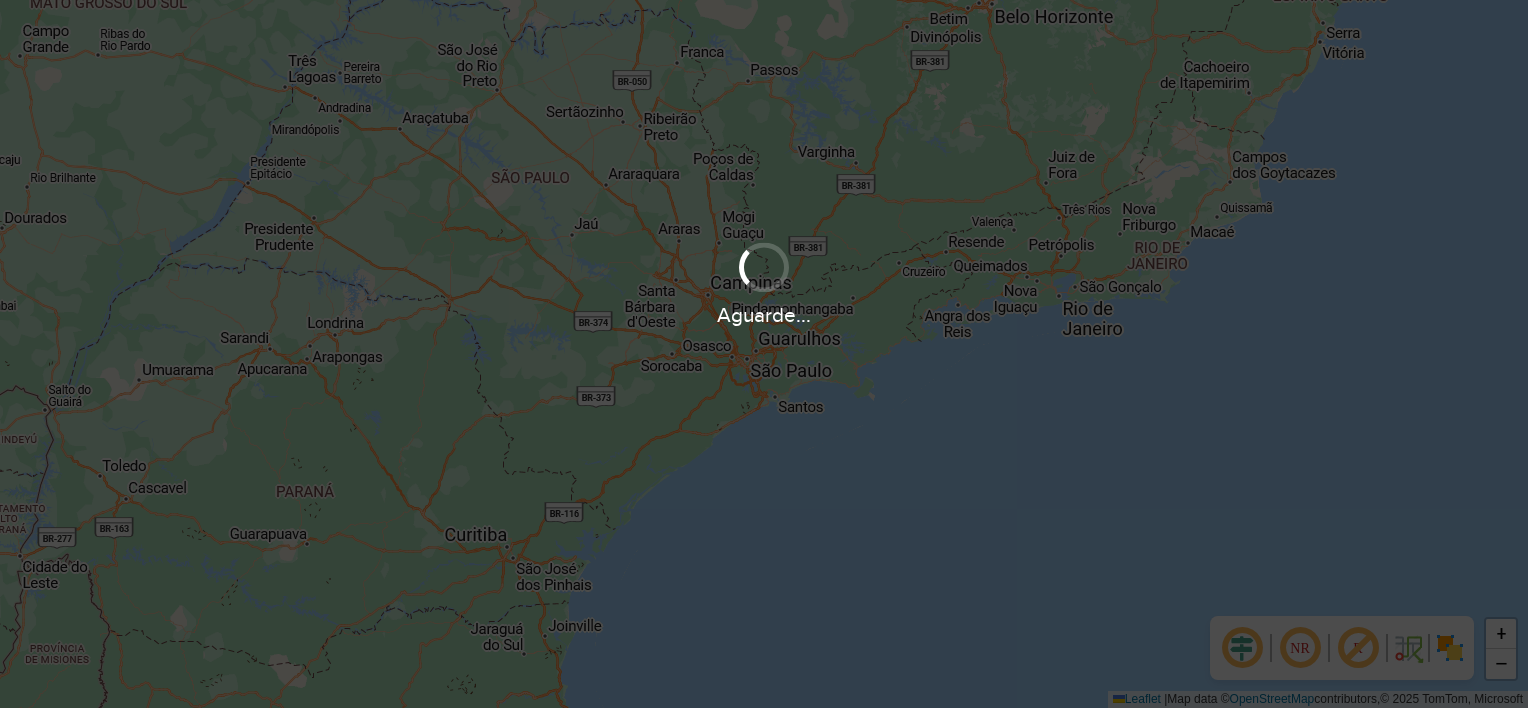 scroll, scrollTop: 0, scrollLeft: 0, axis: both 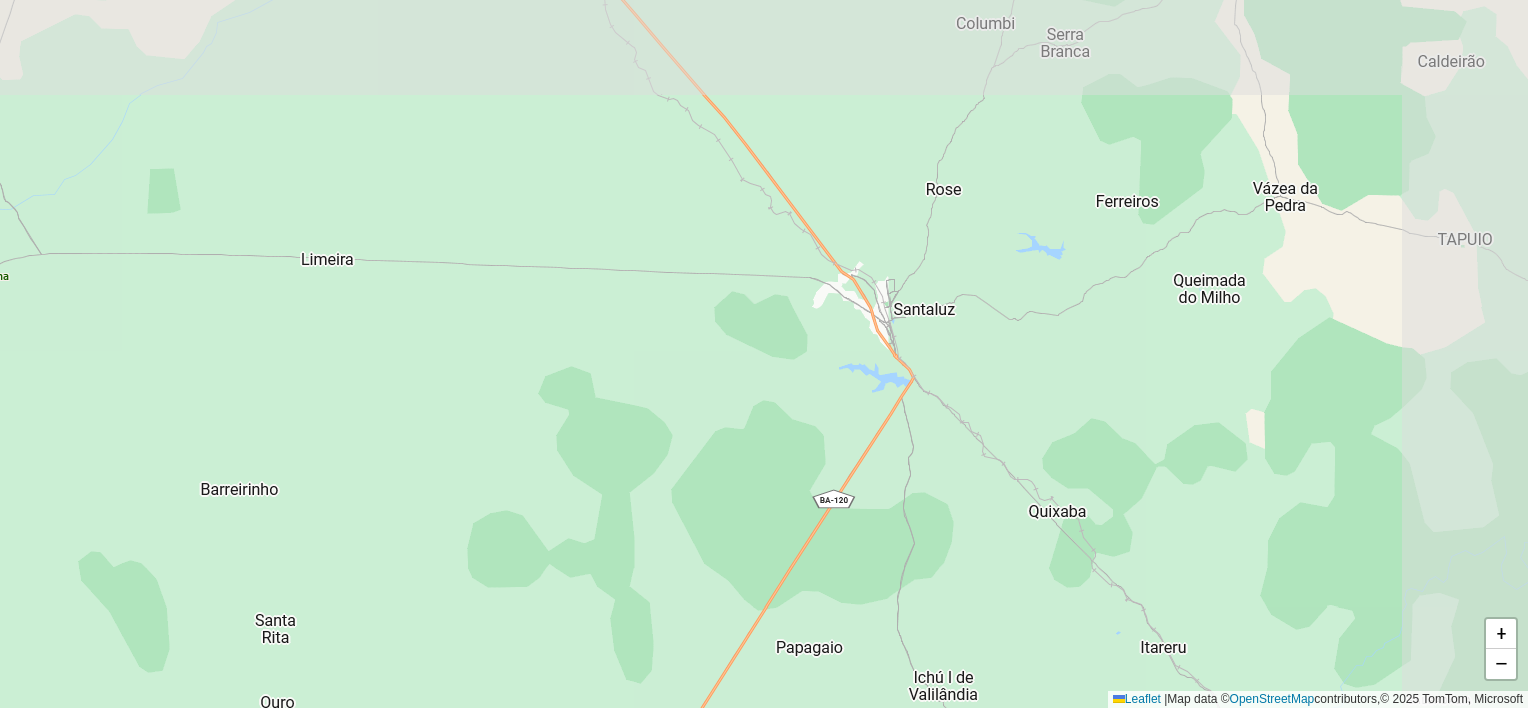 drag, startPoint x: 1182, startPoint y: 134, endPoint x: 826, endPoint y: 356, distance: 419.54736 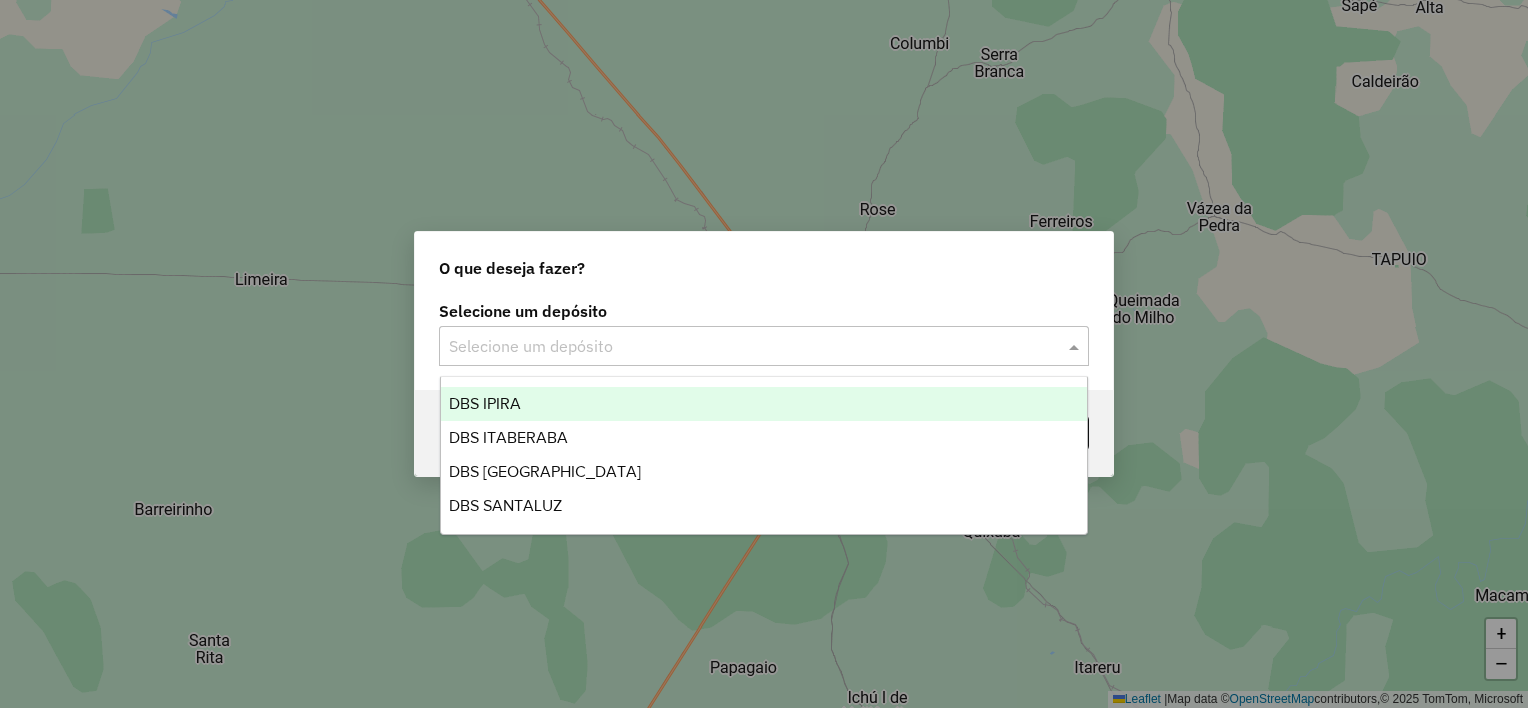 drag, startPoint x: 608, startPoint y: 345, endPoint x: 588, endPoint y: 359, distance: 24.41311 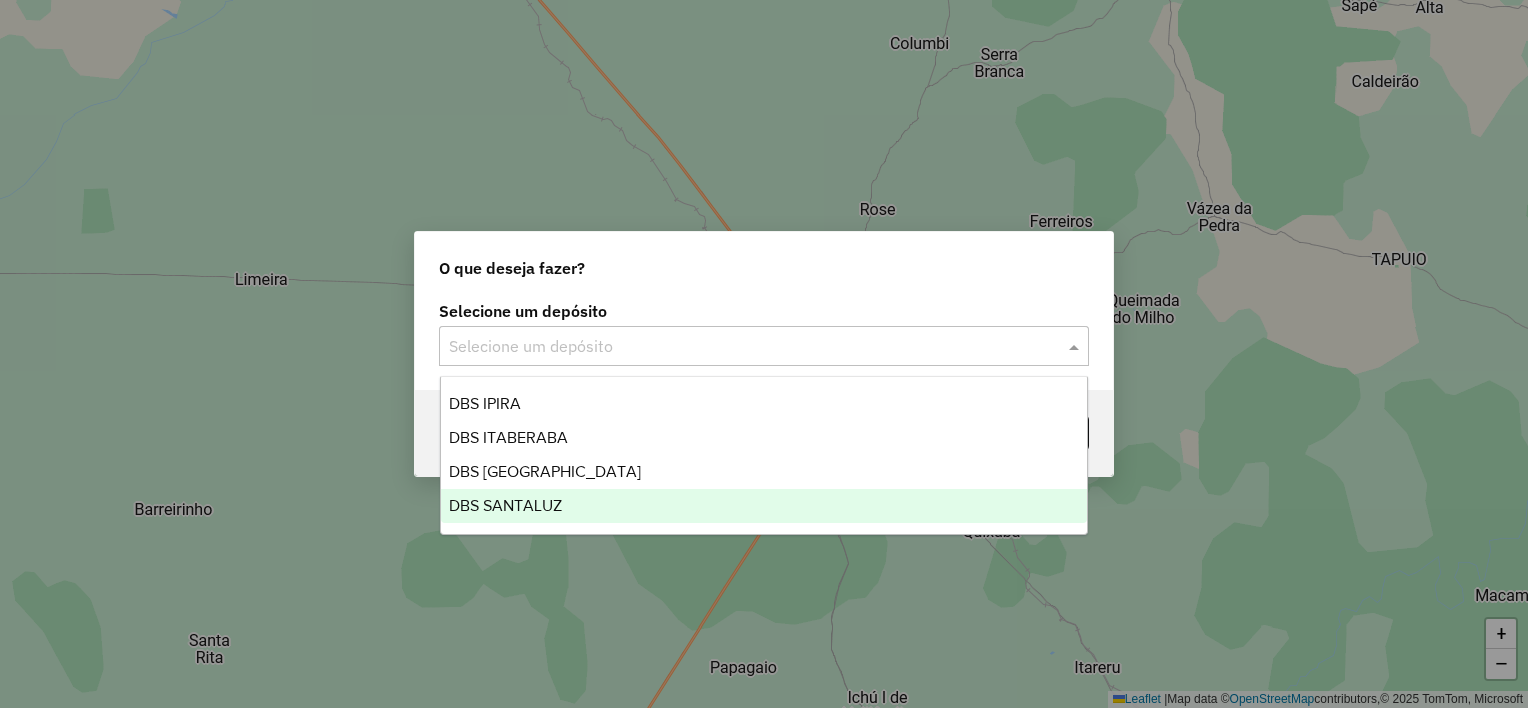 click on "DBS SANTALUZ" at bounding box center (764, 506) 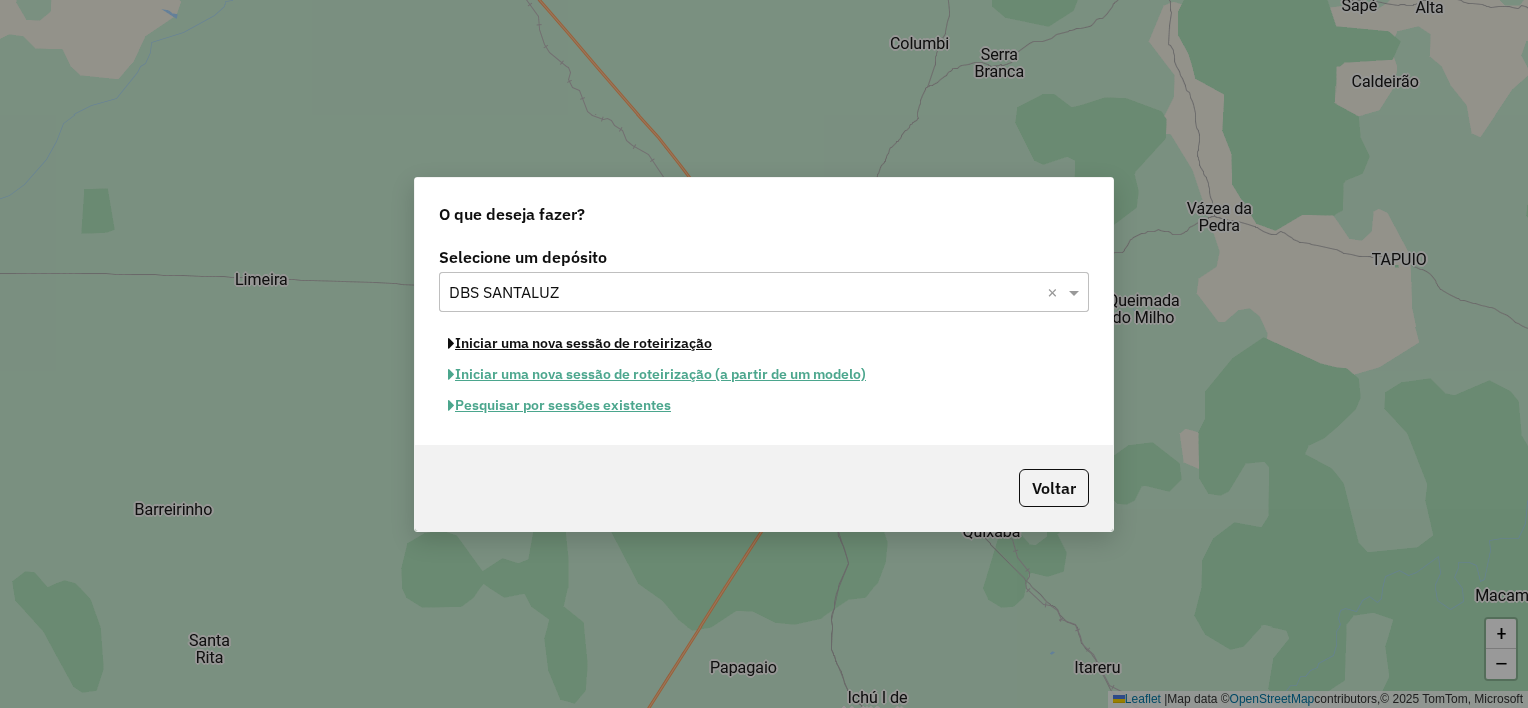 click on "Iniciar uma nova sessão de roteirização" 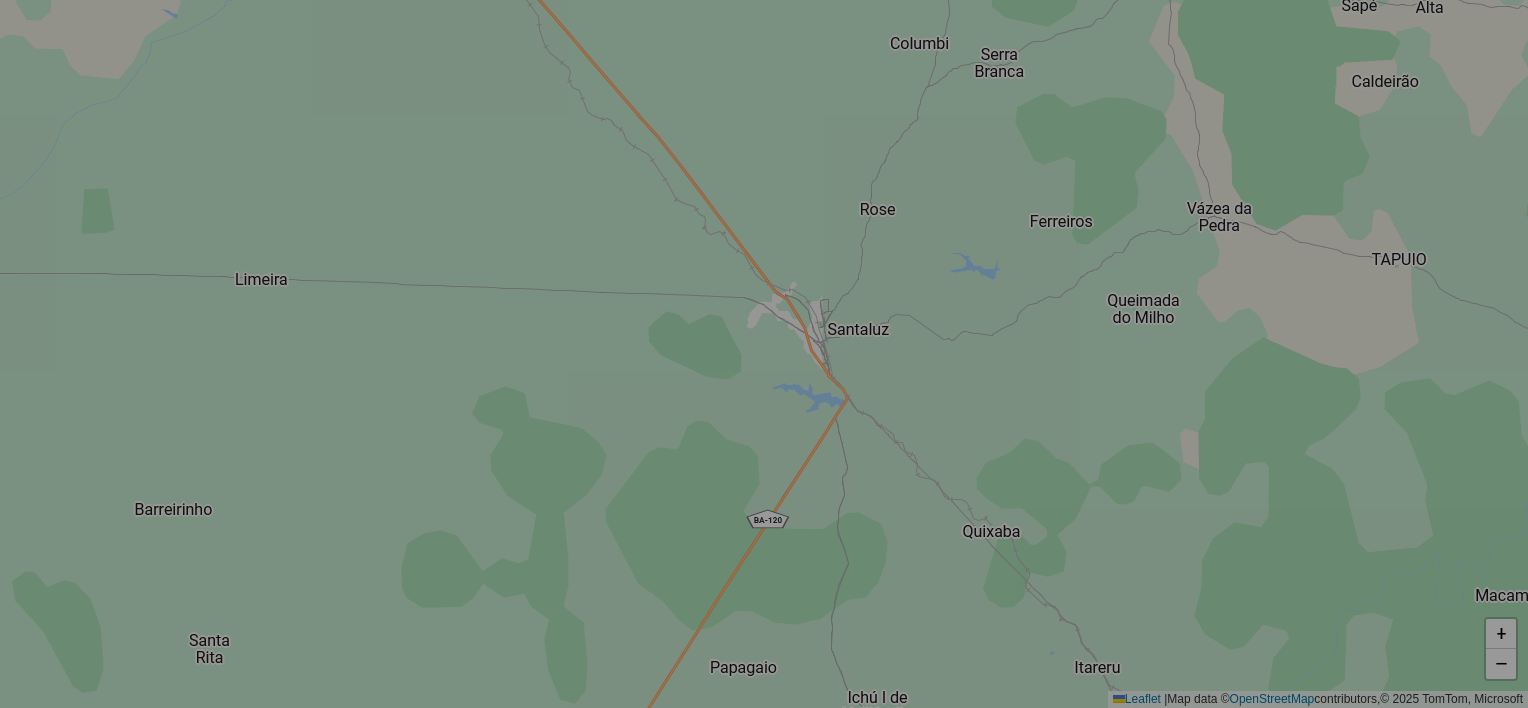 select on "*" 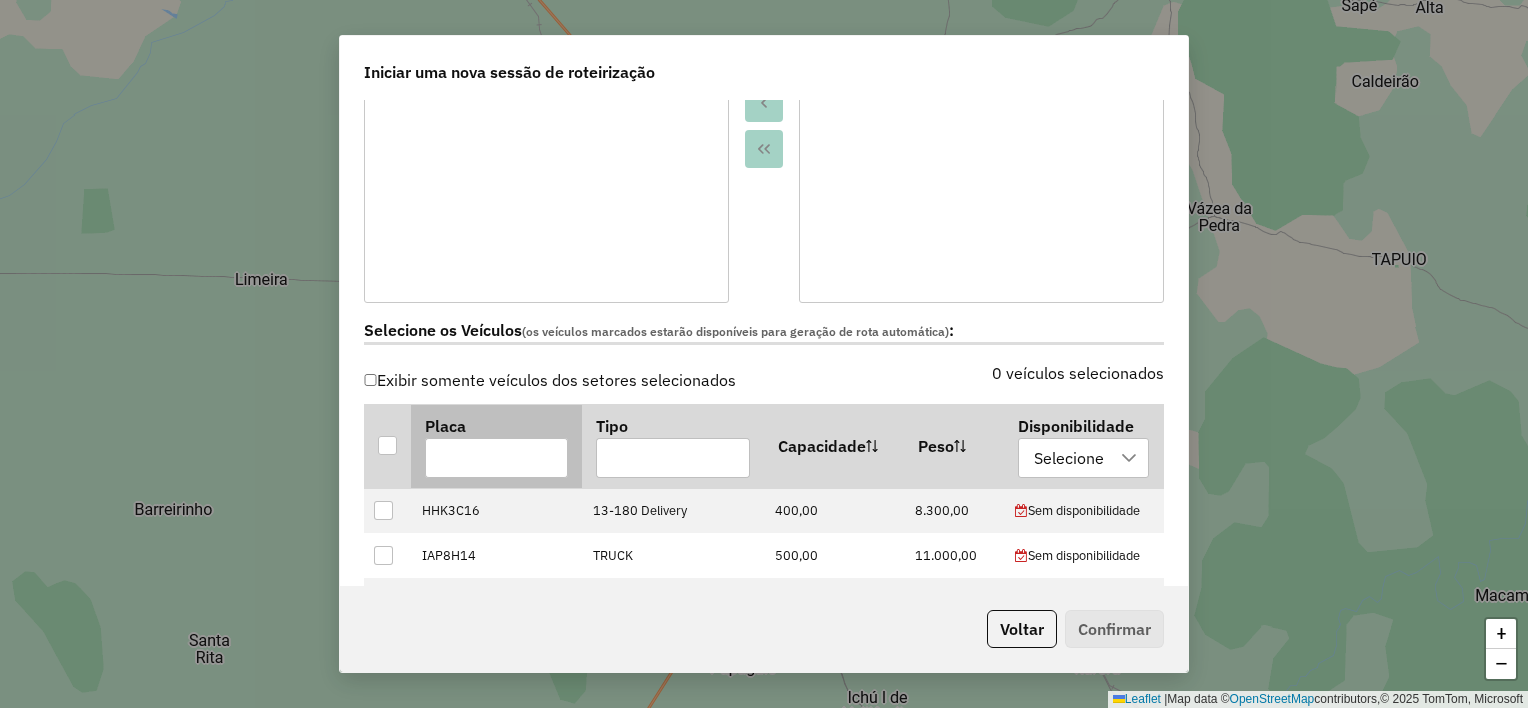 scroll, scrollTop: 600, scrollLeft: 0, axis: vertical 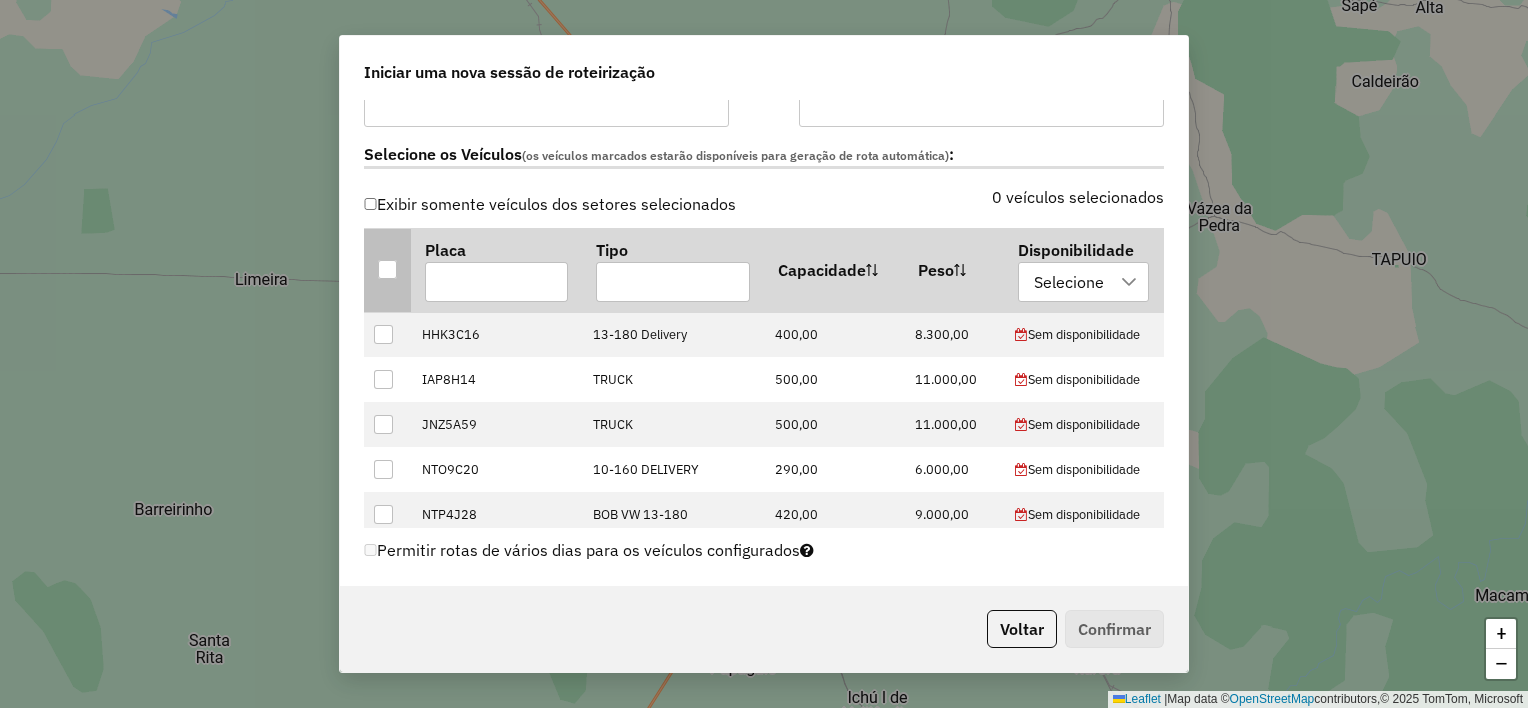 click at bounding box center [387, 269] 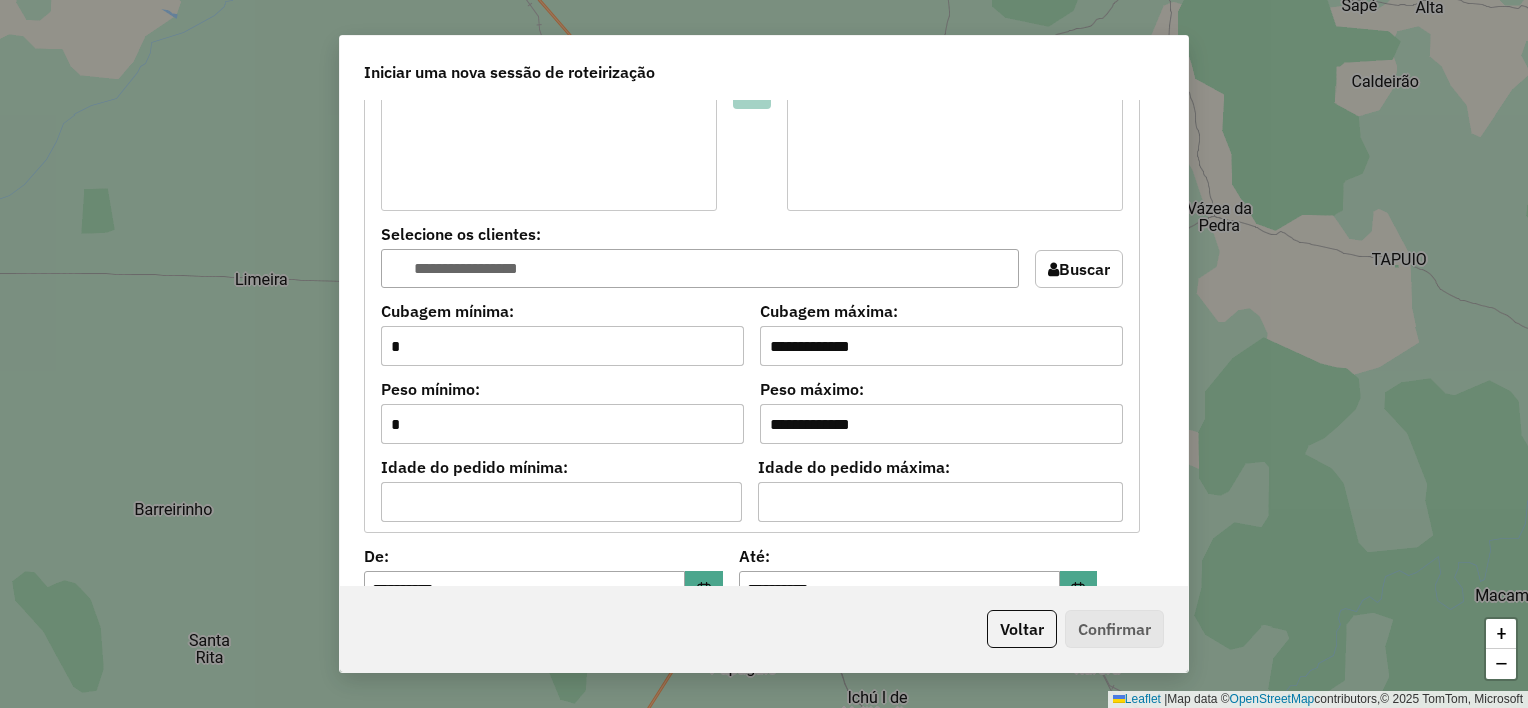 scroll, scrollTop: 1700, scrollLeft: 0, axis: vertical 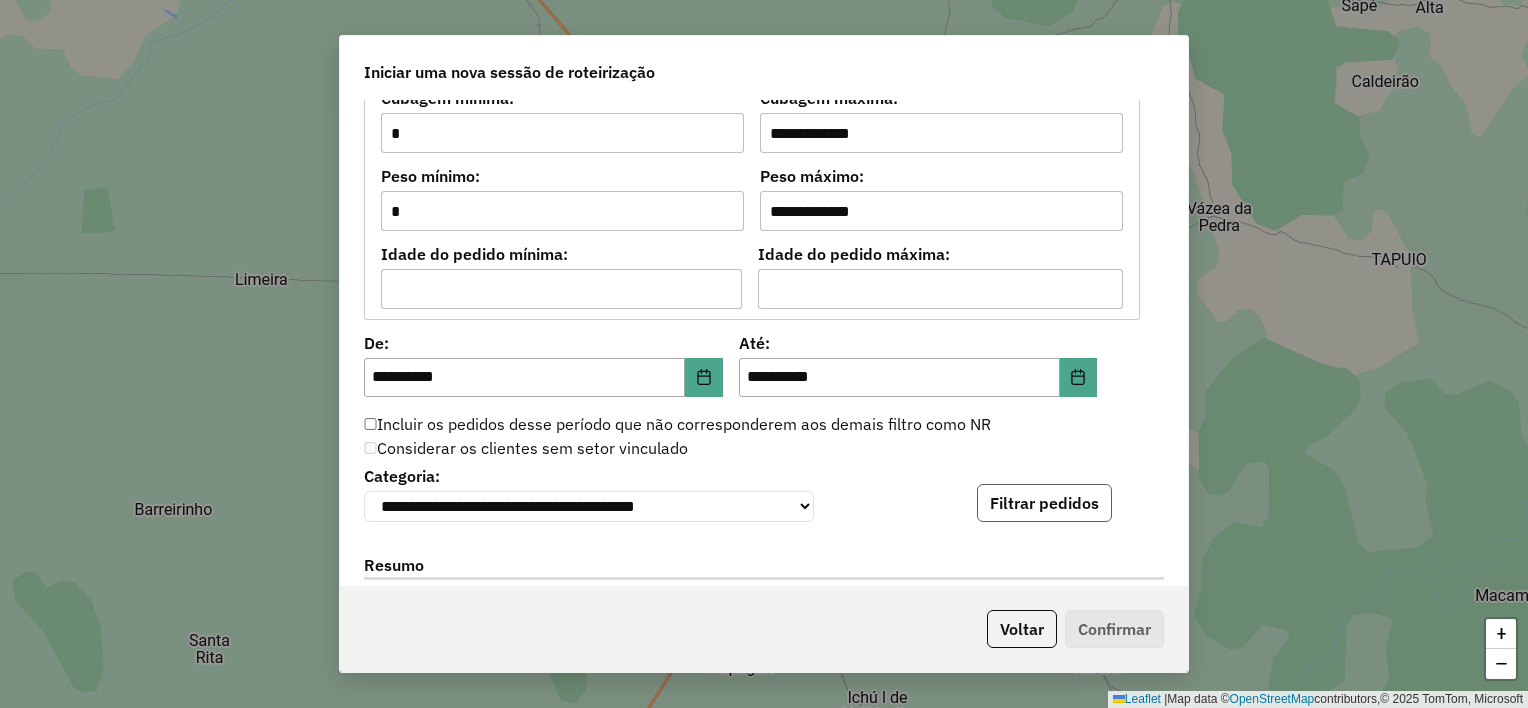 click on "Filtrar pedidos" 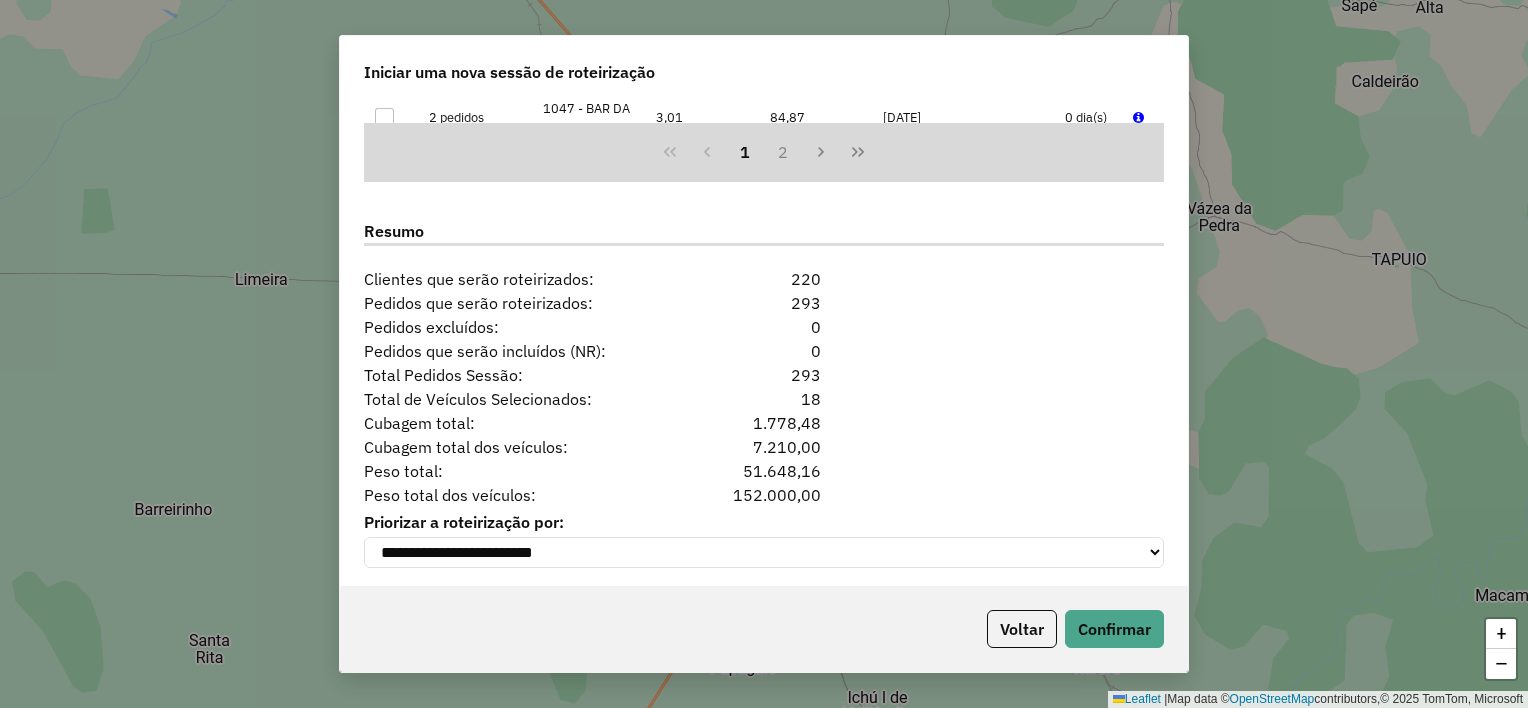scroll, scrollTop: 2460, scrollLeft: 0, axis: vertical 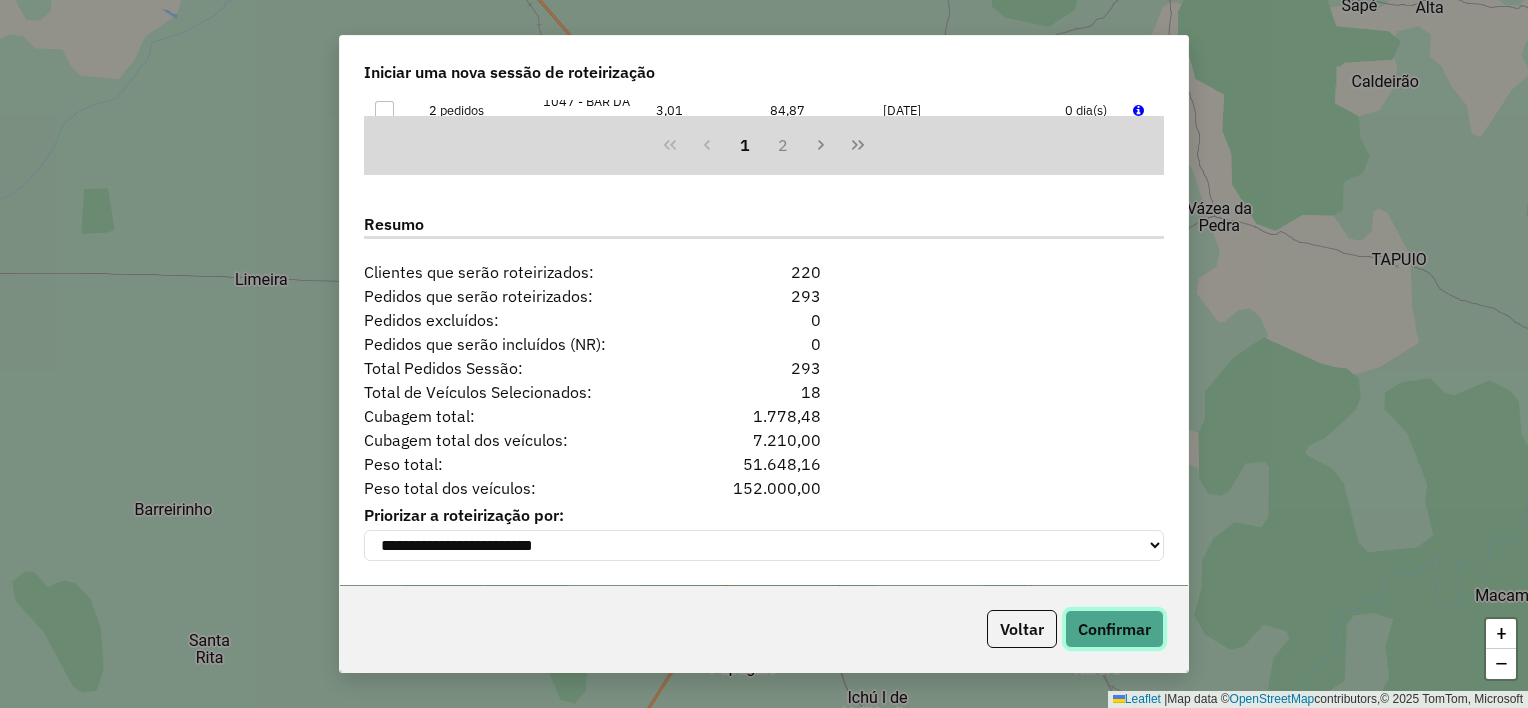 click on "Confirmar" 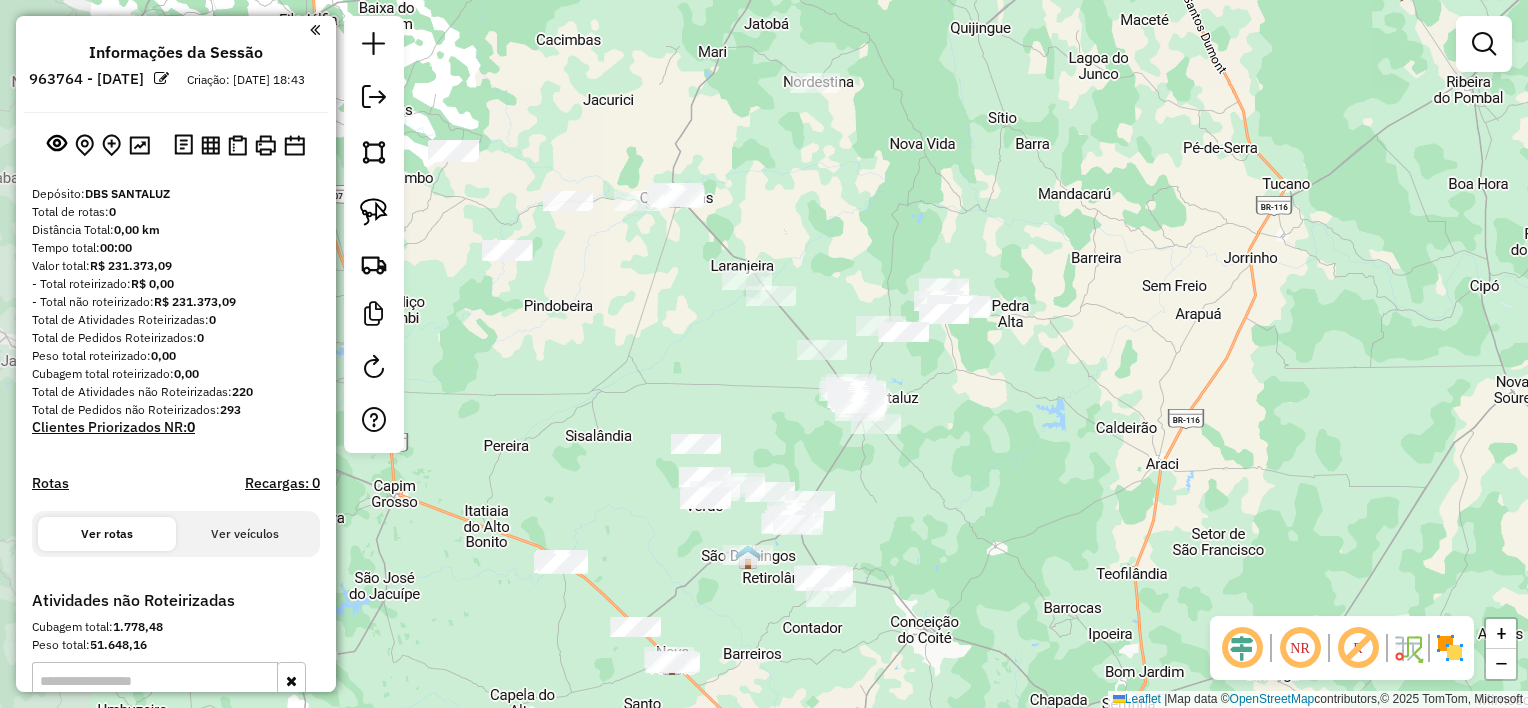 click on "Janela de atendimento Grade de atendimento Capacidade Transportadoras Veículos Cliente Pedidos  Rotas Selecione os dias de semana para filtrar as janelas de atendimento  Seg   Ter   Qua   Qui   Sex   Sáb   Dom  Informe o período da janela de atendimento: De: Até:  Filtrar exatamente a janela do cliente  Considerar janela de atendimento padrão  Selecione os dias de semana para filtrar as grades de atendimento  Seg   Ter   Qua   Qui   Sex   Sáb   Dom   Considerar clientes sem dia de atendimento cadastrado  Clientes fora do dia de atendimento selecionado Filtrar as atividades entre os valores definidos abaixo:  Peso mínimo:   Peso máximo:   Cubagem mínima:   Cubagem máxima:   De:   Até:  Filtrar as atividades entre o tempo de atendimento definido abaixo:  De:   Até:   Considerar capacidade total dos clientes não roteirizados Transportadora: Selecione um ou mais itens Tipo de veículo: Selecione um ou mais itens Veículo: Selecione um ou mais itens Motorista: Selecione um ou mais itens Nome: Rótulo:" 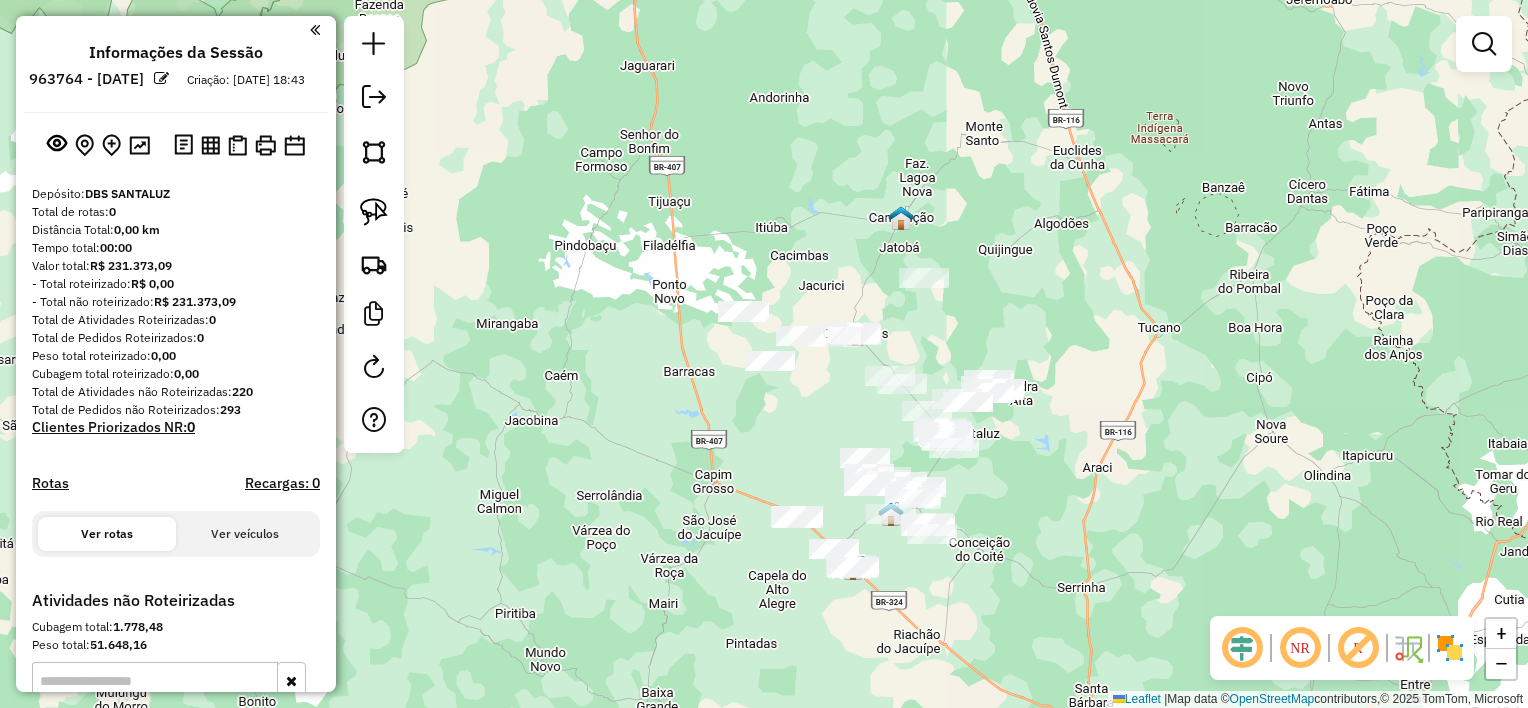 drag, startPoint x: 1021, startPoint y: 472, endPoint x: 1019, endPoint y: 390, distance: 82.02438 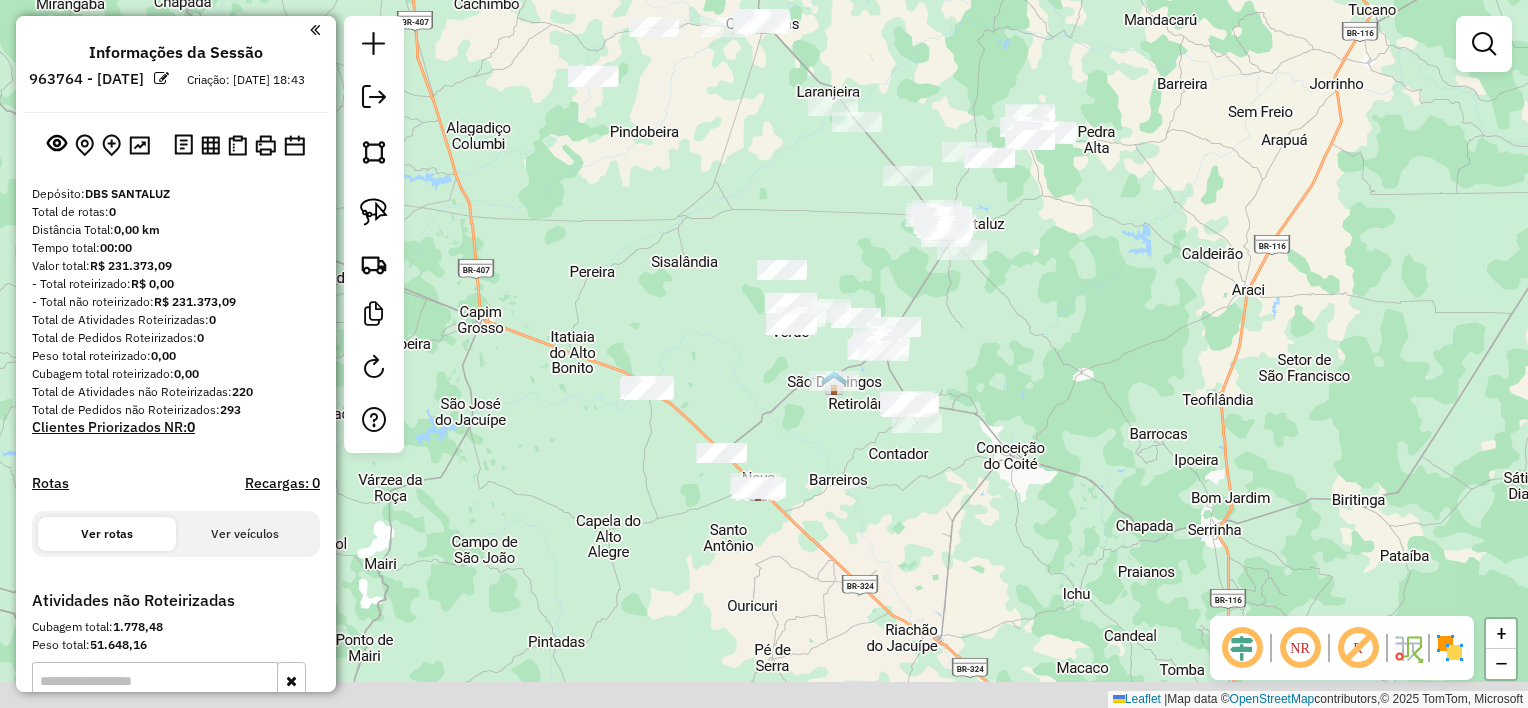 drag, startPoint x: 1066, startPoint y: 366, endPoint x: 1070, endPoint y: 337, distance: 29.274563 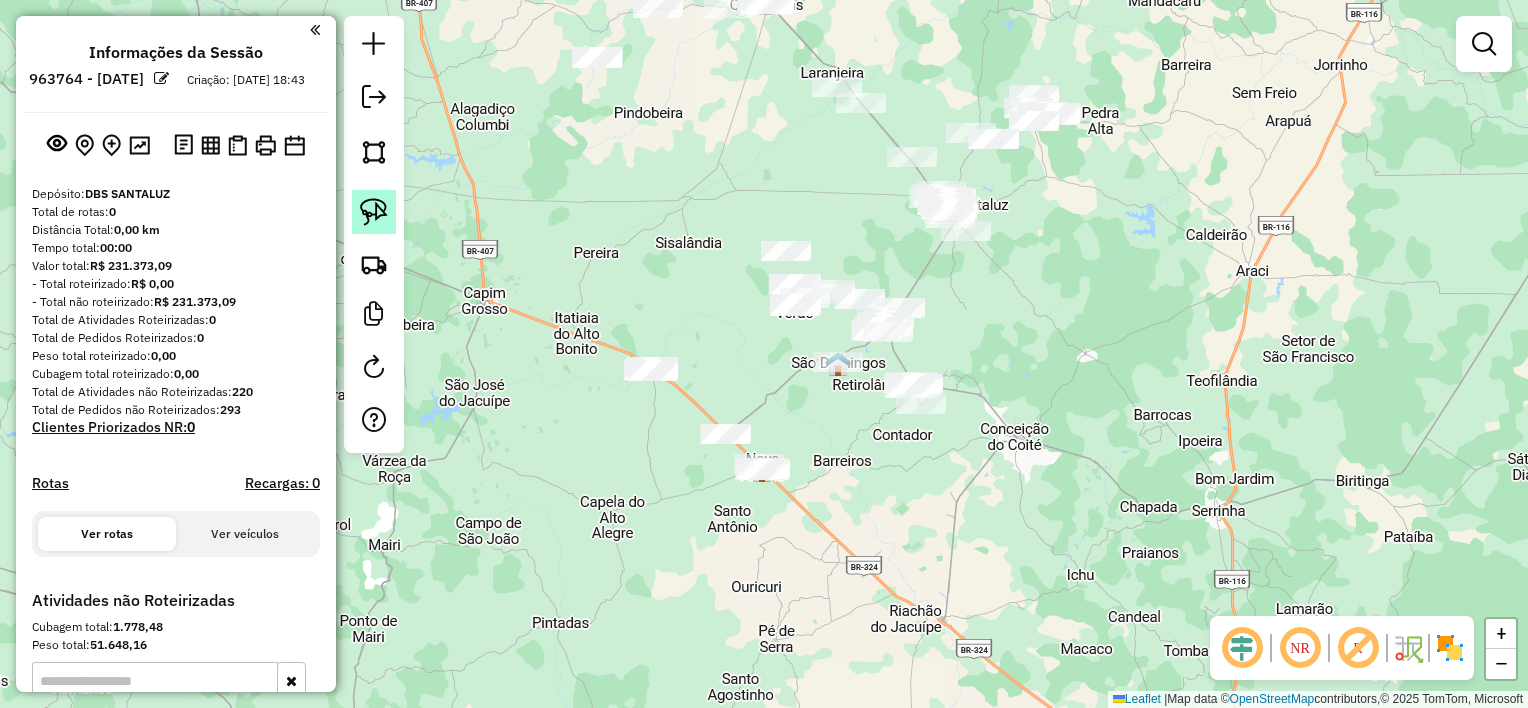 click 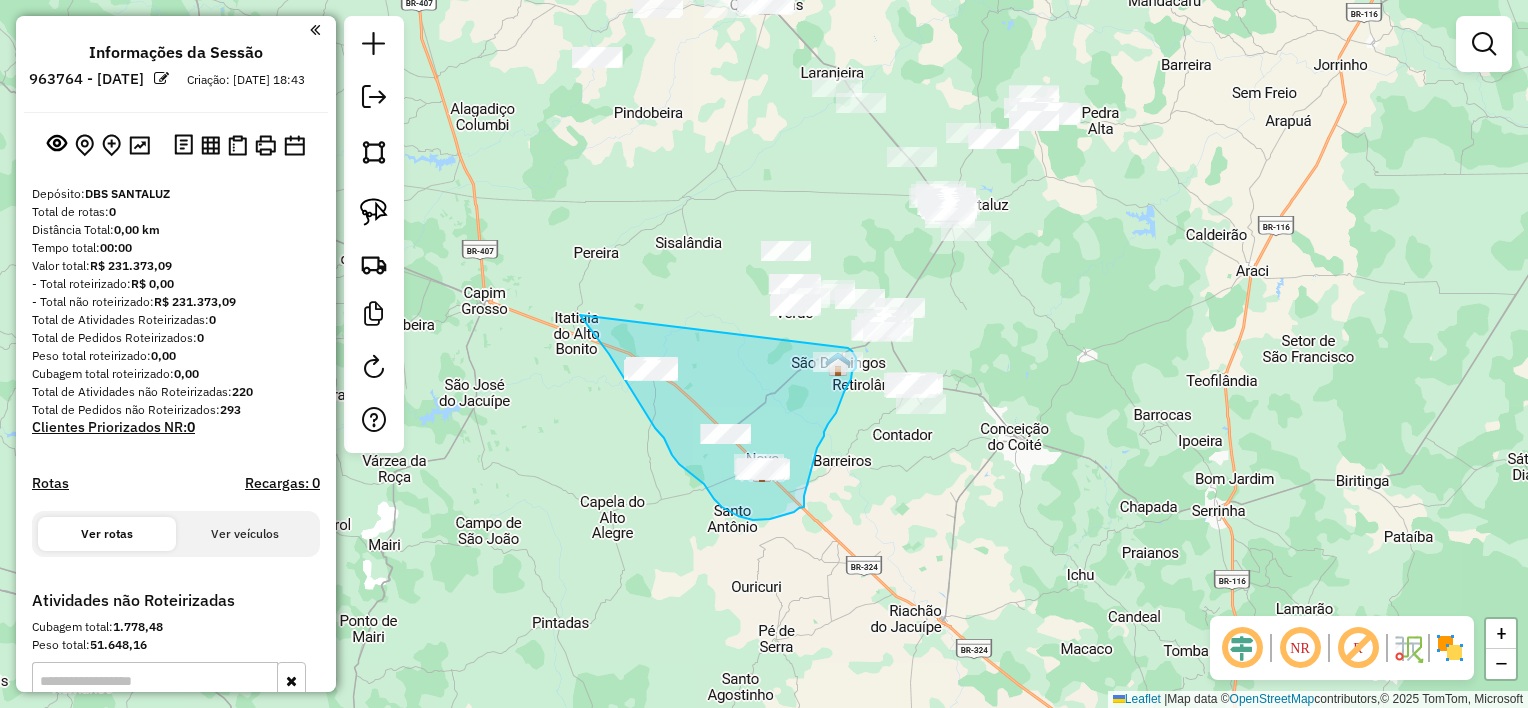 drag, startPoint x: 655, startPoint y: 428, endPoint x: 848, endPoint y: 348, distance: 208.92343 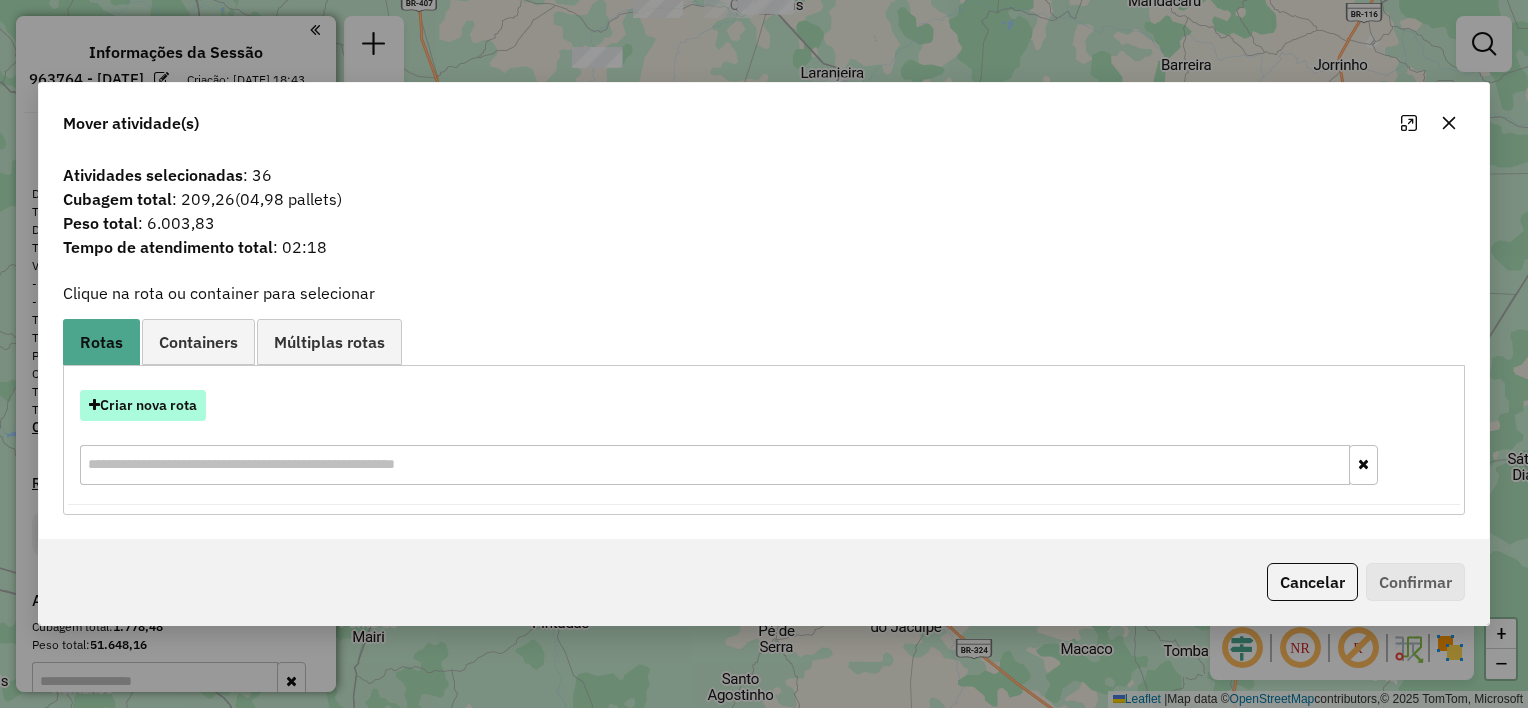 click on "Criar nova rota" at bounding box center [143, 405] 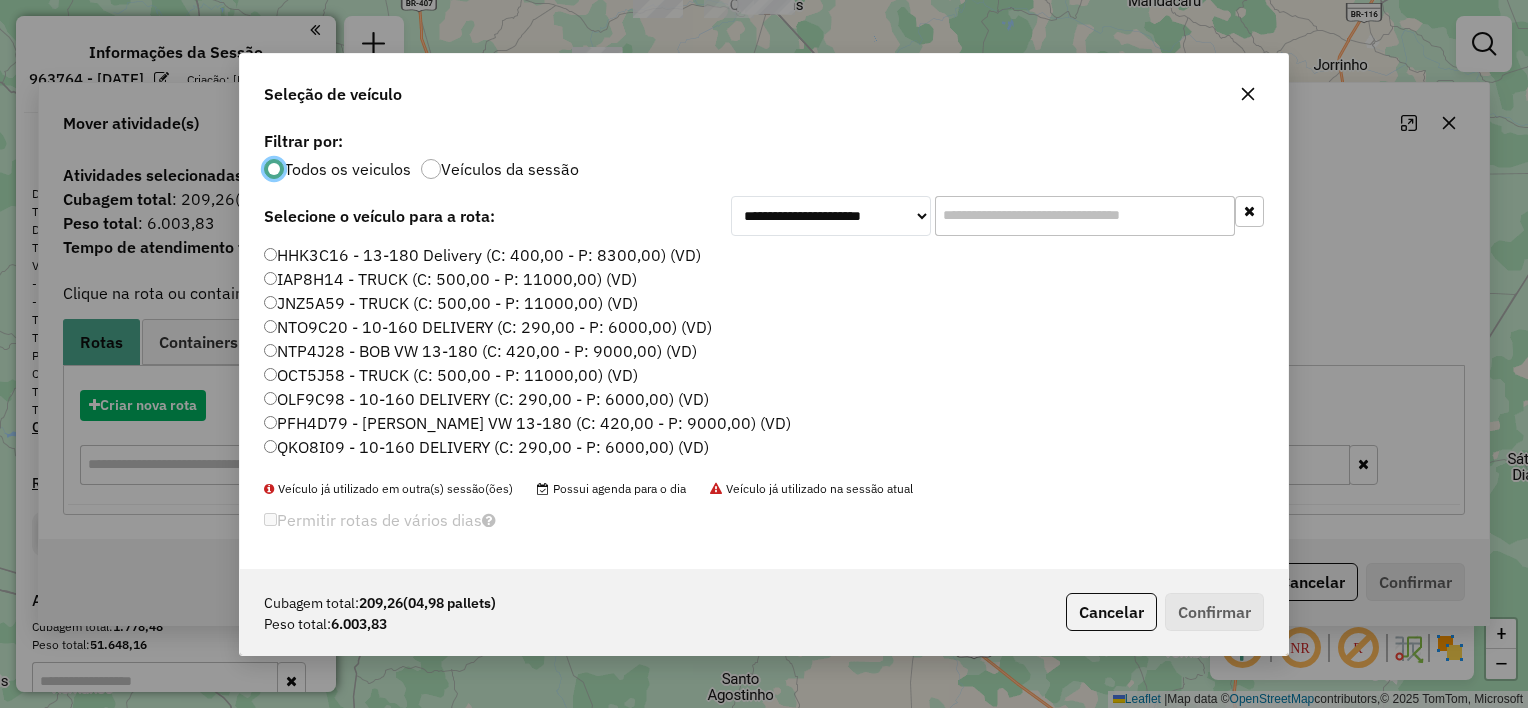 scroll, scrollTop: 10, scrollLeft: 6, axis: both 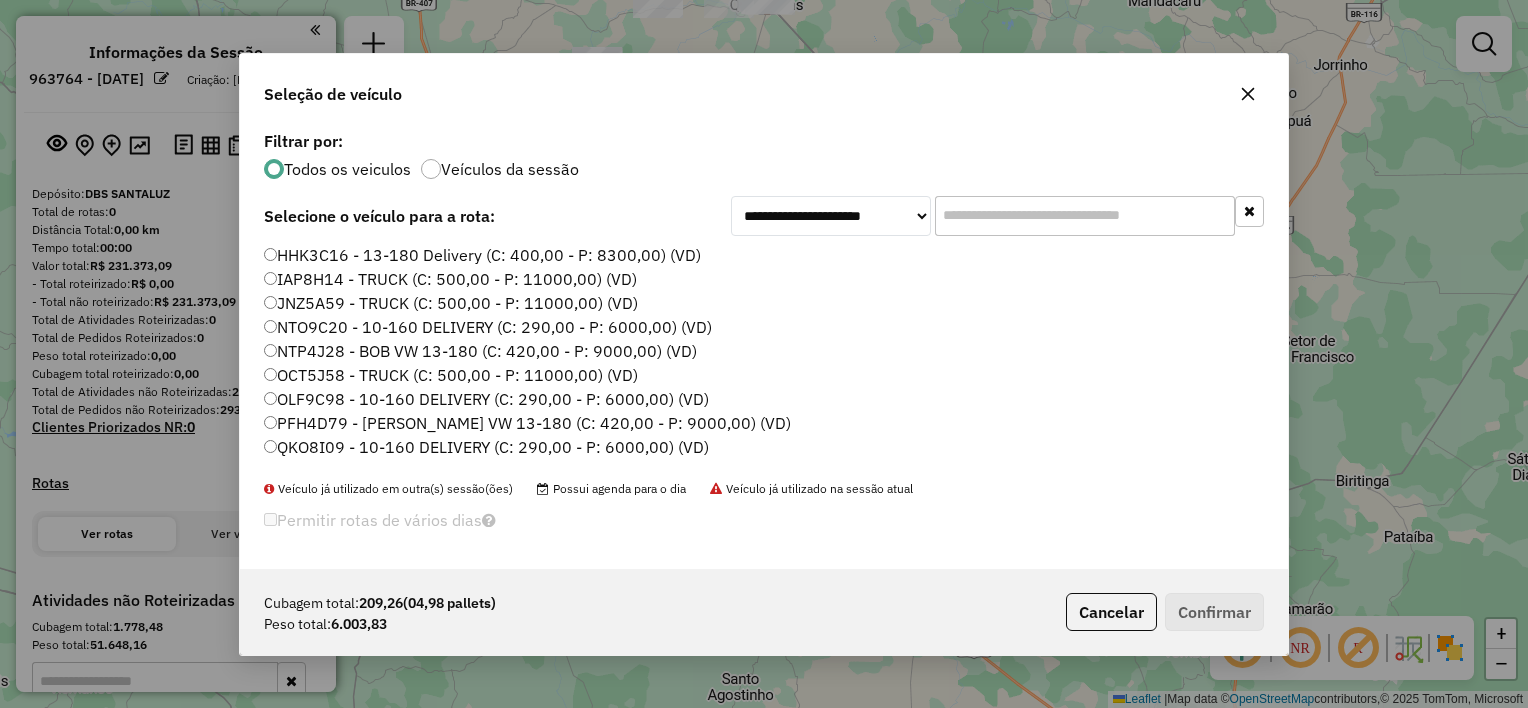 click on "HHK3C16 - 13-180 Delivery  (C: 400,00 - P: 8300,00) (VD)" 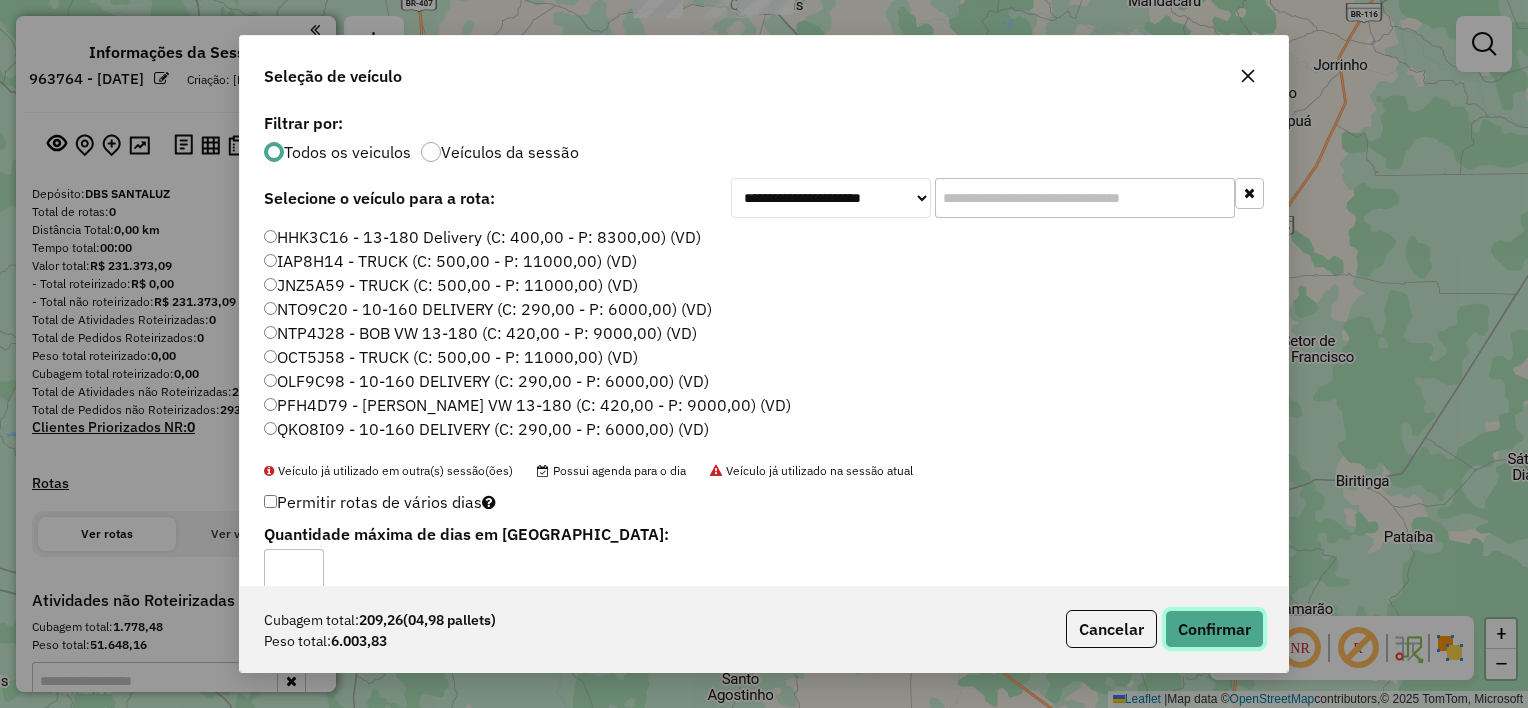 click on "Confirmar" 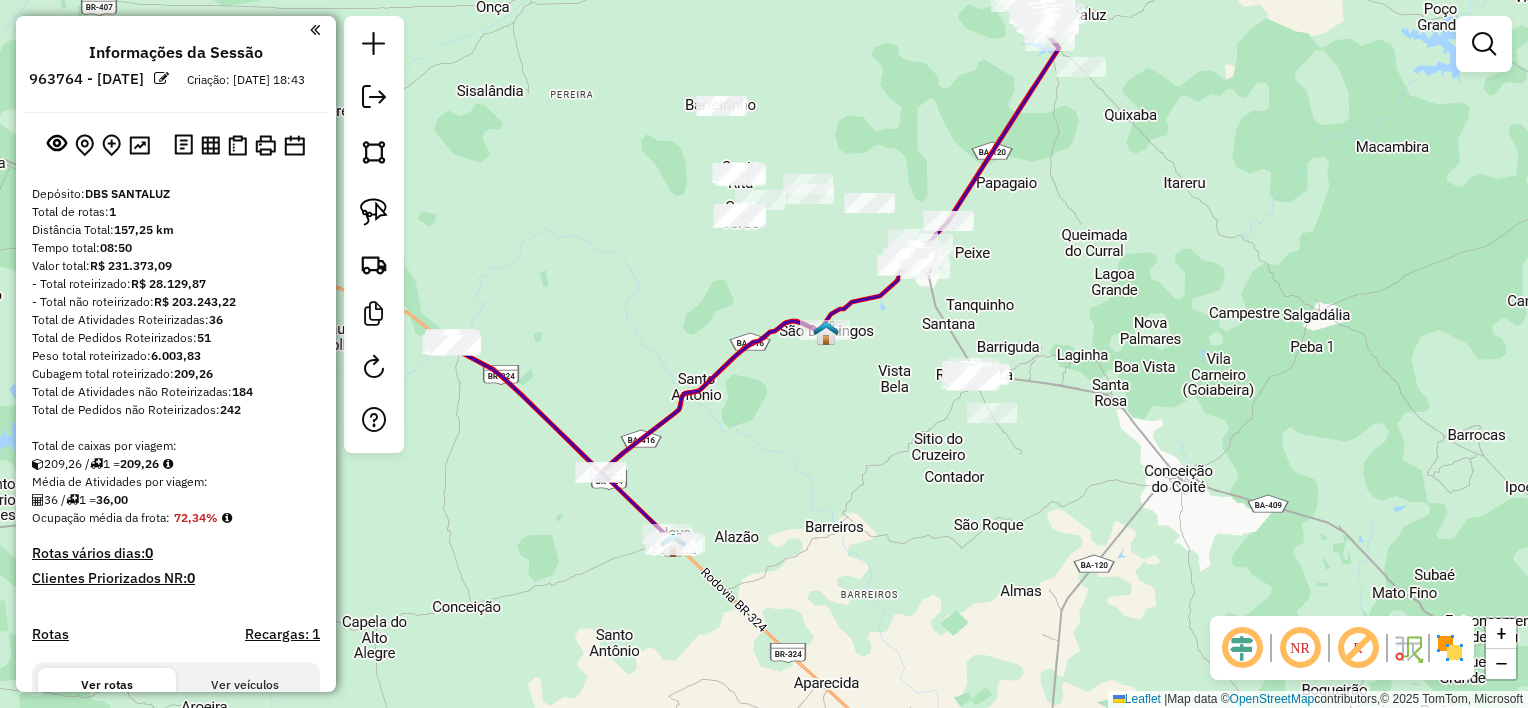 drag, startPoint x: 861, startPoint y: 407, endPoint x: 768, endPoint y: 443, distance: 99.724625 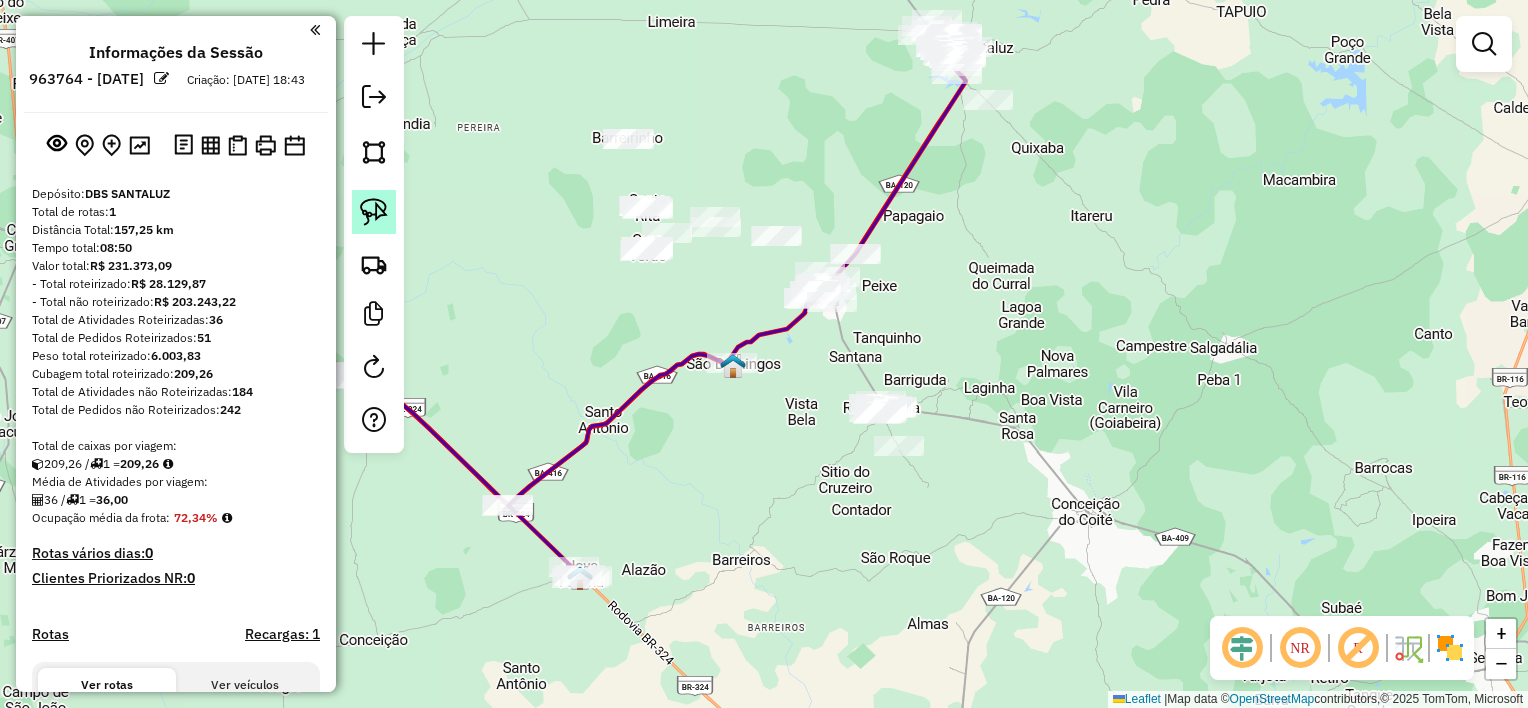 click 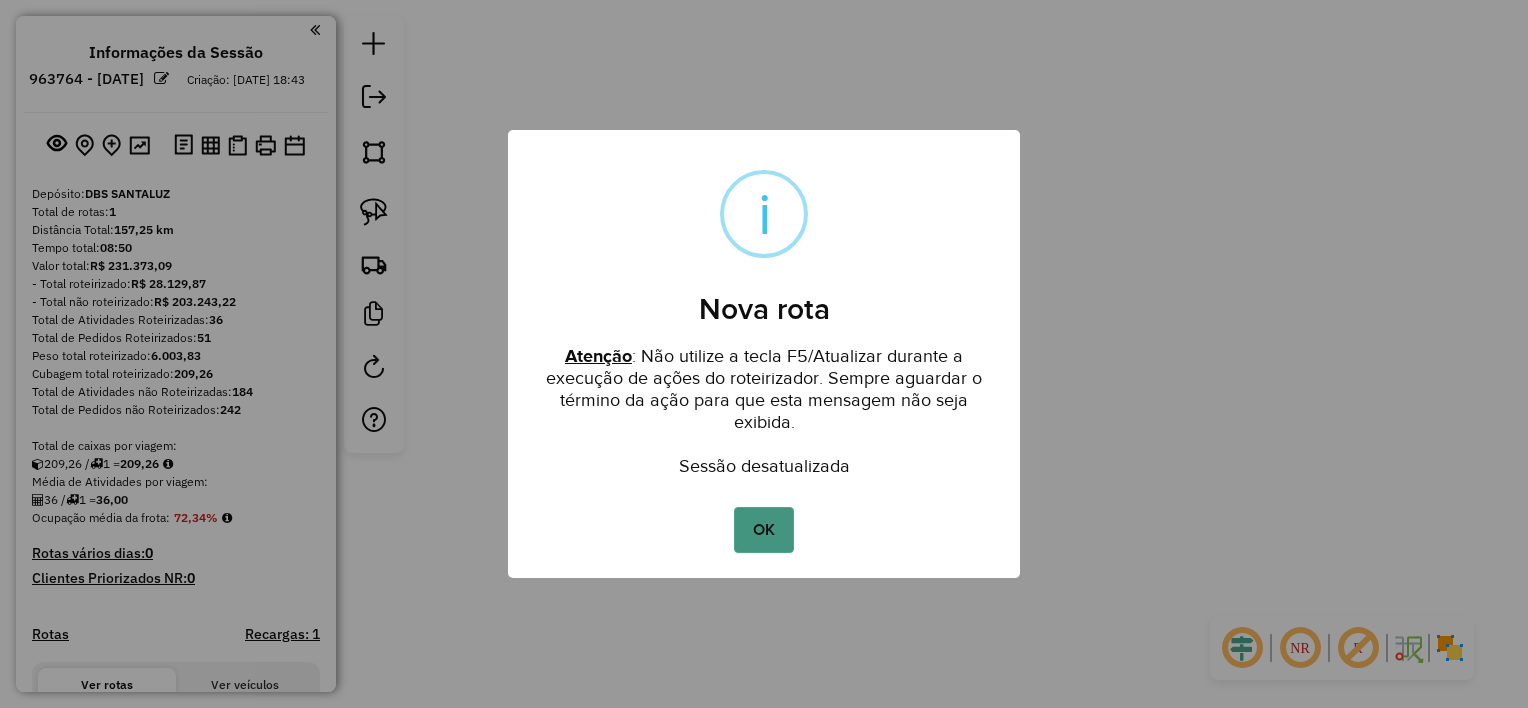 click on "OK" at bounding box center (763, 530) 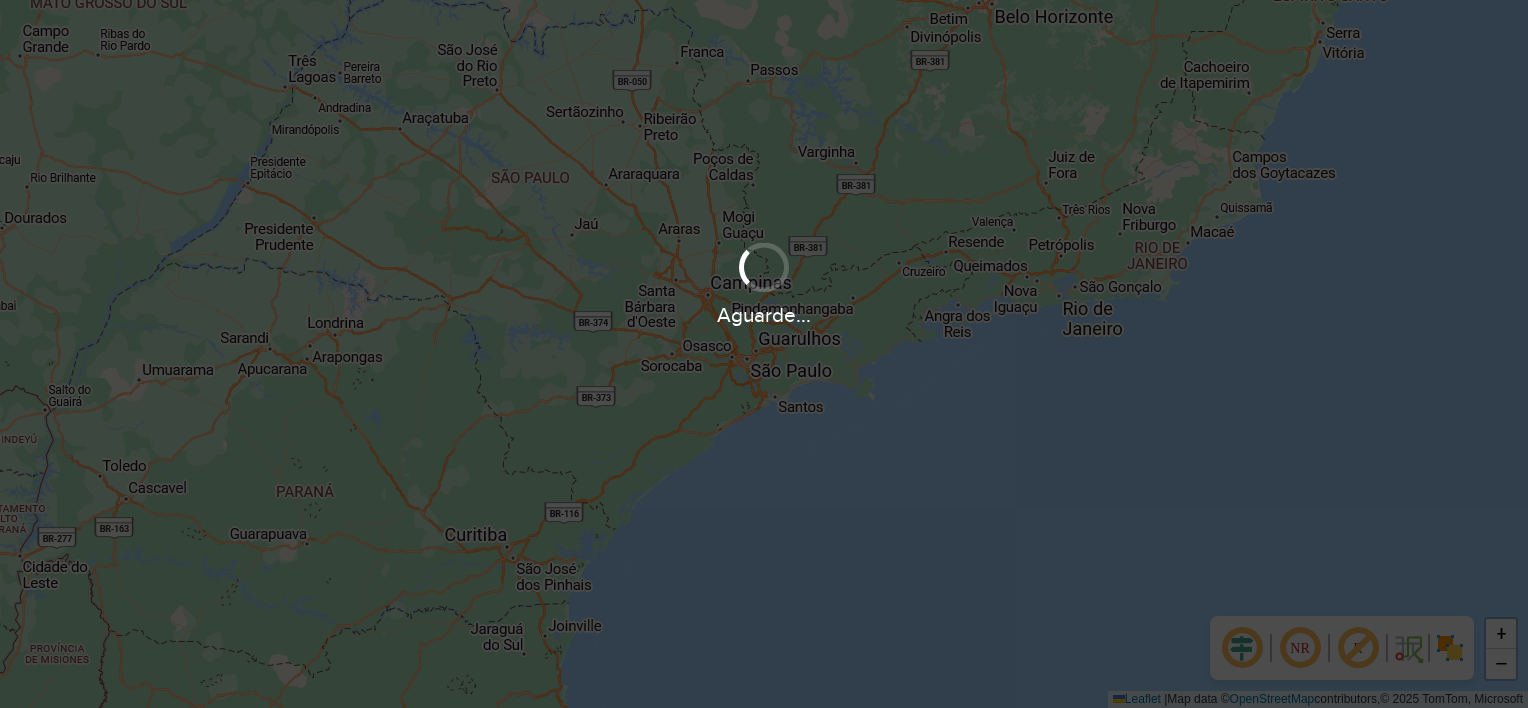 scroll, scrollTop: 0, scrollLeft: 0, axis: both 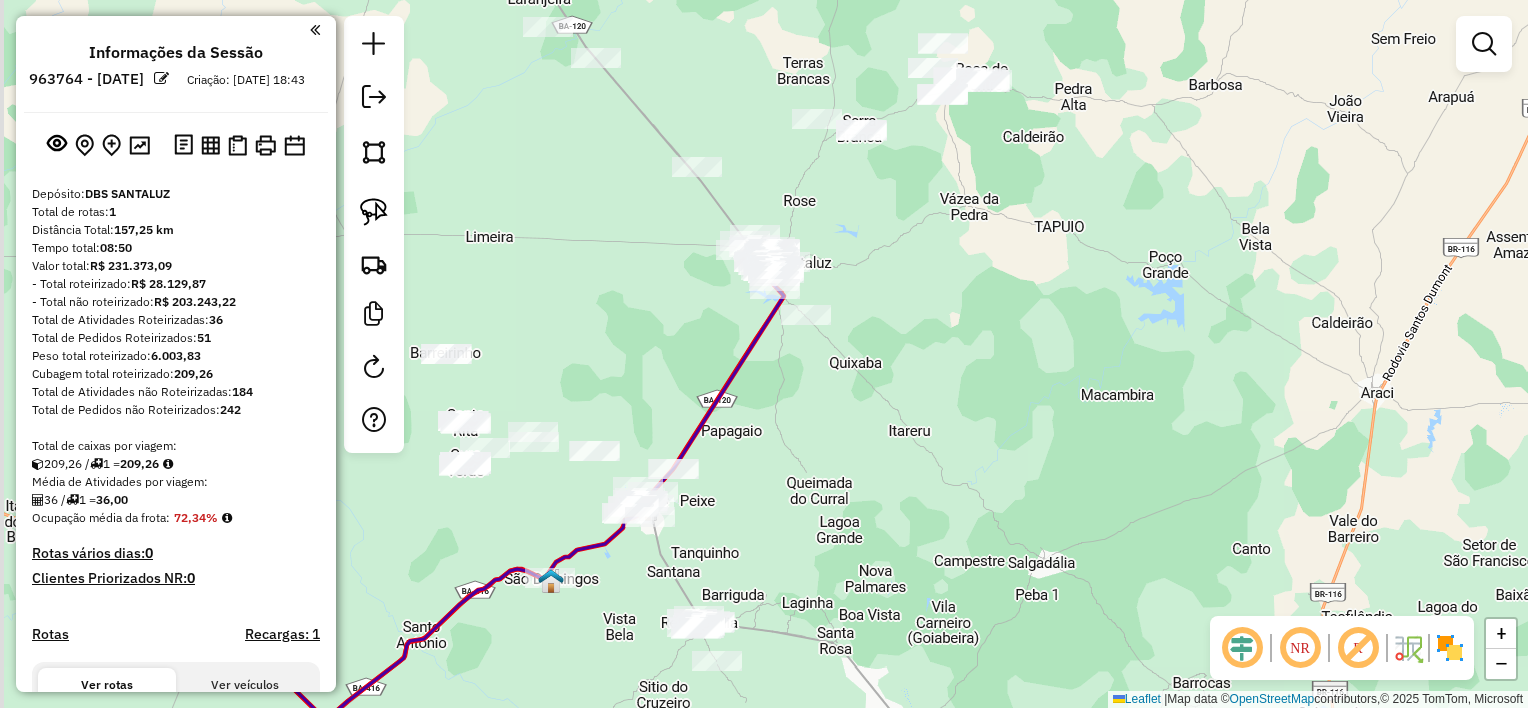 drag, startPoint x: 748, startPoint y: 448, endPoint x: 880, endPoint y: 200, distance: 280.94128 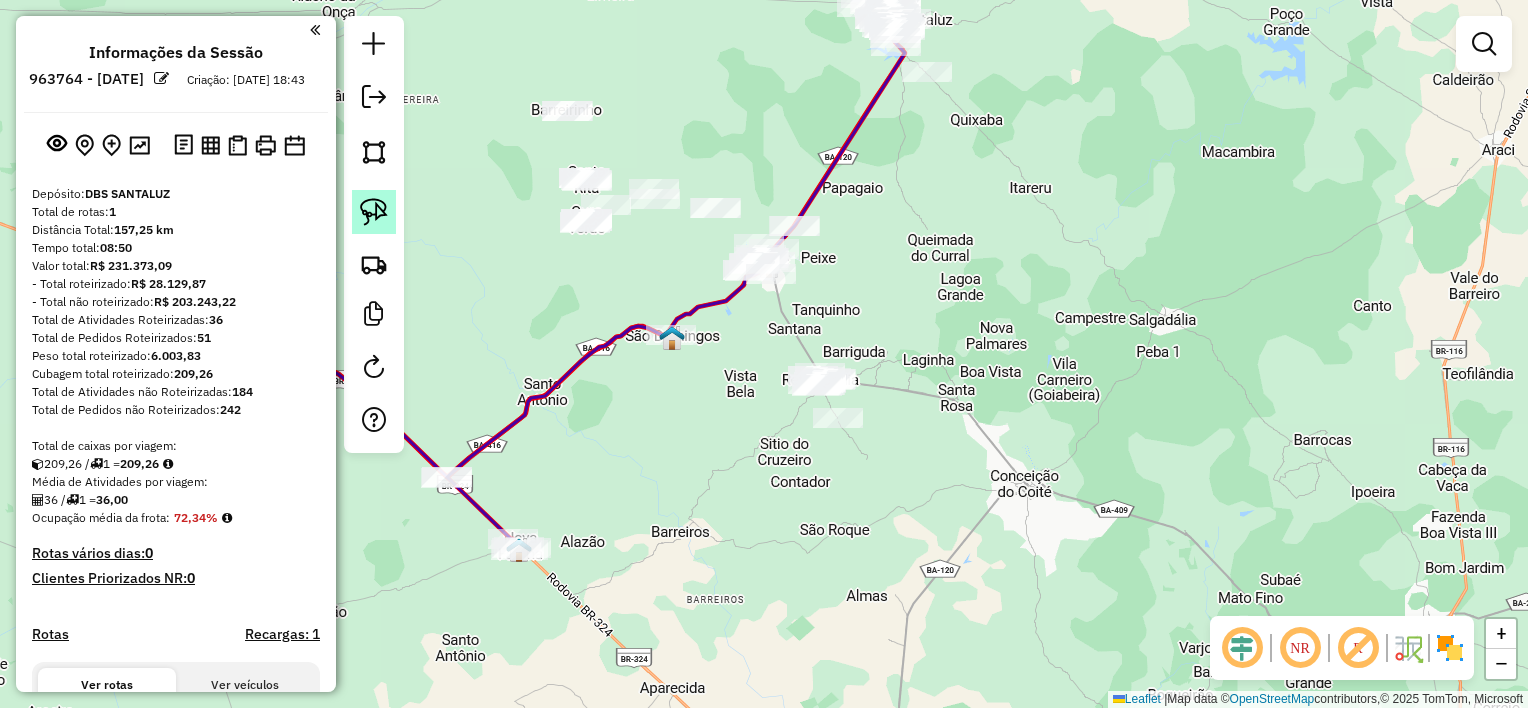 click 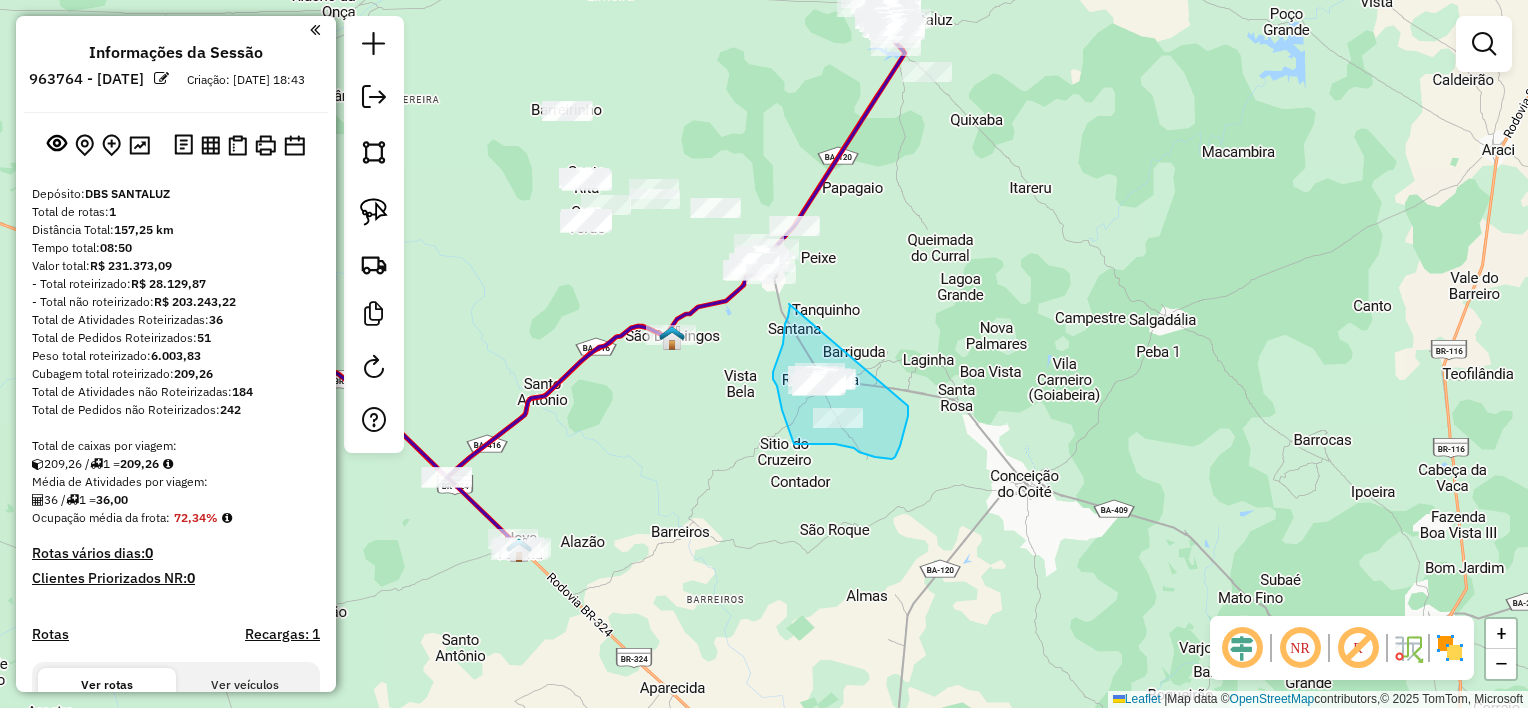 drag, startPoint x: 789, startPoint y: 304, endPoint x: 901, endPoint y: 379, distance: 134.79243 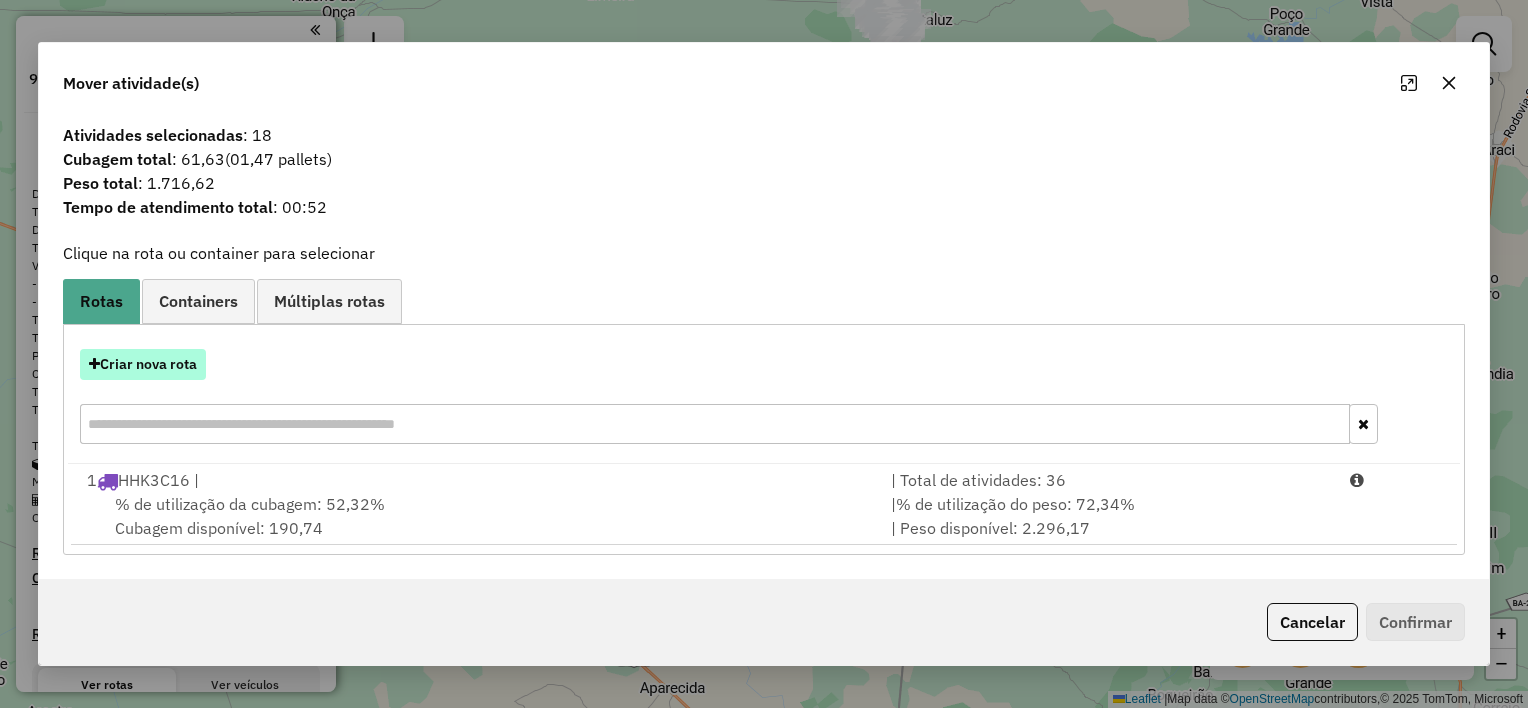 click on "Criar nova rota" at bounding box center (143, 364) 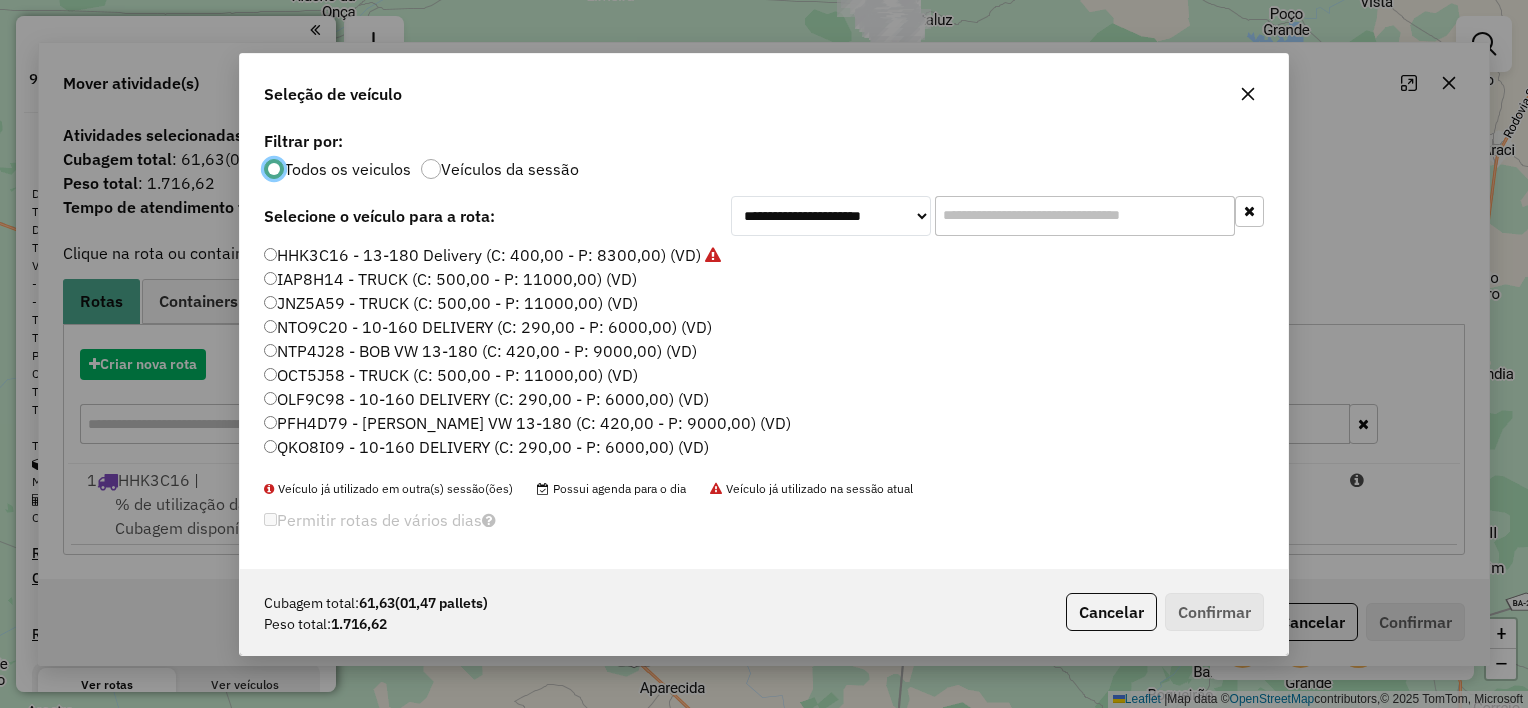 scroll, scrollTop: 10, scrollLeft: 6, axis: both 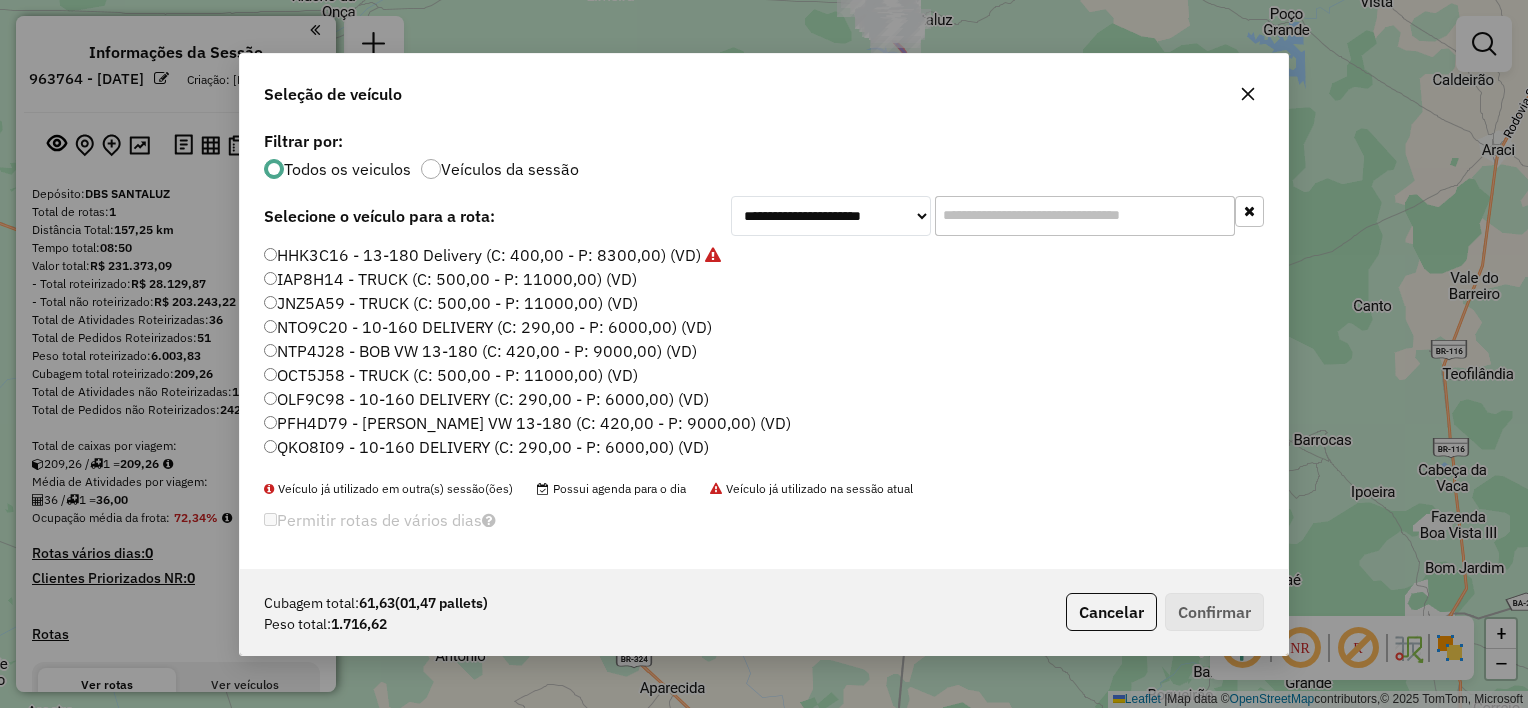 click on "IAP8H14 - TRUCK  (C: 500,00 - P: 11000,00) (VD)" 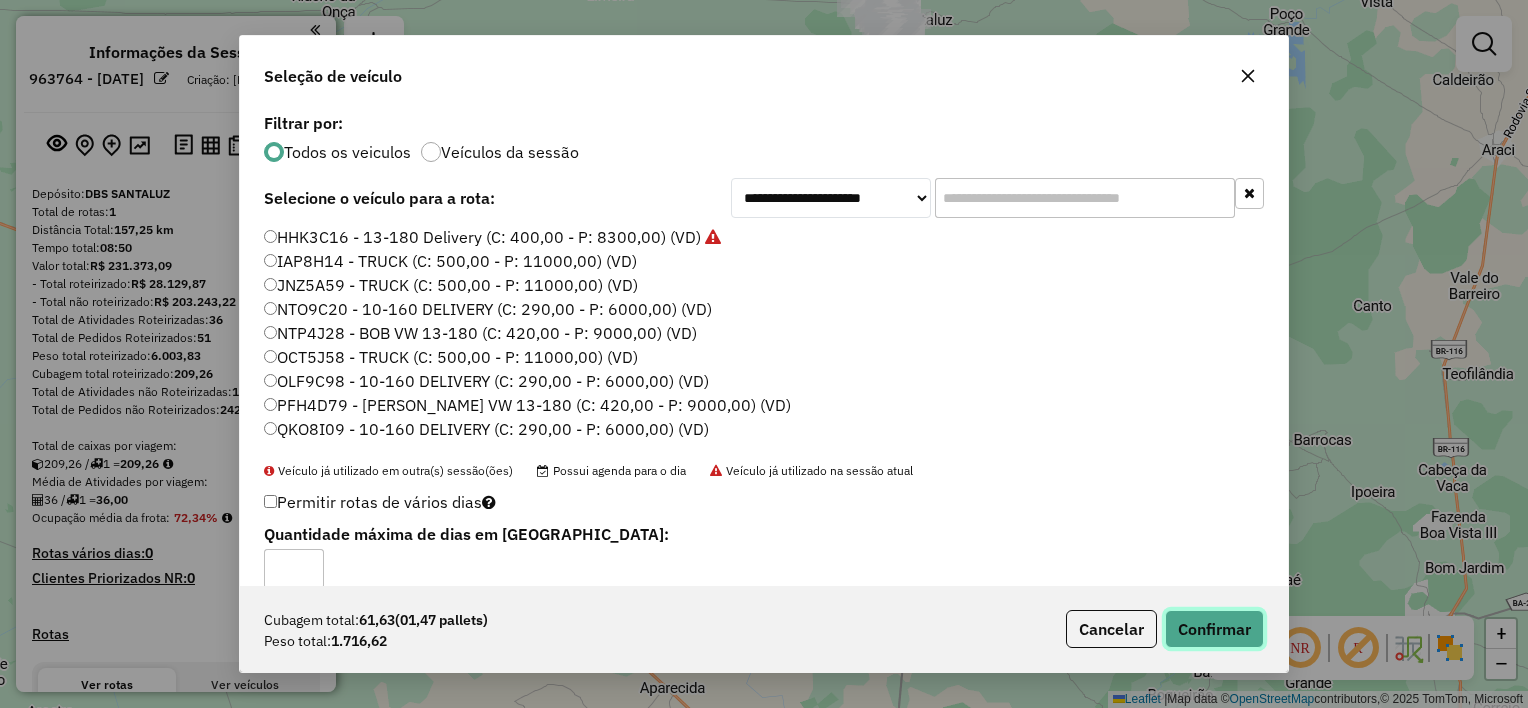click on "Confirmar" 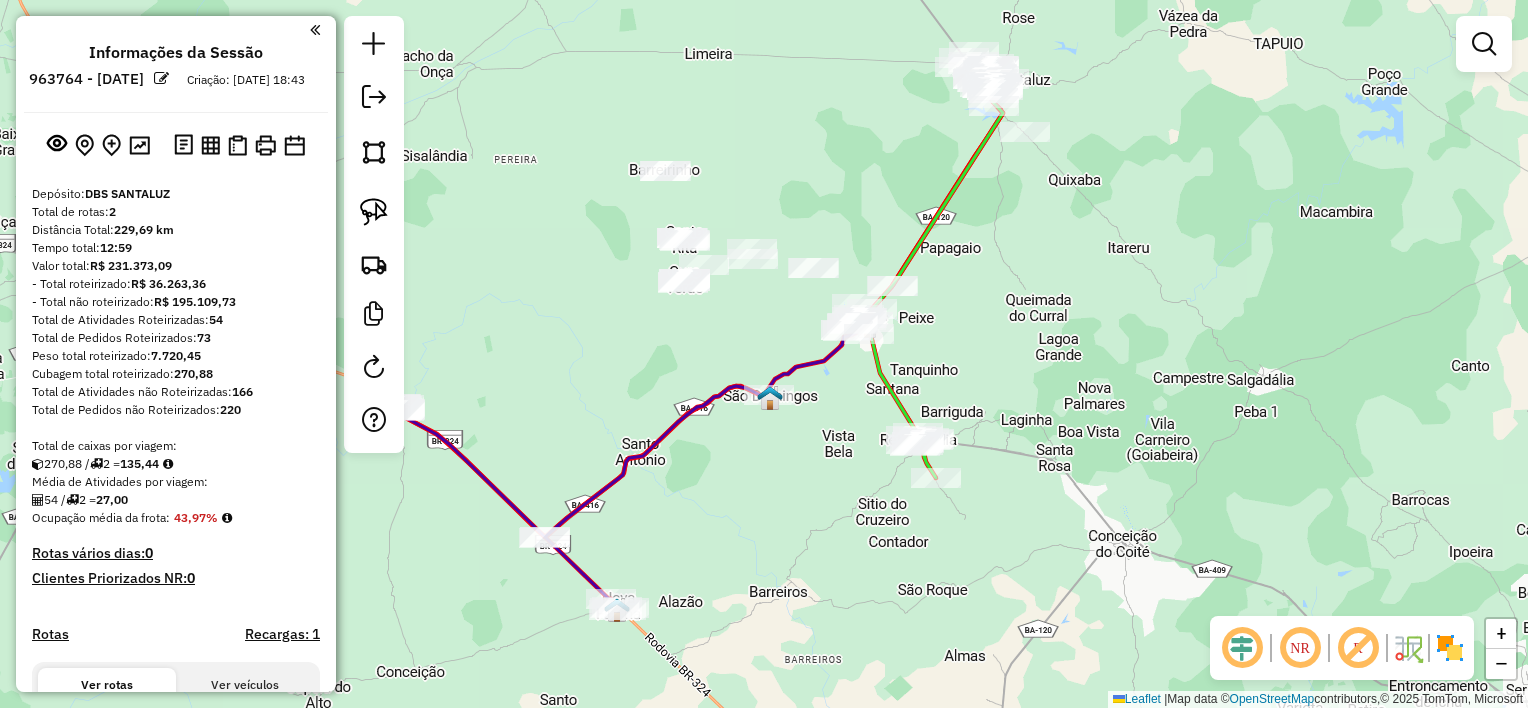drag, startPoint x: 860, startPoint y: 304, endPoint x: 908, endPoint y: 333, distance: 56.0803 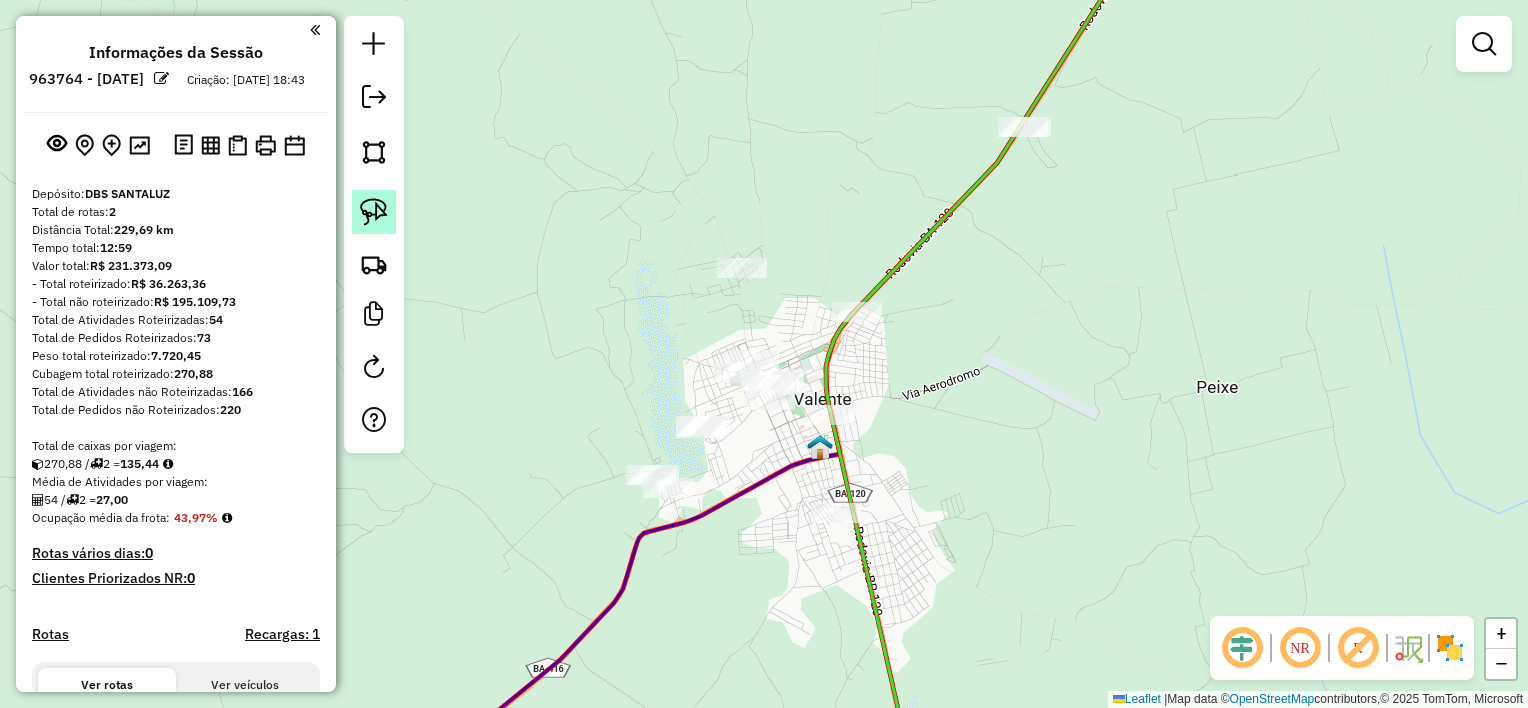 click 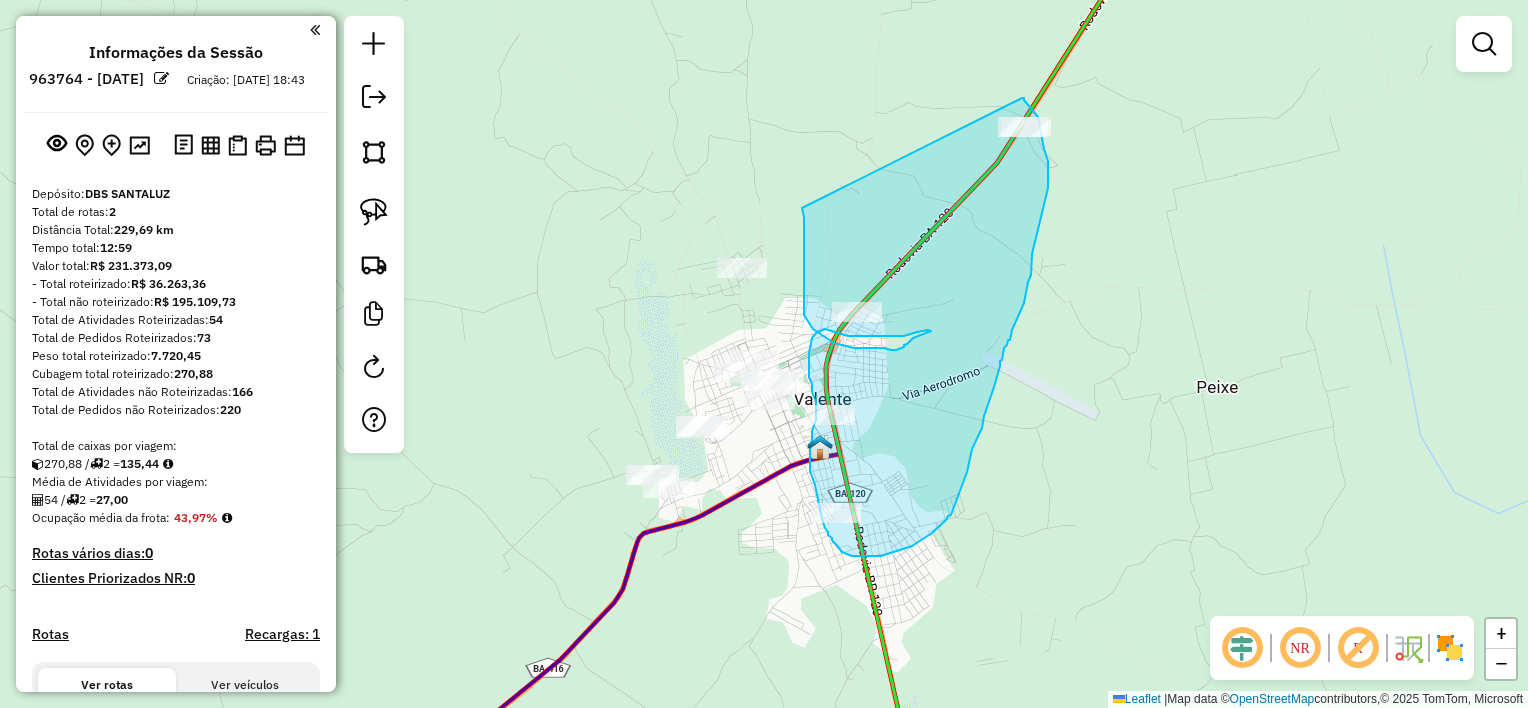 drag, startPoint x: 804, startPoint y: 235, endPoint x: 1022, endPoint y: 98, distance: 257.47427 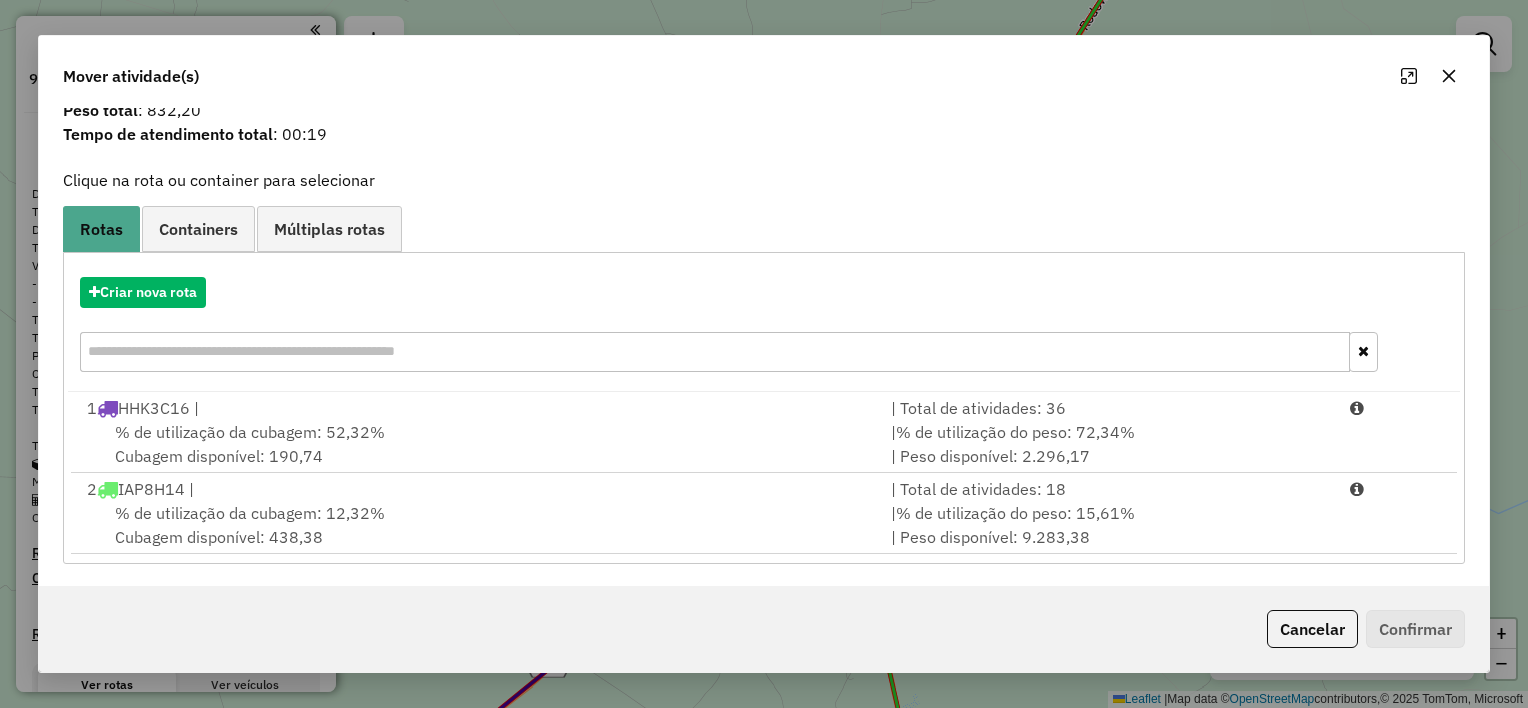 scroll, scrollTop: 67, scrollLeft: 0, axis: vertical 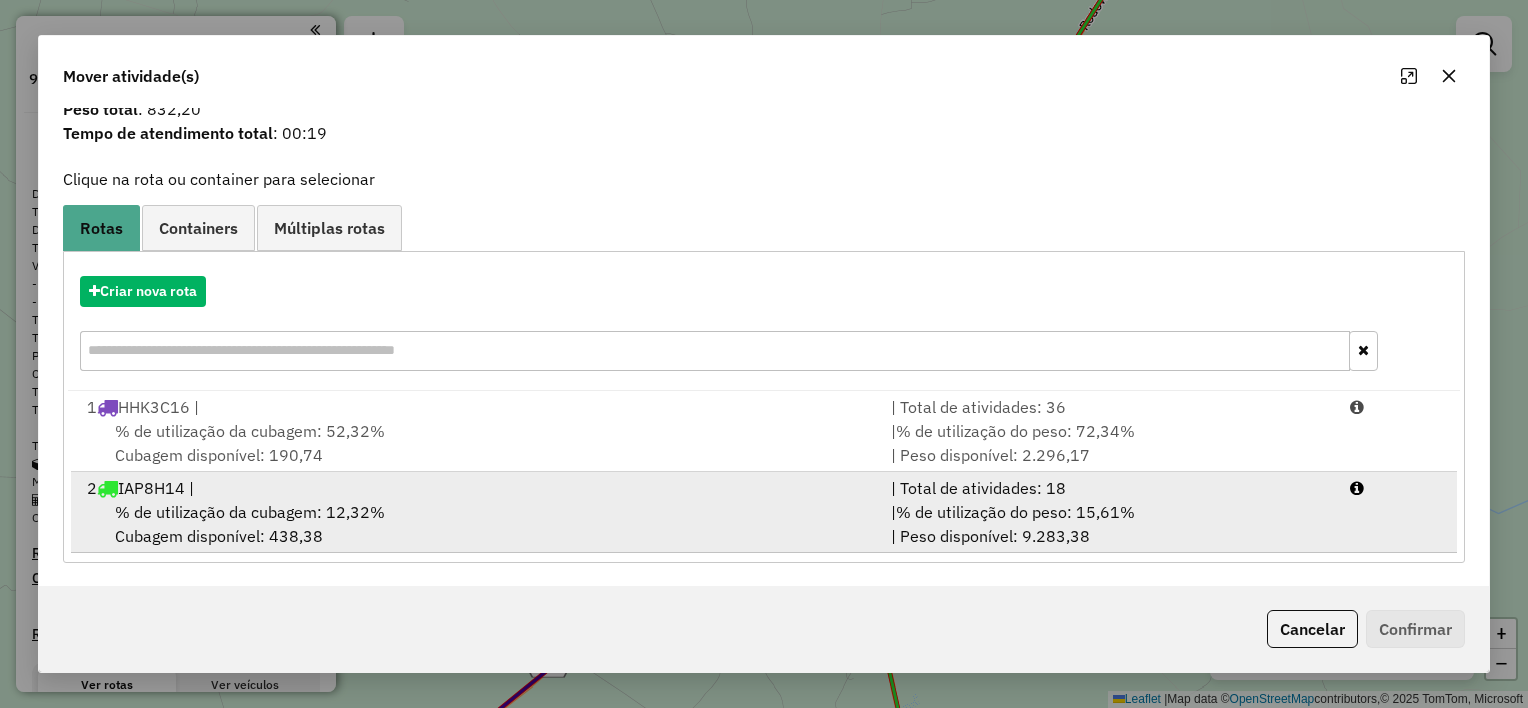 click on "2  IAP8H14 |" at bounding box center (477, 488) 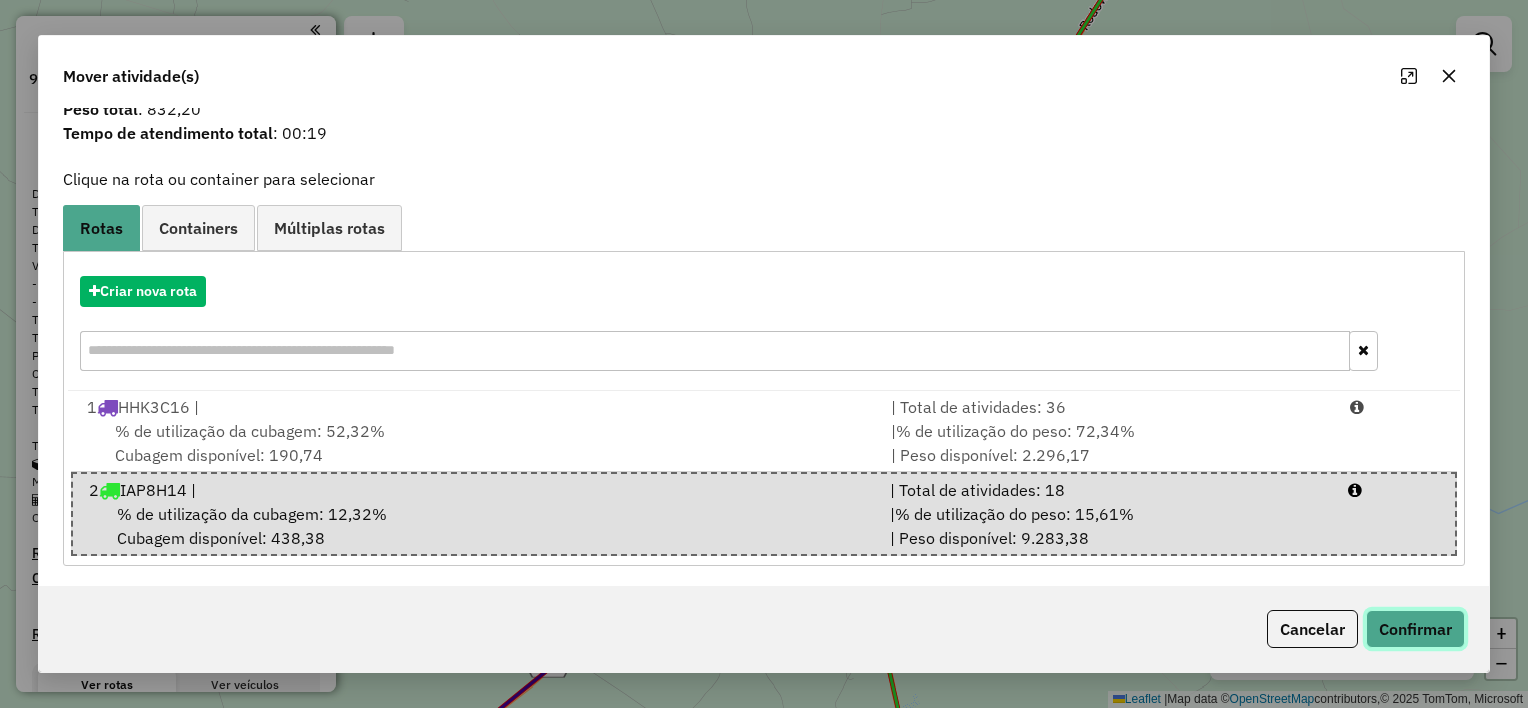 click on "Confirmar" 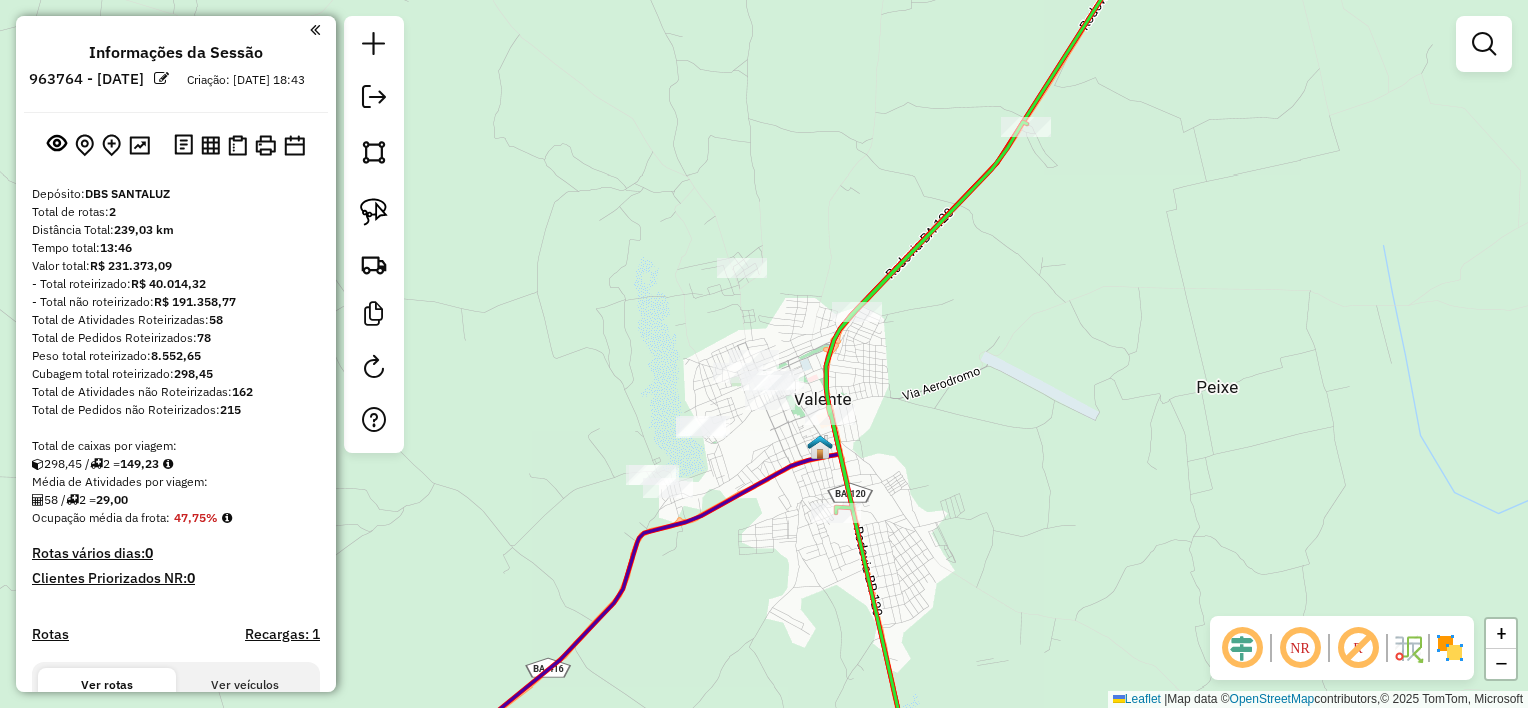 scroll, scrollTop: 0, scrollLeft: 0, axis: both 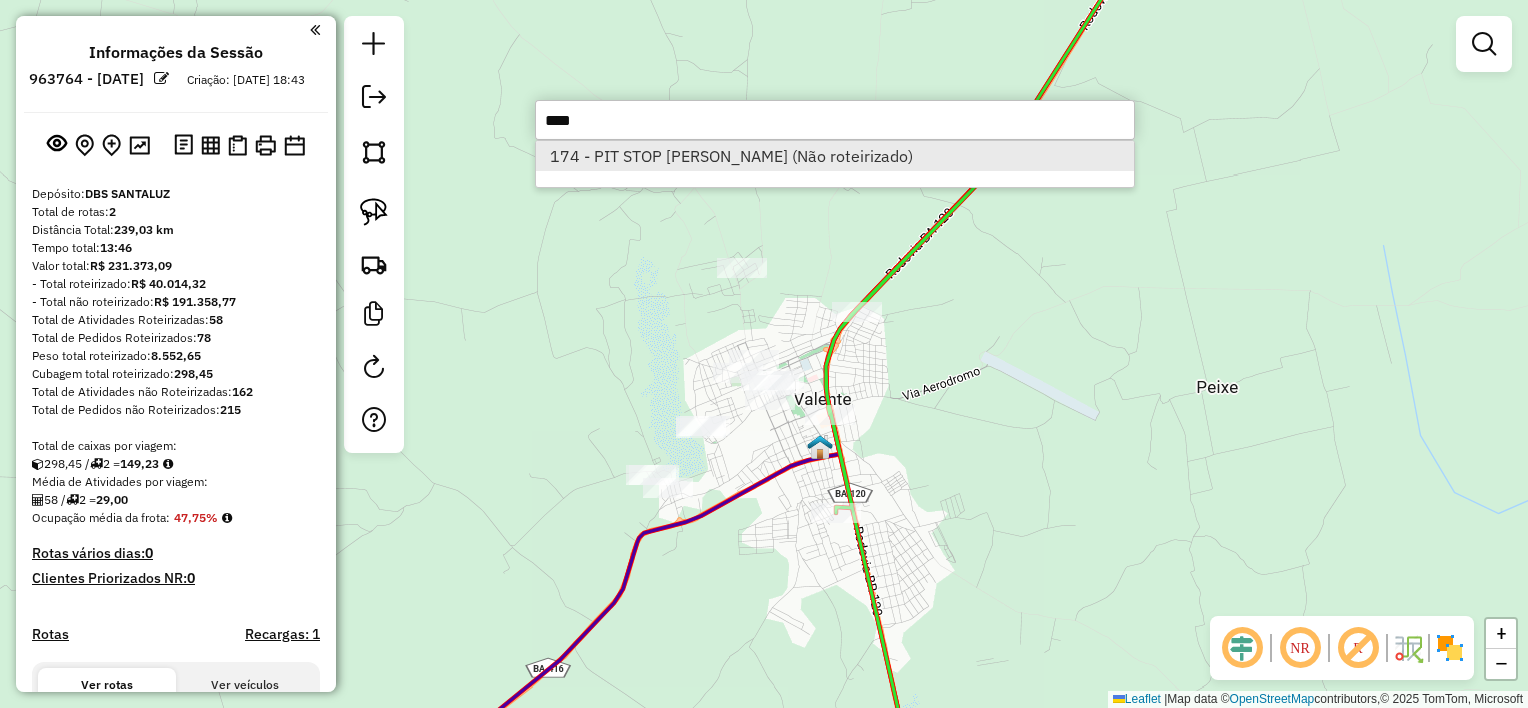 type on "****" 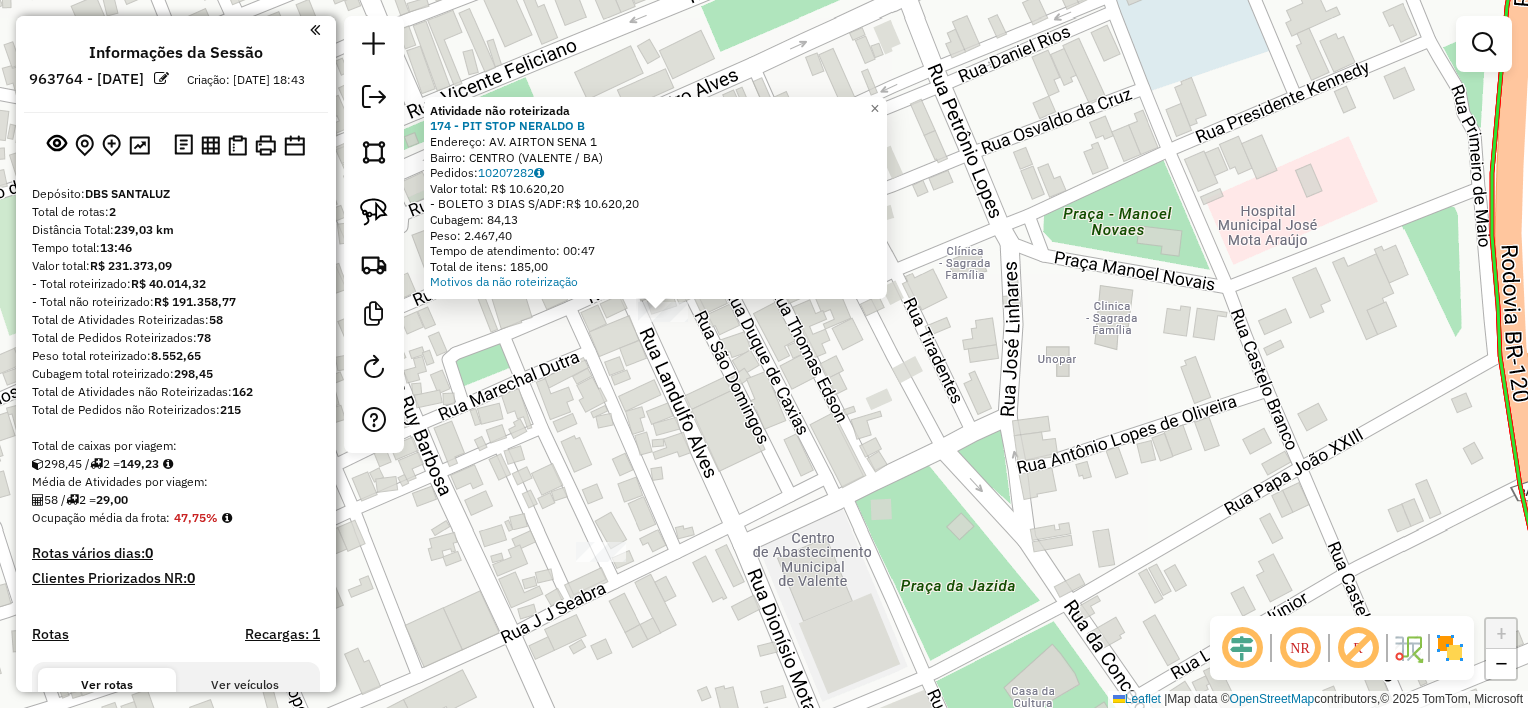 click on "Atividade não roteirizada 174 - PIT STOP   NERALDO B  Endereço:  AV. AIRTON SENA 1   Bairro: CENTRO (VALENTE / BA)   Pedidos:  10207282   Valor total: R$ 10.620,20   - BOLETO 3 DIAS S/ADF:  R$ 10.620,20   Cubagem: 84,13   Peso: 2.467,40   Tempo de atendimento: 00:47   Total de itens: 185,00  Motivos da não roteirização × Janela de atendimento Grade de atendimento Capacidade Transportadoras Veículos Cliente Pedidos  Rotas Selecione os dias de semana para filtrar as janelas de atendimento  Seg   Ter   Qua   Qui   Sex   Sáb   Dom  Informe o período da janela de atendimento: De: Até:  Filtrar exatamente a janela do cliente  Considerar janela de atendimento padrão  Selecione os dias de semana para filtrar as grades de atendimento  Seg   Ter   Qua   Qui   Sex   Sáb   Dom   Considerar clientes sem dia de atendimento cadastrado  Clientes fora do dia de atendimento selecionado Filtrar as atividades entre os valores definidos abaixo:  Peso mínimo:   Peso máximo:   Cubagem mínima:   Cubagem máxima:  De:" 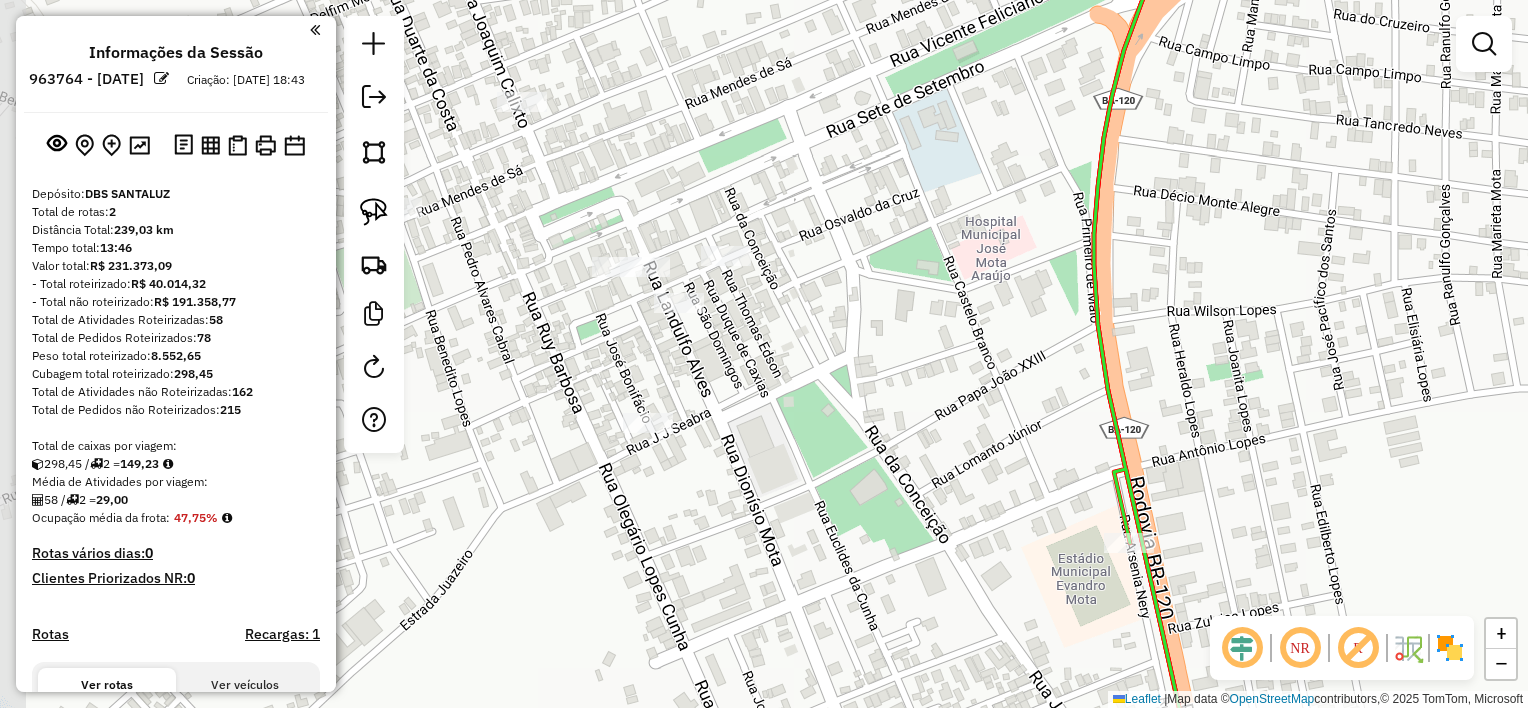 drag, startPoint x: 611, startPoint y: 348, endPoint x: 740, endPoint y: 381, distance: 133.15405 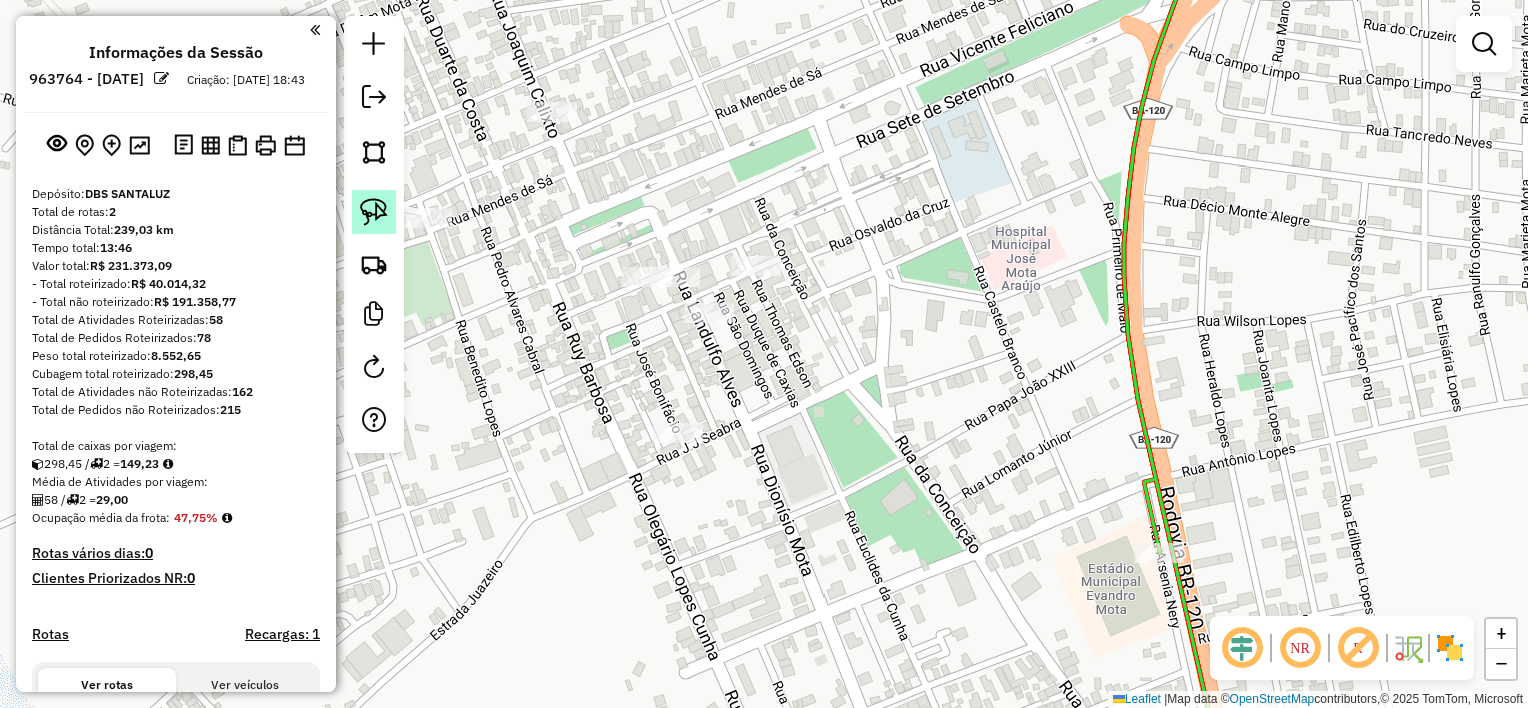 click 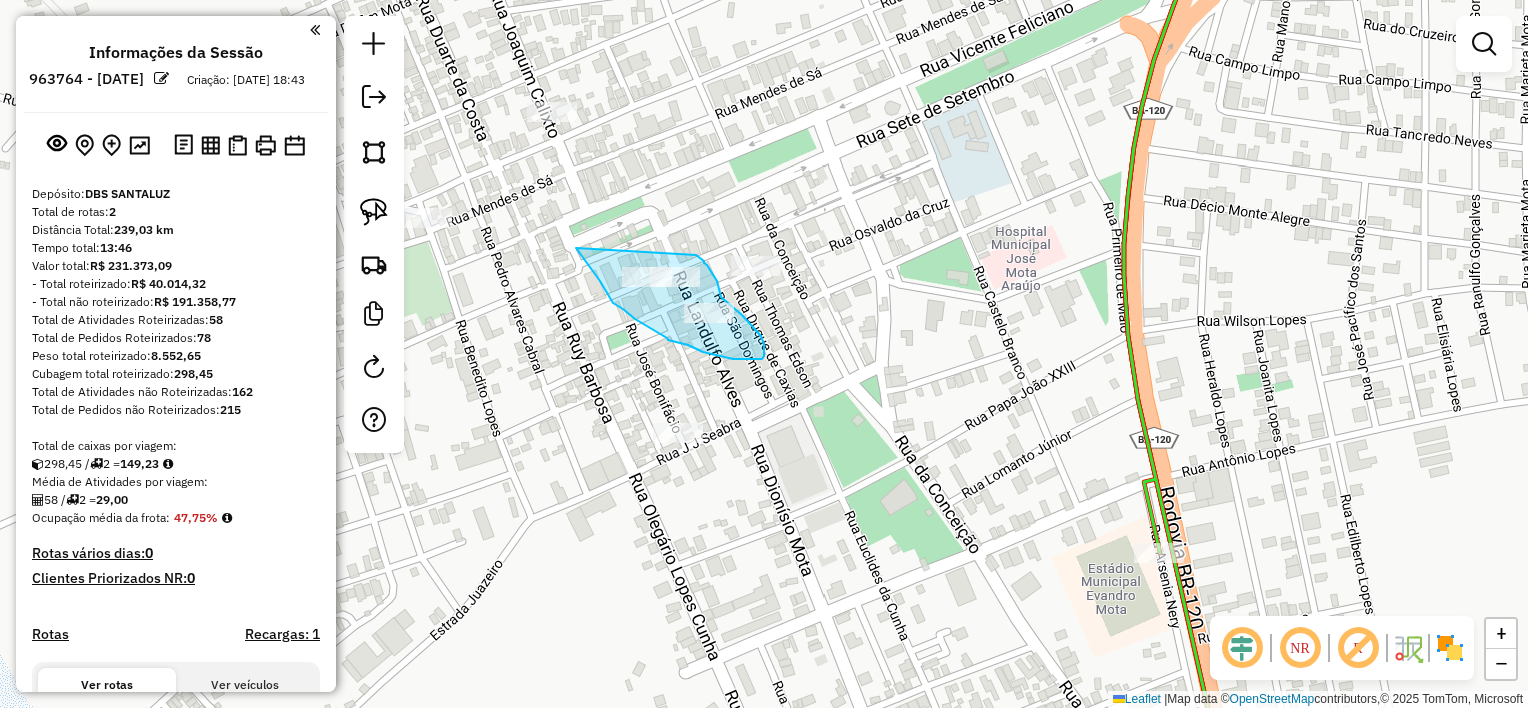 drag, startPoint x: 613, startPoint y: 303, endPoint x: 696, endPoint y: 255, distance: 95.880135 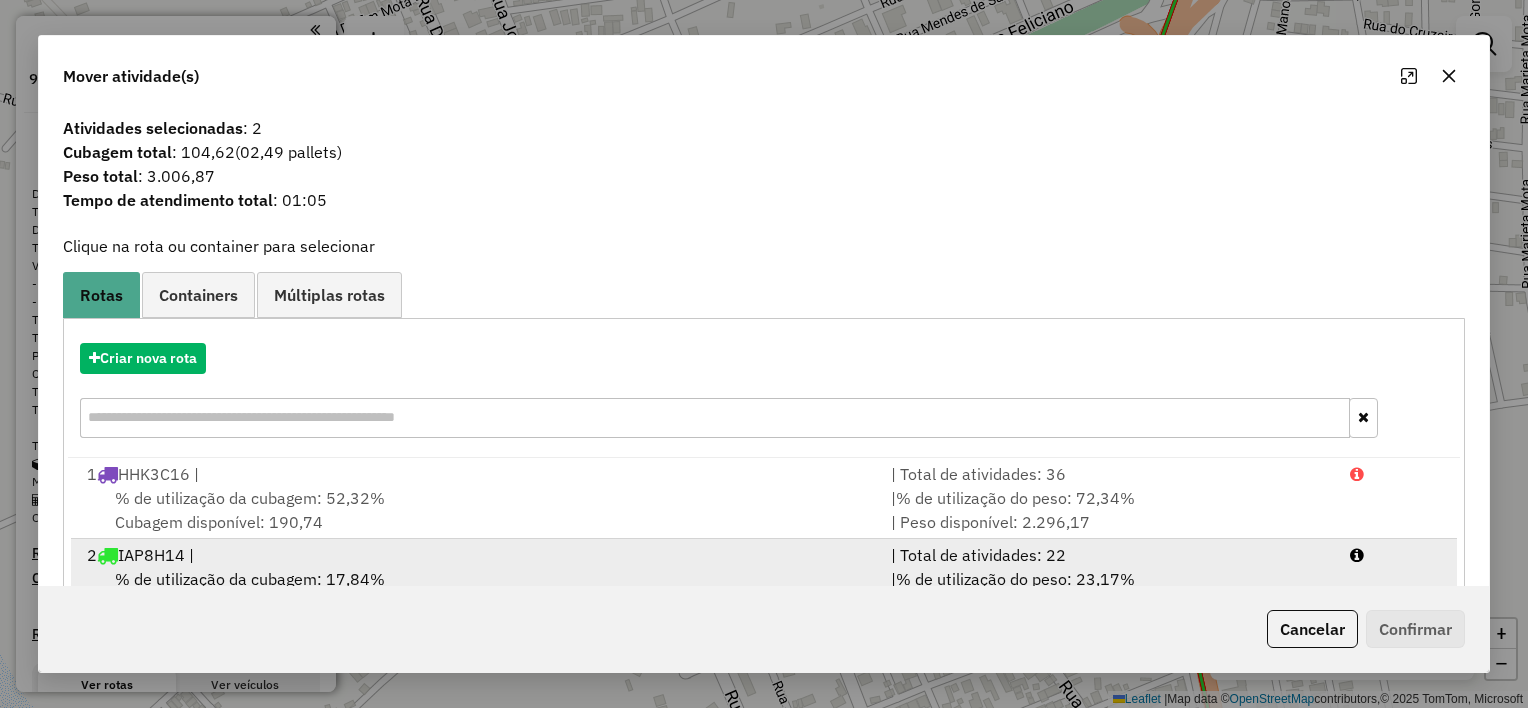 click on "2  IAP8H14 |" at bounding box center [477, 555] 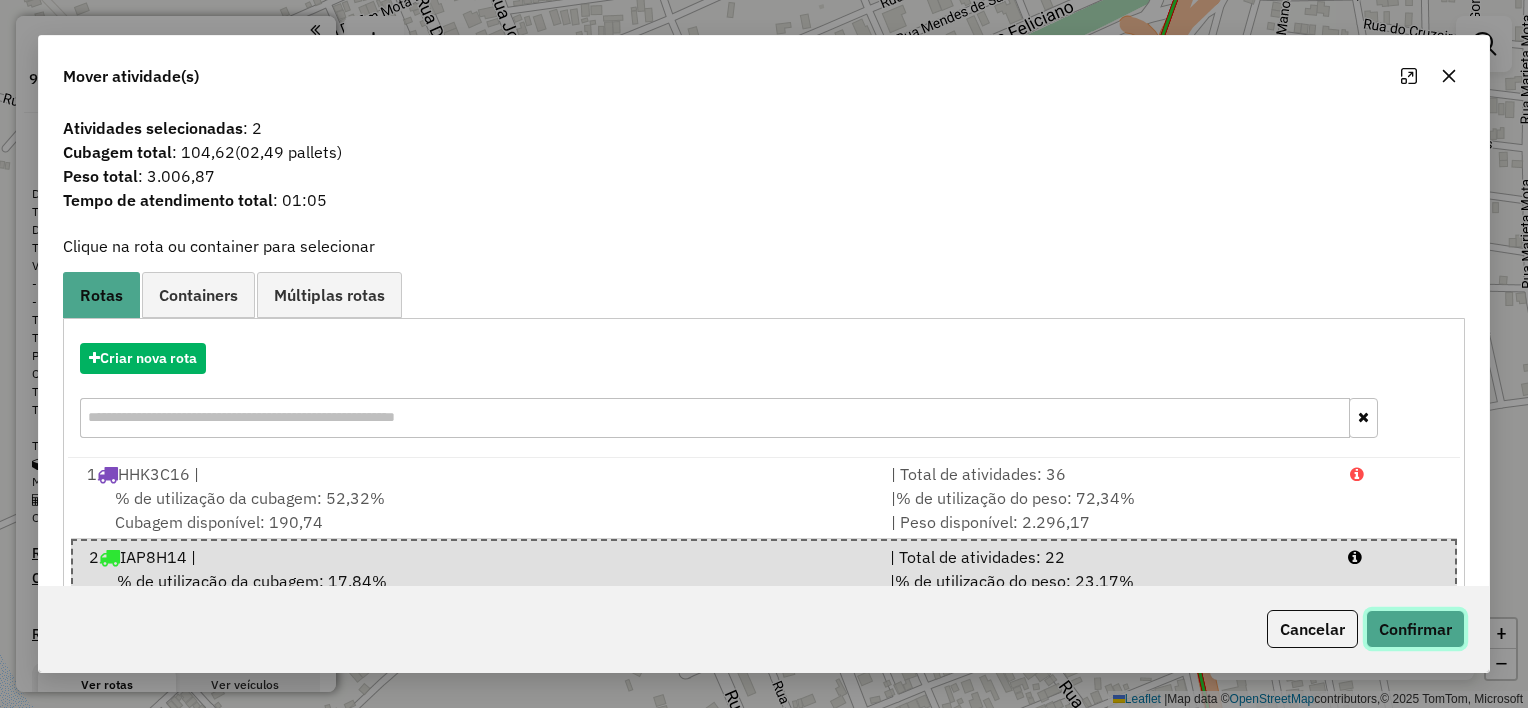 click on "Confirmar" 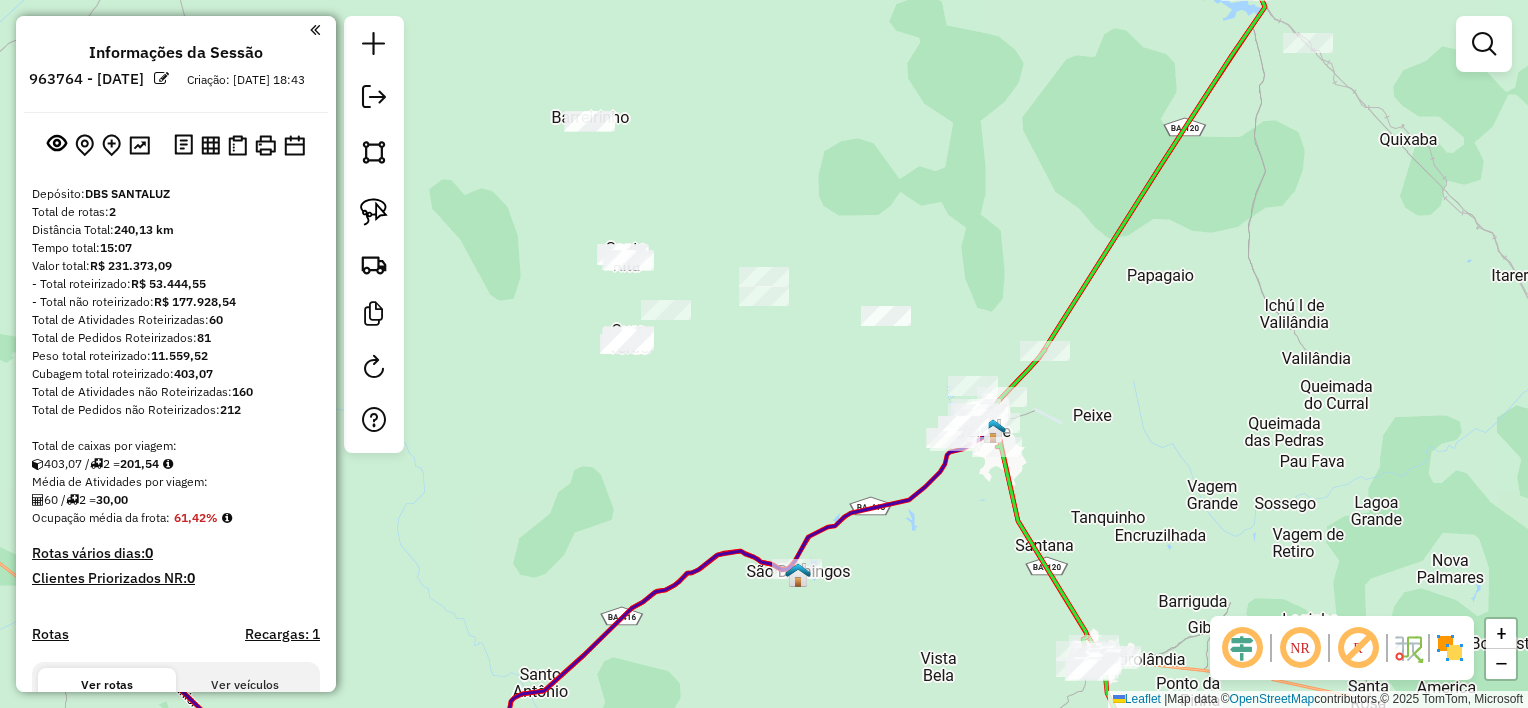 drag, startPoint x: 768, startPoint y: 412, endPoint x: 863, endPoint y: 416, distance: 95.084175 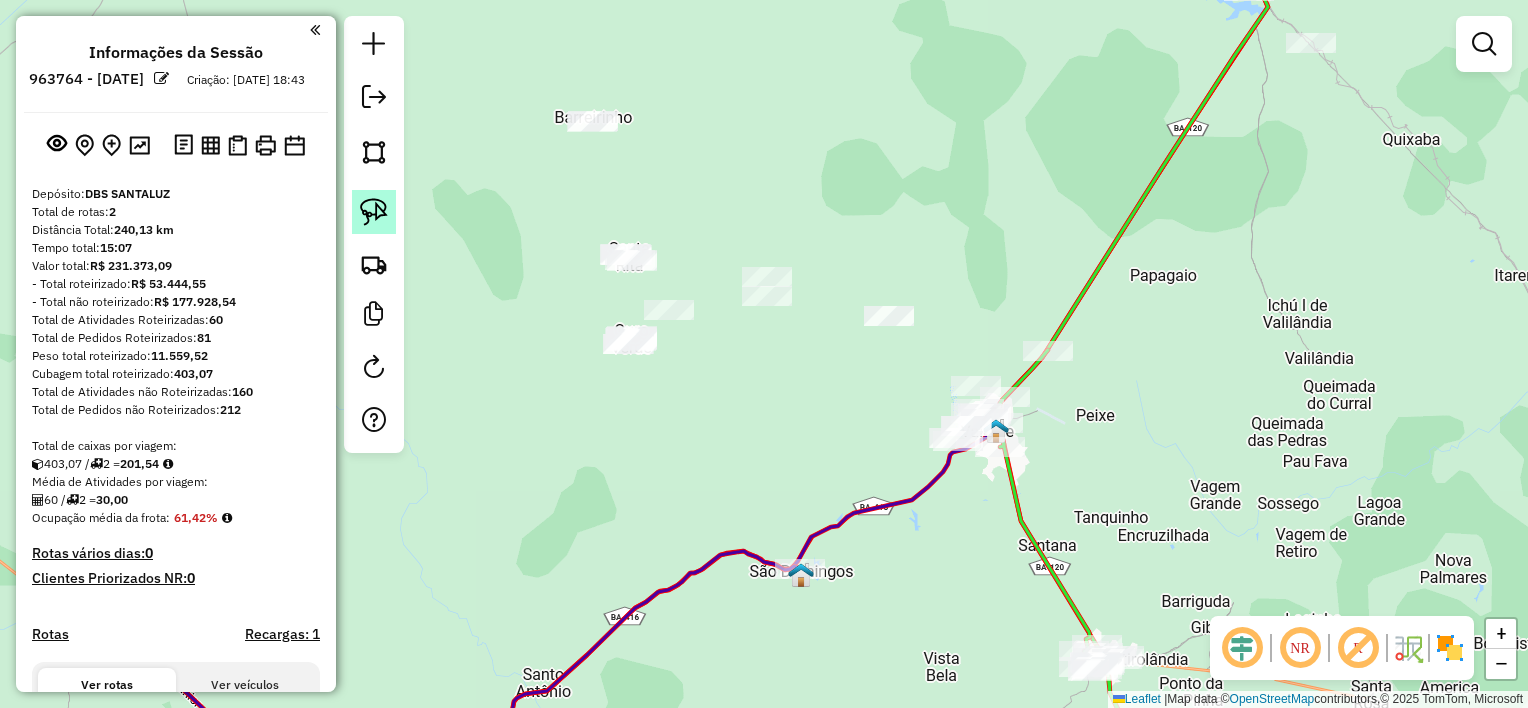 click 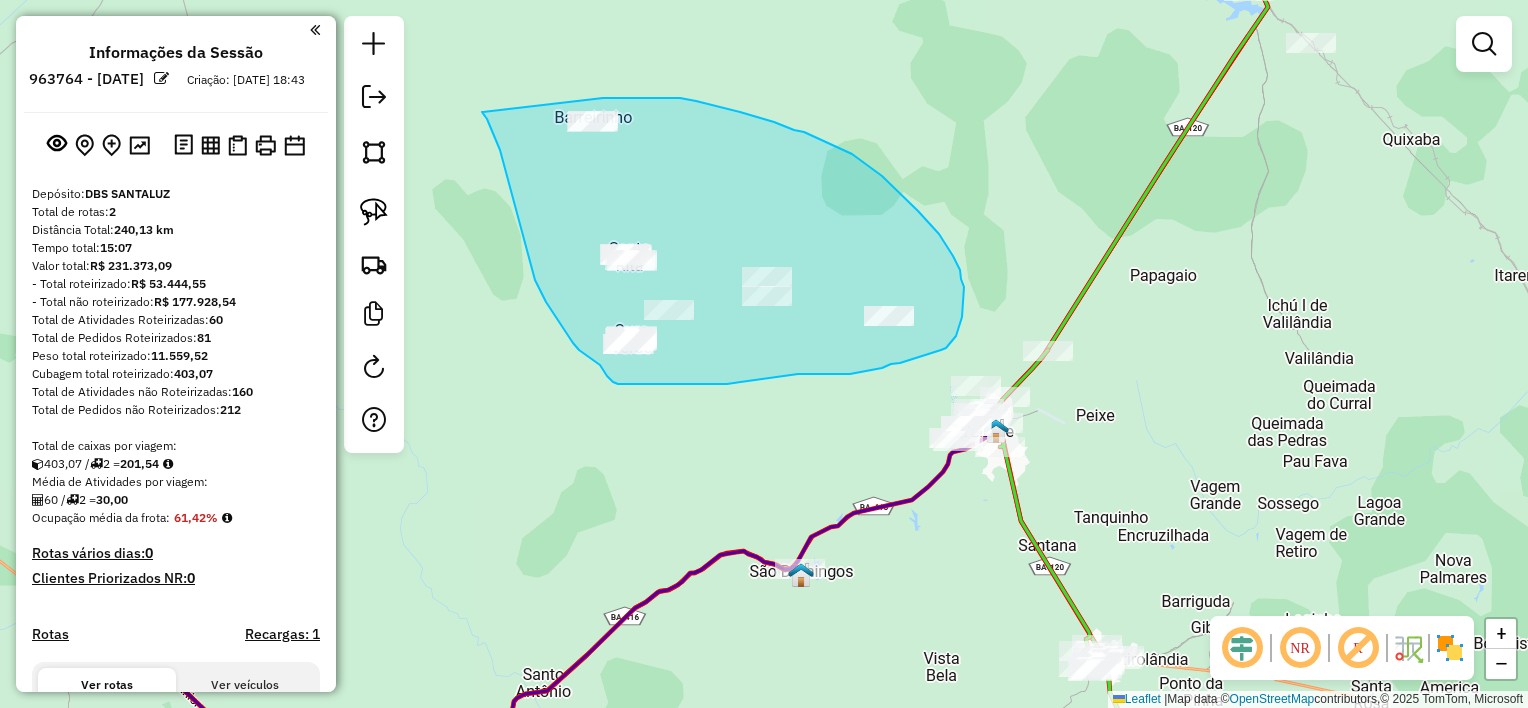 drag, startPoint x: 521, startPoint y: 229, endPoint x: 603, endPoint y: 98, distance: 154.54773 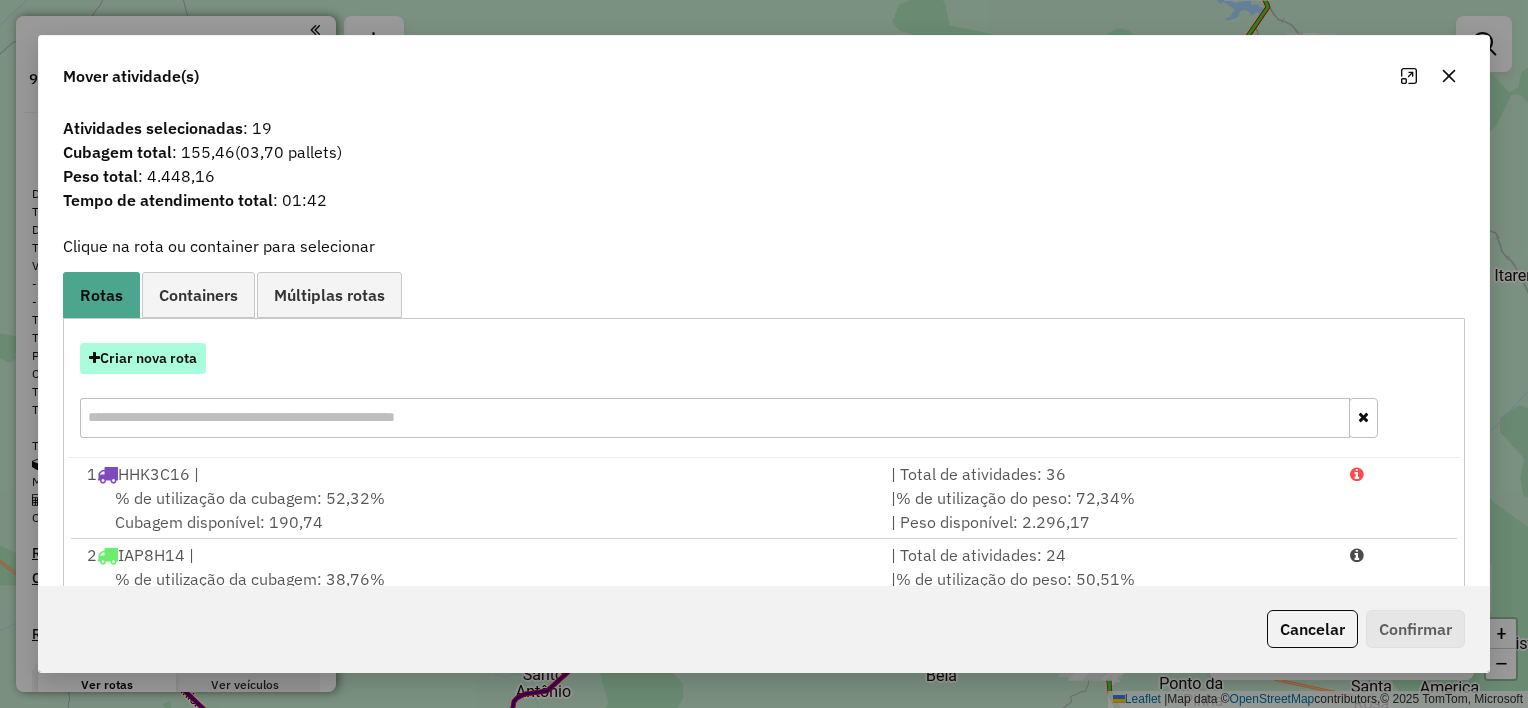 click on "Criar nova rota" at bounding box center [143, 358] 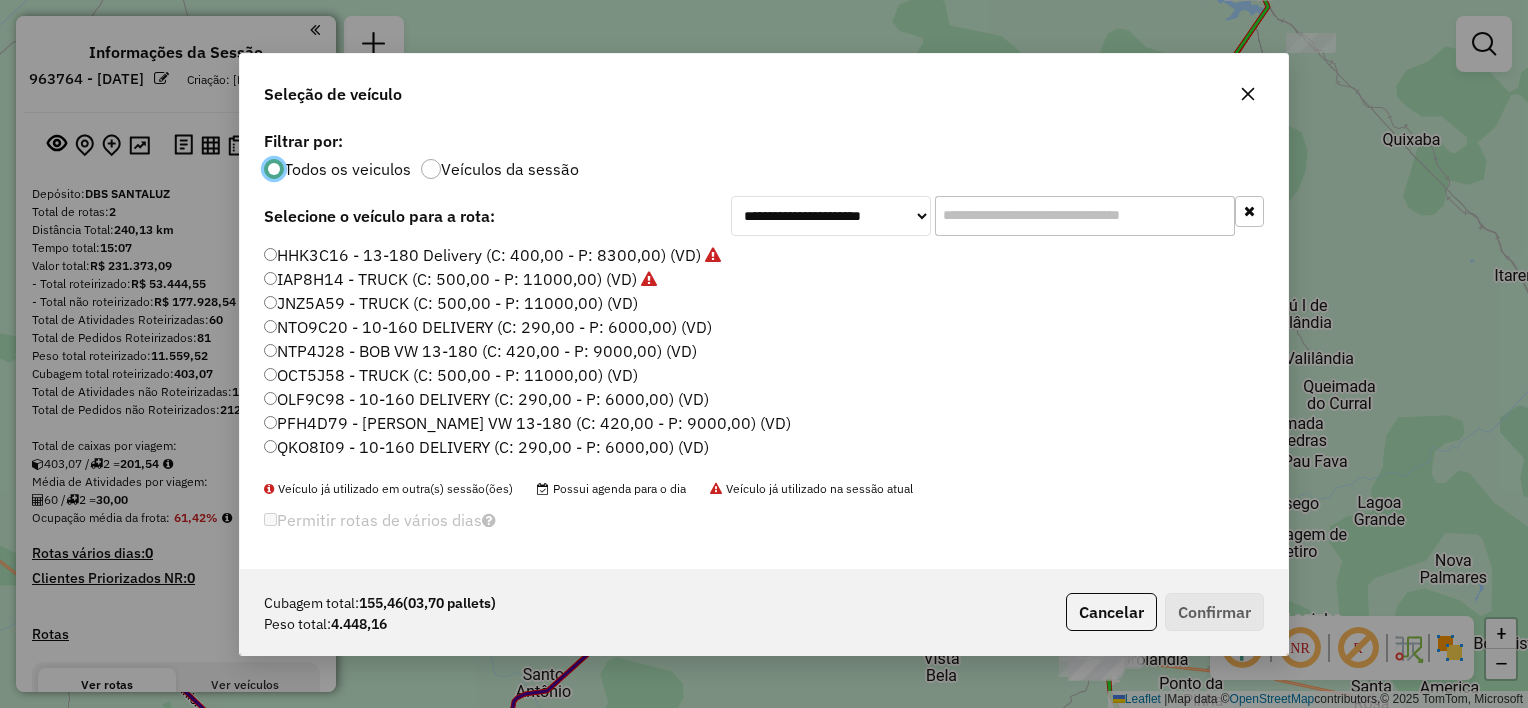 scroll, scrollTop: 10, scrollLeft: 6, axis: both 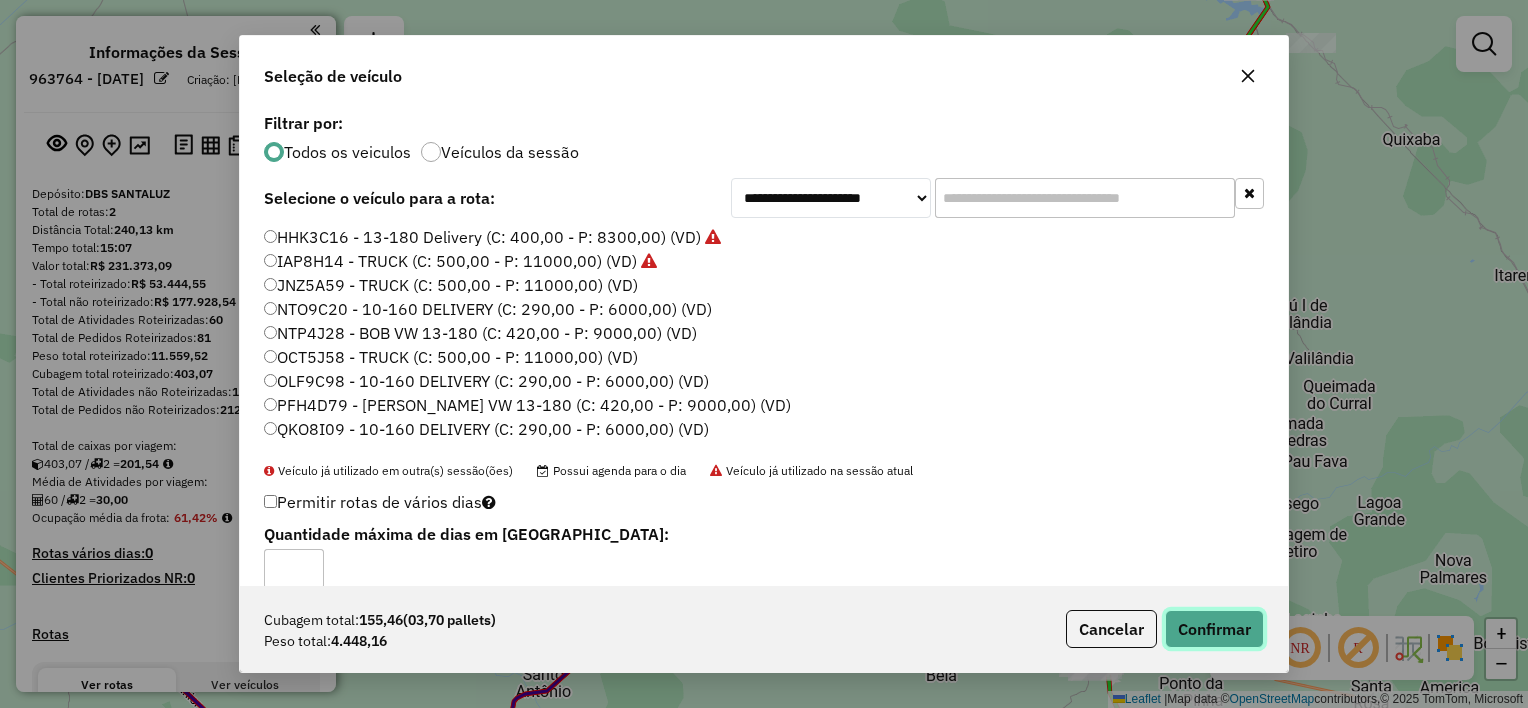 click on "Confirmar" 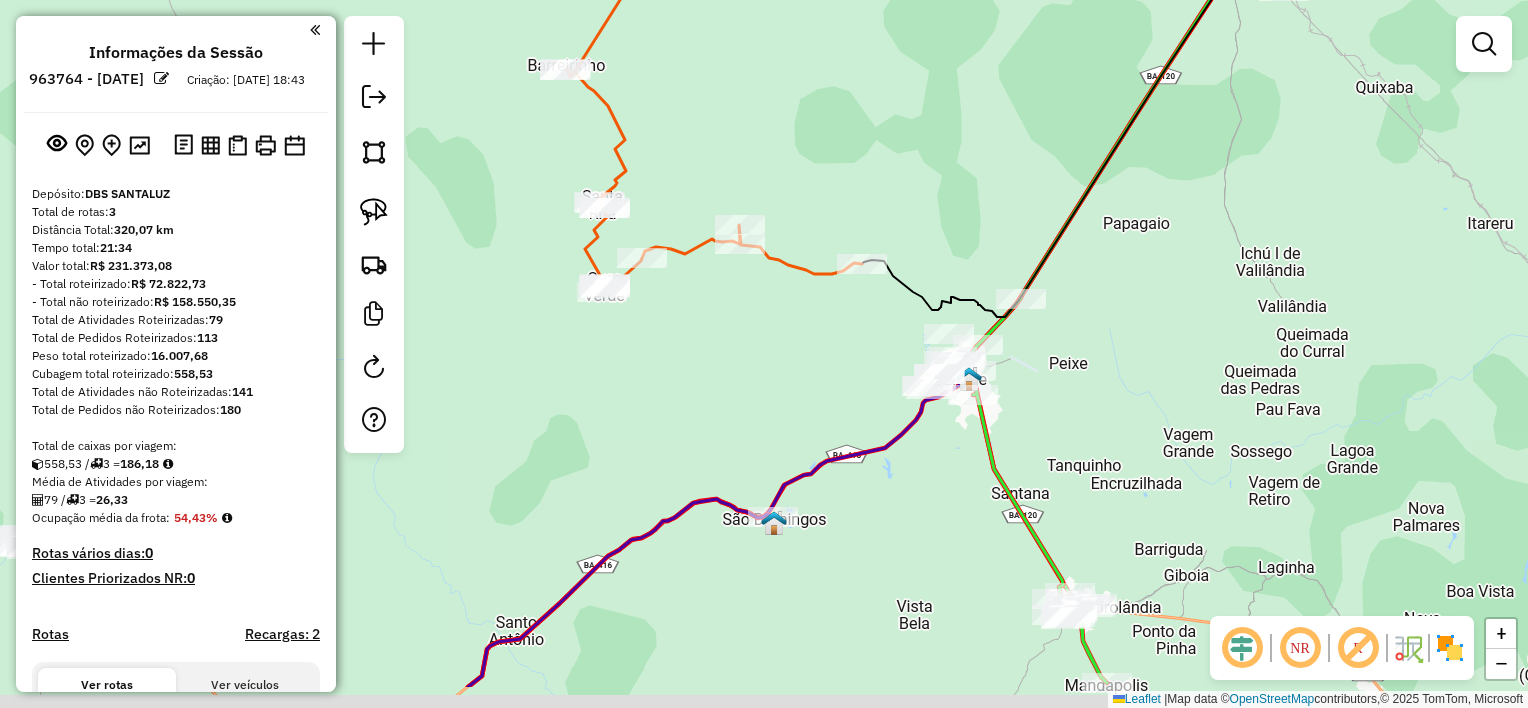 drag, startPoint x: 889, startPoint y: 386, endPoint x: 881, endPoint y: 312, distance: 74.431175 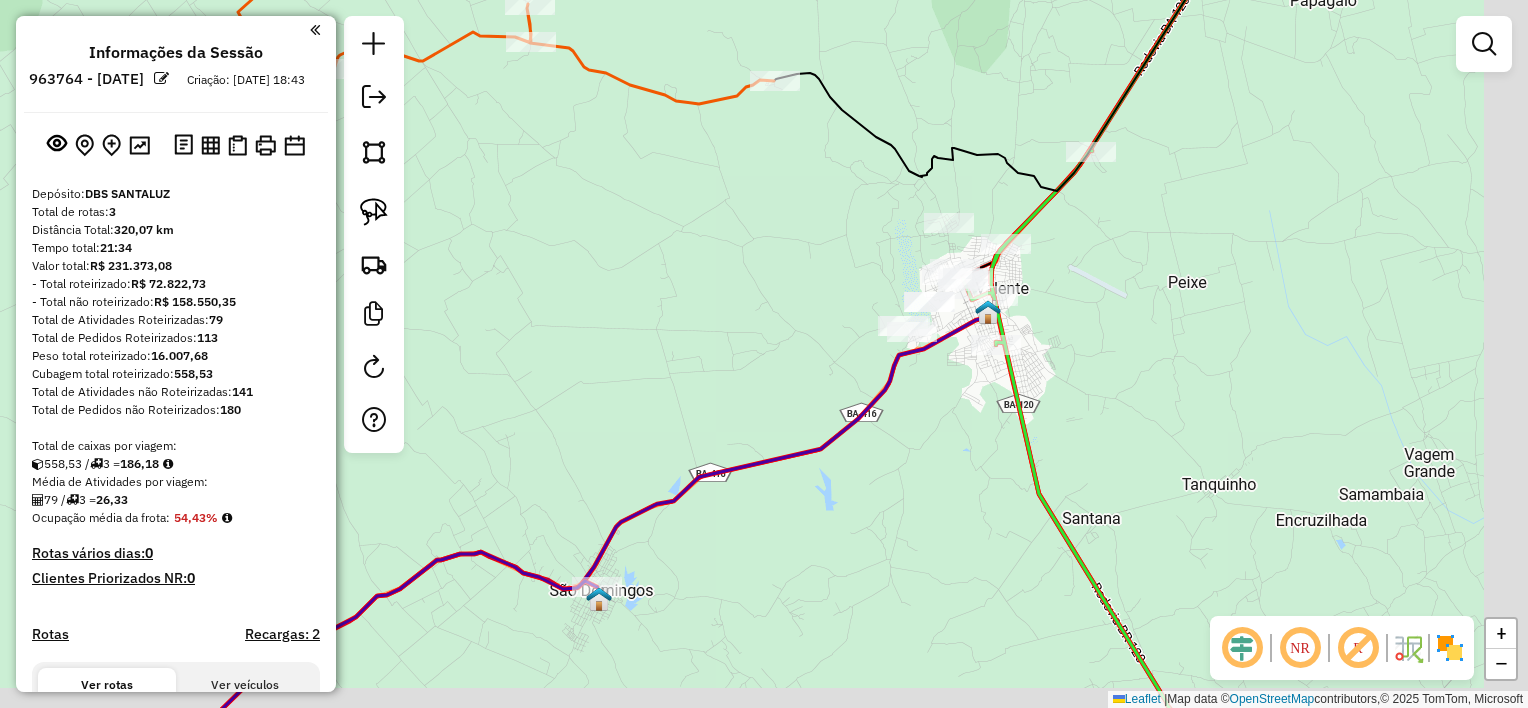 drag, startPoint x: 887, startPoint y: 336, endPoint x: 836, endPoint y: 272, distance: 81.8352 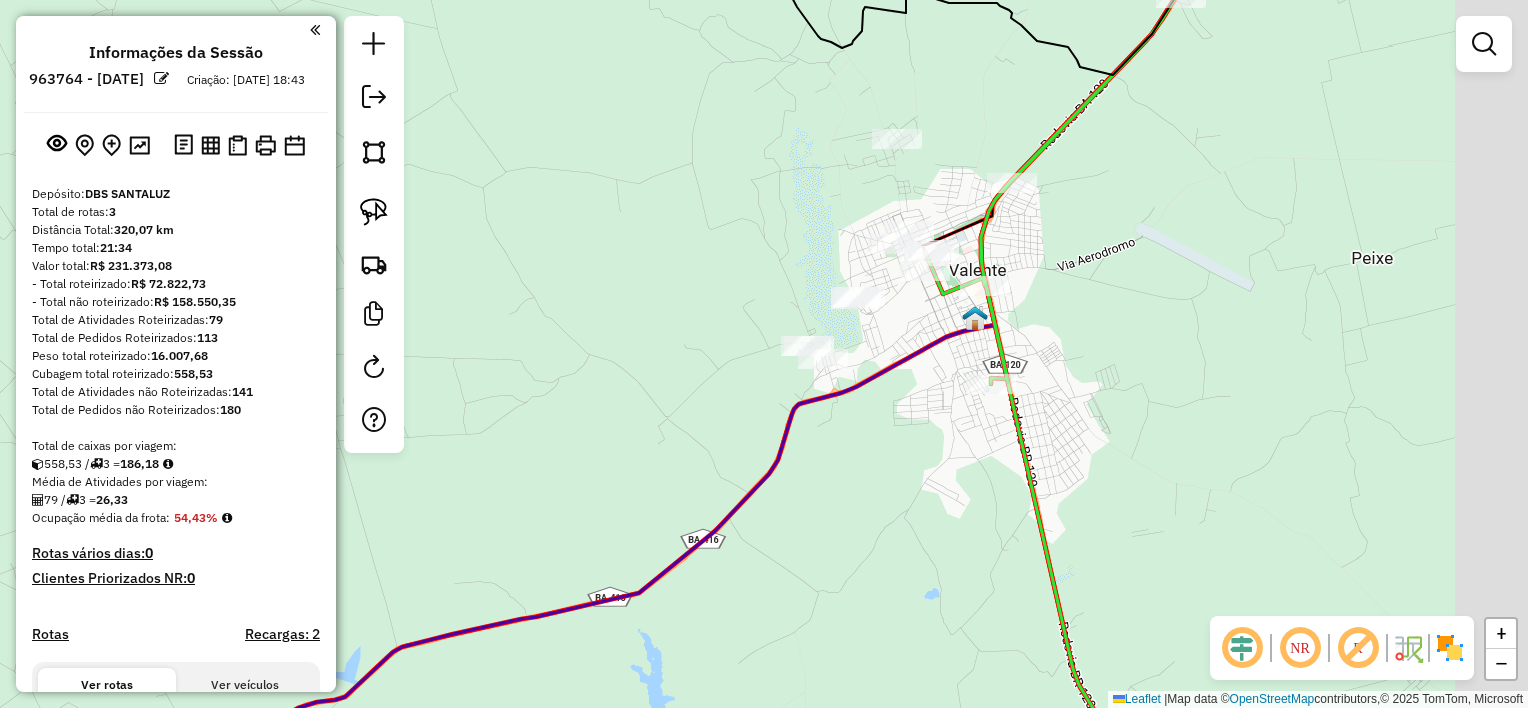 drag, startPoint x: 790, startPoint y: 273, endPoint x: 759, endPoint y: 273, distance: 31 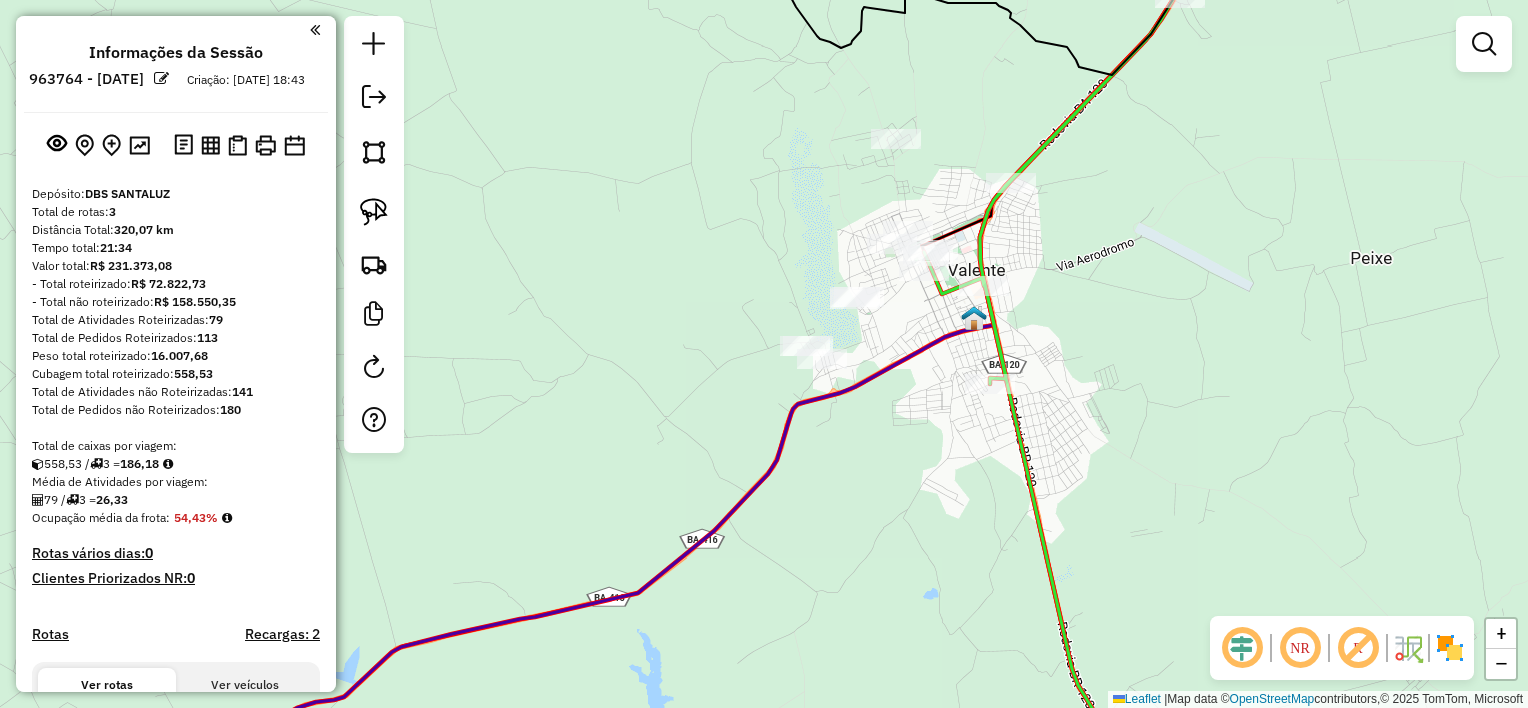 drag, startPoint x: 764, startPoint y: 233, endPoint x: 730, endPoint y: 257, distance: 41.617306 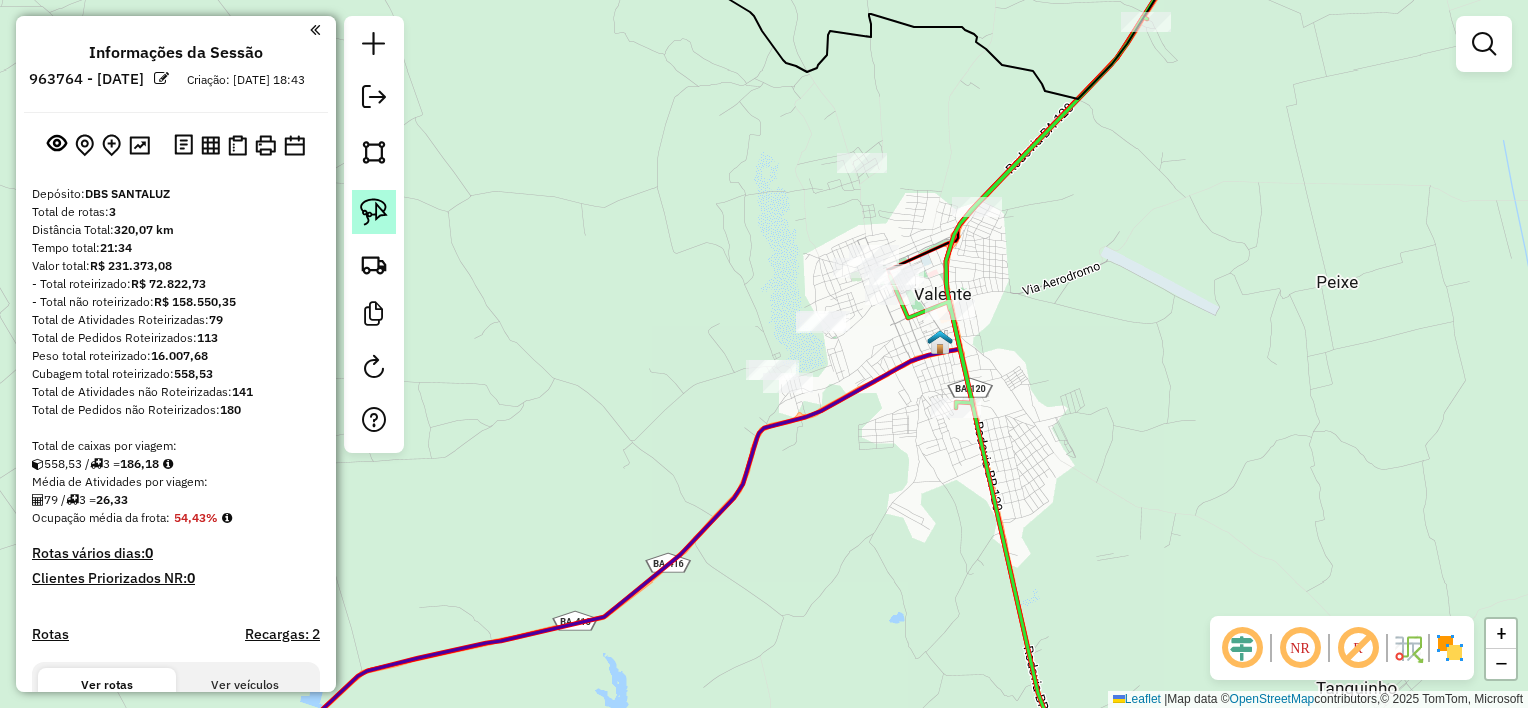 click 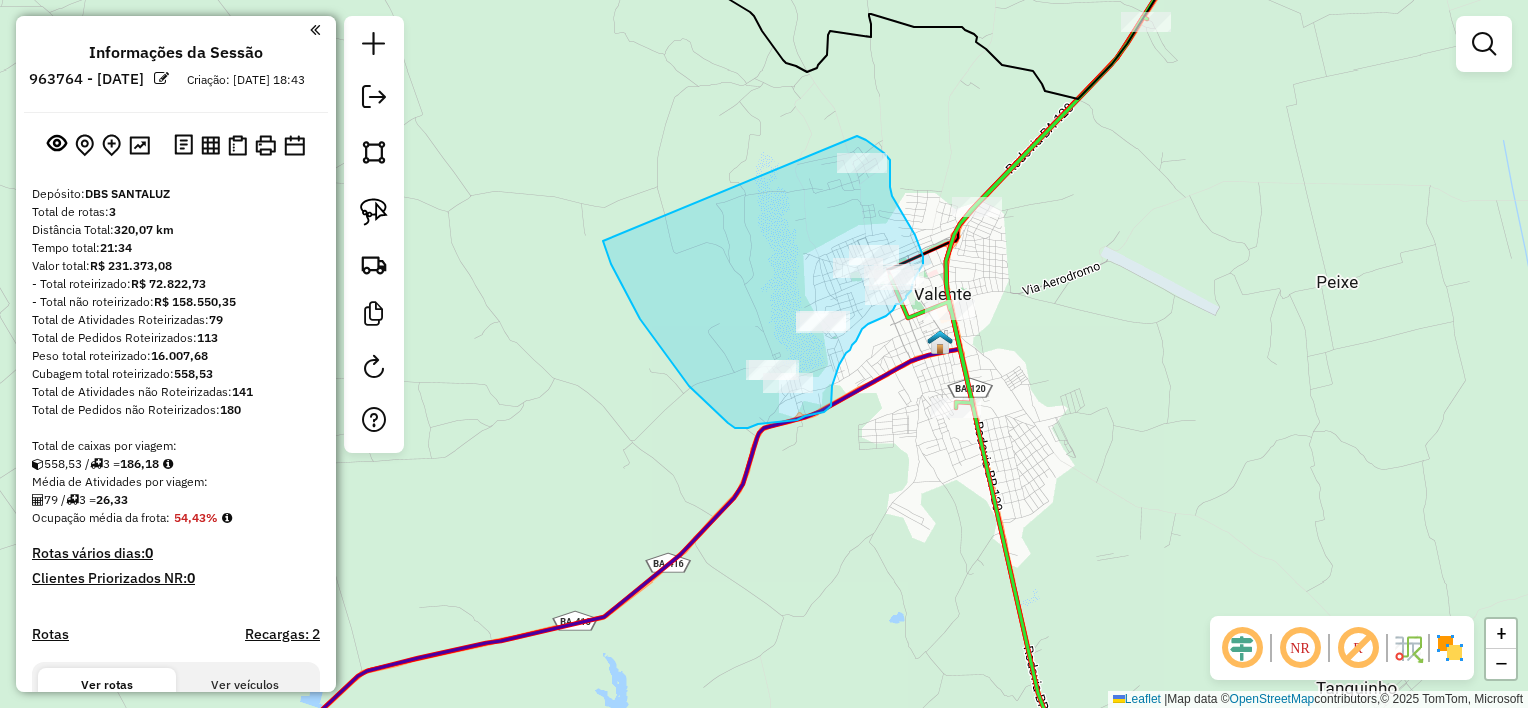 drag, startPoint x: 603, startPoint y: 241, endPoint x: 846, endPoint y: 132, distance: 266.32687 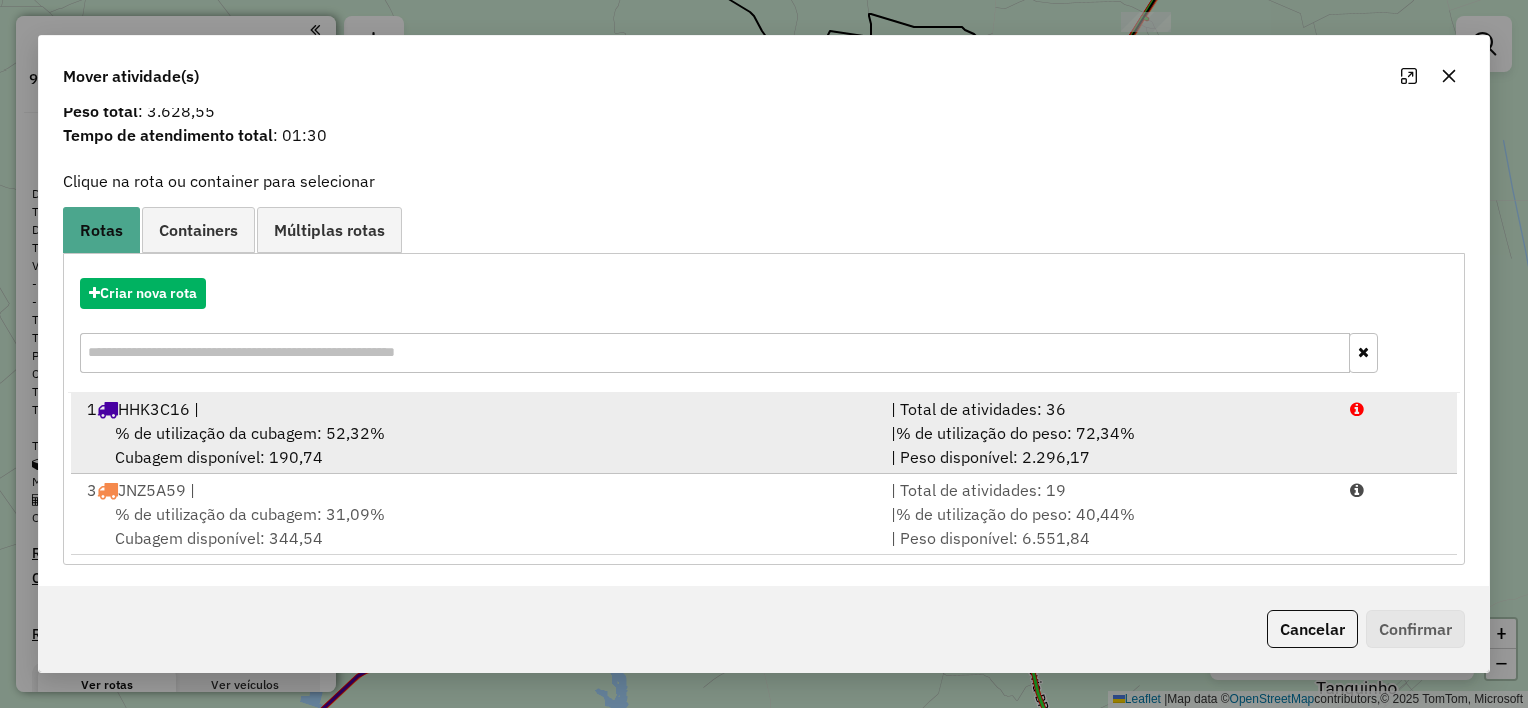 scroll, scrollTop: 67, scrollLeft: 0, axis: vertical 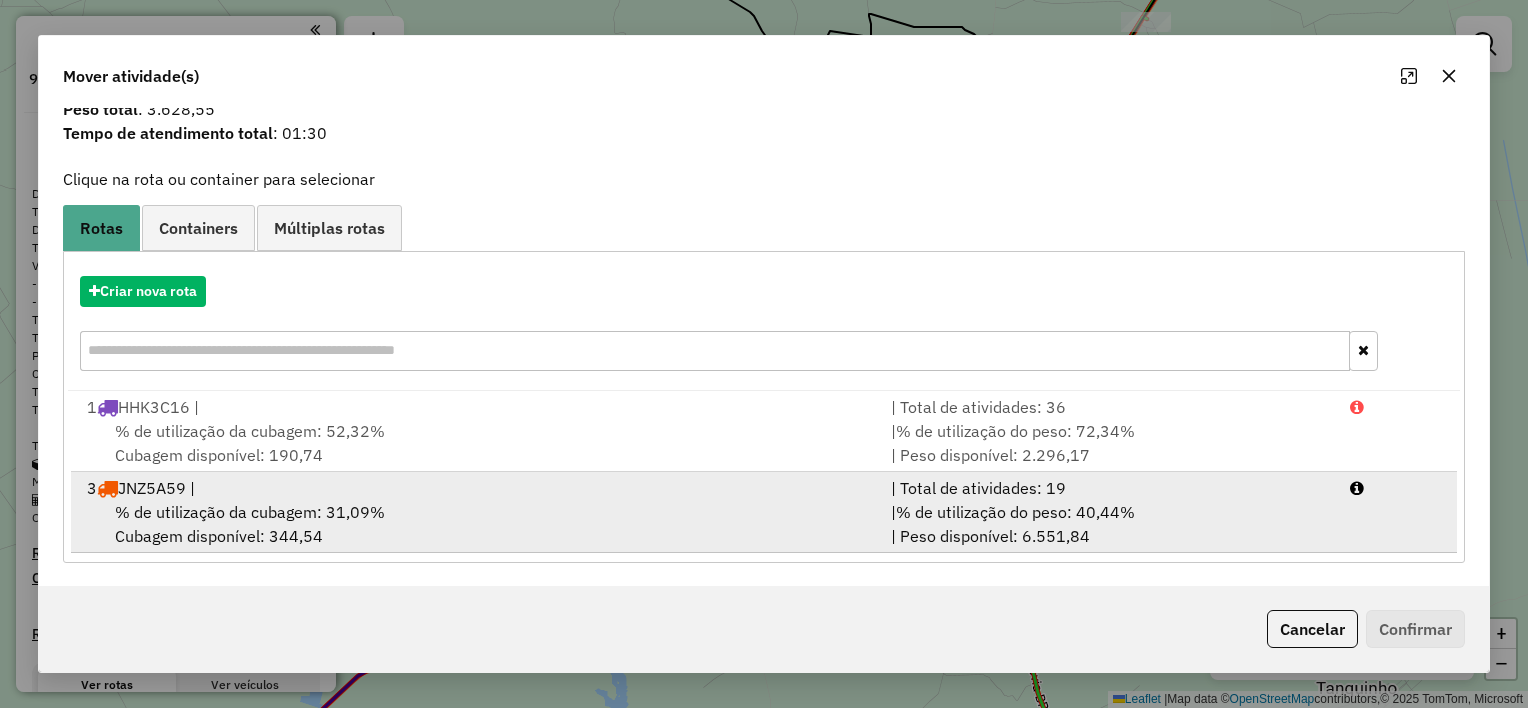 click on "3  JNZ5A59 |" at bounding box center [477, 488] 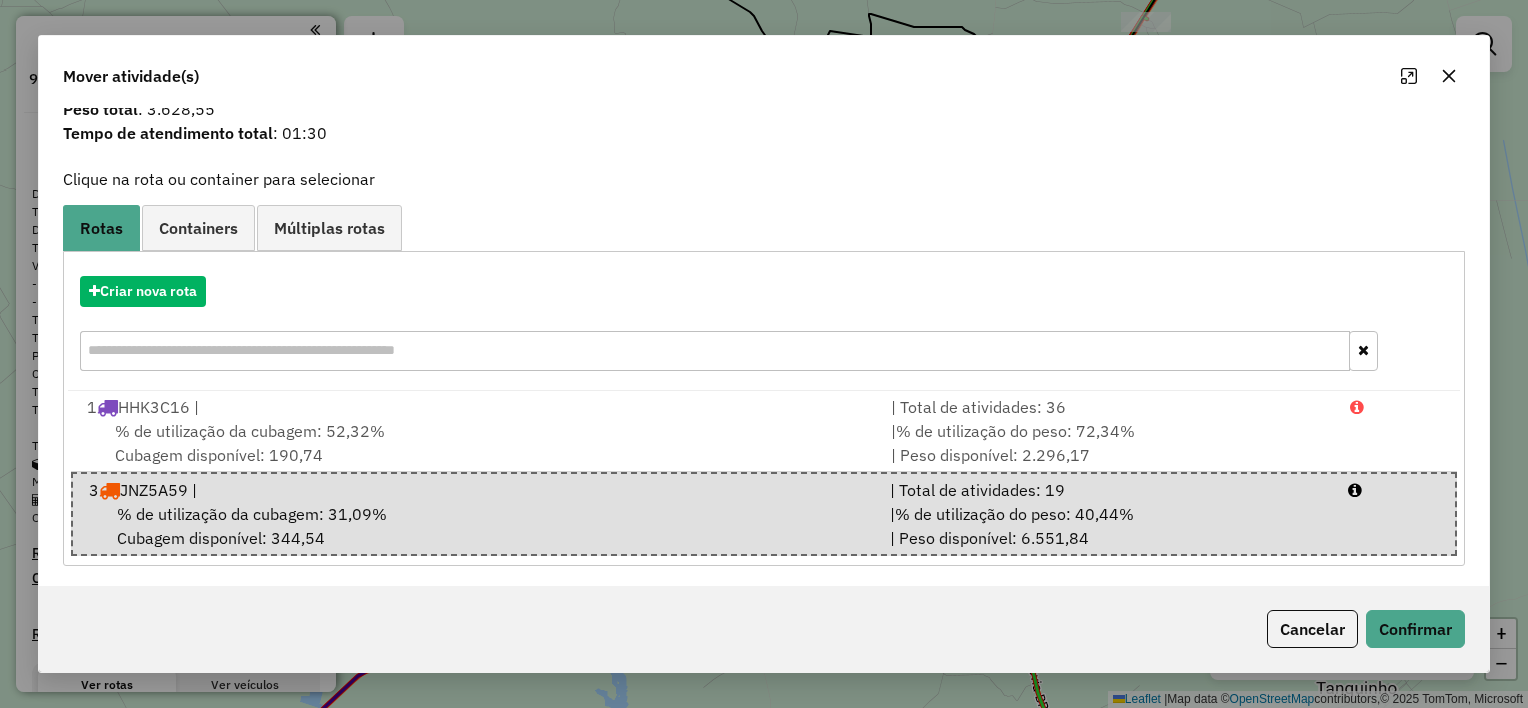 click 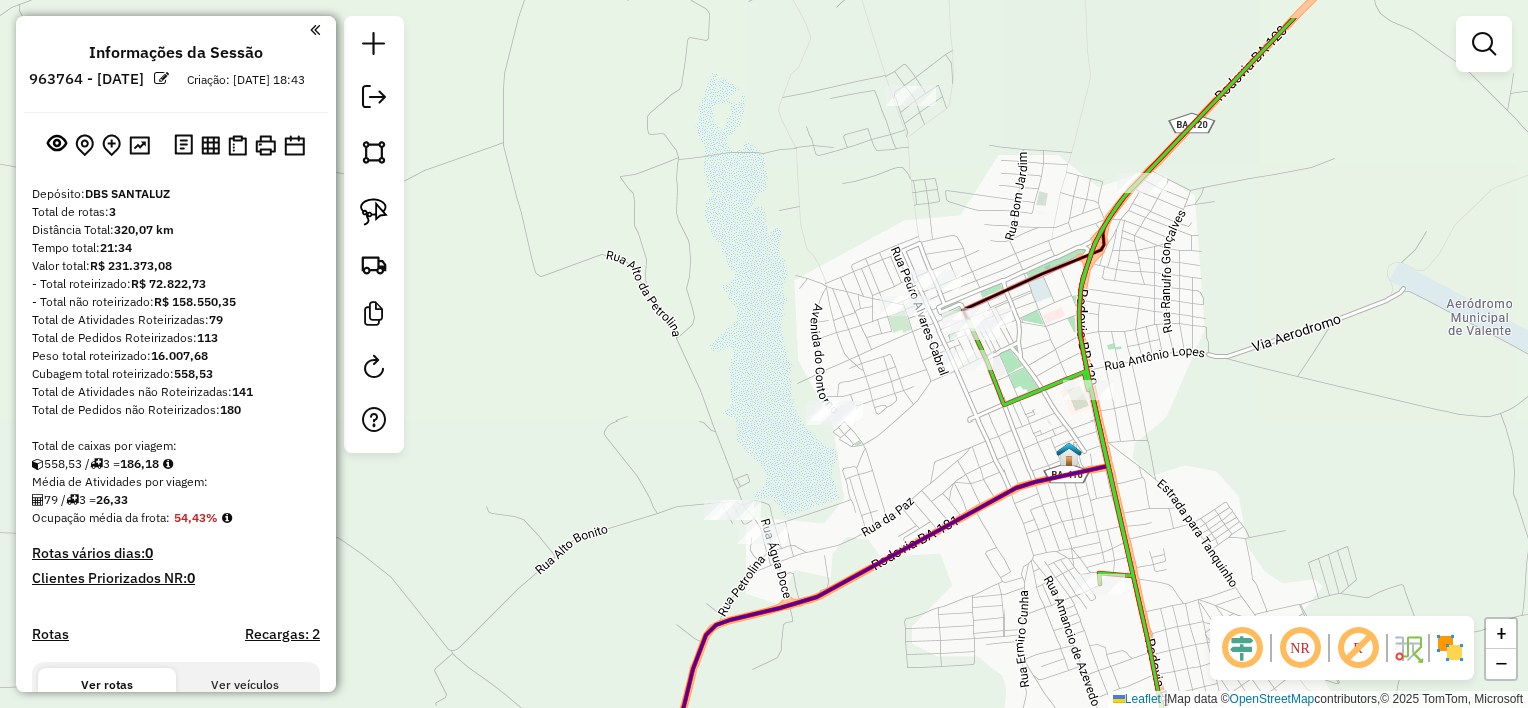 drag, startPoint x: 881, startPoint y: 347, endPoint x: 955, endPoint y: 421, distance: 104.6518 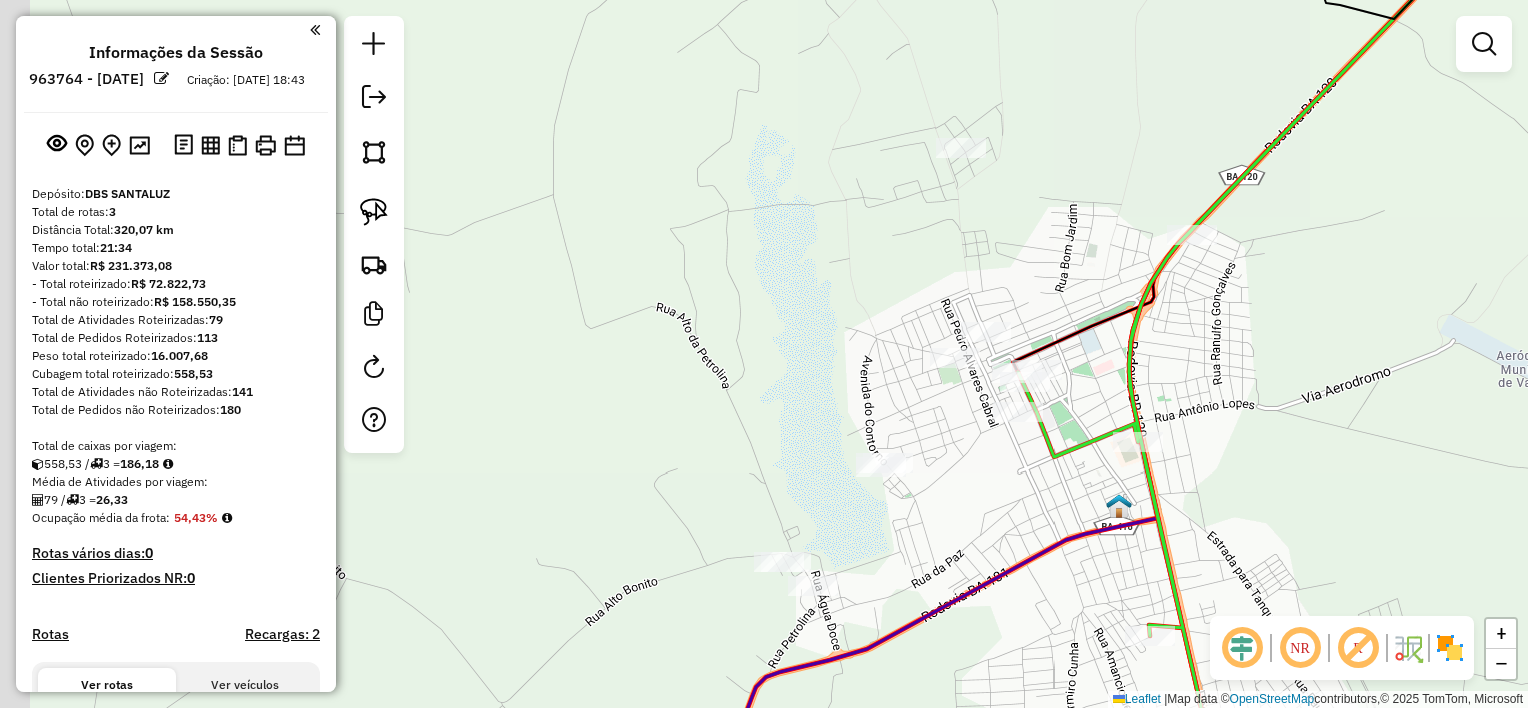 drag, startPoint x: 780, startPoint y: 288, endPoint x: 830, endPoint y: 340, distance: 72.138756 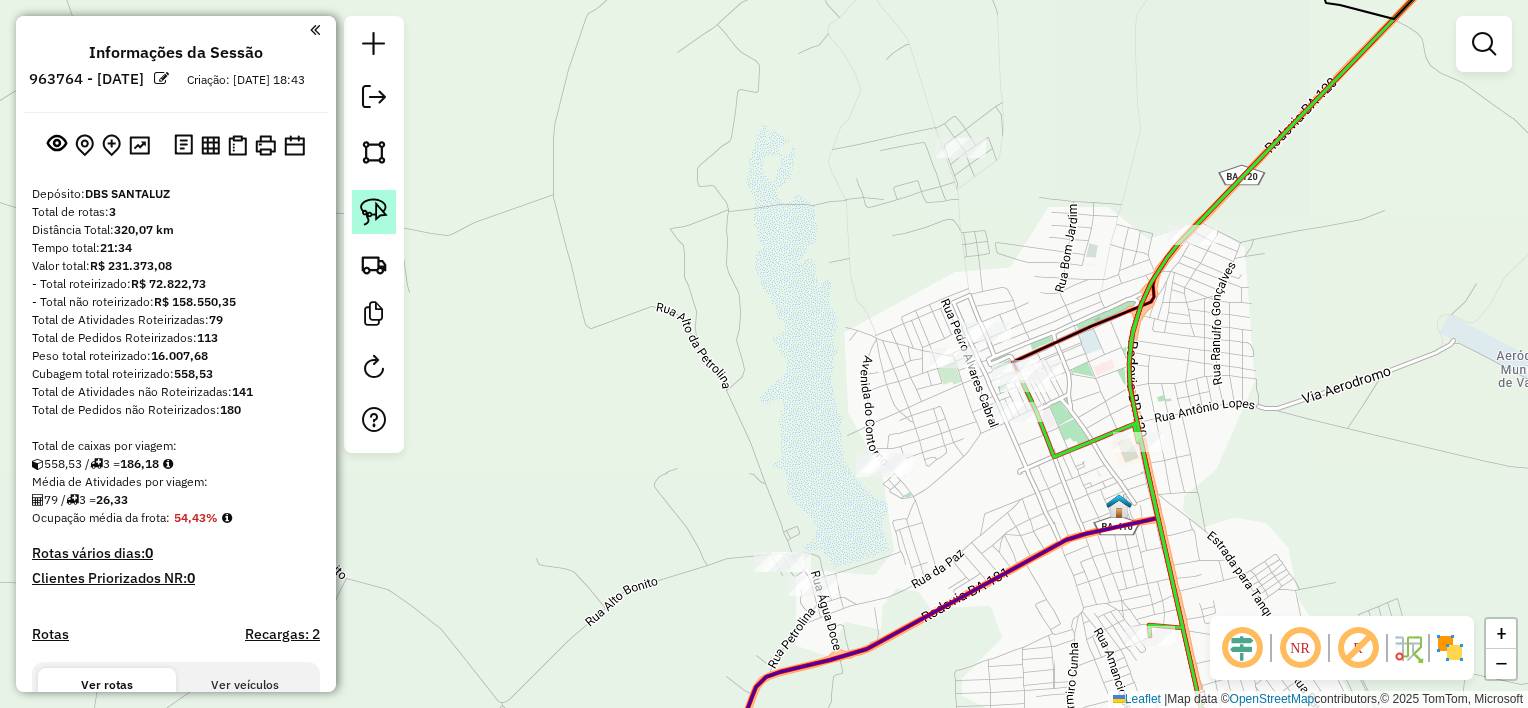 click 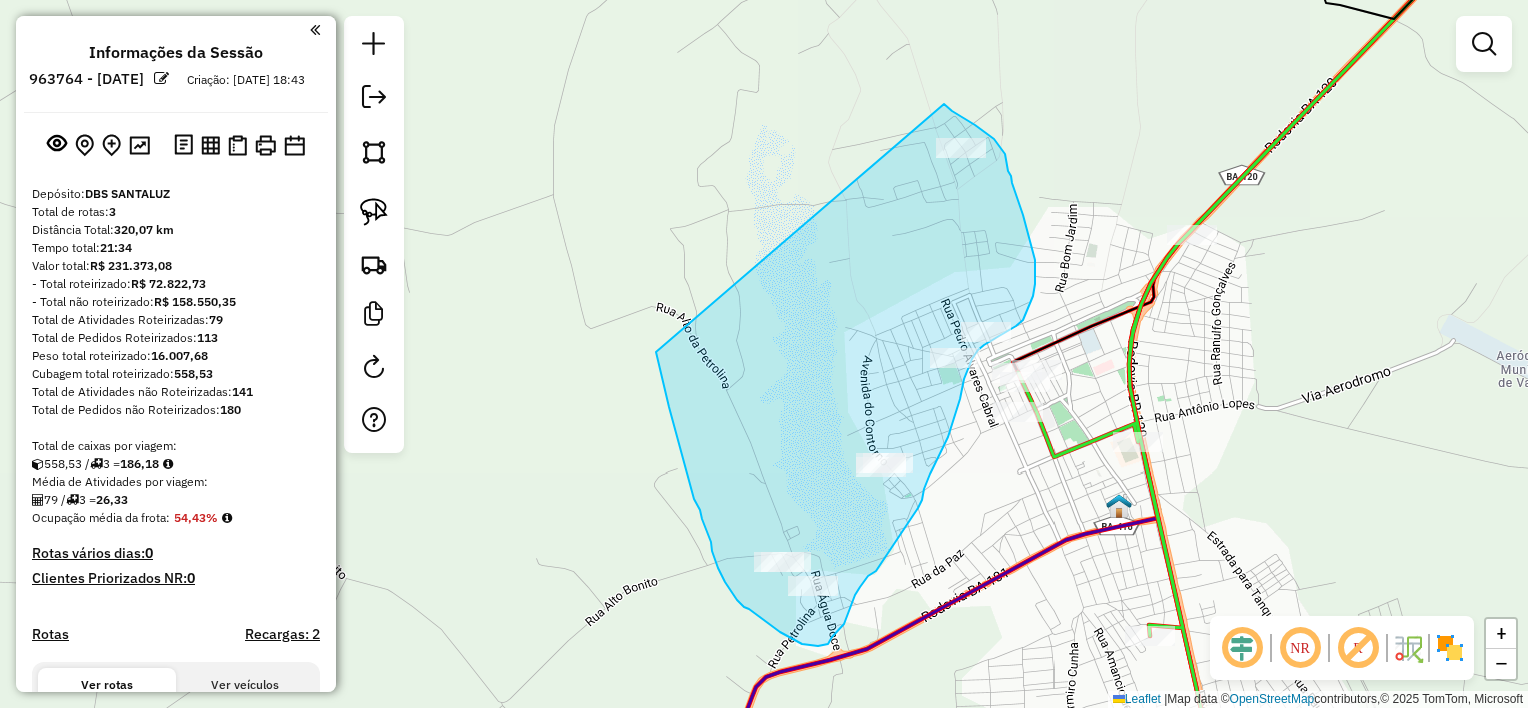 drag, startPoint x: 656, startPoint y: 352, endPoint x: 933, endPoint y: 102, distance: 373.13403 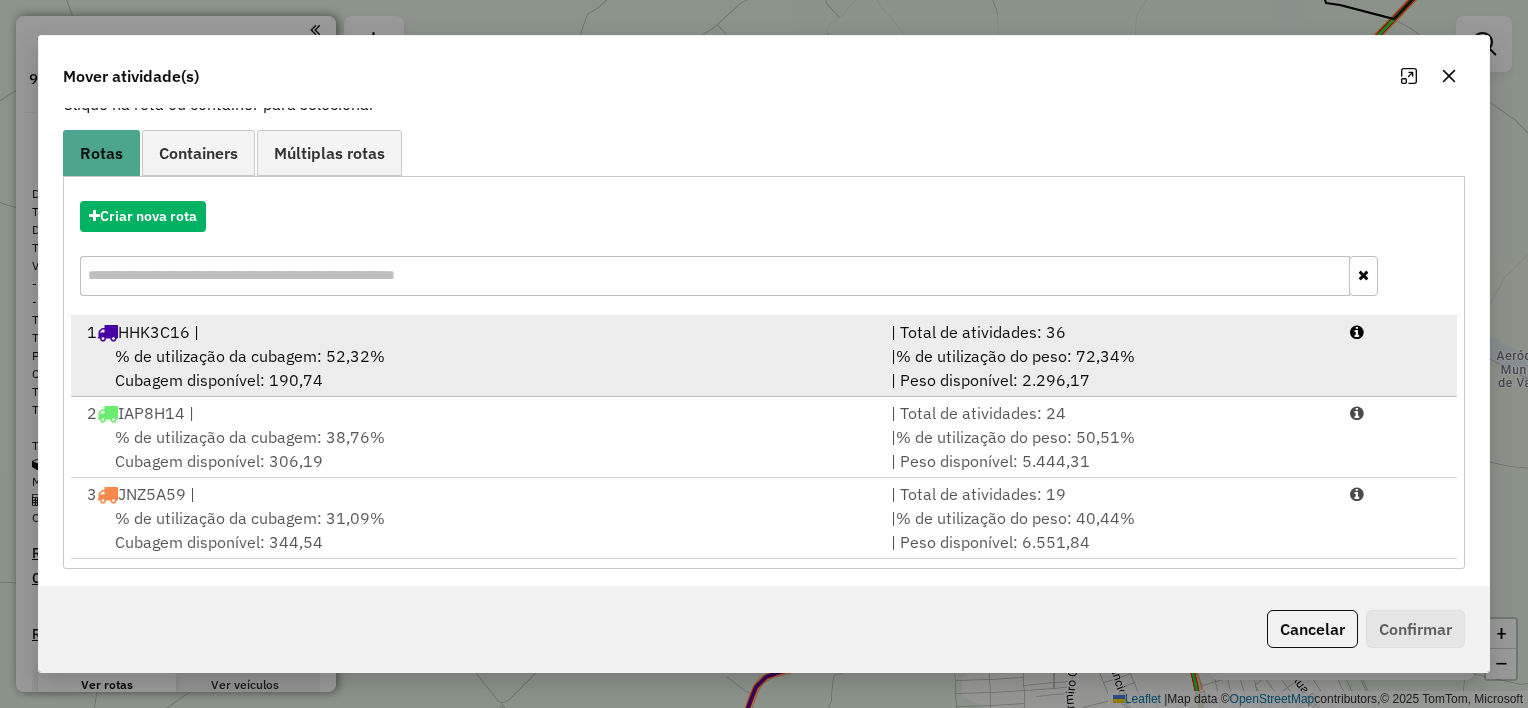 scroll, scrollTop: 148, scrollLeft: 0, axis: vertical 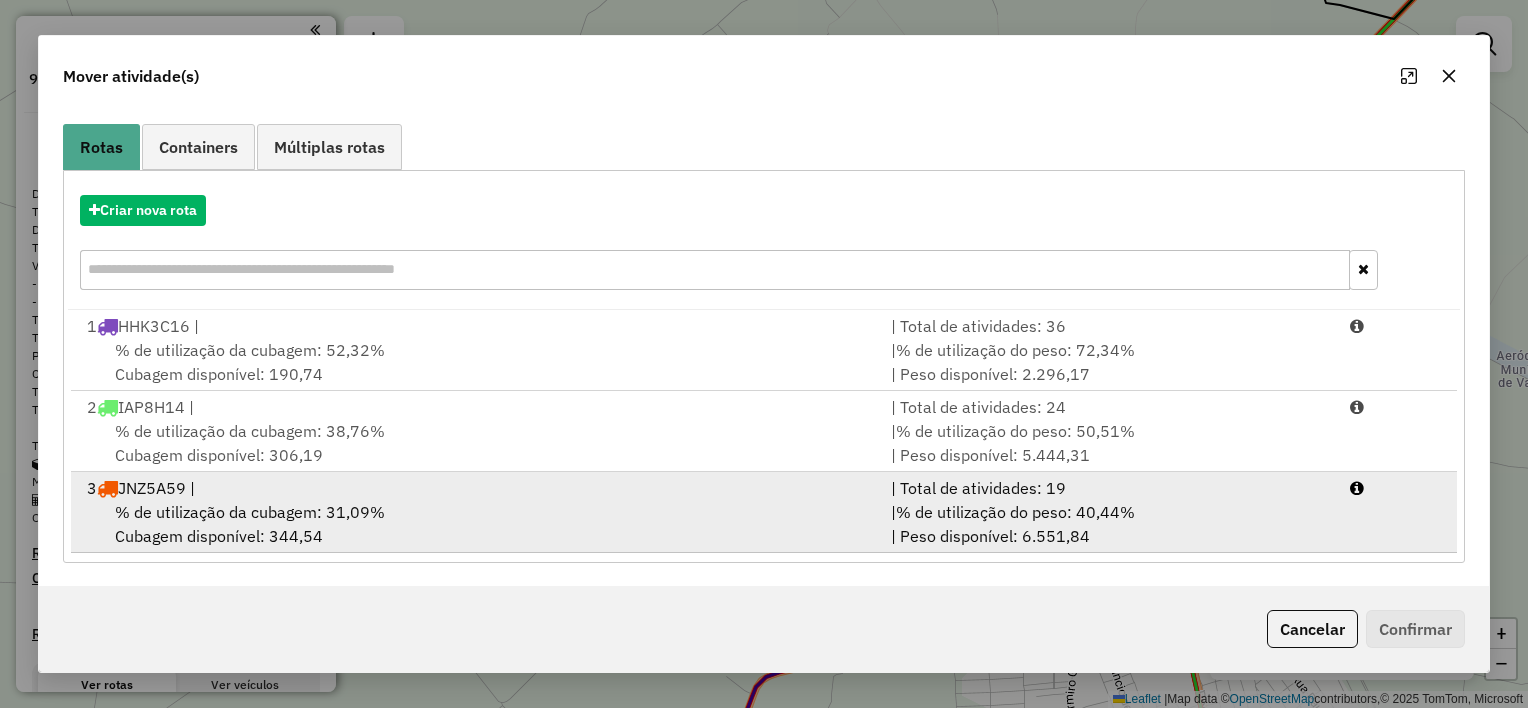 click on "% de utilização da cubagem: 31,09%  Cubagem disponível: 344,54" at bounding box center (477, 524) 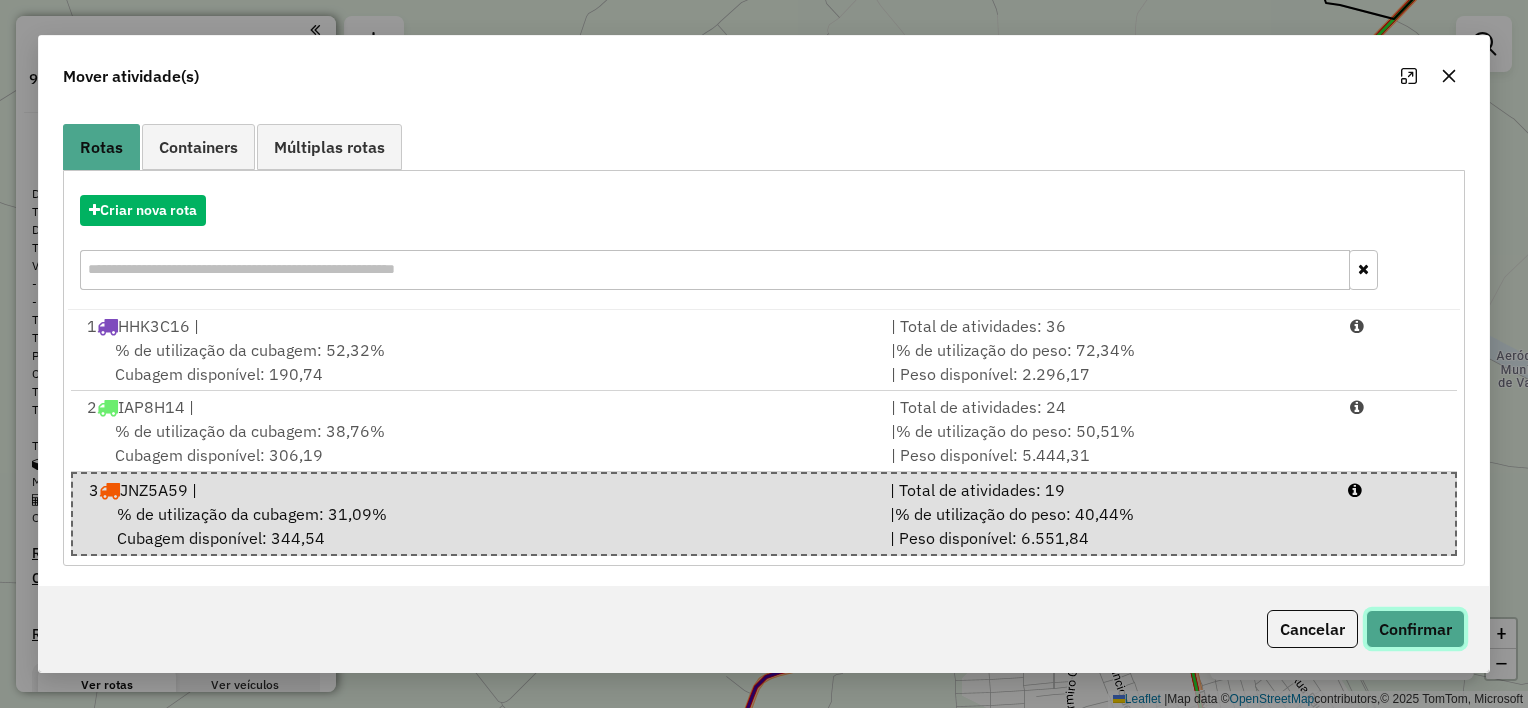 click on "Confirmar" 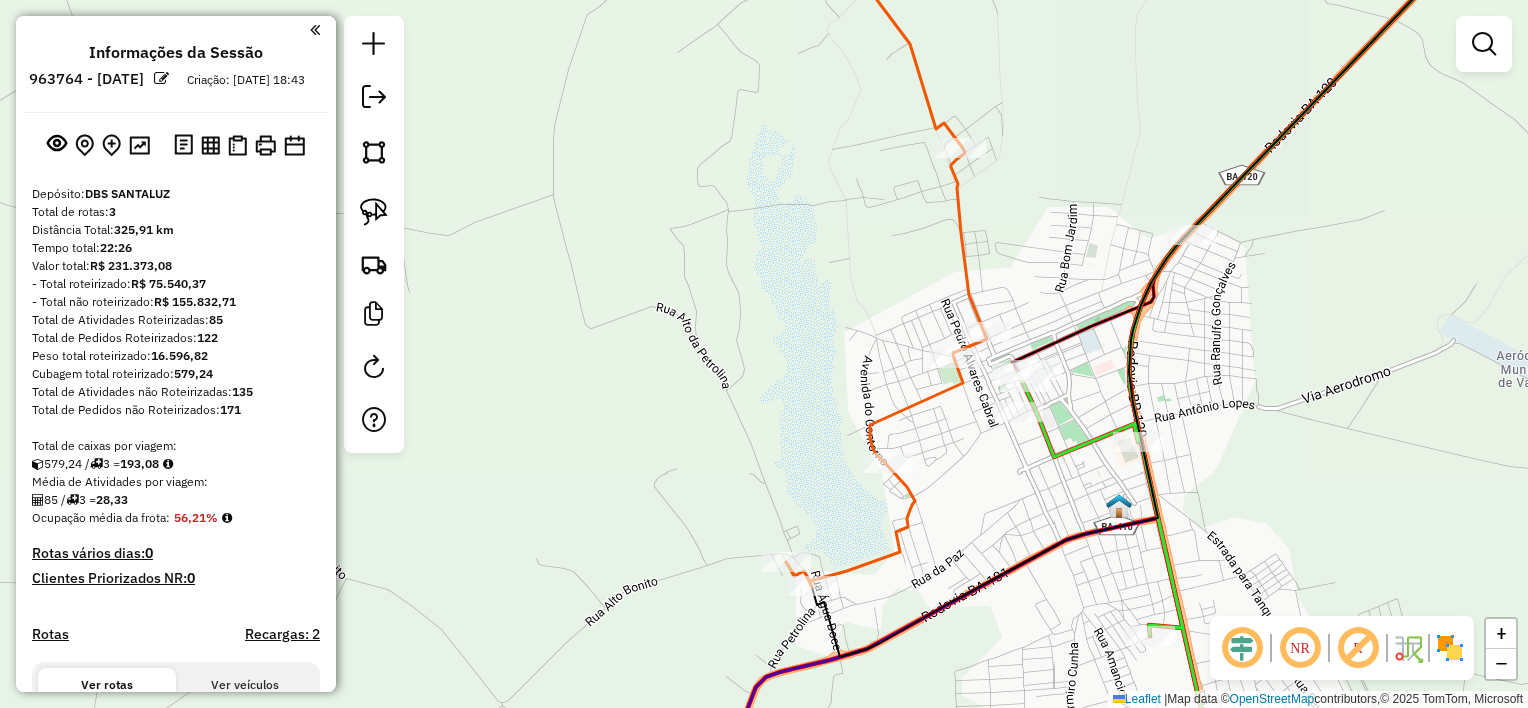 scroll, scrollTop: 0, scrollLeft: 0, axis: both 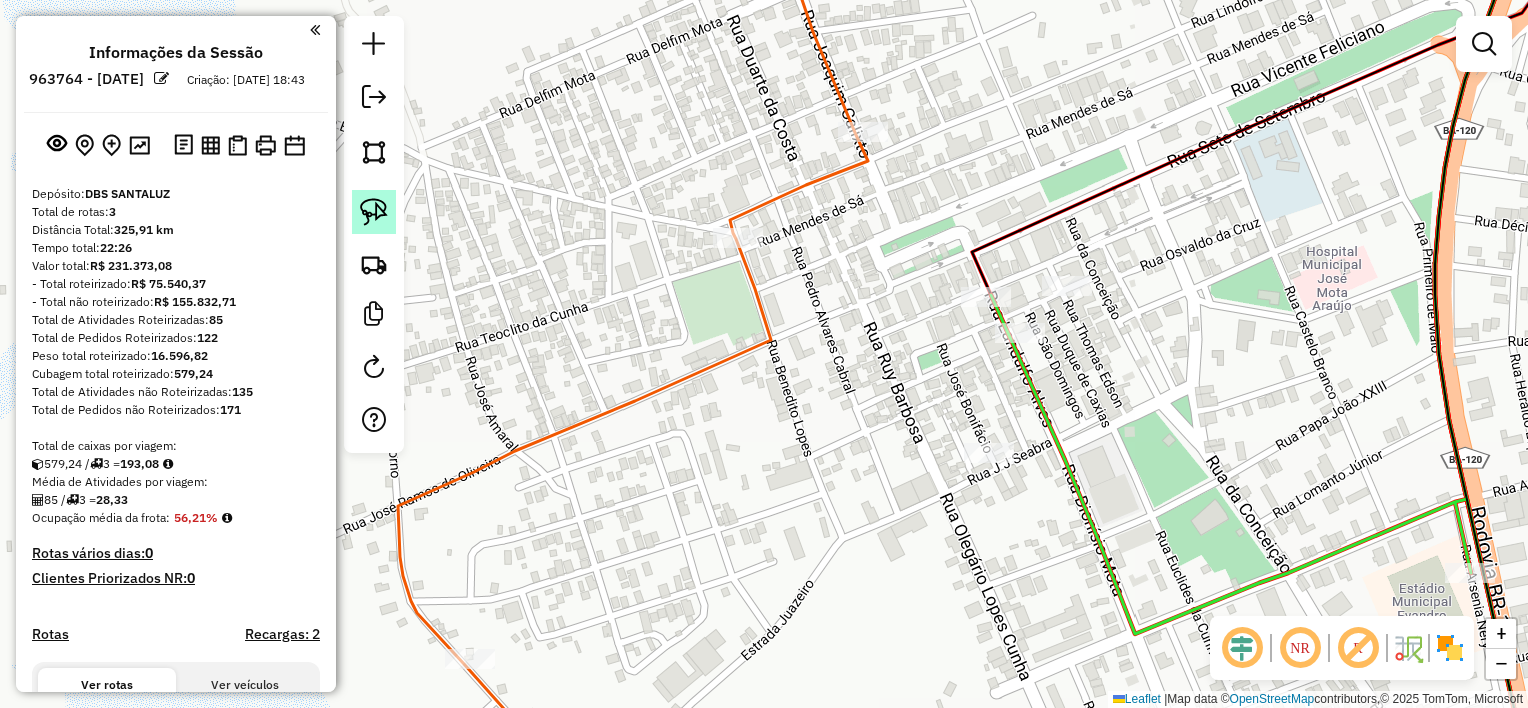 click 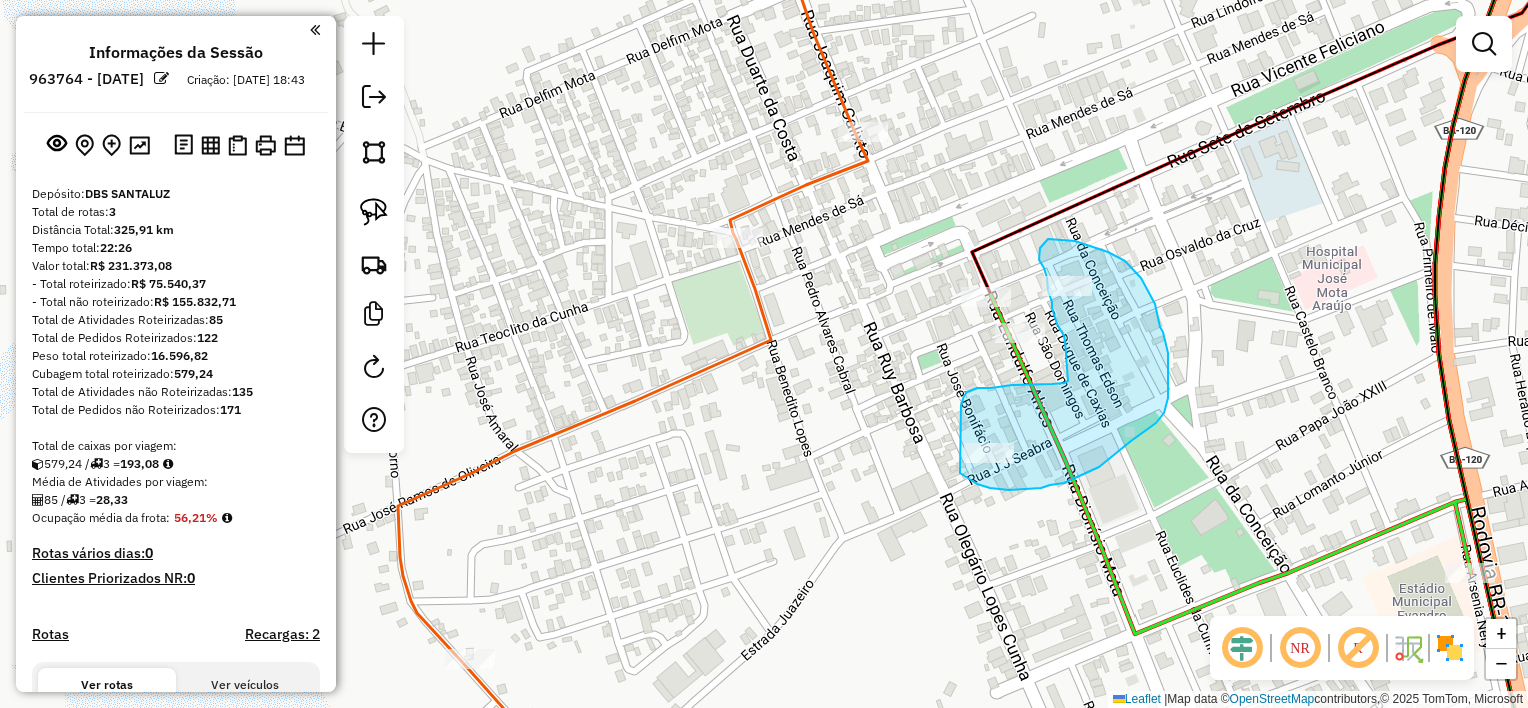 drag, startPoint x: 1068, startPoint y: 381, endPoint x: 1066, endPoint y: 347, distance: 34.058773 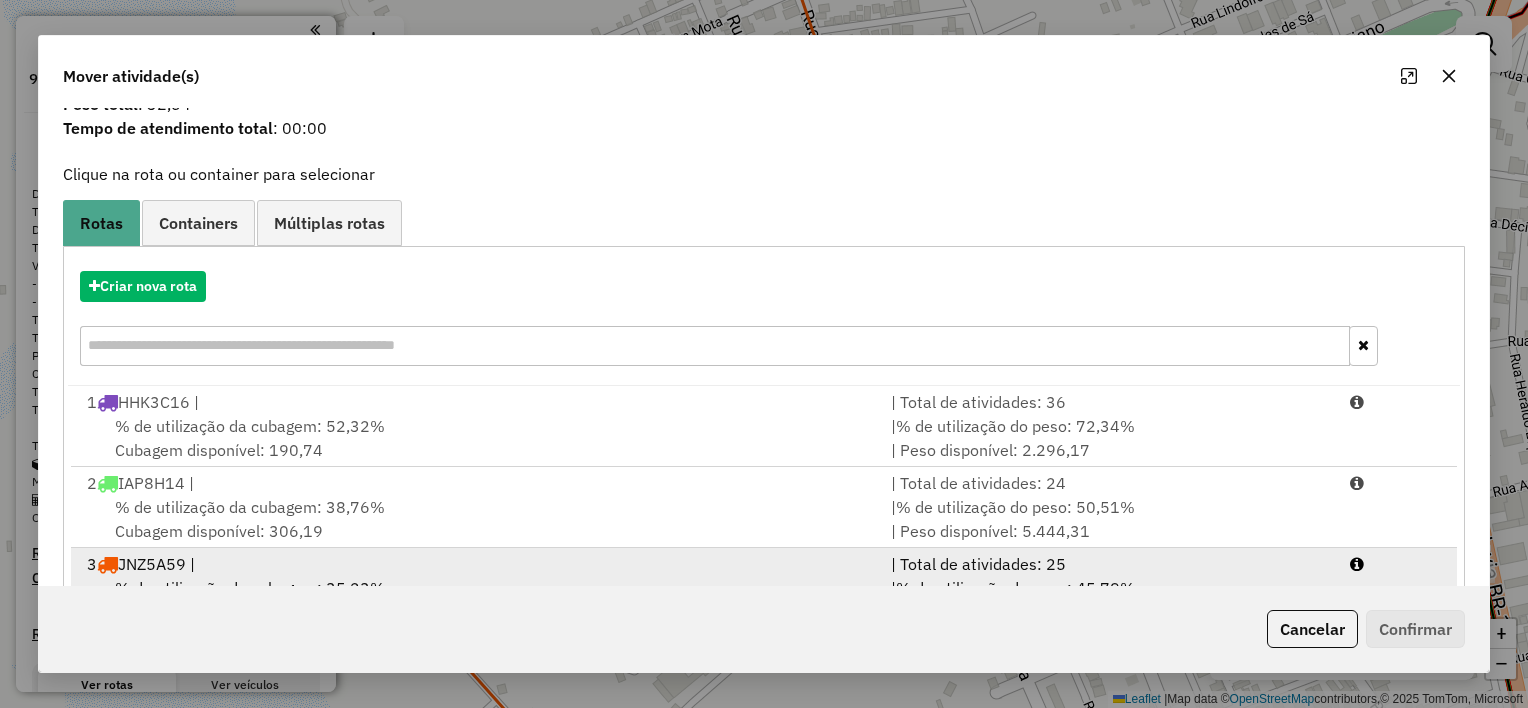 scroll, scrollTop: 148, scrollLeft: 0, axis: vertical 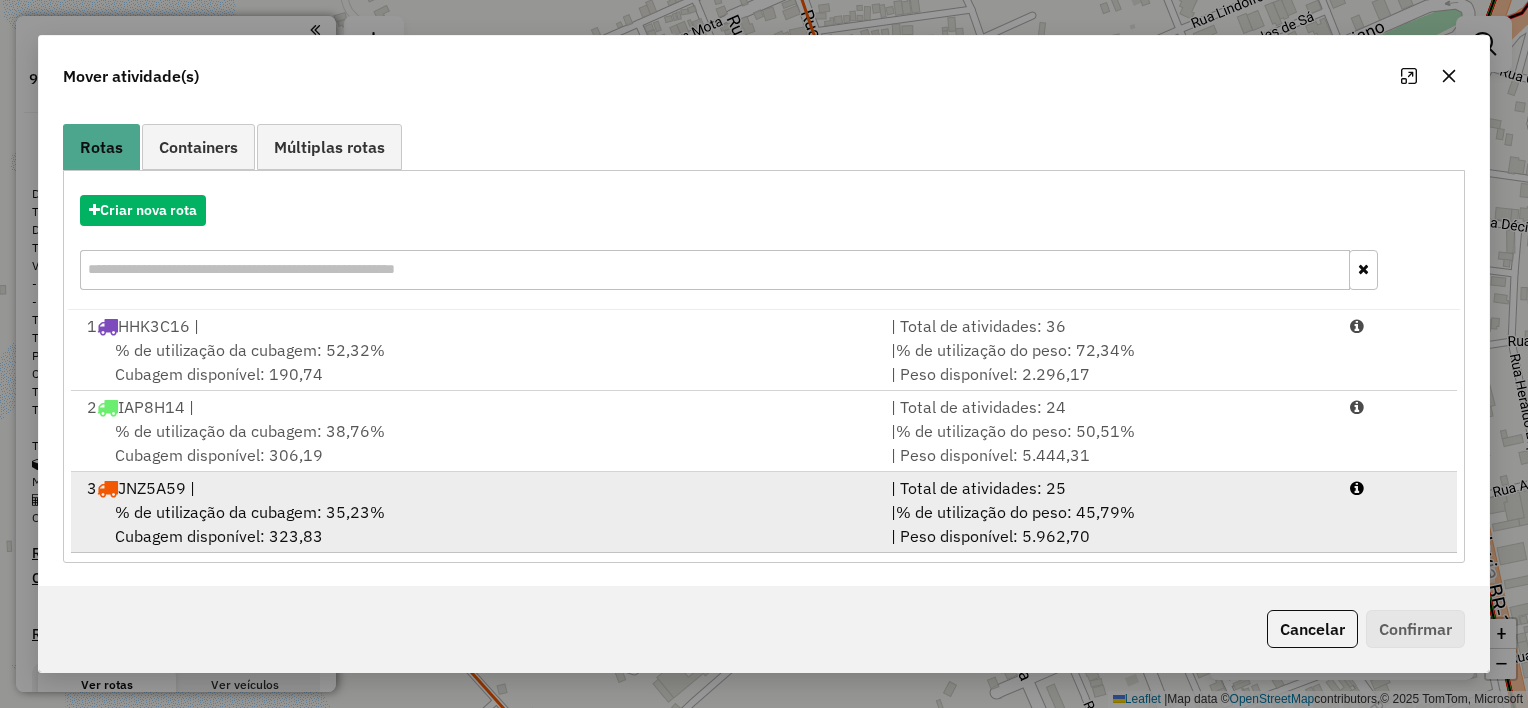 click on "% de utilização da cubagem: 35,23%  Cubagem disponível: 323,83" at bounding box center [477, 524] 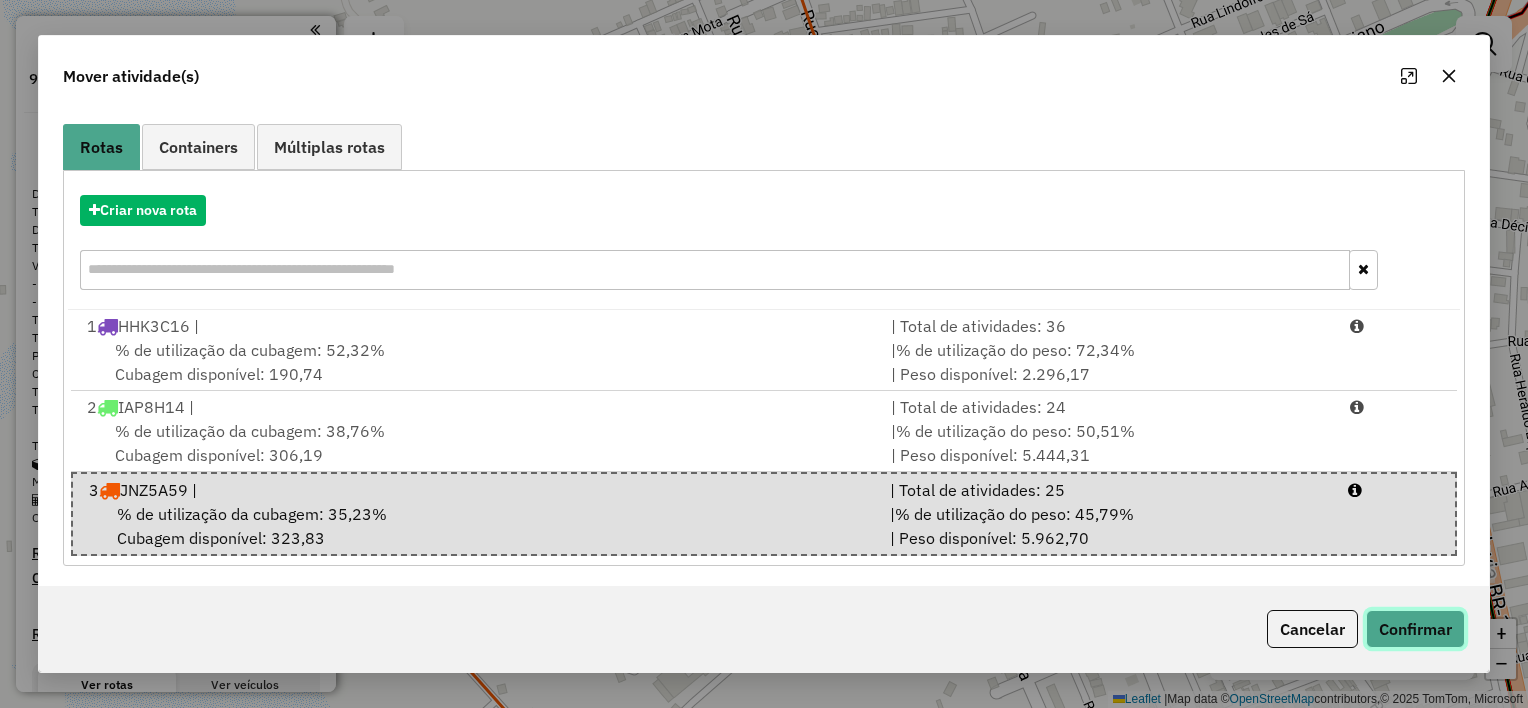 click on "Confirmar" 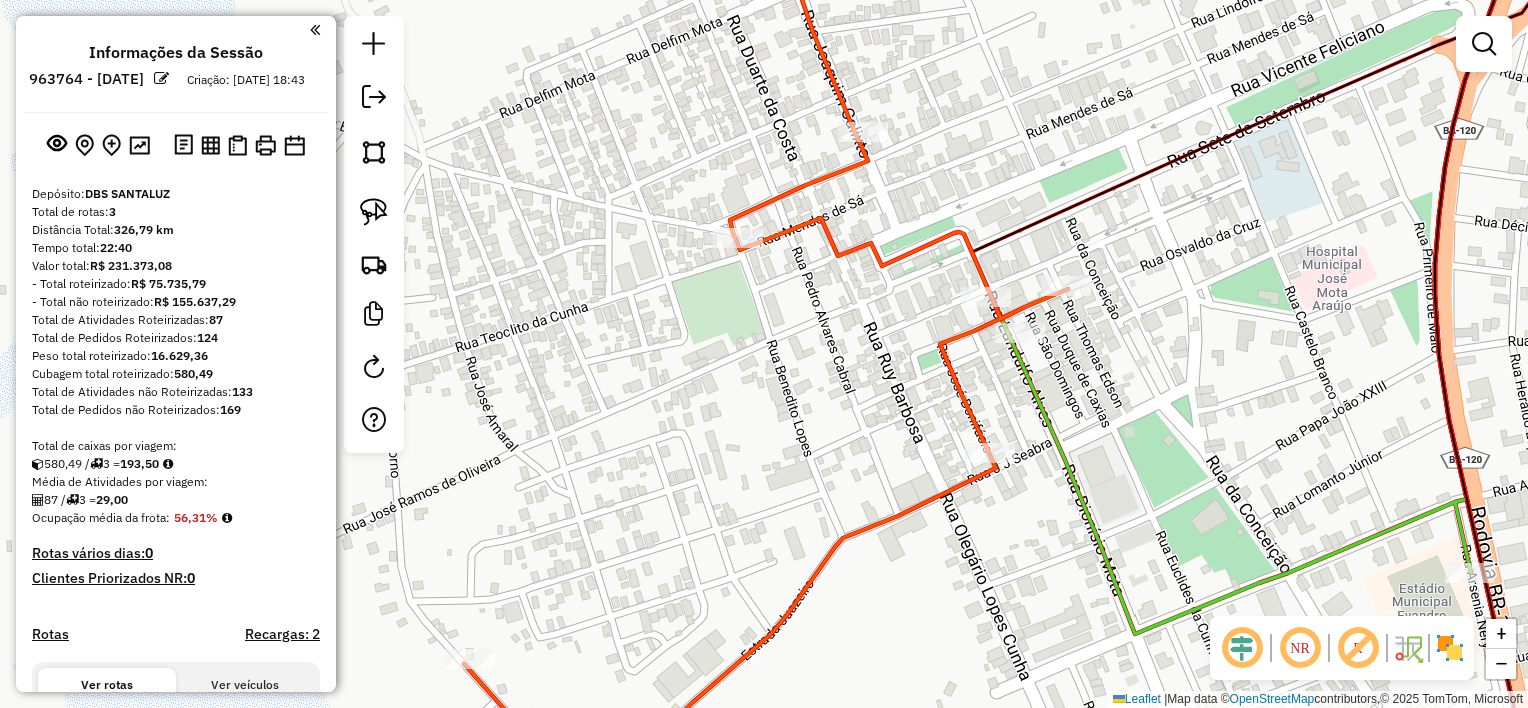 scroll, scrollTop: 0, scrollLeft: 0, axis: both 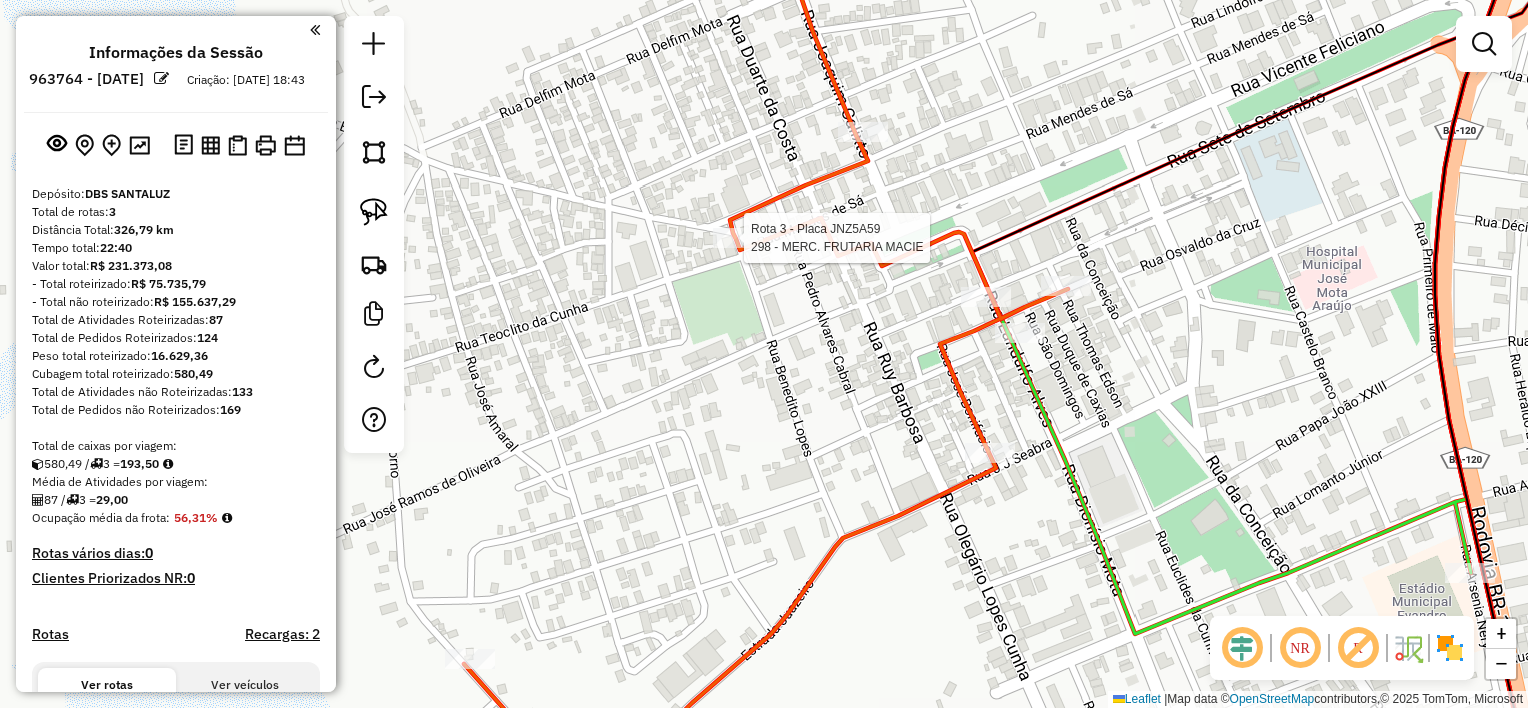 select on "**********" 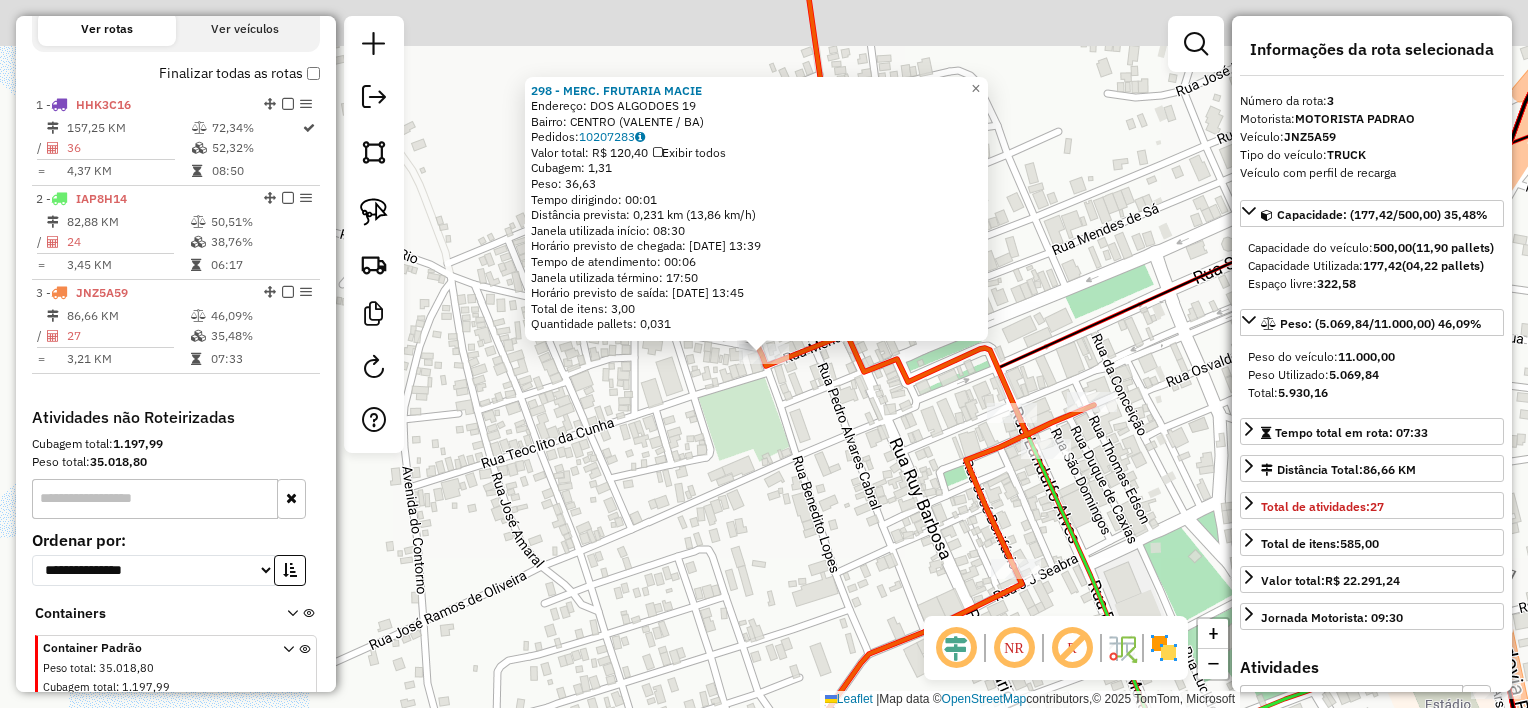scroll, scrollTop: 747, scrollLeft: 0, axis: vertical 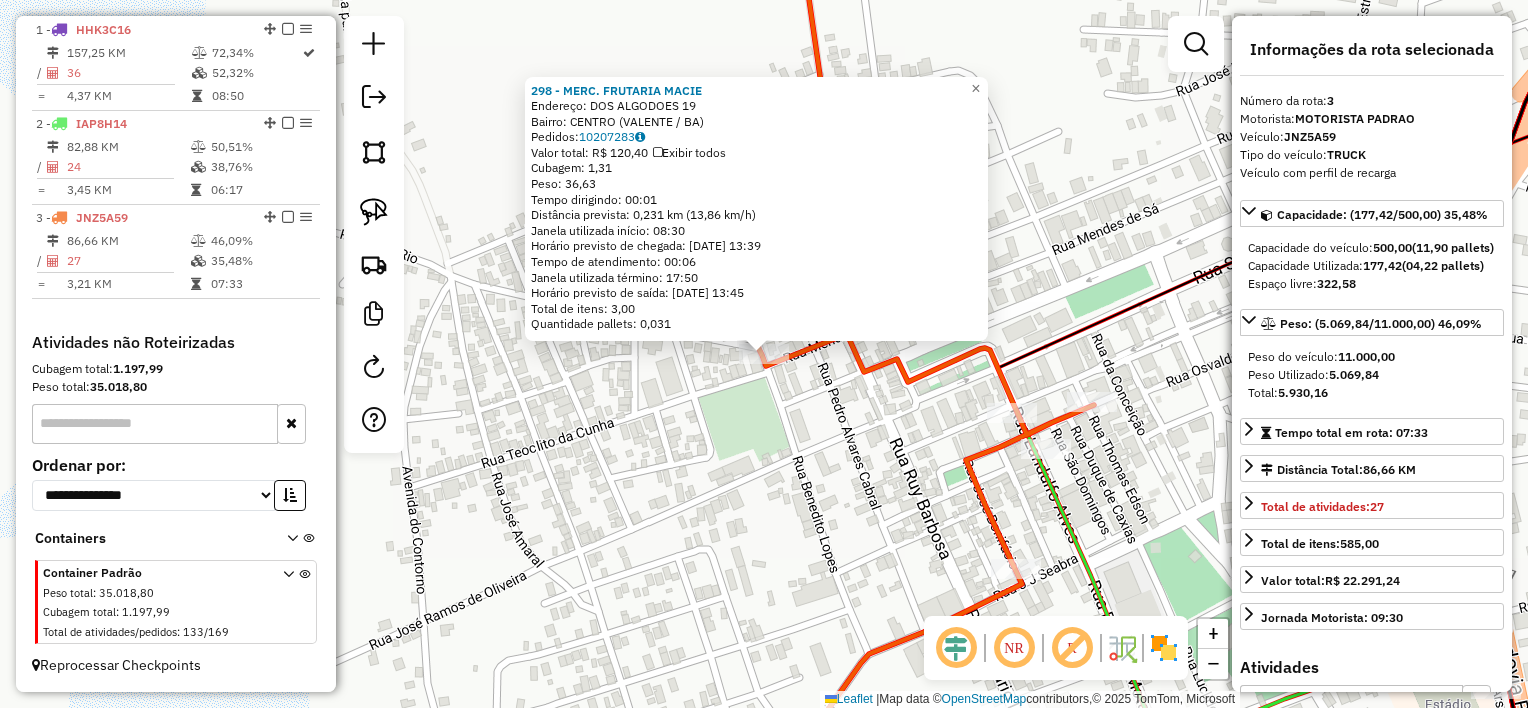 click on "298 - MERC. FRUTARIA MACIE  Endereço:  DOS ALGODOES 19   Bairro: CENTRO (VALENTE / BA)   Pedidos:  10207283   Valor total: R$ 120,40   Exibir todos   Cubagem: 1,31  Peso: 36,63  Tempo dirigindo: 00:01   Distância prevista: 0,231 km (13,86 km/h)   Janela utilizada início: 08:30   Horário previsto de chegada: 11/07/2025 13:39   Tempo de atendimento: 00:06   Janela utilizada término: 17:50   Horário previsto de saída: 11/07/2025 13:45   Total de itens: 3,00   Quantidade pallets: 0,031  × Janela de atendimento Grade de atendimento Capacidade Transportadoras Veículos Cliente Pedidos  Rotas Selecione os dias de semana para filtrar as janelas de atendimento  Seg   Ter   Qua   Qui   Sex   Sáb   Dom  Informe o período da janela de atendimento: De: Até:  Filtrar exatamente a janela do cliente  Considerar janela de atendimento padrão  Selecione os dias de semana para filtrar as grades de atendimento  Seg   Ter   Qua   Qui   Sex   Sáb   Dom   Considerar clientes sem dia de atendimento cadastrado  De:   De:" 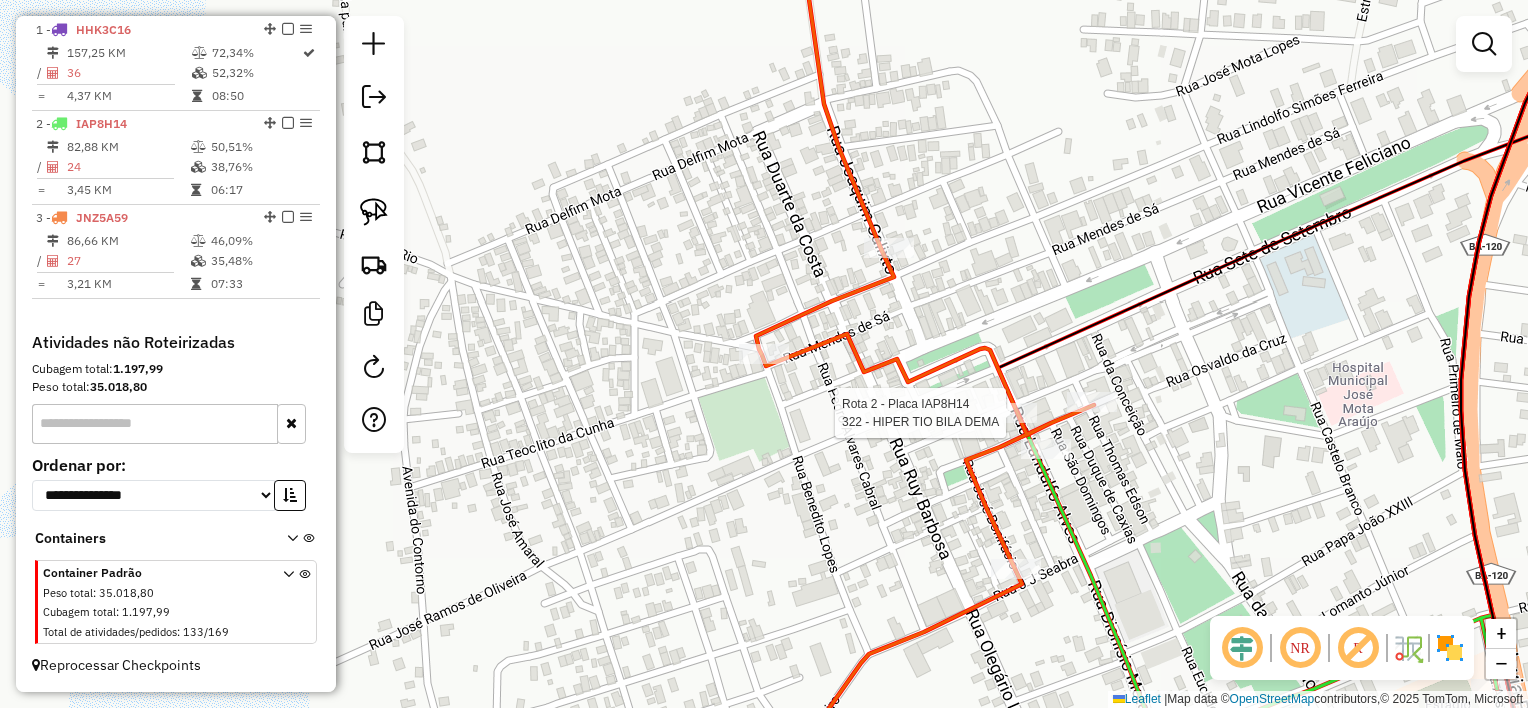 select on "**********" 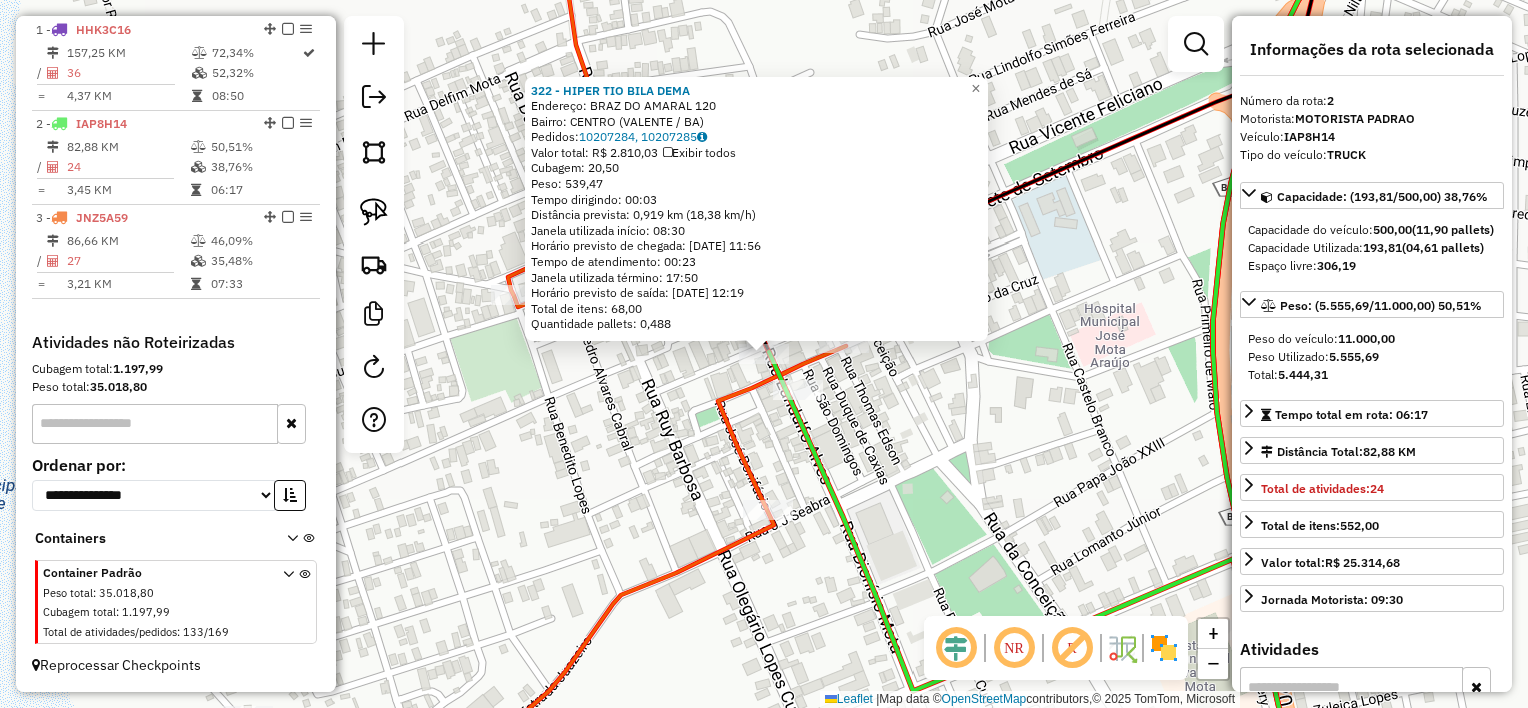 click on "322 - HIPER TIO BILA  DEMA  Endereço:  BRAZ DO  AMARAL 120   Bairro: CENTRO (VALENTE / BA)   Pedidos:  10207284, 10207285   Valor total: R$ 2.810,03   Exibir todos   Cubagem: 20,50  Peso: 539,47  Tempo dirigindo: 00:03   Distância prevista: 0,919 km (18,38 km/h)   Janela utilizada início: 08:30   Horário previsto de chegada: 11/07/2025 11:56   Tempo de atendimento: 00:23   Janela utilizada término: 17:50   Horário previsto de saída: 11/07/2025 12:19   Total de itens: 68,00   Quantidade pallets: 0,488  × Janela de atendimento Grade de atendimento Capacidade Transportadoras Veículos Cliente Pedidos  Rotas Selecione os dias de semana para filtrar as janelas de atendimento  Seg   Ter   Qua   Qui   Sex   Sáb   Dom  Informe o período da janela de atendimento: De: Até:  Filtrar exatamente a janela do cliente  Considerar janela de atendimento padrão  Selecione os dias de semana para filtrar as grades de atendimento  Seg   Ter   Qua   Qui   Sex   Sáb   Dom   Peso mínimo:   Peso máximo:   De:   Até:  +" 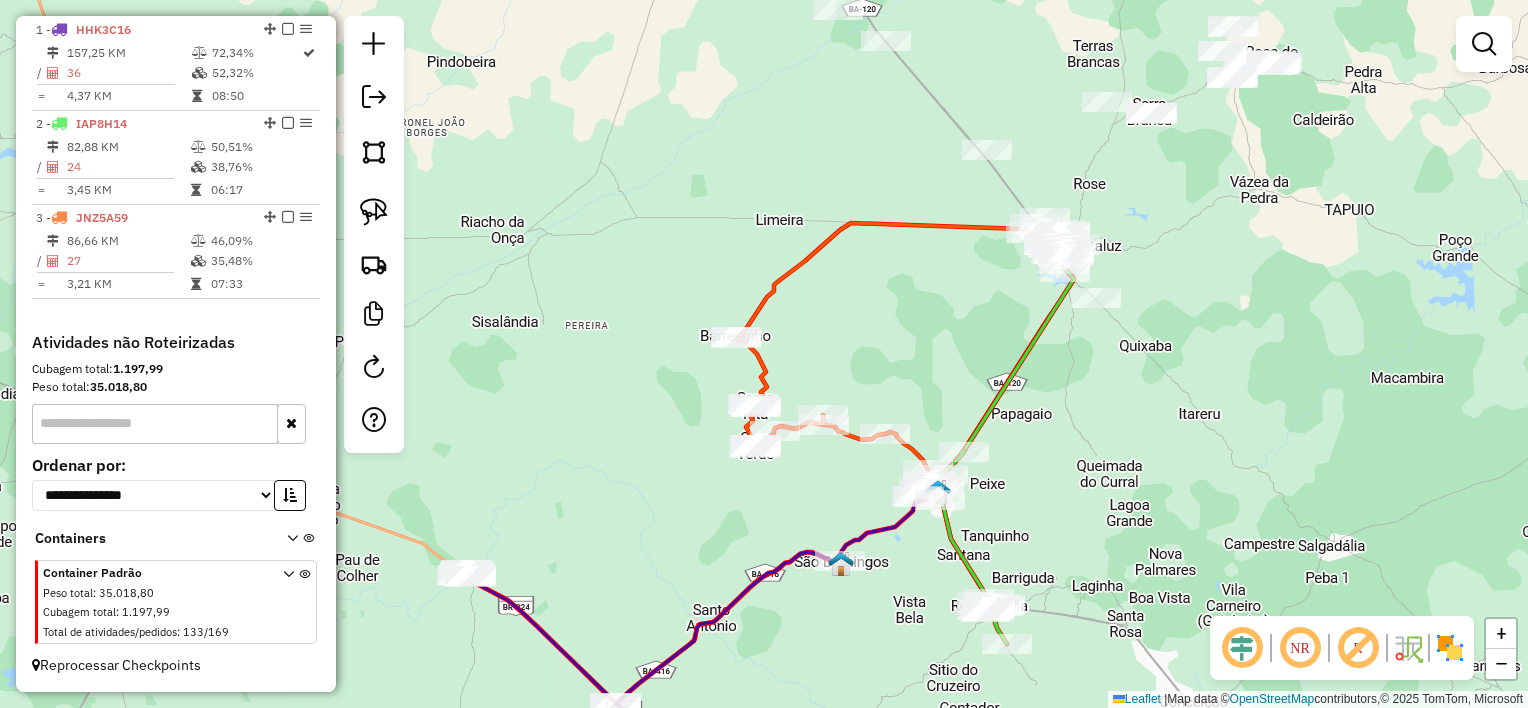 click on "Janela de atendimento Grade de atendimento Capacidade Transportadoras Veículos Cliente Pedidos  Rotas Selecione os dias de semana para filtrar as janelas de atendimento  Seg   Ter   Qua   Qui   Sex   Sáb   Dom  Informe o período da janela de atendimento: De: Até:  Filtrar exatamente a janela do cliente  Considerar janela de atendimento padrão  Selecione os dias de semana para filtrar as grades de atendimento  Seg   Ter   Qua   Qui   Sex   Sáb   Dom   Considerar clientes sem dia de atendimento cadastrado  Clientes fora do dia de atendimento selecionado Filtrar as atividades entre os valores definidos abaixo:  Peso mínimo:   Peso máximo:   Cubagem mínima:   Cubagem máxima:   De:   Até:  Filtrar as atividades entre o tempo de atendimento definido abaixo:  De:   Até:   Considerar capacidade total dos clientes não roteirizados Transportadora: Selecione um ou mais itens Tipo de veículo: Selecione um ou mais itens Veículo: Selecione um ou mais itens Motorista: Selecione um ou mais itens Nome: Rótulo:" 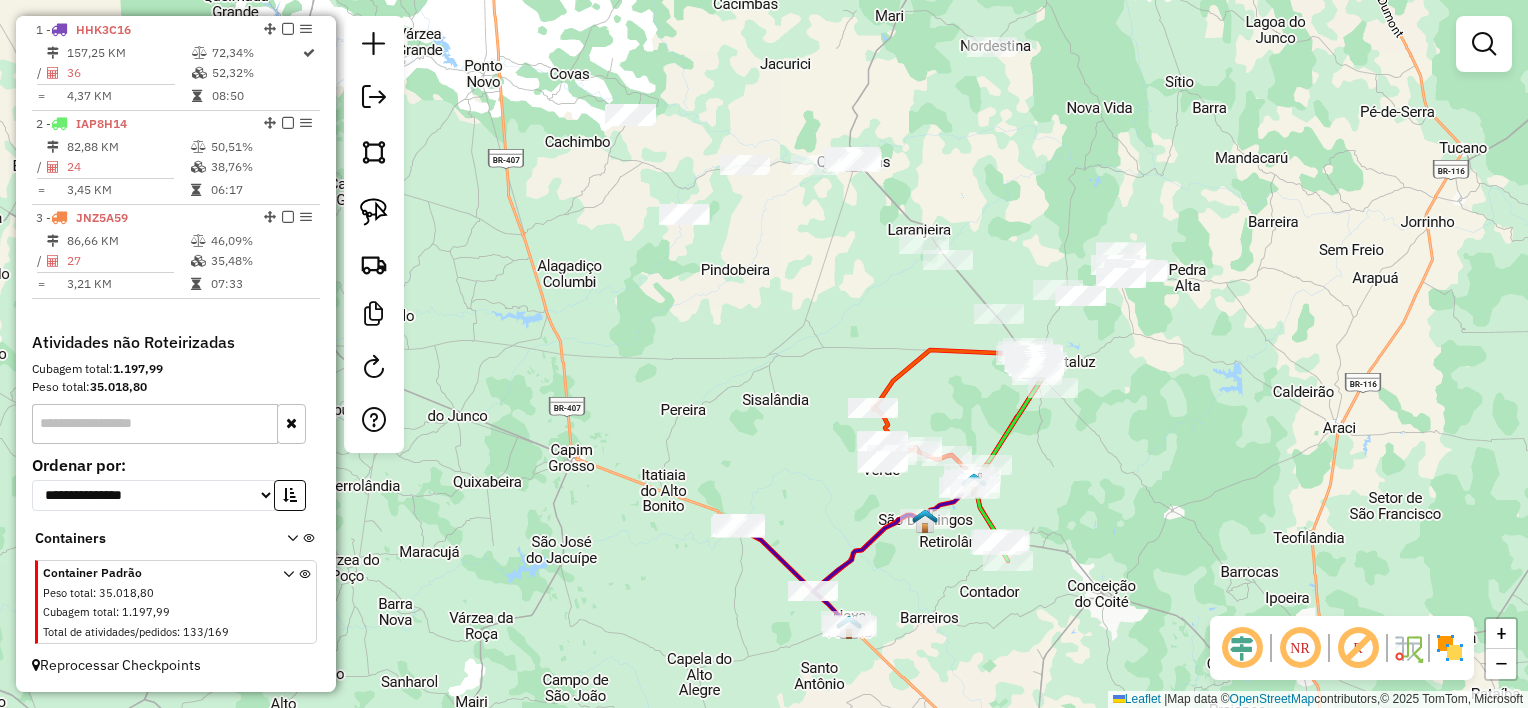 click on "Janela de atendimento Grade de atendimento Capacidade Transportadoras Veículos Cliente Pedidos  Rotas Selecione os dias de semana para filtrar as janelas de atendimento  Seg   Ter   Qua   Qui   Sex   Sáb   Dom  Informe o período da janela de atendimento: De: Até:  Filtrar exatamente a janela do cliente  Considerar janela de atendimento padrão  Selecione os dias de semana para filtrar as grades de atendimento  Seg   Ter   Qua   Qui   Sex   Sáb   Dom   Considerar clientes sem dia de atendimento cadastrado  Clientes fora do dia de atendimento selecionado Filtrar as atividades entre os valores definidos abaixo:  Peso mínimo:   Peso máximo:   Cubagem mínima:   Cubagem máxima:   De:   Até:  Filtrar as atividades entre o tempo de atendimento definido abaixo:  De:   Até:   Considerar capacidade total dos clientes não roteirizados Transportadora: Selecione um ou mais itens Tipo de veículo: Selecione um ou mais itens Veículo: Selecione um ou mais itens Motorista: Selecione um ou mais itens Nome: Rótulo:" 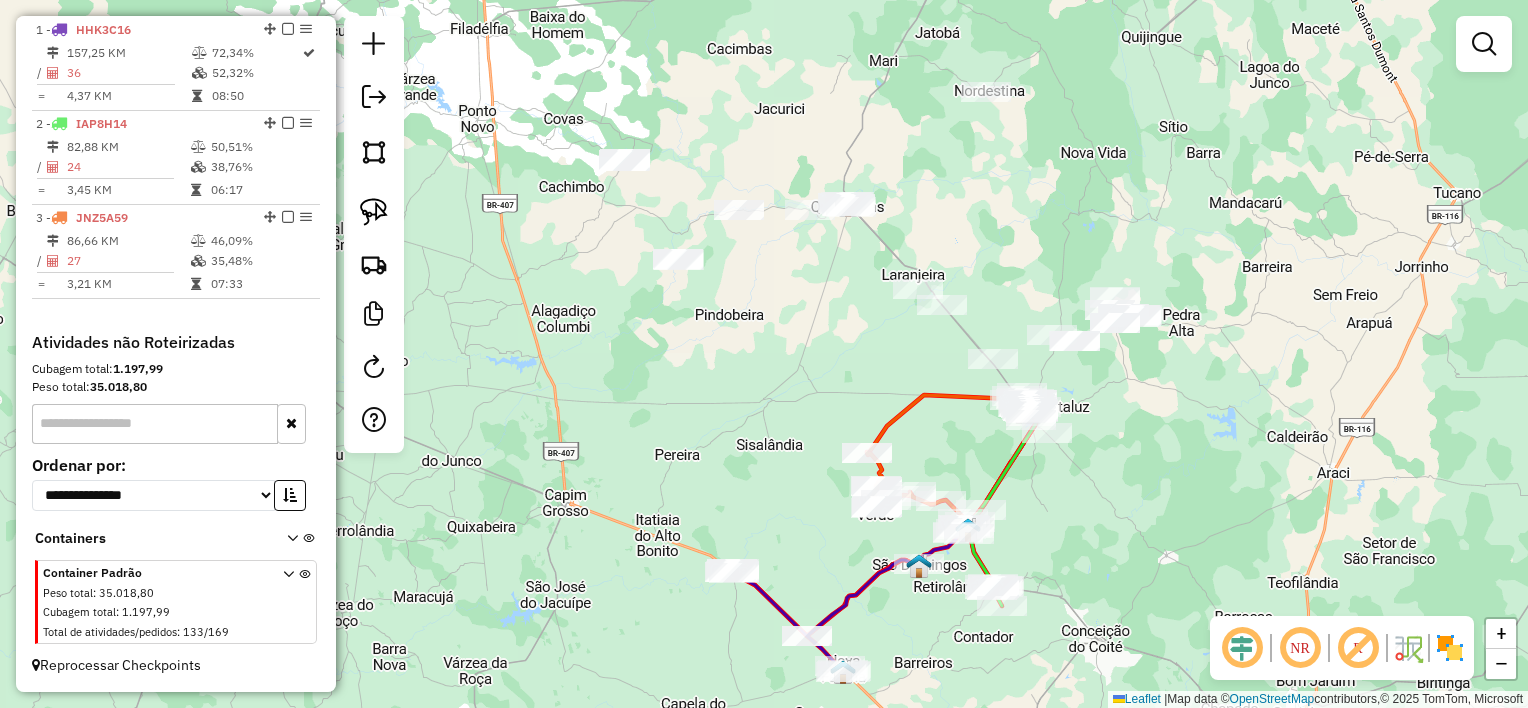 click on "Janela de atendimento Grade de atendimento Capacidade Transportadoras Veículos Cliente Pedidos  Rotas Selecione os dias de semana para filtrar as janelas de atendimento  Seg   Ter   Qua   Qui   Sex   Sáb   Dom  Informe o período da janela de atendimento: De: Até:  Filtrar exatamente a janela do cliente  Considerar janela de atendimento padrão  Selecione os dias de semana para filtrar as grades de atendimento  Seg   Ter   Qua   Qui   Sex   Sáb   Dom   Considerar clientes sem dia de atendimento cadastrado  Clientes fora do dia de atendimento selecionado Filtrar as atividades entre os valores definidos abaixo:  Peso mínimo:   Peso máximo:   Cubagem mínima:   Cubagem máxima:   De:   Até:  Filtrar as atividades entre o tempo de atendimento definido abaixo:  De:   Até:   Considerar capacidade total dos clientes não roteirizados Transportadora: Selecione um ou mais itens Tipo de veículo: Selecione um ou mais itens Veículo: Selecione um ou mais itens Motorista: Selecione um ou mais itens Nome: Rótulo:" 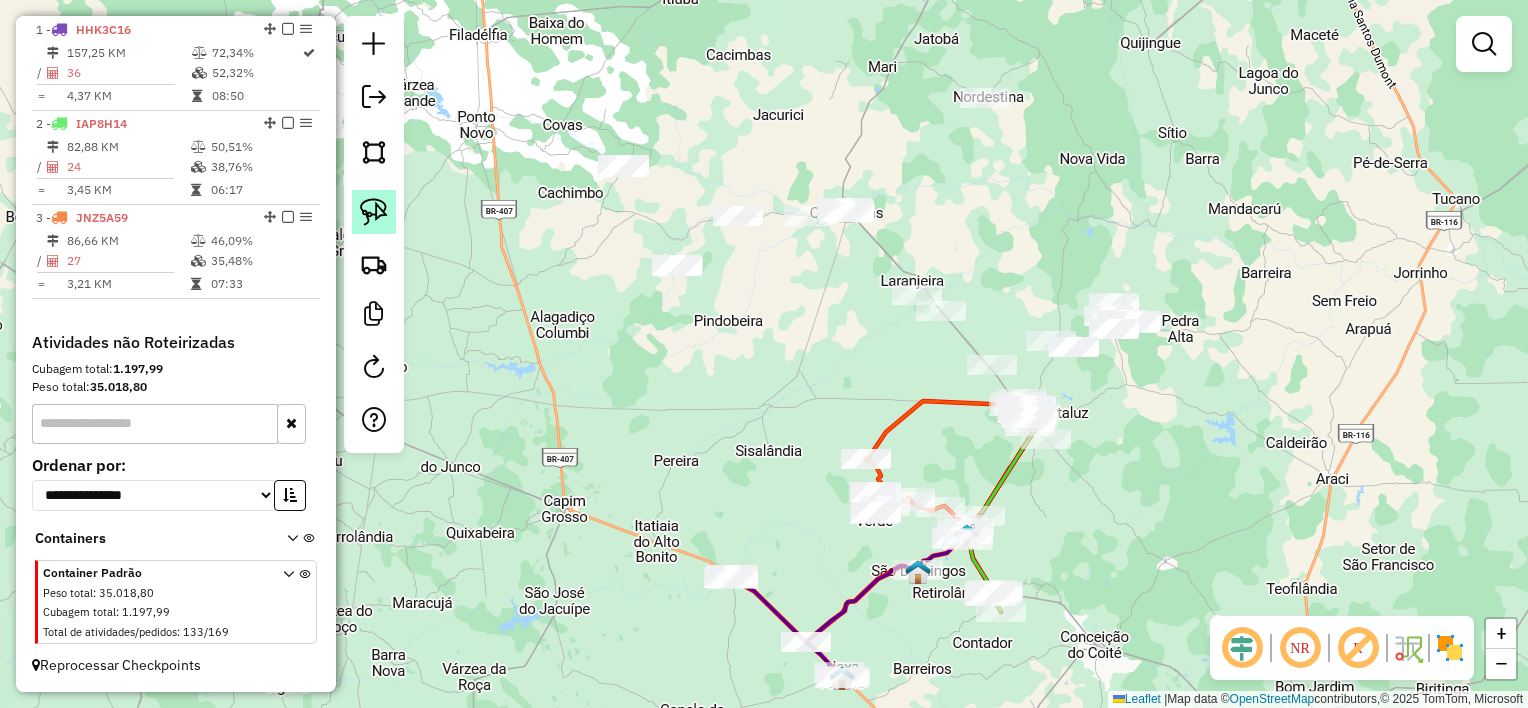 click 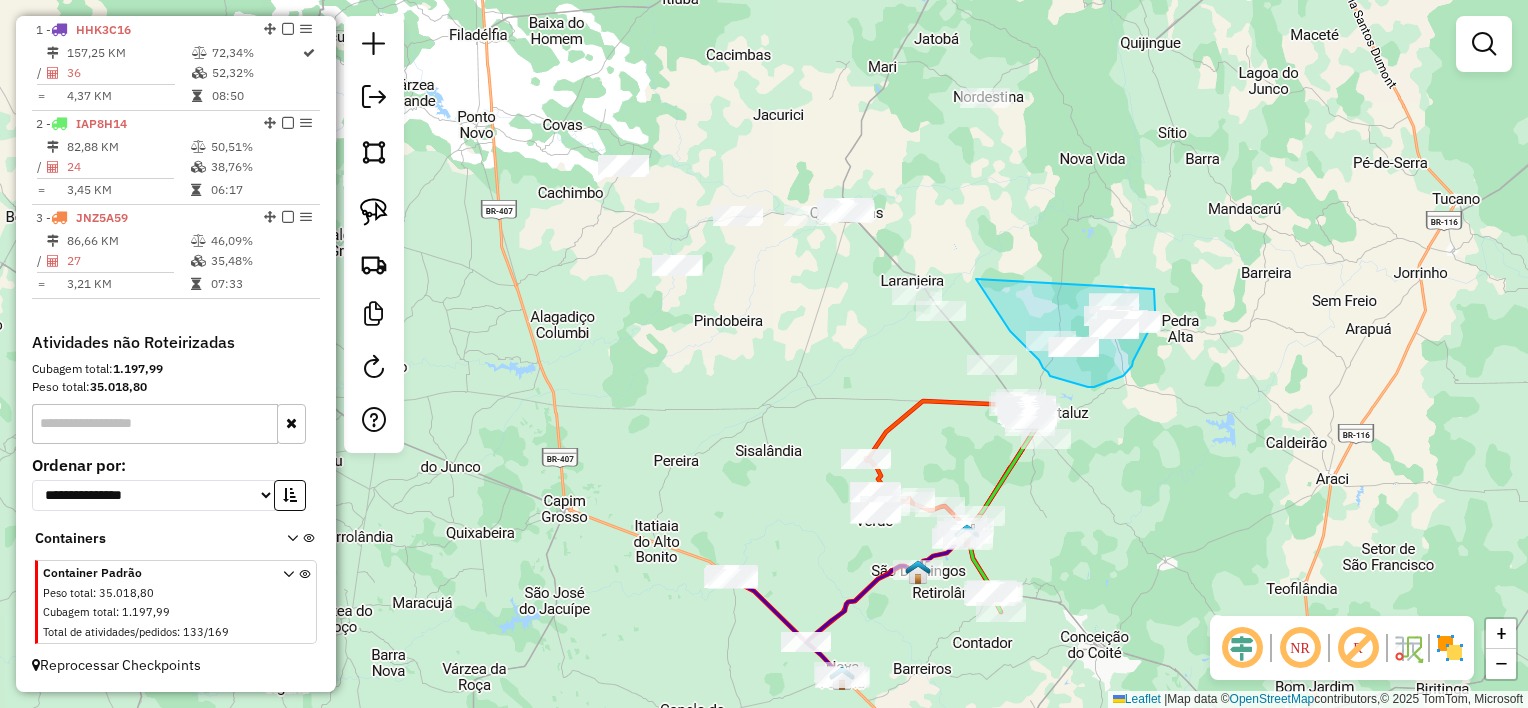 drag, startPoint x: 986, startPoint y: 294, endPoint x: 1154, endPoint y: 290, distance: 168.0476 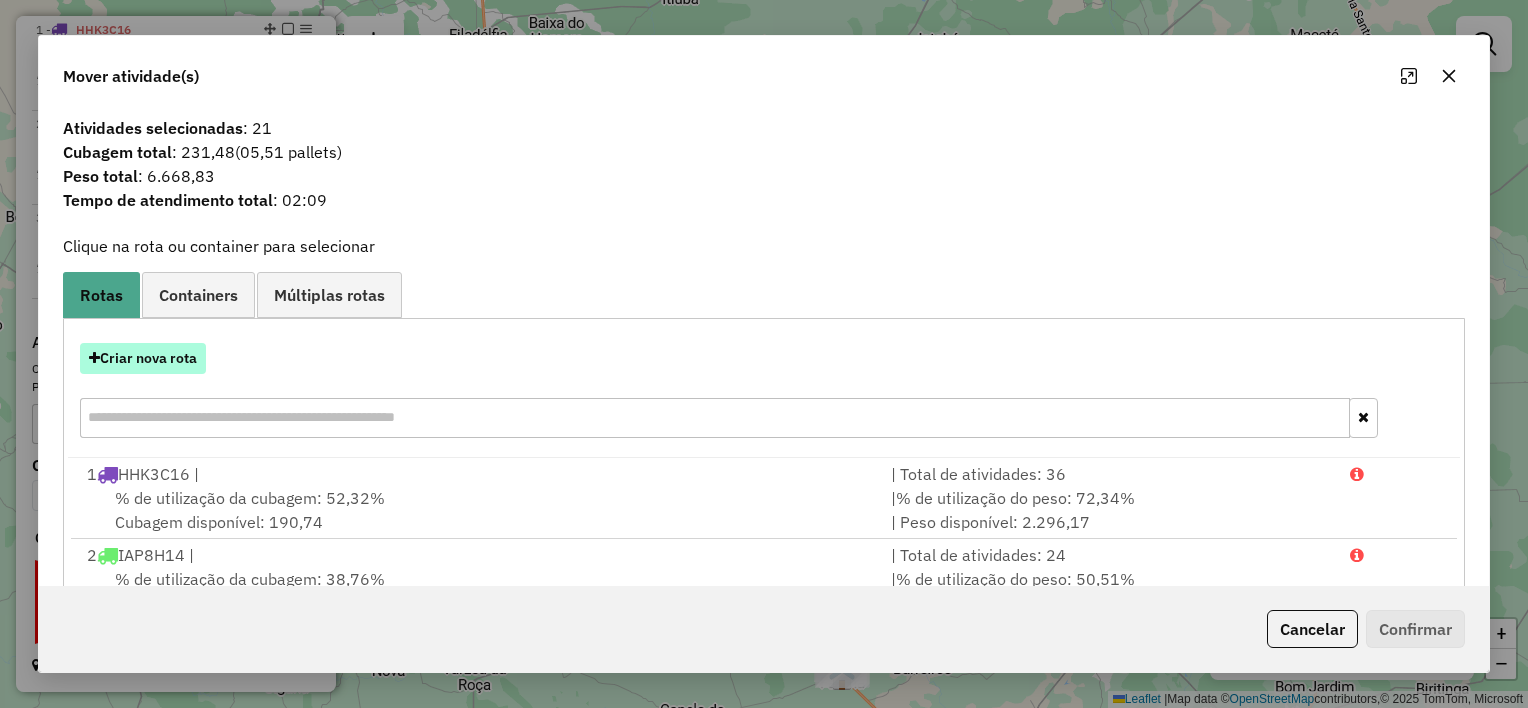 click on "Criar nova rota" at bounding box center [143, 358] 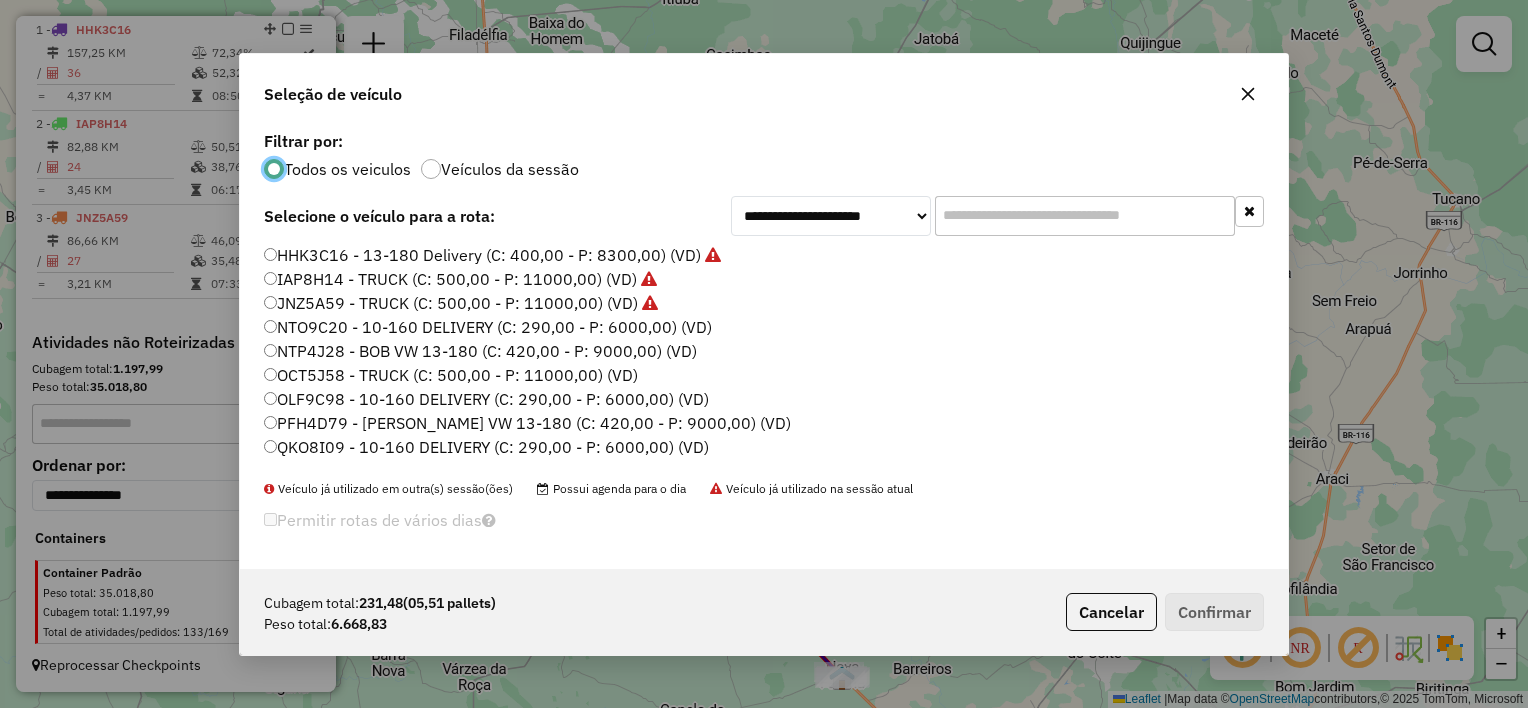 scroll, scrollTop: 10, scrollLeft: 6, axis: both 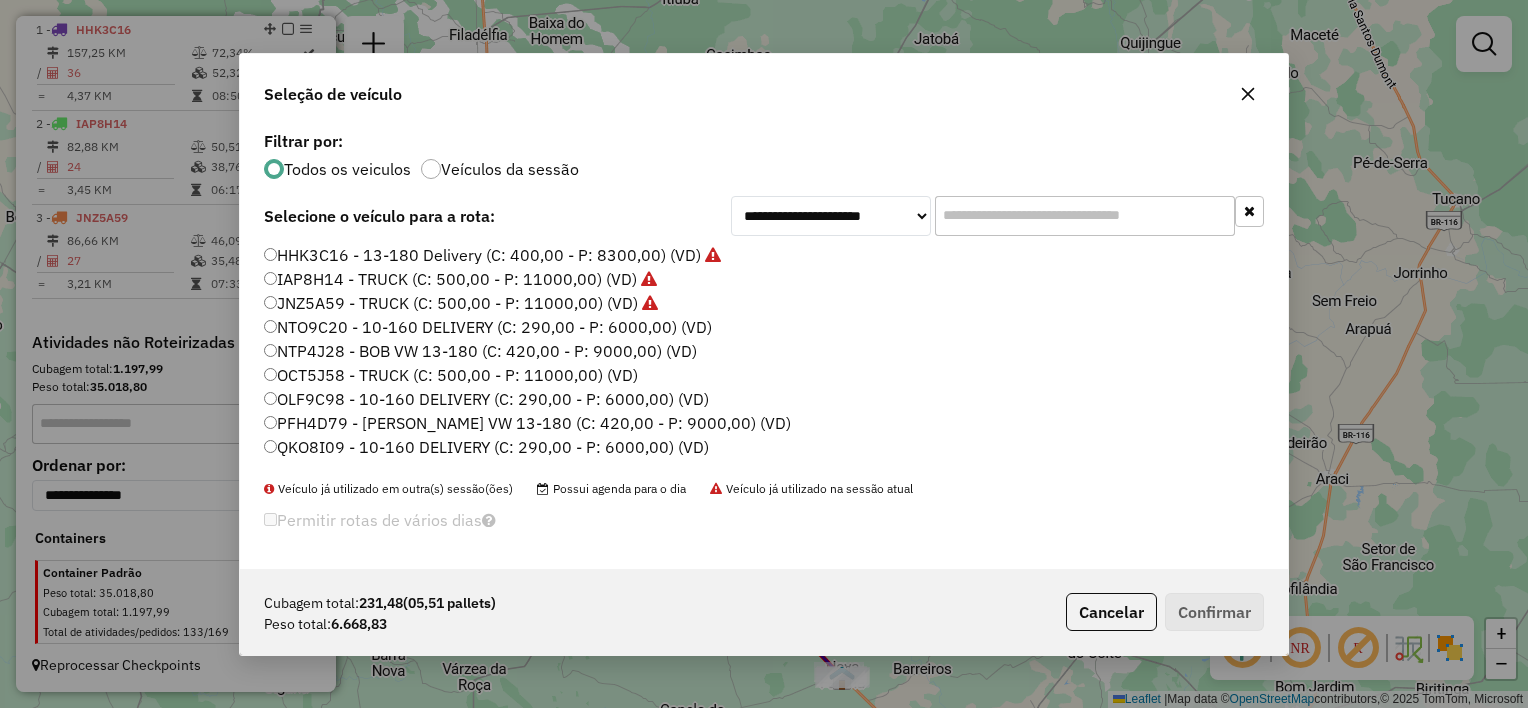 click on "NTO9C20 - 10-160 DELIVERY (C: 290,00 - P: 6000,00) (VD)" 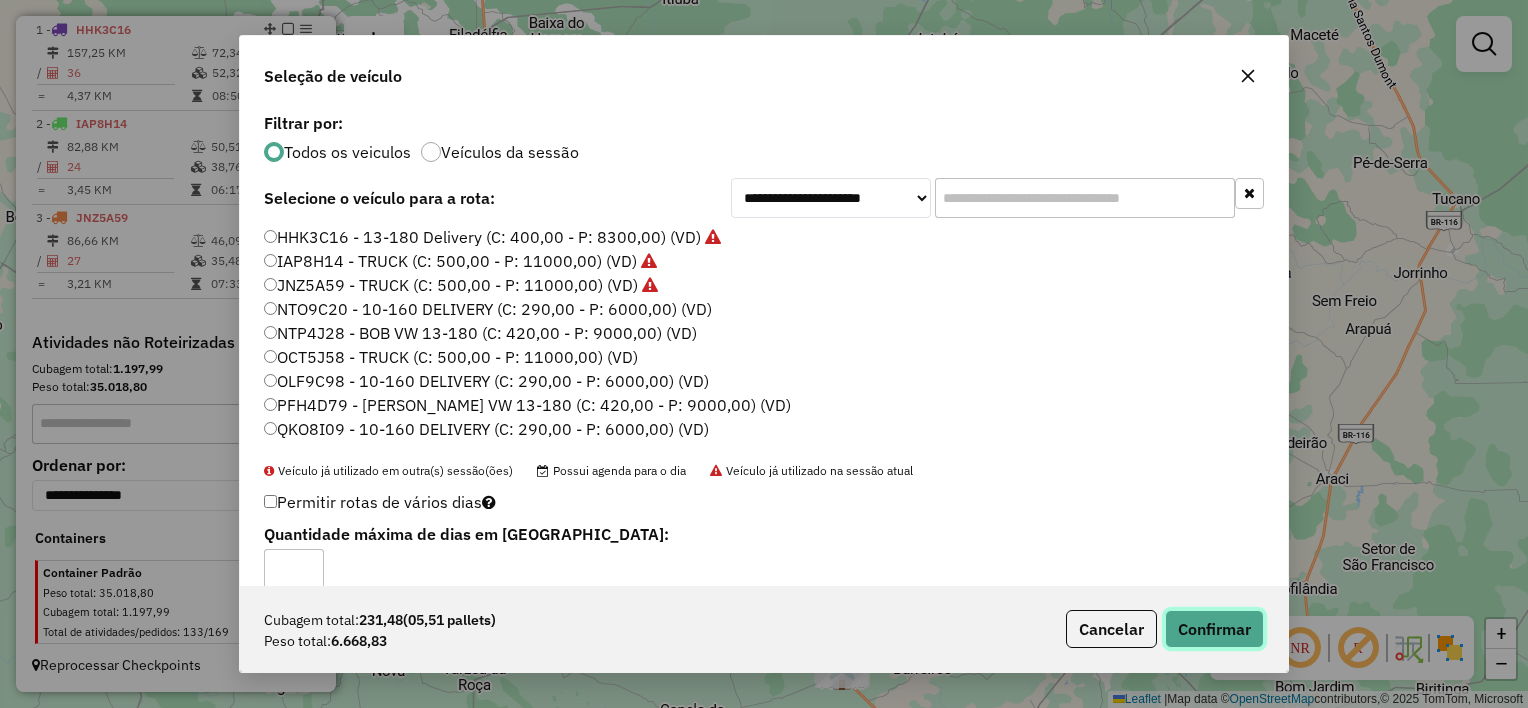 click on "Confirmar" 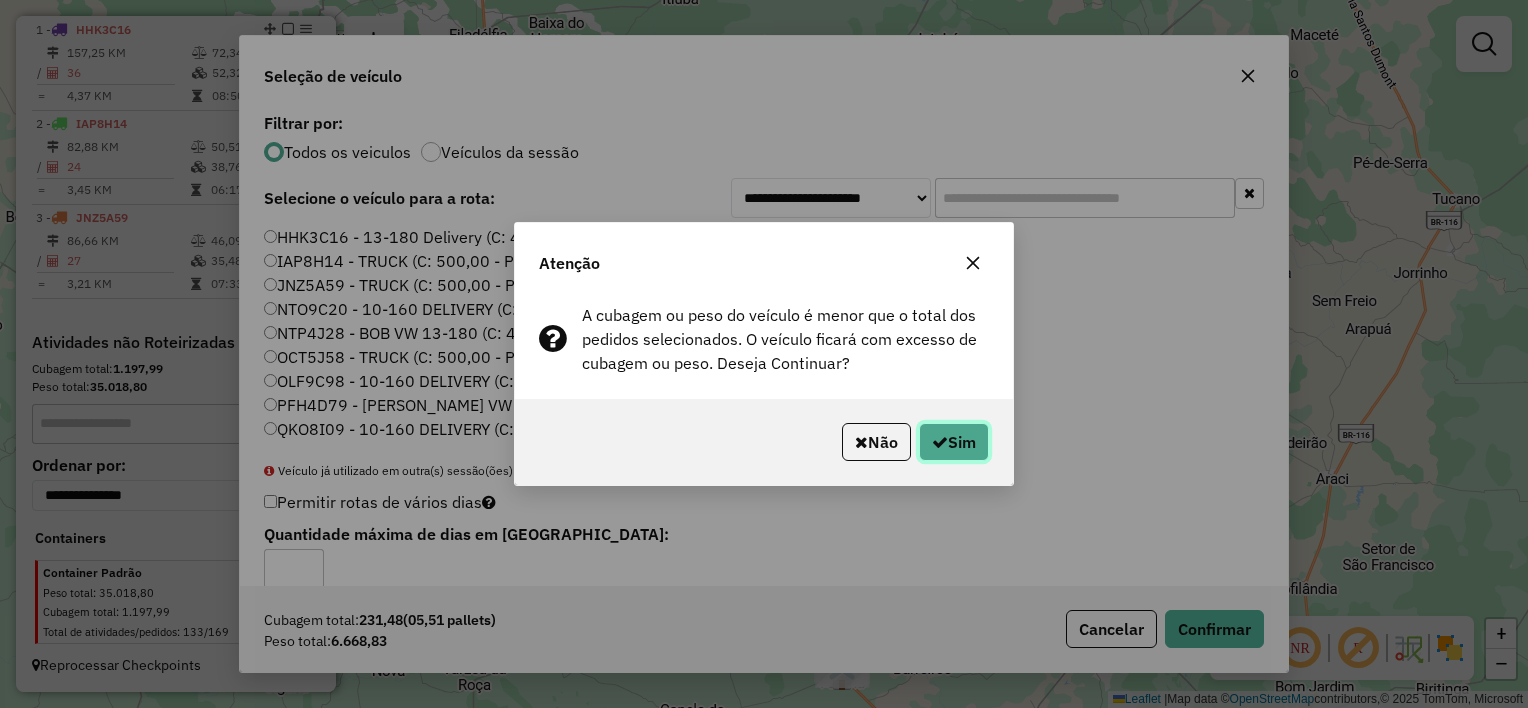 click on "Sim" 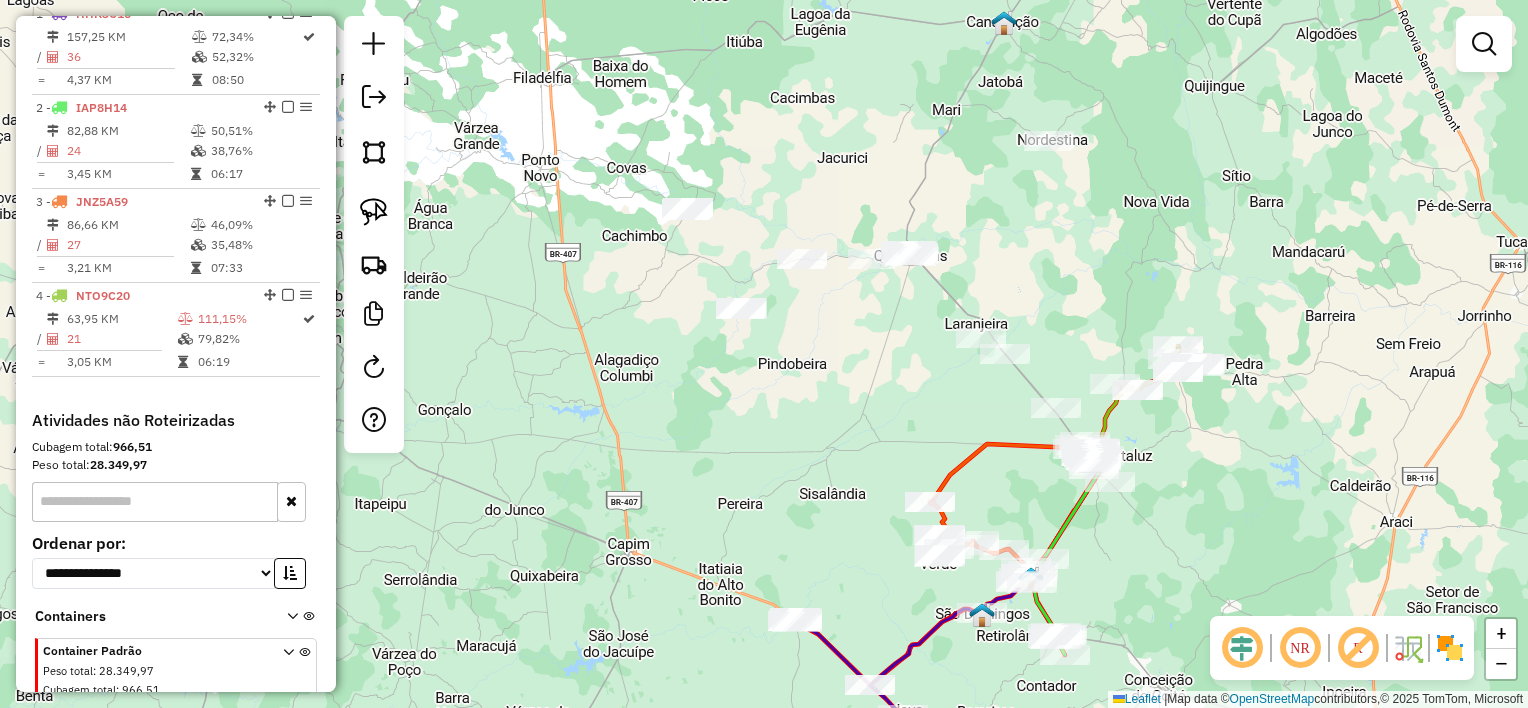 drag, startPoint x: 815, startPoint y: 368, endPoint x: 880, endPoint y: 411, distance: 77.93587 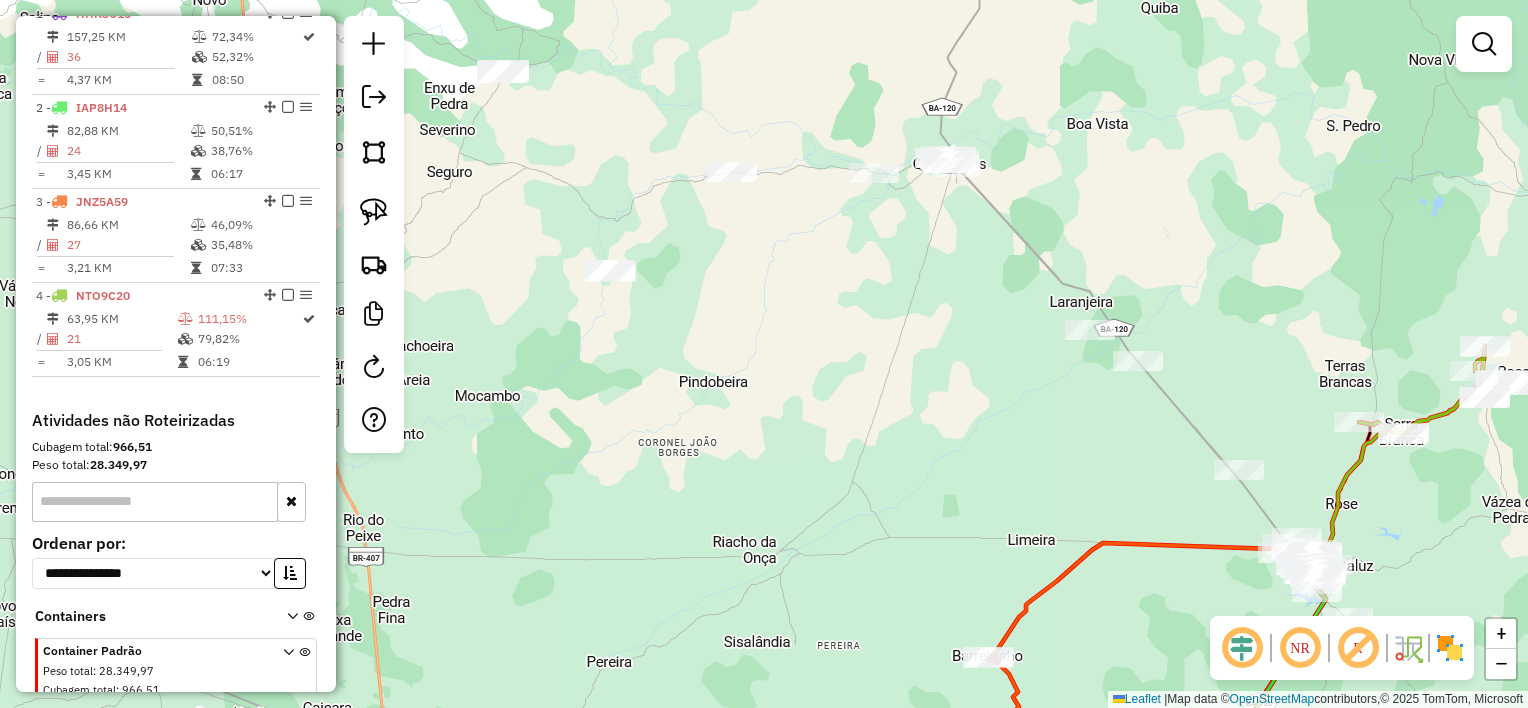 drag, startPoint x: 826, startPoint y: 359, endPoint x: 871, endPoint y: 391, distance: 55.21775 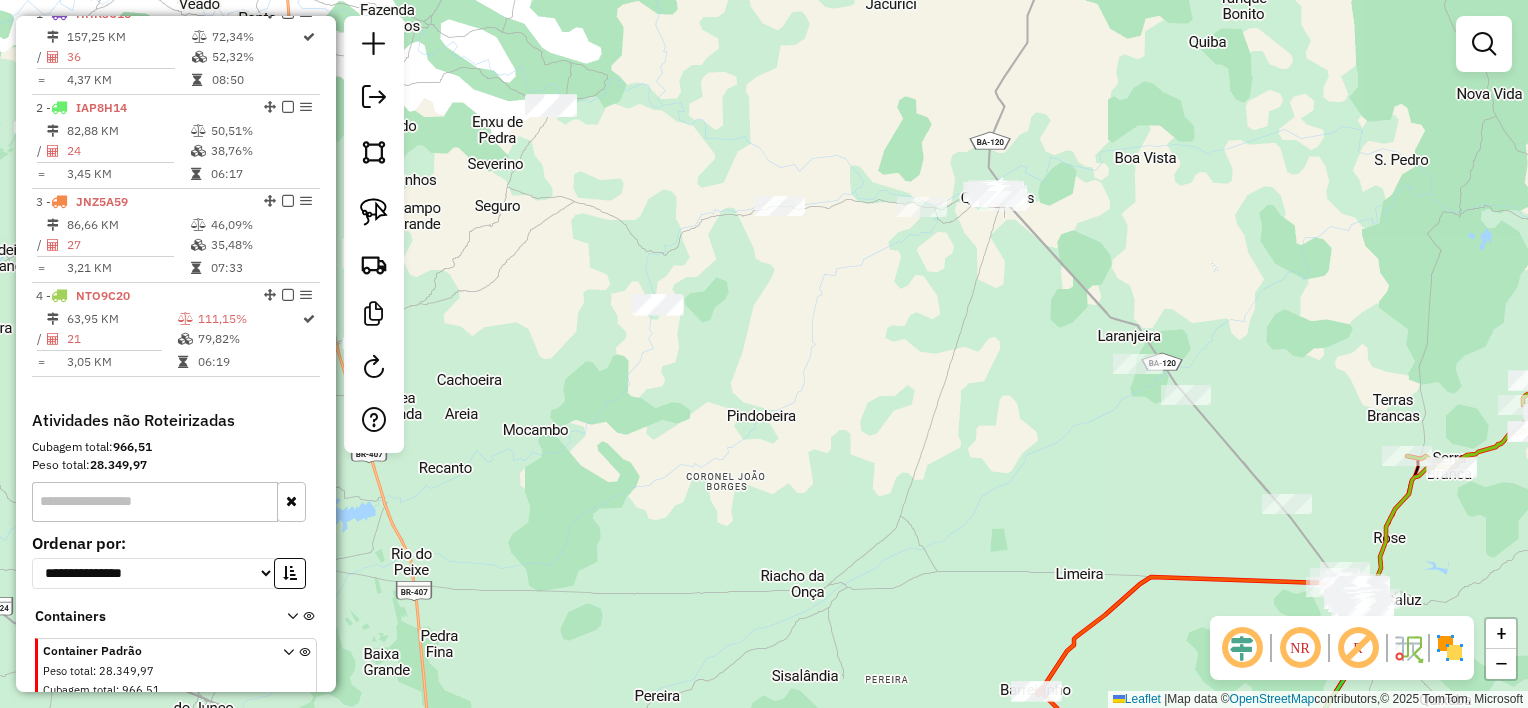 drag, startPoint x: 936, startPoint y: 368, endPoint x: 972, endPoint y: 402, distance: 49.517673 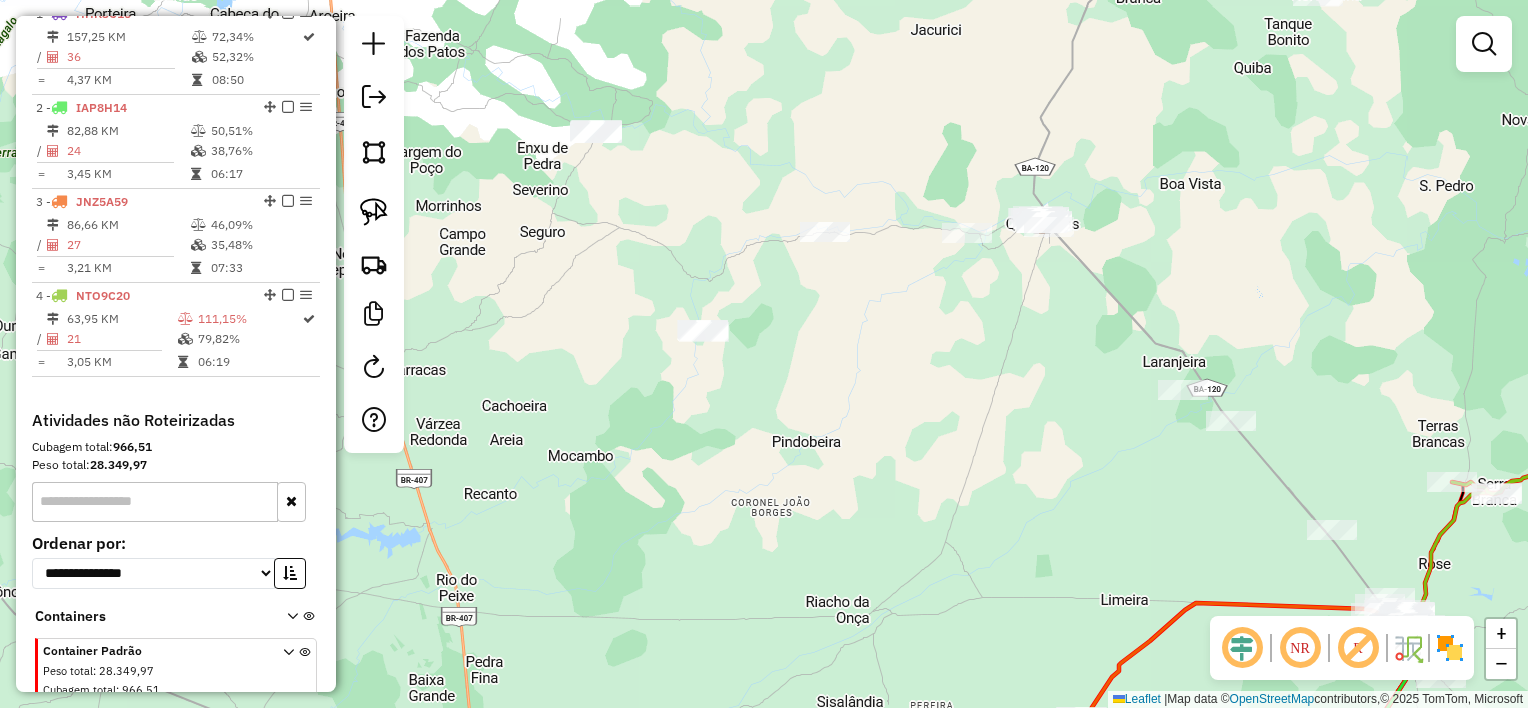 drag, startPoint x: 384, startPoint y: 206, endPoint x: 490, endPoint y: 169, distance: 112.27199 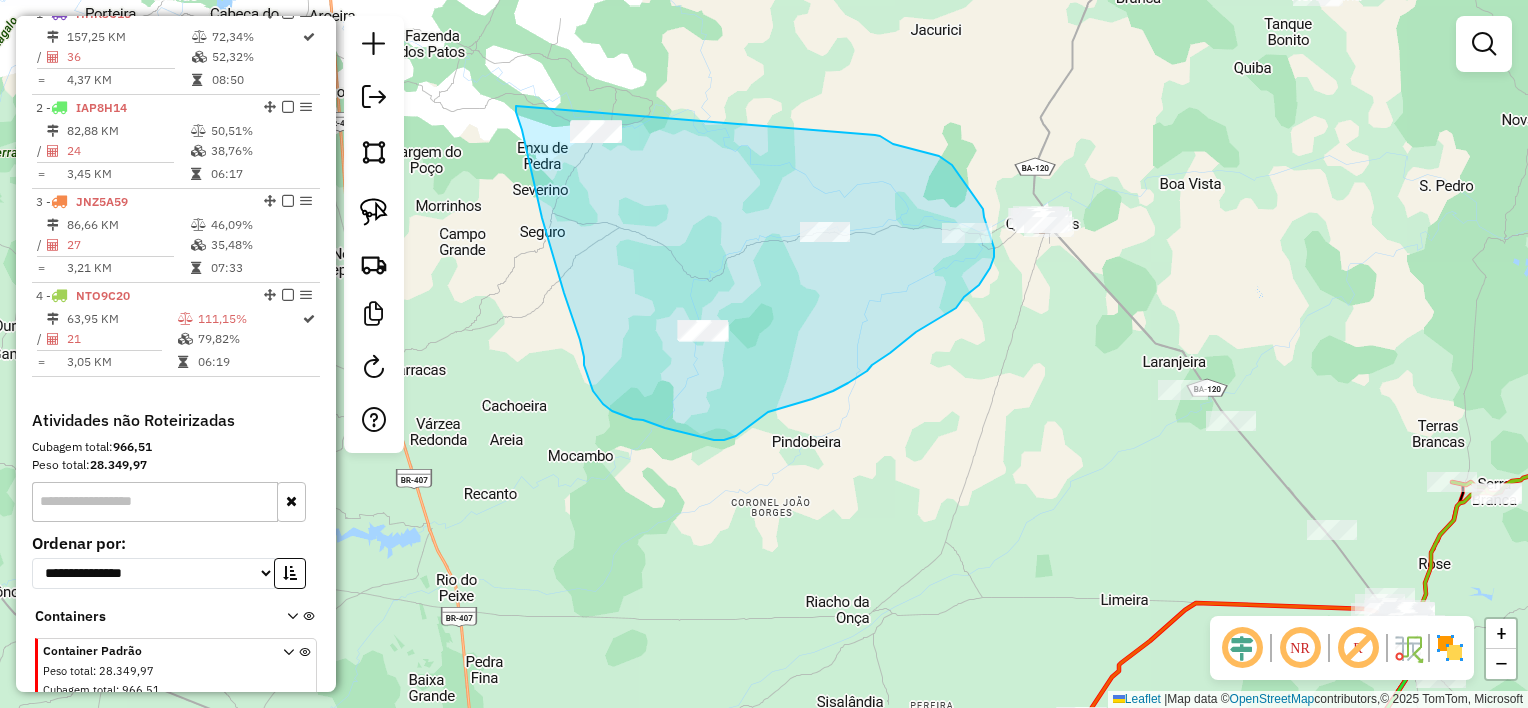 drag, startPoint x: 519, startPoint y: 120, endPoint x: 875, endPoint y: 135, distance: 356.31586 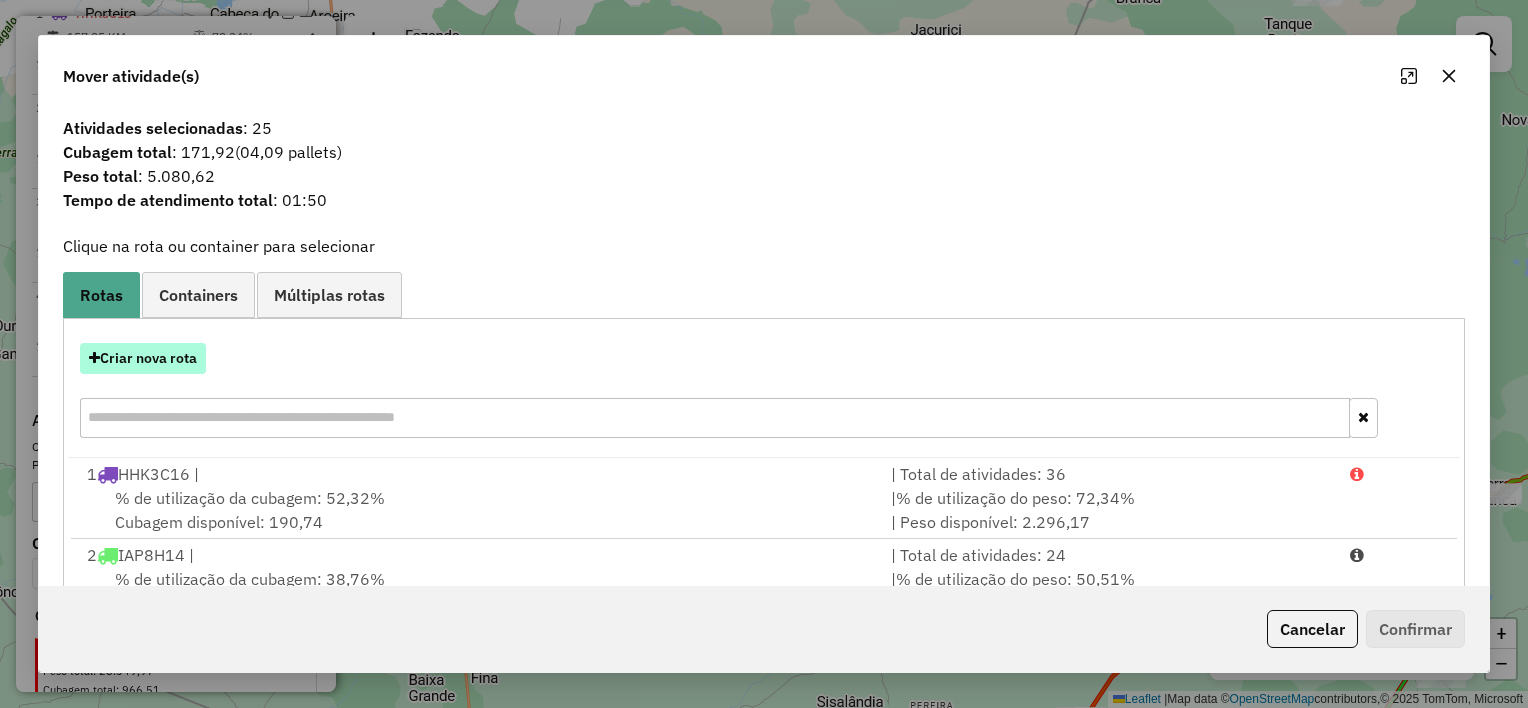 click on "Criar nova rota" at bounding box center (143, 358) 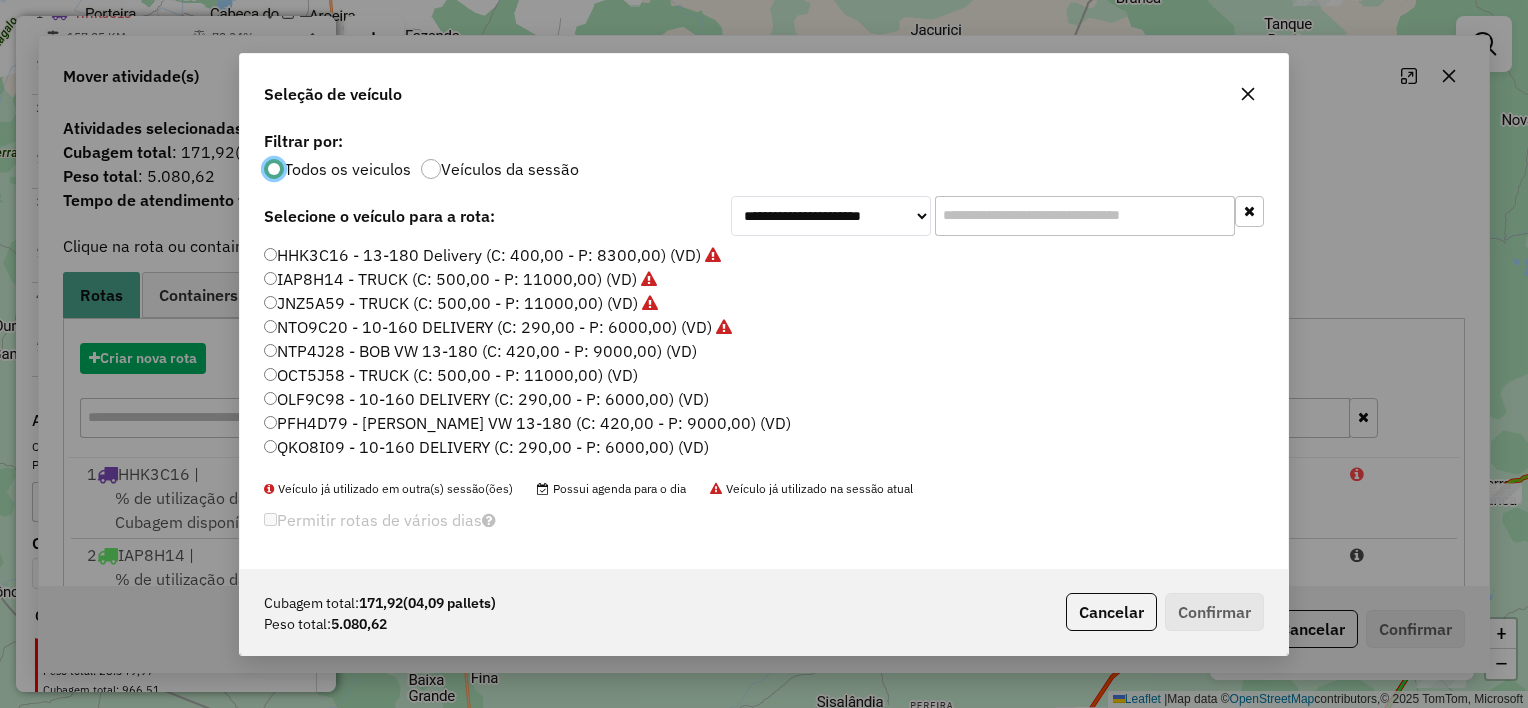 scroll, scrollTop: 10, scrollLeft: 6, axis: both 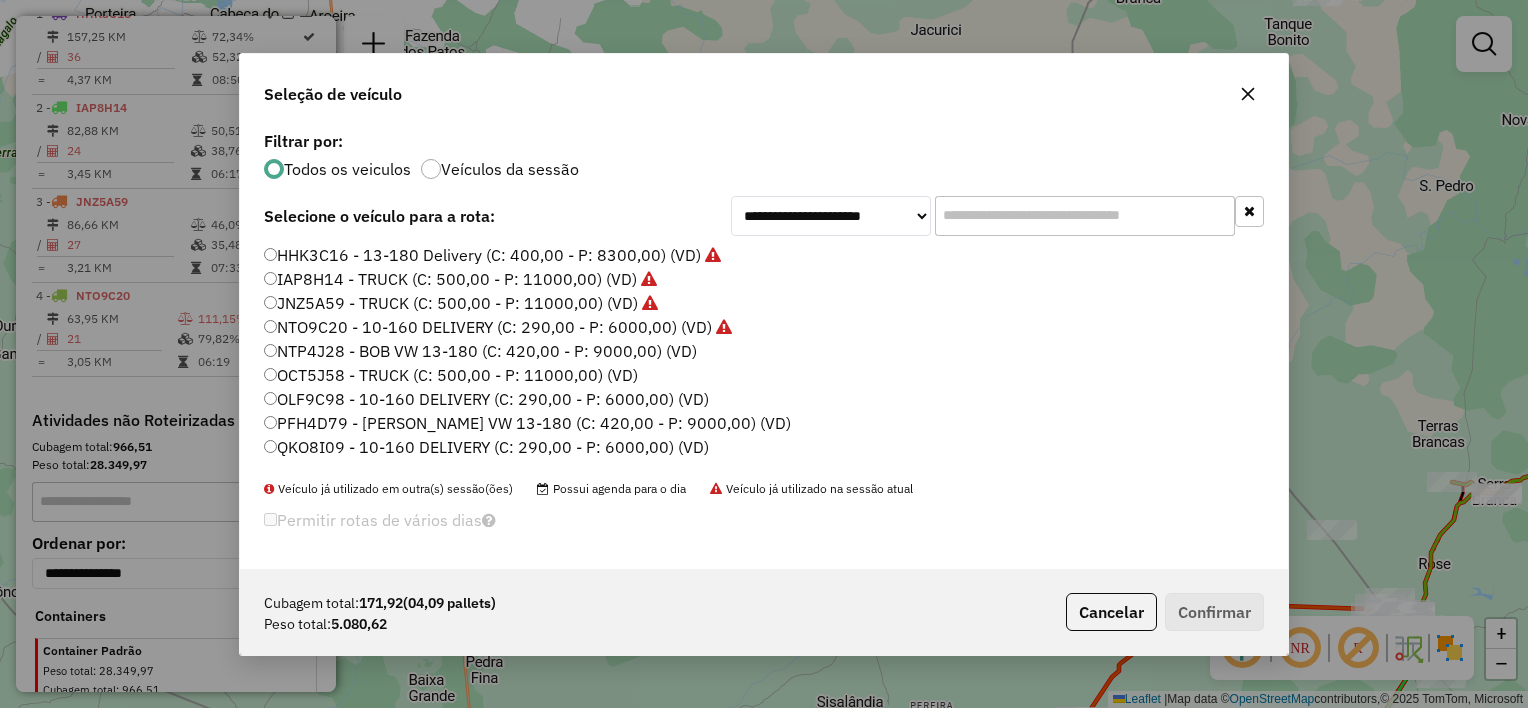 click on "NTP4J28 - BOB VW 13-180 (C: 420,00 - P: 9000,00) (VD)" 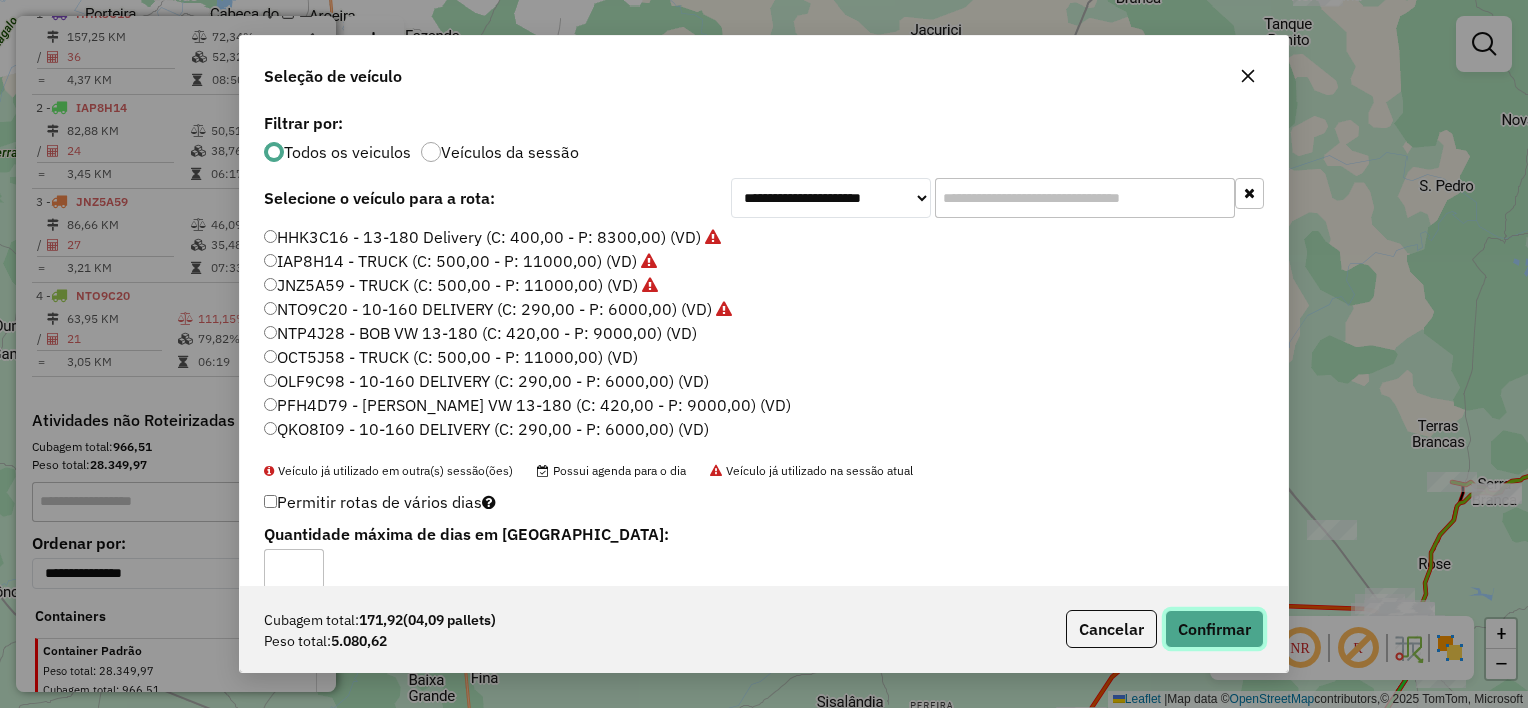 click on "Confirmar" 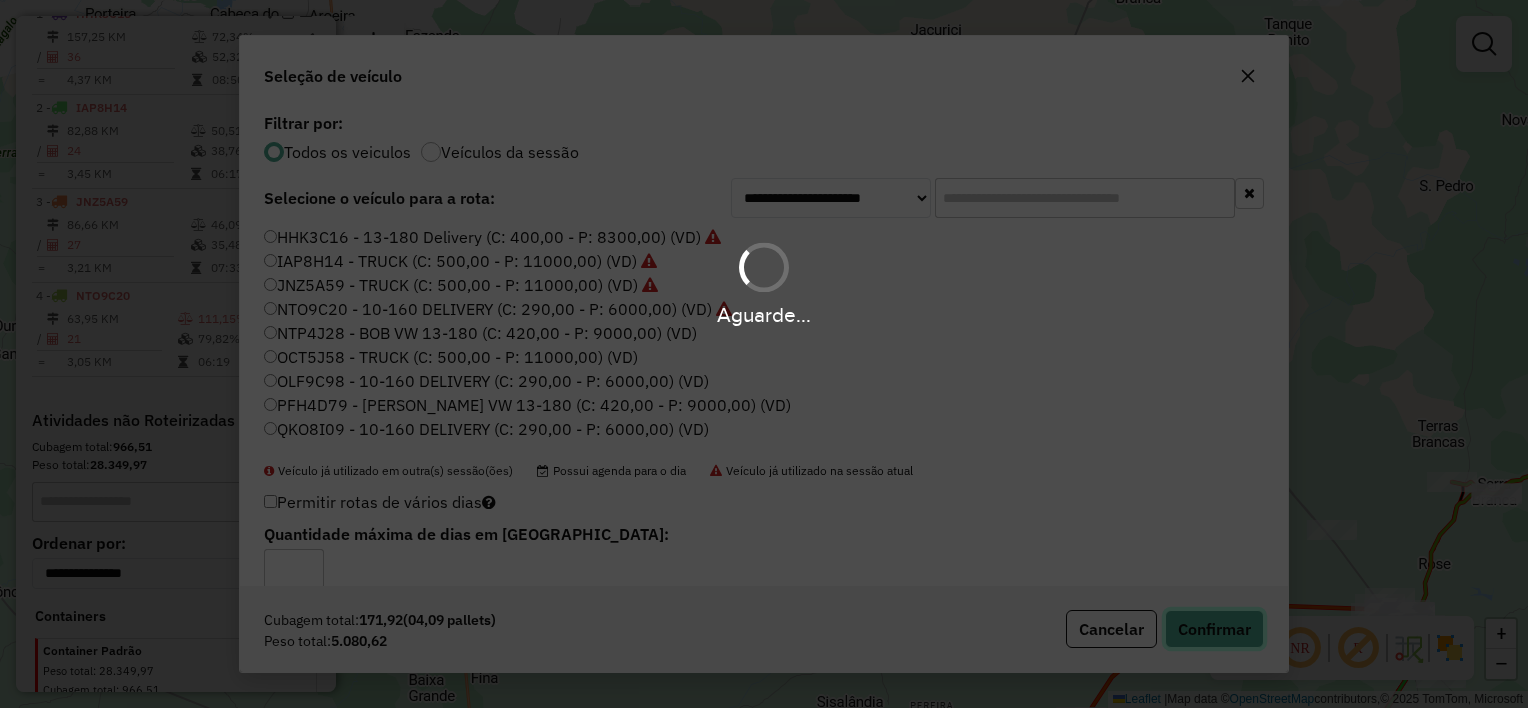 type 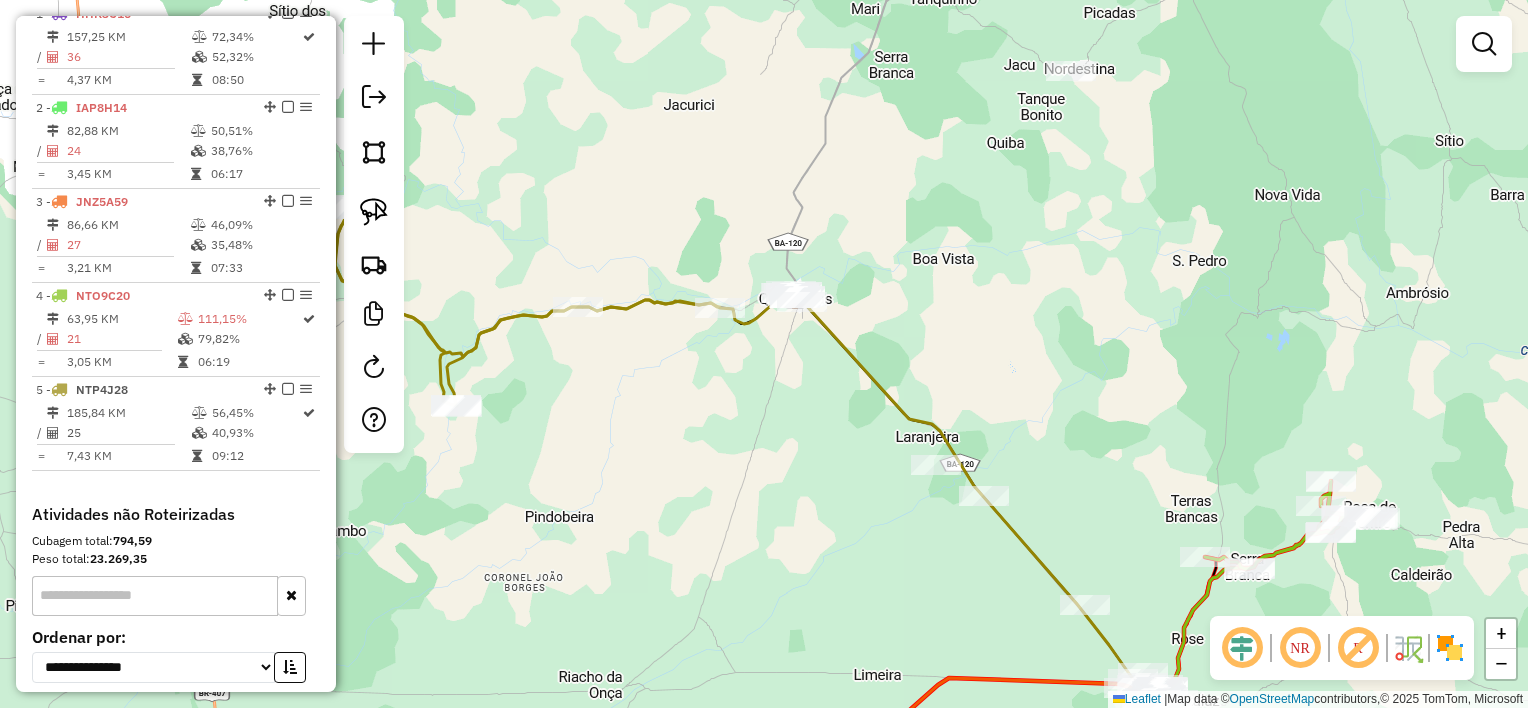 drag, startPoint x: 902, startPoint y: 393, endPoint x: 663, endPoint y: 468, distance: 250.49152 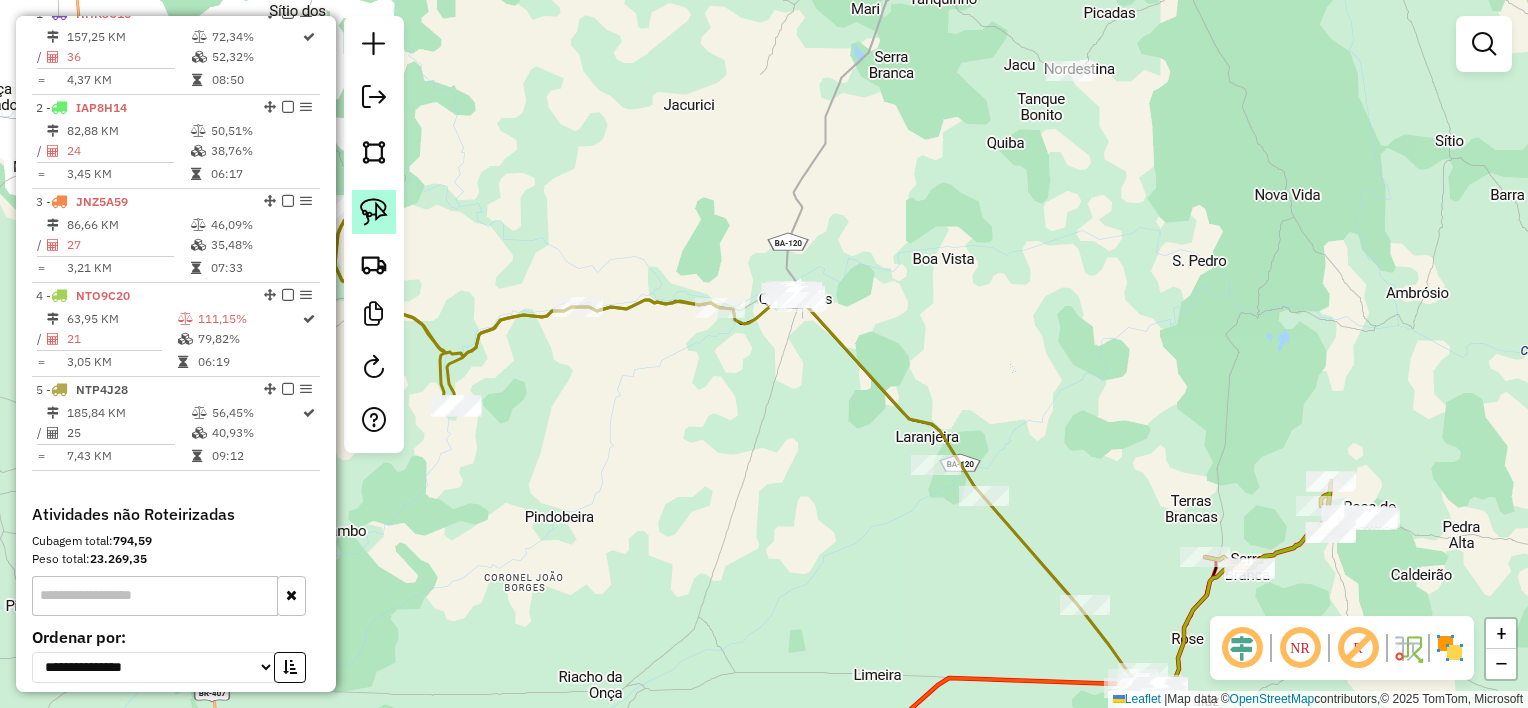 click 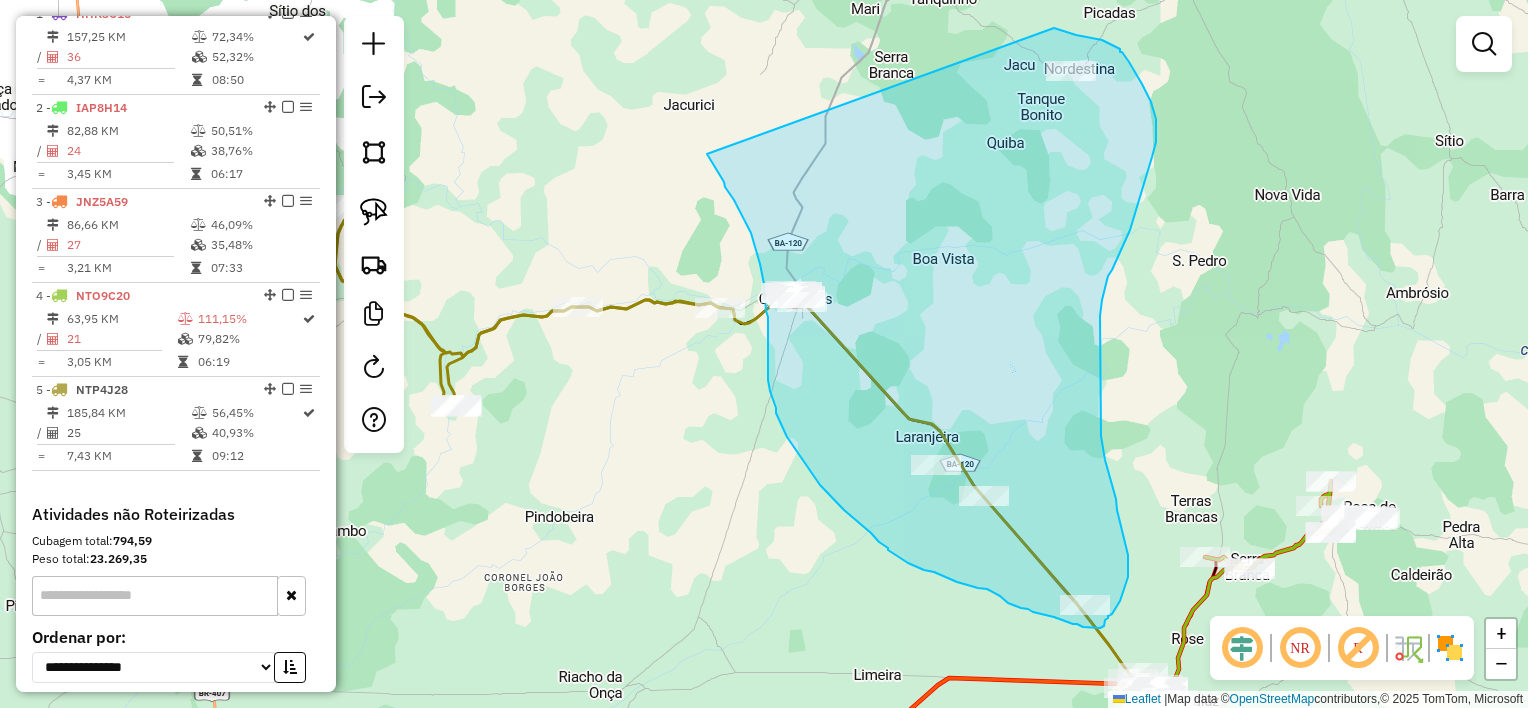 drag, startPoint x: 747, startPoint y: 225, endPoint x: 1054, endPoint y: 28, distance: 364.77115 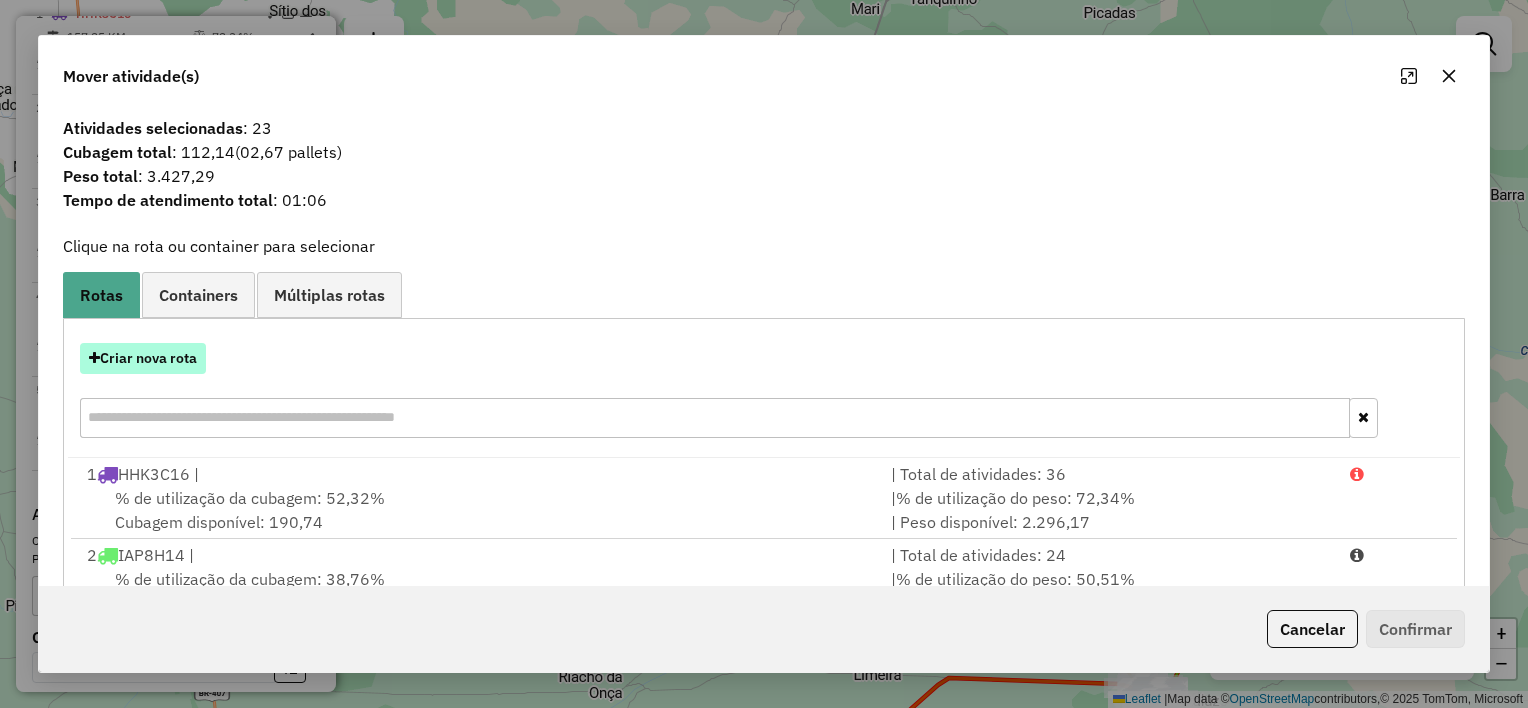 click on "Criar nova rota" at bounding box center [143, 358] 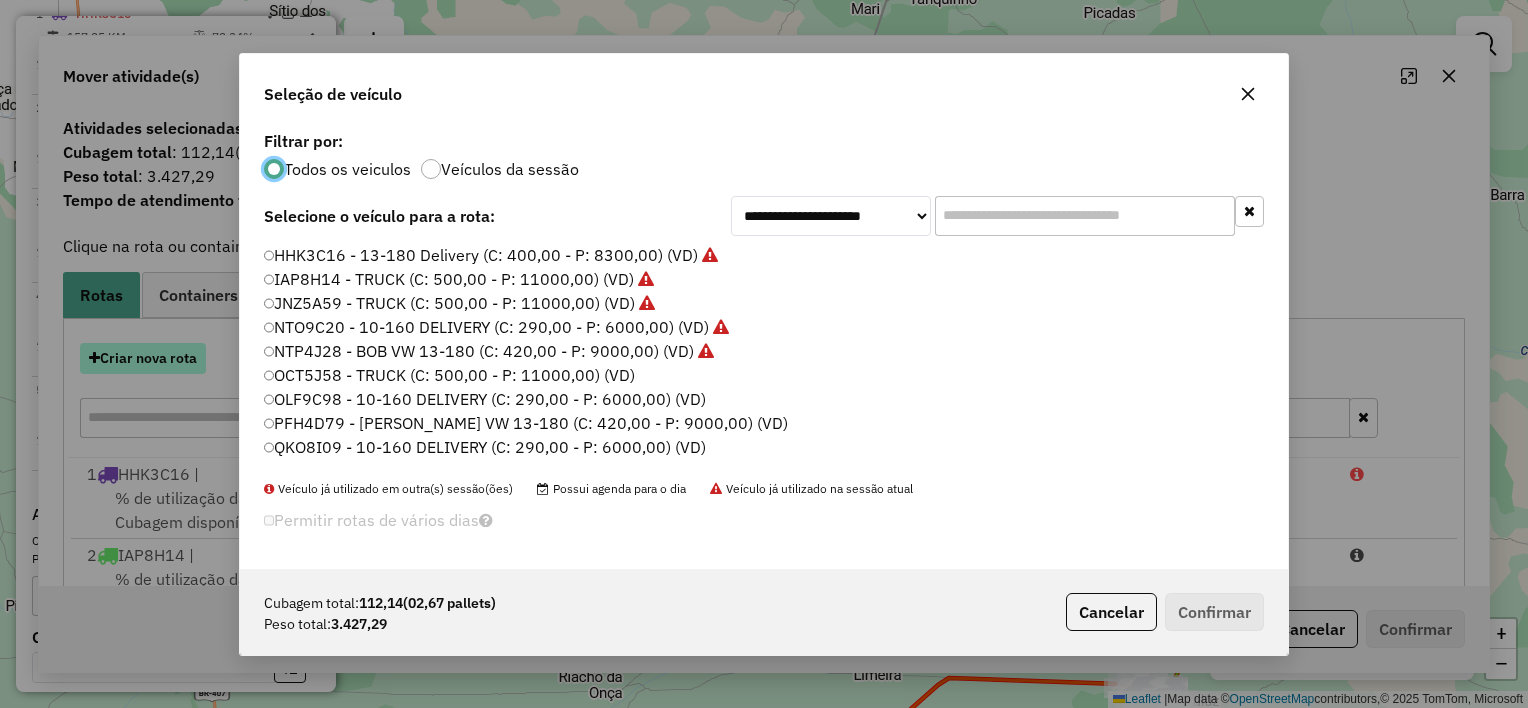 scroll, scrollTop: 10, scrollLeft: 6, axis: both 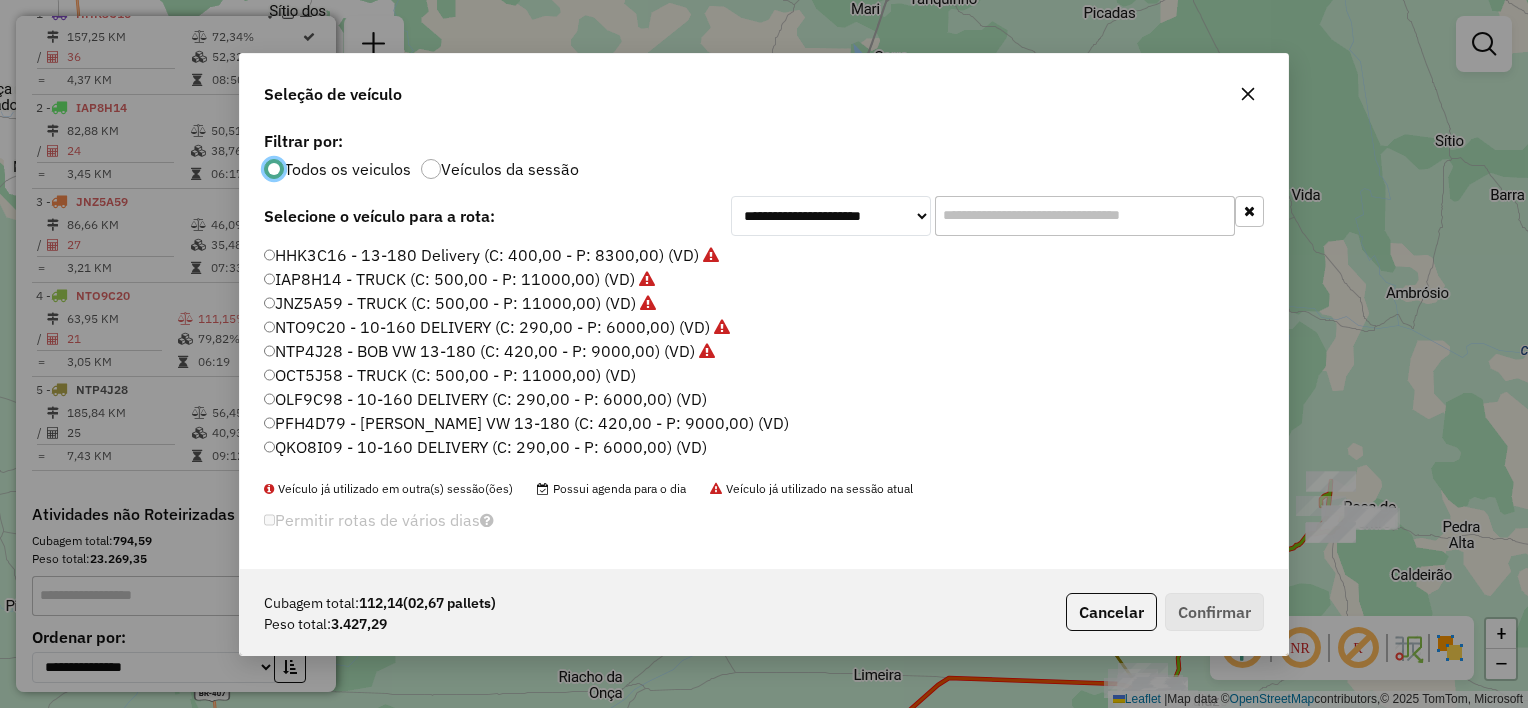 click on "OCT5J58 - TRUCK  (C: 500,00 - P: 11000,00) (VD)" 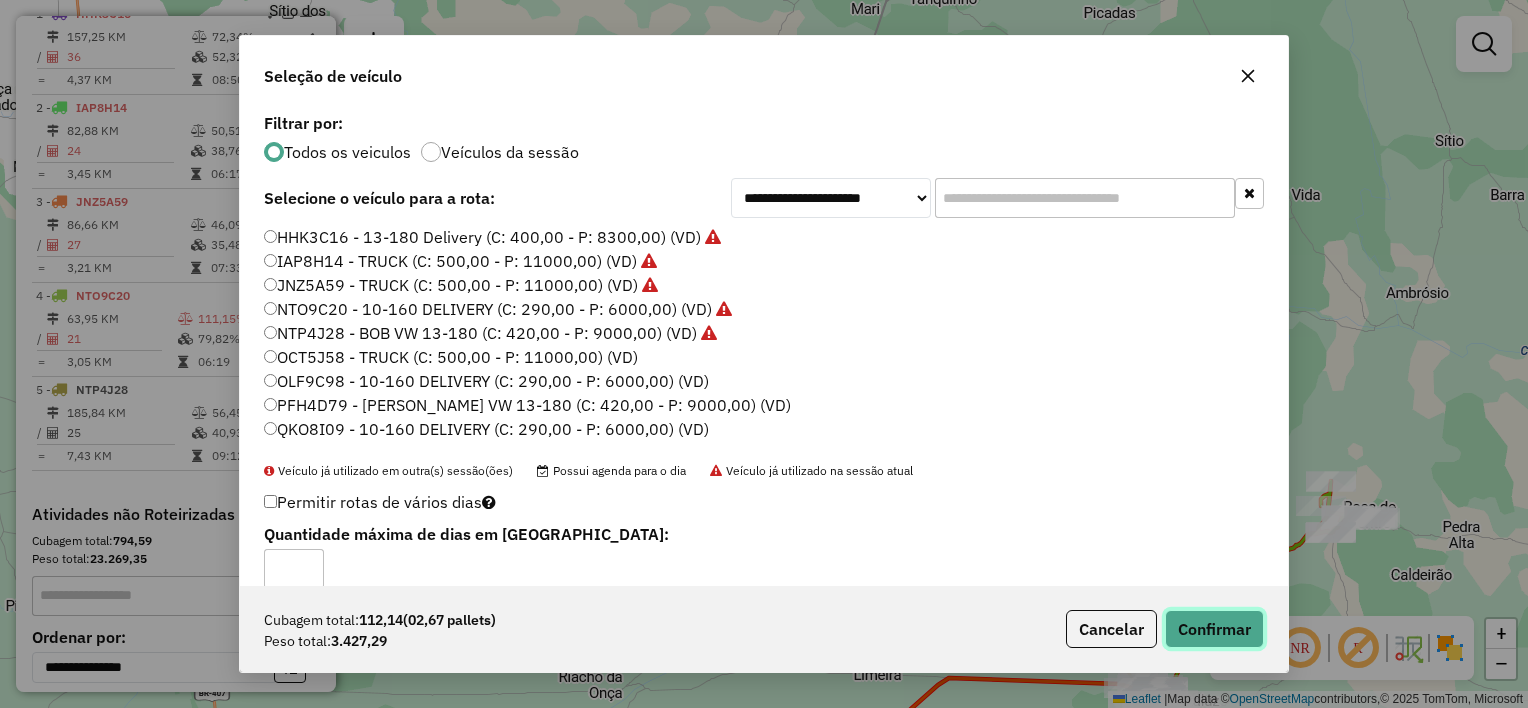 click on "Confirmar" 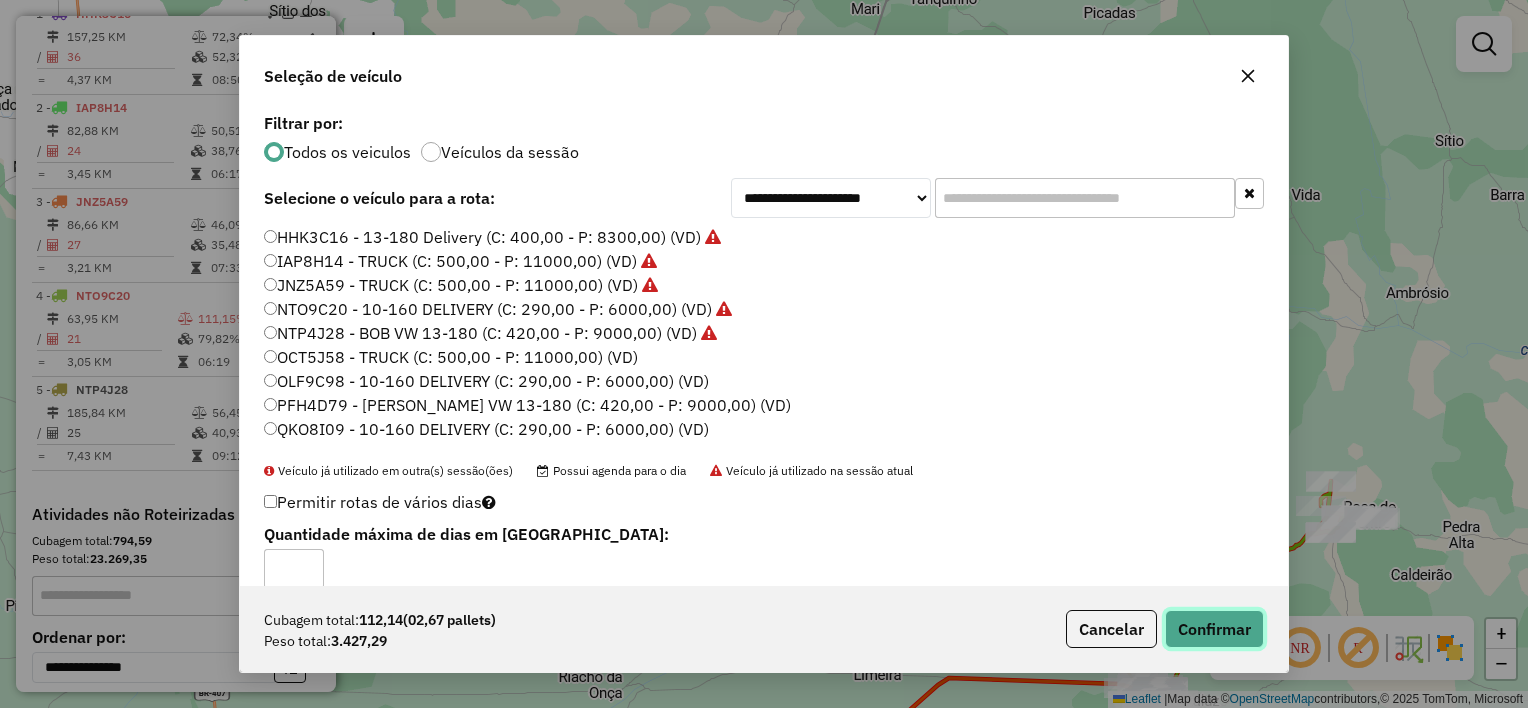 type 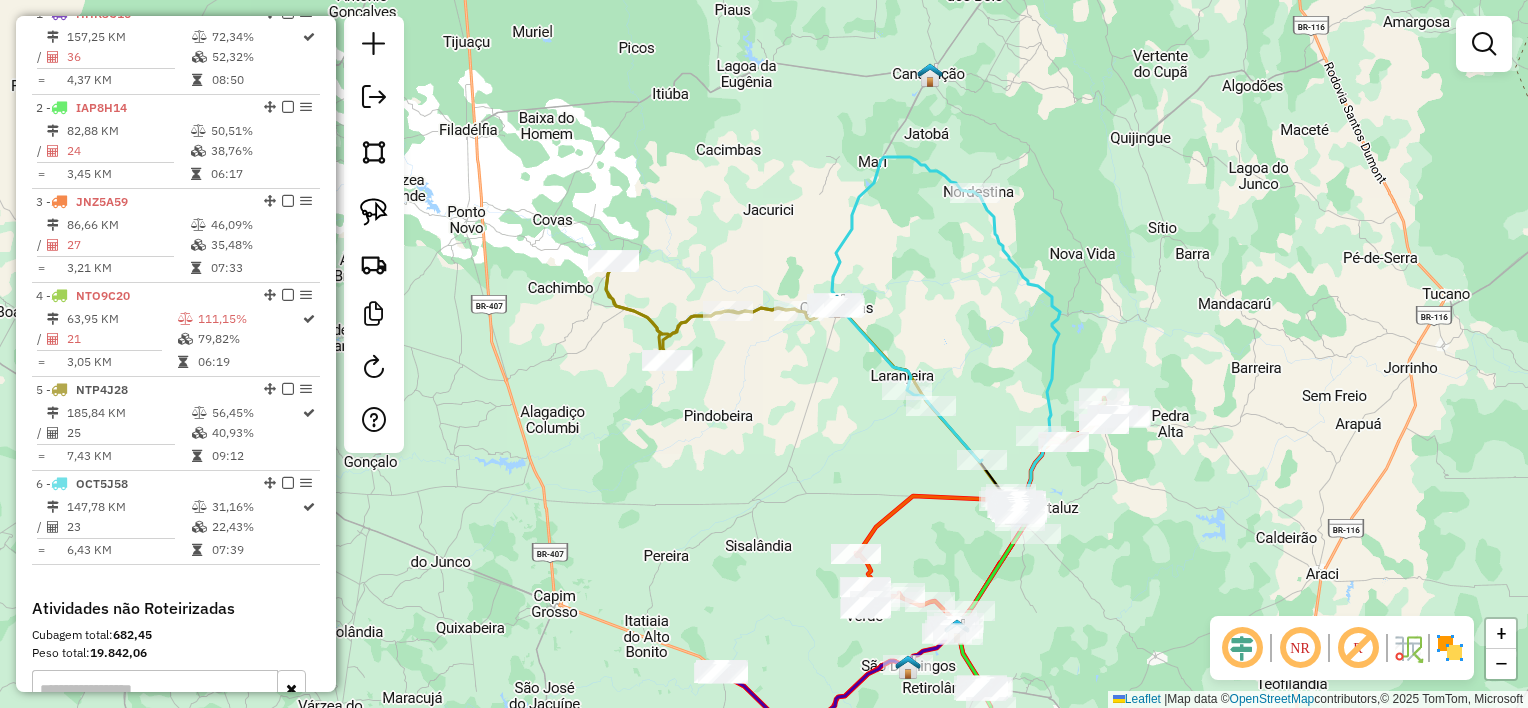 drag, startPoint x: 813, startPoint y: 420, endPoint x: 793, endPoint y: 344, distance: 78.58753 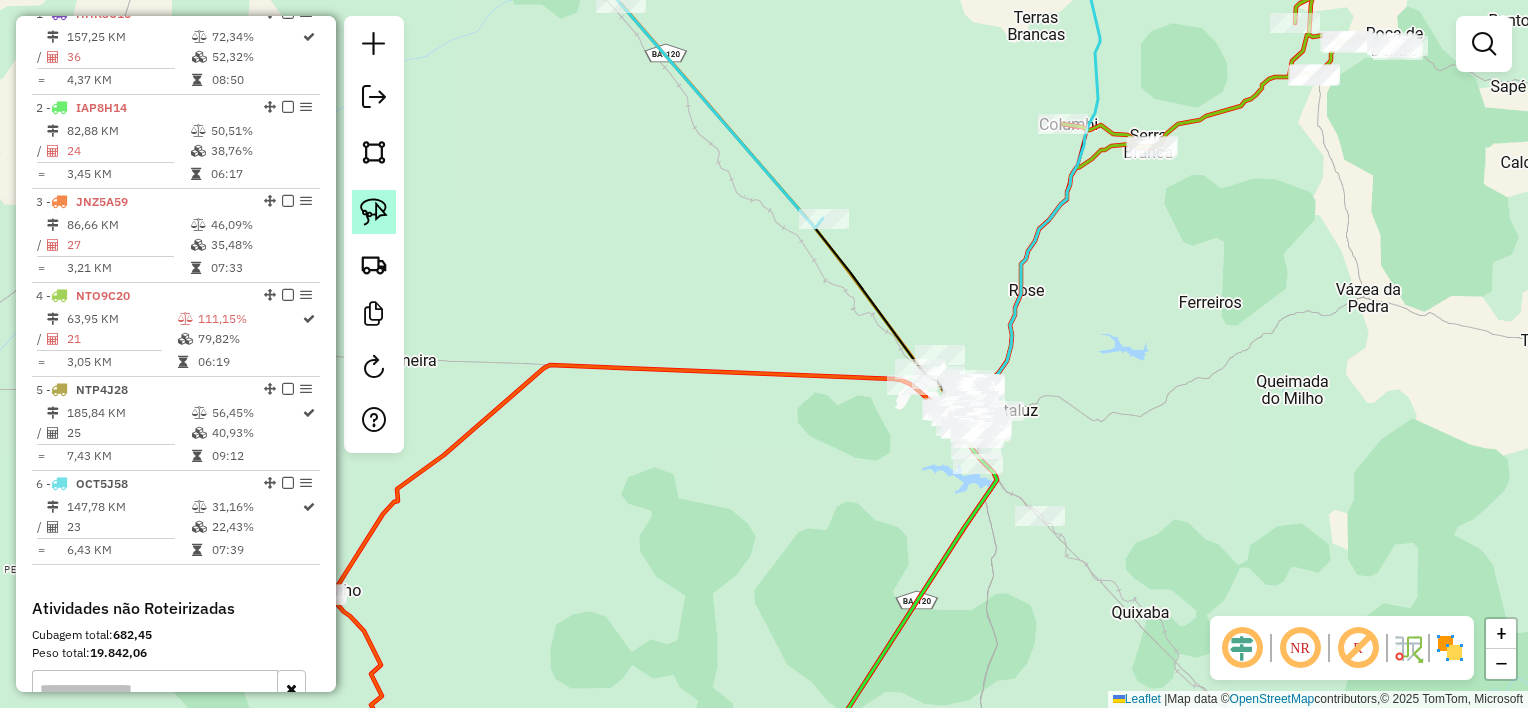 click 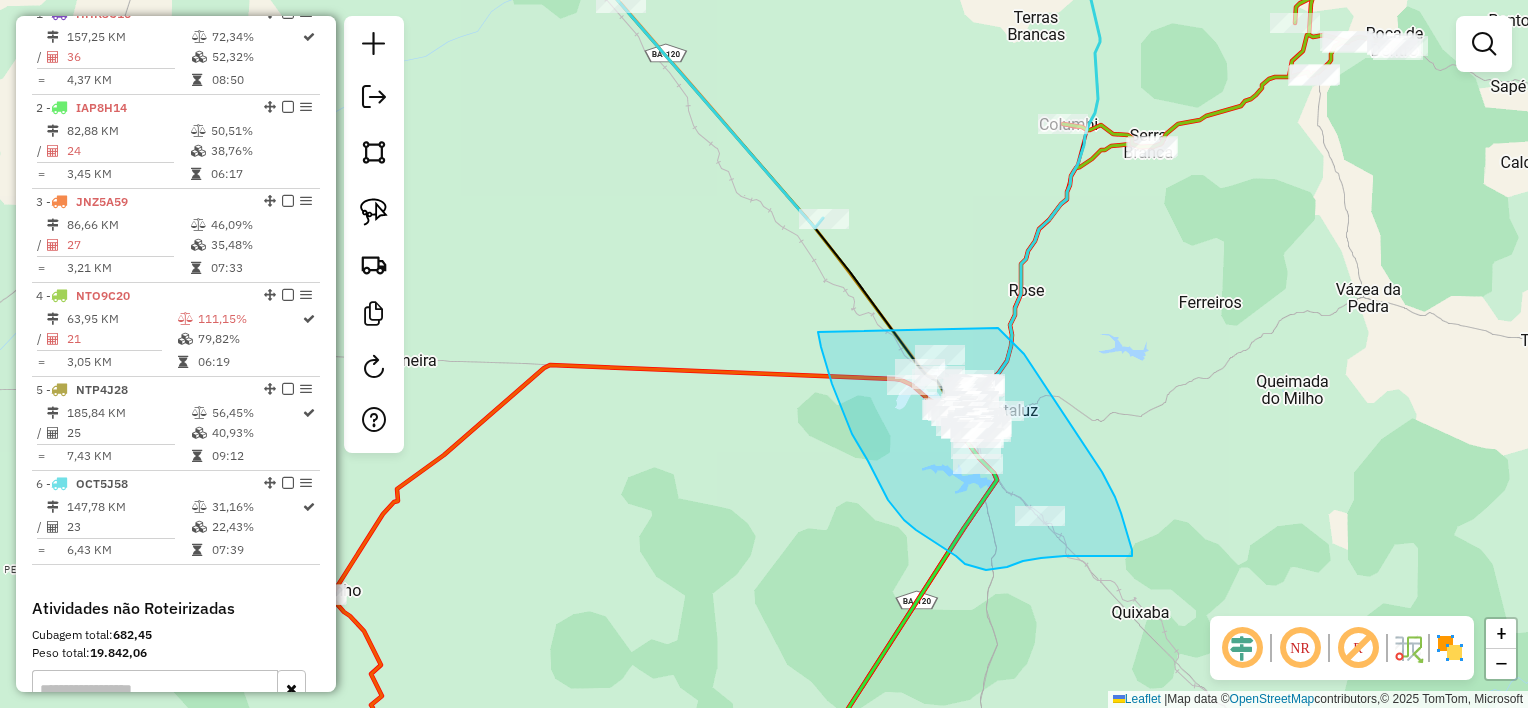 drag, startPoint x: 821, startPoint y: 347, endPoint x: 994, endPoint y: 324, distance: 174.5222 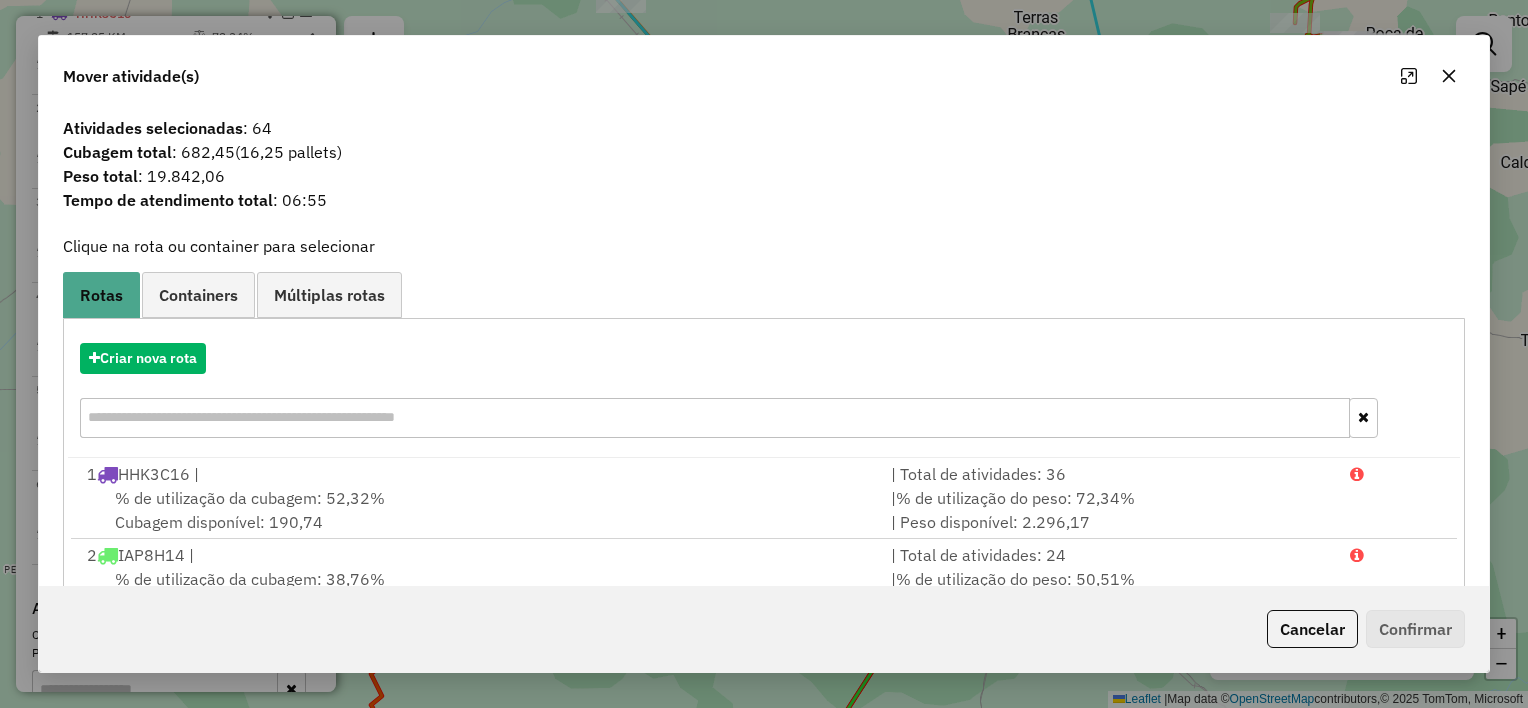 click 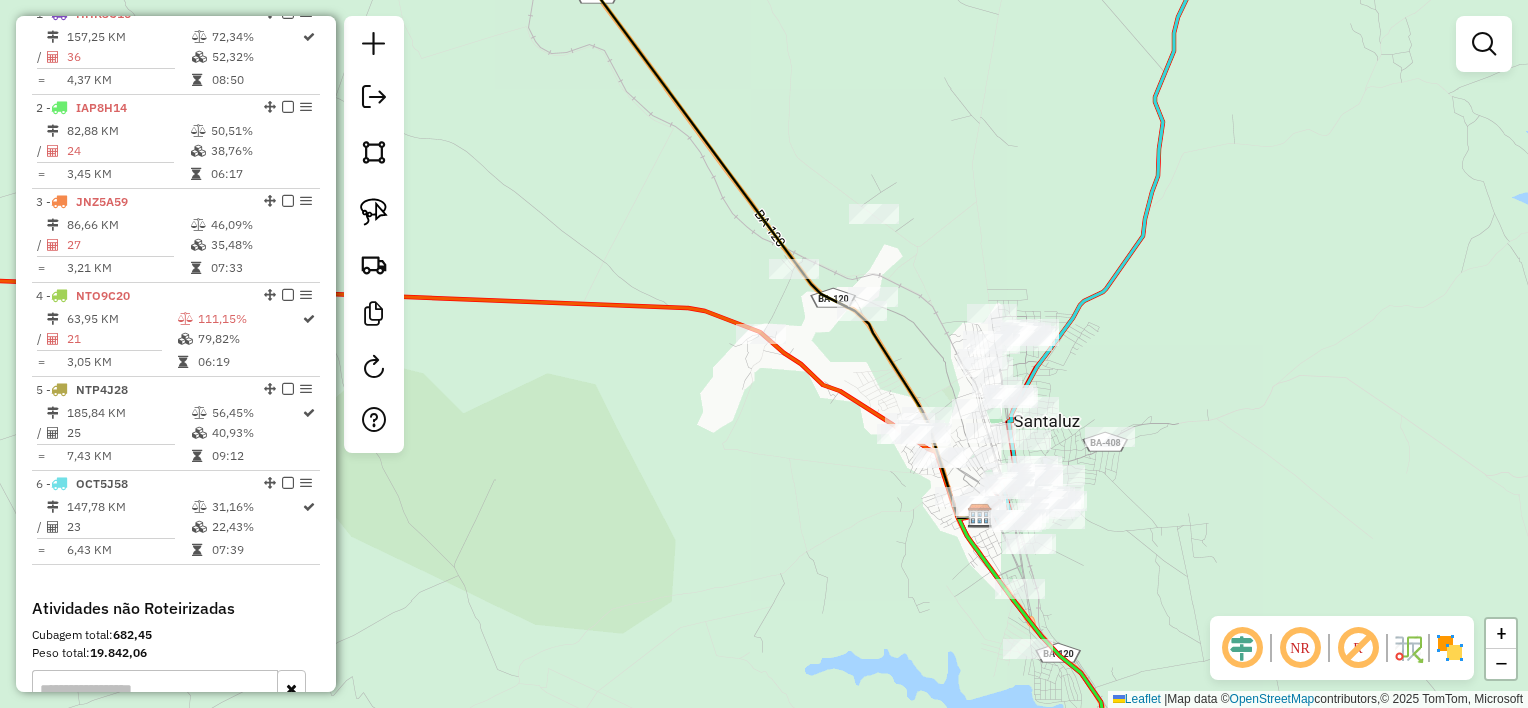 drag, startPoint x: 1130, startPoint y: 380, endPoint x: 1204, endPoint y: 358, distance: 77.201035 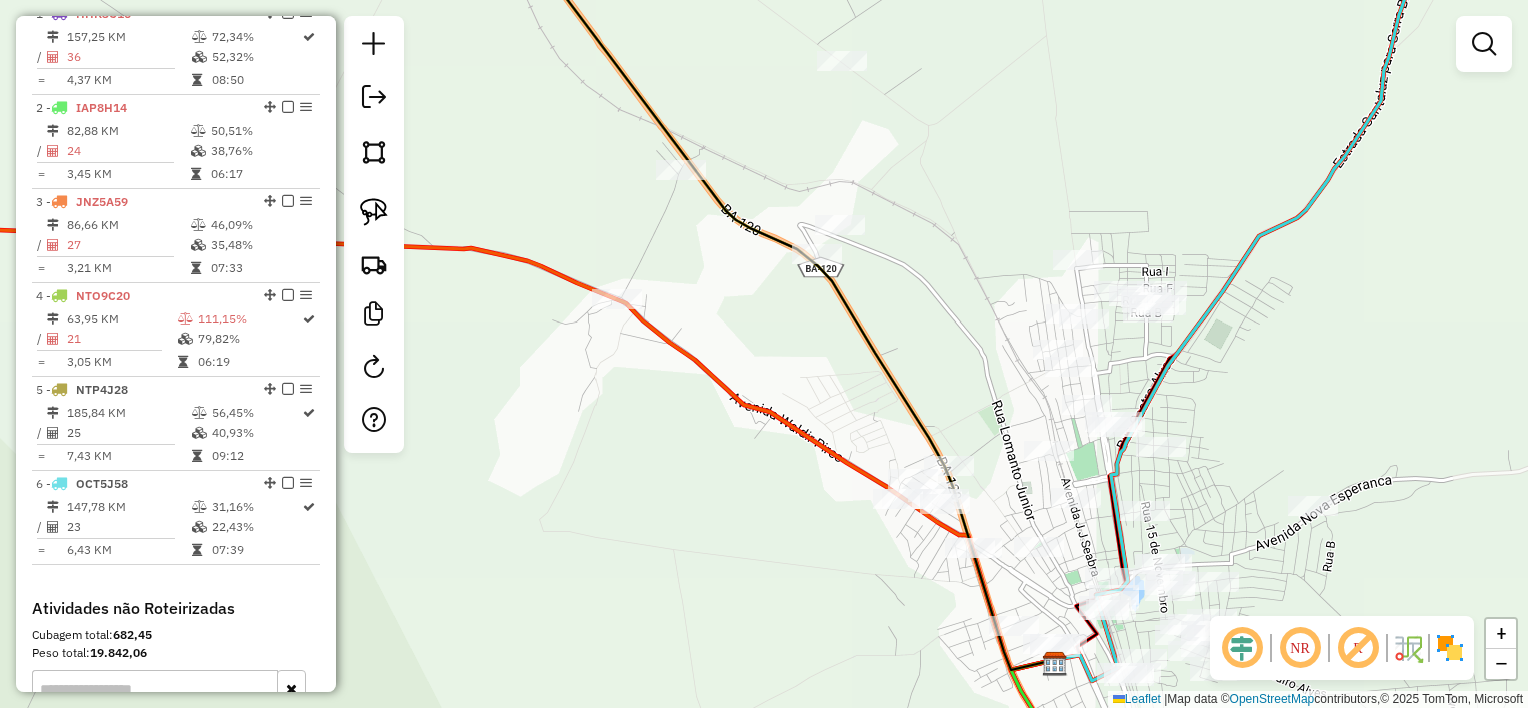 drag, startPoint x: 1220, startPoint y: 364, endPoint x: 1298, endPoint y: 409, distance: 90.04999 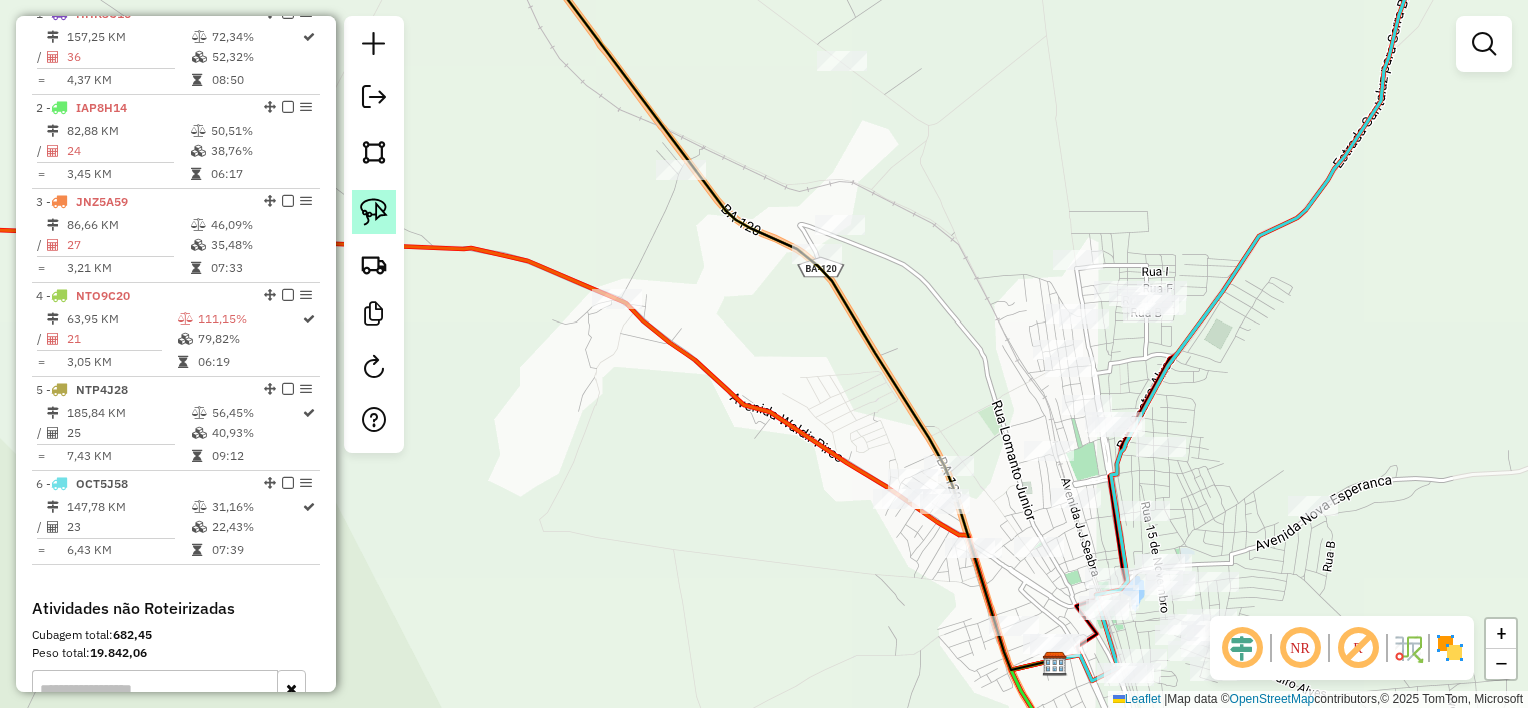 click 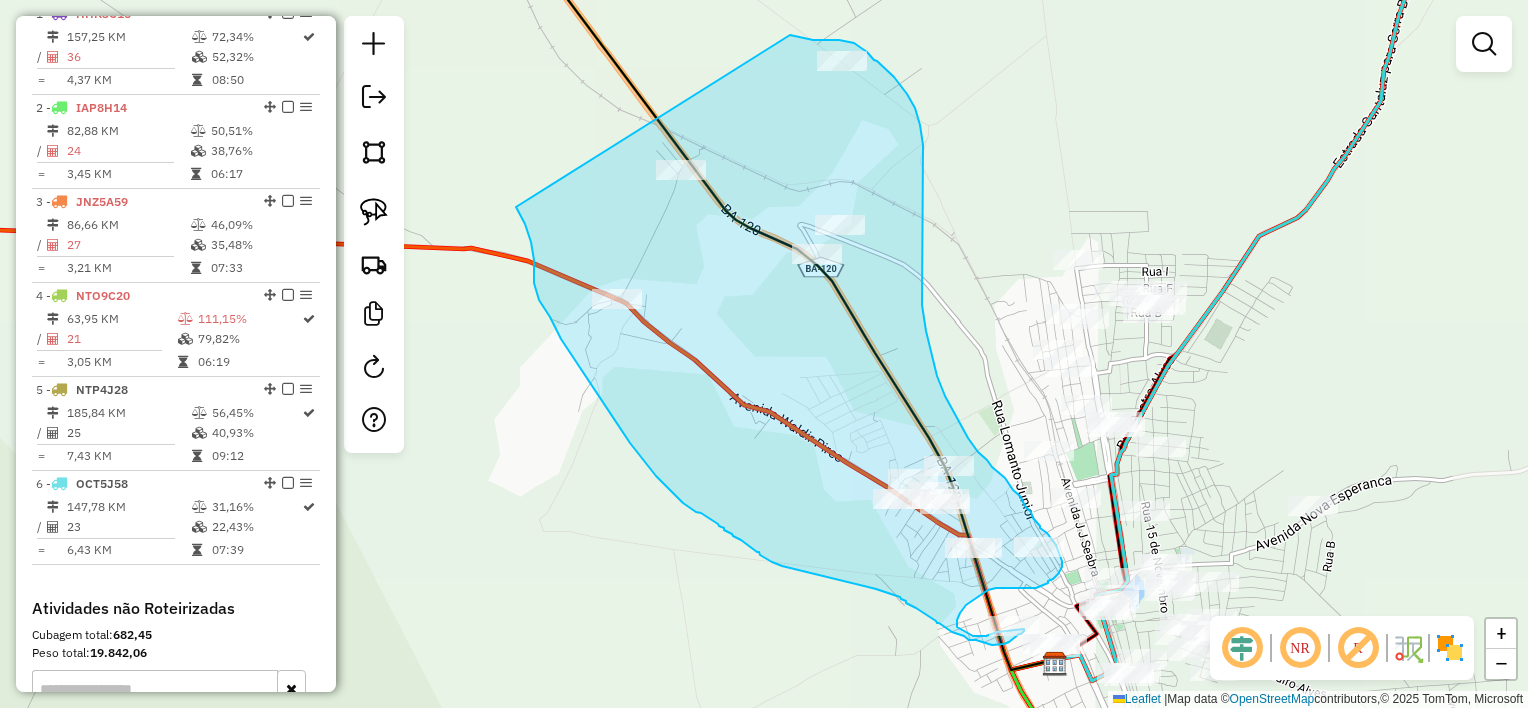 drag, startPoint x: 532, startPoint y: 248, endPoint x: 790, endPoint y: 35, distance: 334.5639 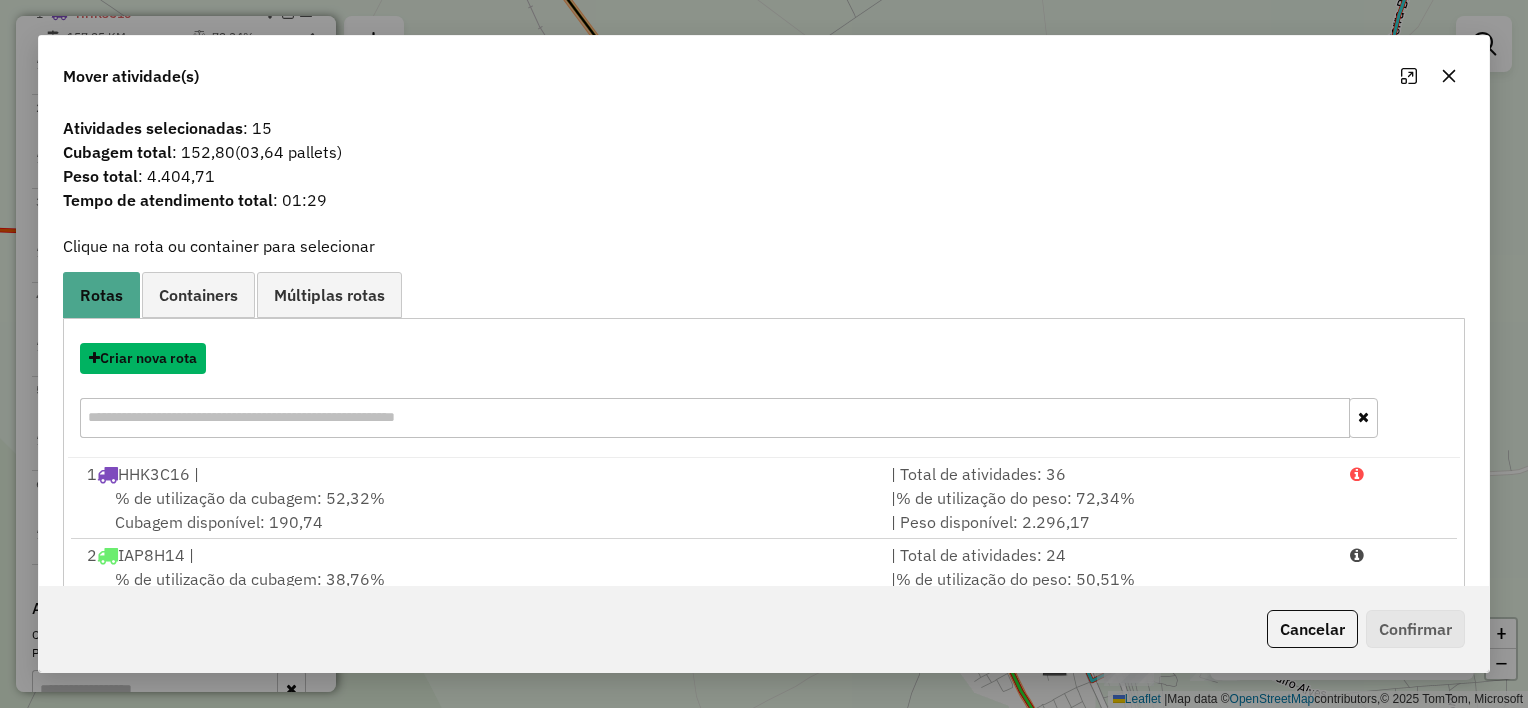click on "Criar nova rota" at bounding box center (143, 358) 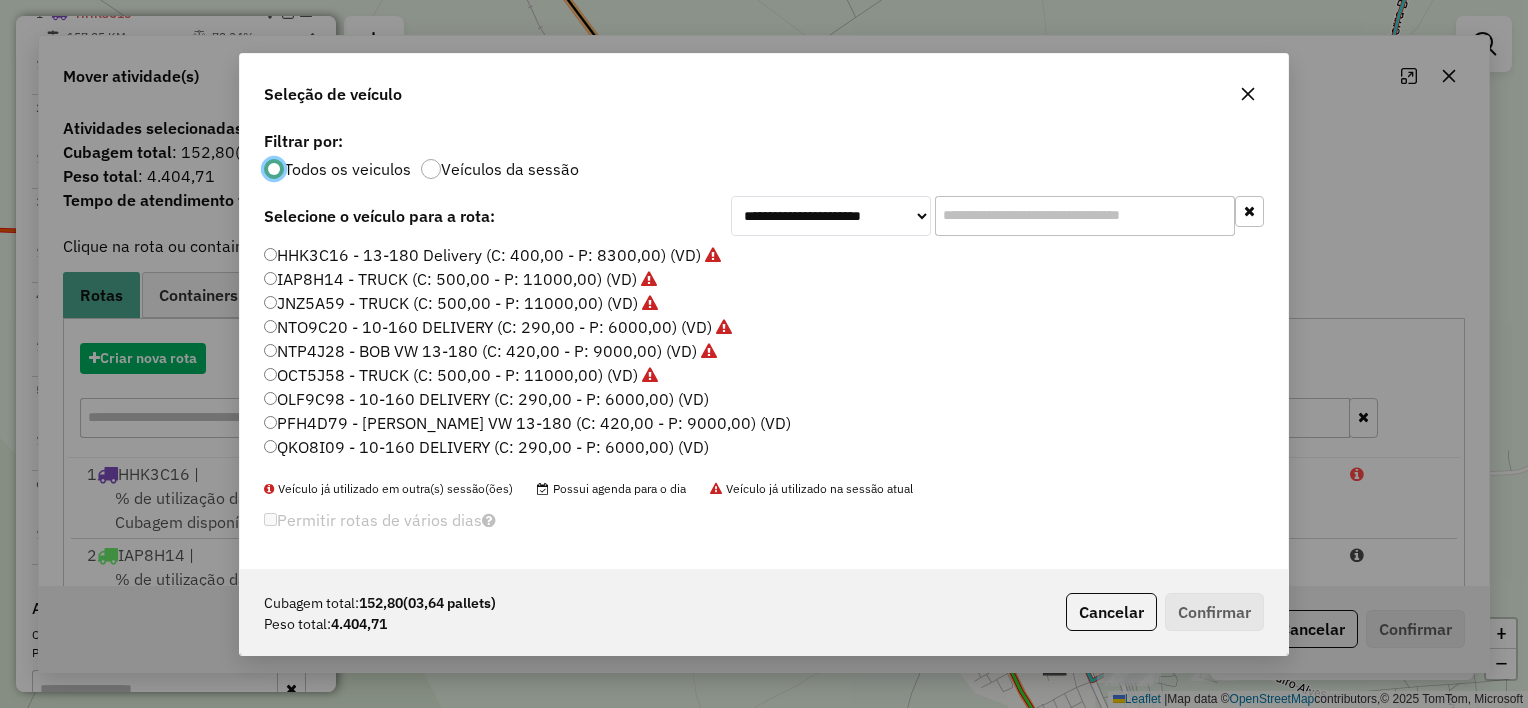 scroll, scrollTop: 10, scrollLeft: 6, axis: both 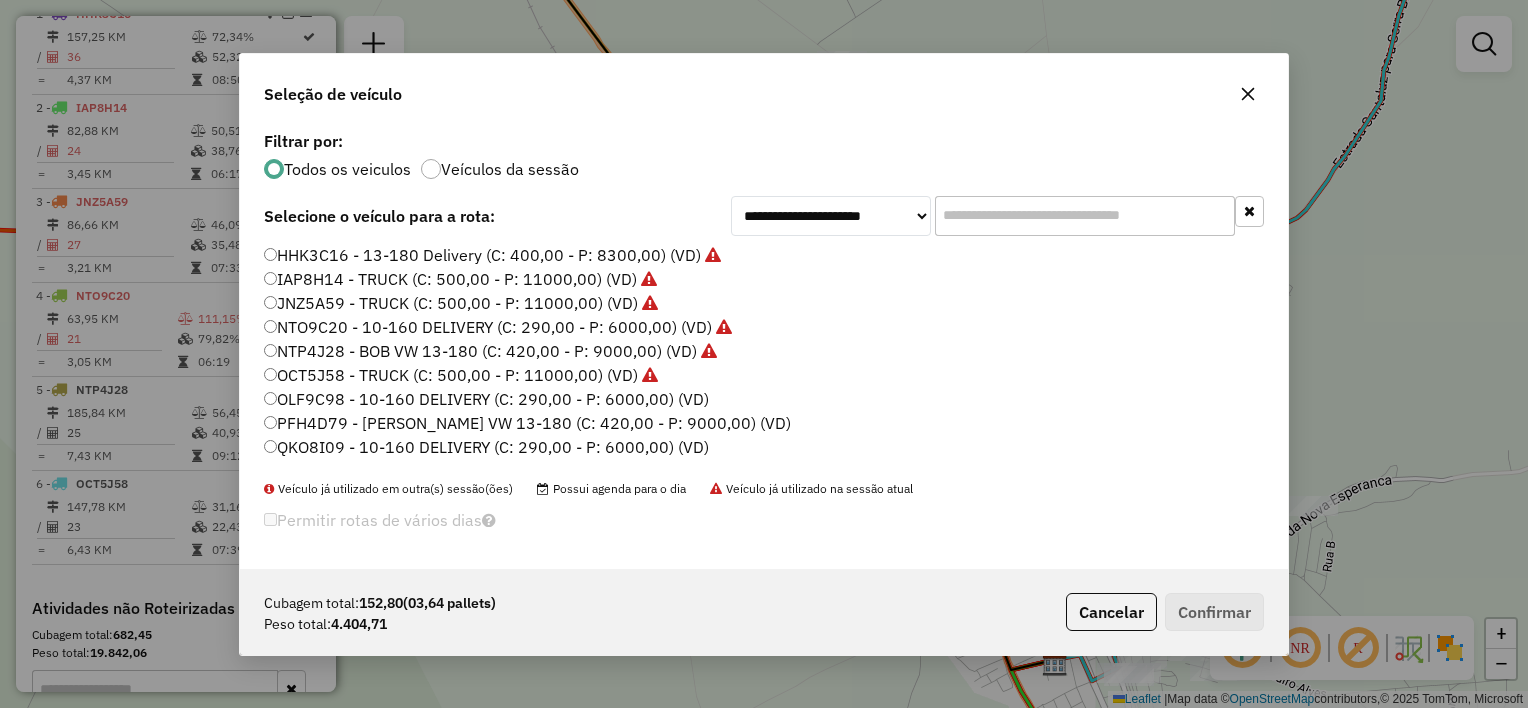 click on "OLF9C98 - 10-160 DELIVERY (C: 290,00 - P: 6000,00) (VD)" 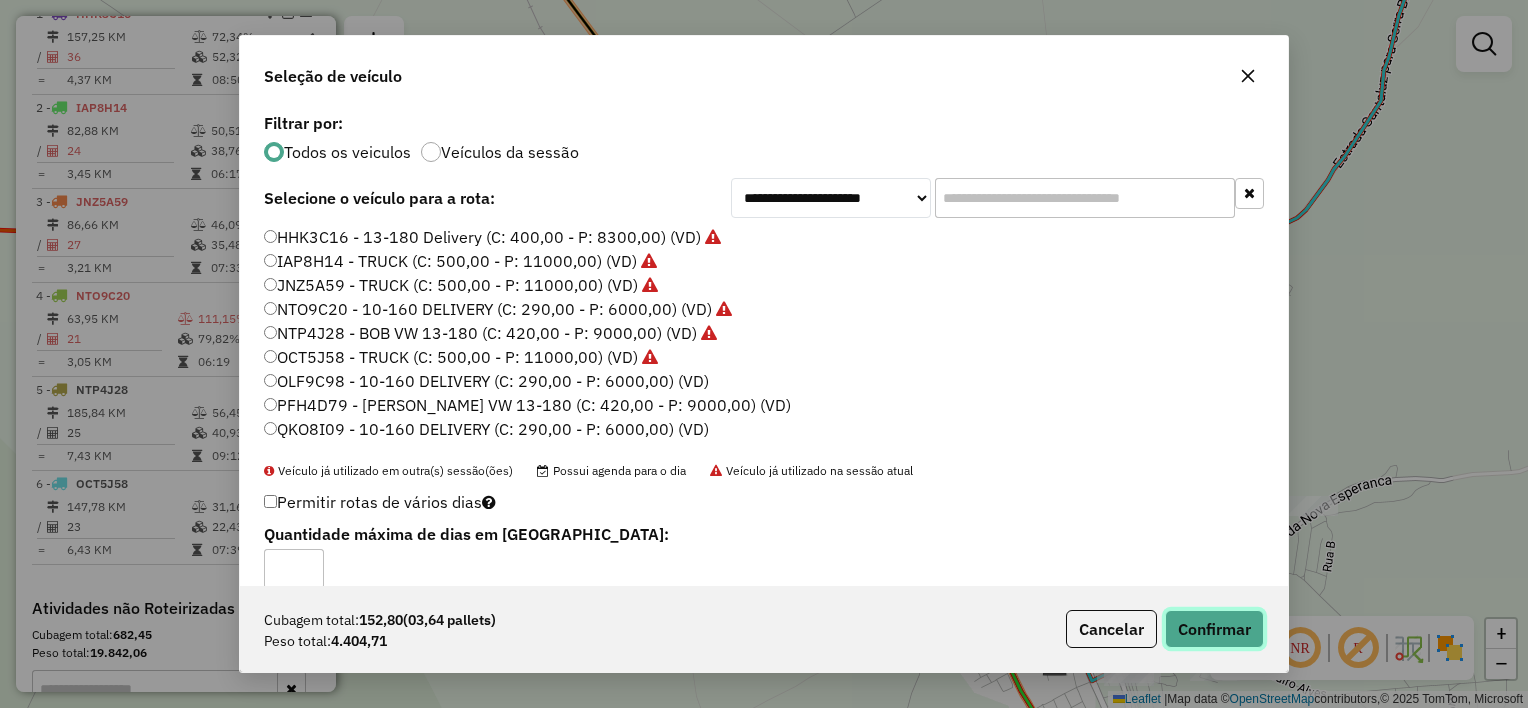 click on "Confirmar" 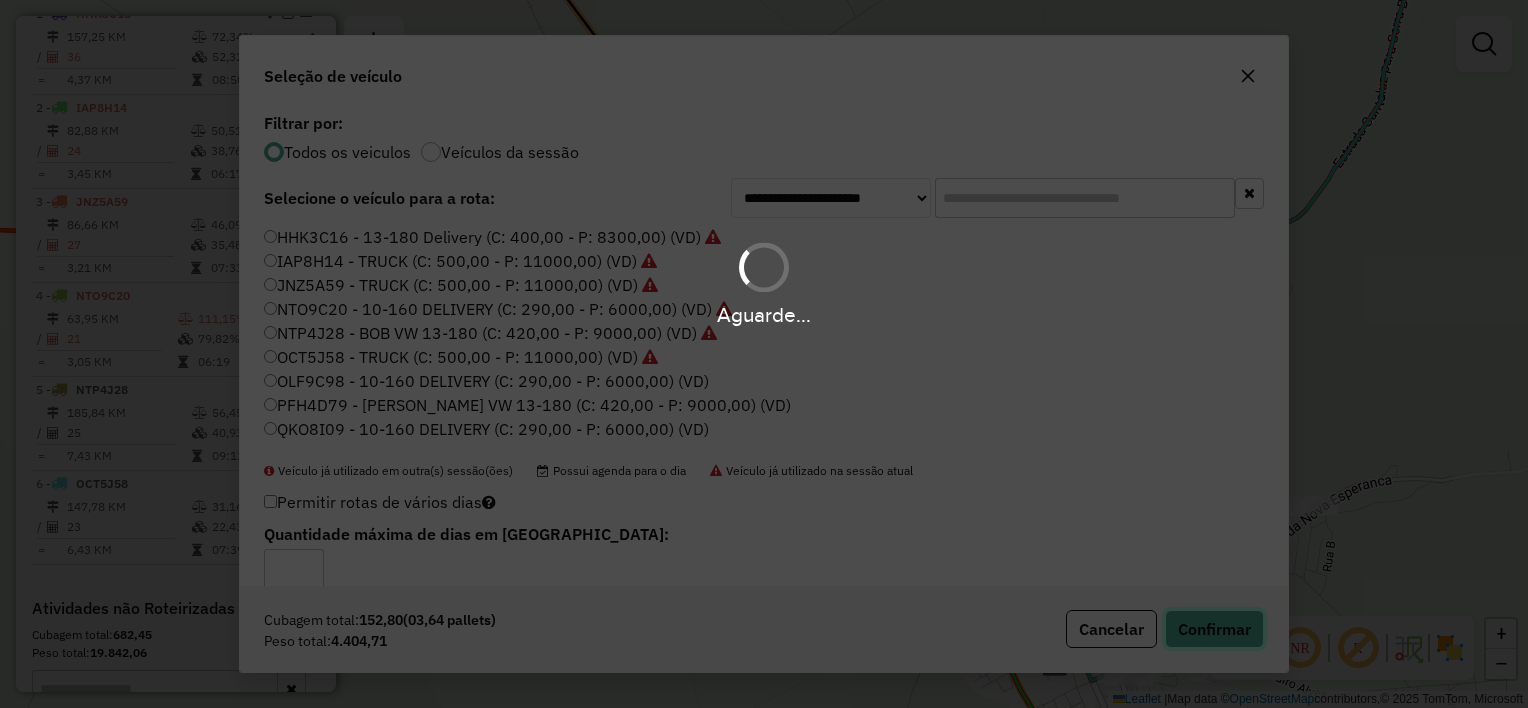 type 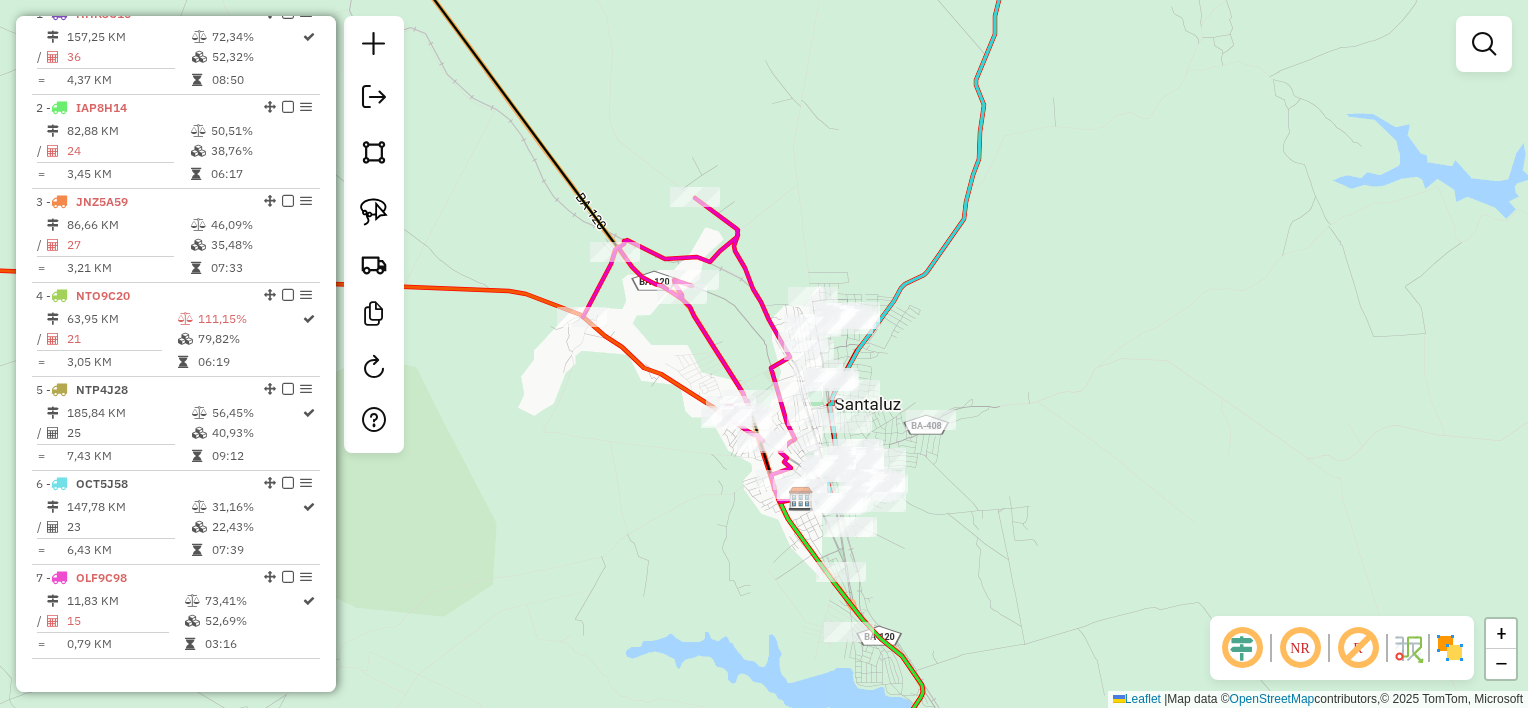 drag, startPoint x: 716, startPoint y: 474, endPoint x: 605, endPoint y: 400, distance: 133.4054 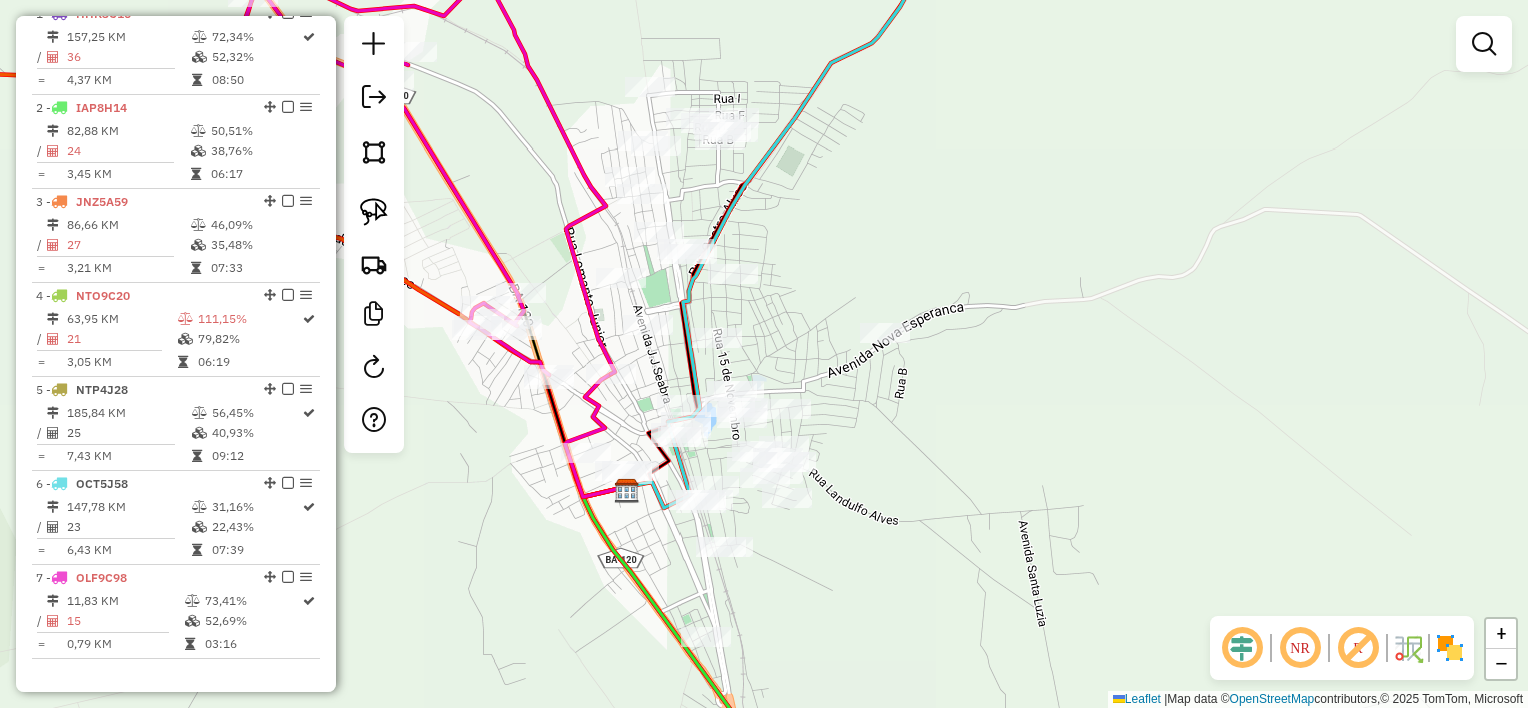 drag, startPoint x: 820, startPoint y: 442, endPoint x: 864, endPoint y: 505, distance: 76.843994 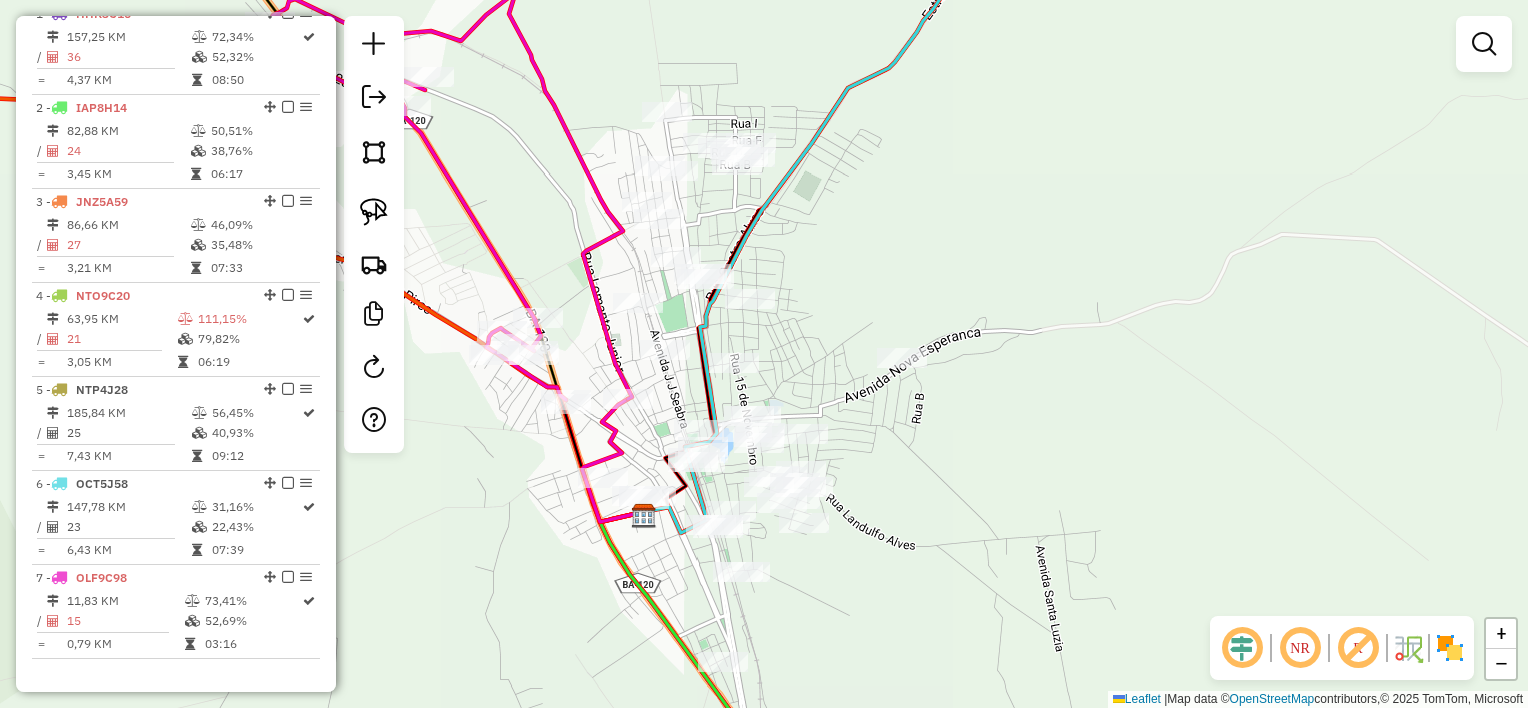 click on "Janela de atendimento Grade de atendimento Capacidade Transportadoras Veículos Cliente Pedidos  Rotas Selecione os dias de semana para filtrar as janelas de atendimento  Seg   Ter   Qua   Qui   Sex   Sáb   Dom  Informe o período da janela de atendimento: De: Até:  Filtrar exatamente a janela do cliente  Considerar janela de atendimento padrão  Selecione os dias de semana para filtrar as grades de atendimento  Seg   Ter   Qua   Qui   Sex   Sáb   Dom   Considerar clientes sem dia de atendimento cadastrado  Clientes fora do dia de atendimento selecionado Filtrar as atividades entre os valores definidos abaixo:  Peso mínimo:   Peso máximo:   Cubagem mínima:   Cubagem máxima:   De:   Até:  Filtrar as atividades entre o tempo de atendimento definido abaixo:  De:   Até:   Considerar capacidade total dos clientes não roteirizados Transportadora: Selecione um ou mais itens Tipo de veículo: Selecione um ou mais itens Veículo: Selecione um ou mais itens Motorista: Selecione um ou mais itens Nome: Rótulo:" 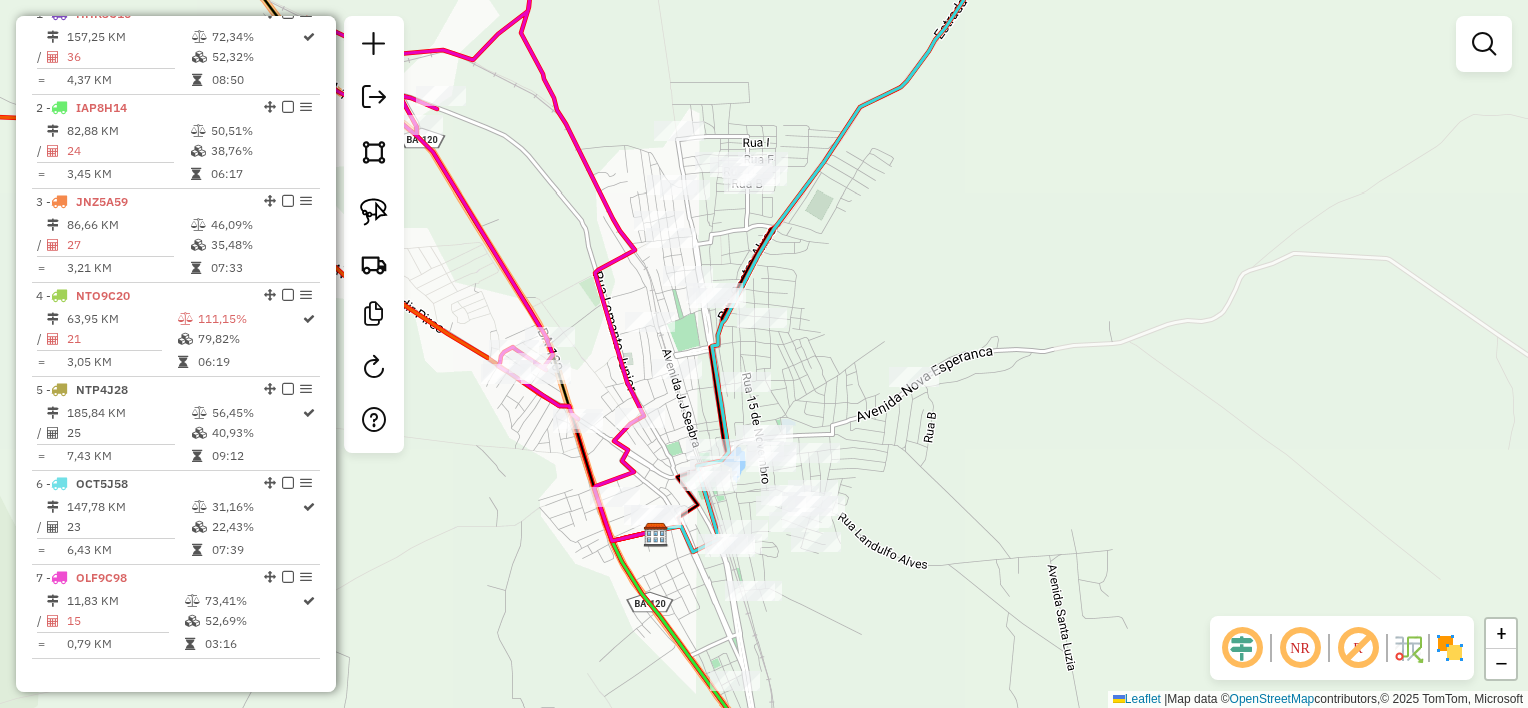 drag, startPoint x: 952, startPoint y: 452, endPoint x: 968, endPoint y: 480, distance: 32.24903 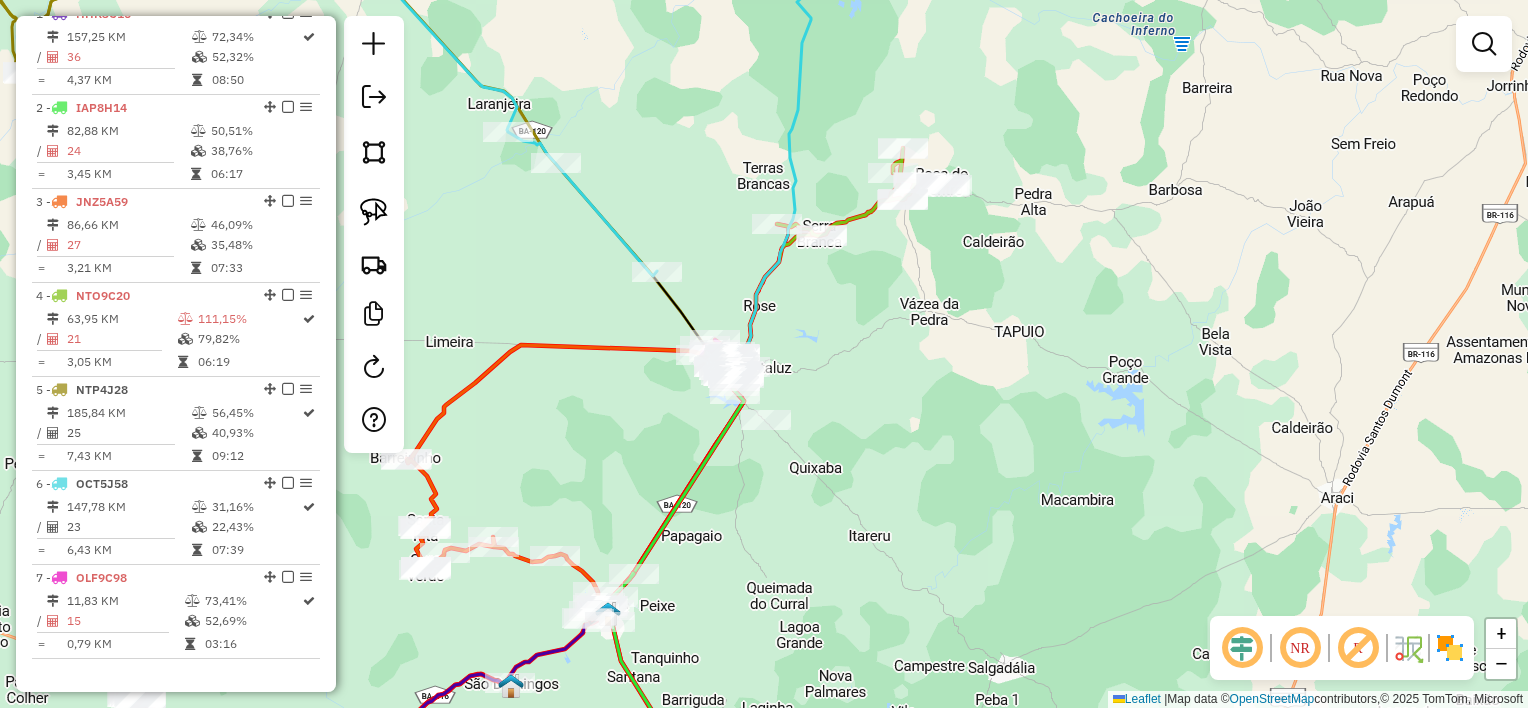 drag, startPoint x: 674, startPoint y: 188, endPoint x: 837, endPoint y: 322, distance: 211.00948 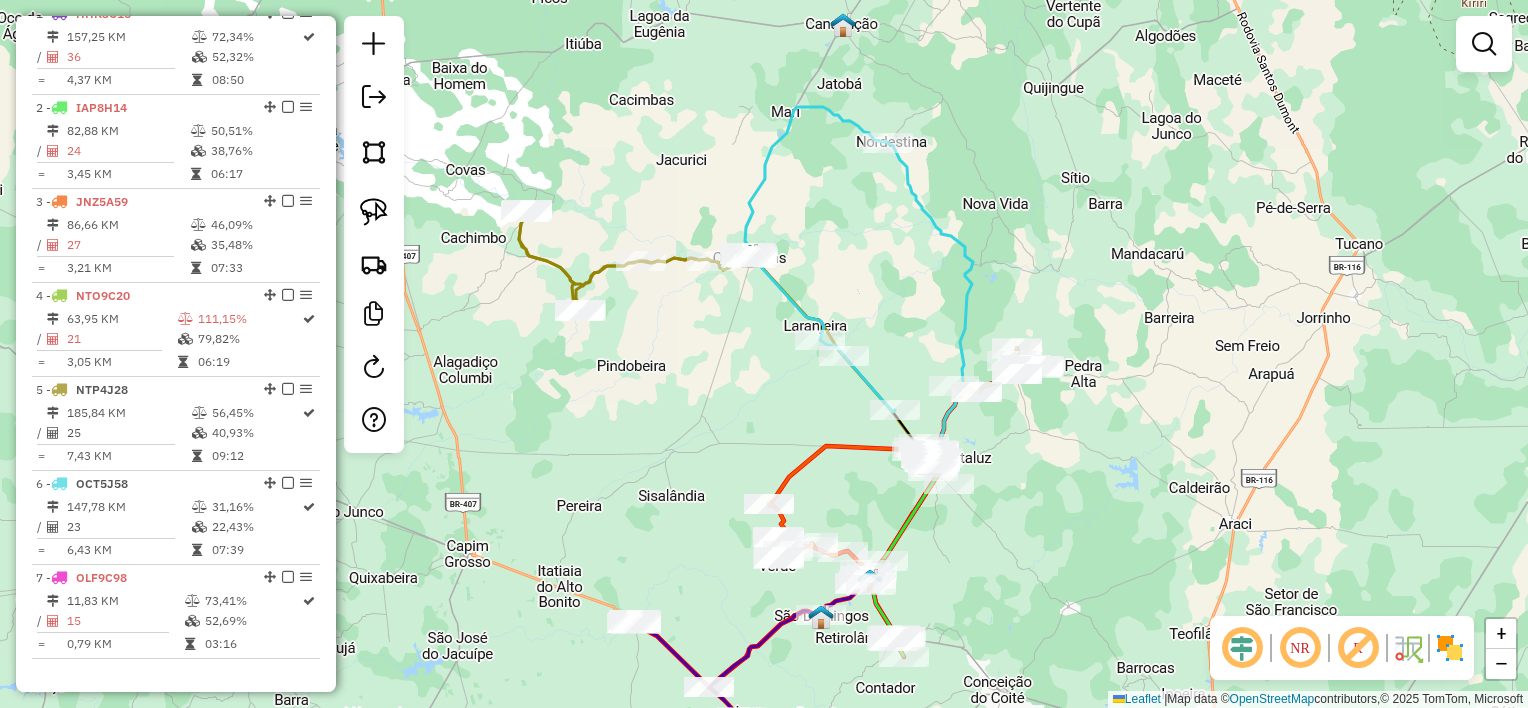 drag, startPoint x: 737, startPoint y: 196, endPoint x: 904, endPoint y: 340, distance: 220.51077 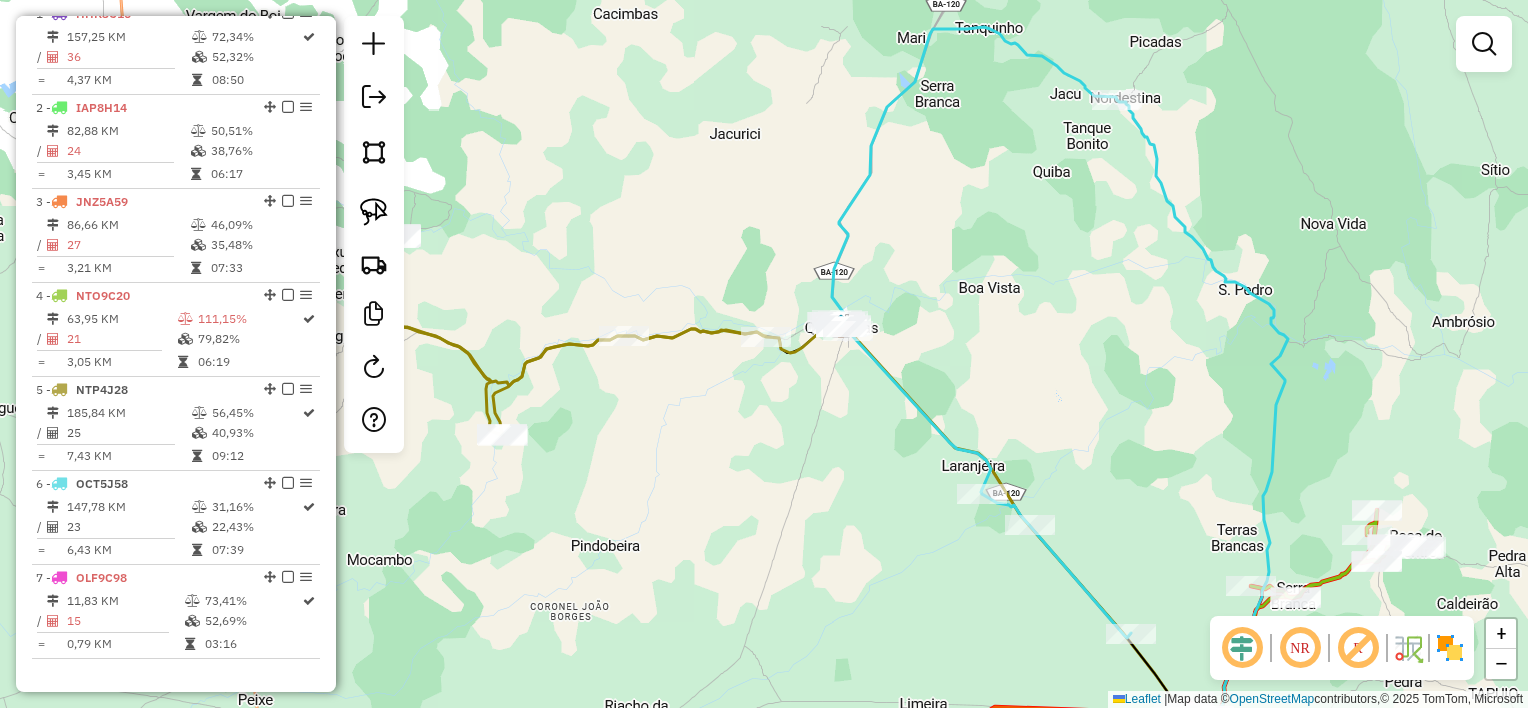 drag, startPoint x: 942, startPoint y: 356, endPoint x: 1002, endPoint y: 323, distance: 68.47627 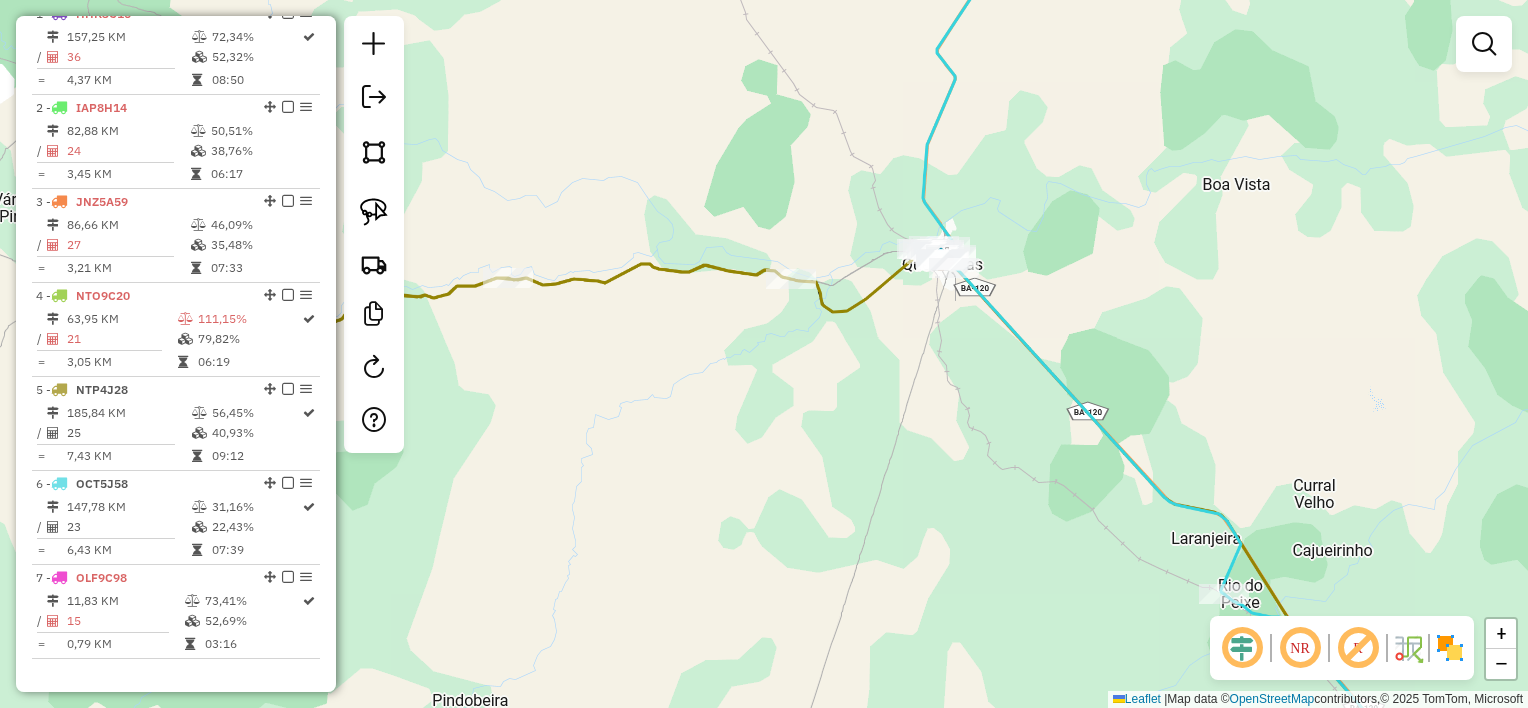 drag, startPoint x: 955, startPoint y: 434, endPoint x: 746, endPoint y: 332, distance: 232.56181 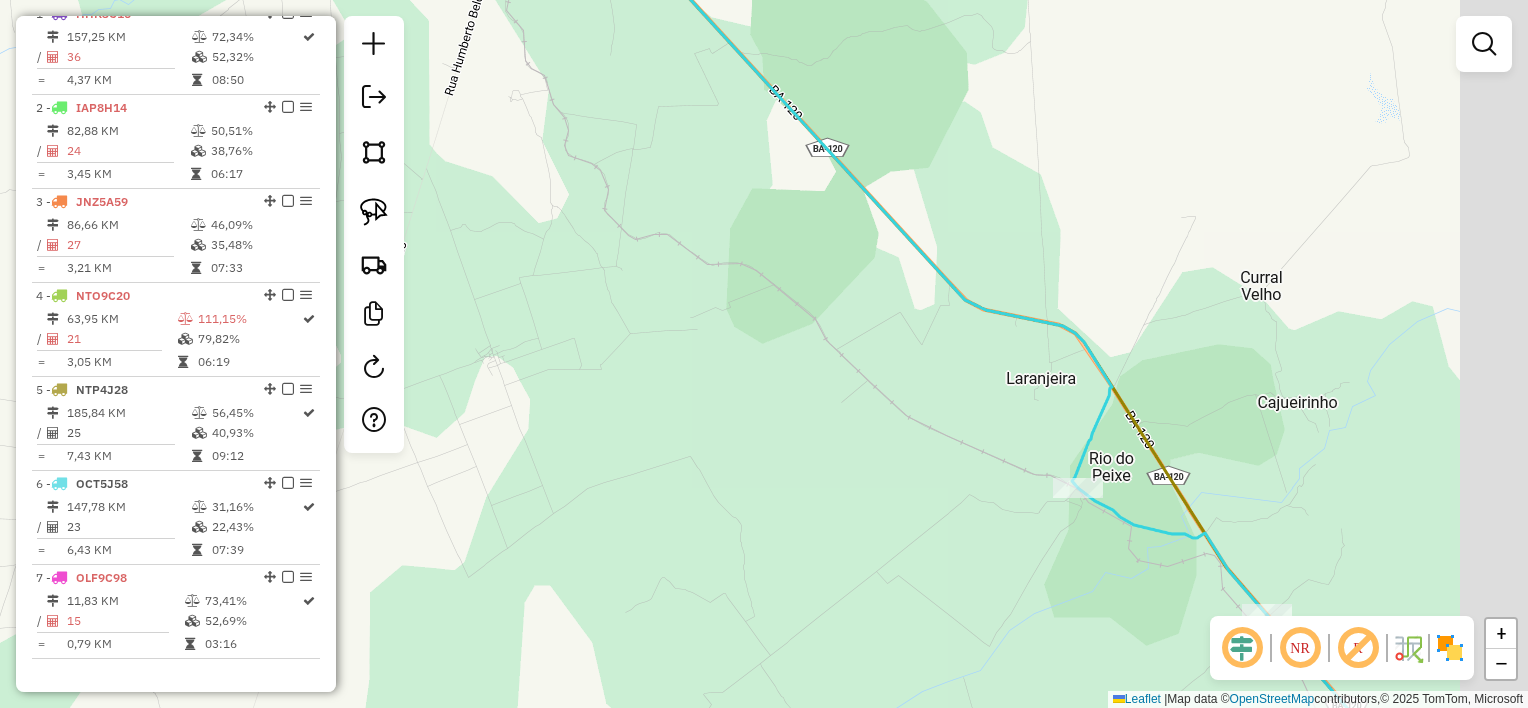 drag, startPoint x: 832, startPoint y: 420, endPoint x: 702, endPoint y: 314, distance: 167.73788 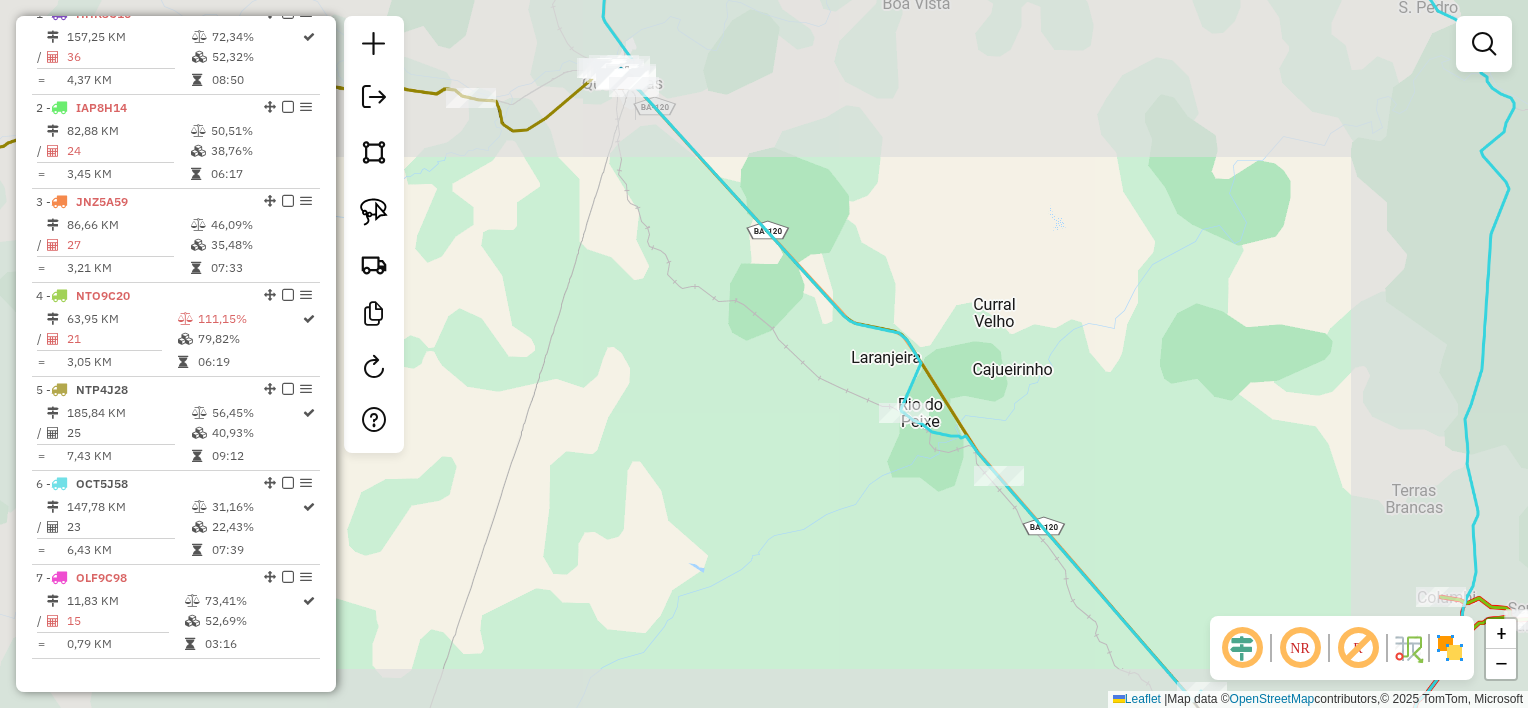 drag, startPoint x: 736, startPoint y: 336, endPoint x: 719, endPoint y: 315, distance: 27.018513 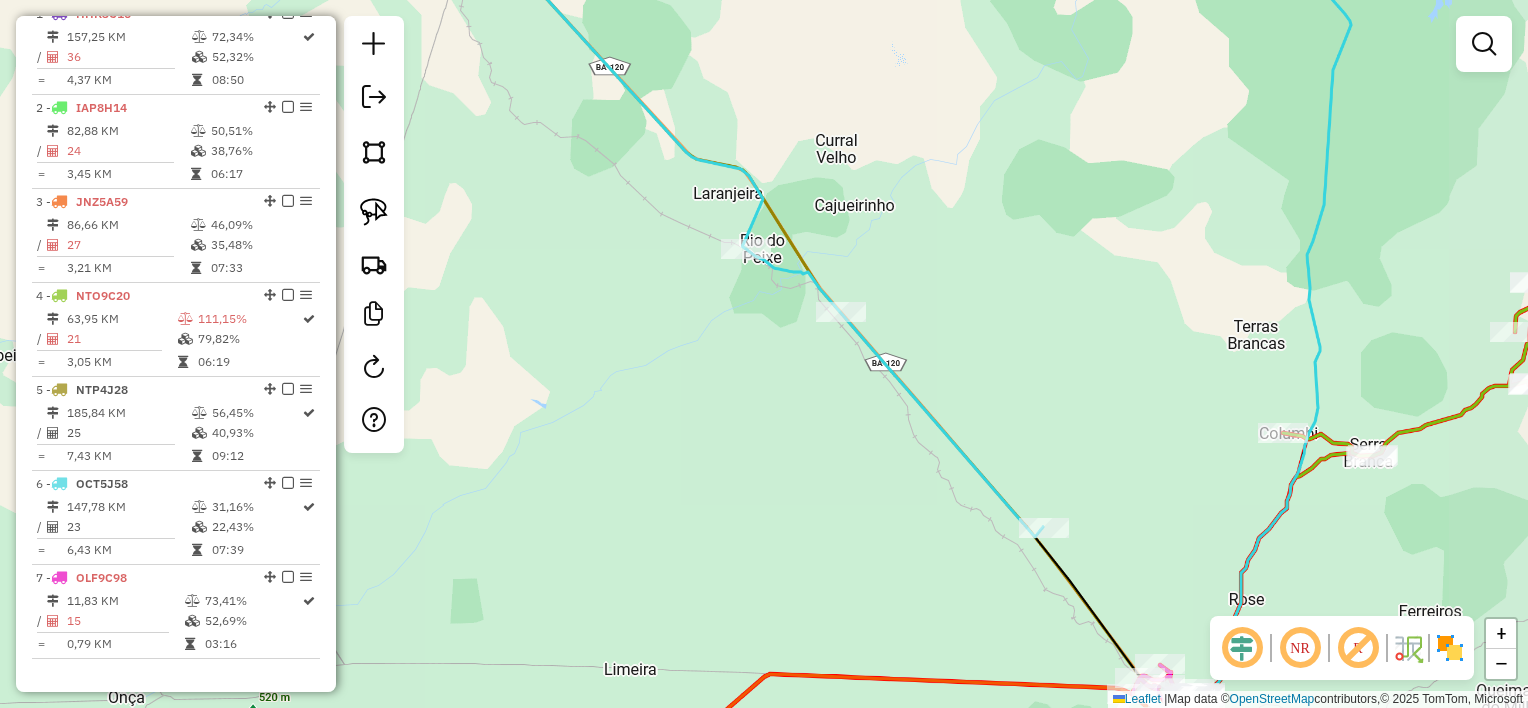 drag, startPoint x: 766, startPoint y: 388, endPoint x: 721, endPoint y: 328, distance: 75 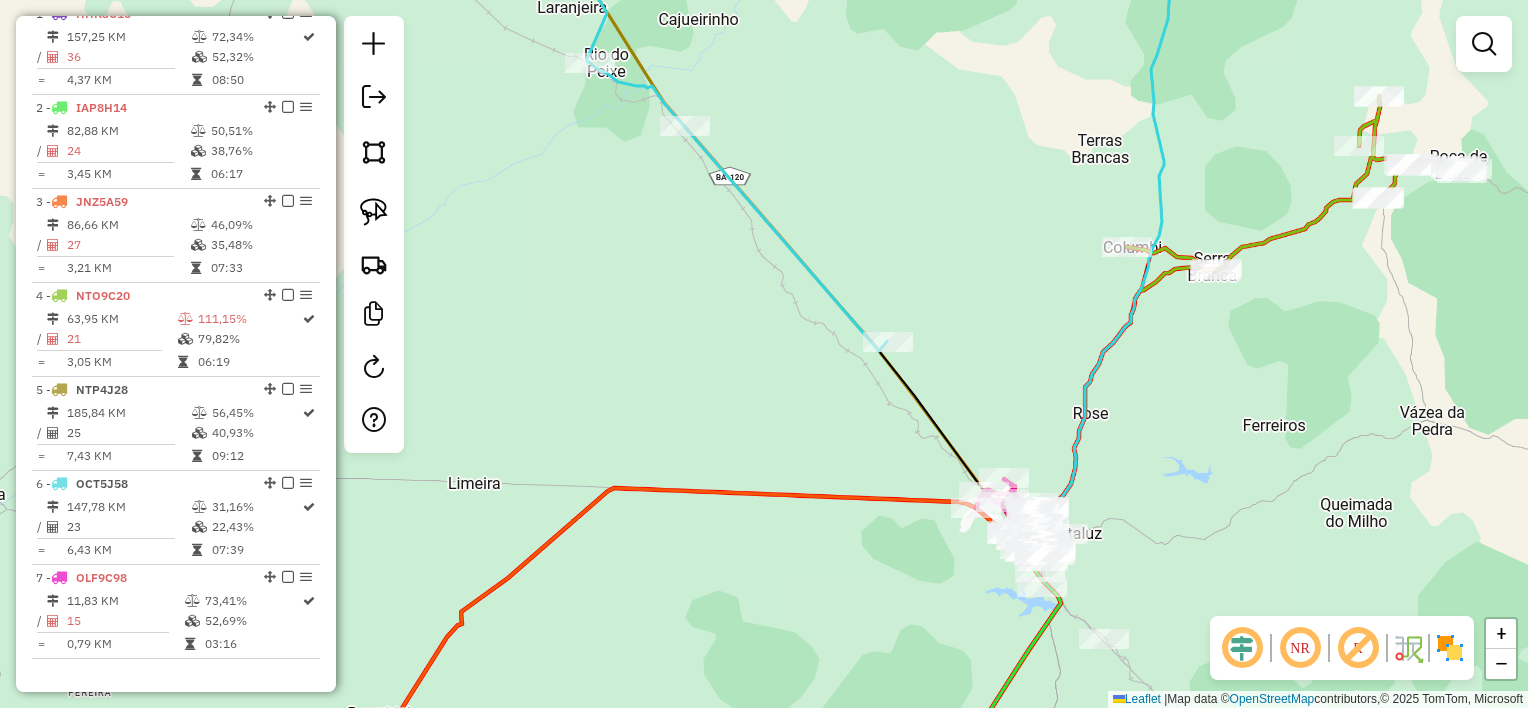 drag, startPoint x: 791, startPoint y: 426, endPoint x: 716, endPoint y: 353, distance: 104.66136 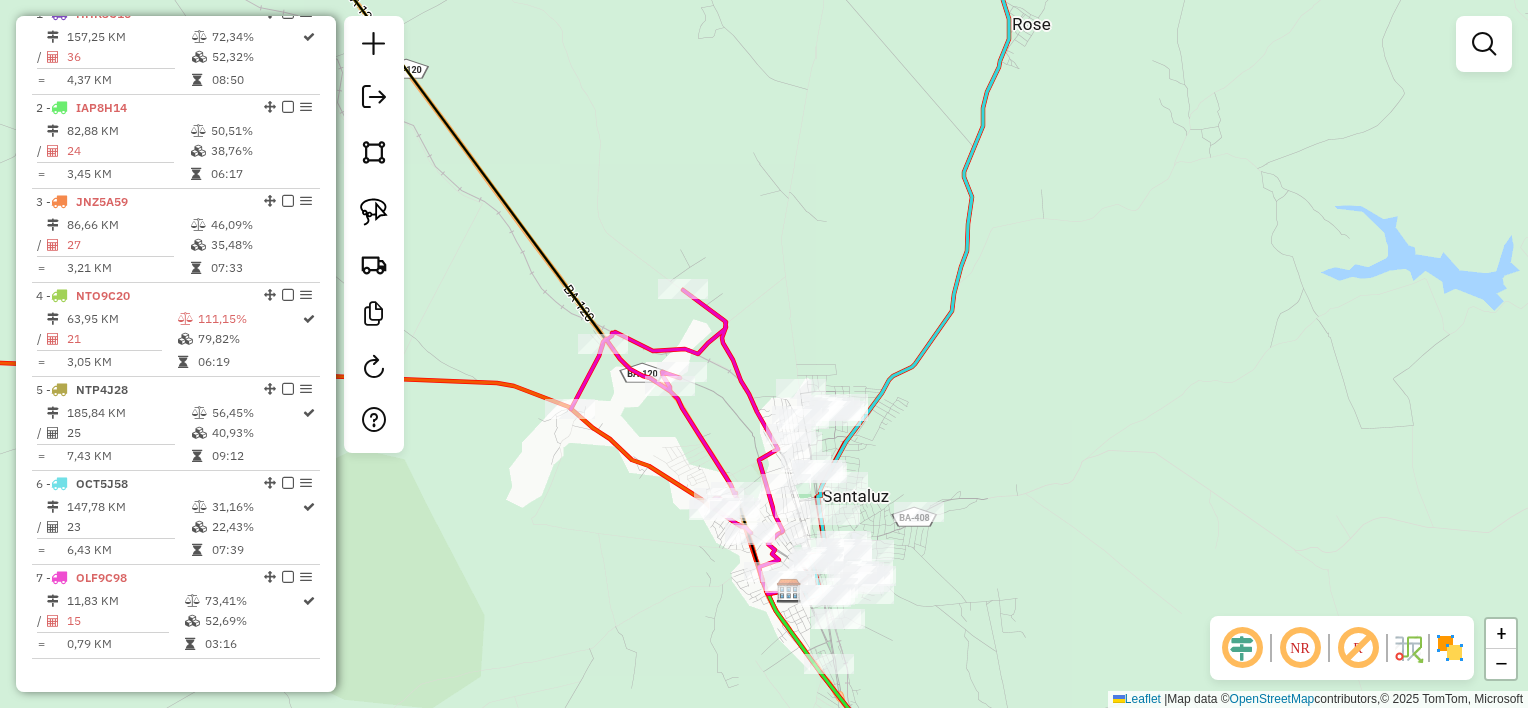 drag, startPoint x: 992, startPoint y: 499, endPoint x: 1009, endPoint y: 417, distance: 83.74366 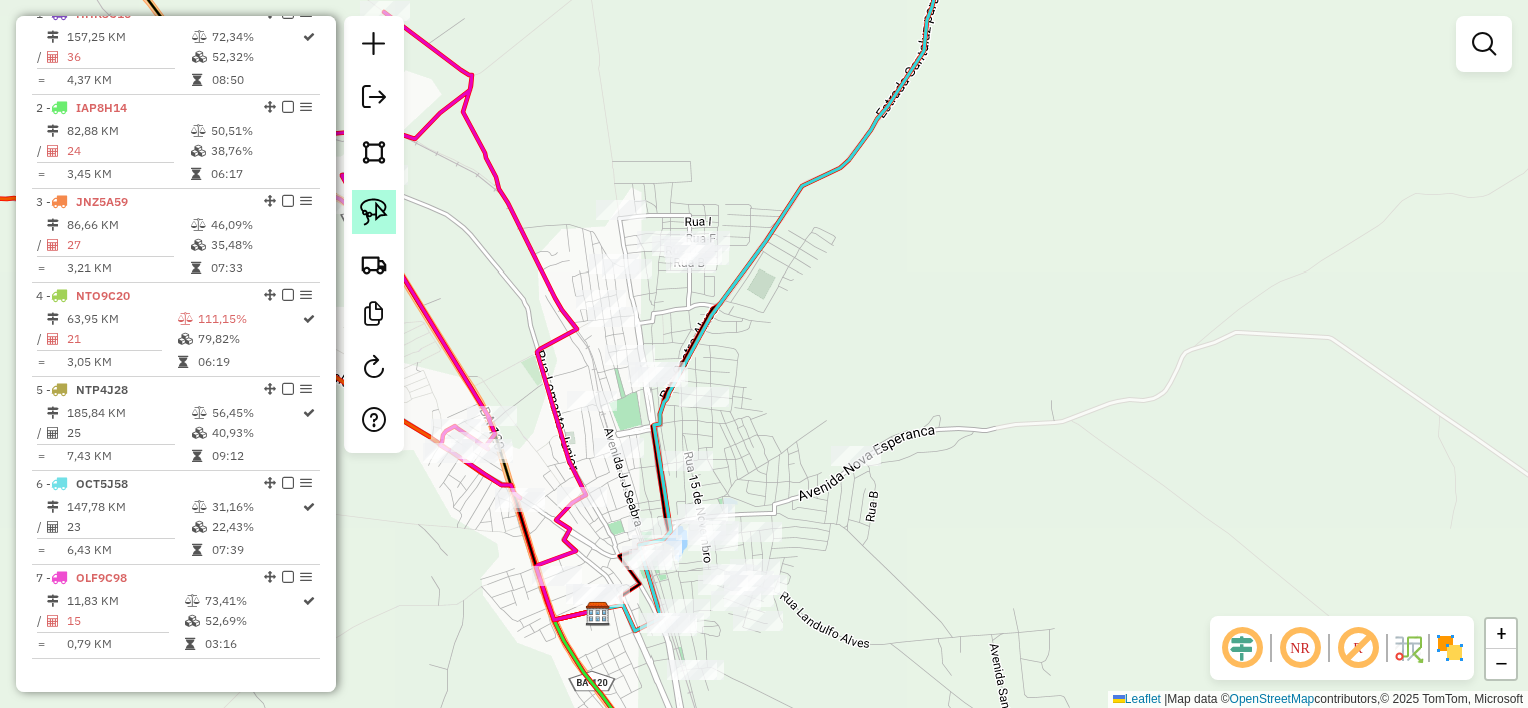 click 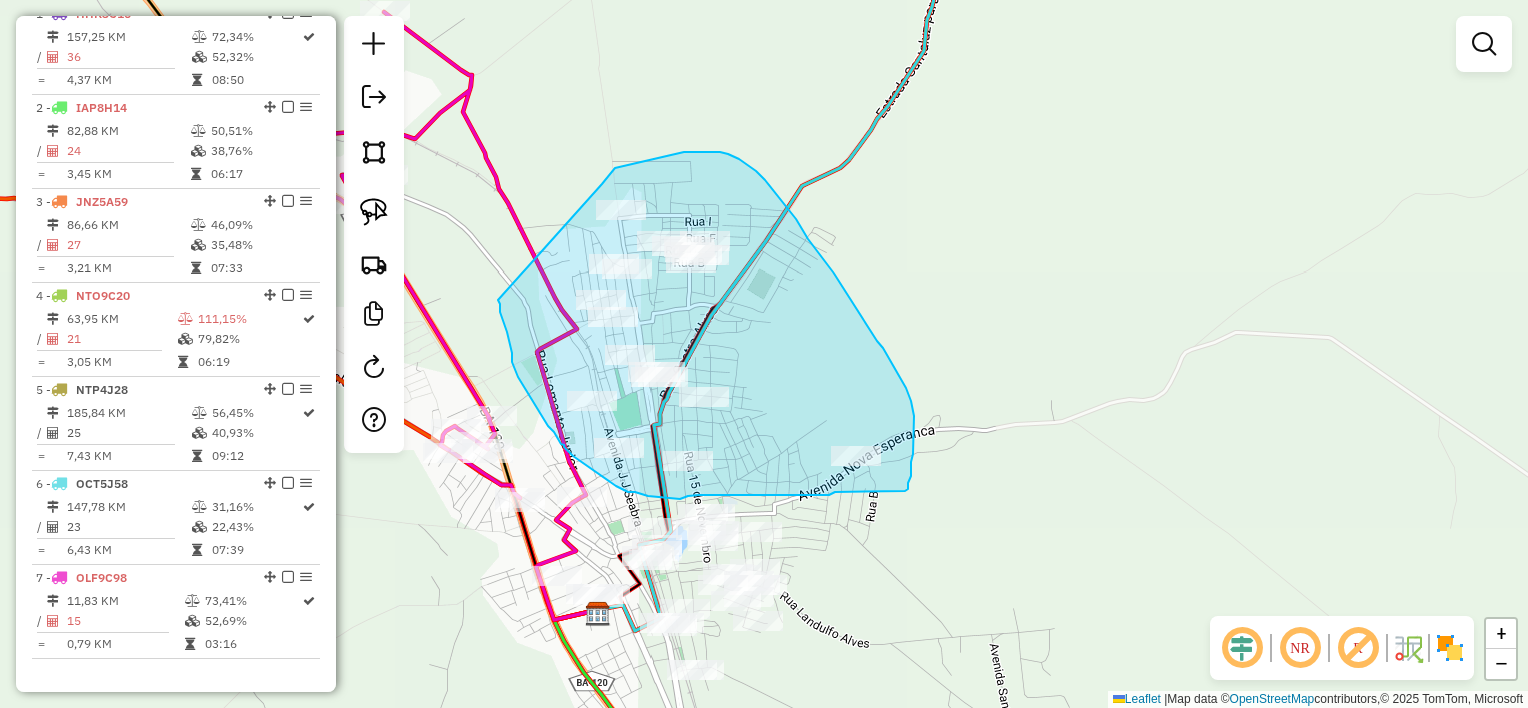 drag, startPoint x: 498, startPoint y: 300, endPoint x: 580, endPoint y: 196, distance: 132.43866 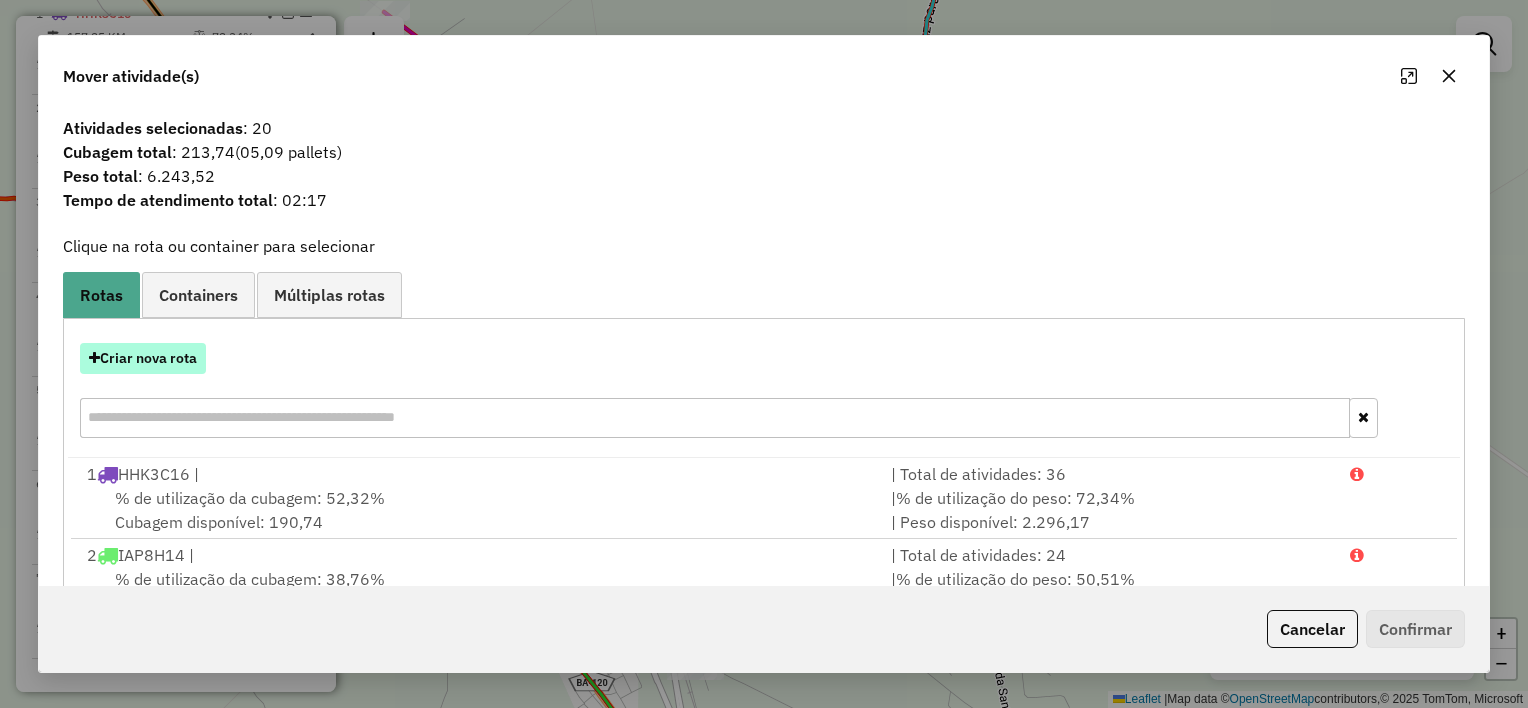 click on "Criar nova rota" at bounding box center (143, 358) 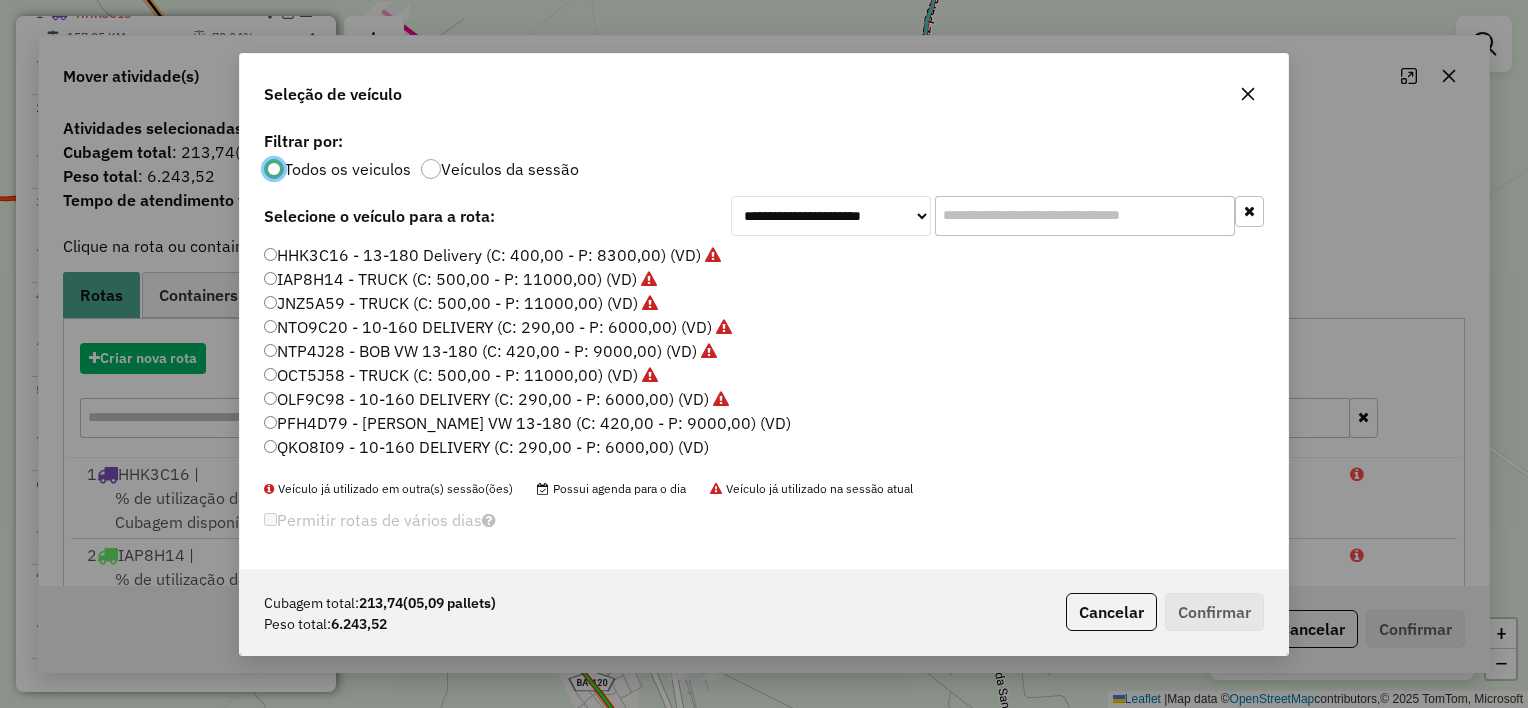 scroll, scrollTop: 10, scrollLeft: 6, axis: both 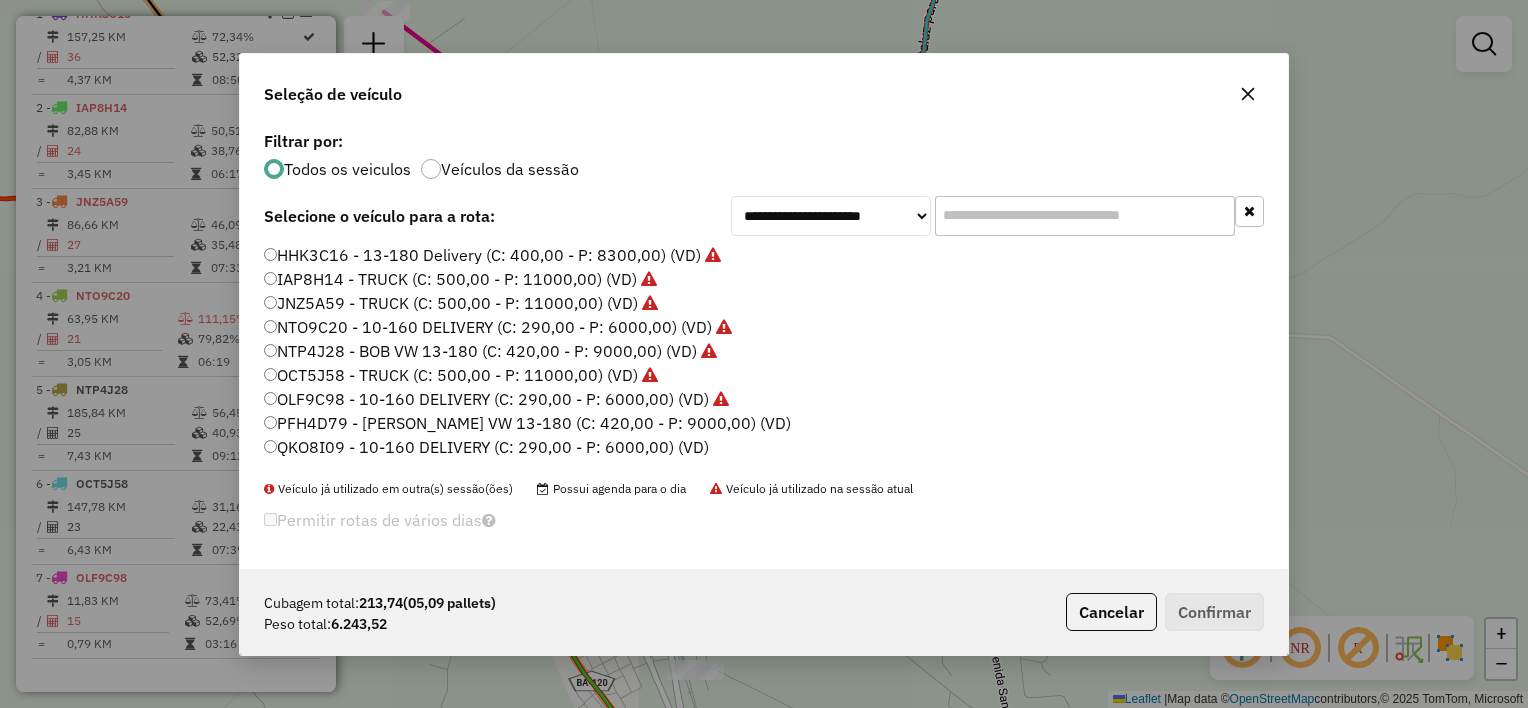 click on "PFH4D79 - BOB VW 13-180 (C: 420,00 - P: 9000,00) (VD)" 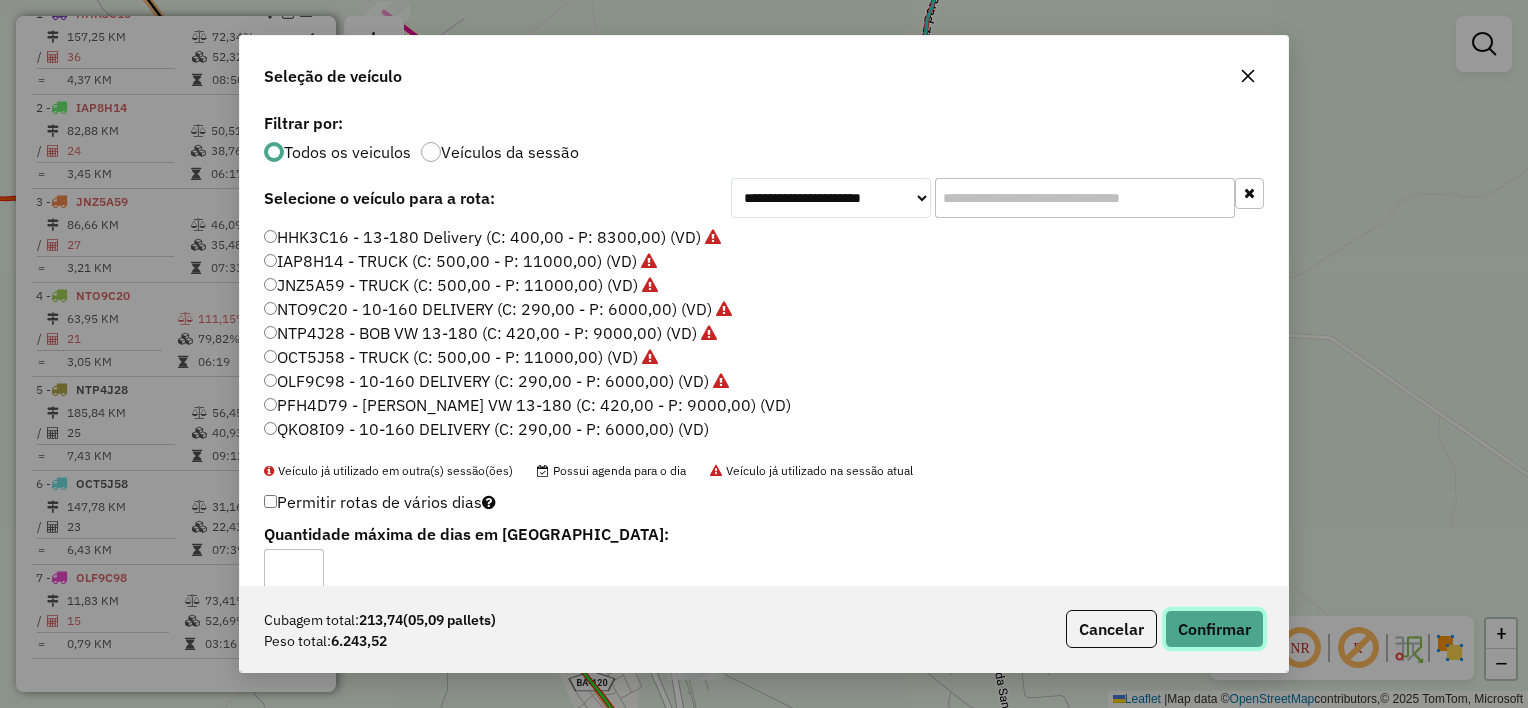 click on "Confirmar" 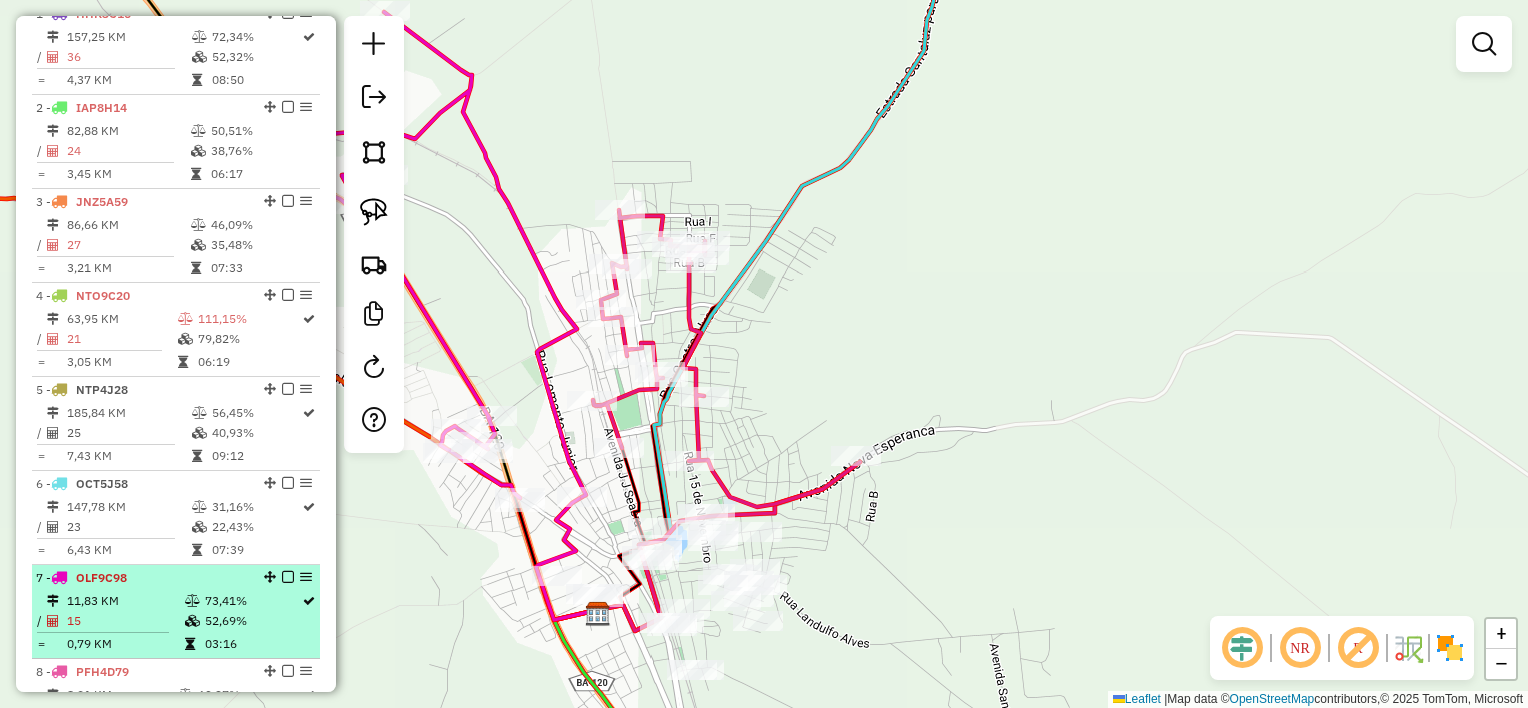 scroll, scrollTop: 1216, scrollLeft: 0, axis: vertical 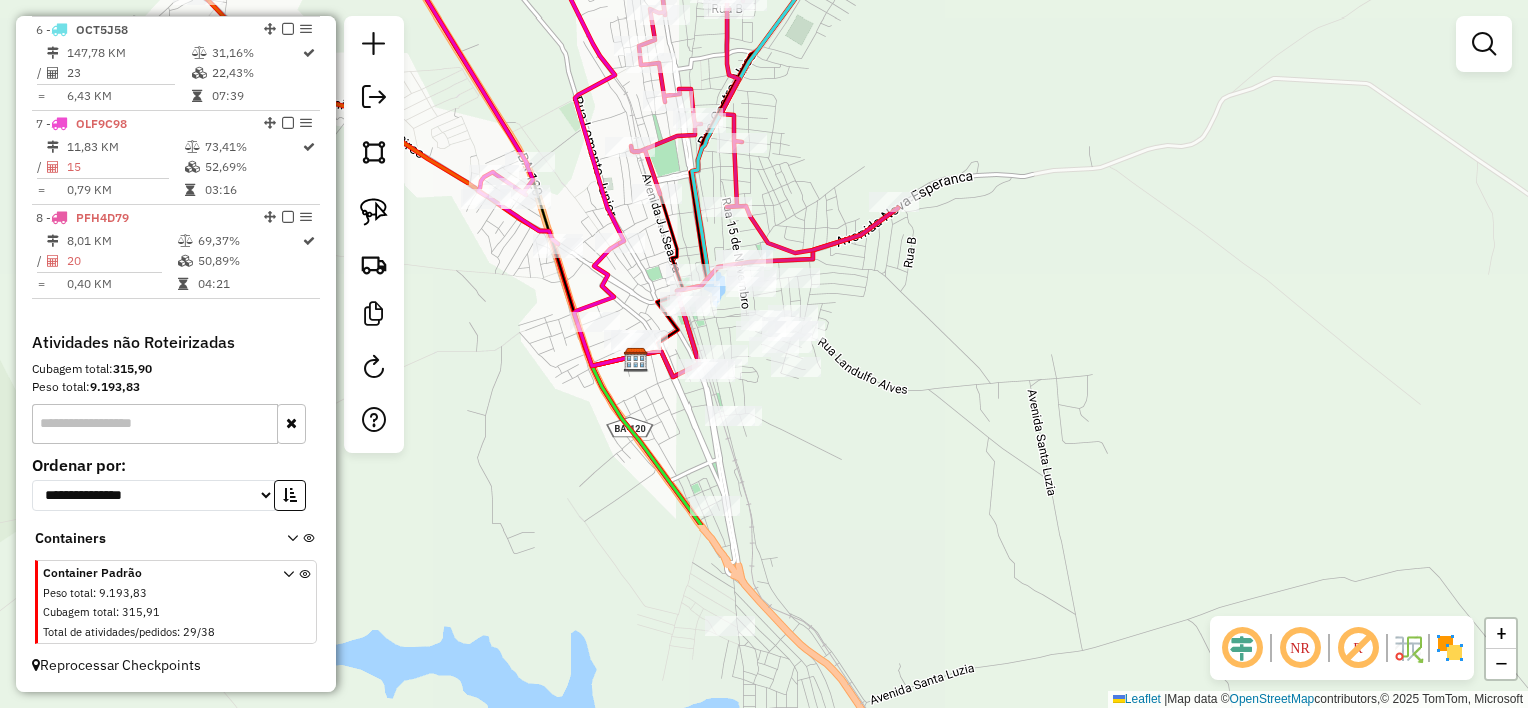 drag, startPoint x: 856, startPoint y: 517, endPoint x: 894, endPoint y: 263, distance: 256.82678 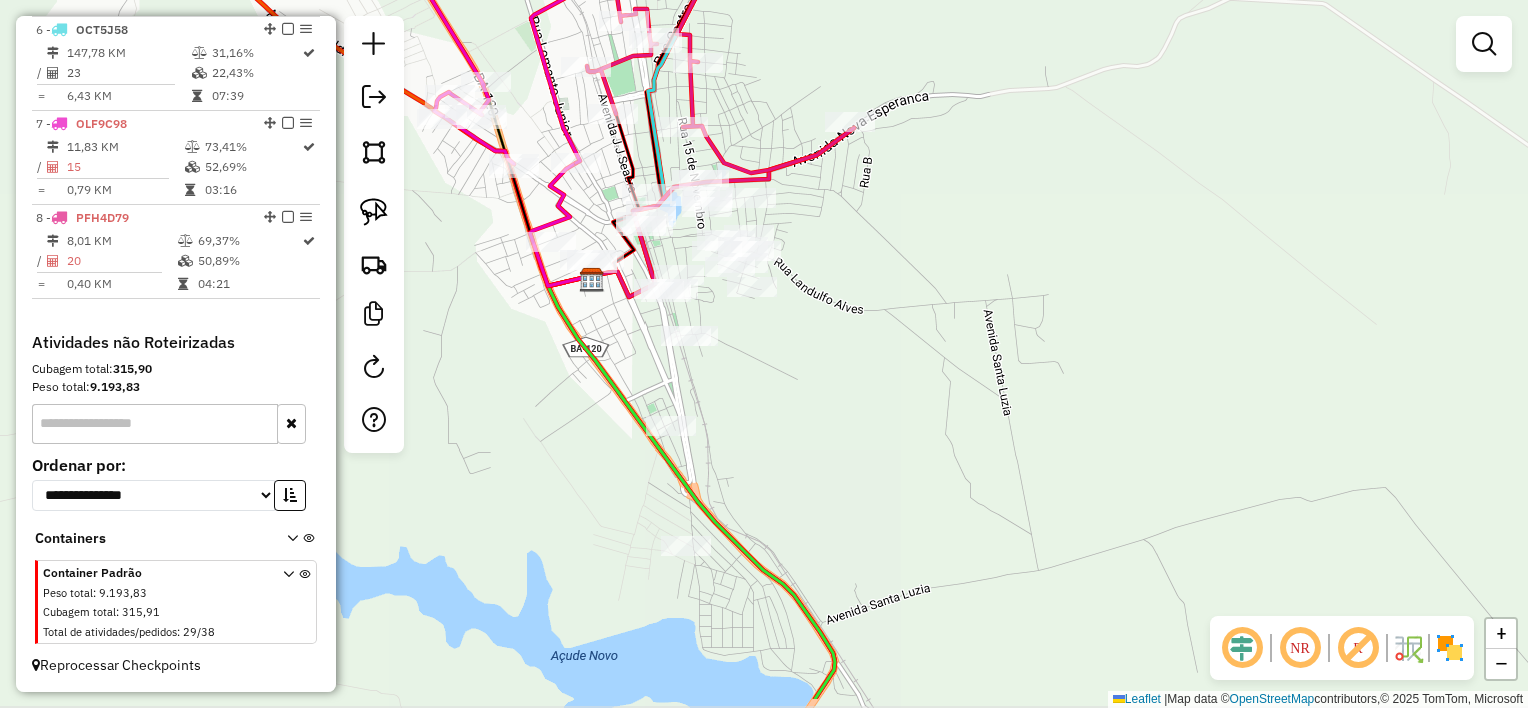 drag, startPoint x: 951, startPoint y: 411, endPoint x: 905, endPoint y: 330, distance: 93.15041 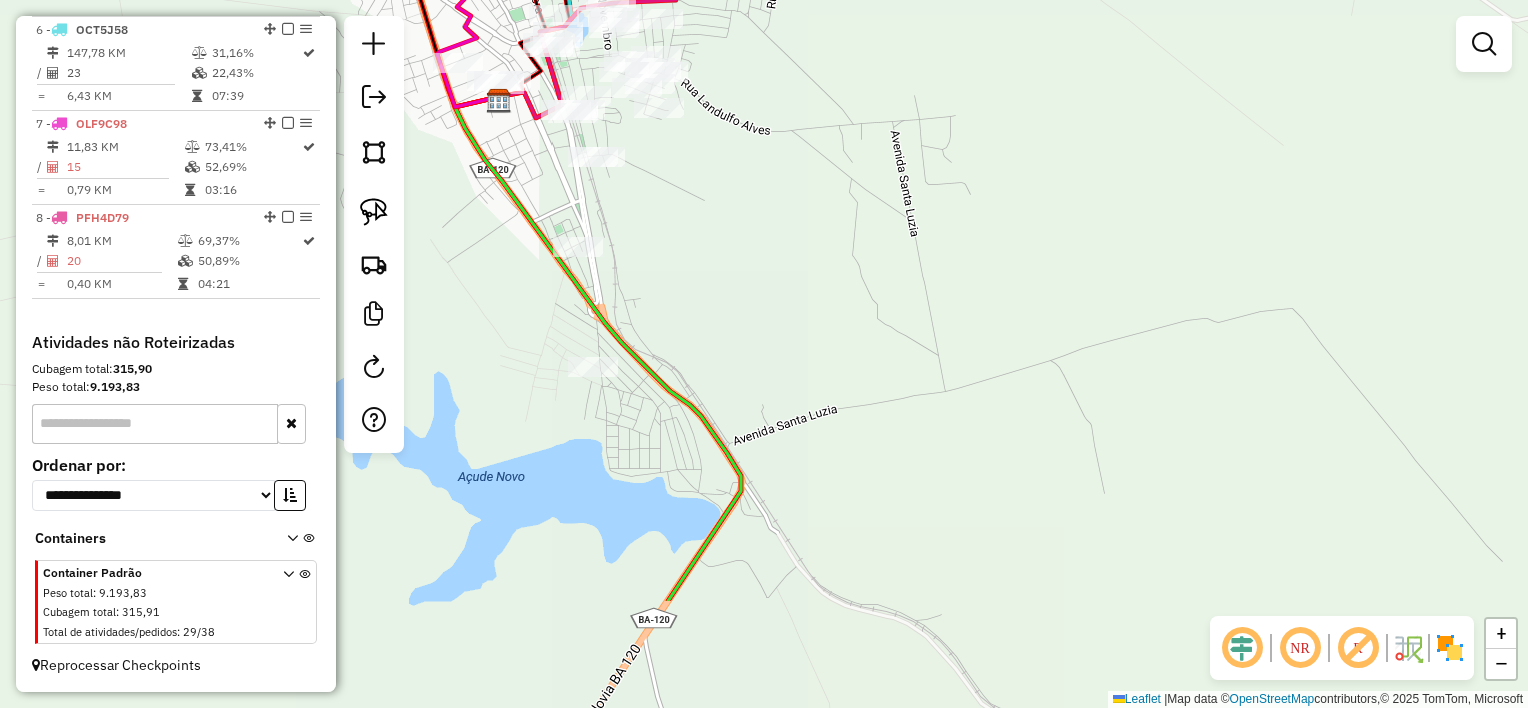 drag, startPoint x: 947, startPoint y: 412, endPoint x: 857, endPoint y: 242, distance: 192.35384 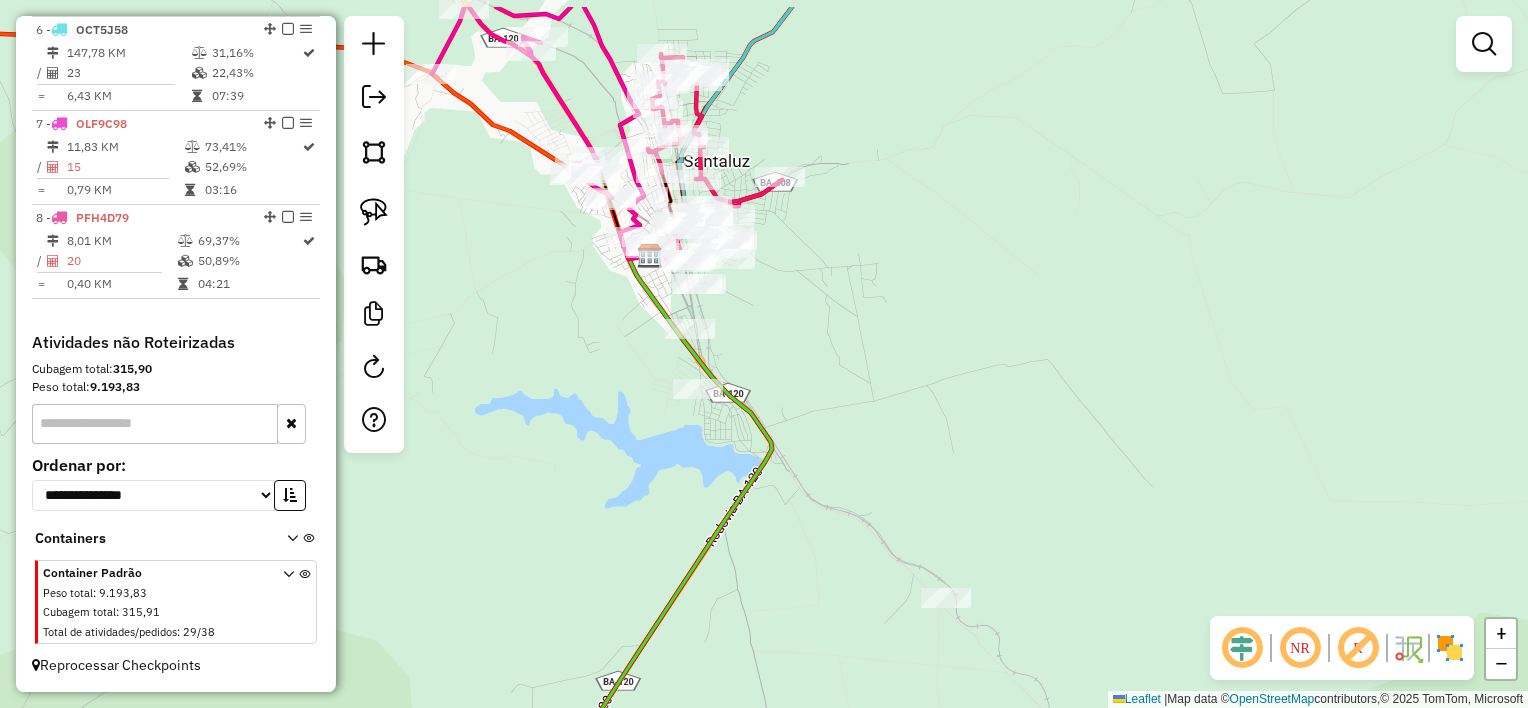 drag, startPoint x: 848, startPoint y: 252, endPoint x: 824, endPoint y: 330, distance: 81.608826 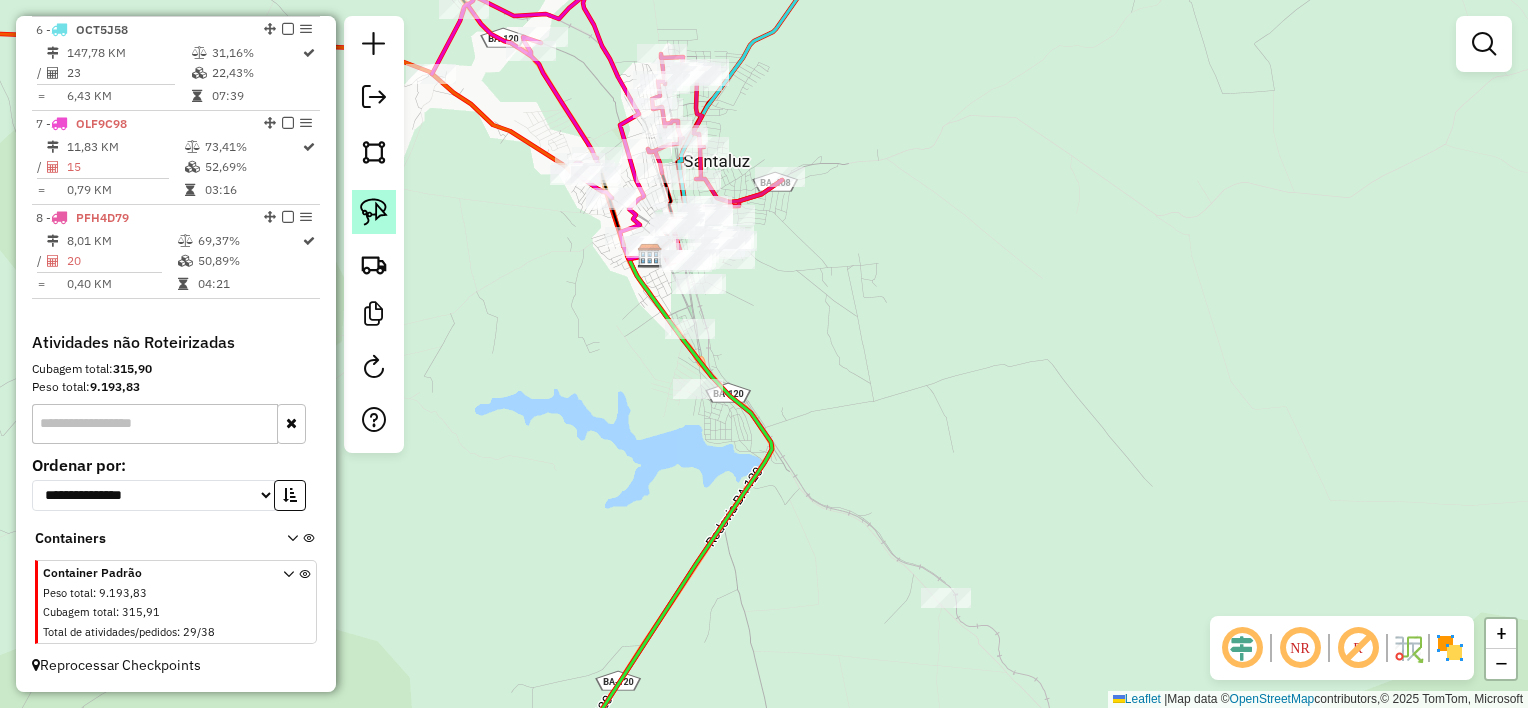click 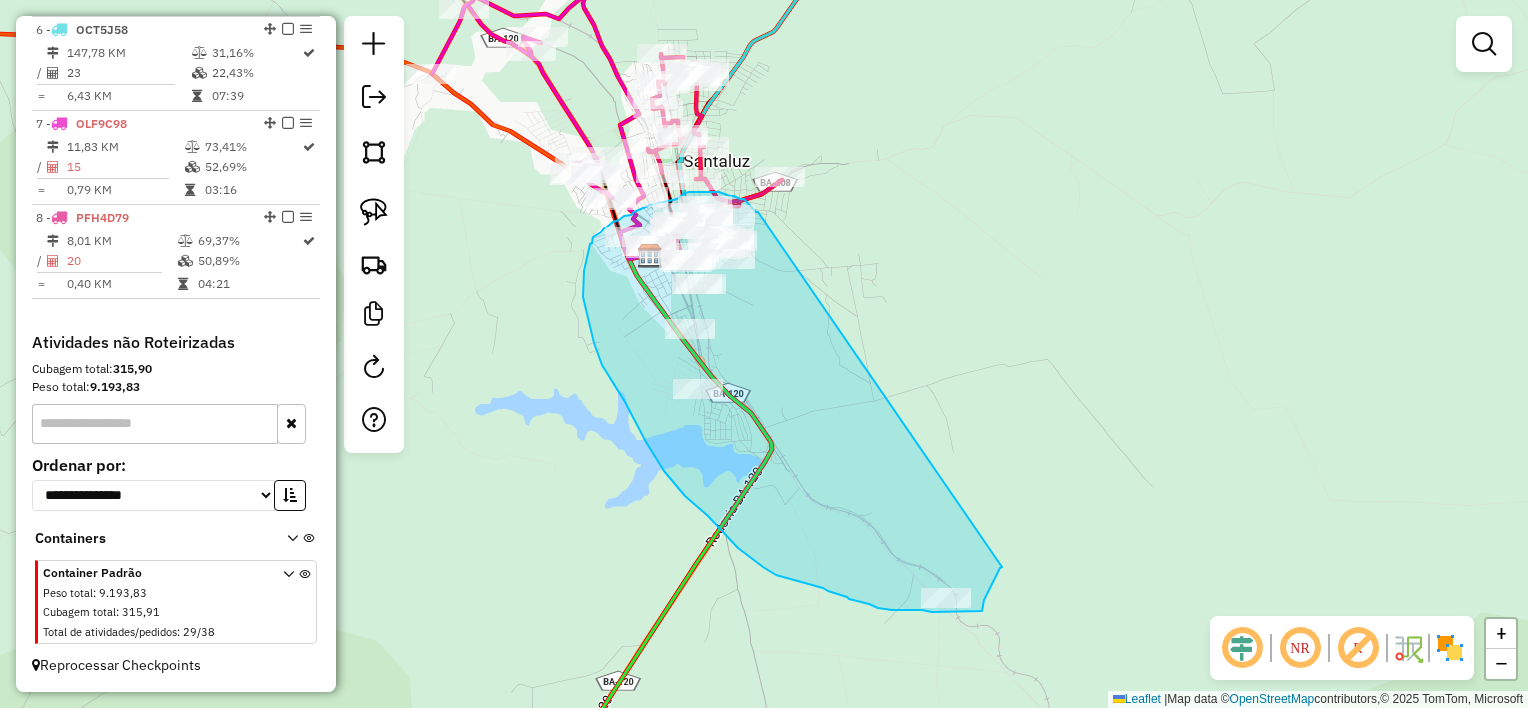 drag, startPoint x: 758, startPoint y: 212, endPoint x: 1002, endPoint y: 567, distance: 430.7679 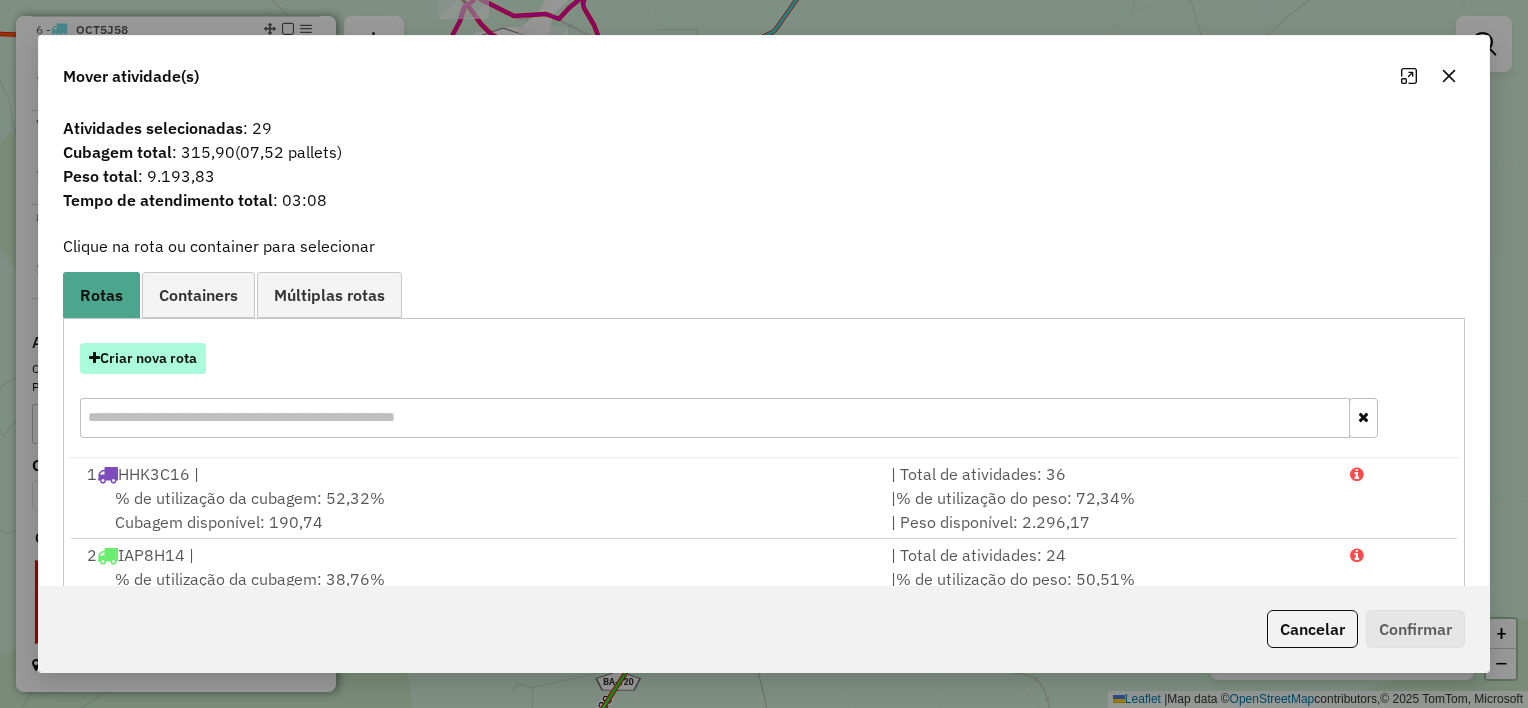 click on "Criar nova rota" at bounding box center [143, 358] 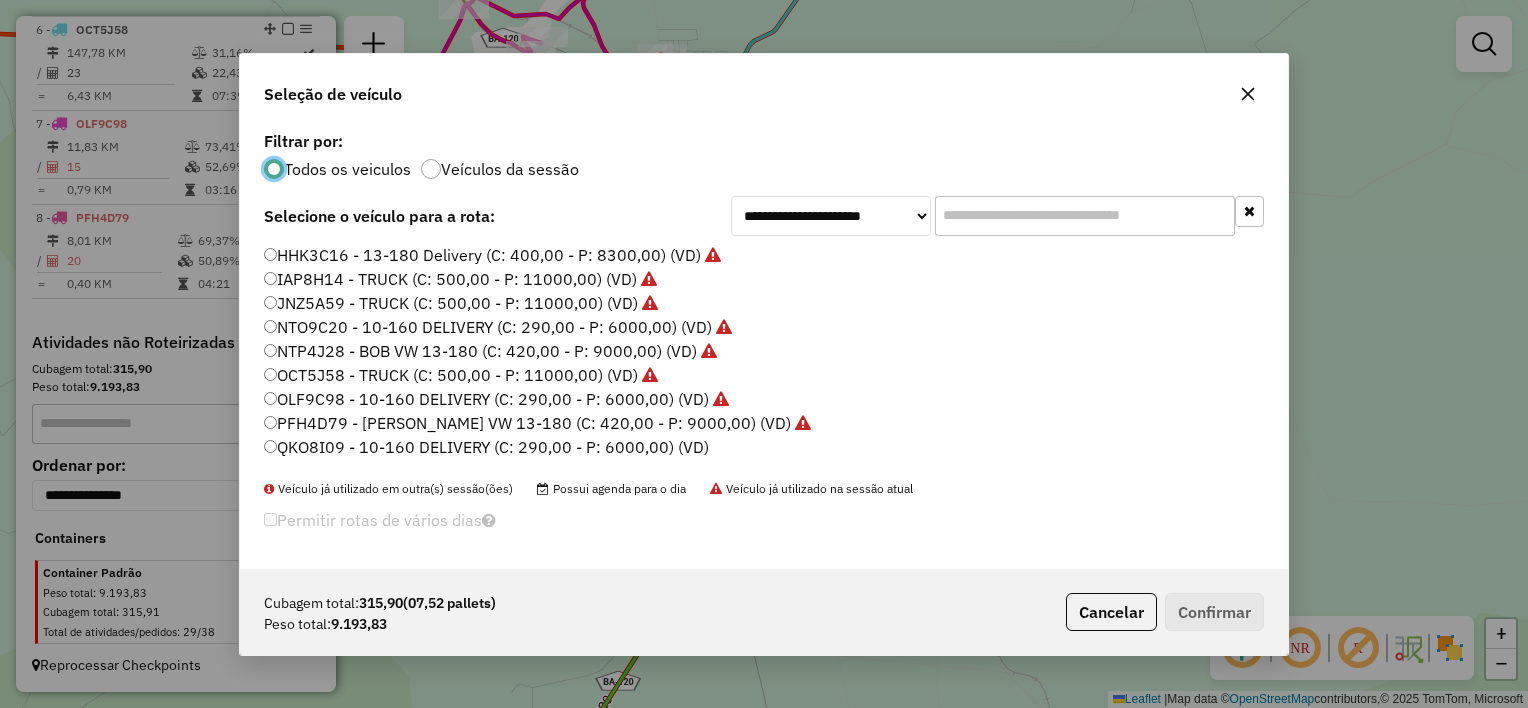 scroll, scrollTop: 10, scrollLeft: 6, axis: both 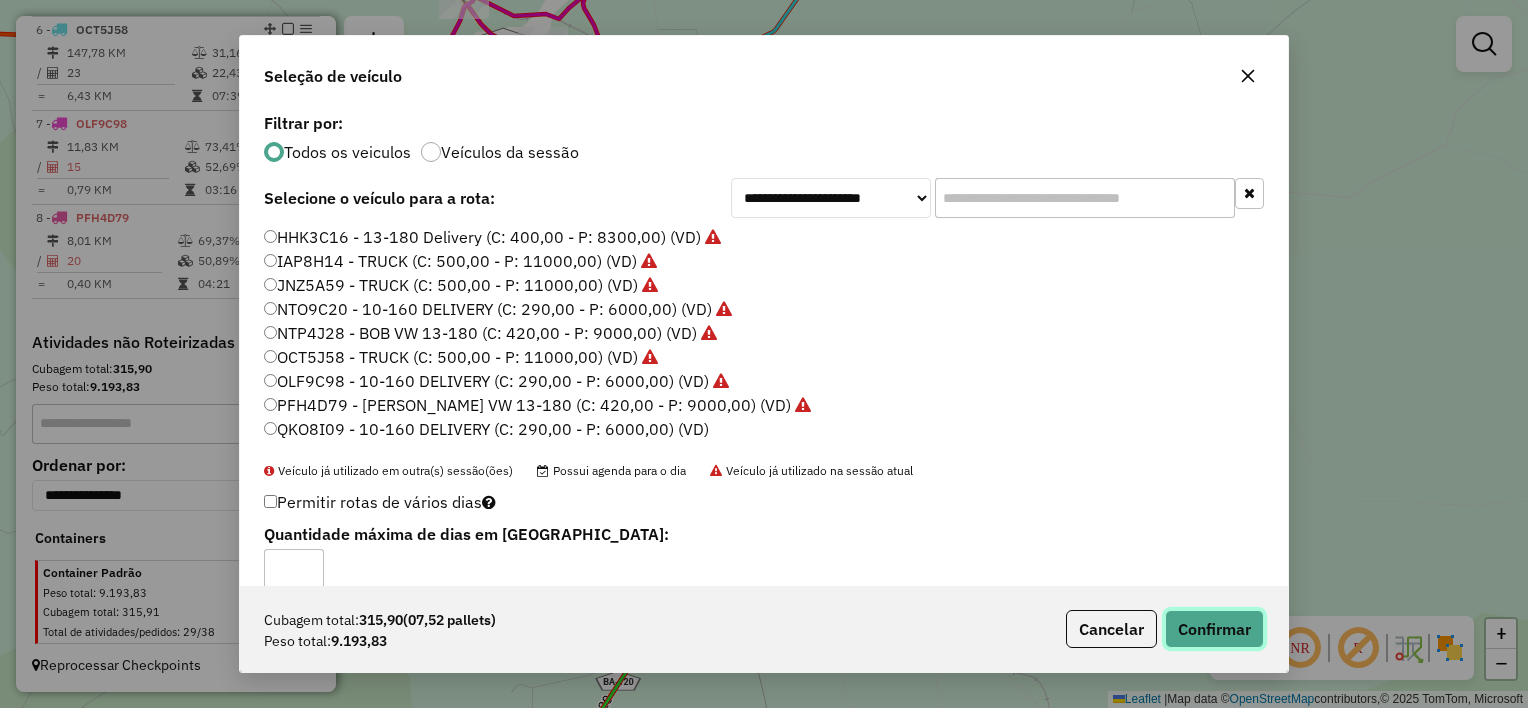 click on "Confirmar" 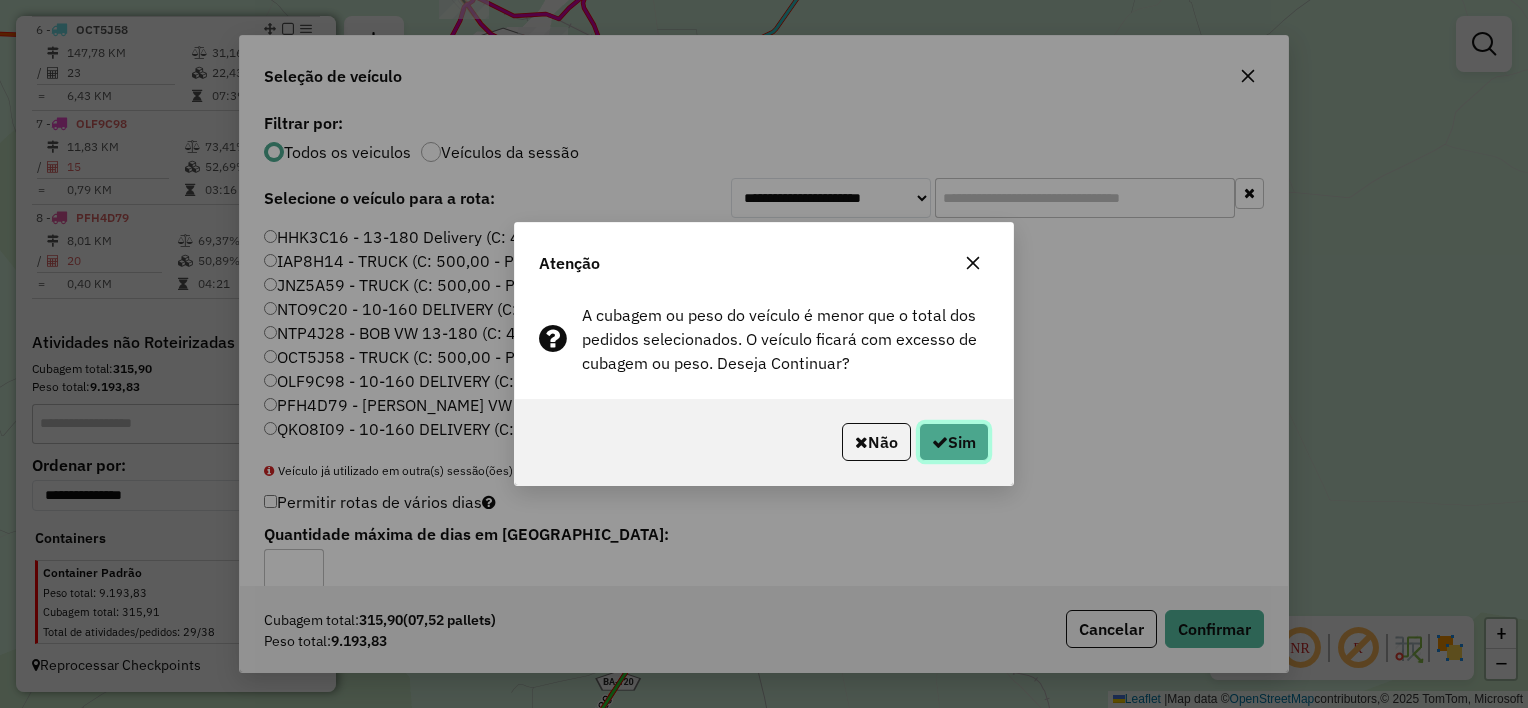 click on "Sim" 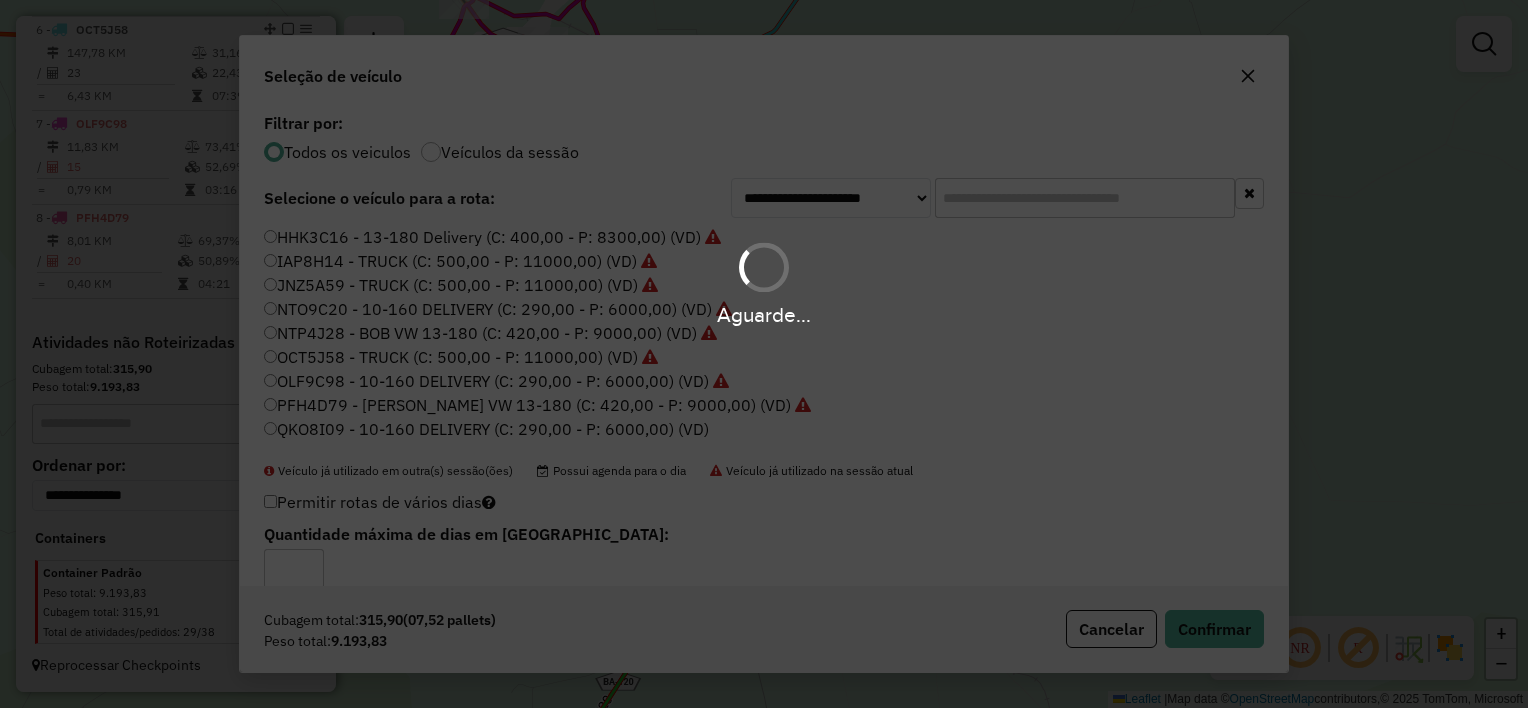 scroll, scrollTop: 996, scrollLeft: 0, axis: vertical 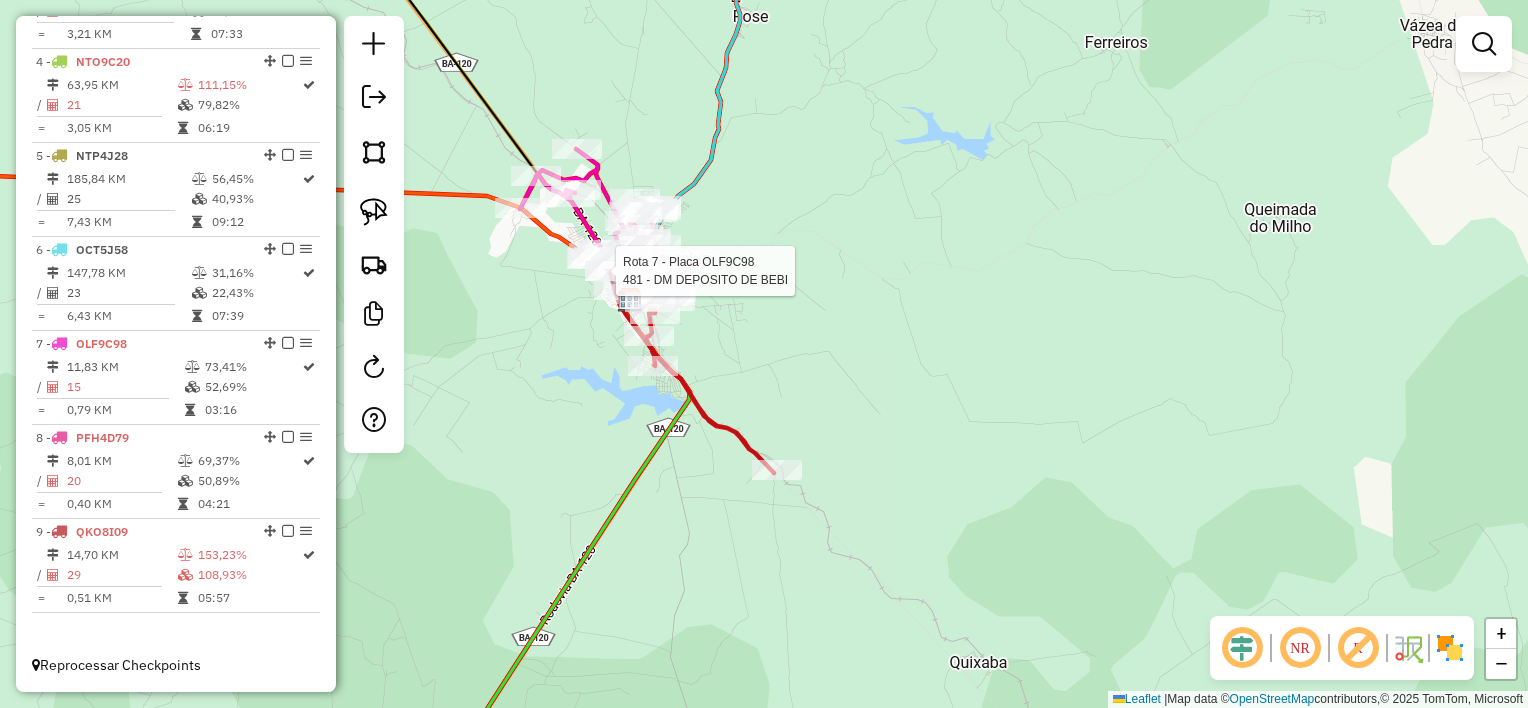 select on "**********" 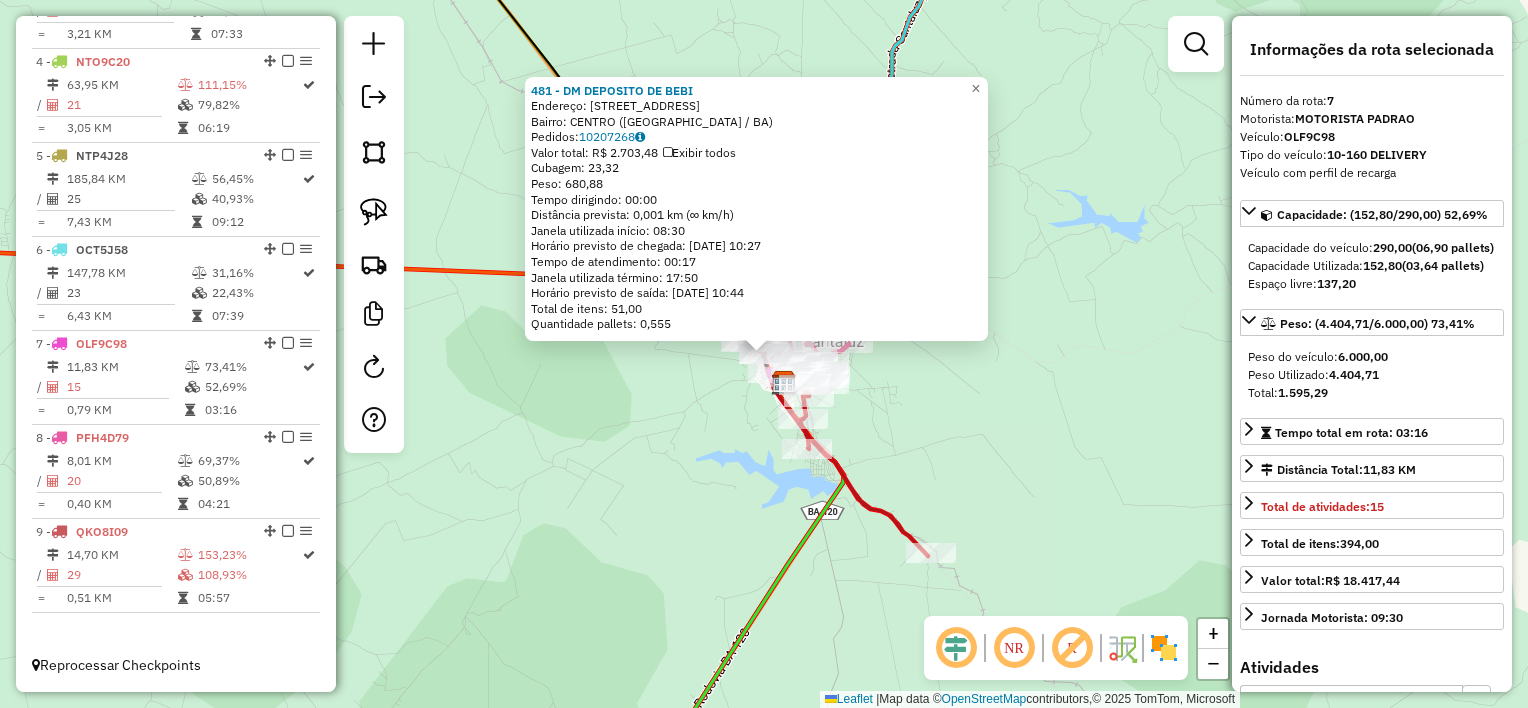 click on "481 - DM DEPOSITO DE BEBI  Endereço:  RUA RIO BRANCO 725   Bairro: CENTRO (SANTALUZ / BA)   Pedidos:  10207268   Valor total: R$ 2.703,48   Exibir todos   Cubagem: 23,32  Peso: 680,88  Tempo dirigindo: 00:00   Distância prevista: 0,001 km (∞ km/h)   Janela utilizada início: 08:30   Horário previsto de chegada: 11/07/2025 10:27   Tempo de atendimento: 00:17   Janela utilizada término: 17:50   Horário previsto de saída: 11/07/2025 10:44   Total de itens: 51,00   Quantidade pallets: 0,555  × Janela de atendimento Grade de atendimento Capacidade Transportadoras Veículos Cliente Pedidos  Rotas Selecione os dias de semana para filtrar as janelas de atendimento  Seg   Ter   Qua   Qui   Sex   Sáb   Dom  Informe o período da janela de atendimento: De: Até:  Filtrar exatamente a janela do cliente  Considerar janela de atendimento padrão  Selecione os dias de semana para filtrar as grades de atendimento  Seg   Ter   Qua   Qui   Sex   Sáb   Dom   Considerar clientes sem dia de atendimento cadastrado  De:" 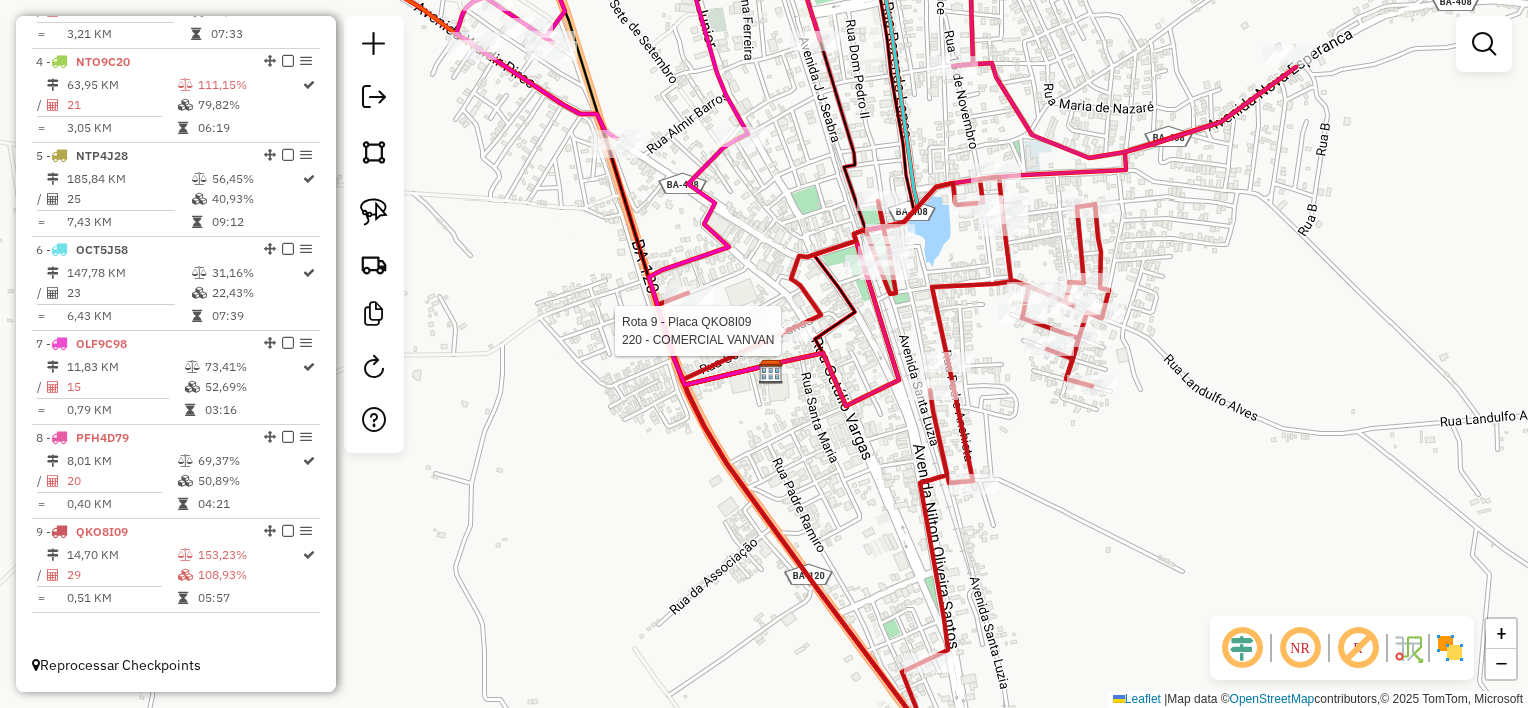select on "**********" 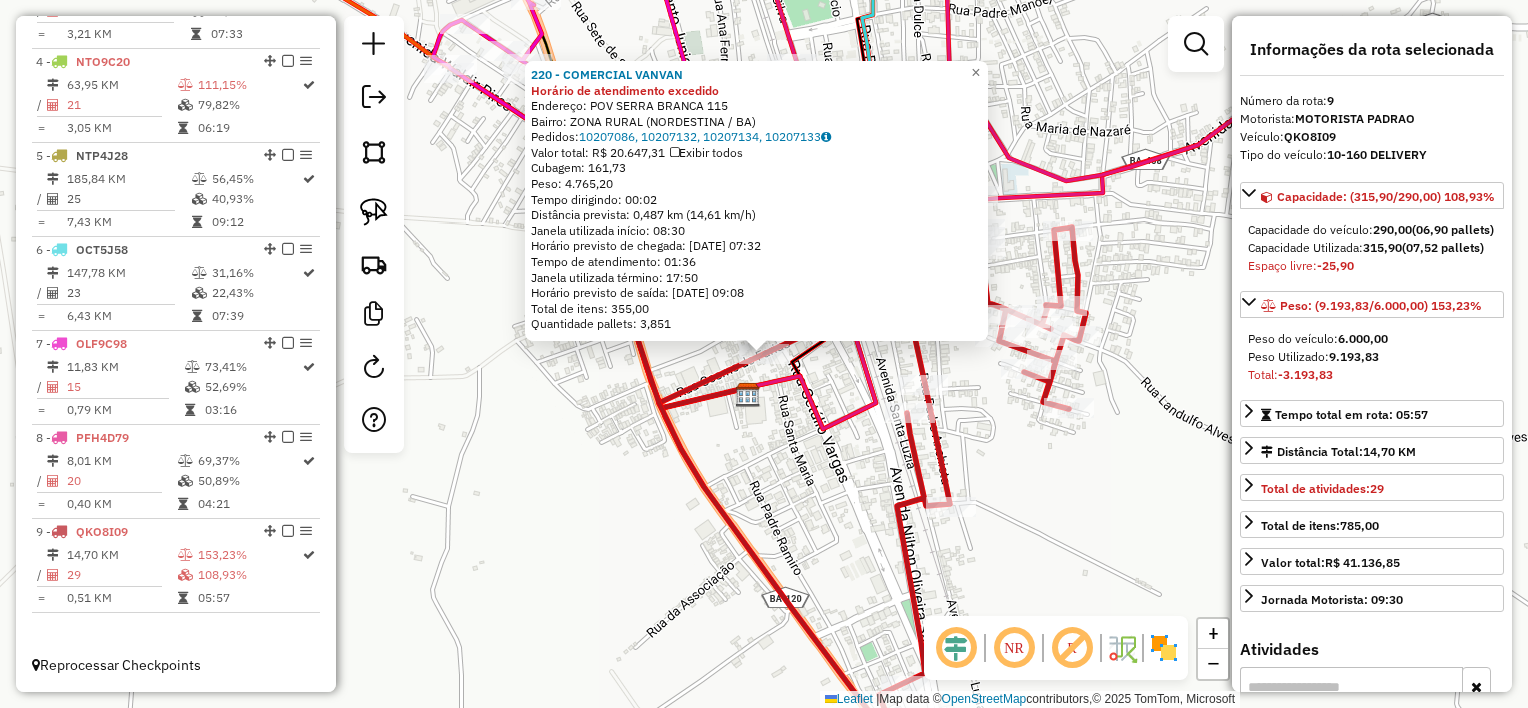 click on "220 - COMERCIAL VANVAN Horário de atendimento excedido  Endereço:  POV SERRA BRANCA 115   Bairro: ZONA RURAL (NORDESTINA / BA)   Pedidos:  10207086, 10207132, 10207134, 10207133   Valor total: R$ 20.647,31   Exibir todos   Cubagem: 161,73  Peso: 4.765,20  Tempo dirigindo: 00:02   Distância prevista: 0,487 km (14,61 km/h)   Janela utilizada início: 08:30   Horário previsto de chegada: 11/07/2025 07:32   Tempo de atendimento: 01:36   Janela utilizada término: 17:50   Horário previsto de saída: 11/07/2025 09:08   Total de itens: 355,00   Quantidade pallets: 3,851  × Janela de atendimento Grade de atendimento Capacidade Transportadoras Veículos Cliente Pedidos  Rotas Selecione os dias de semana para filtrar as janelas de atendimento  Seg   Ter   Qua   Qui   Sex   Sáb   Dom  Informe o período da janela de atendimento: De: Até:  Filtrar exatamente a janela do cliente  Considerar janela de atendimento padrão  Selecione os dias de semana para filtrar as grades de atendimento  Seg   Ter   Qua   Qui  De:" 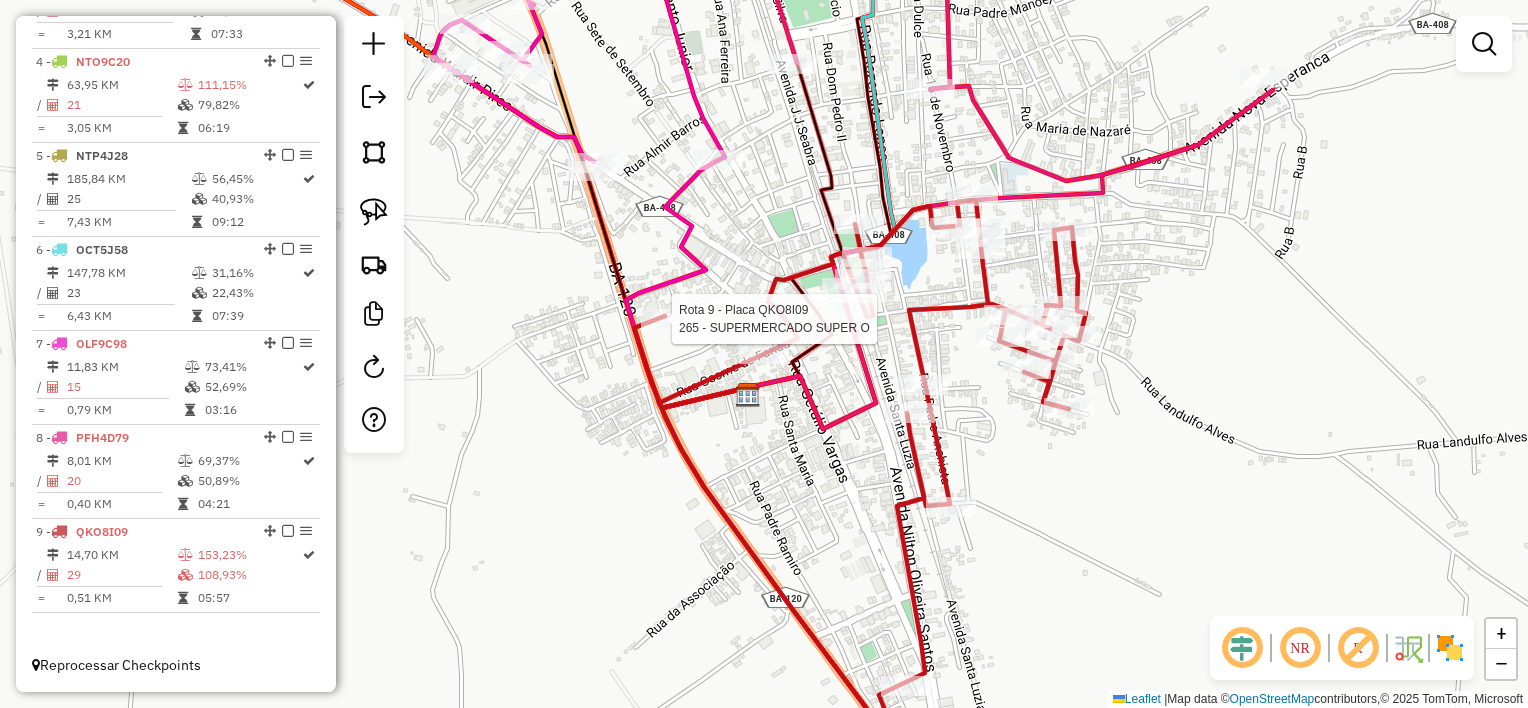 select on "**********" 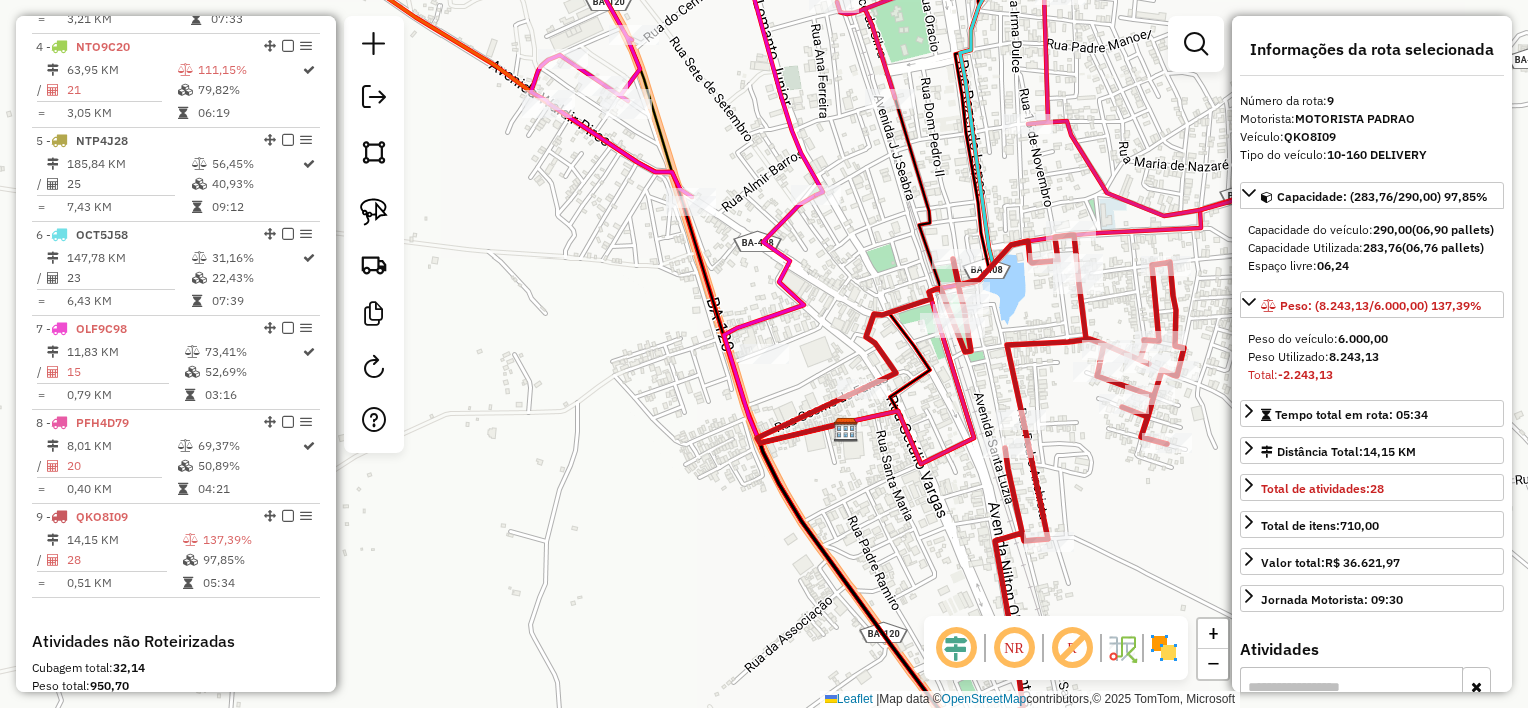 scroll, scrollTop: 1310, scrollLeft: 0, axis: vertical 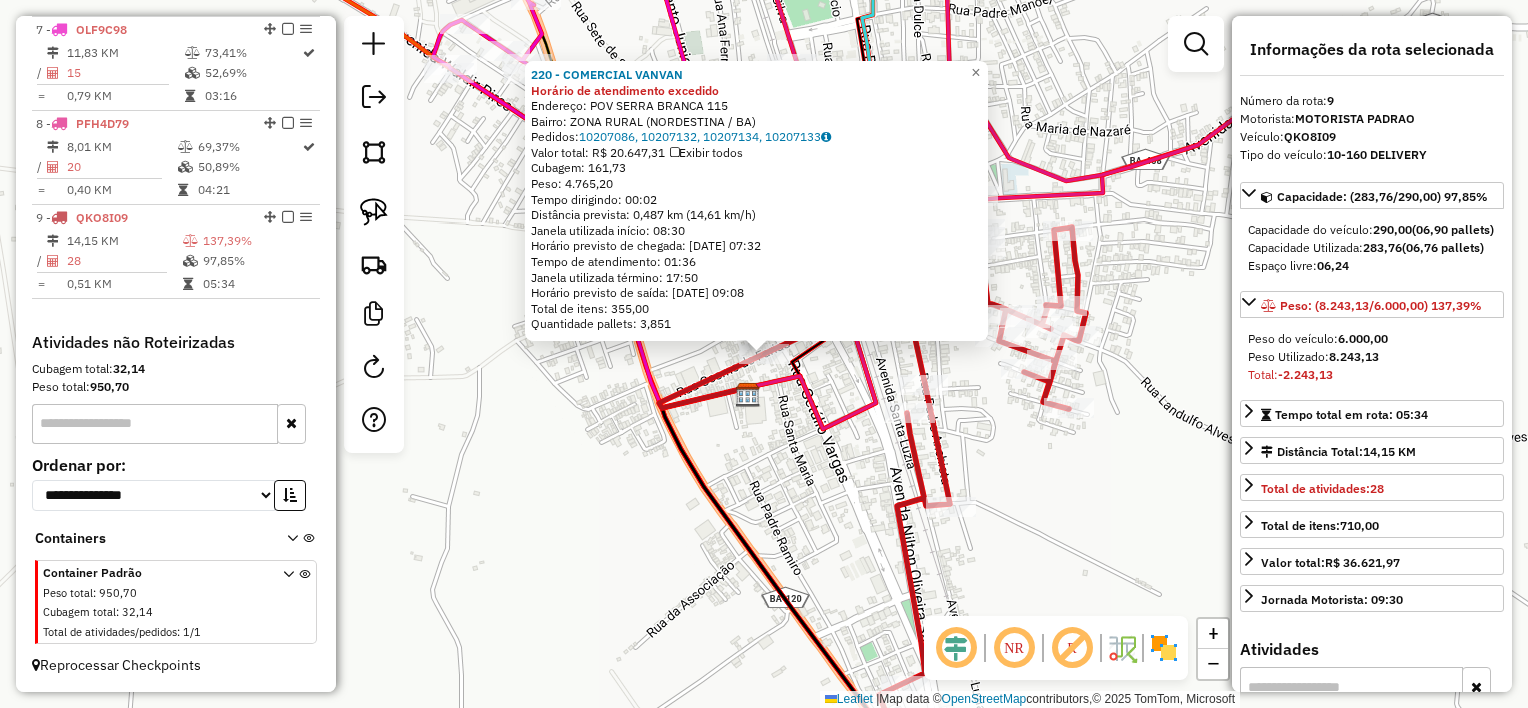 click on "220 - COMERCIAL VANVAN Horário de atendimento excedido  Endereço:  POV SERRA BRANCA 115   Bairro: ZONA RURAL (NORDESTINA / BA)   Pedidos:  10207086, 10207132, 10207134, 10207133   Valor total: R$ 20.647,31   Exibir todos   Cubagem: 161,73  Peso: 4.765,20  Tempo dirigindo: 00:02   Distância prevista: 0,487 km (14,61 km/h)   Janela utilizada início: 08:30   Horário previsto de chegada: 11/07/2025 07:32   Tempo de atendimento: 01:36   Janela utilizada término: 17:50   Horário previsto de saída: 11/07/2025 09:08   Total de itens: 355,00   Quantidade pallets: 3,851  × Janela de atendimento Grade de atendimento Capacidade Transportadoras Veículos Cliente Pedidos  Rotas Selecione os dias de semana para filtrar as janelas de atendimento  Seg   Ter   Qua   Qui   Sex   Sáb   Dom  Informe o período da janela de atendimento: De: Até:  Filtrar exatamente a janela do cliente  Considerar janela de atendimento padrão  Selecione os dias de semana para filtrar as grades de atendimento  Seg   Ter   Qua   Qui  De:" 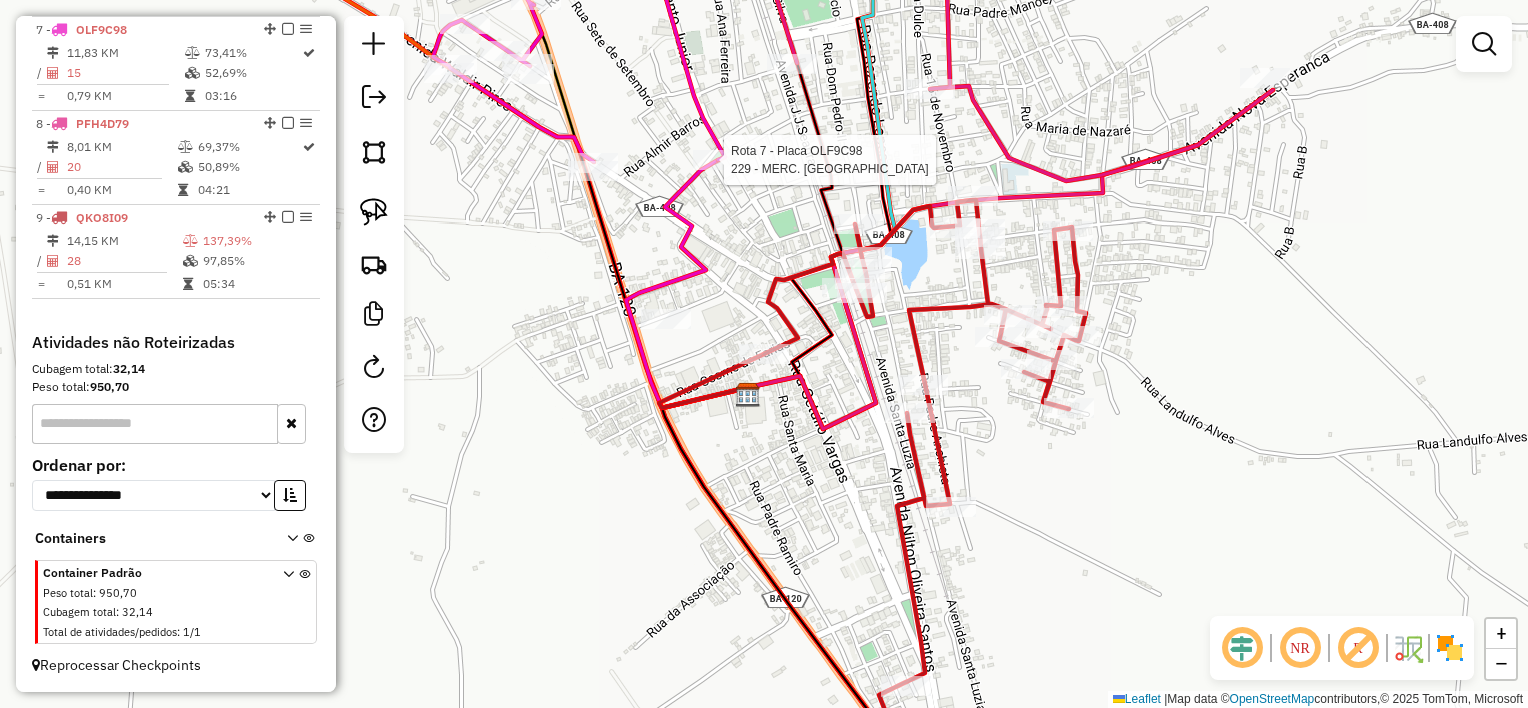 select on "**********" 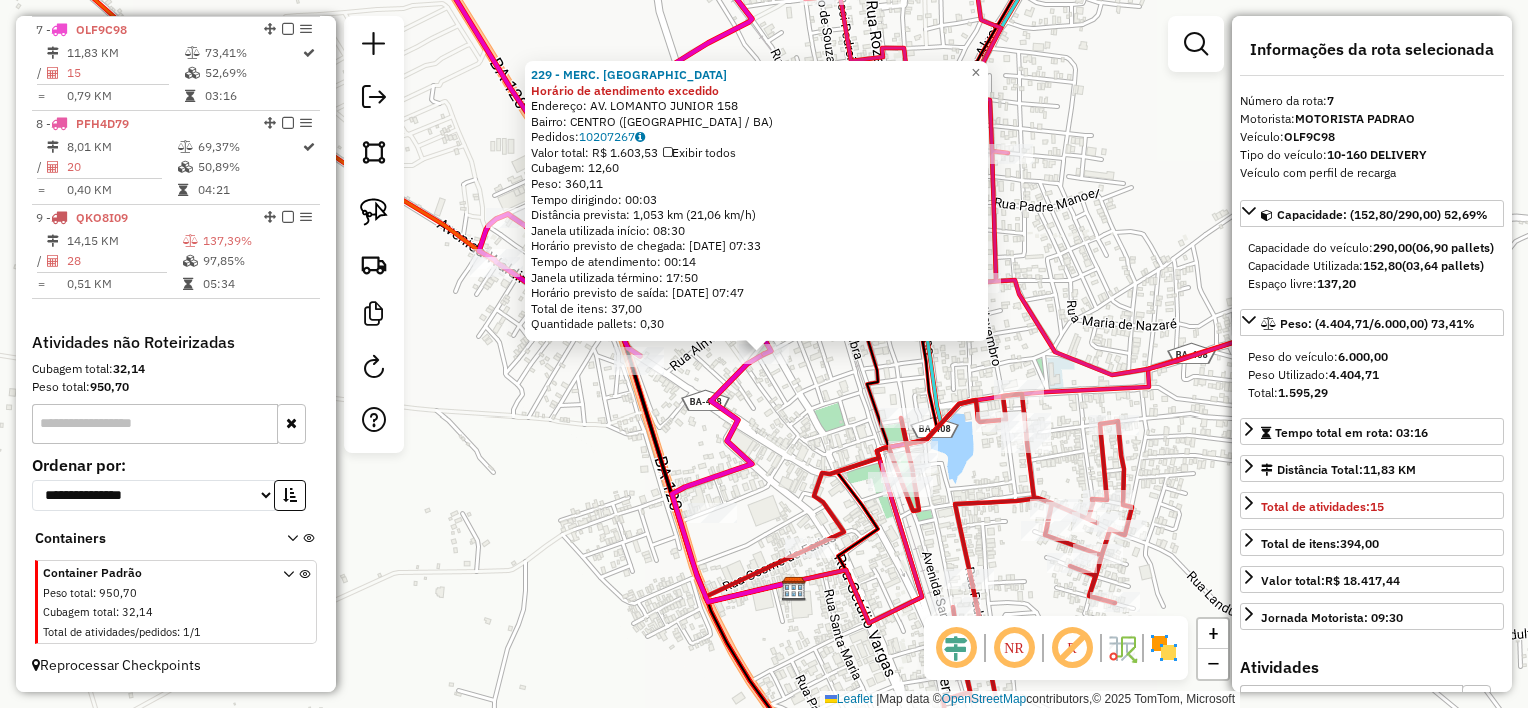 click on "229 - MERC. MISCELANIA Horário de atendimento excedido  Endereço:  AV. LOMANTO JUNIOR 158   Bairro: CENTRO (SANTALUZ / BA)   Pedidos:  10207267   Valor total: R$ 1.603,53   Exibir todos   Cubagem: 12,60  Peso: 360,11  Tempo dirigindo: 00:03   Distância prevista: 1,053 km (21,06 km/h)   Janela utilizada início: 08:30   Horário previsto de chegada: 11/07/2025 07:33   Tempo de atendimento: 00:14   Janela utilizada término: 17:50   Horário previsto de saída: 11/07/2025 07:47   Total de itens: 37,00   Quantidade pallets: 0,30  × Janela de atendimento Grade de atendimento Capacidade Transportadoras Veículos Cliente Pedidos  Rotas Selecione os dias de semana para filtrar as janelas de atendimento  Seg   Ter   Qua   Qui   Sex   Sáb   Dom  Informe o período da janela de atendimento: De: Até:  Filtrar exatamente a janela do cliente  Considerar janela de atendimento padrão  Selecione os dias de semana para filtrar as grades de atendimento  Seg   Ter   Qua   Qui   Sex   Sáb   Dom   Peso mínimo:   De:  De:" 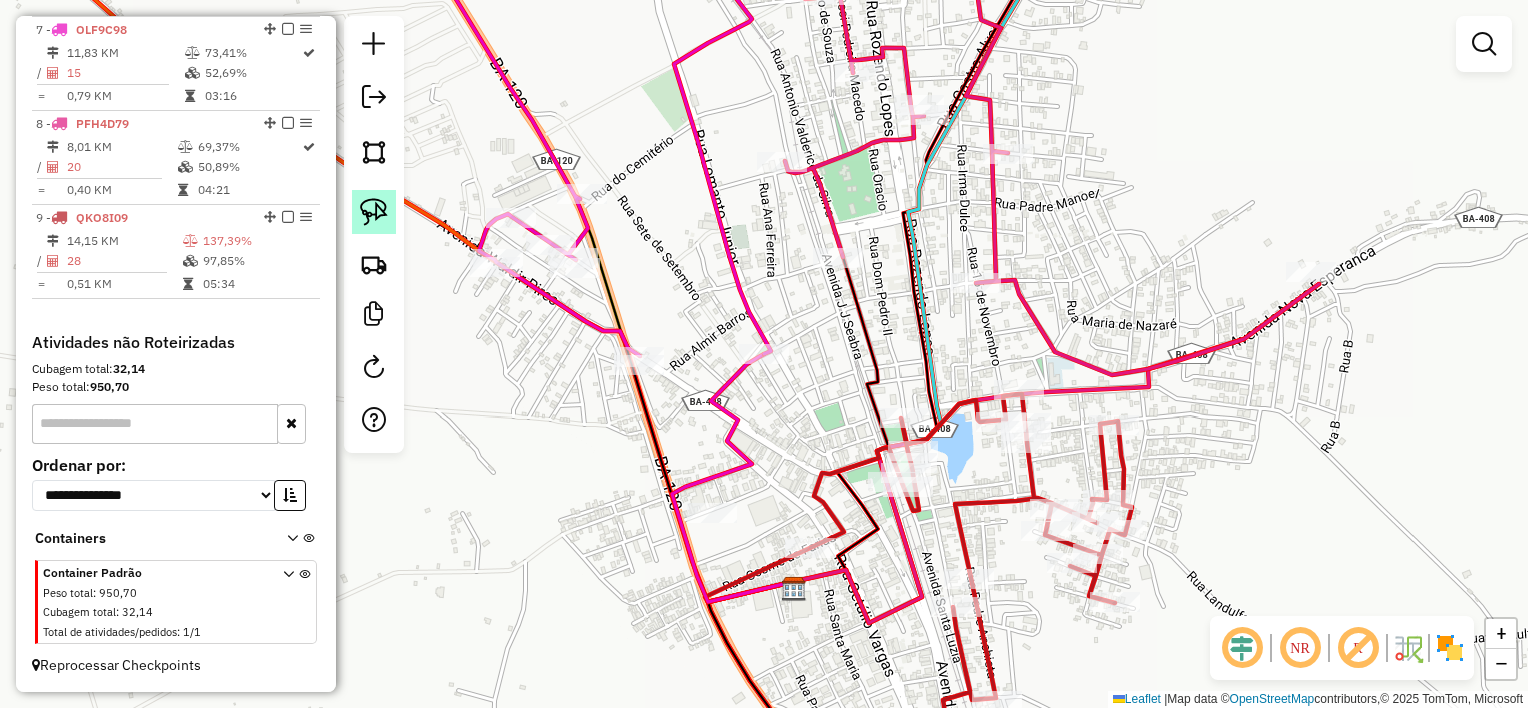click 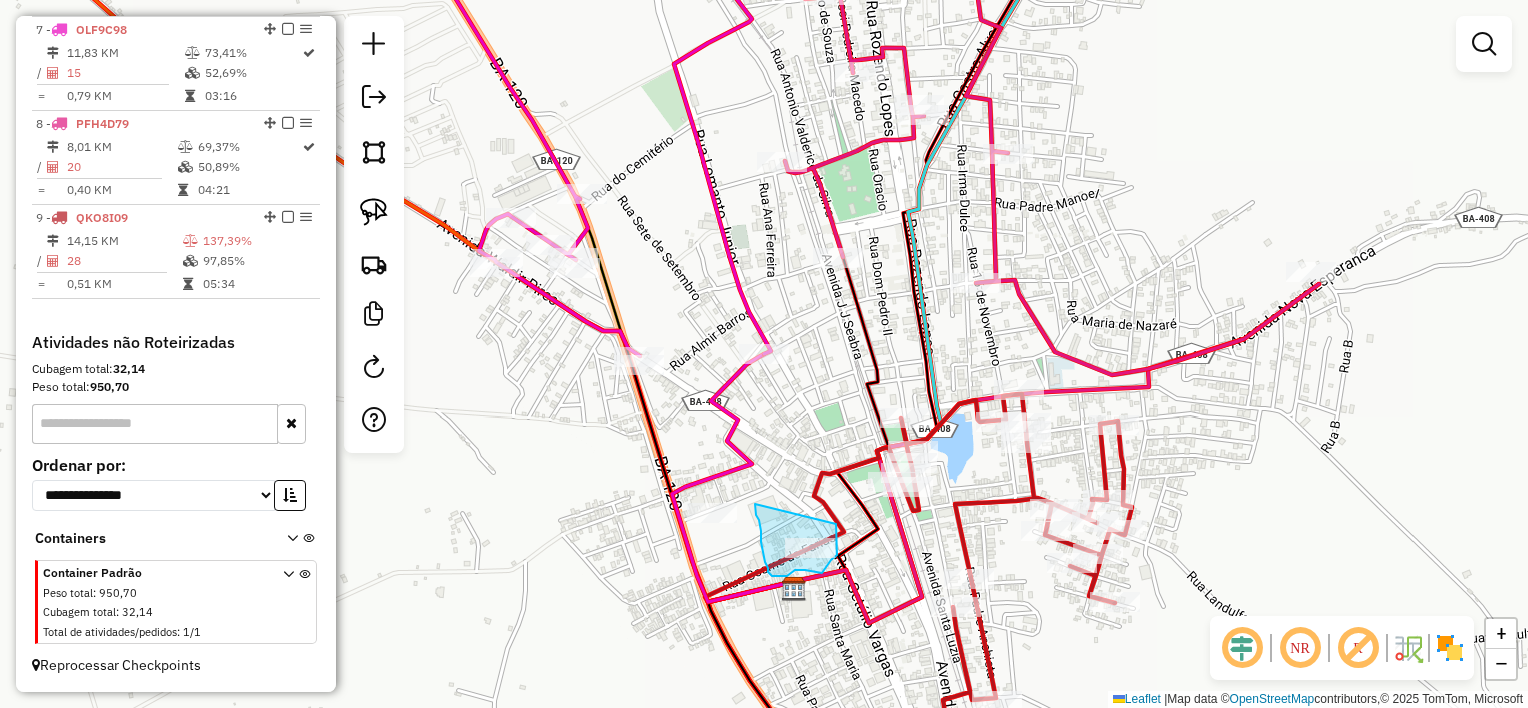 drag, startPoint x: 755, startPoint y: 504, endPoint x: 836, endPoint y: 524, distance: 83.43261 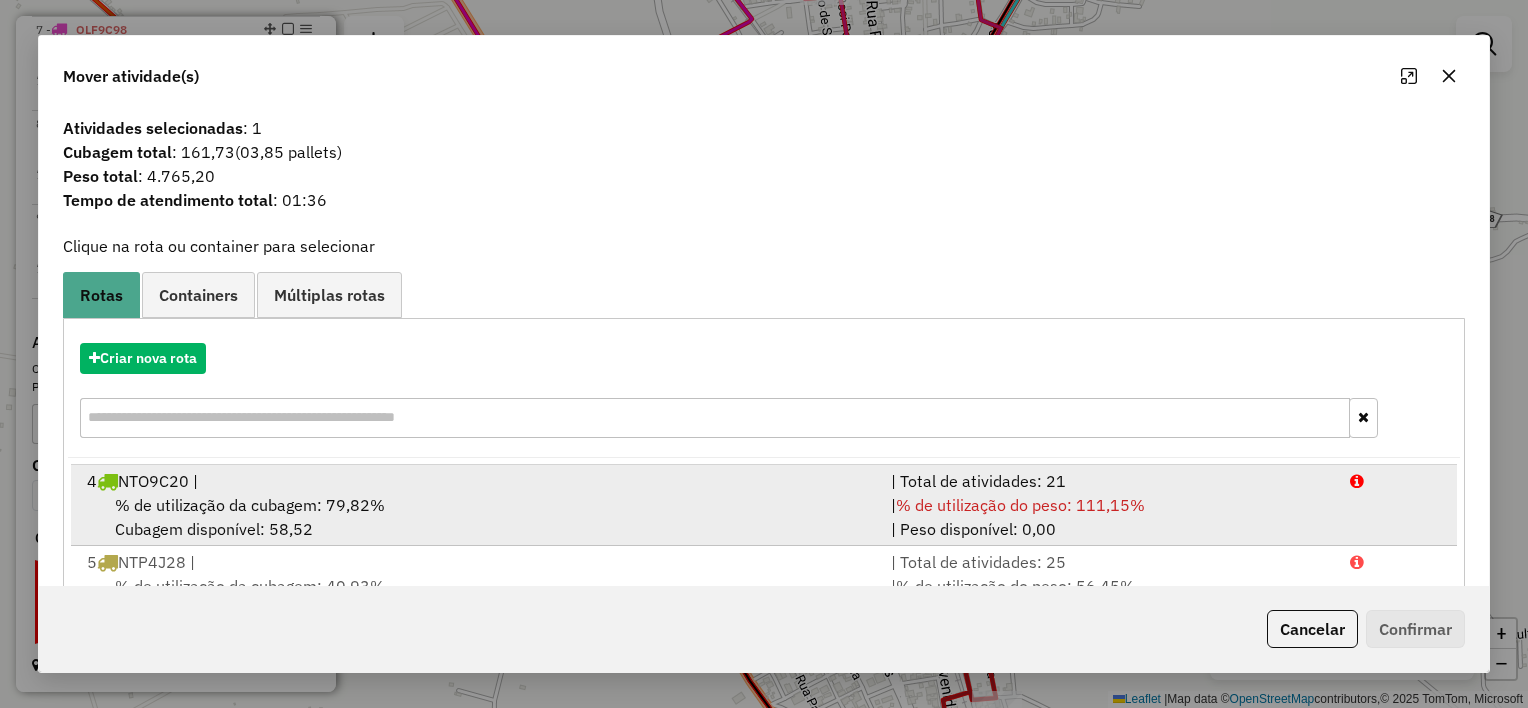 scroll, scrollTop: 246, scrollLeft: 0, axis: vertical 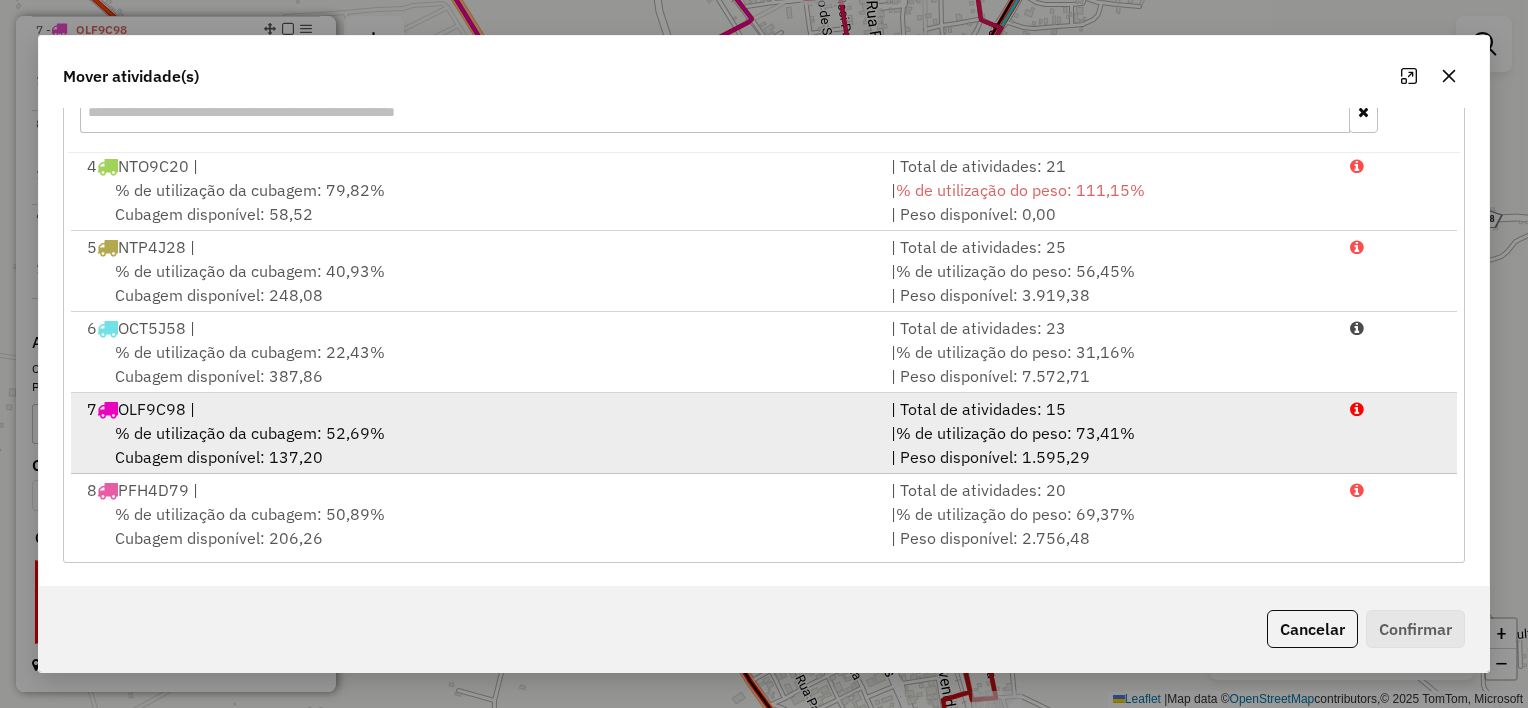 click on "% de utilização da cubagem: 52,69%" at bounding box center [250, 433] 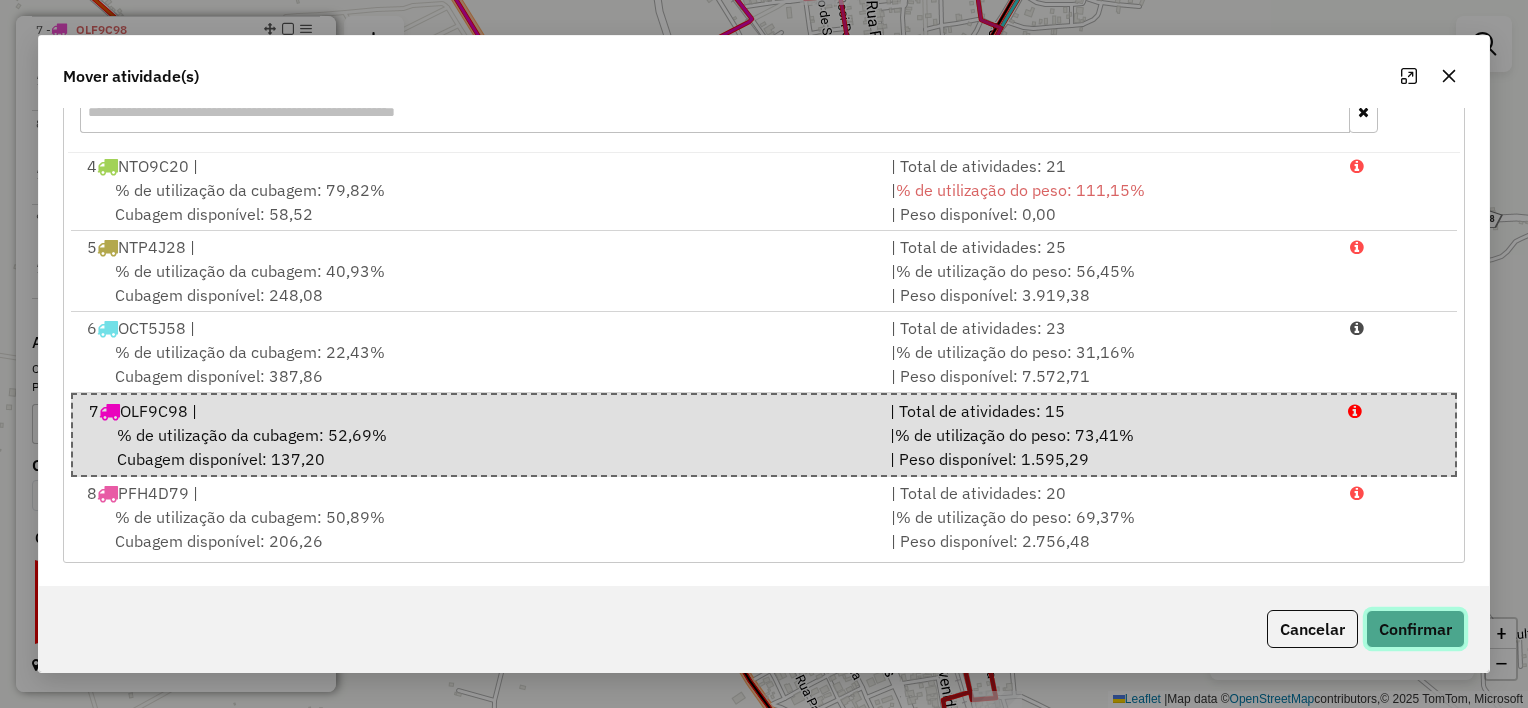 click on "Confirmar" 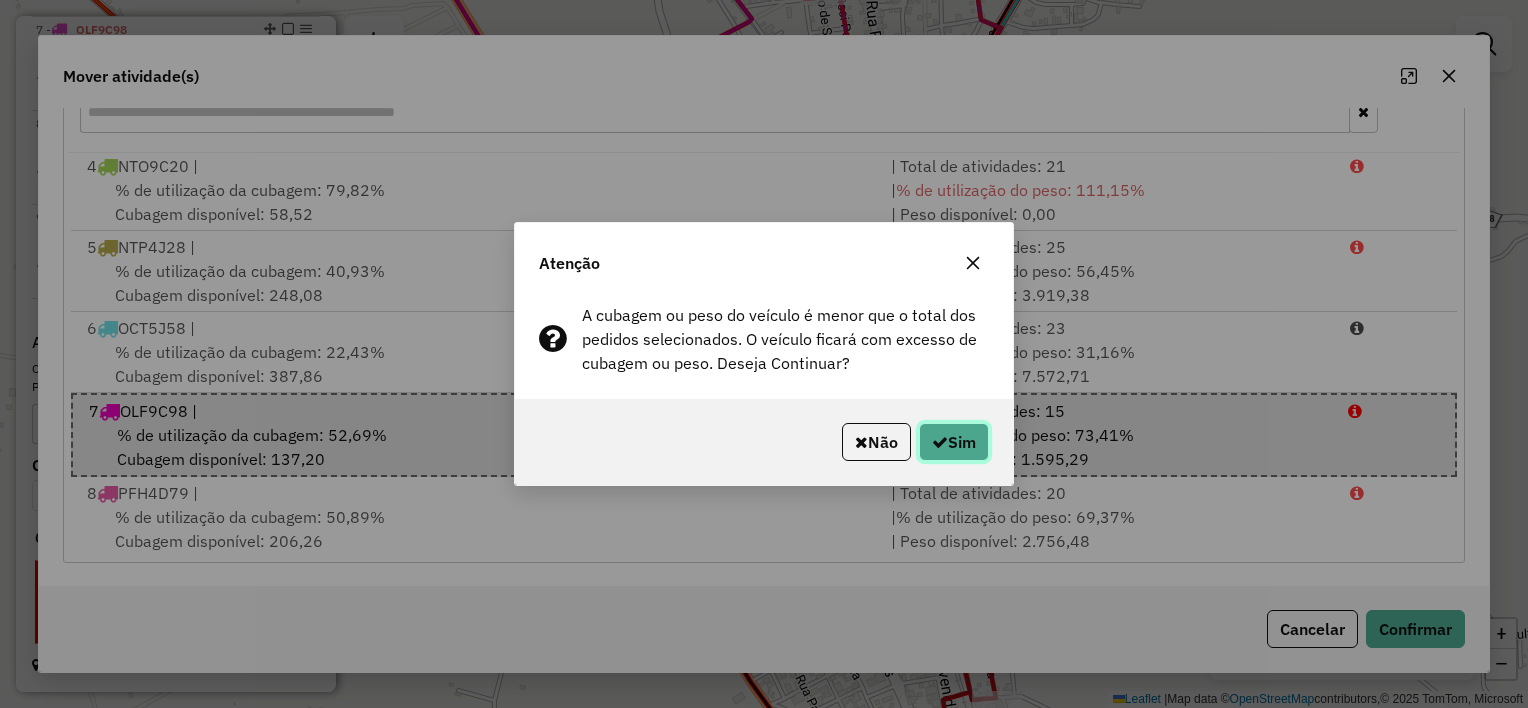 click on "Sim" 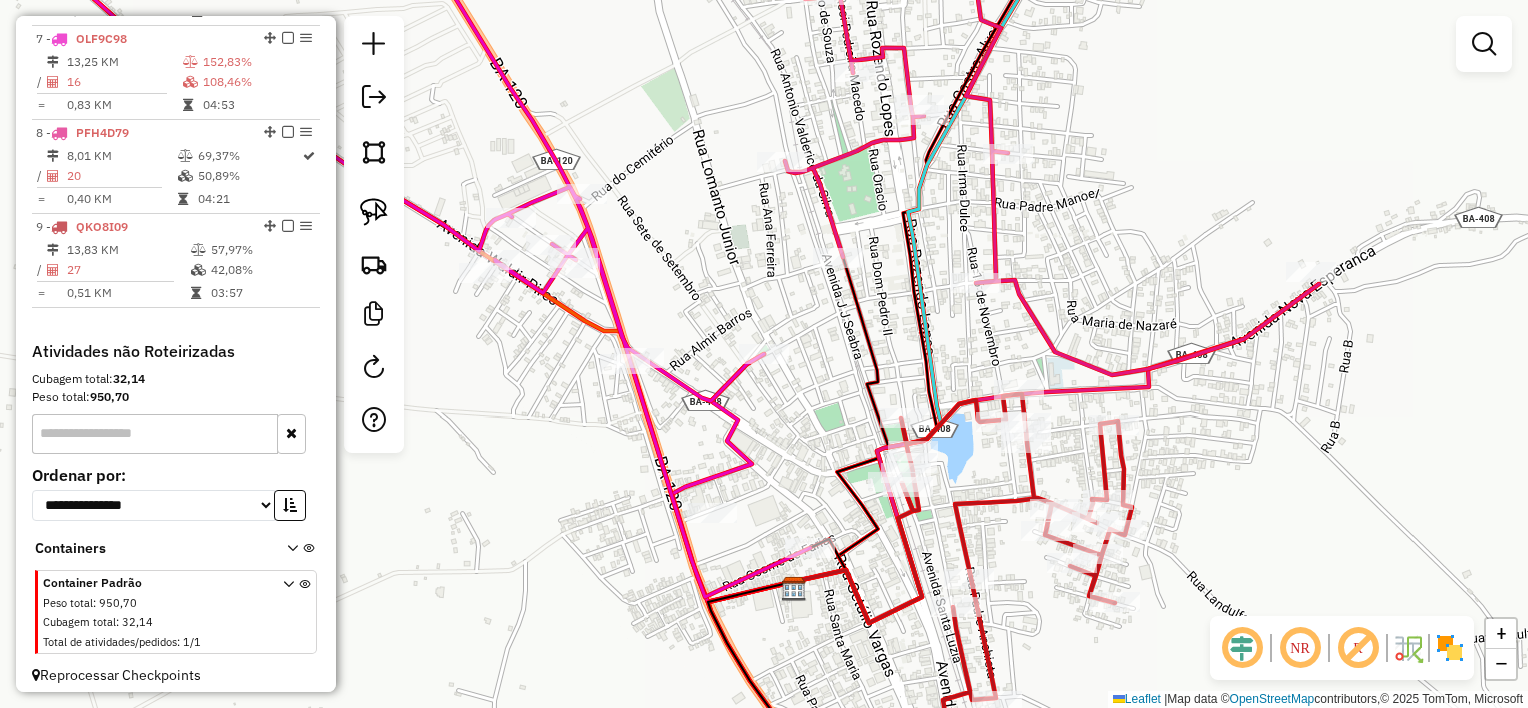 scroll, scrollTop: 1335, scrollLeft: 0, axis: vertical 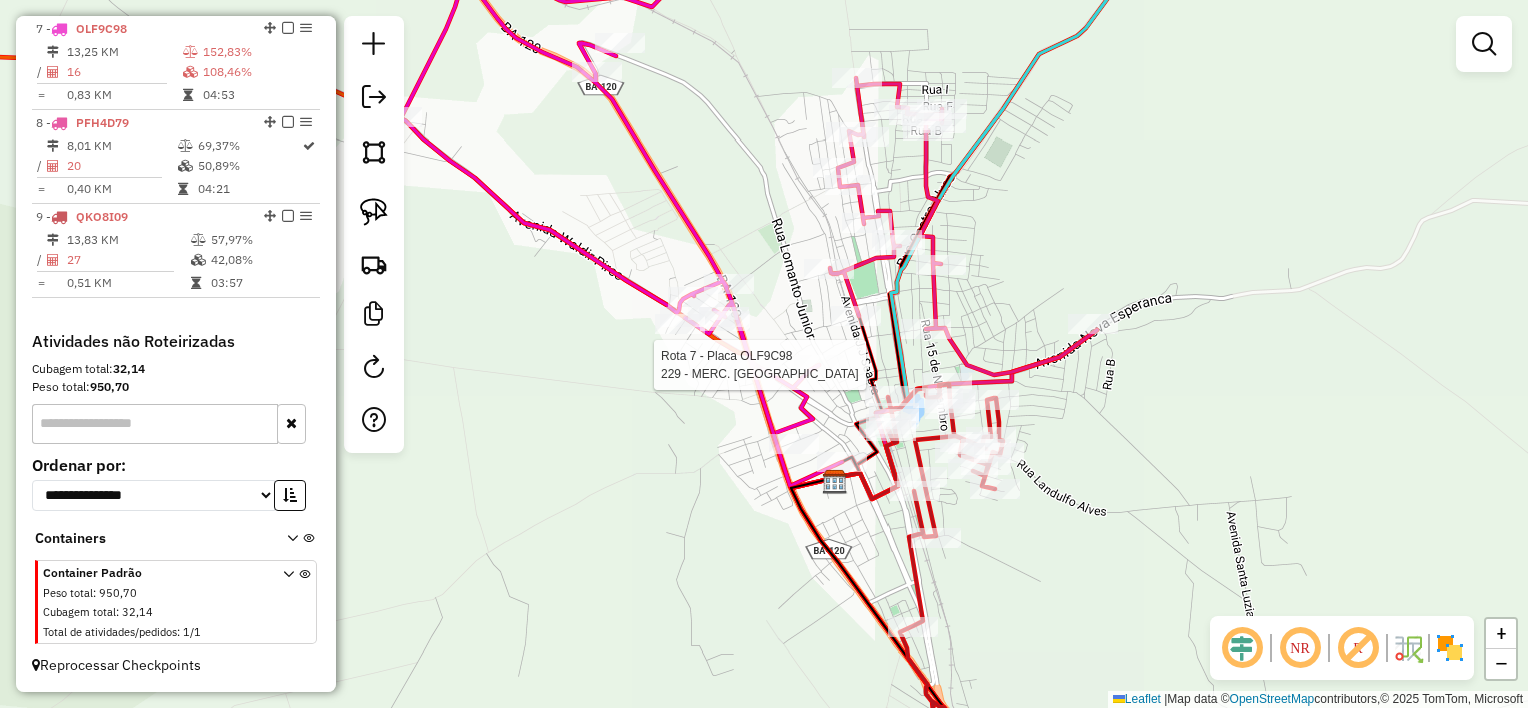 select on "**********" 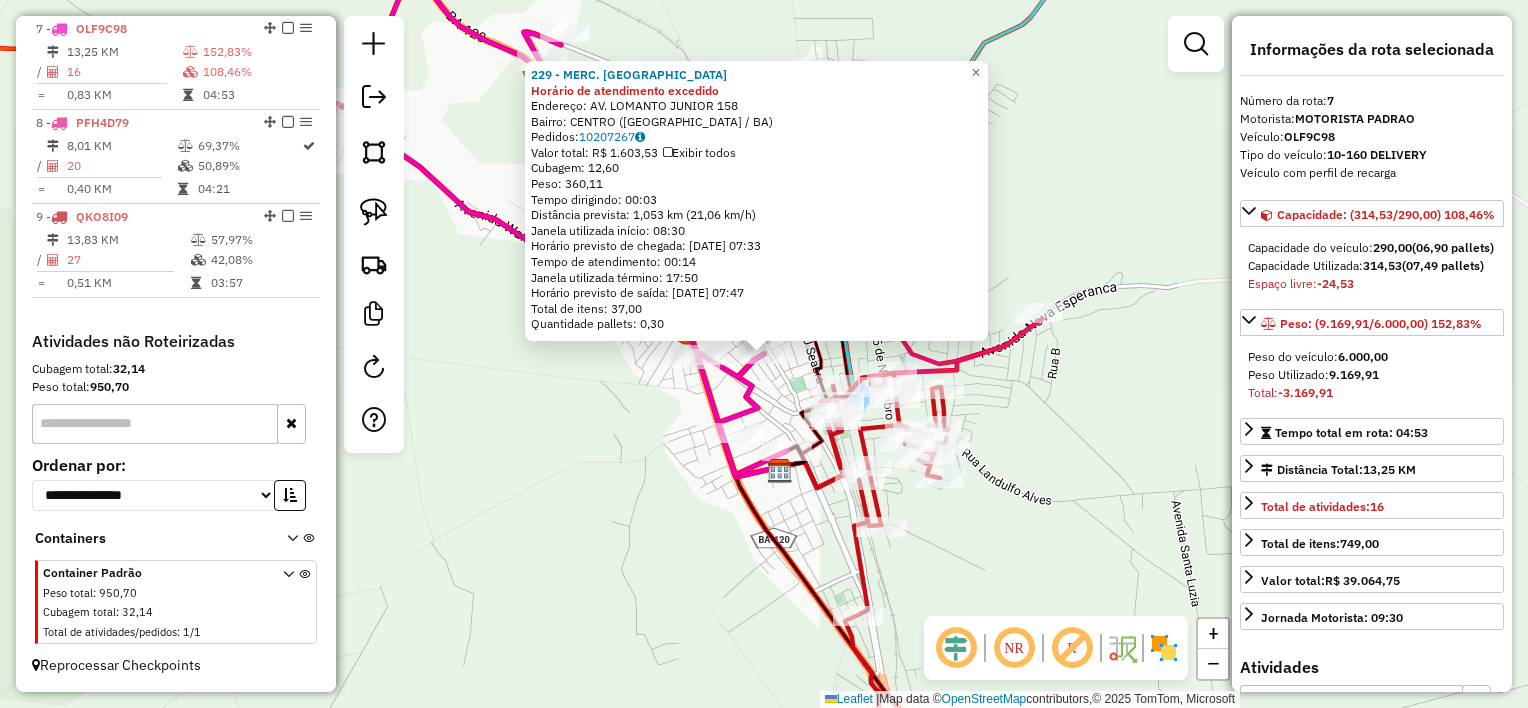 click on "229 - MERC. MISCELANIA Horário de atendimento excedido  Endereço:  AV. LOMANTO JUNIOR 158   Bairro: CENTRO (SANTALUZ / BA)   Pedidos:  10207267   Valor total: R$ 1.603,53   Exibir todos   Cubagem: 12,60  Peso: 360,11  Tempo dirigindo: 00:03   Distância prevista: 1,053 km (21,06 km/h)   Janela utilizada início: 08:30   Horário previsto de chegada: 11/07/2025 07:33   Tempo de atendimento: 00:14   Janela utilizada término: 17:50   Horário previsto de saída: 11/07/2025 07:47   Total de itens: 37,00   Quantidade pallets: 0,30  × Janela de atendimento Grade de atendimento Capacidade Transportadoras Veículos Cliente Pedidos  Rotas Selecione os dias de semana para filtrar as janelas de atendimento  Seg   Ter   Qua   Qui   Sex   Sáb   Dom  Informe o período da janela de atendimento: De: Até:  Filtrar exatamente a janela do cliente  Considerar janela de atendimento padrão  Selecione os dias de semana para filtrar as grades de atendimento  Seg   Ter   Qua   Qui   Sex   Sáb   Dom   Peso mínimo:   De:  De:" 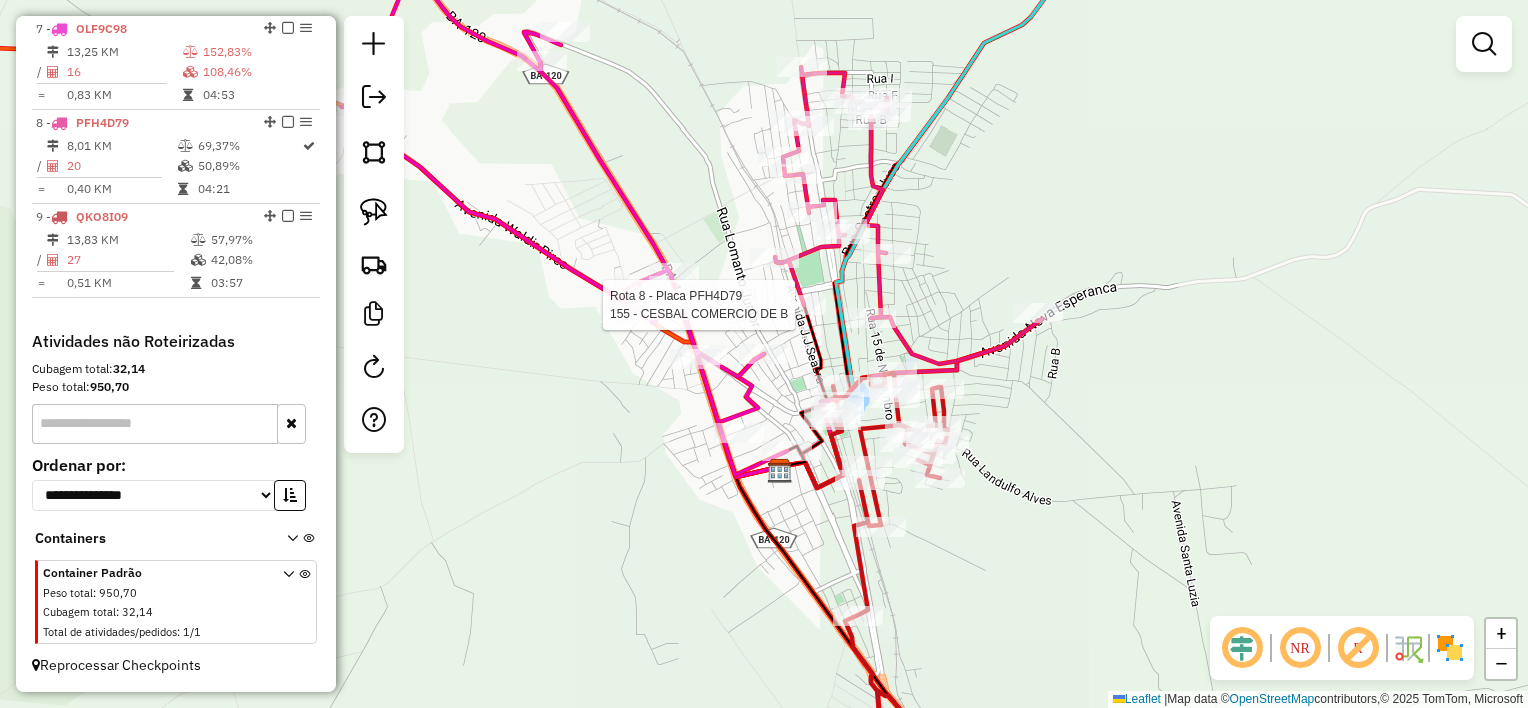 select on "**********" 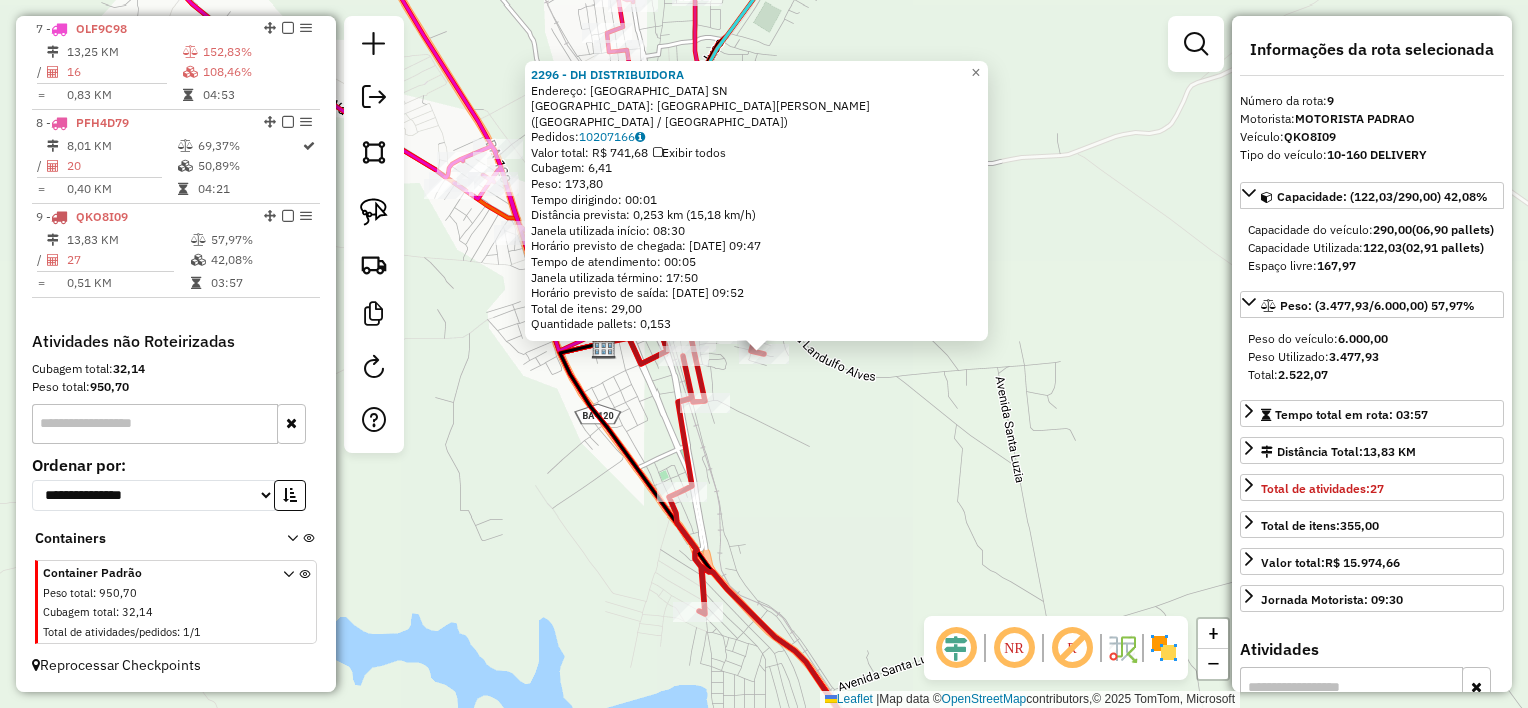 click on "2296 - DH DISTRIBUIDORA  Endereço:  Rua Alto da Capela SN   Bairro: BAIRRO MANOEL LIMA (SANTALUZ / BA)   Pedidos:  10207166   Valor total: R$ 741,68   Exibir todos   Cubagem: 6,41  Peso: 173,80  Tempo dirigindo: 00:01   Distância prevista: 0,253 km (15,18 km/h)   Janela utilizada início: 08:30   Horário previsto de chegada: 11/07/2025 09:47   Tempo de atendimento: 00:05   Janela utilizada término: 17:50   Horário previsto de saída: 11/07/2025 09:52   Total de itens: 29,00   Quantidade pallets: 0,153  × Janela de atendimento Grade de atendimento Capacidade Transportadoras Veículos Cliente Pedidos  Rotas Selecione os dias de semana para filtrar as janelas de atendimento  Seg   Ter   Qua   Qui   Sex   Sáb   Dom  Informe o período da janela de atendimento: De: Até:  Filtrar exatamente a janela do cliente  Considerar janela de atendimento padrão  Selecione os dias de semana para filtrar as grades de atendimento  Seg   Ter   Qua   Qui   Sex   Sáb   Dom   Clientes fora do dia de atendimento selecionado" 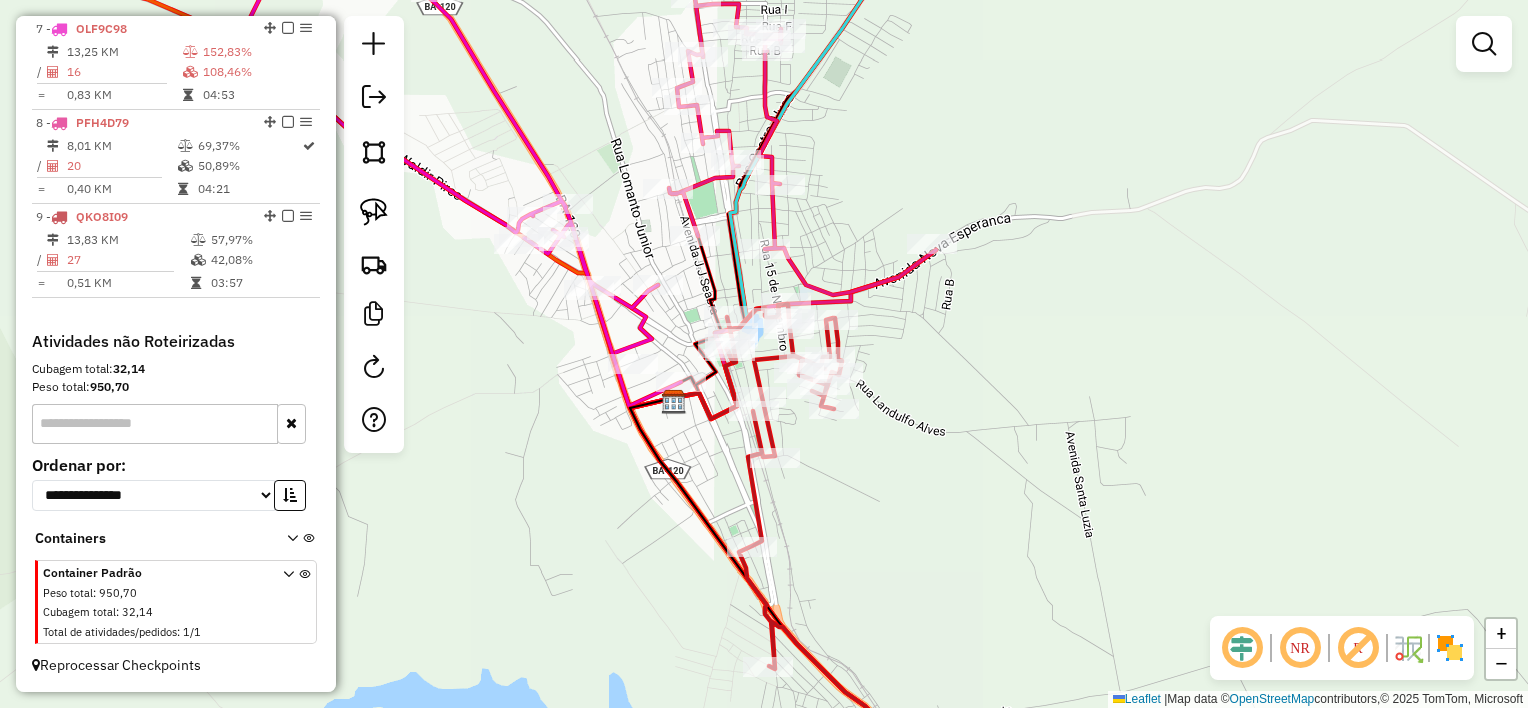 drag, startPoint x: 824, startPoint y: 460, endPoint x: 927, endPoint y: 527, distance: 122.87392 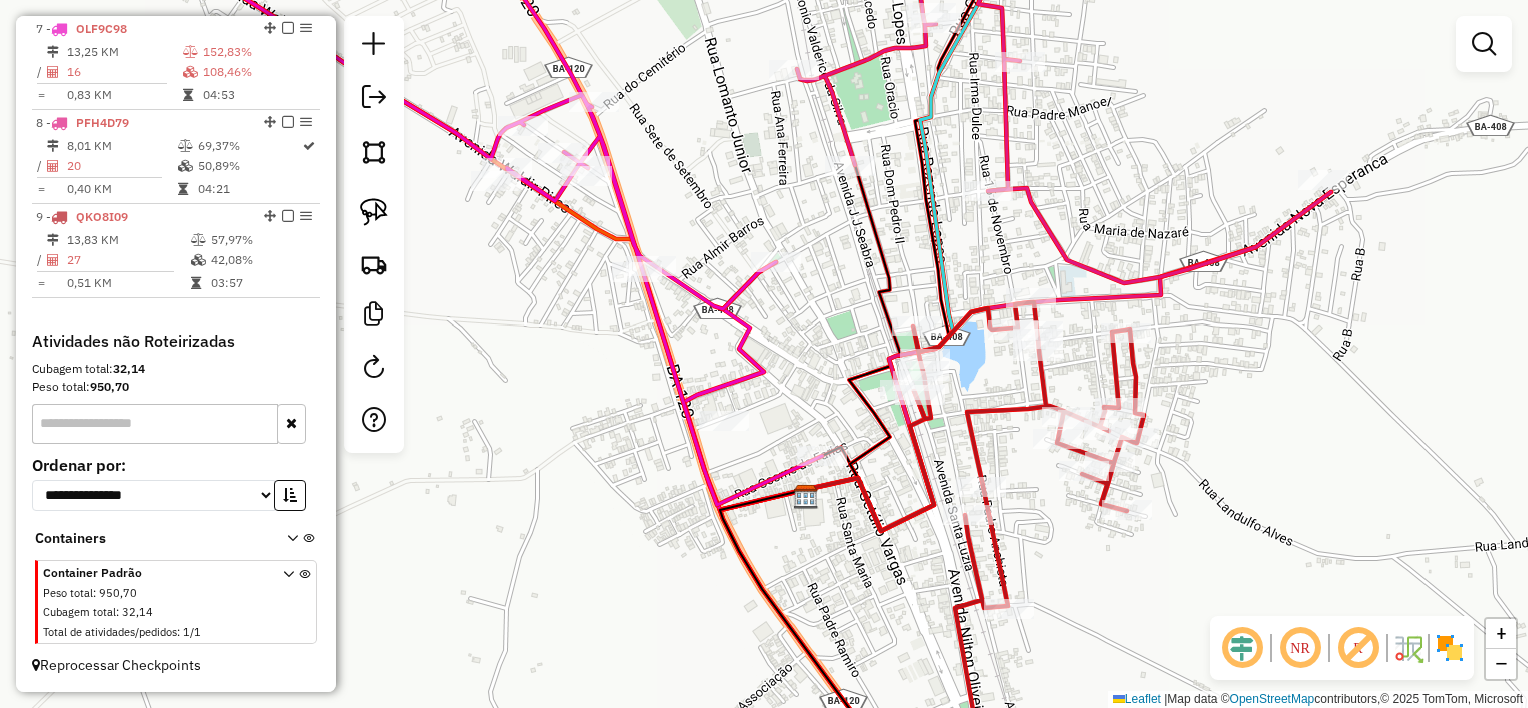 drag, startPoint x: 584, startPoint y: 341, endPoint x: 625, endPoint y: 401, distance: 72.67049 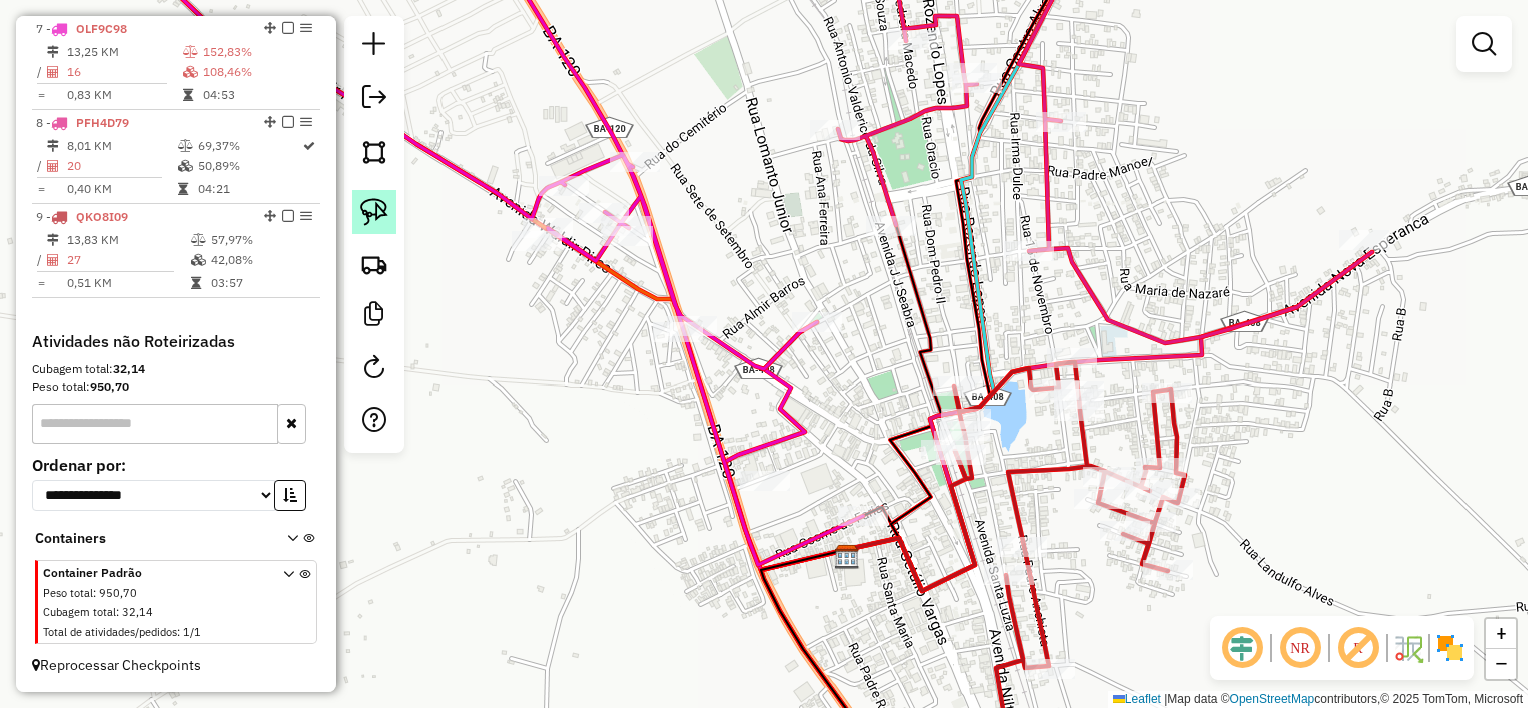 click 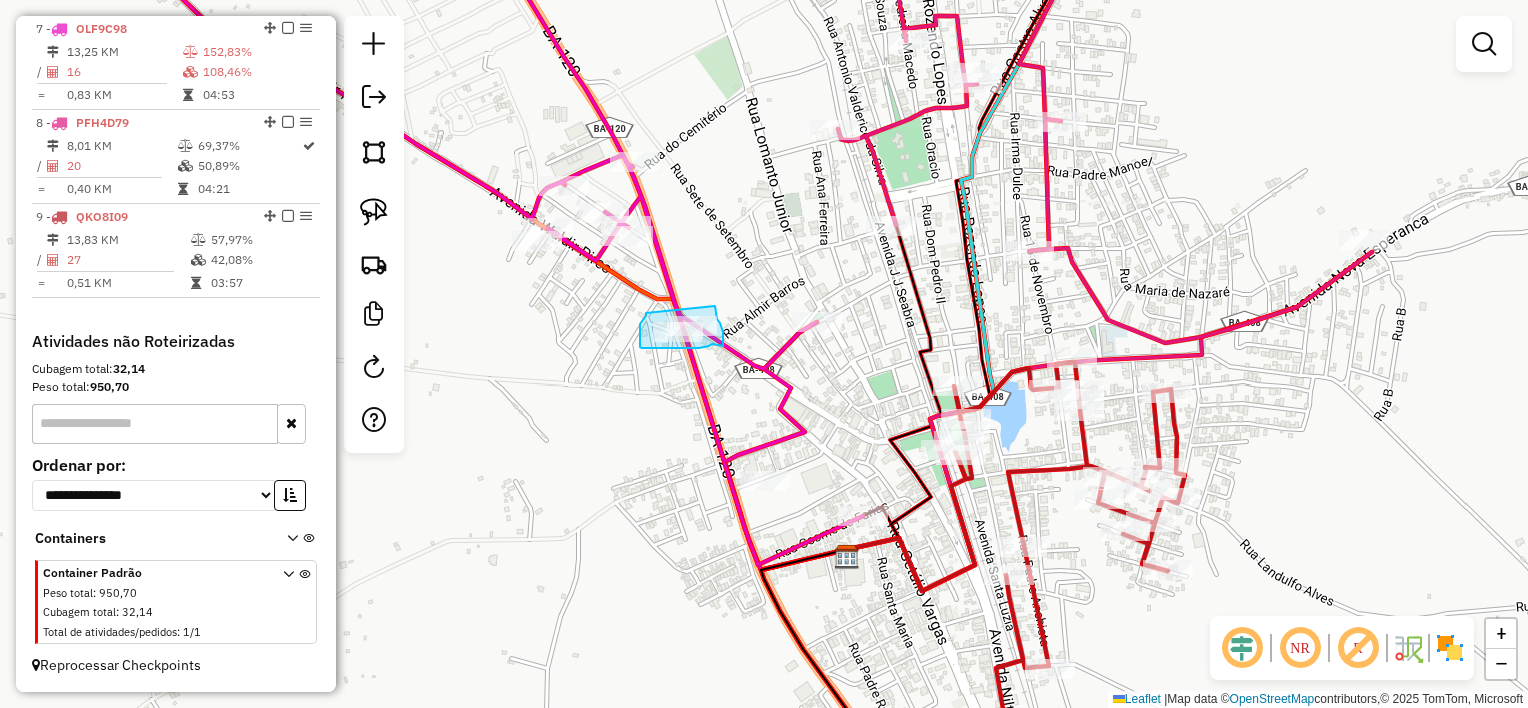 drag, startPoint x: 640, startPoint y: 340, endPoint x: 715, endPoint y: 306, distance: 82.346825 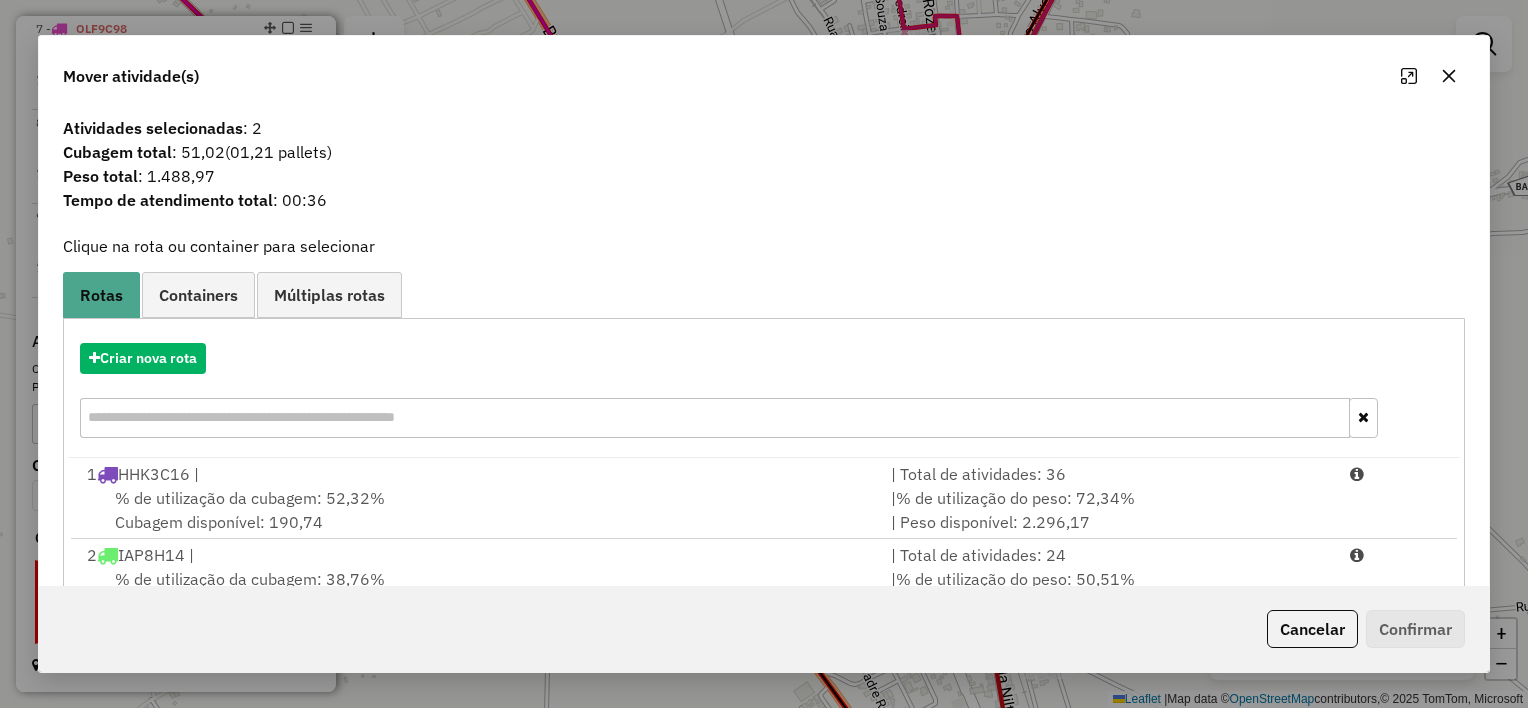scroll, scrollTop: 305, scrollLeft: 0, axis: vertical 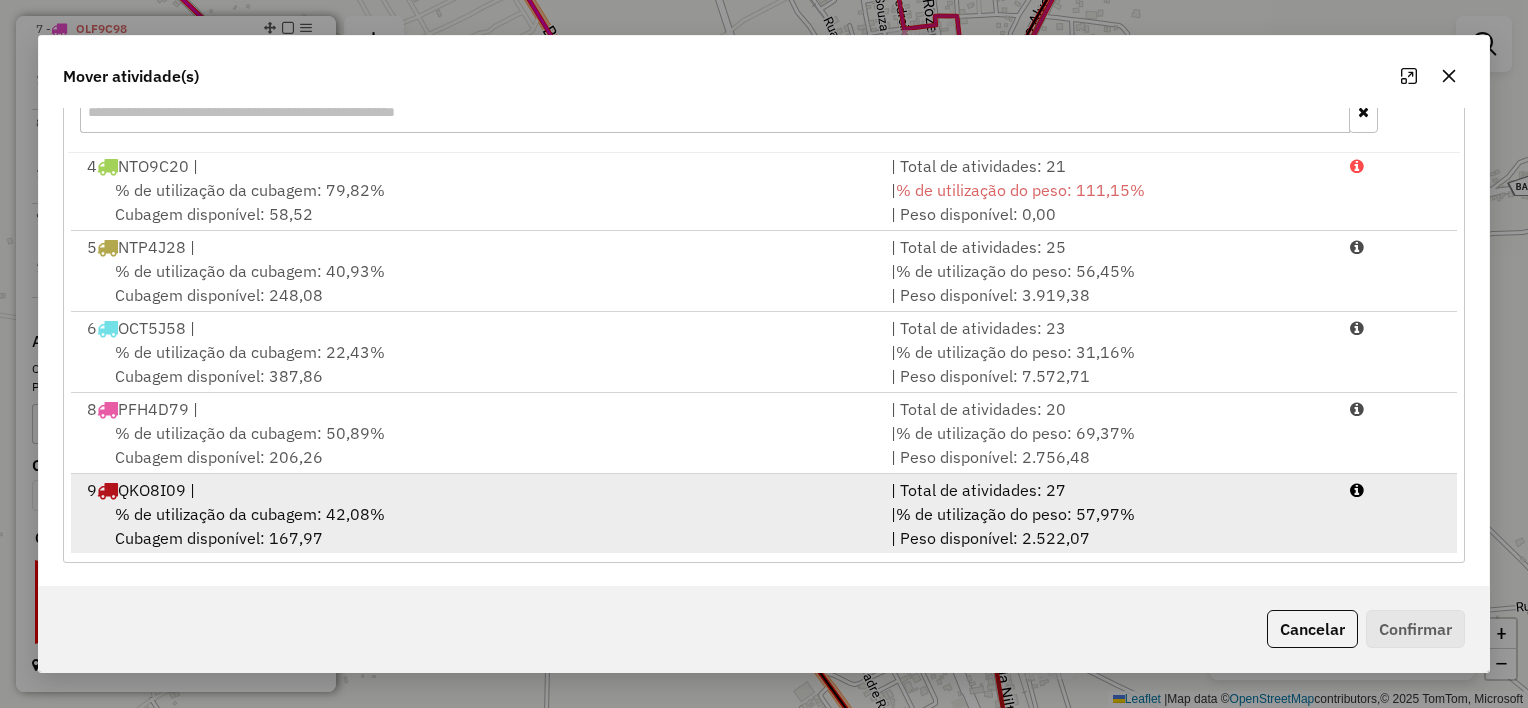 click on "% de utilização da cubagem: 42,08%  Cubagem disponível: 167,97" at bounding box center [477, 526] 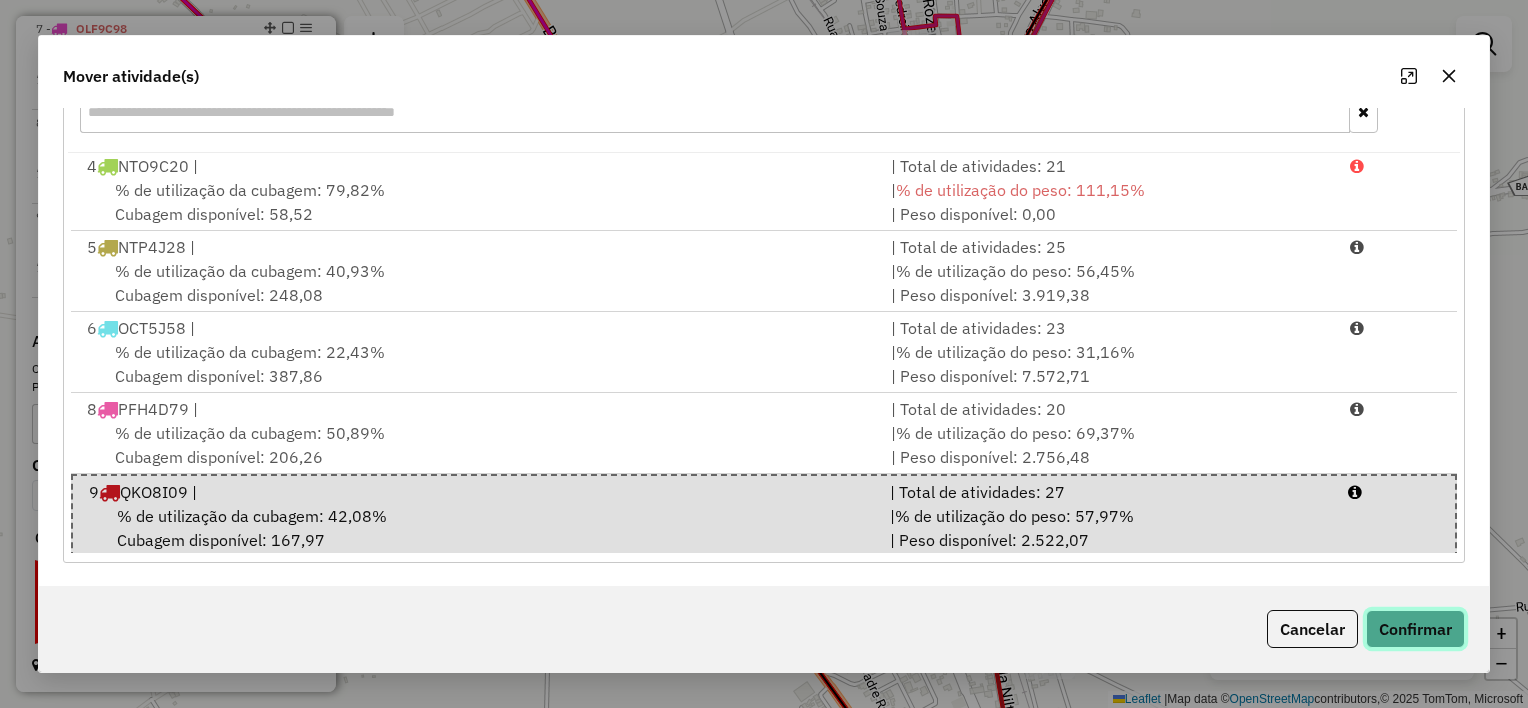 click on "Confirmar" 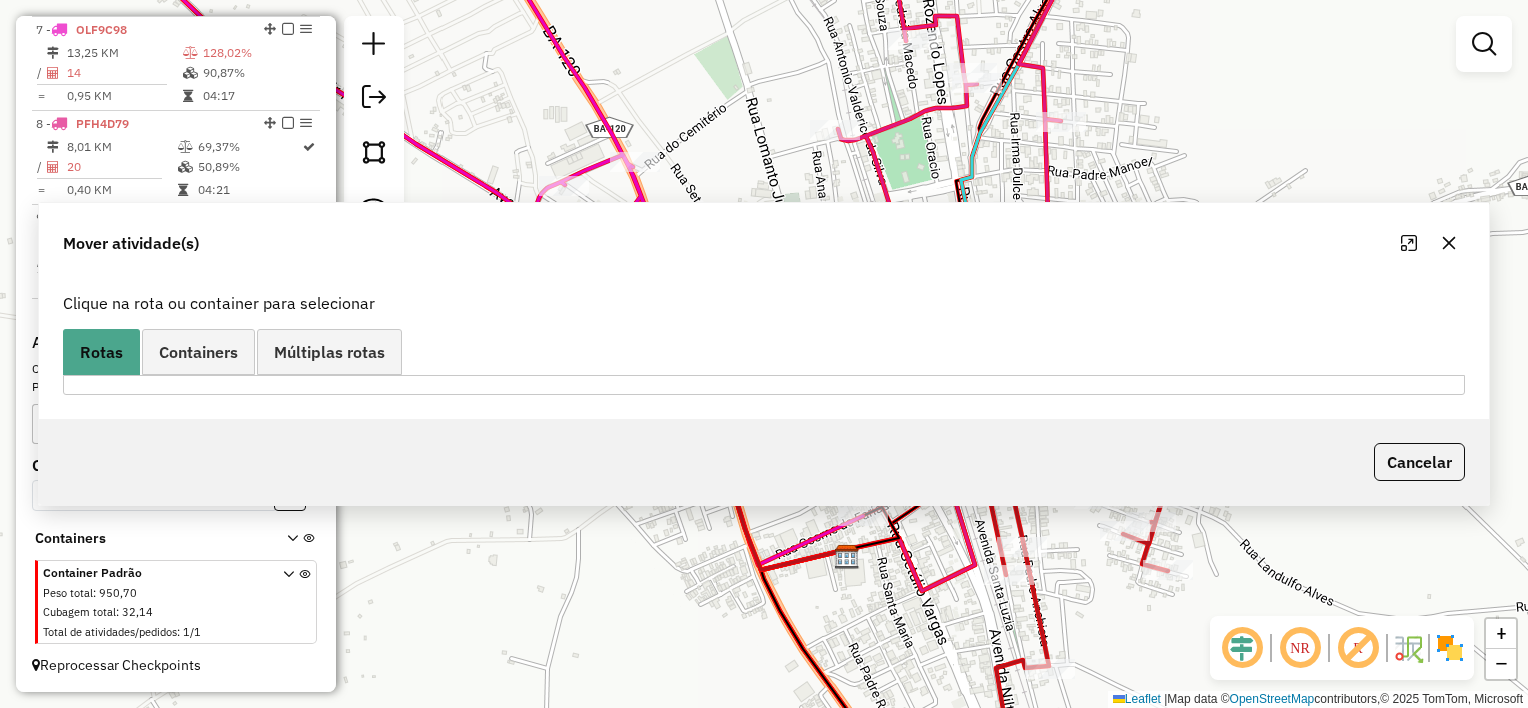 scroll, scrollTop: 1310, scrollLeft: 0, axis: vertical 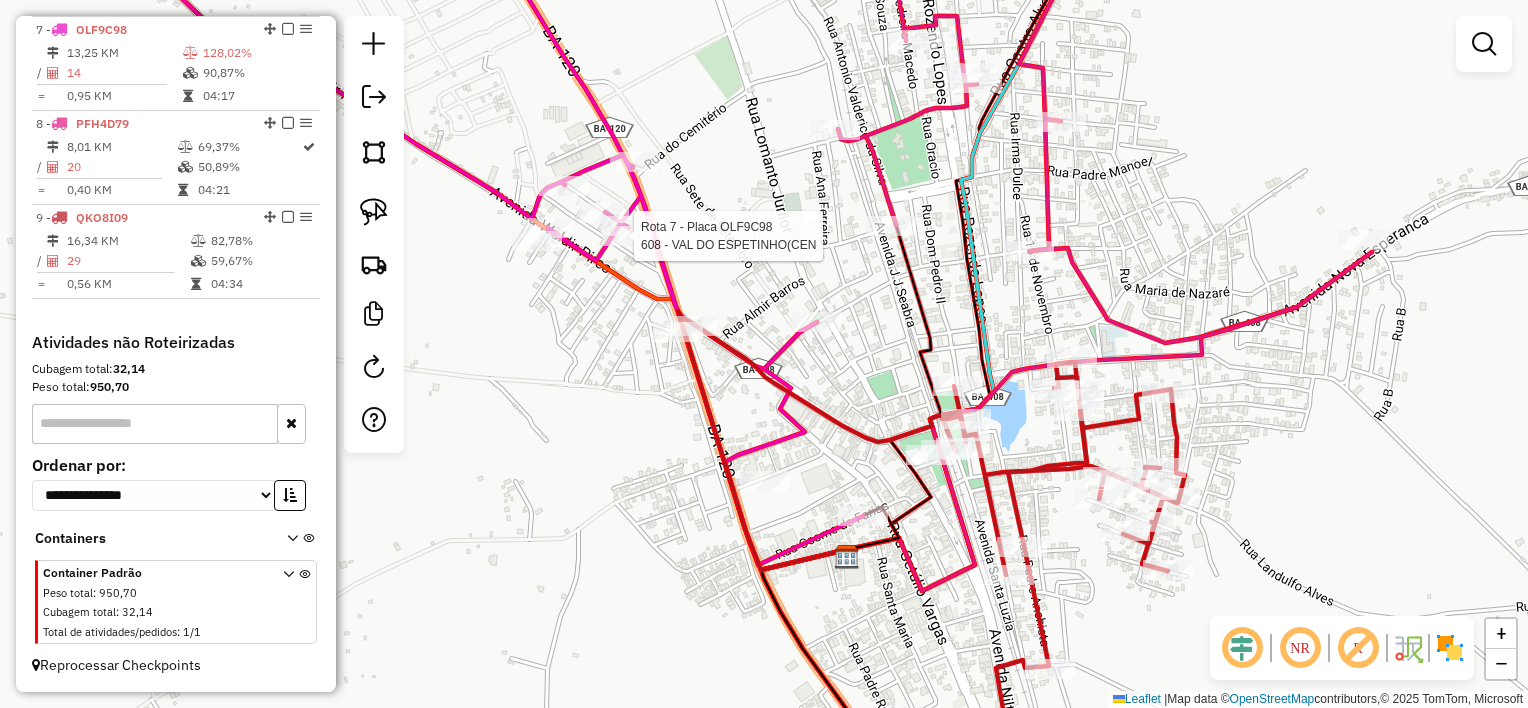 select on "**********" 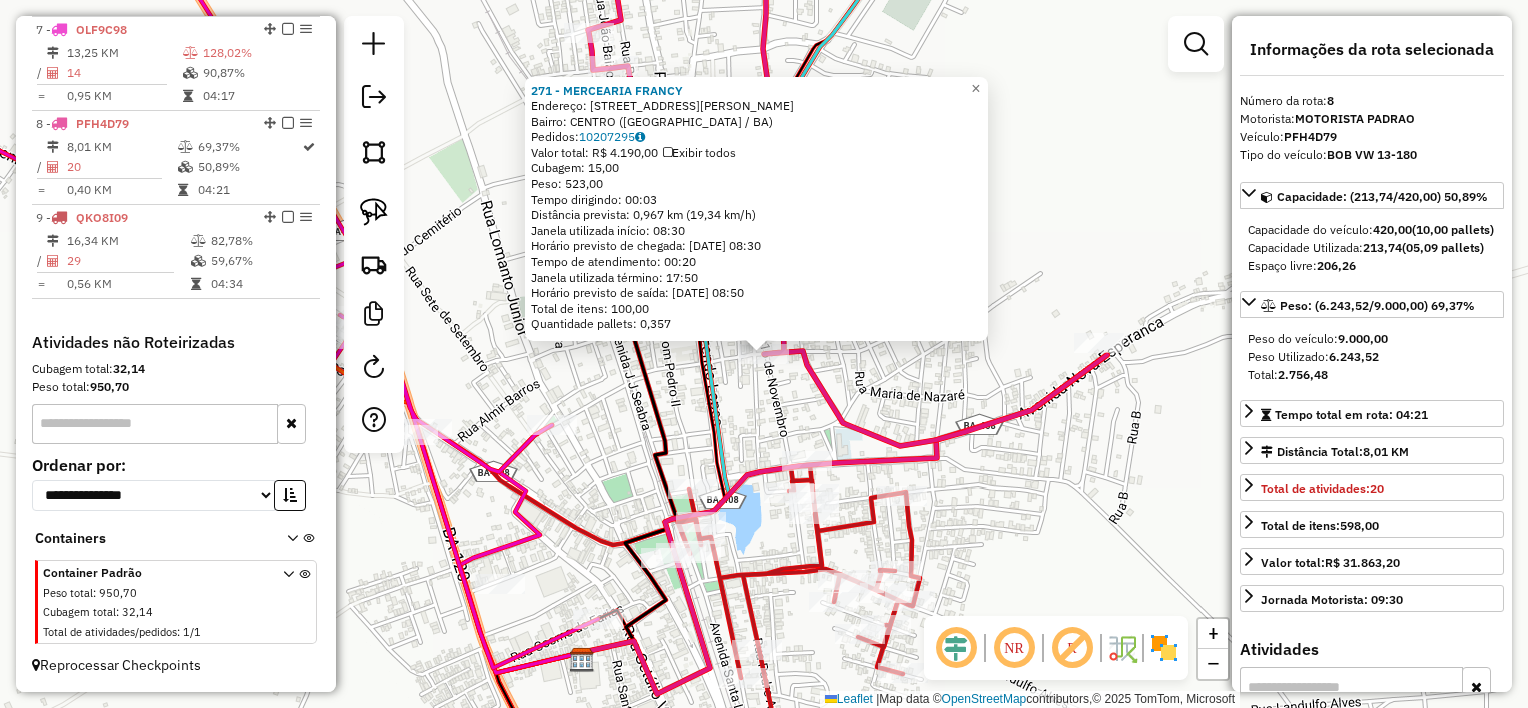 click on "271 - MERCEARIA FRANCY  Endereço:  RUA IRMA DULCE 1   Bairro: CENTRO (SANTALUZ / BA)   Pedidos:  10207295   Valor total: R$ 4.190,00   Exibir todos   Cubagem: 15,00  Peso: 523,00  Tempo dirigindo: 00:03   Distância prevista: 0,967 km (19,34 km/h)   Janela utilizada início: 08:30   Horário previsto de chegada: 11/07/2025 08:30   Tempo de atendimento: 00:20   Janela utilizada término: 17:50   Horário previsto de saída: 11/07/2025 08:50   Total de itens: 100,00   Quantidade pallets: 0,357  × Janela de atendimento Grade de atendimento Capacidade Transportadoras Veículos Cliente Pedidos  Rotas Selecione os dias de semana para filtrar as janelas de atendimento  Seg   Ter   Qua   Qui   Sex   Sáb   Dom  Informe o período da janela de atendimento: De: Até:  Filtrar exatamente a janela do cliente  Considerar janela de atendimento padrão  Selecione os dias de semana para filtrar as grades de atendimento  Seg   Ter   Qua   Qui   Sex   Sáb   Dom   Considerar clientes sem dia de atendimento cadastrado  De:  +" 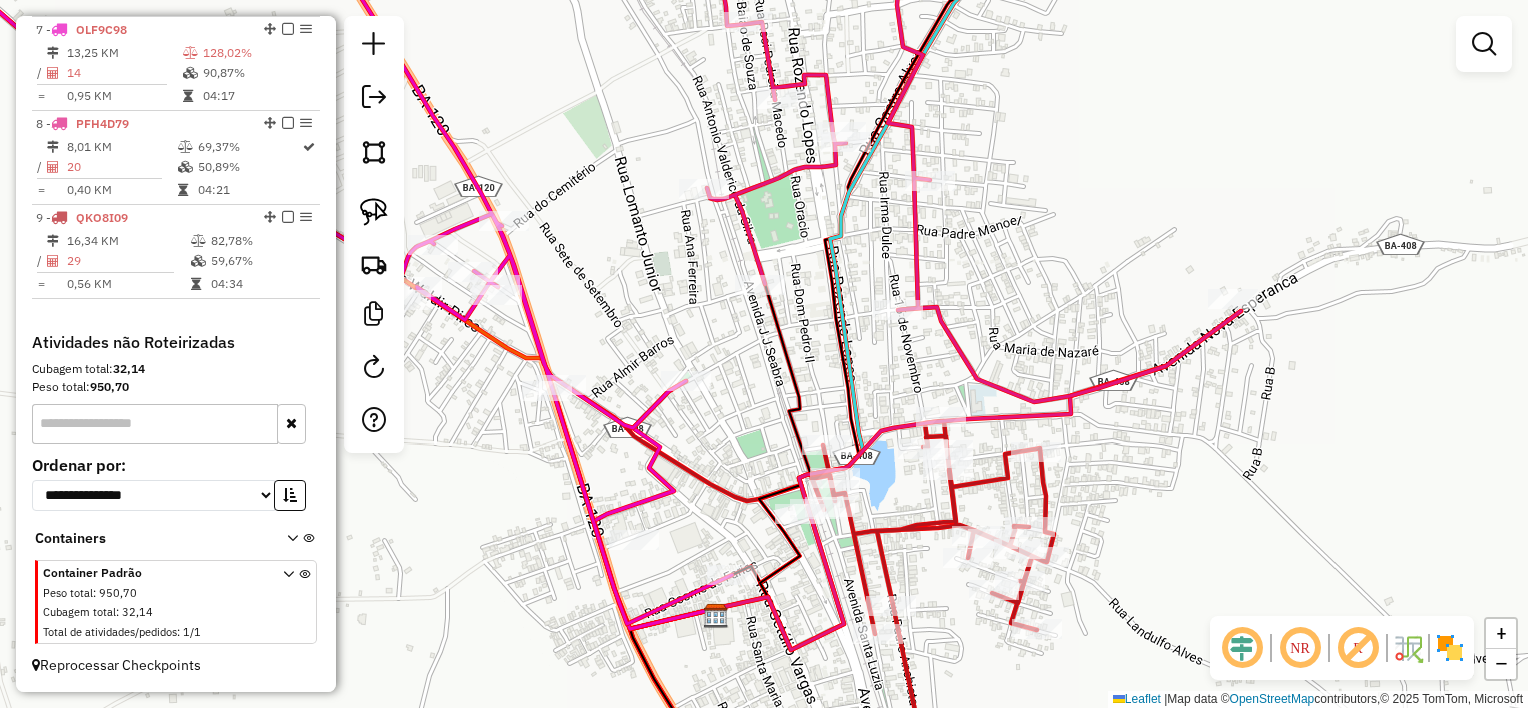 drag, startPoint x: 677, startPoint y: 477, endPoint x: 788, endPoint y: 432, distance: 119.77479 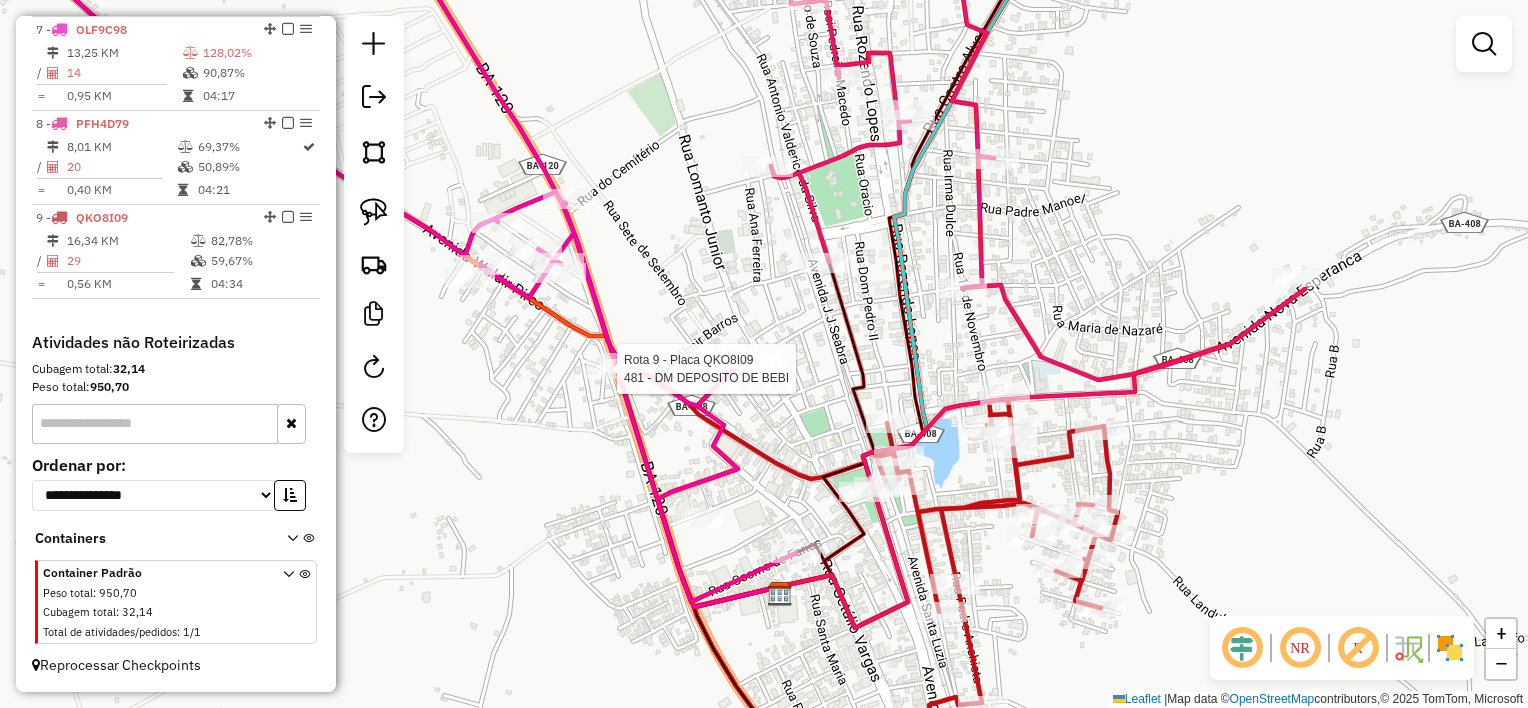 select on "**********" 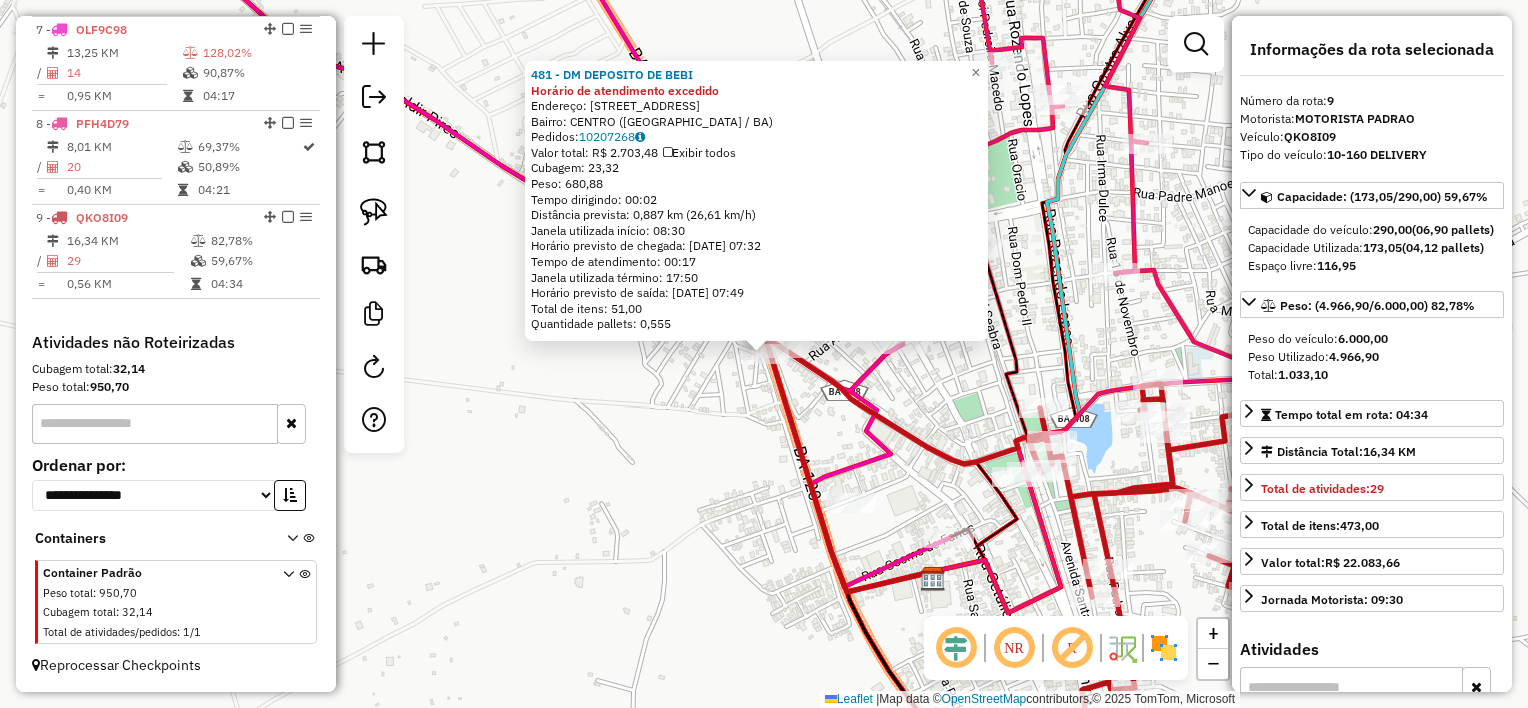 click on "481 - DM DEPOSITO DE BEBI Horário de atendimento excedido  Endereço:  RUA RIO BRANCO 725   Bairro: CENTRO (SANTALUZ / BA)   Pedidos:  10207268   Valor total: R$ 2.703,48   Exibir todos   Cubagem: 23,32  Peso: 680,88  Tempo dirigindo: 00:02   Distância prevista: 0,887 km (26,61 km/h)   Janela utilizada início: 08:30   Horário previsto de chegada: 11/07/2025 07:32   Tempo de atendimento: 00:17   Janela utilizada término: 17:50   Horário previsto de saída: 11/07/2025 07:49   Total de itens: 51,00   Quantidade pallets: 0,555  × Janela de atendimento Grade de atendimento Capacidade Transportadoras Veículos Cliente Pedidos  Rotas Selecione os dias de semana para filtrar as janelas de atendimento  Seg   Ter   Qua   Qui   Sex   Sáb   Dom  Informe o período da janela de atendimento: De: Até:  Filtrar exatamente a janela do cliente  Considerar janela de atendimento padrão  Selecione os dias de semana para filtrar as grades de atendimento  Seg   Ter   Qua   Qui   Sex   Sáb   Dom   Peso mínimo:   De:  De:" 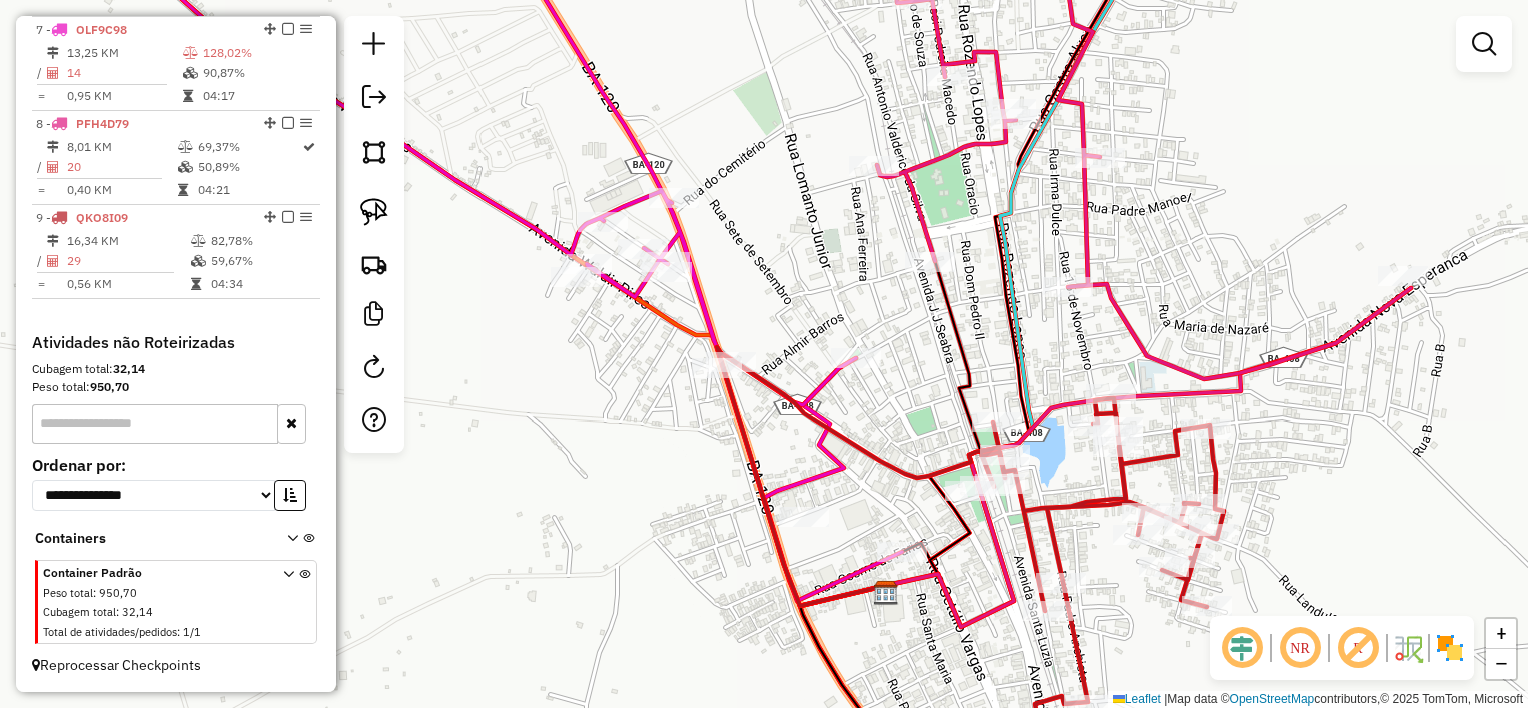 drag, startPoint x: 731, startPoint y: 367, endPoint x: 783, endPoint y: 348, distance: 55.362442 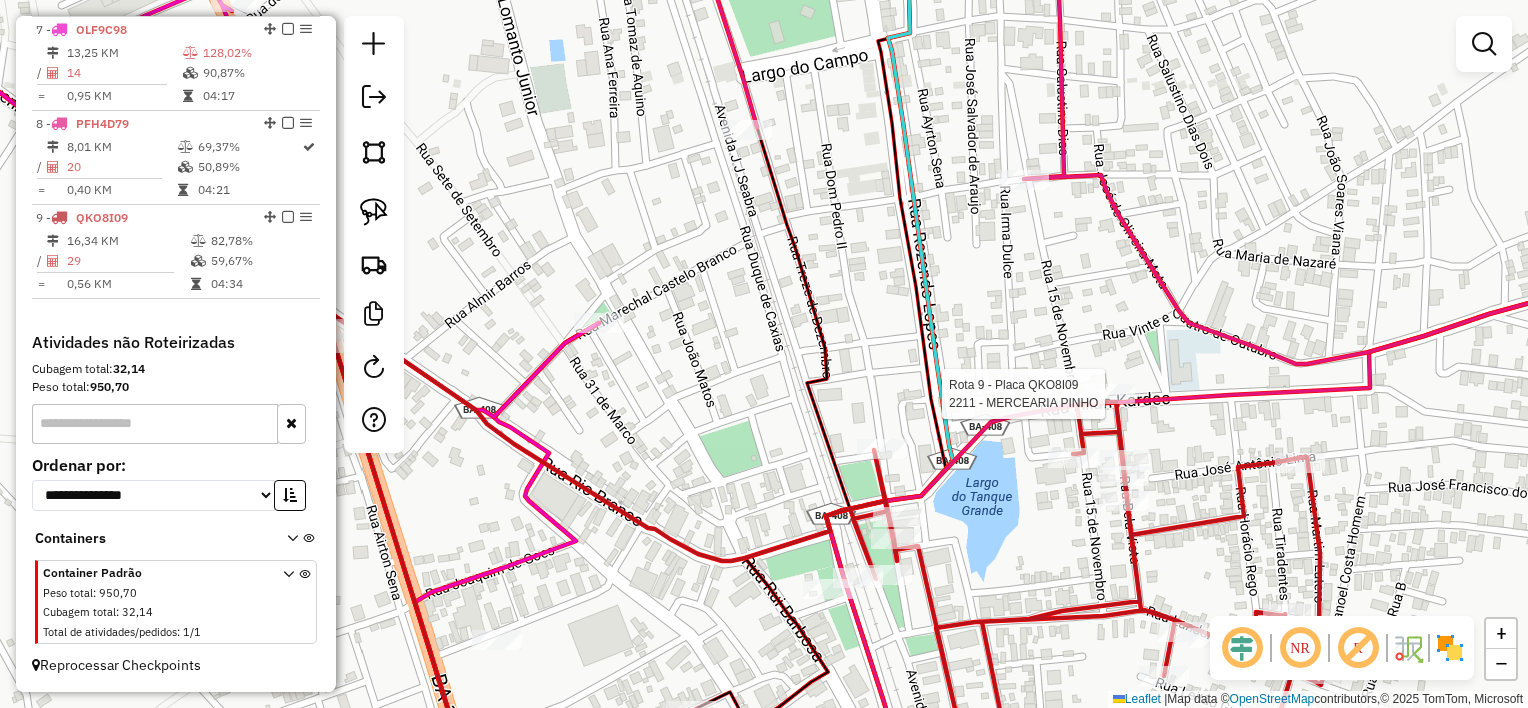 select on "**********" 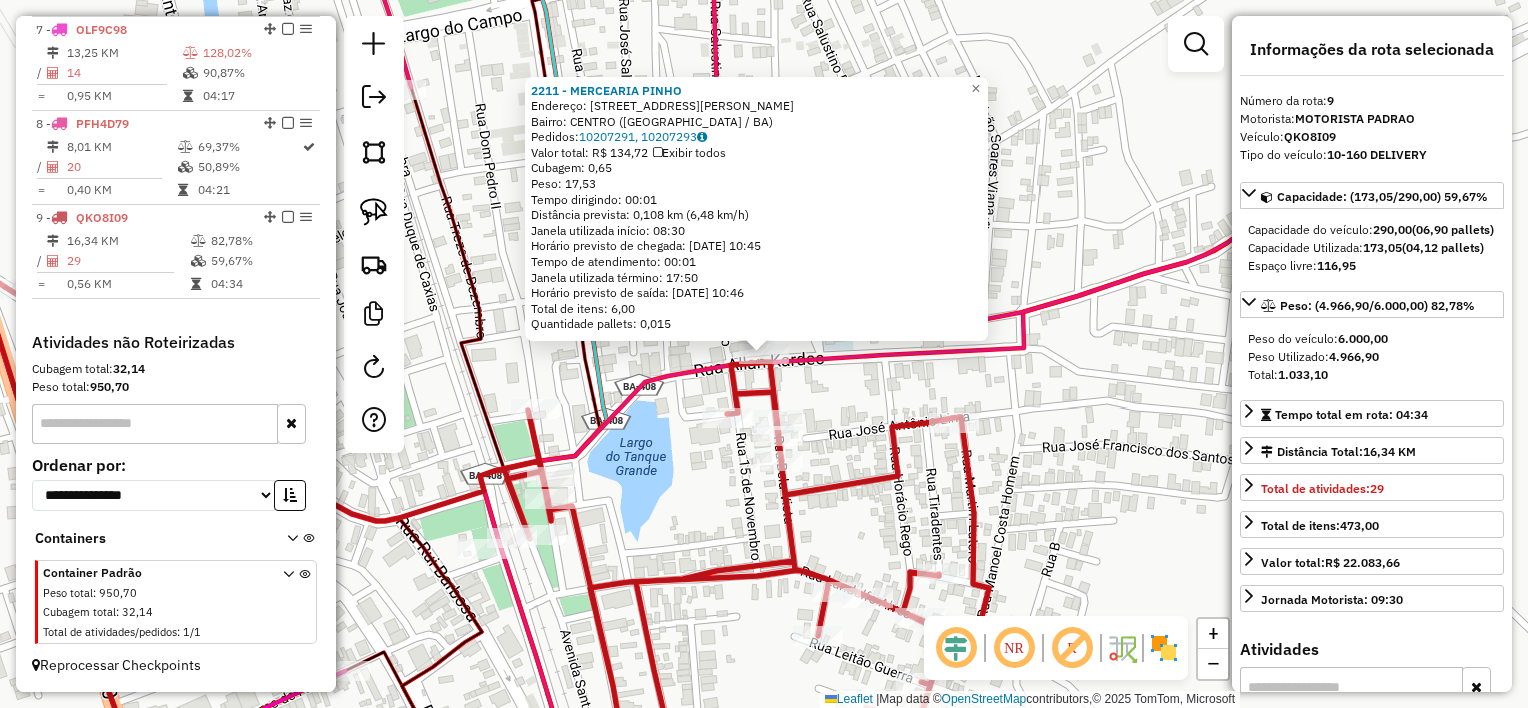click on "2211 - MERCEARIA PINHO  Endereço:  Rua Allan Kardec 37   Bairro: CENTRO (SANTALUZ / BA)   Pedidos:  10207291, 10207293   Valor total: R$ 134,72   Exibir todos   Cubagem: 0,65  Peso: 17,53  Tempo dirigindo: 00:01   Distância prevista: 0,108 km (6,48 km/h)   Janela utilizada início: 08:30   Horário previsto de chegada: 11/07/2025 10:45   Tempo de atendimento: 00:01   Janela utilizada término: 17:50   Horário previsto de saída: 11/07/2025 10:46   Total de itens: 6,00   Quantidade pallets: 0,015  × Janela de atendimento Grade de atendimento Capacidade Transportadoras Veículos Cliente Pedidos  Rotas Selecione os dias de semana para filtrar as janelas de atendimento  Seg   Ter   Qua   Qui   Sex   Sáb   Dom  Informe o período da janela de atendimento: De: Até:  Filtrar exatamente a janela do cliente  Considerar janela de atendimento padrão  Selecione os dias de semana para filtrar as grades de atendimento  Seg   Ter   Qua   Qui   Sex   Sáb   Dom   Considerar clientes sem dia de atendimento cadastrado +" 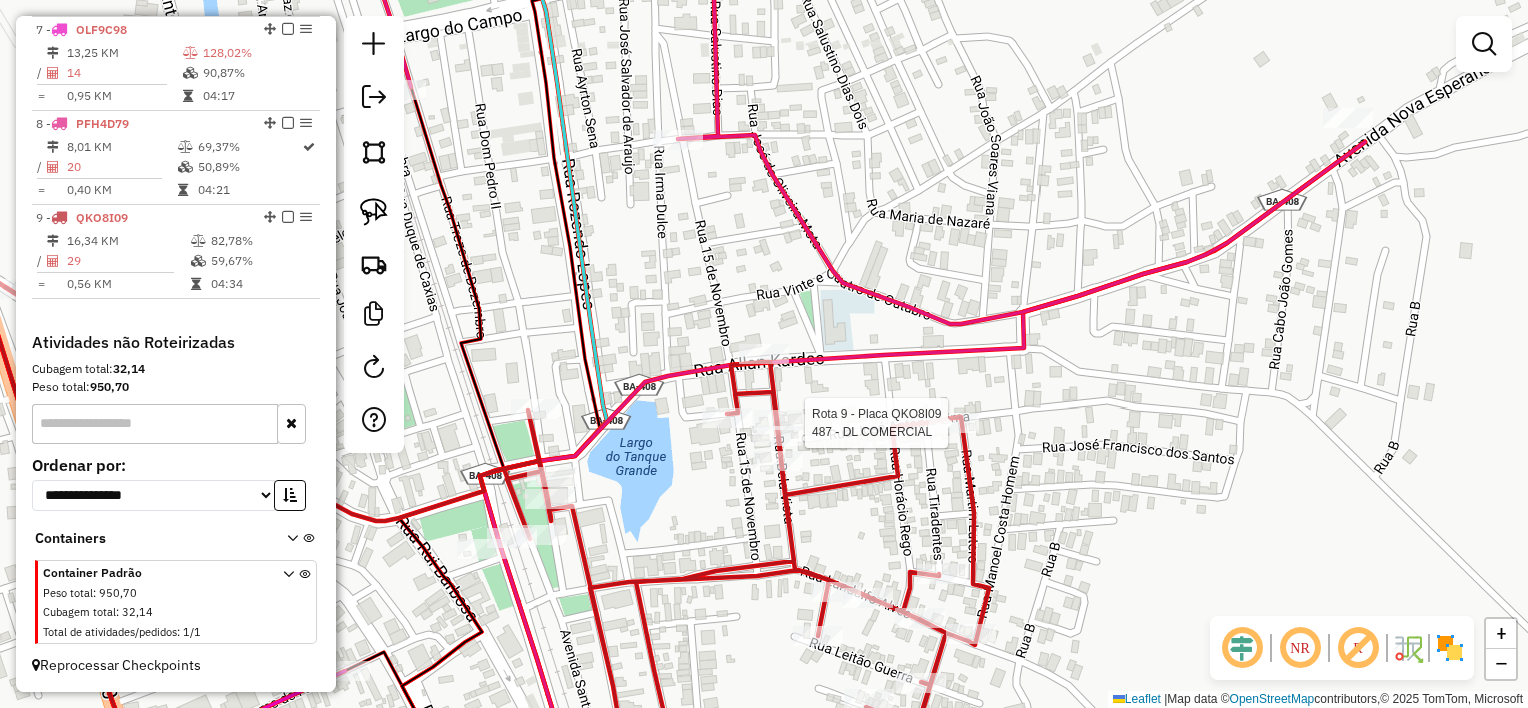 select on "**********" 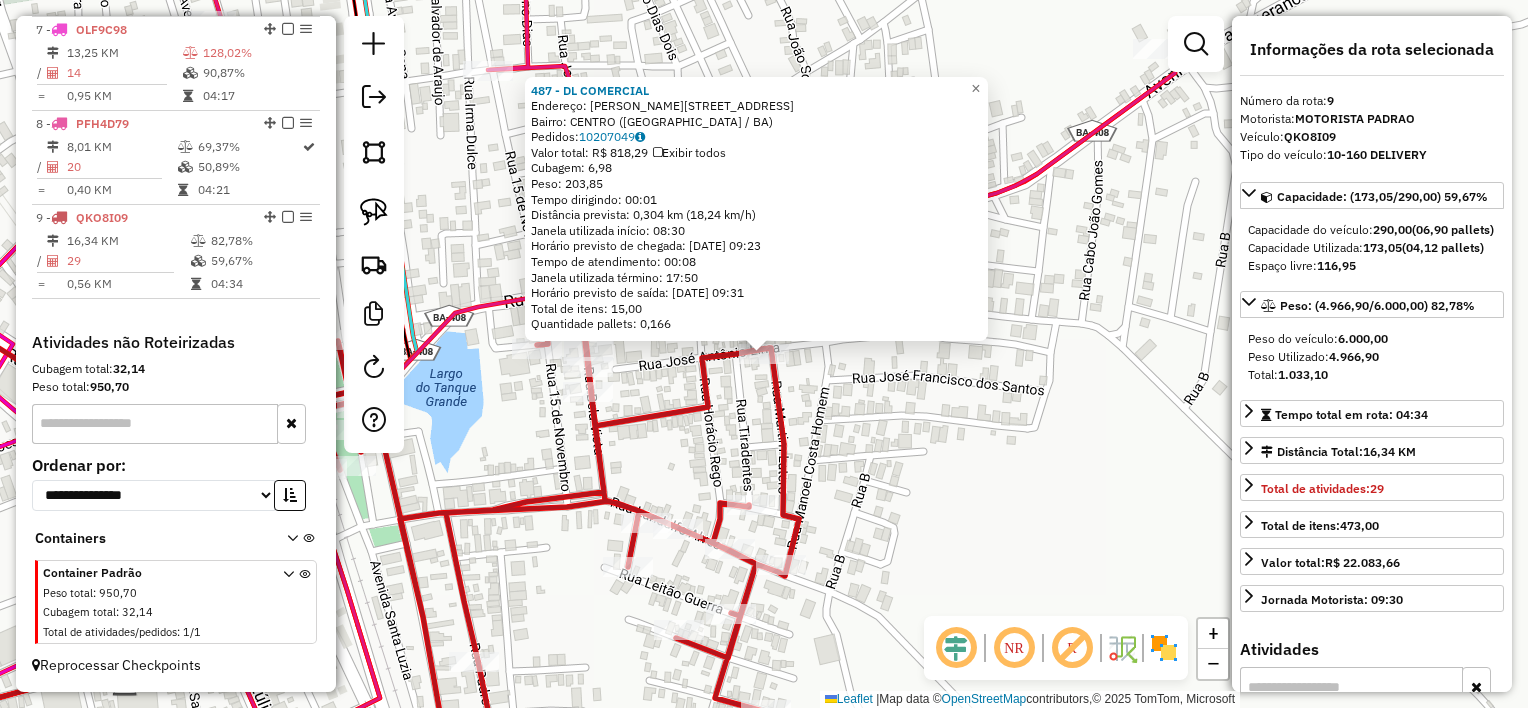 click on "487 - DL COMERCIAL  Endereço:  JOSE ANTONIO LIMA 175   Bairro: CENTRO (SANTALUZ / BA)   Pedidos:  10207049   Valor total: R$ 818,29   Exibir todos   Cubagem: 6,98  Peso: 203,85  Tempo dirigindo: 00:01   Distância prevista: 0,304 km (18,24 km/h)   Janela utilizada início: 08:30   Horário previsto de chegada: 11/07/2025 09:23   Tempo de atendimento: 00:08   Janela utilizada término: 17:50   Horário previsto de saída: 11/07/2025 09:31   Total de itens: 15,00   Quantidade pallets: 0,166  × Janela de atendimento Grade de atendimento Capacidade Transportadoras Veículos Cliente Pedidos  Rotas Selecione os dias de semana para filtrar as janelas de atendimento  Seg   Ter   Qua   Qui   Sex   Sáb   Dom  Informe o período da janela de atendimento: De: Até:  Filtrar exatamente a janela do cliente  Considerar janela de atendimento padrão  Selecione os dias de semana para filtrar as grades de atendimento  Seg   Ter   Qua   Qui   Sex   Sáb   Dom   Considerar clientes sem dia de atendimento cadastrado  De:  De:" 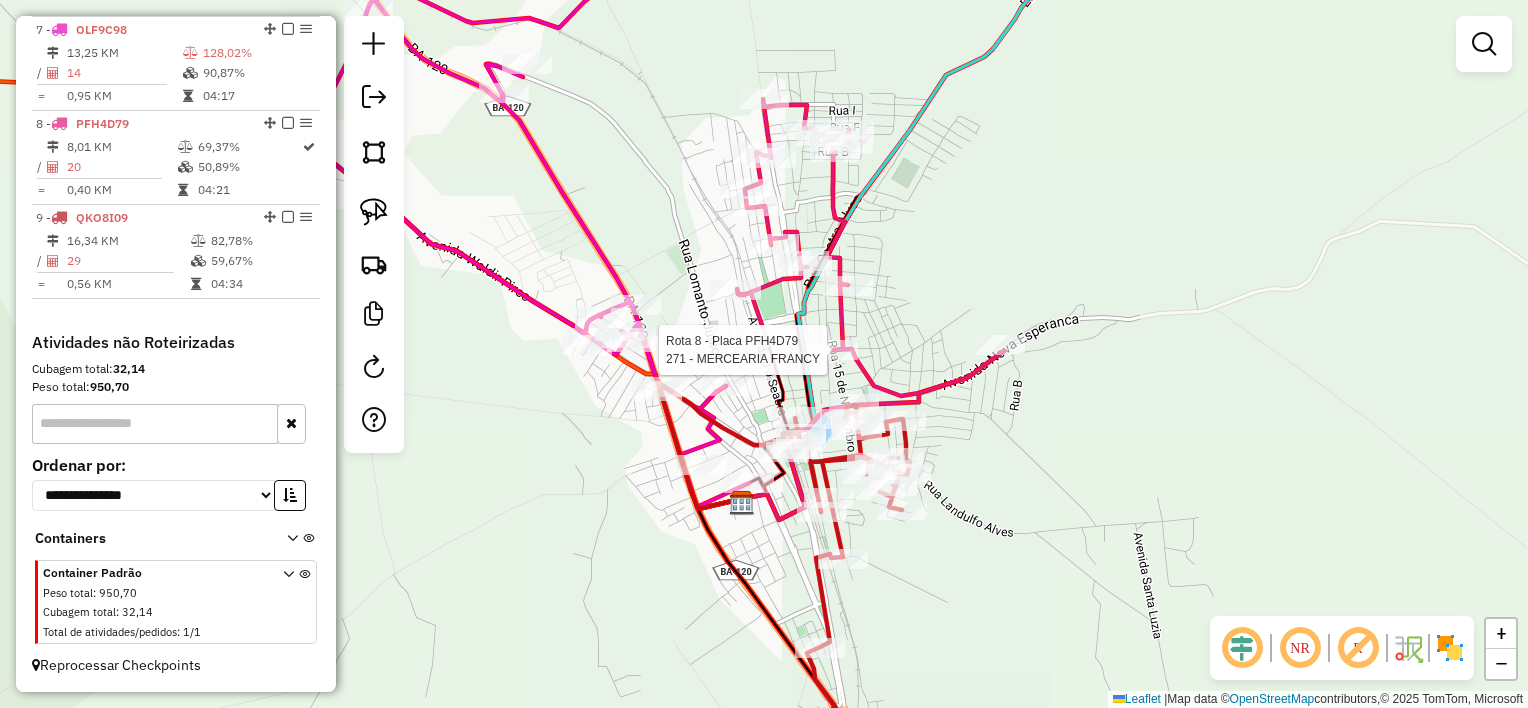 select on "**********" 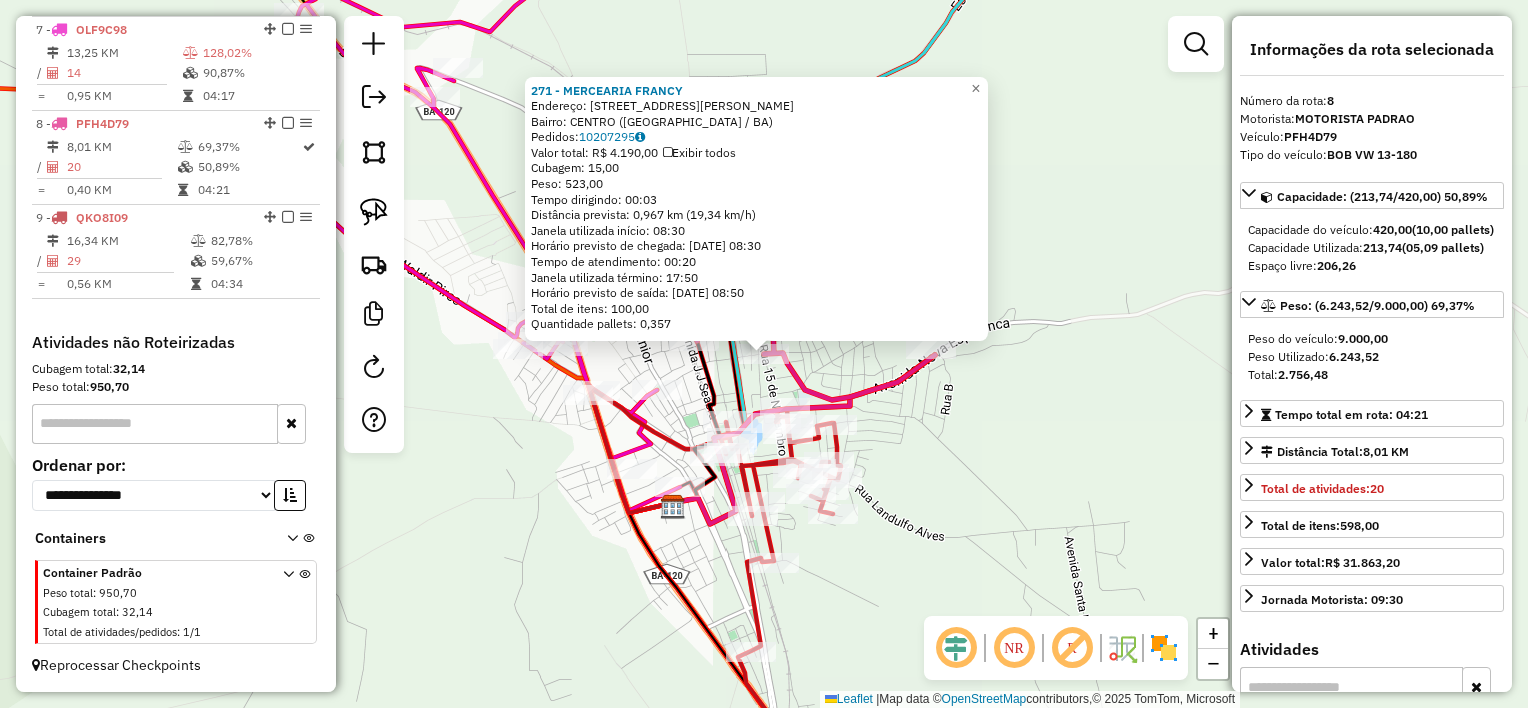 click on "271 - MERCEARIA FRANCY  Endereço:  RUA IRMA DULCE 1   Bairro: CENTRO (SANTALUZ / BA)   Pedidos:  10207295   Valor total: R$ 4.190,00   Exibir todos   Cubagem: 15,00  Peso: 523,00  Tempo dirigindo: 00:03   Distância prevista: 0,967 km (19,34 km/h)   Janela utilizada início: 08:30   Horário previsto de chegada: 11/07/2025 08:30   Tempo de atendimento: 00:20   Janela utilizada término: 17:50   Horário previsto de saída: 11/07/2025 08:50   Total de itens: 100,00   Quantidade pallets: 0,357  × Janela de atendimento Grade de atendimento Capacidade Transportadoras Veículos Cliente Pedidos  Rotas Selecione os dias de semana para filtrar as janelas de atendimento  Seg   Ter   Qua   Qui   Sex   Sáb   Dom  Informe o período da janela de atendimento: De: Até:  Filtrar exatamente a janela do cliente  Considerar janela de atendimento padrão  Selecione os dias de semana para filtrar as grades de atendimento  Seg   Ter   Qua   Qui   Sex   Sáb   Dom   Considerar clientes sem dia de atendimento cadastrado  De:  +" 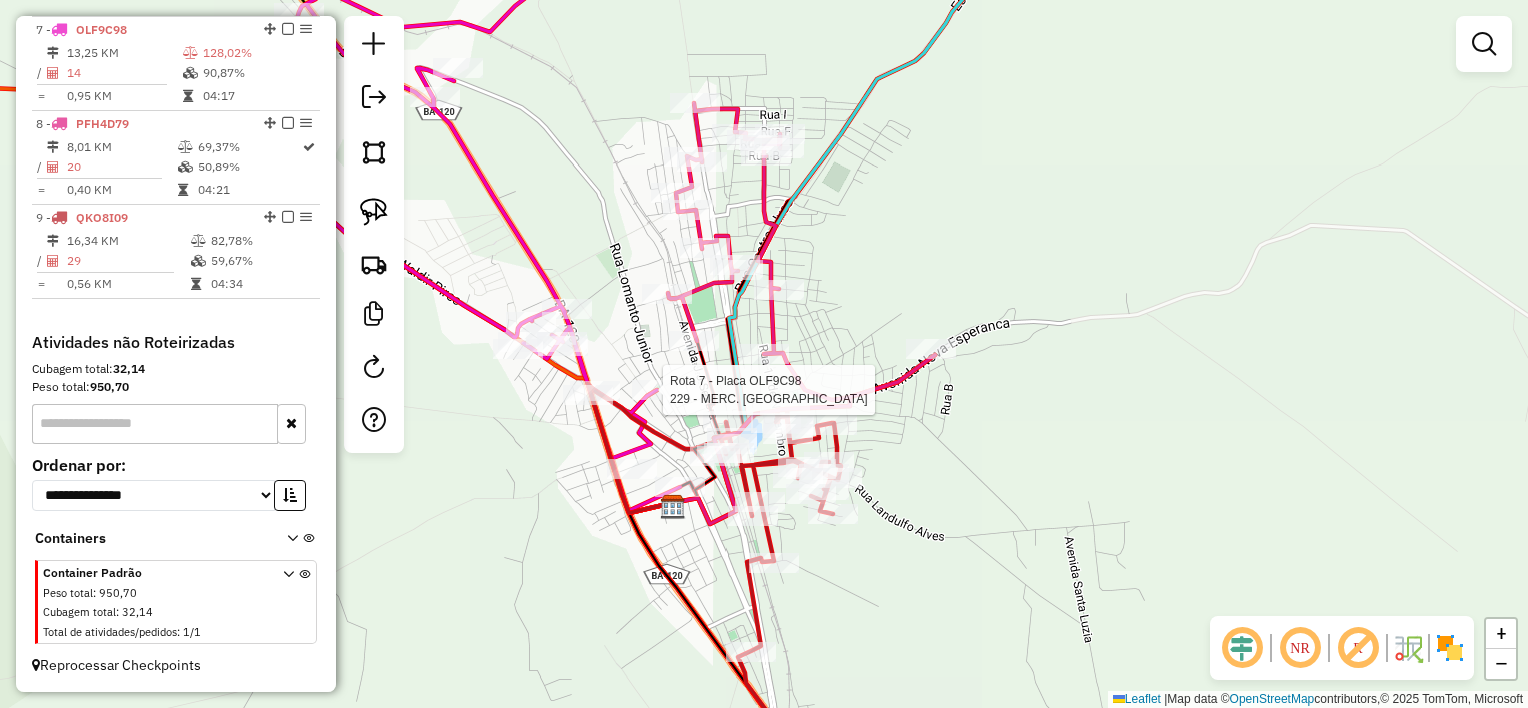 select on "**********" 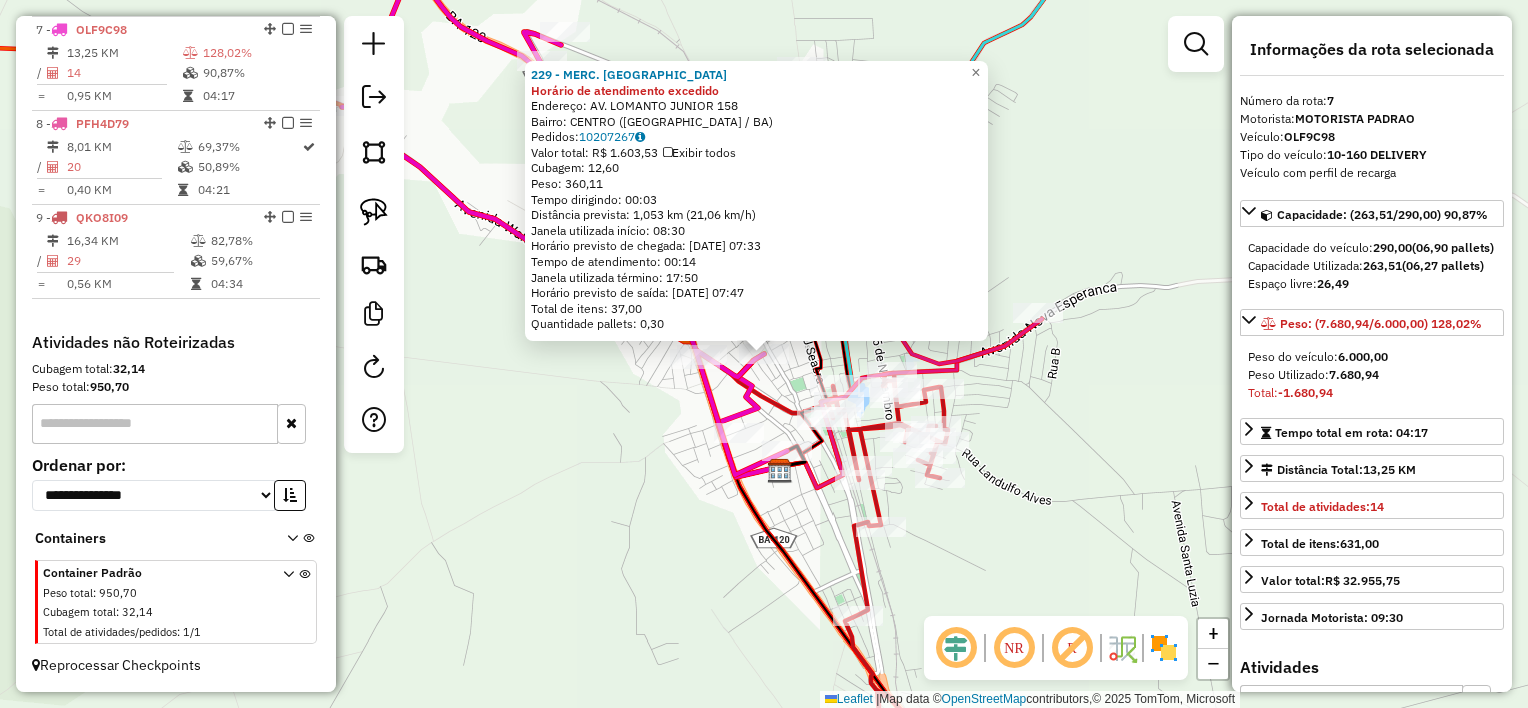 click on "229 - MERC. MISCELANIA Horário de atendimento excedido  Endereço:  AV. LOMANTO JUNIOR 158   Bairro: CENTRO (SANTALUZ / BA)   Pedidos:  10207267   Valor total: R$ 1.603,53   Exibir todos   Cubagem: 12,60  Peso: 360,11  Tempo dirigindo: 00:03   Distância prevista: 1,053 km (21,06 km/h)   Janela utilizada início: 08:30   Horário previsto de chegada: 11/07/2025 07:33   Tempo de atendimento: 00:14   Janela utilizada término: 17:50   Horário previsto de saída: 11/07/2025 07:47   Total de itens: 37,00   Quantidade pallets: 0,30  × Janela de atendimento Grade de atendimento Capacidade Transportadoras Veículos Cliente Pedidos  Rotas Selecione os dias de semana para filtrar as janelas de atendimento  Seg   Ter   Qua   Qui   Sex   Sáb   Dom  Informe o período da janela de atendimento: De: Até:  Filtrar exatamente a janela do cliente  Considerar janela de atendimento padrão  Selecione os dias de semana para filtrar as grades de atendimento  Seg   Ter   Qua   Qui   Sex   Sáb   Dom   Peso mínimo:   De:  De:" 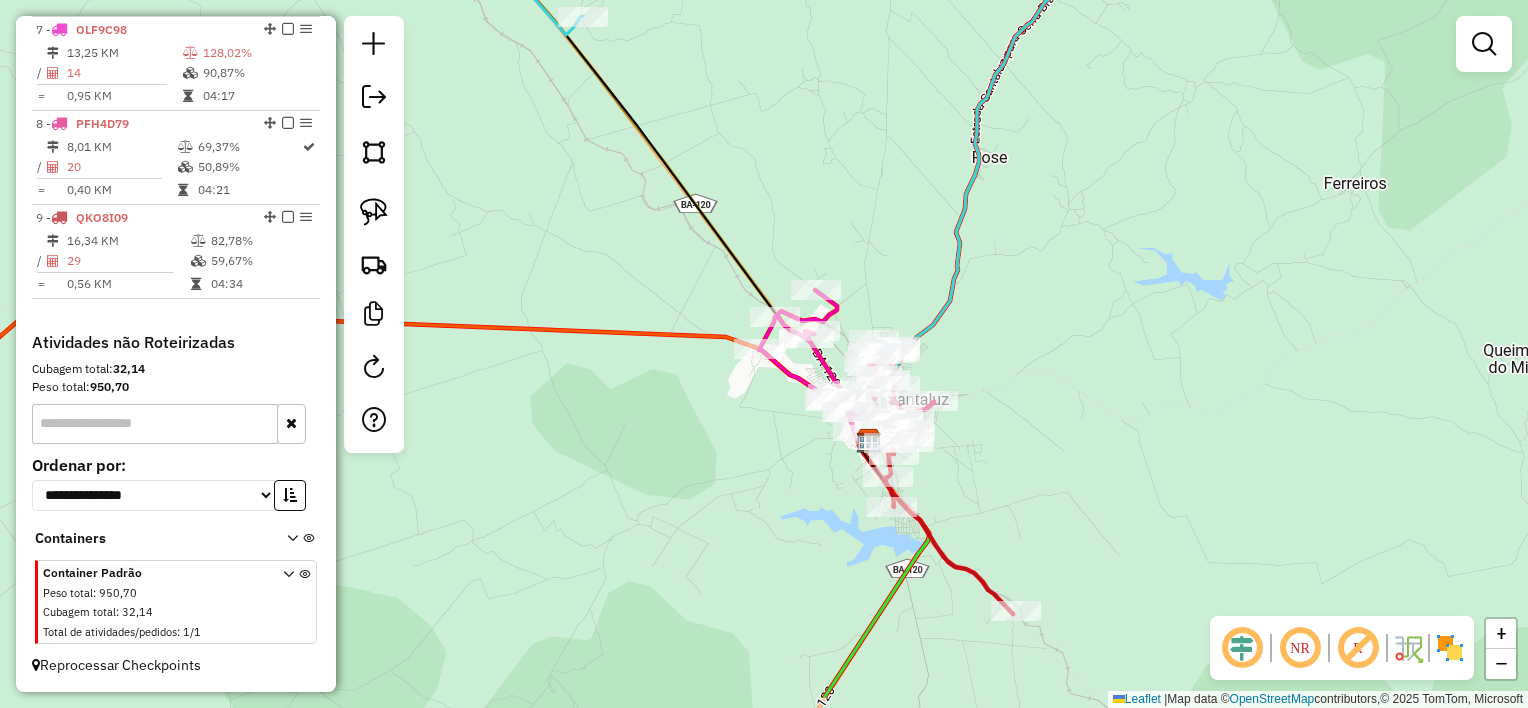 drag, startPoint x: 1032, startPoint y: 561, endPoint x: 971, endPoint y: 484, distance: 98.23441 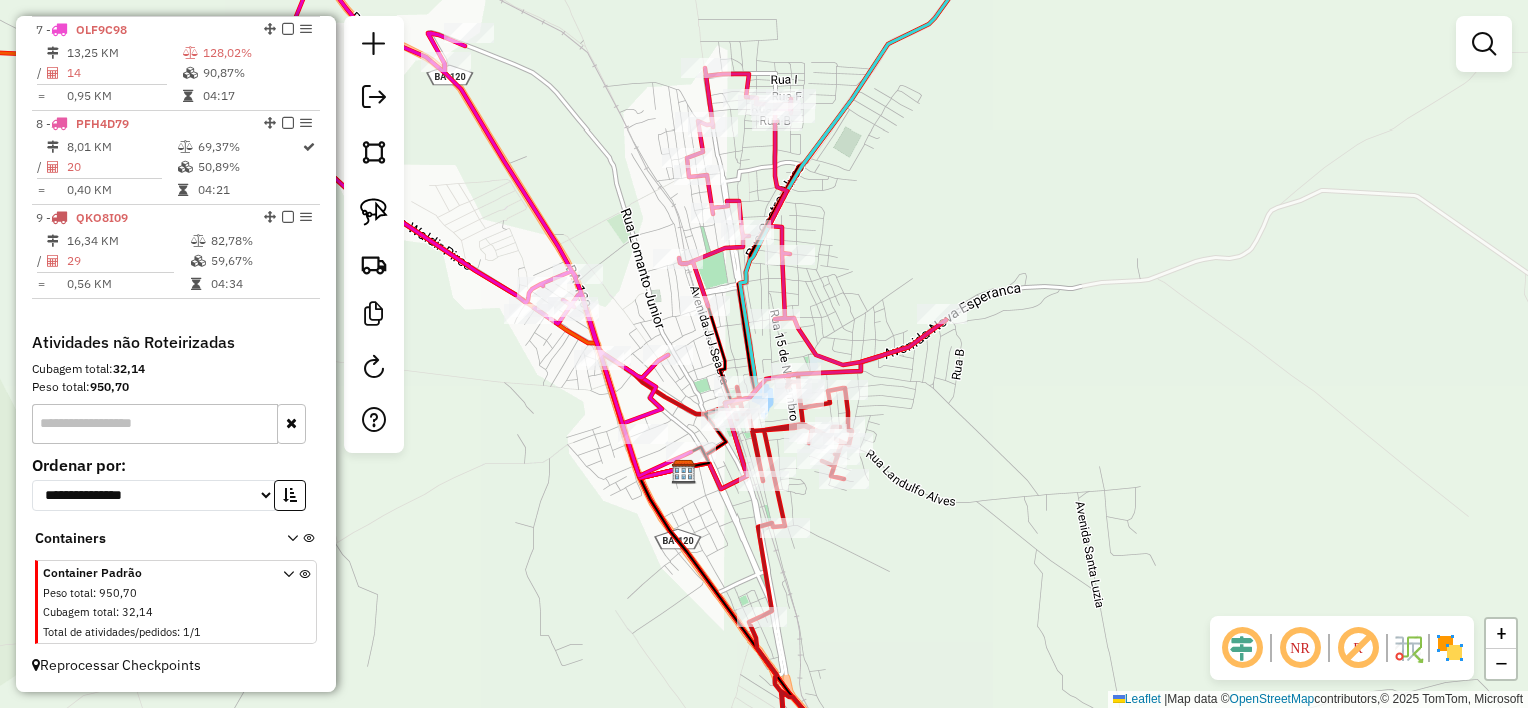 drag, startPoint x: 919, startPoint y: 396, endPoint x: 932, endPoint y: 404, distance: 15.264338 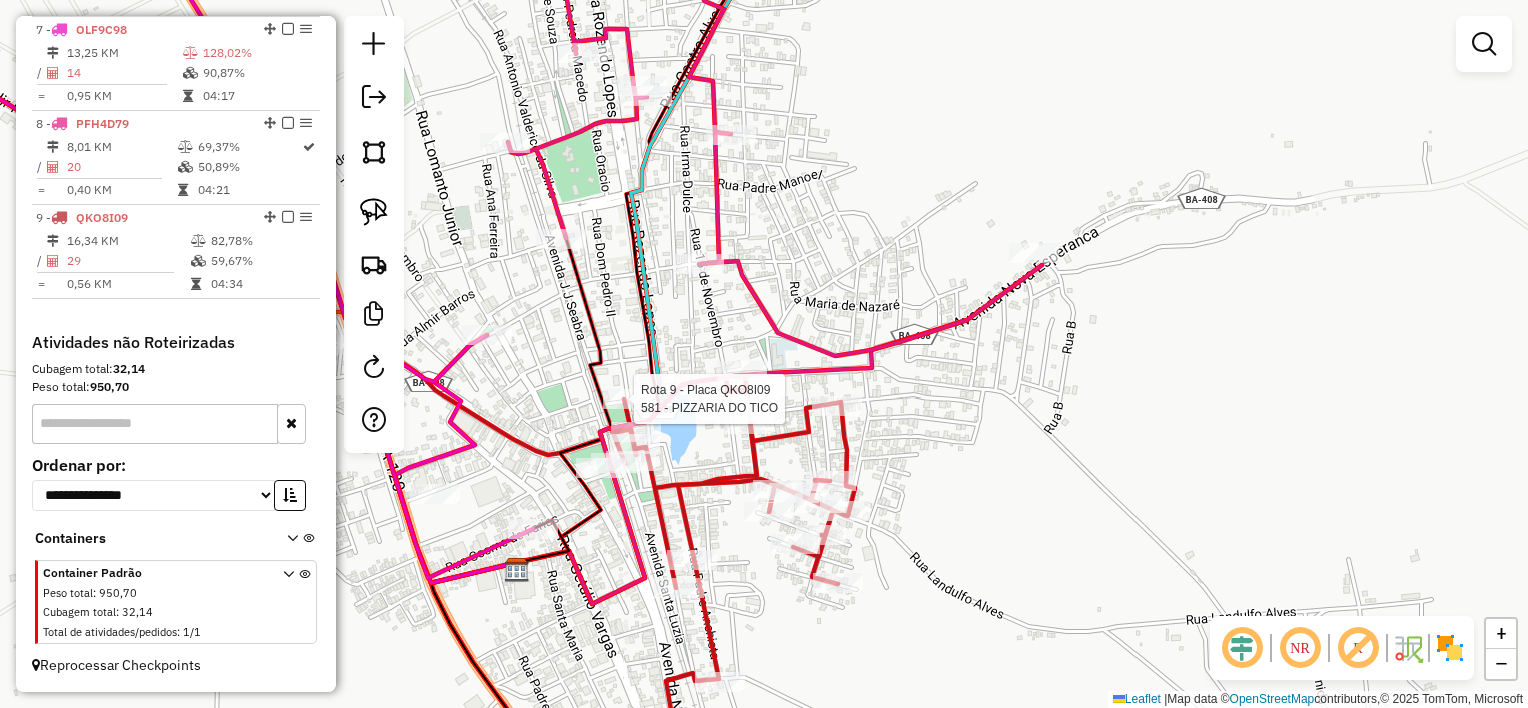 select on "**********" 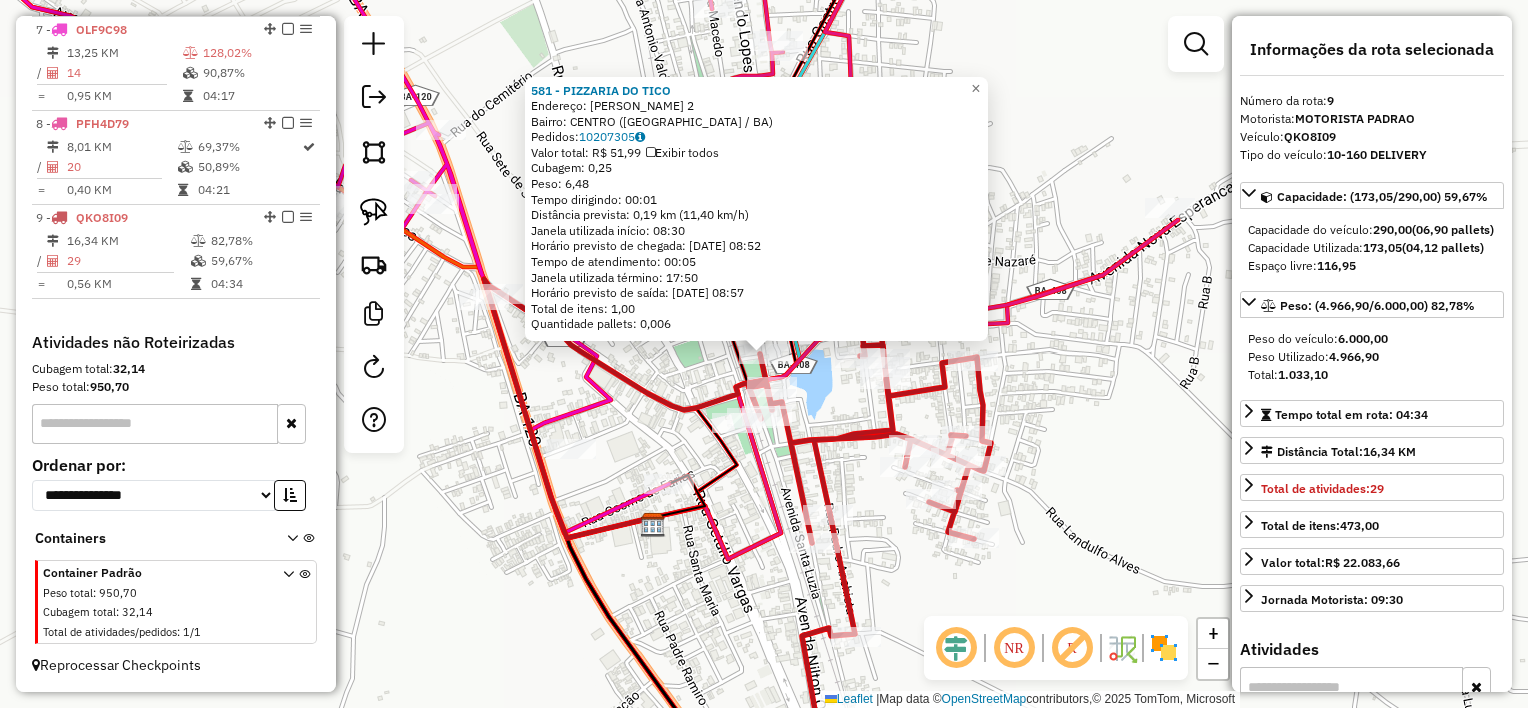 click 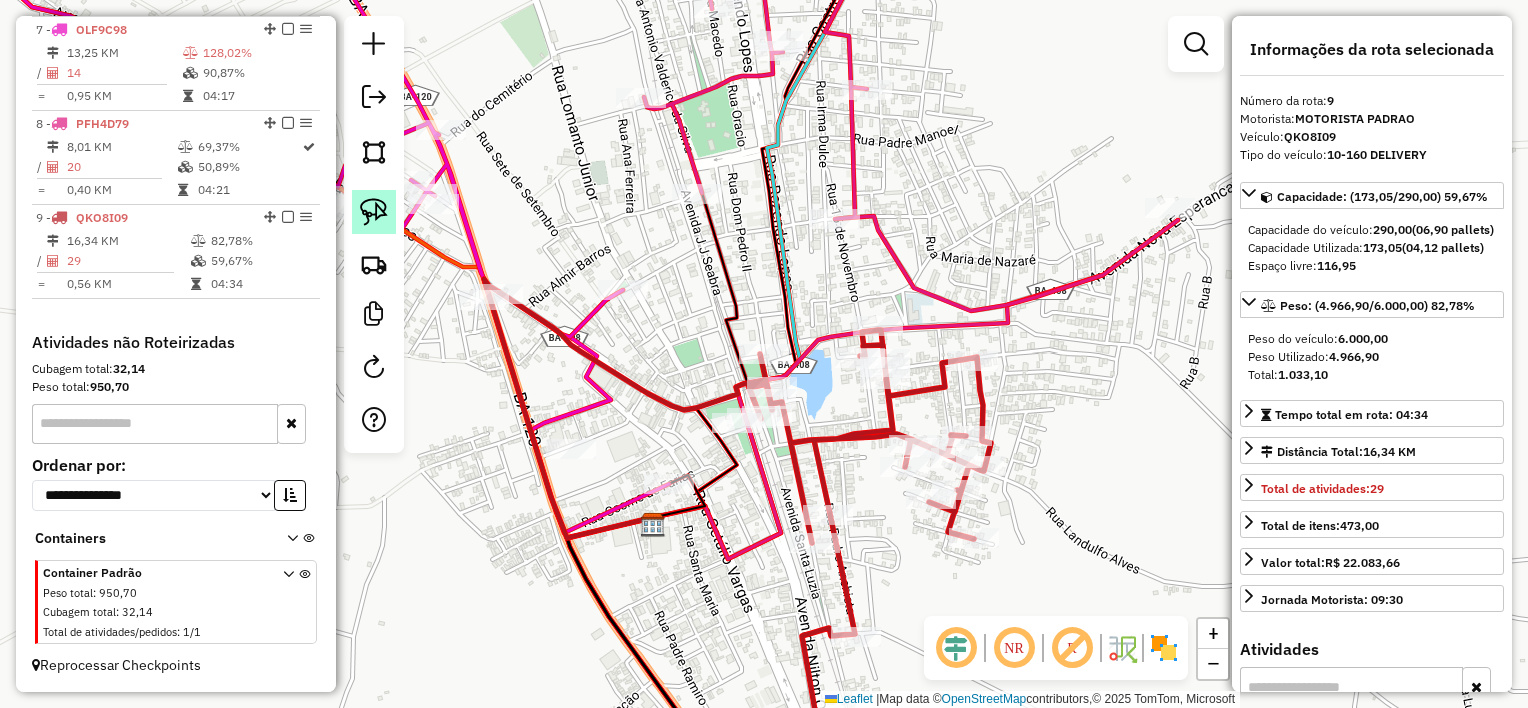 click 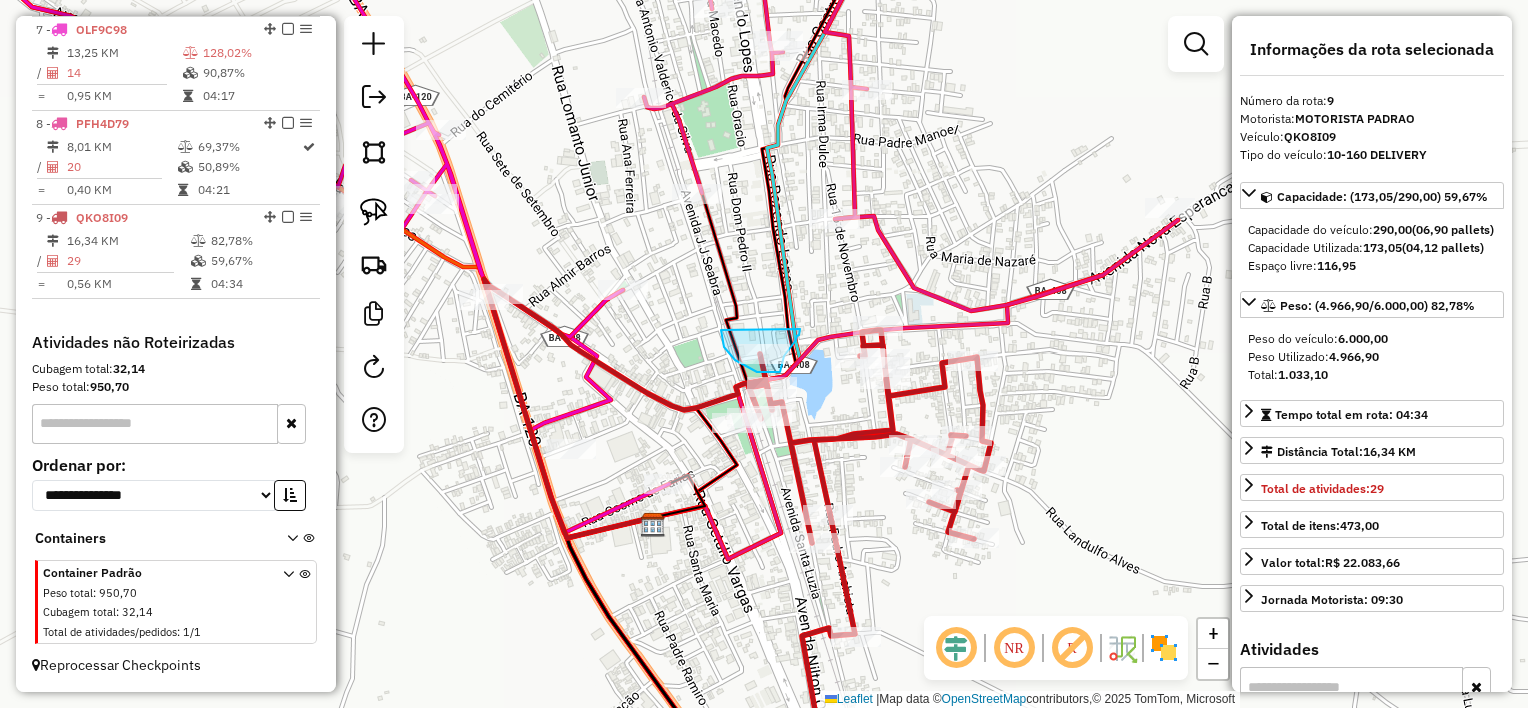 drag, startPoint x: 721, startPoint y: 332, endPoint x: 800, endPoint y: 328, distance: 79.101204 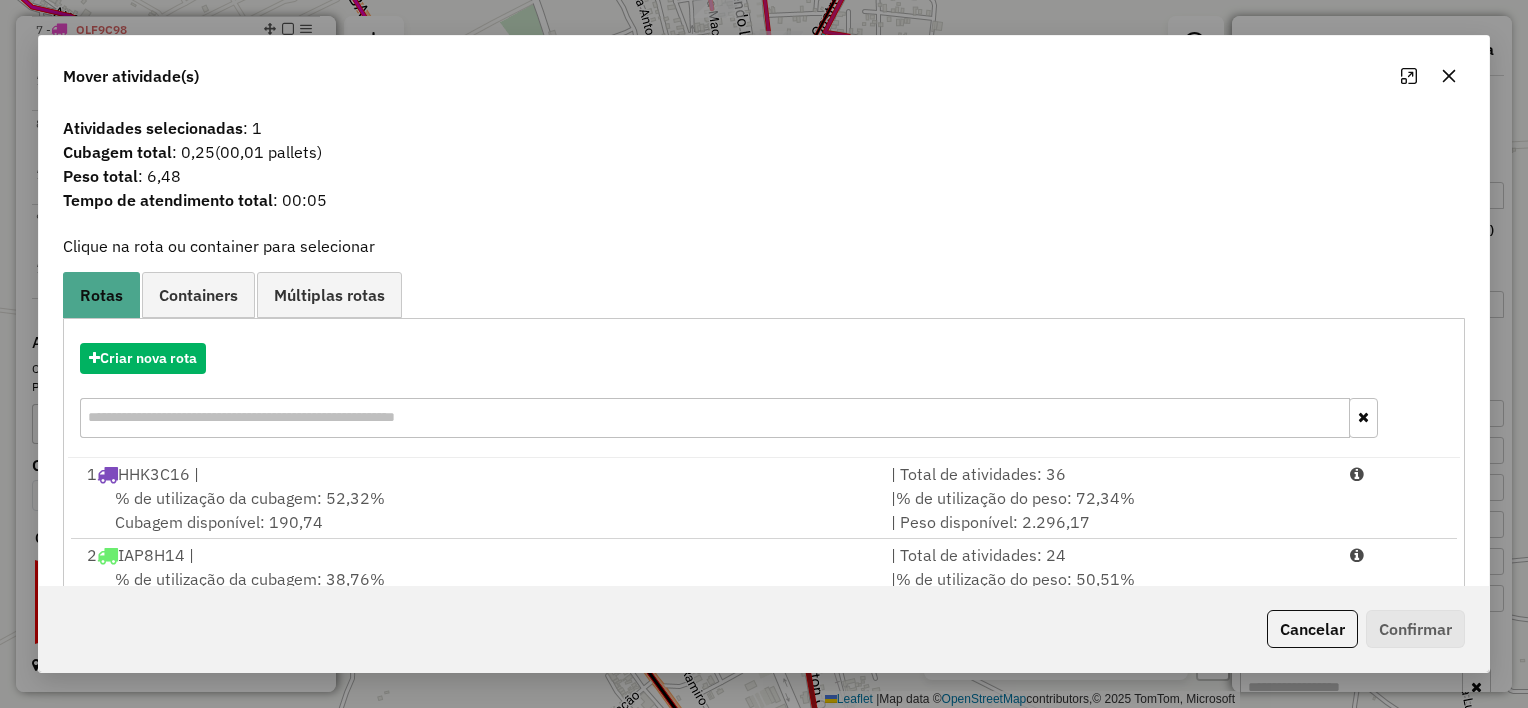 scroll, scrollTop: 246, scrollLeft: 0, axis: vertical 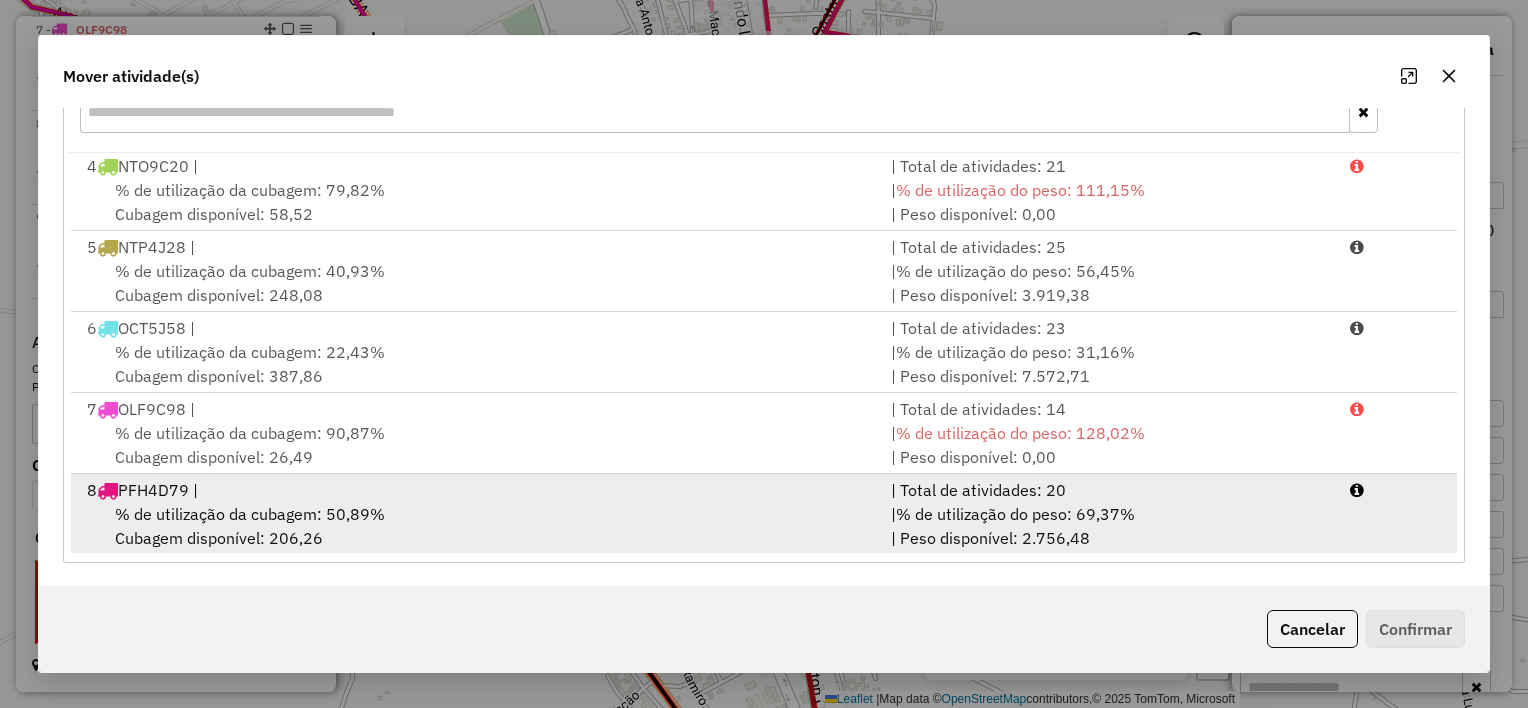 click on "8  PFH4D79 |" at bounding box center [477, 490] 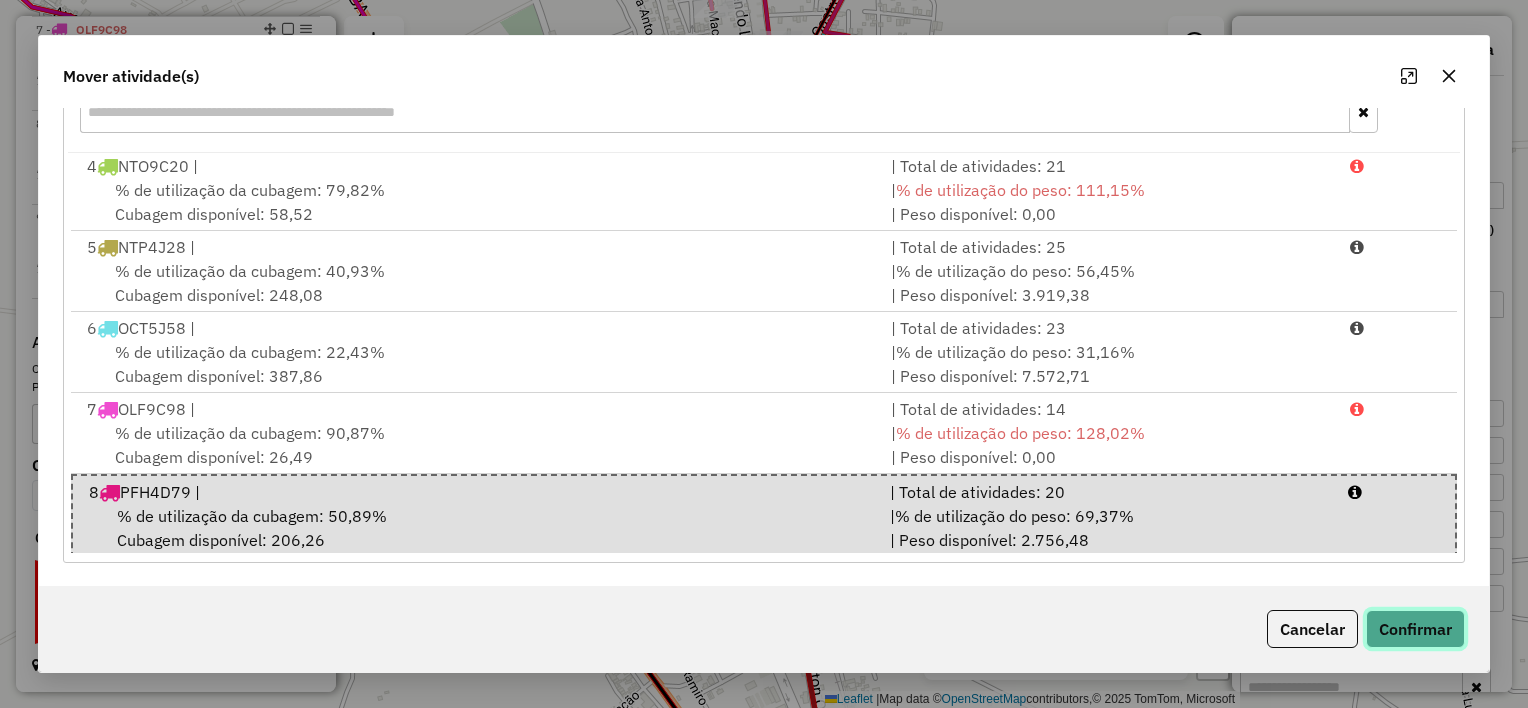 click on "Confirmar" 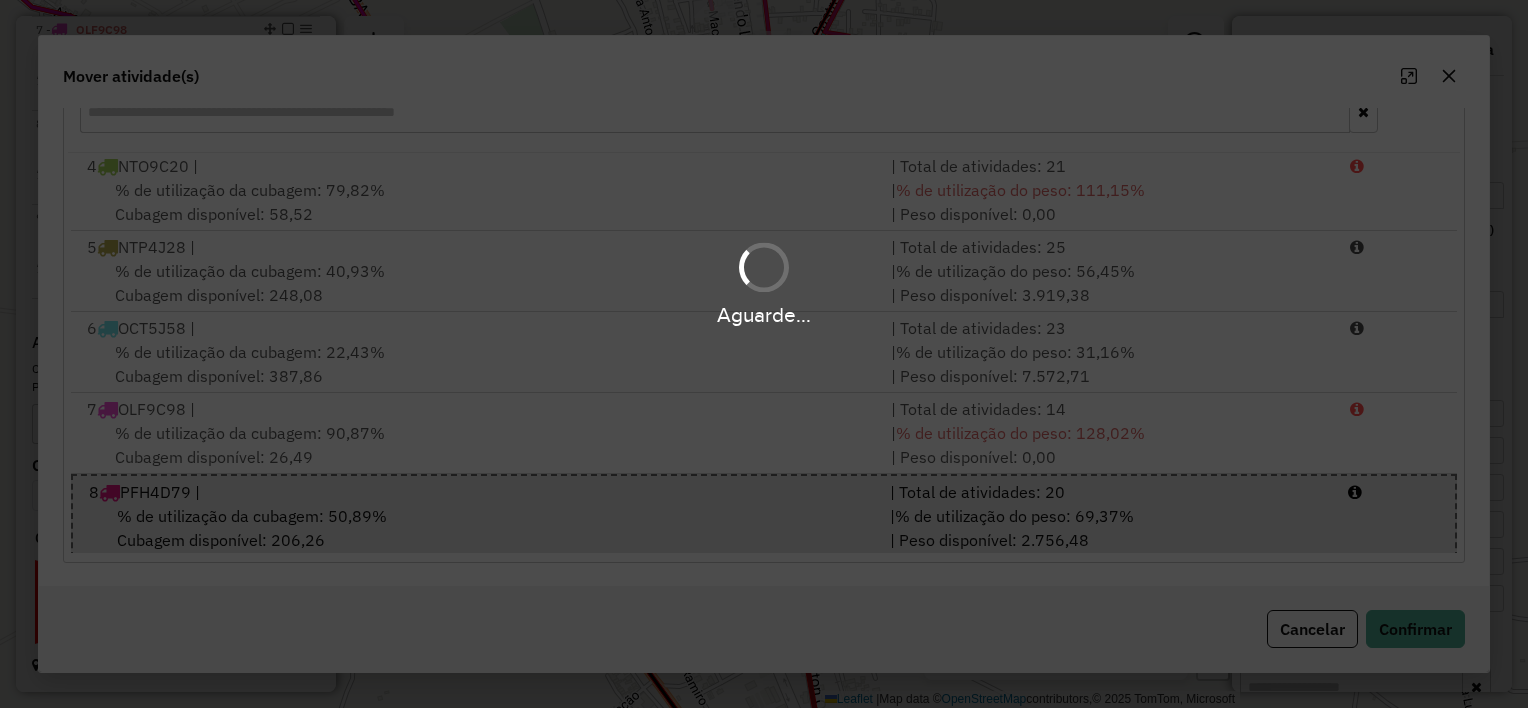 scroll, scrollTop: 0, scrollLeft: 0, axis: both 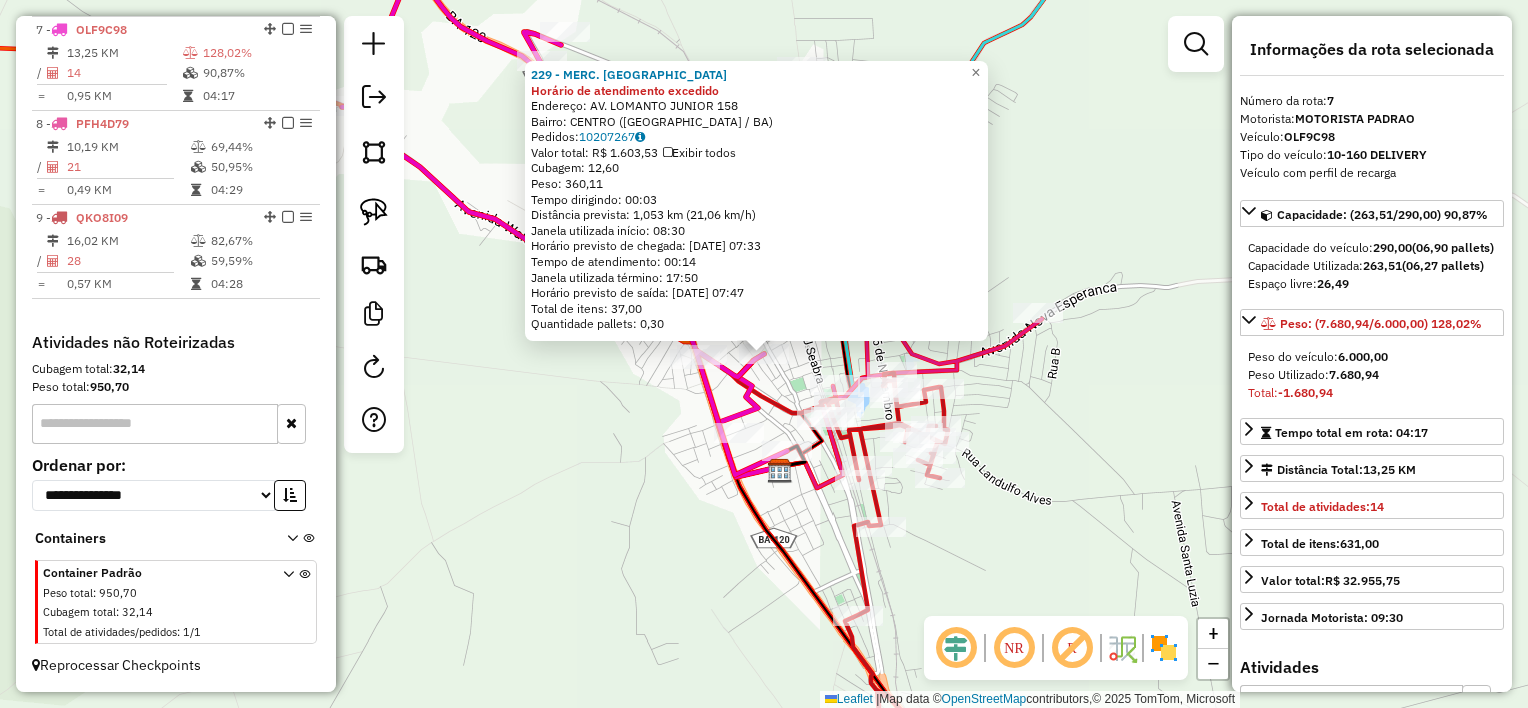 click on "229 - MERC. MISCELANIA Horário de atendimento excedido  Endereço:  AV. LOMANTO JUNIOR 158   Bairro: CENTRO (SANTALUZ / BA)   Pedidos:  10207267   Valor total: R$ 1.603,53   Exibir todos   Cubagem: 12,60  Peso: 360,11  Tempo dirigindo: 00:03   Distância prevista: 1,053 km (21,06 km/h)   Janela utilizada início: 08:30   Horário previsto de chegada: 11/07/2025 07:33   Tempo de atendimento: 00:14   Janela utilizada término: 17:50   Horário previsto de saída: 11/07/2025 07:47   Total de itens: 37,00   Quantidade pallets: 0,30  × Janela de atendimento Grade de atendimento Capacidade Transportadoras Veículos Cliente Pedidos  Rotas Selecione os dias de semana para filtrar as janelas de atendimento  Seg   Ter   Qua   Qui   Sex   Sáb   Dom  Informe o período da janela de atendimento: De: Até:  Filtrar exatamente a janela do cliente  Considerar janela de atendimento padrão  Selecione os dias de semana para filtrar as grades de atendimento  Seg   Ter   Qua   Qui   Sex   Sáb   Dom   Peso mínimo:   De:  De:" 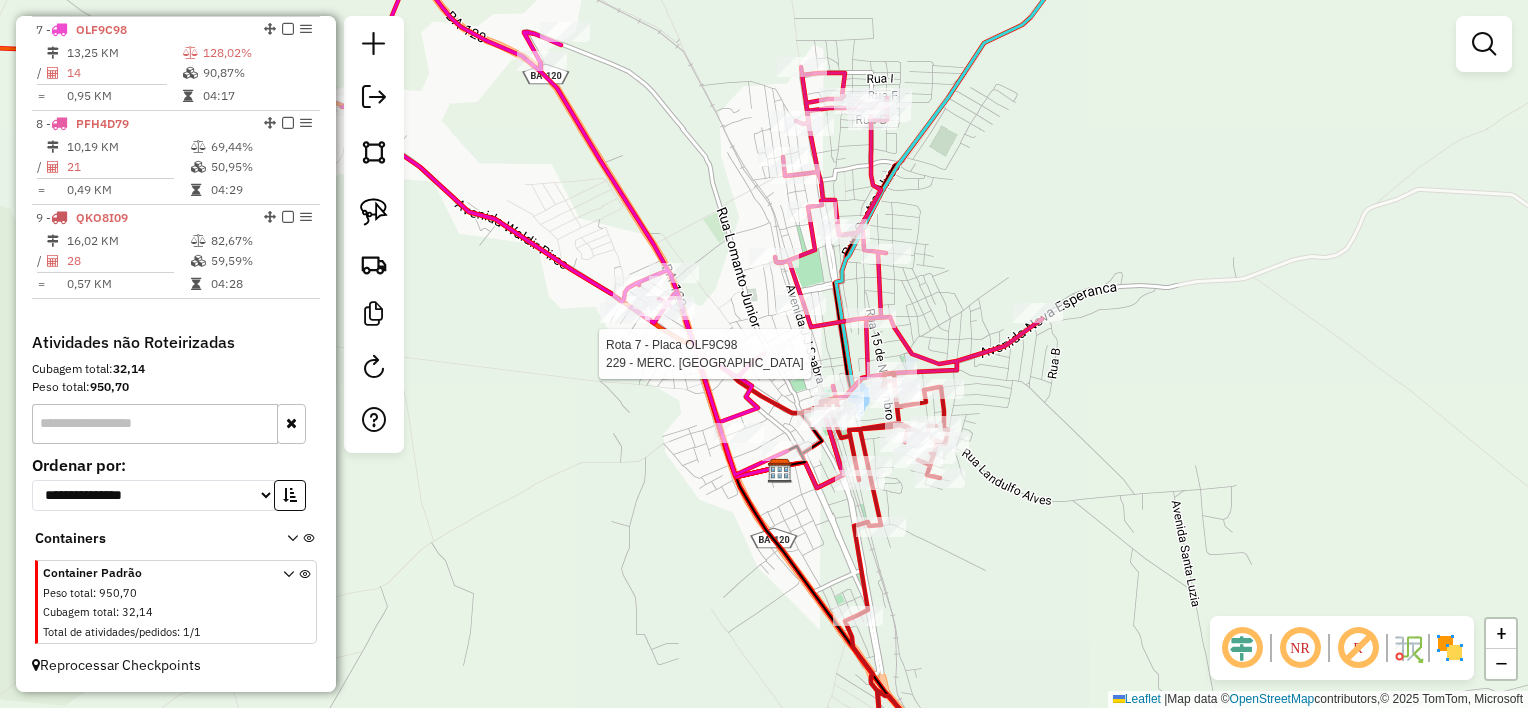 select on "**********" 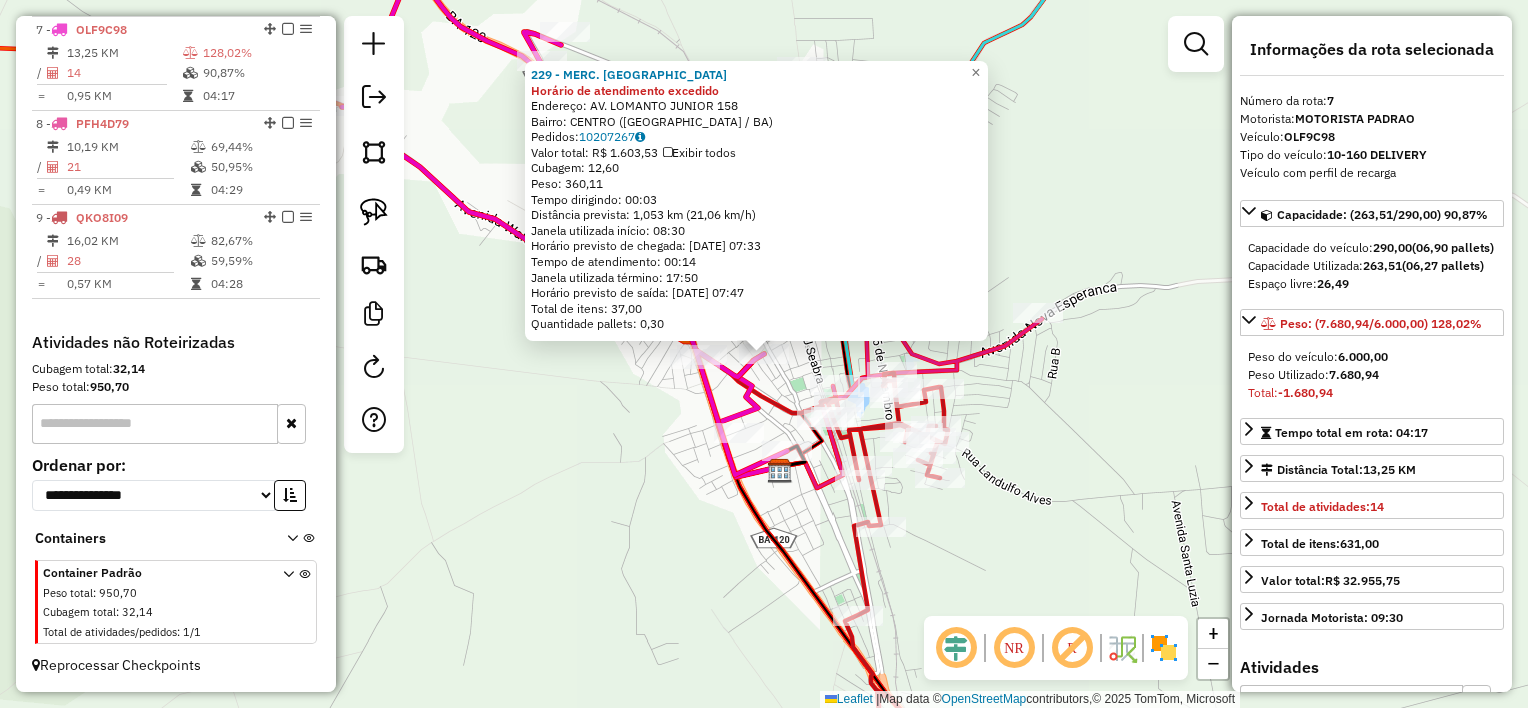 click on "229 - MERC. MISCELANIA Horário de atendimento excedido  Endereço:  AV. LOMANTO JUNIOR 158   Bairro: CENTRO (SANTALUZ / BA)   Pedidos:  10207267   Valor total: R$ 1.603,53   Exibir todos   Cubagem: 12,60  Peso: 360,11  Tempo dirigindo: 00:03   Distância prevista: 1,053 km (21,06 km/h)   Janela utilizada início: 08:30   Horário previsto de chegada: 11/07/2025 07:33   Tempo de atendimento: 00:14   Janela utilizada término: 17:50   Horário previsto de saída: 11/07/2025 07:47   Total de itens: 37,00   Quantidade pallets: 0,30  × Janela de atendimento Grade de atendimento Capacidade Transportadoras Veículos Cliente Pedidos  Rotas Selecione os dias de semana para filtrar as janelas de atendimento  Seg   Ter   Qua   Qui   Sex   Sáb   Dom  Informe o período da janela de atendimento: De: Até:  Filtrar exatamente a janela do cliente  Considerar janela de atendimento padrão  Selecione os dias de semana para filtrar as grades de atendimento  Seg   Ter   Qua   Qui   Sex   Sáb   Dom   Peso mínimo:   De:  De:" 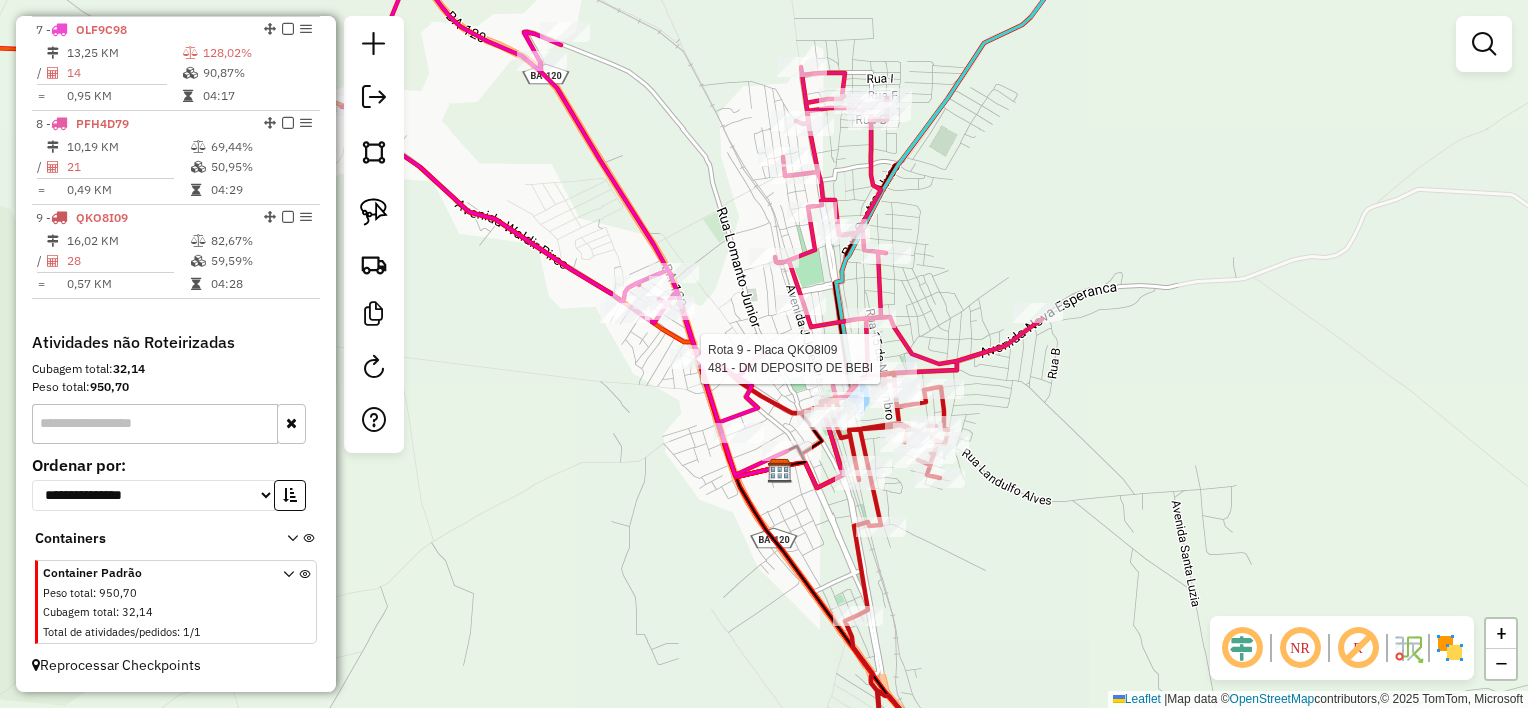 click 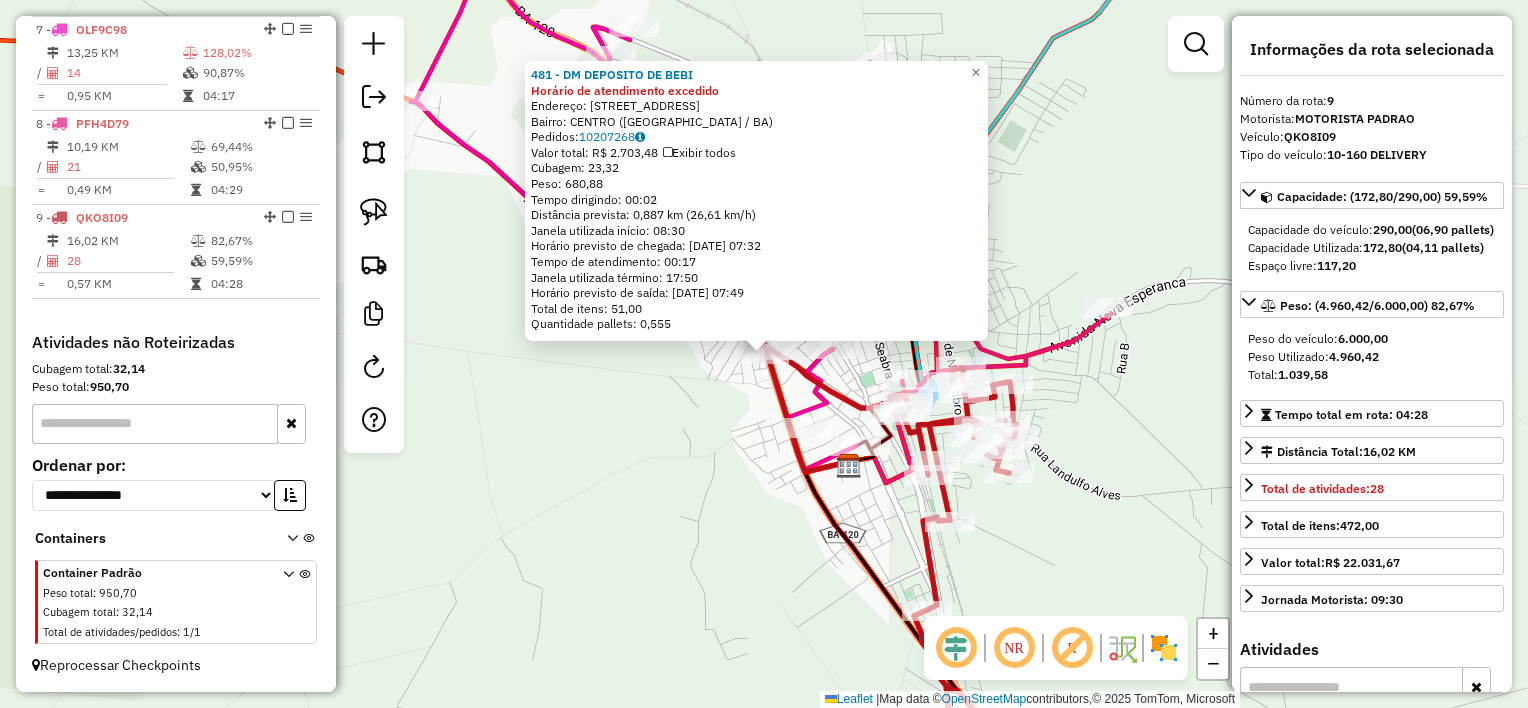 click on "481 - DM DEPOSITO DE BEBI Horário de atendimento excedido  Endereço:  RUA RIO BRANCO 725   Bairro: CENTRO (SANTALUZ / BA)   Pedidos:  10207268   Valor total: R$ 2.703,48   Exibir todos   Cubagem: 23,32  Peso: 680,88  Tempo dirigindo: 00:02   Distância prevista: 0,887 km (26,61 km/h)   Janela utilizada início: 08:30   Horário previsto de chegada: 11/07/2025 07:32   Tempo de atendimento: 00:17   Janela utilizada término: 17:50   Horário previsto de saída: 11/07/2025 07:49   Total de itens: 51,00   Quantidade pallets: 0,555  × Janela de atendimento Grade de atendimento Capacidade Transportadoras Veículos Cliente Pedidos  Rotas Selecione os dias de semana para filtrar as janelas de atendimento  Seg   Ter   Qua   Qui   Sex   Sáb   Dom  Informe o período da janela de atendimento: De: Até:  Filtrar exatamente a janela do cliente  Considerar janela de atendimento padrão  Selecione os dias de semana para filtrar as grades de atendimento  Seg   Ter   Qua   Qui   Sex   Sáb   Dom   Peso mínimo:   De:  De:" 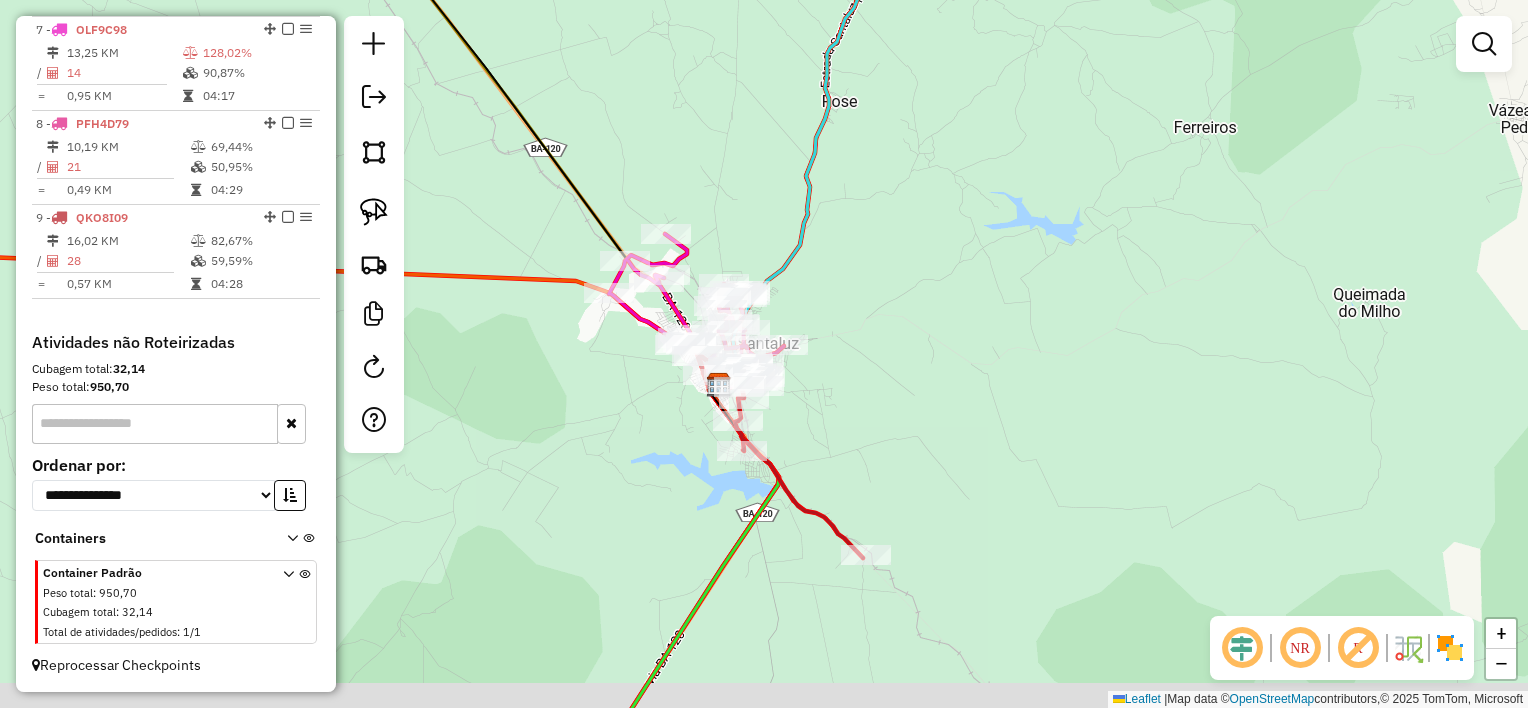 drag, startPoint x: 585, startPoint y: 487, endPoint x: 605, endPoint y: 417, distance: 72.8011 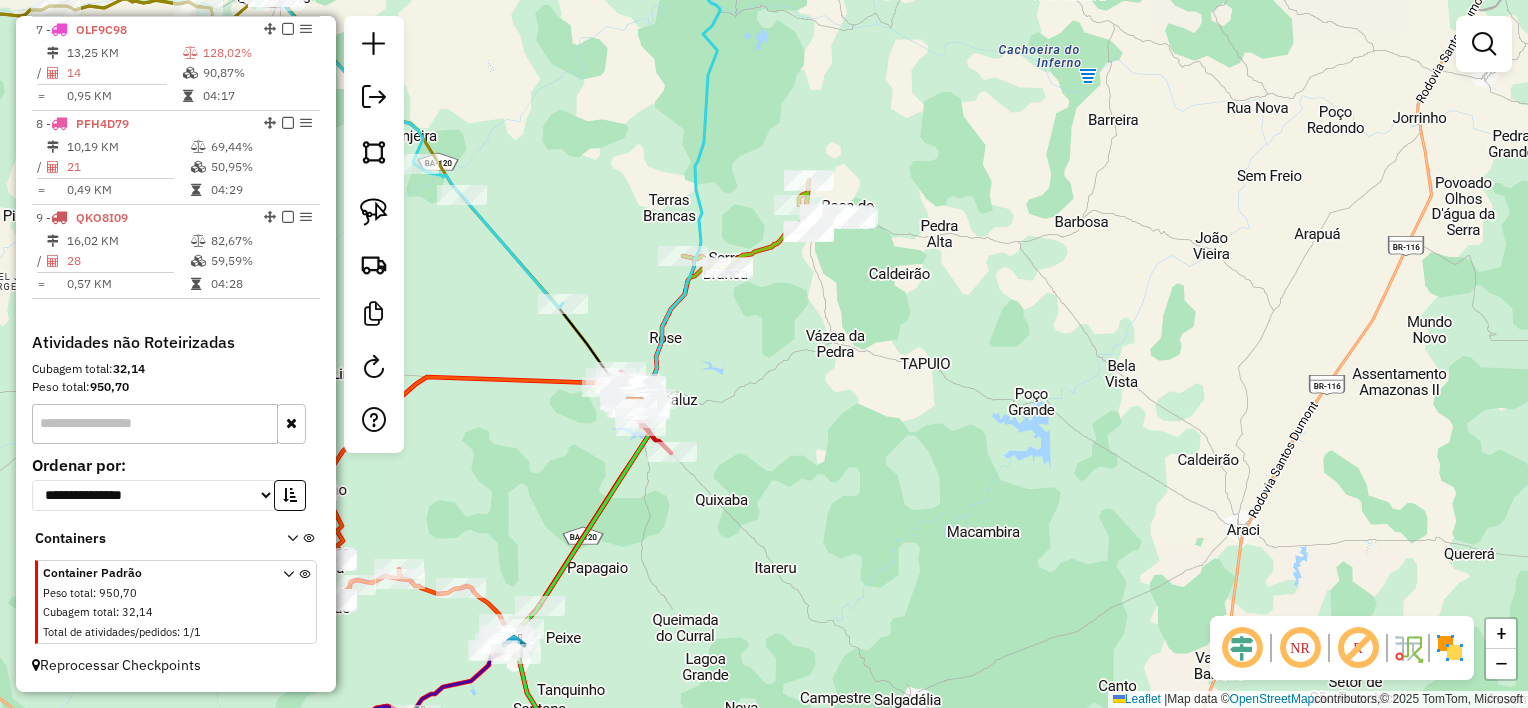 click on "Janela de atendimento Grade de atendimento Capacidade Transportadoras Veículos Cliente Pedidos  Rotas Selecione os dias de semana para filtrar as janelas de atendimento  Seg   Ter   Qua   Qui   Sex   Sáb   Dom  Informe o período da janela de atendimento: De: Até:  Filtrar exatamente a janela do cliente  Considerar janela de atendimento padrão  Selecione os dias de semana para filtrar as grades de atendimento  Seg   Ter   Qua   Qui   Sex   Sáb   Dom   Considerar clientes sem dia de atendimento cadastrado  Clientes fora do dia de atendimento selecionado Filtrar as atividades entre os valores definidos abaixo:  Peso mínimo:   Peso máximo:   Cubagem mínima:   Cubagem máxima:   De:   Até:  Filtrar as atividades entre o tempo de atendimento definido abaixo:  De:   Até:   Considerar capacidade total dos clientes não roteirizados Transportadora: Selecione um ou mais itens Tipo de veículo: Selecione um ou mais itens Veículo: Selecione um ou mais itens Motorista: Selecione um ou mais itens Nome: Rótulo:" 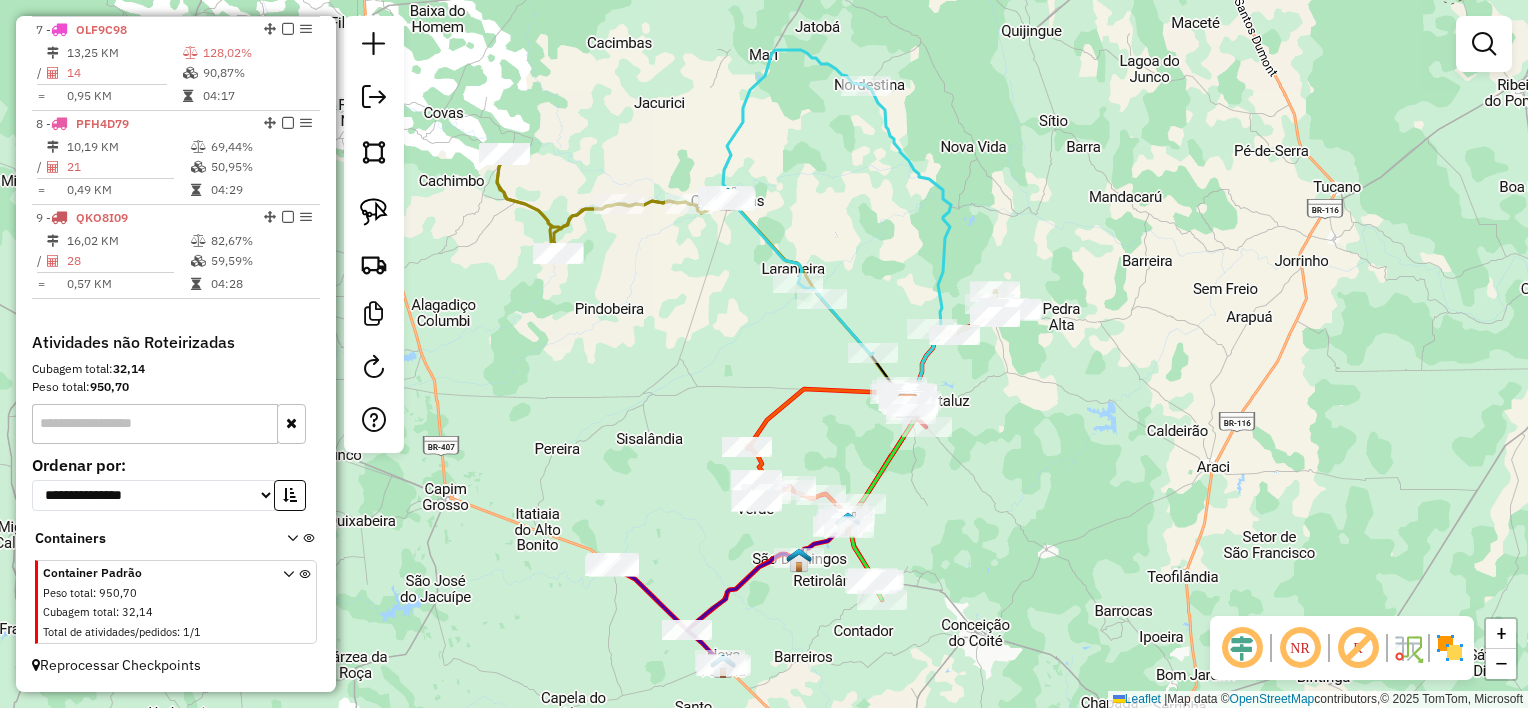 drag, startPoint x: 842, startPoint y: 491, endPoint x: 1016, endPoint y: 516, distance: 175.7868 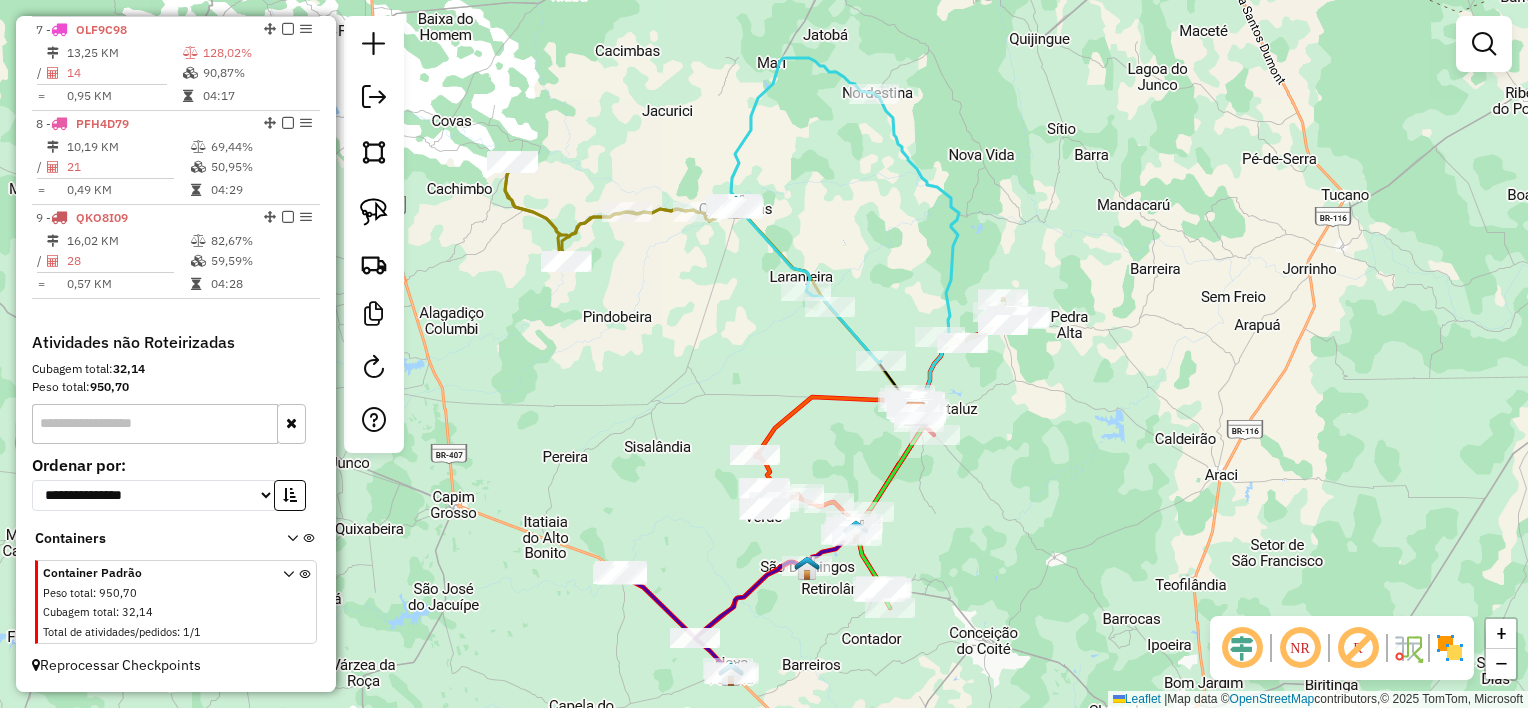 click on "Janela de atendimento Grade de atendimento Capacidade Transportadoras Veículos Cliente Pedidos  Rotas Selecione os dias de semana para filtrar as janelas de atendimento  Seg   Ter   Qua   Qui   Sex   Sáb   Dom  Informe o período da janela de atendimento: De: Até:  Filtrar exatamente a janela do cliente  Considerar janela de atendimento padrão  Selecione os dias de semana para filtrar as grades de atendimento  Seg   Ter   Qua   Qui   Sex   Sáb   Dom   Considerar clientes sem dia de atendimento cadastrado  Clientes fora do dia de atendimento selecionado Filtrar as atividades entre os valores definidos abaixo:  Peso mínimo:   Peso máximo:   Cubagem mínima:   Cubagem máxima:   De:   Até:  Filtrar as atividades entre o tempo de atendimento definido abaixo:  De:   Até:   Considerar capacidade total dos clientes não roteirizados Transportadora: Selecione um ou mais itens Tipo de veículo: Selecione um ou mais itens Veículo: Selecione um ou mais itens Motorista: Selecione um ou mais itens Nome: Rótulo:" 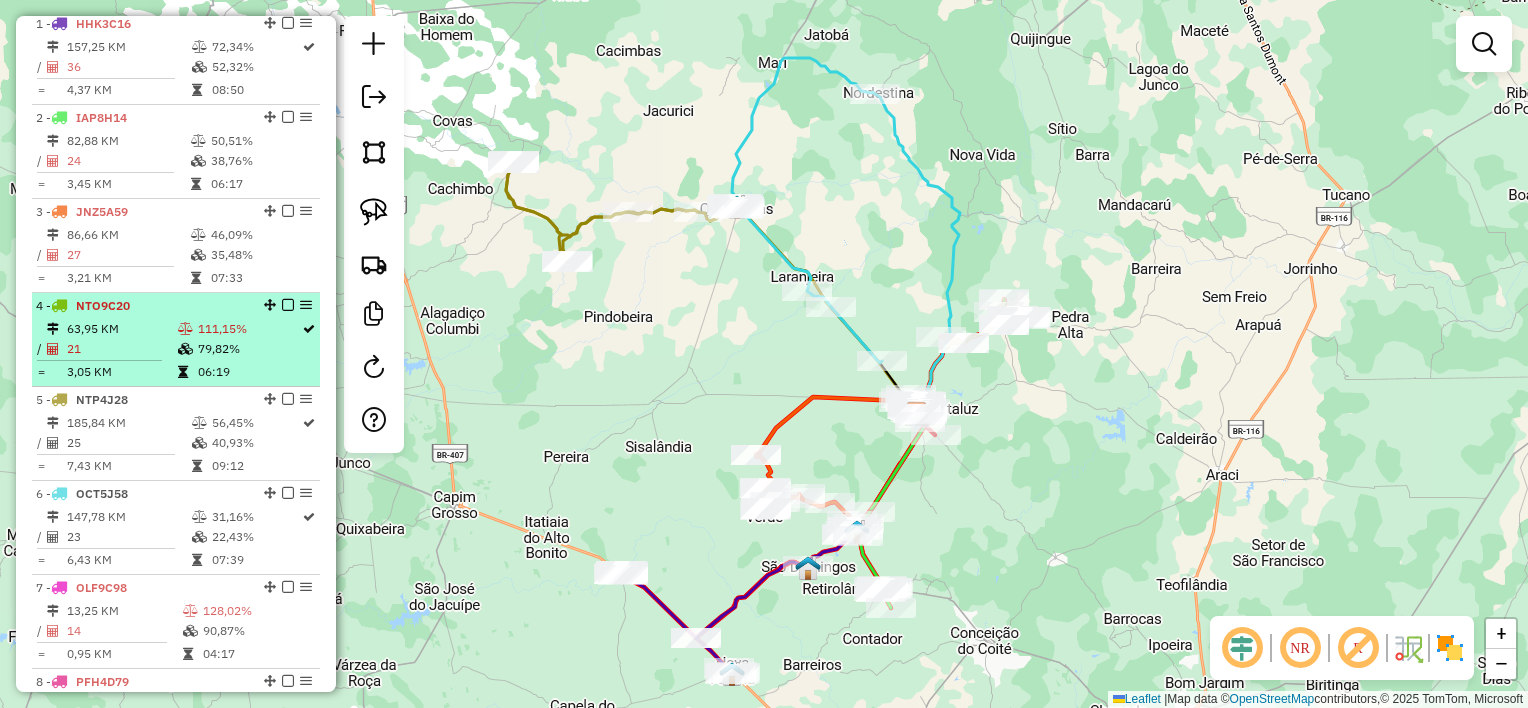 scroll, scrollTop: 510, scrollLeft: 0, axis: vertical 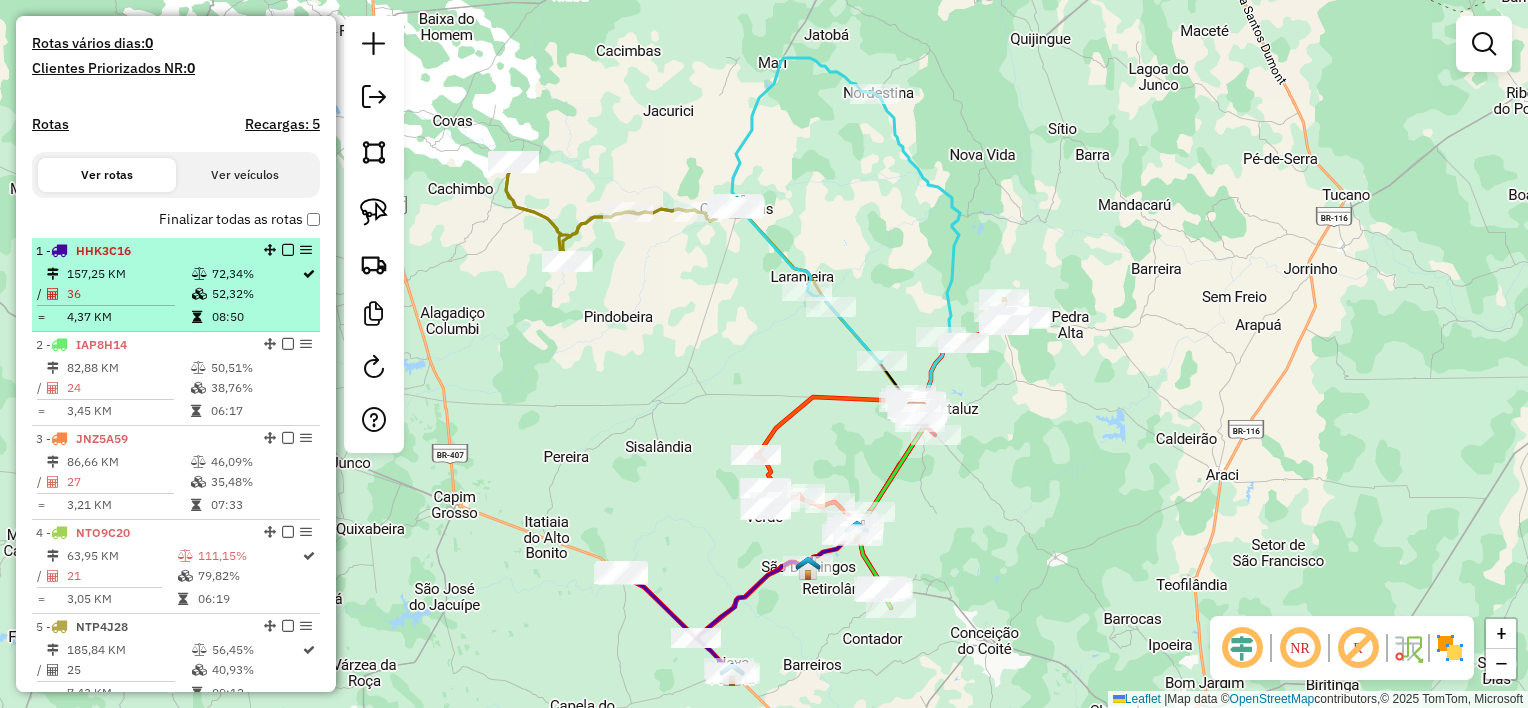 click on "4,37 KM" at bounding box center [128, 317] 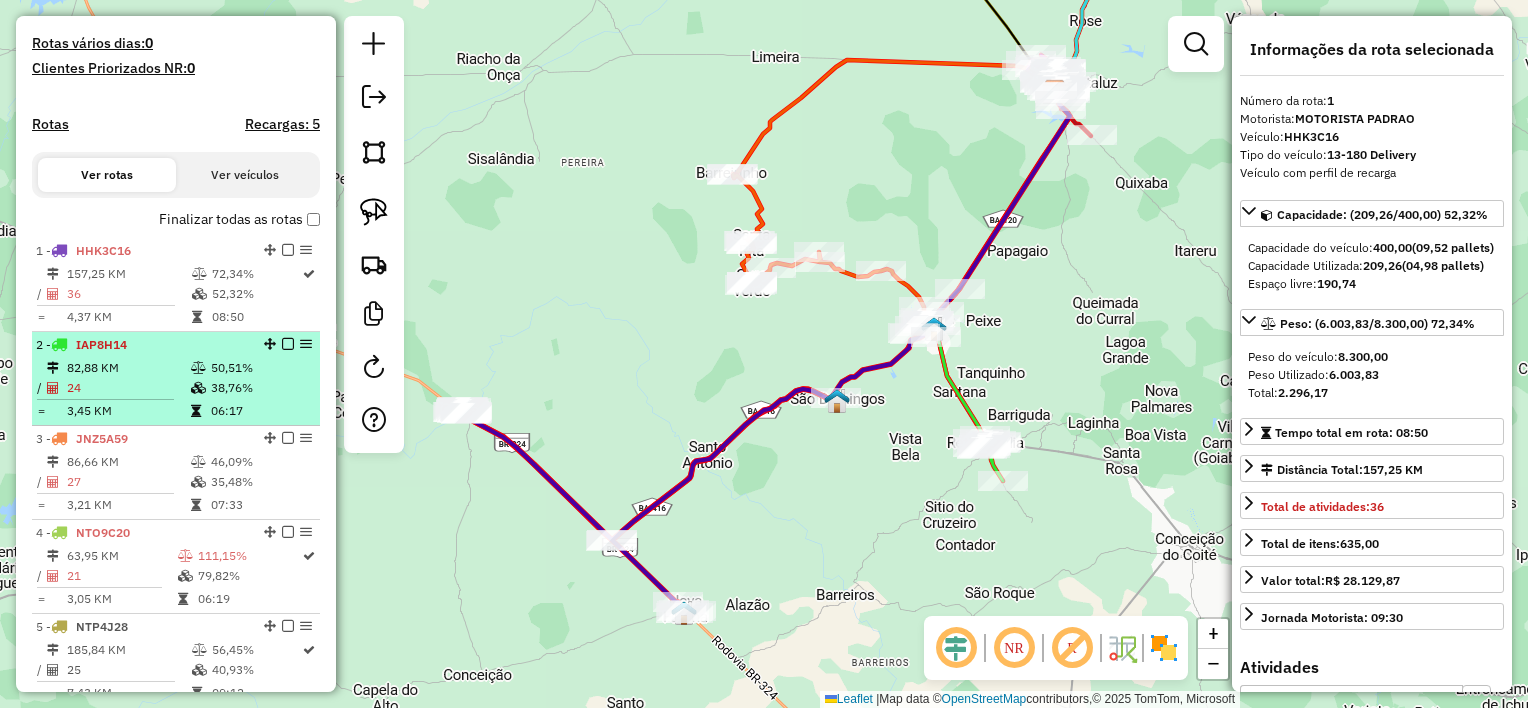 click at bounding box center [198, 368] 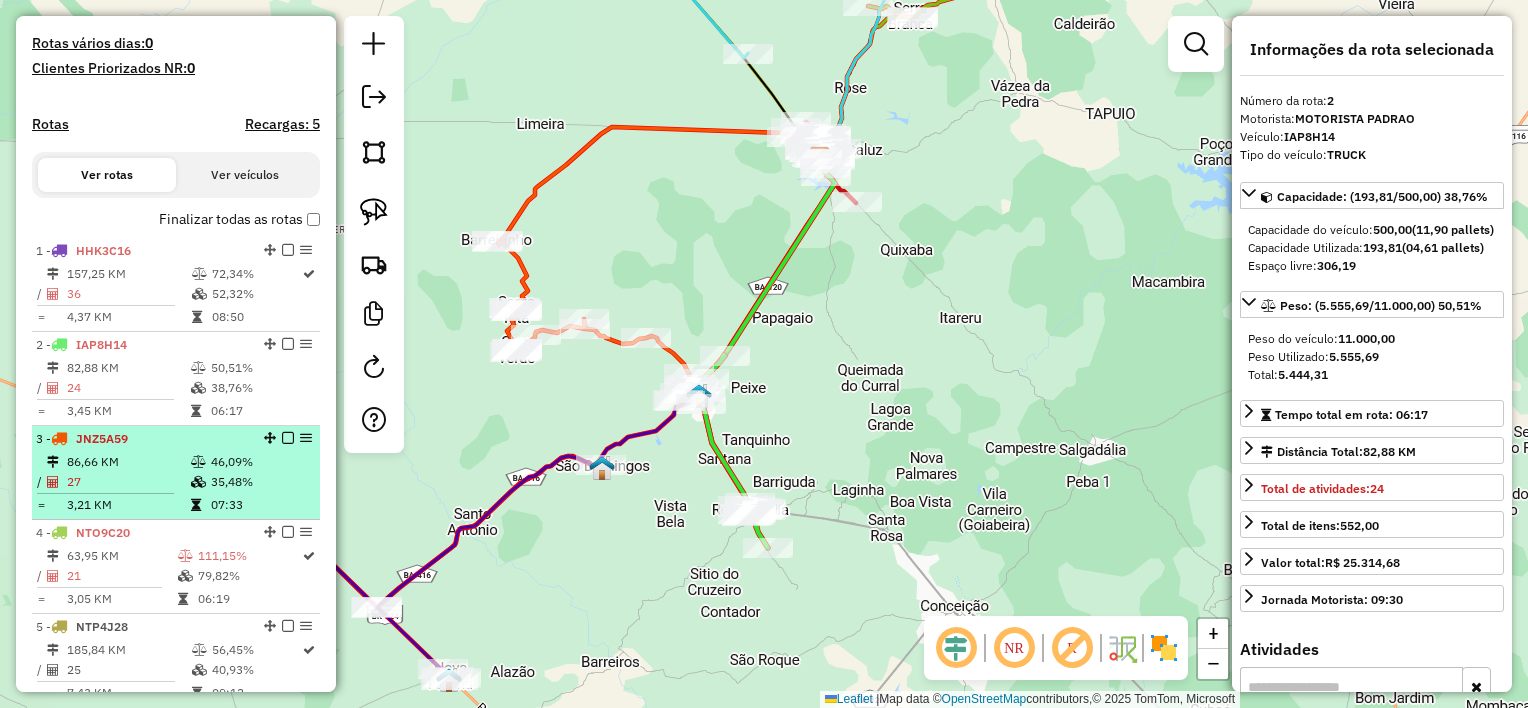 click on "86,66 KM" at bounding box center [128, 462] 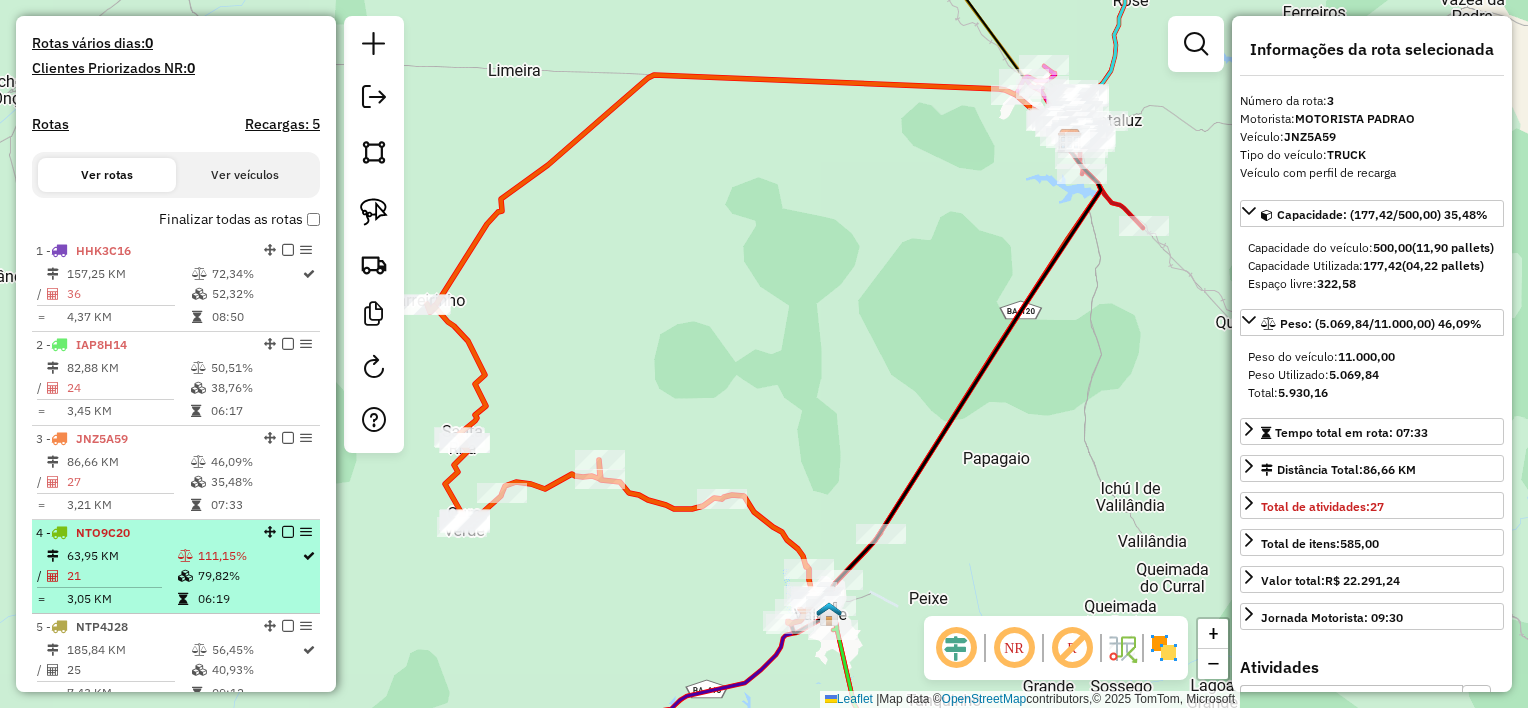 click on "4 -       NTO9C20" at bounding box center [142, 533] 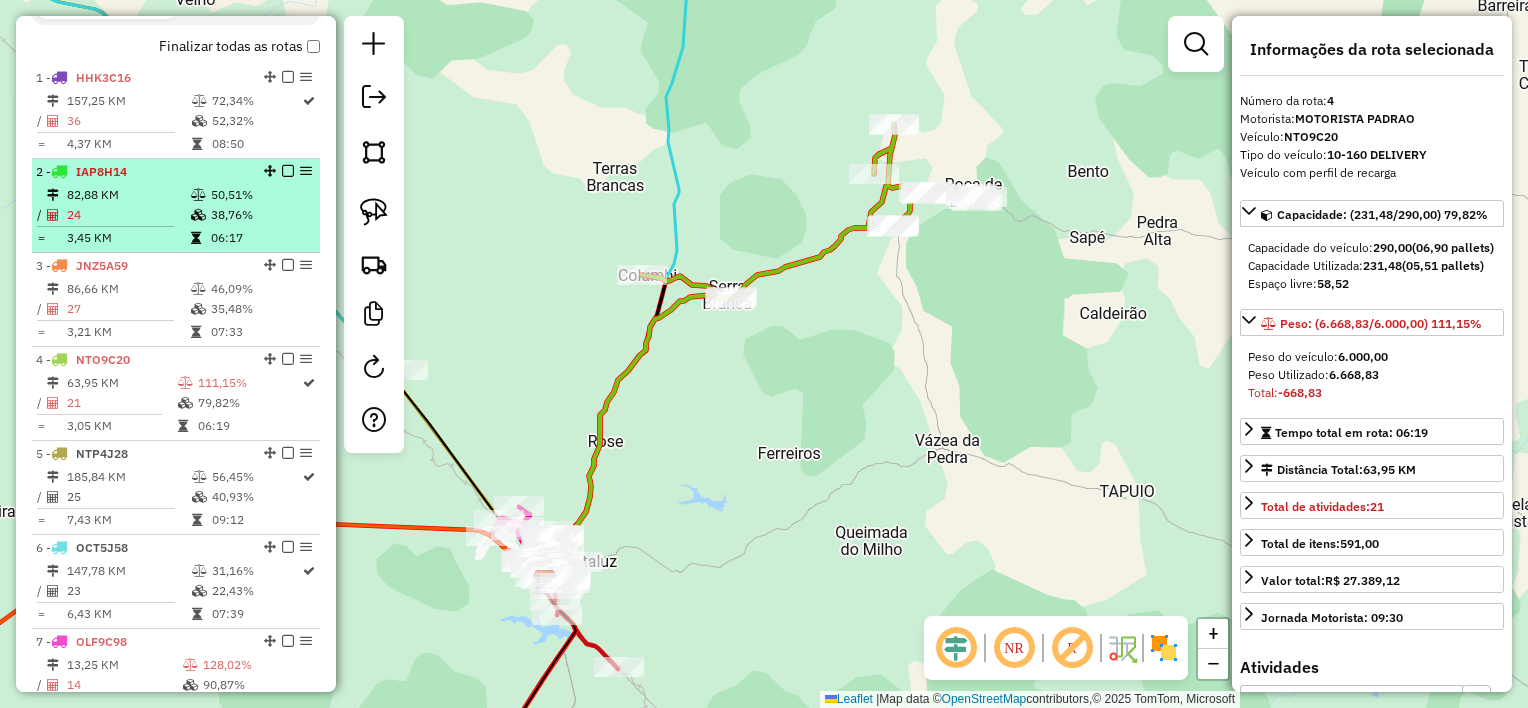 scroll, scrollTop: 810, scrollLeft: 0, axis: vertical 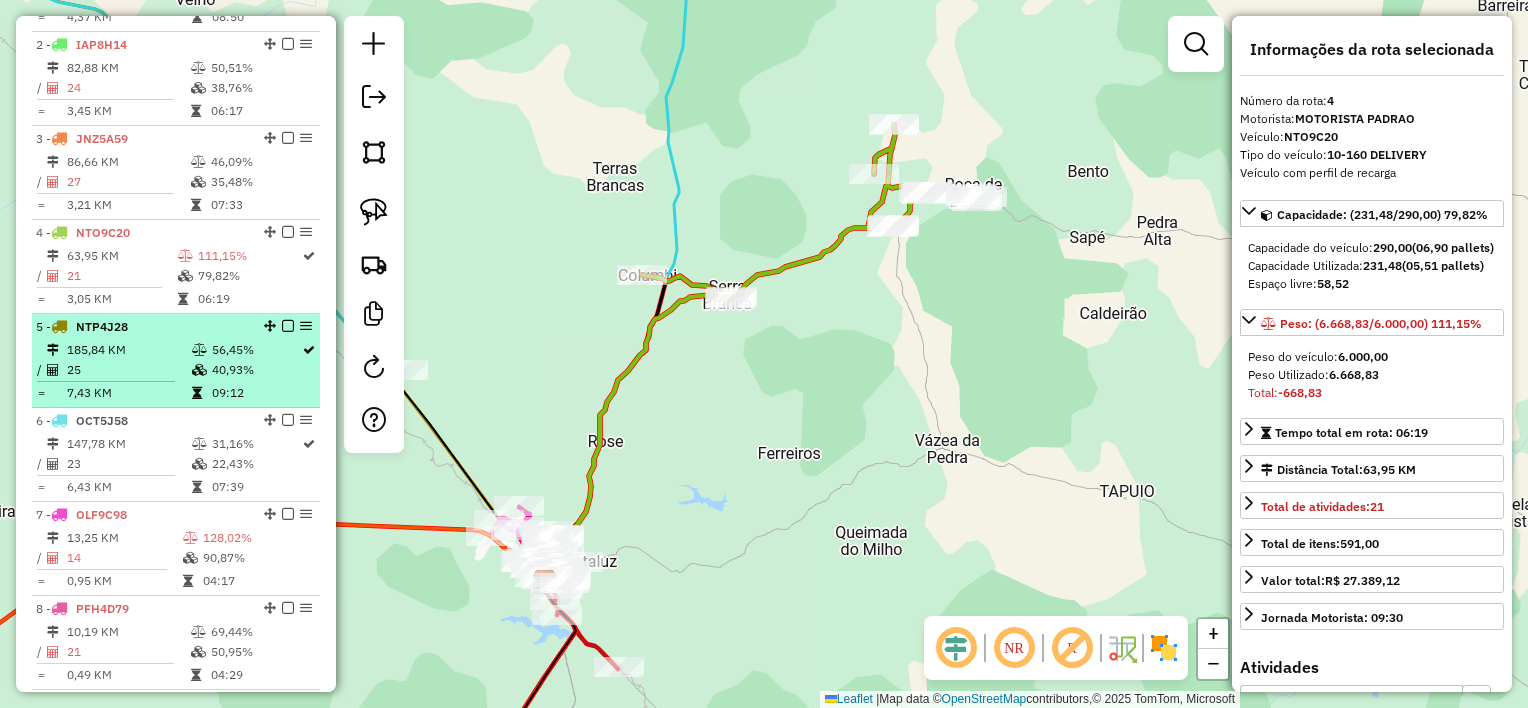 click on "25" at bounding box center [128, 370] 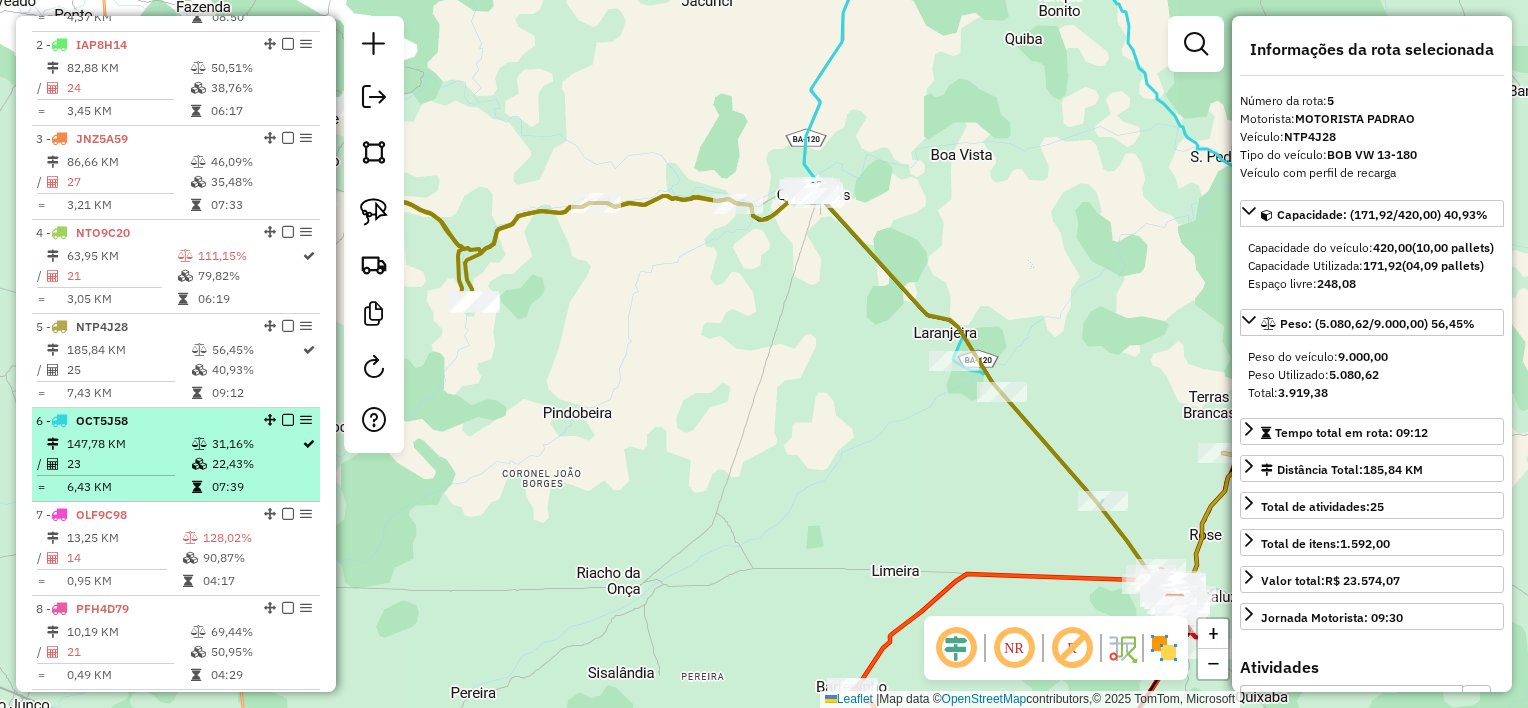 click on "147,78 KM" at bounding box center (128, 444) 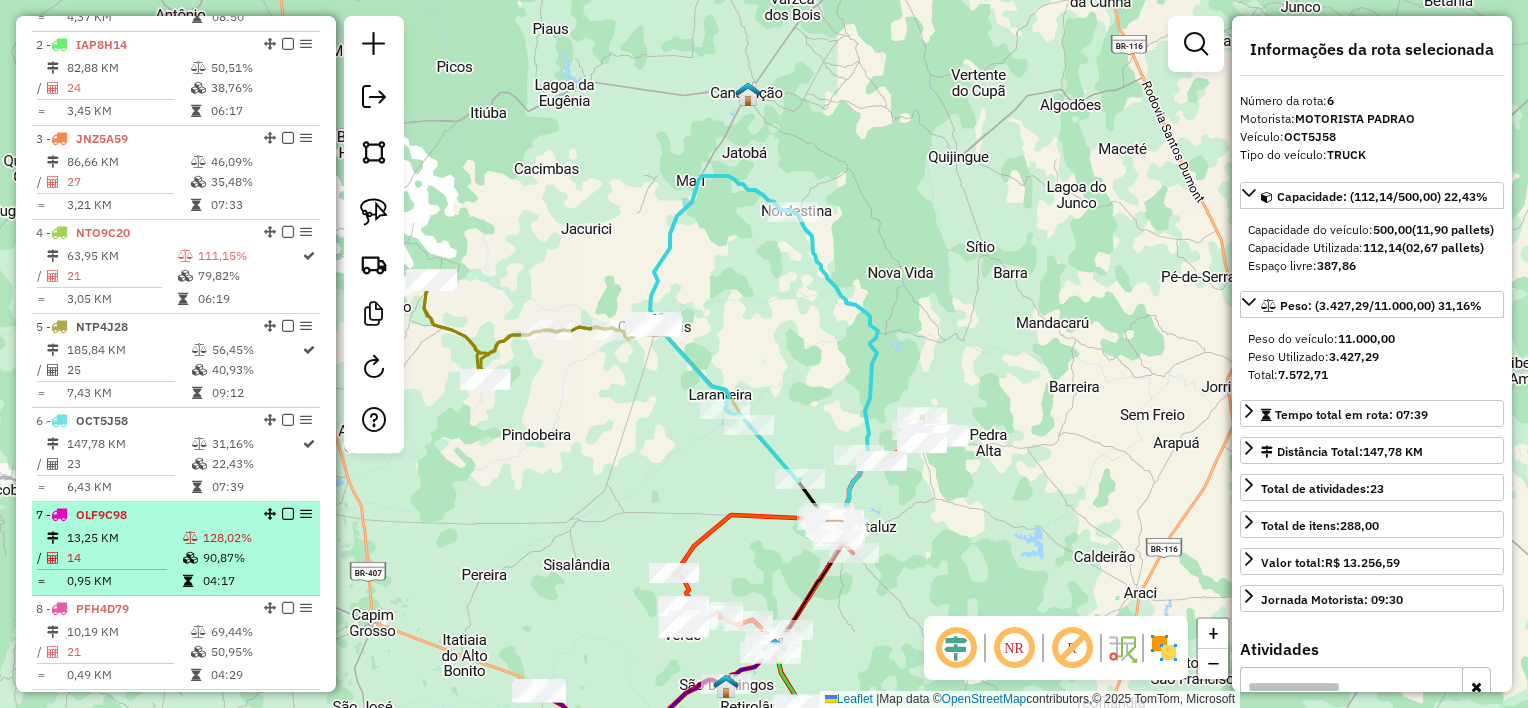 click on "7 -       OLF9C98" at bounding box center [142, 515] 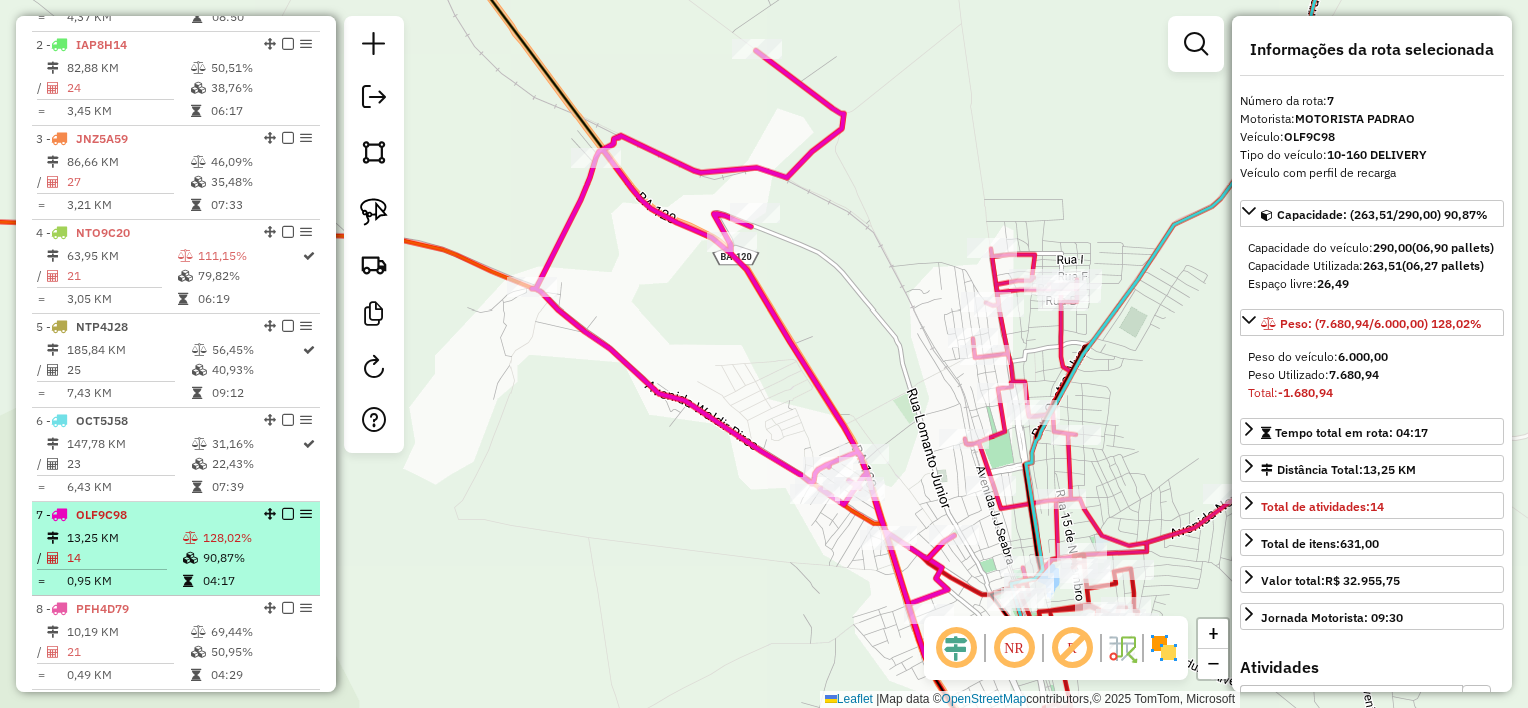click on "13,25 KM" at bounding box center [124, 538] 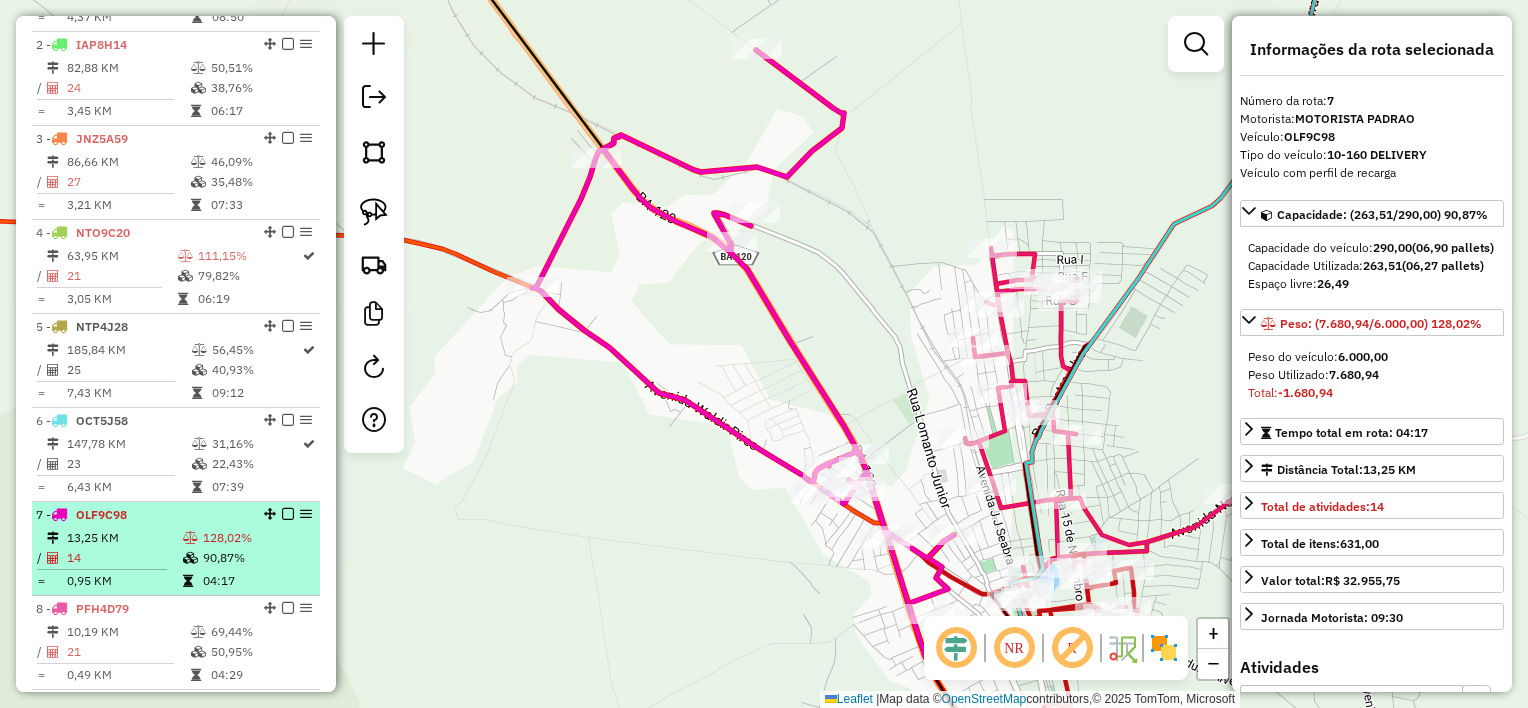 scroll, scrollTop: 1010, scrollLeft: 0, axis: vertical 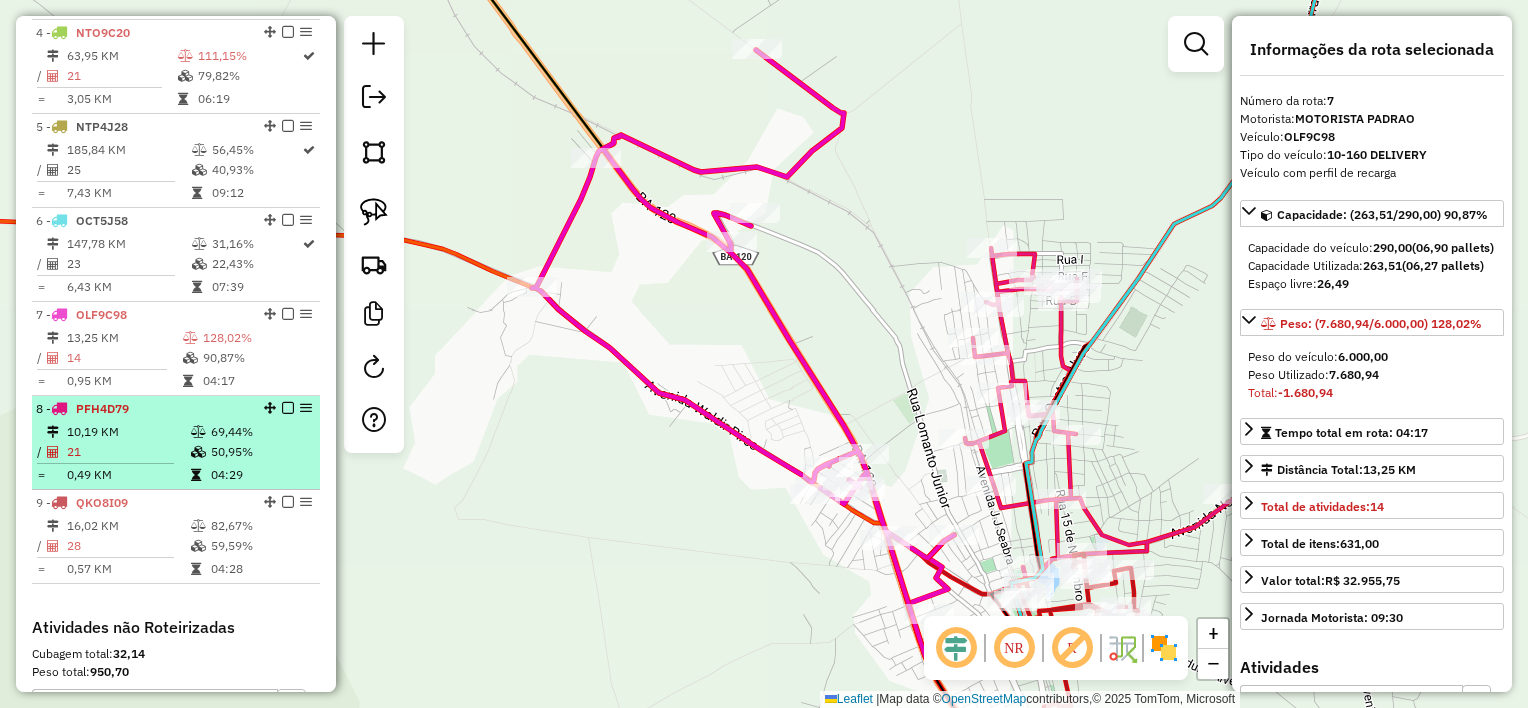 click on "10,19 KM" at bounding box center [128, 432] 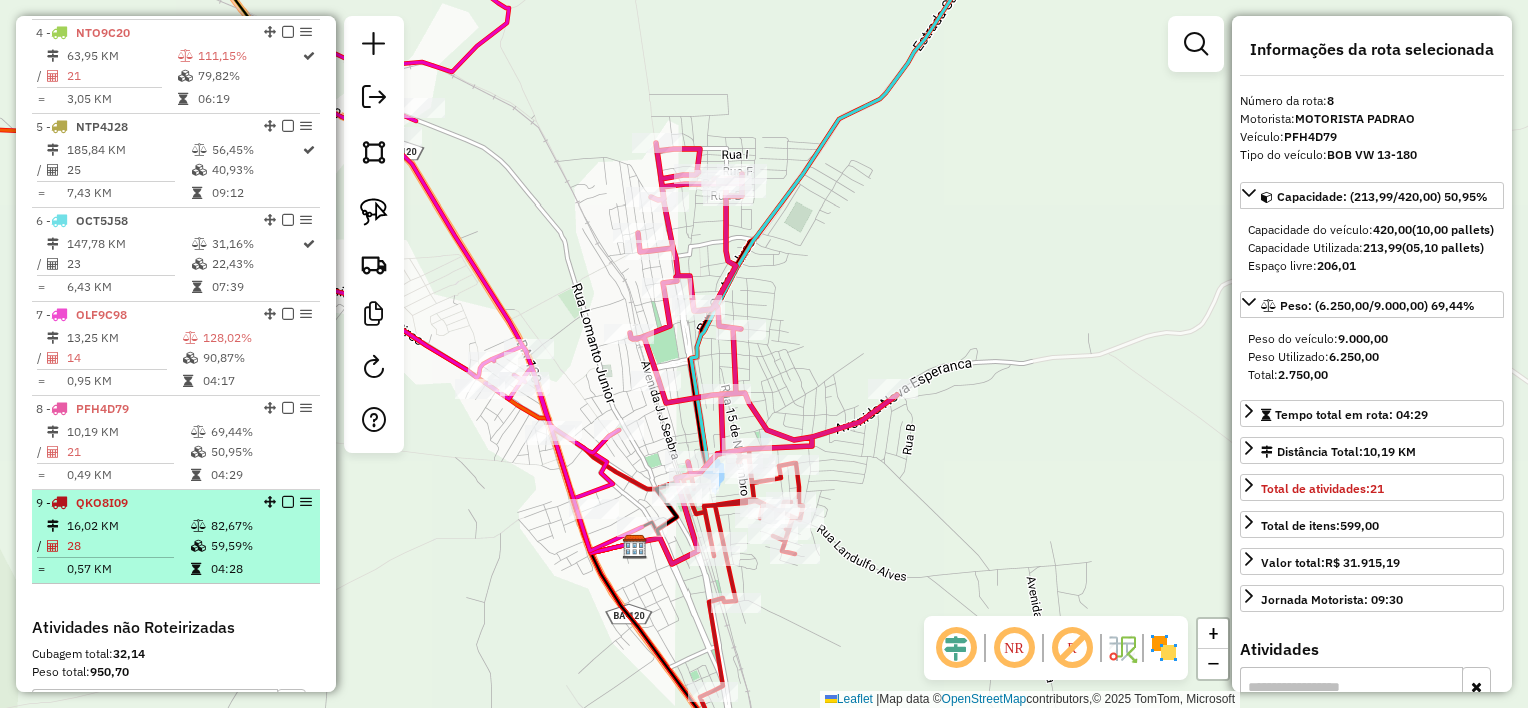 click on "16,02 KM" at bounding box center [128, 526] 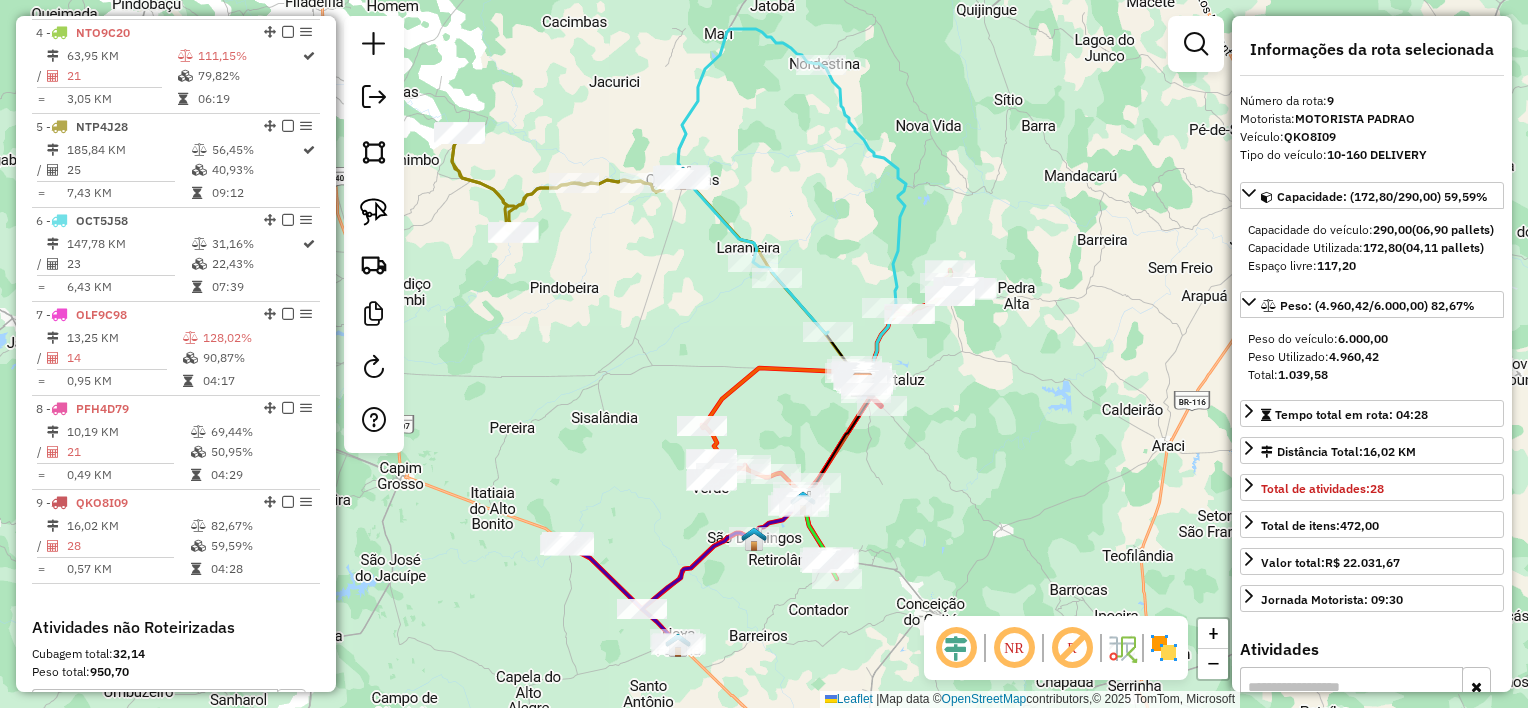 drag, startPoint x: 896, startPoint y: 448, endPoint x: 972, endPoint y: 440, distance: 76.41989 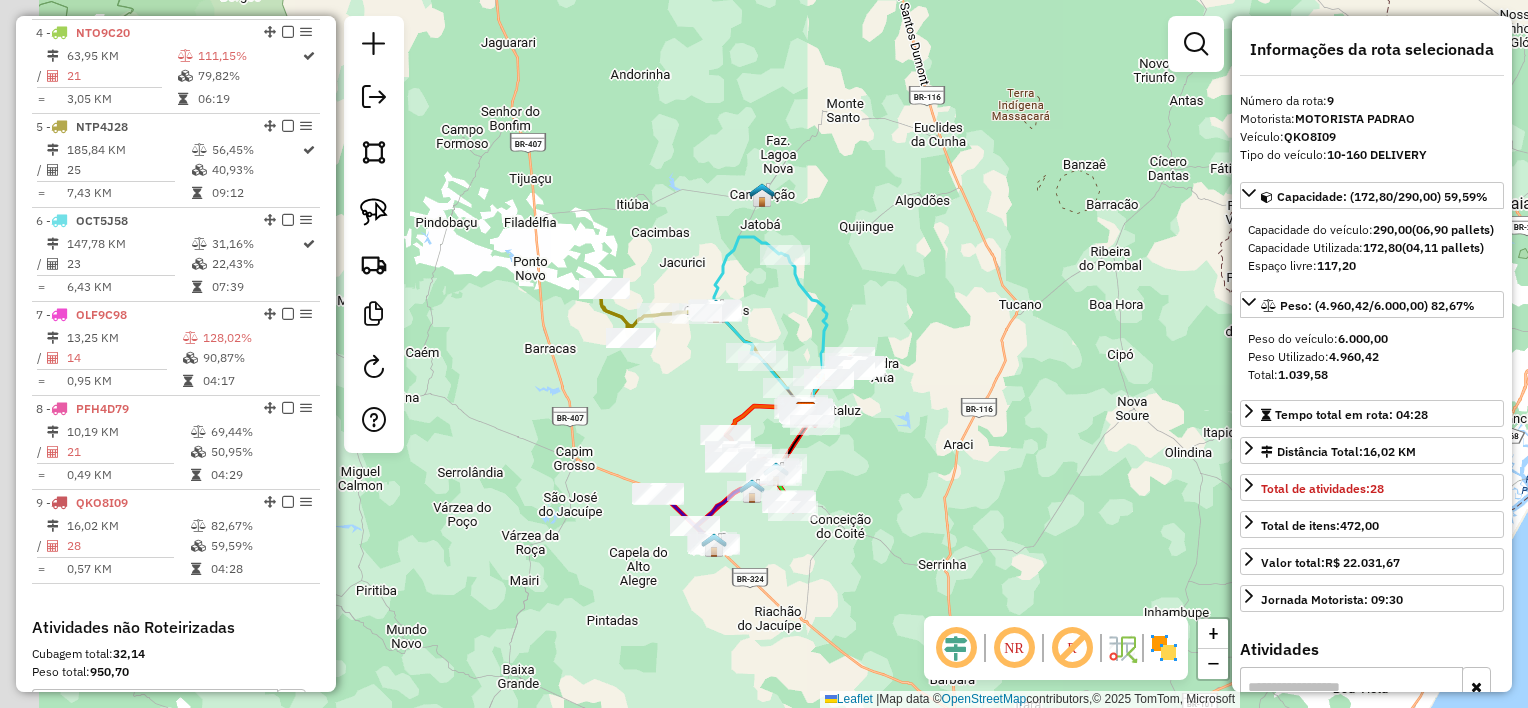 drag, startPoint x: 609, startPoint y: 434, endPoint x: 671, endPoint y: 432, distance: 62.03225 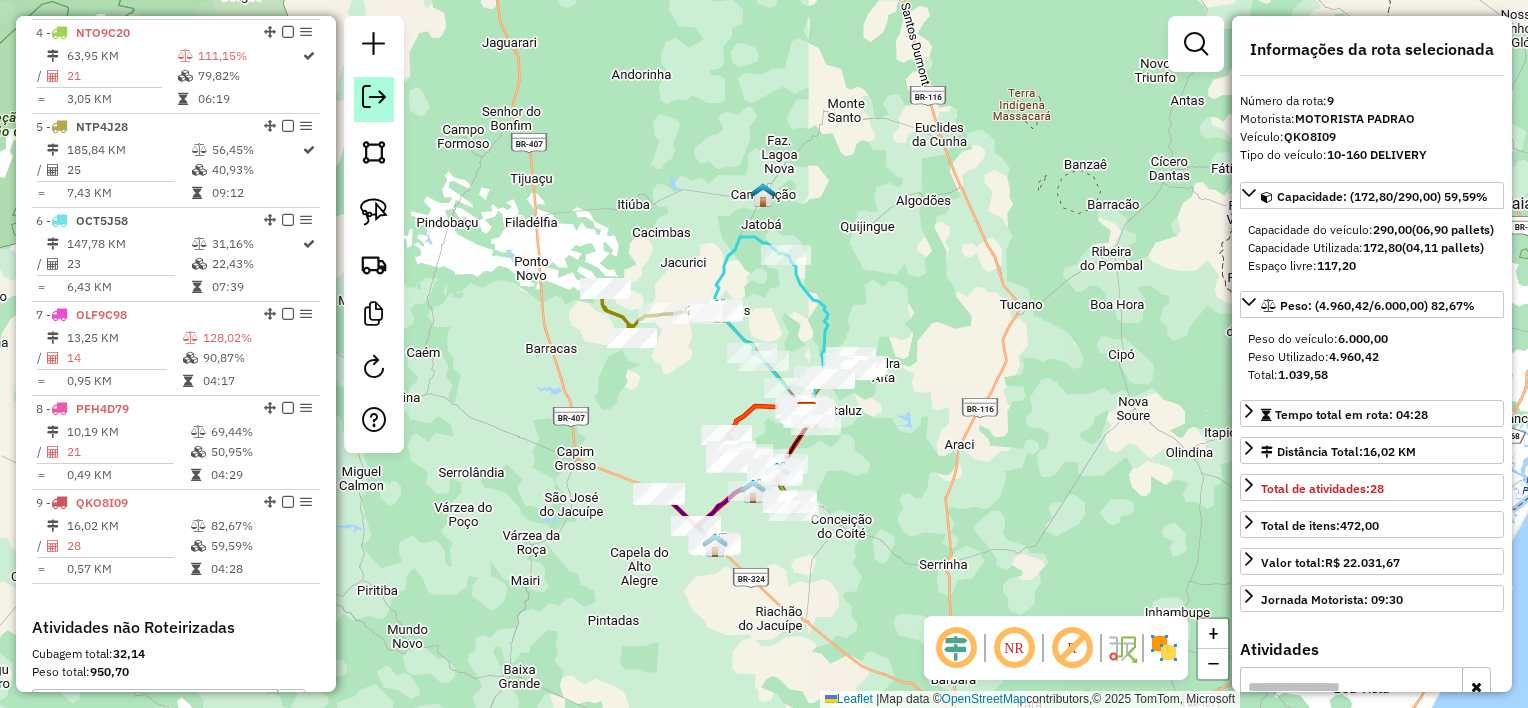 click 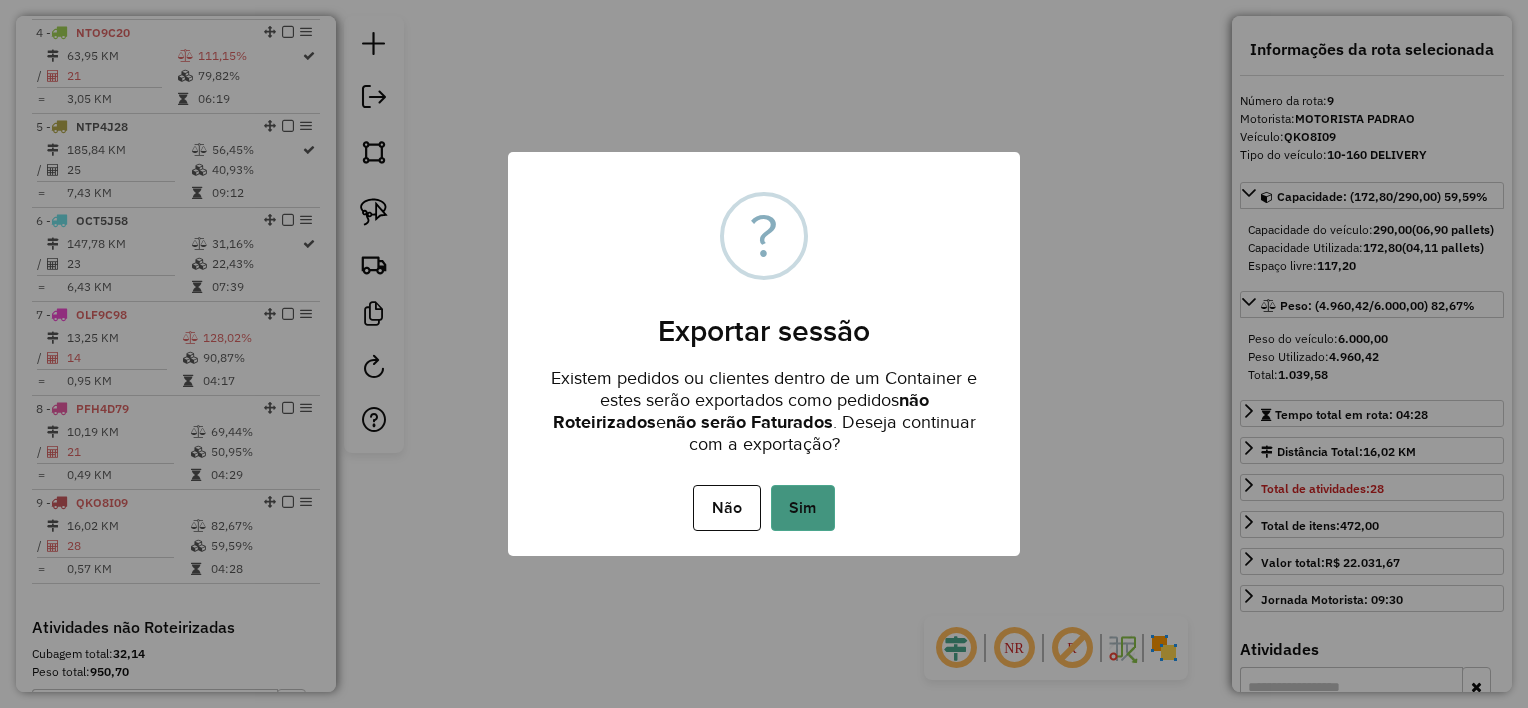 click on "Sim" at bounding box center (803, 508) 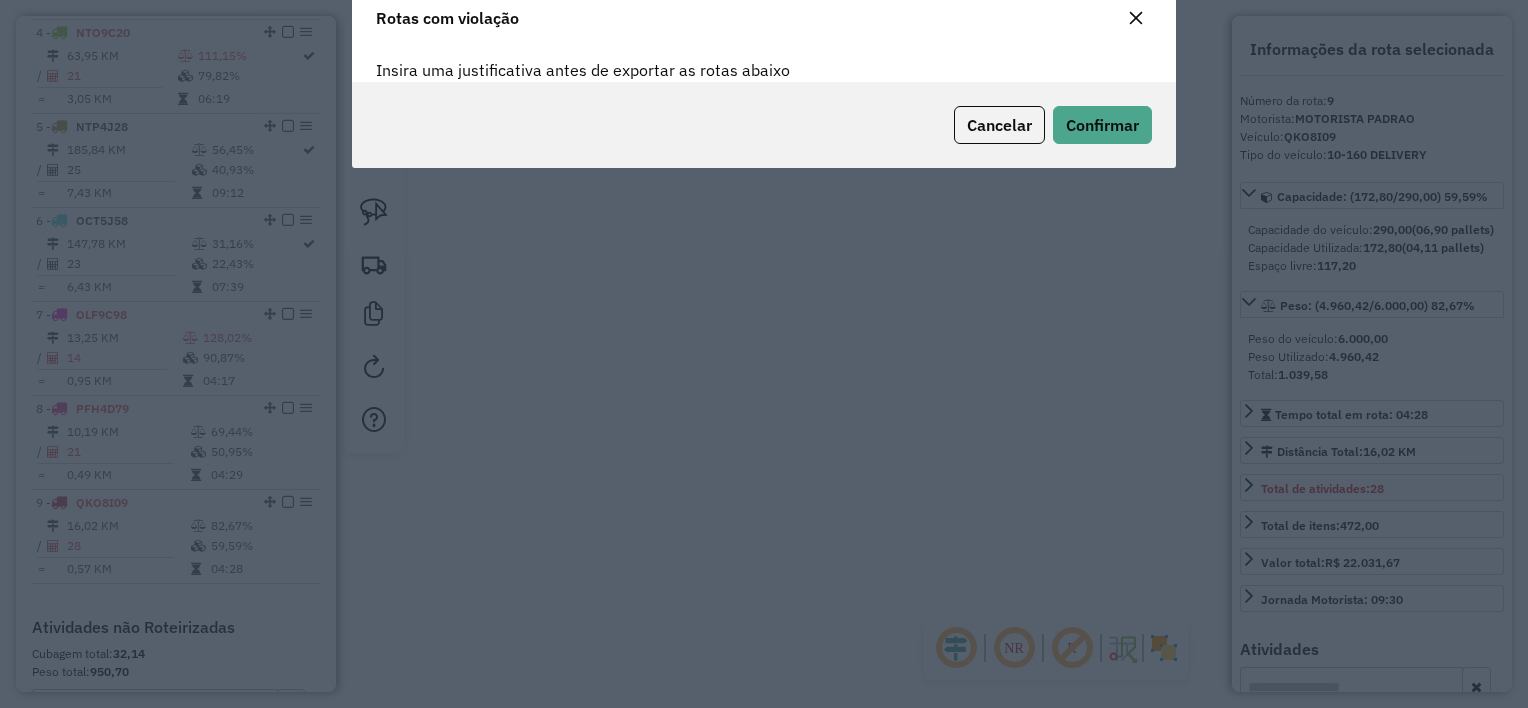 scroll, scrollTop: 107, scrollLeft: 0, axis: vertical 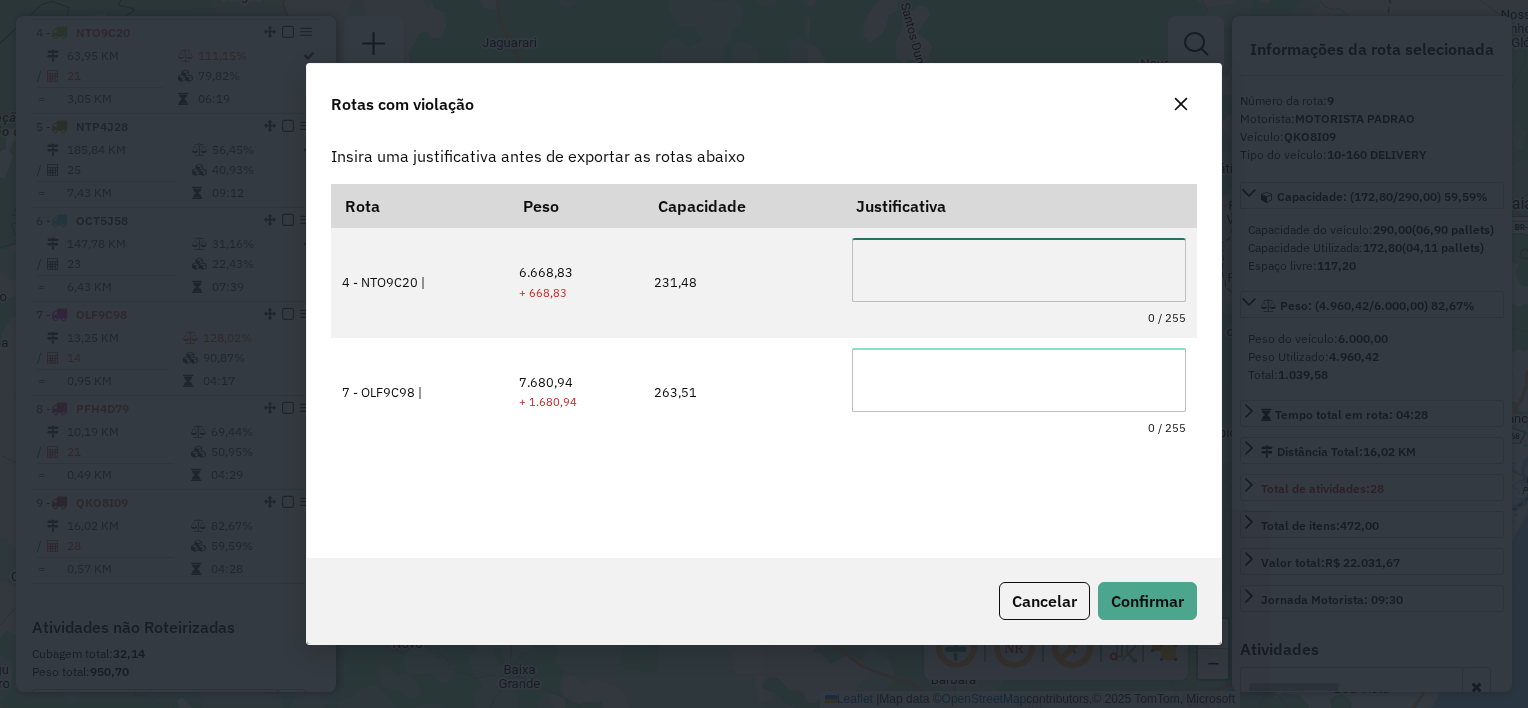 click at bounding box center (1019, 270) 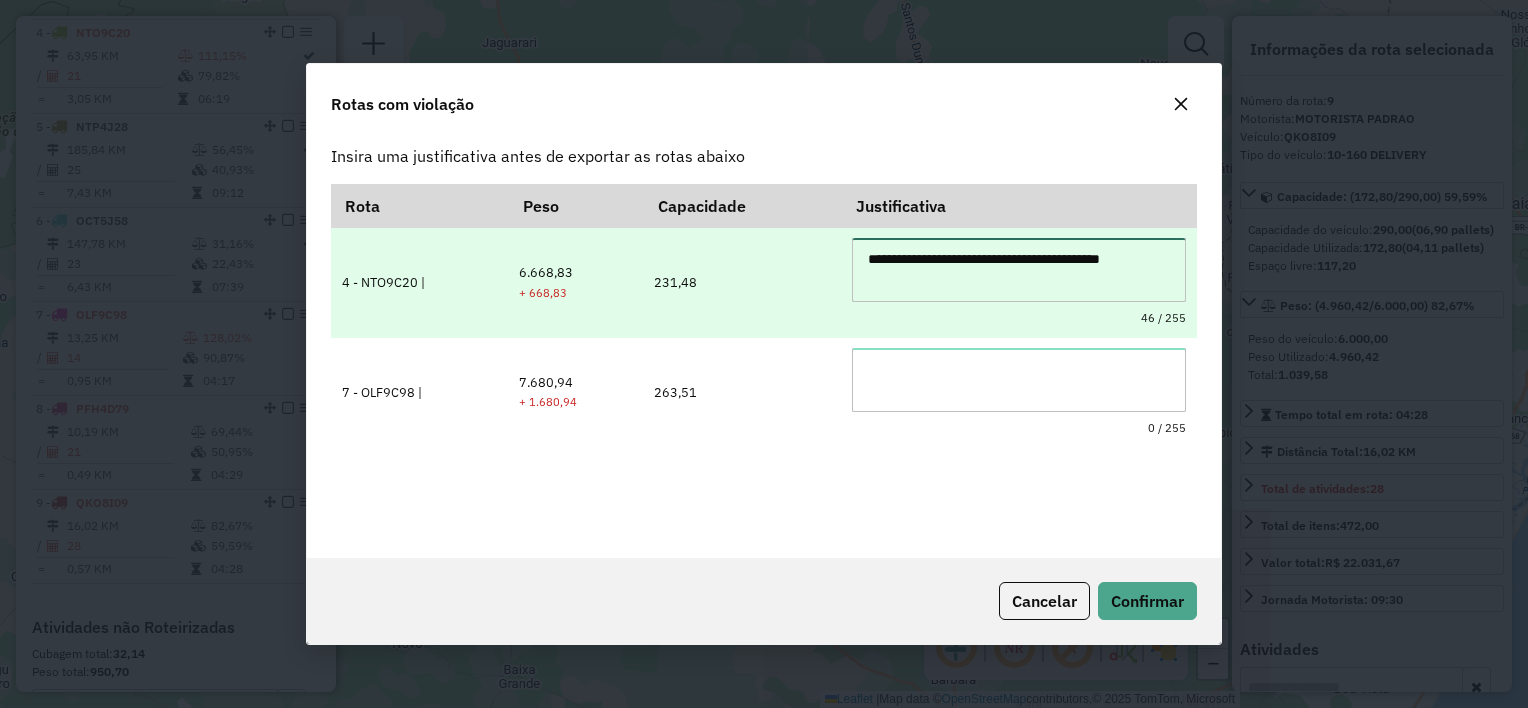 drag, startPoint x: 860, startPoint y: 260, endPoint x: 892, endPoint y: 291, distance: 44.553337 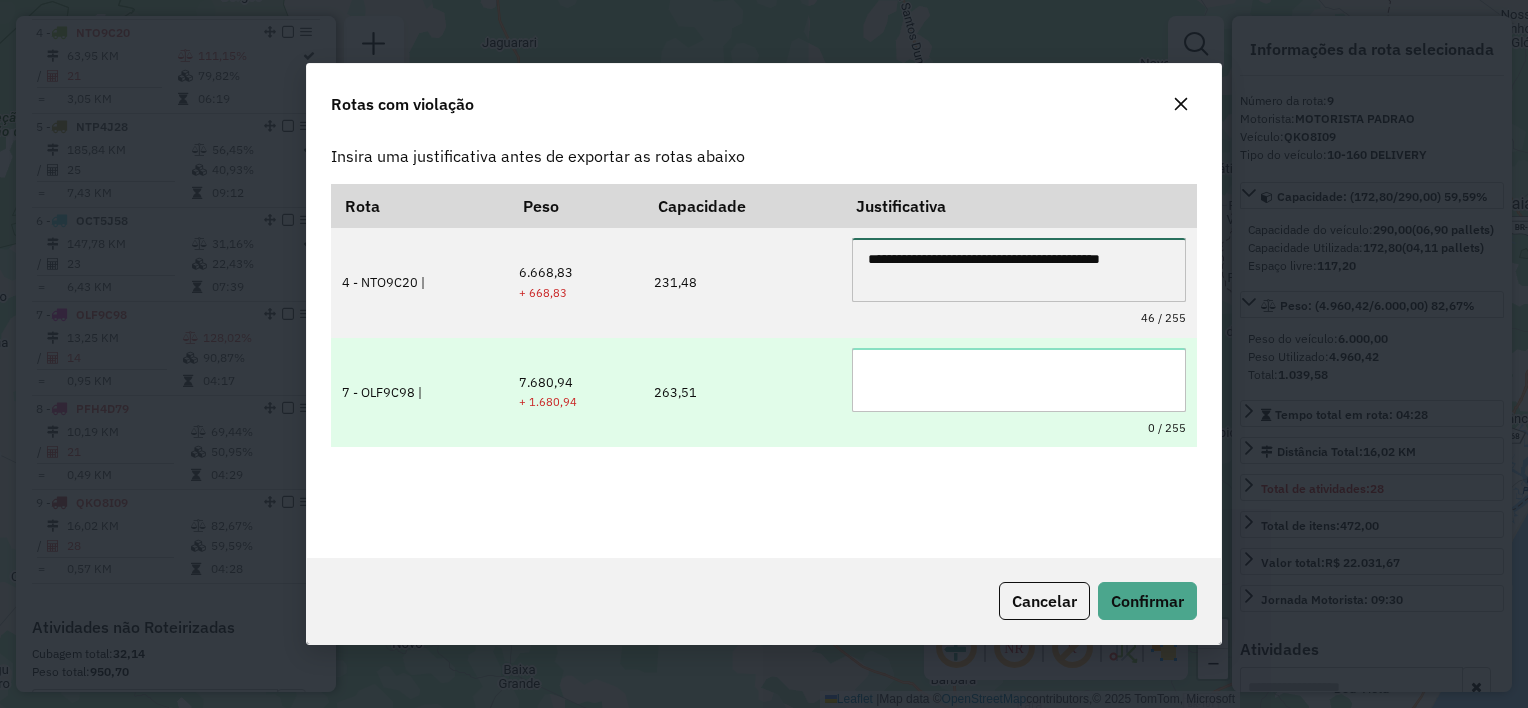 type on "**********" 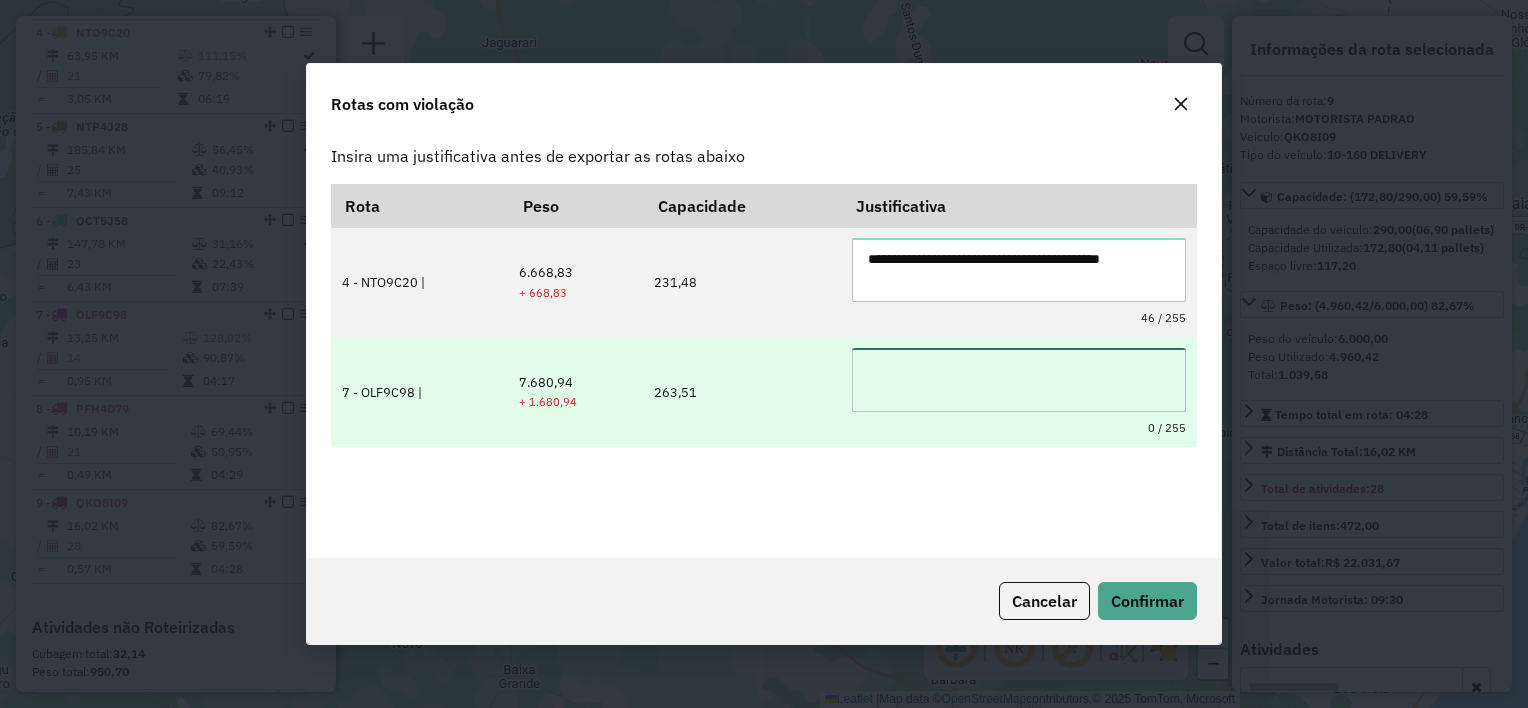 click at bounding box center [1019, 380] 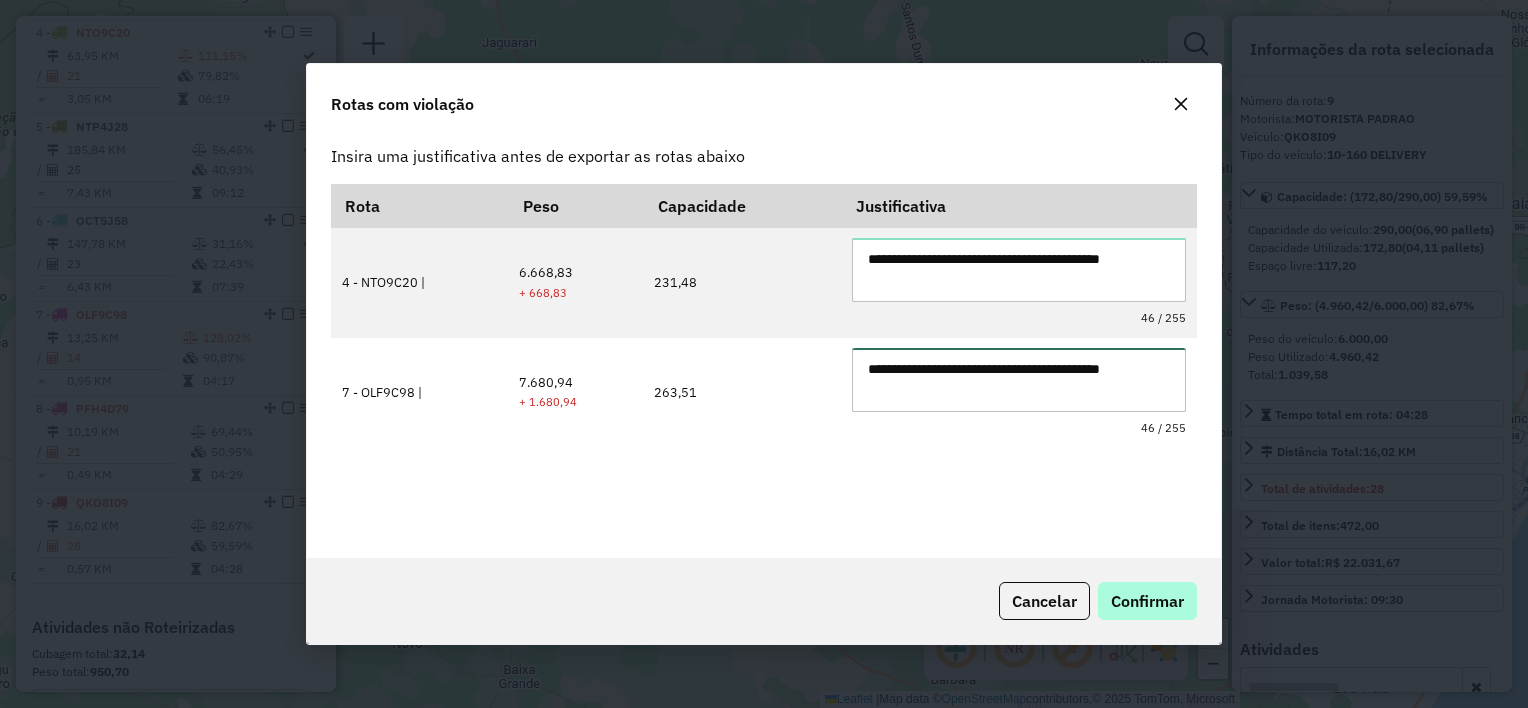 type on "**********" 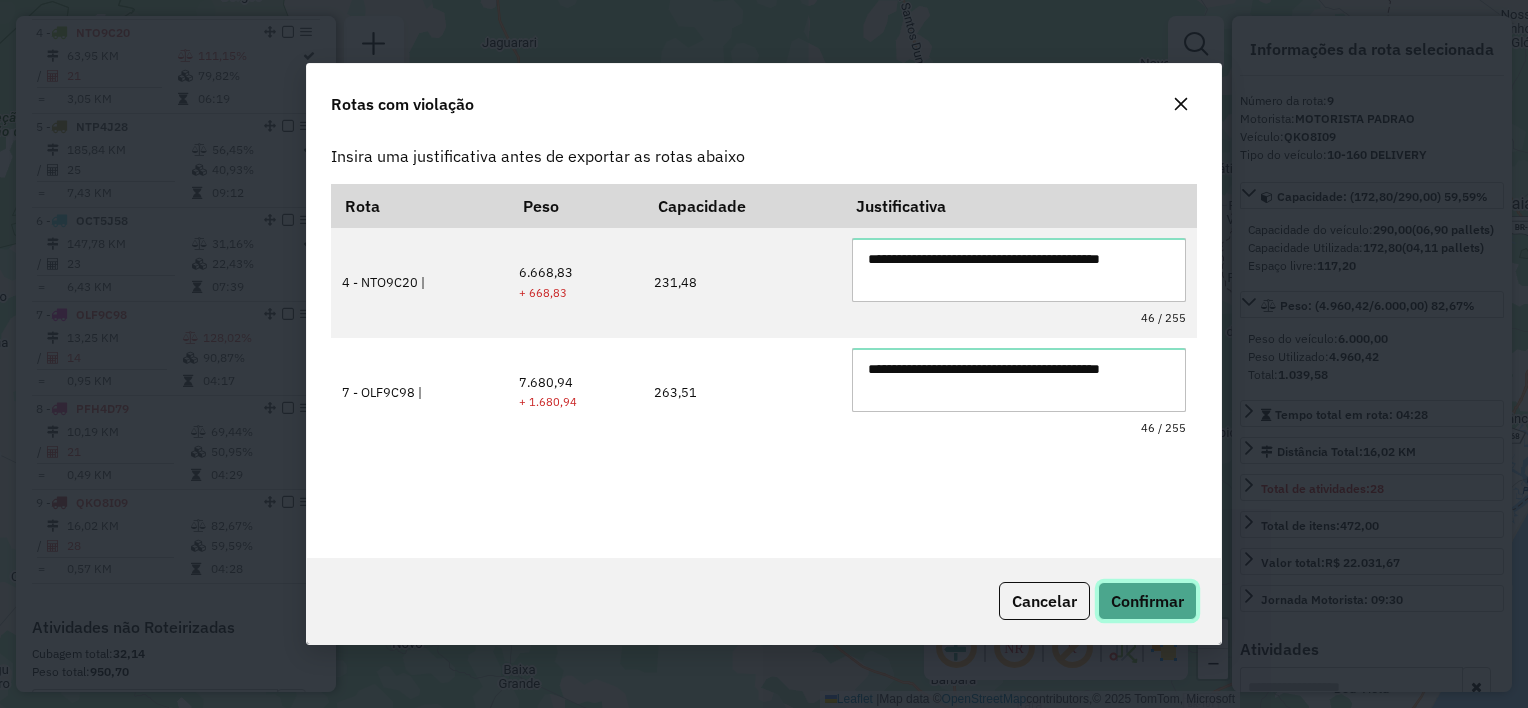 click on "Confirmar" 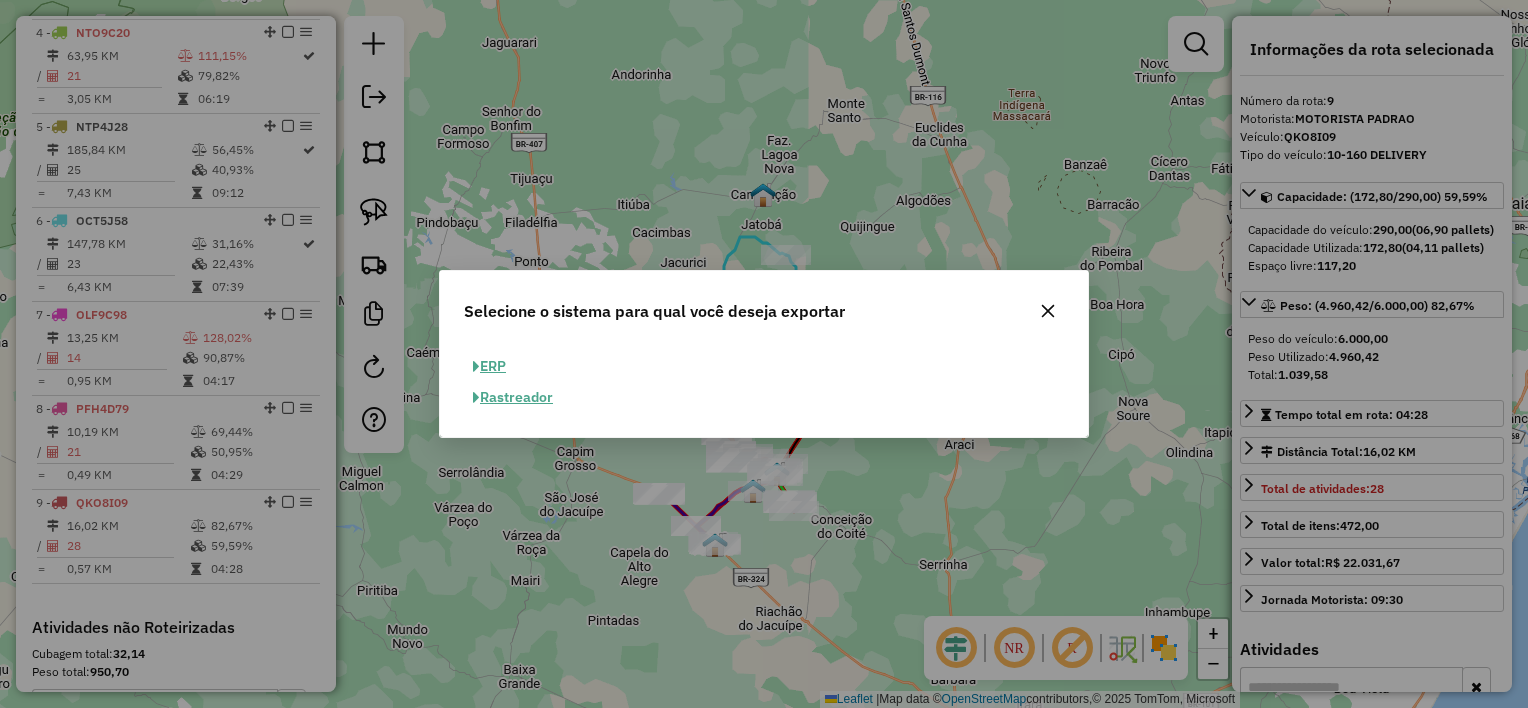 click on "ERP" 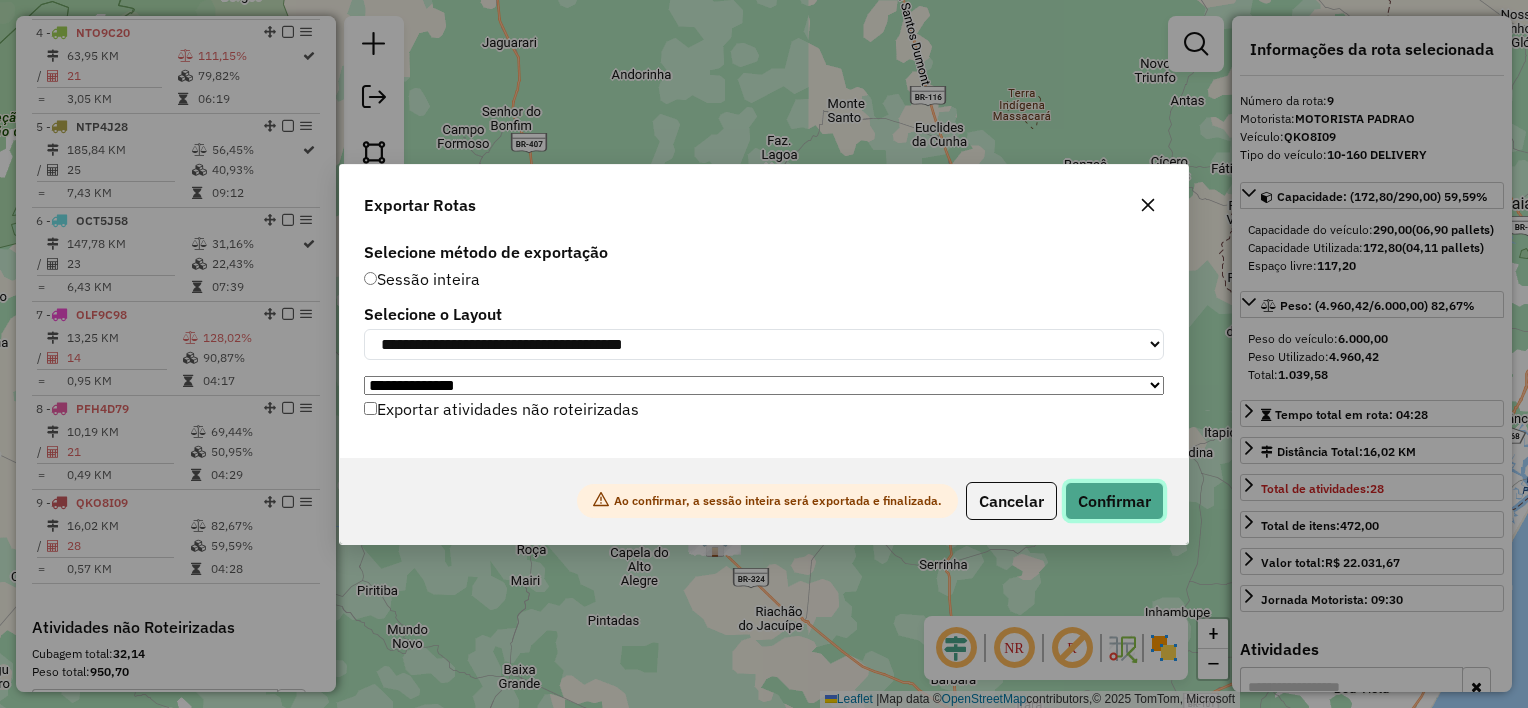 click on "Confirmar" 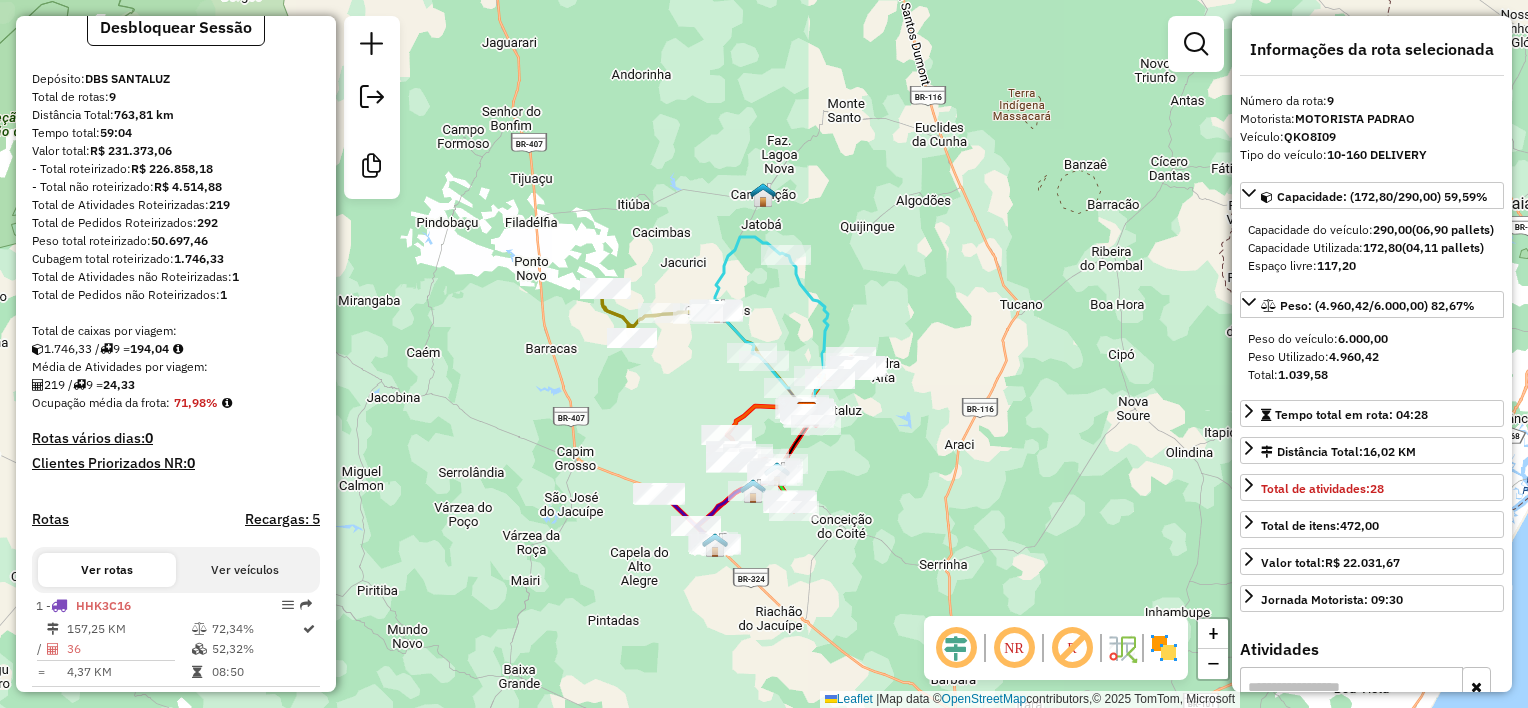 scroll, scrollTop: 79, scrollLeft: 0, axis: vertical 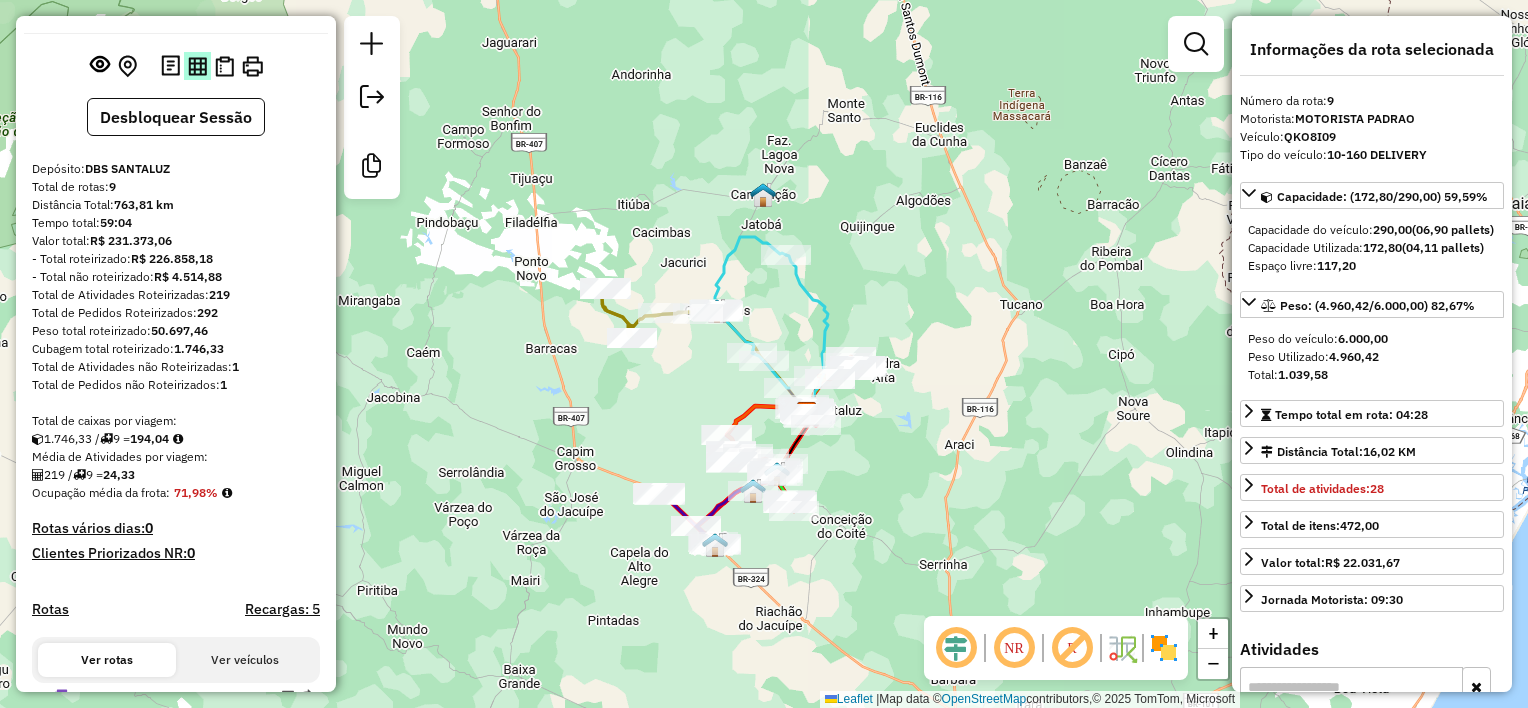 click at bounding box center (197, 66) 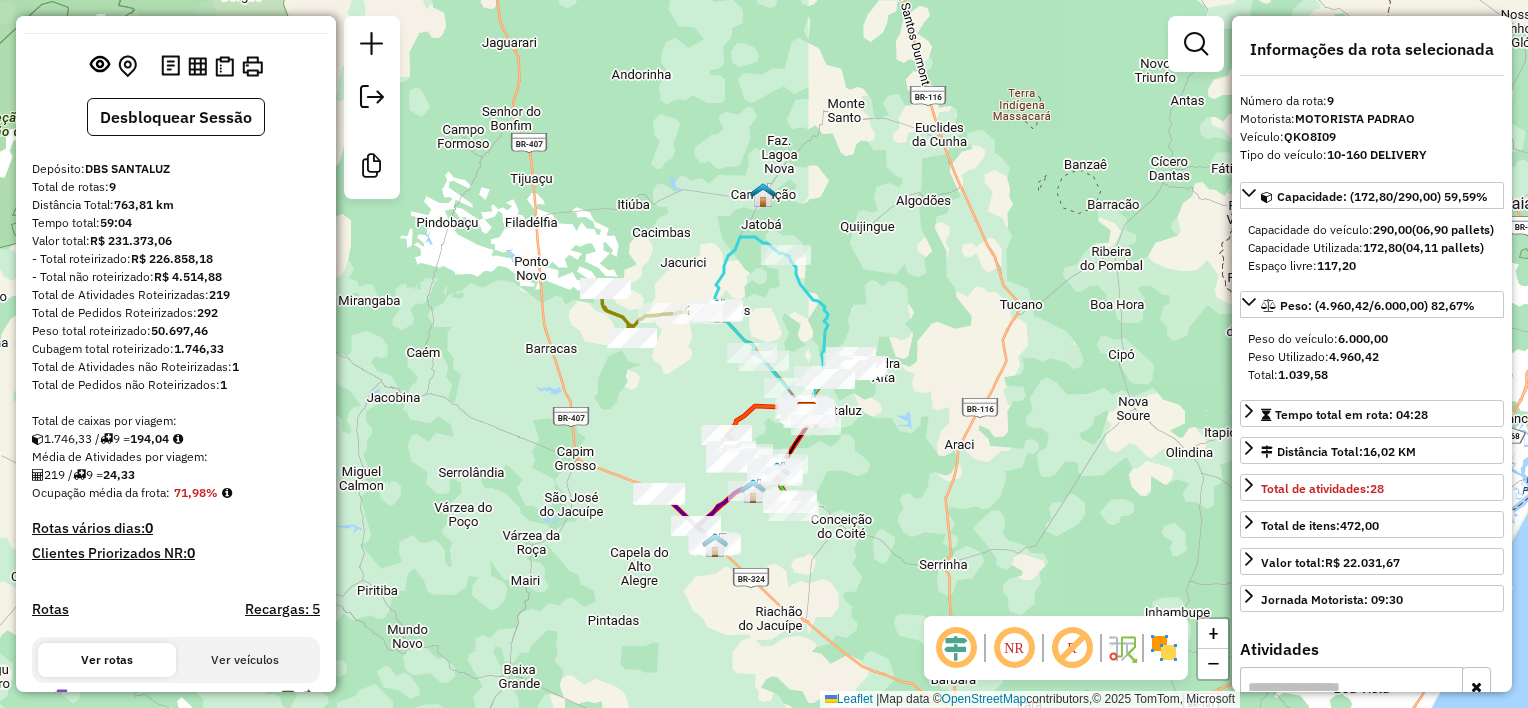 type 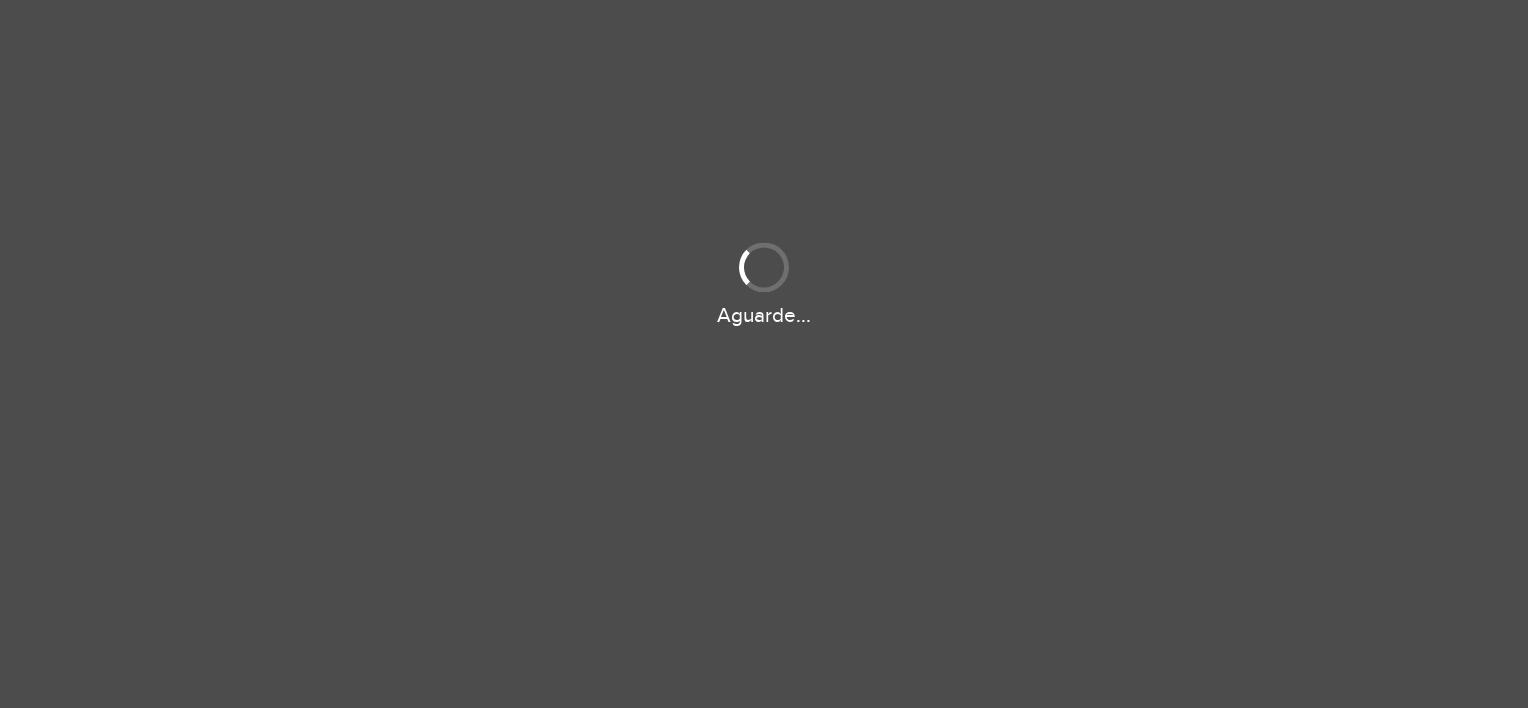 scroll, scrollTop: 0, scrollLeft: 0, axis: both 